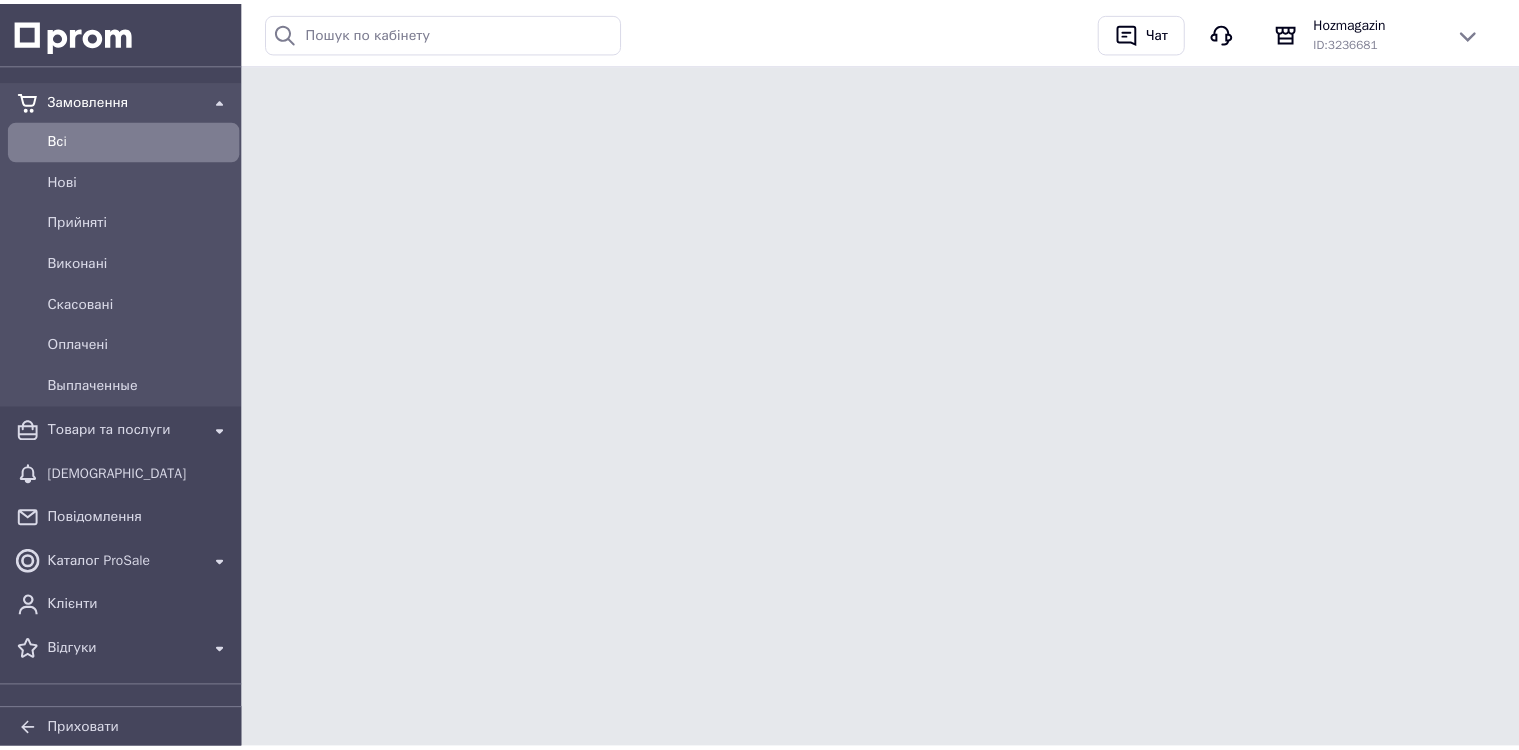scroll, scrollTop: 0, scrollLeft: 0, axis: both 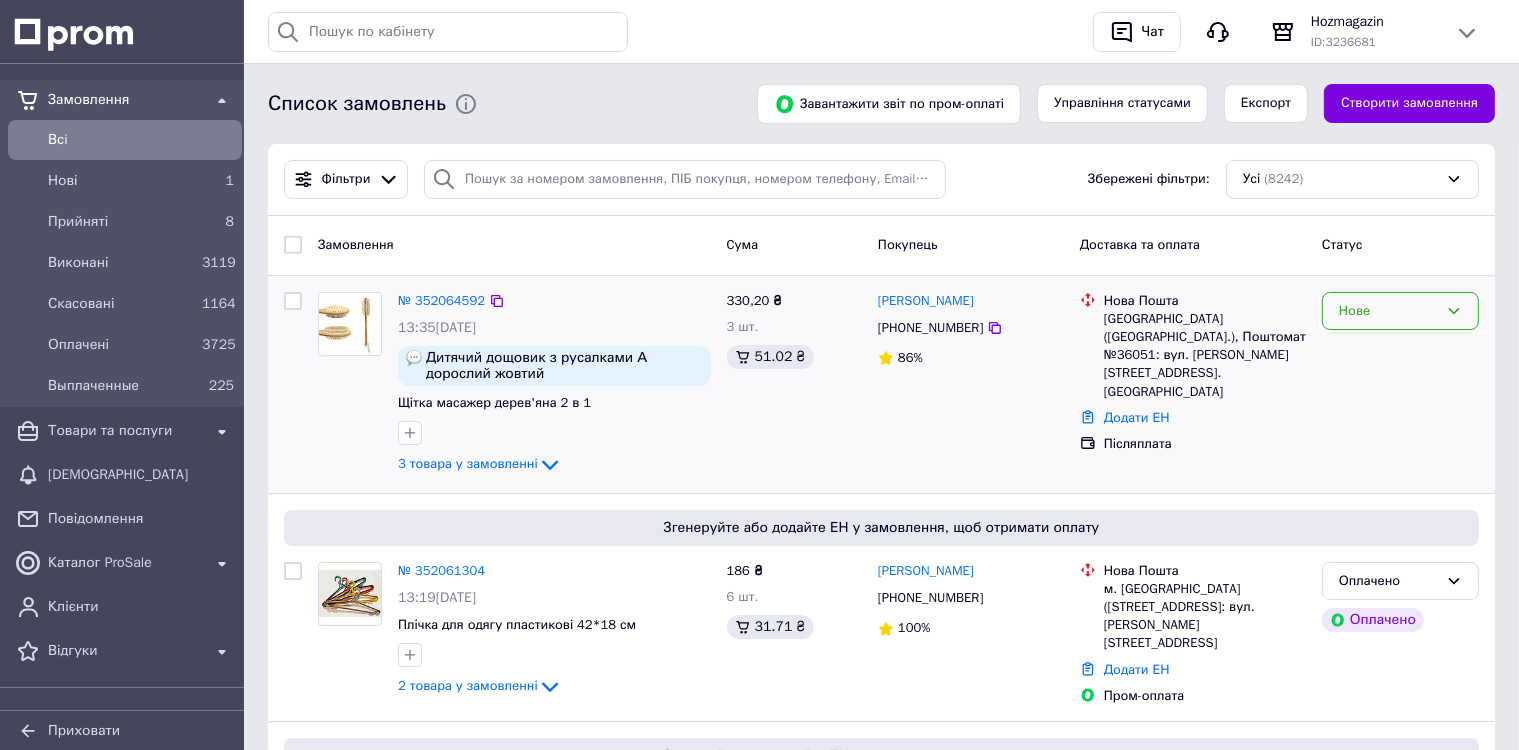 click on "Нове" at bounding box center (1388, 311) 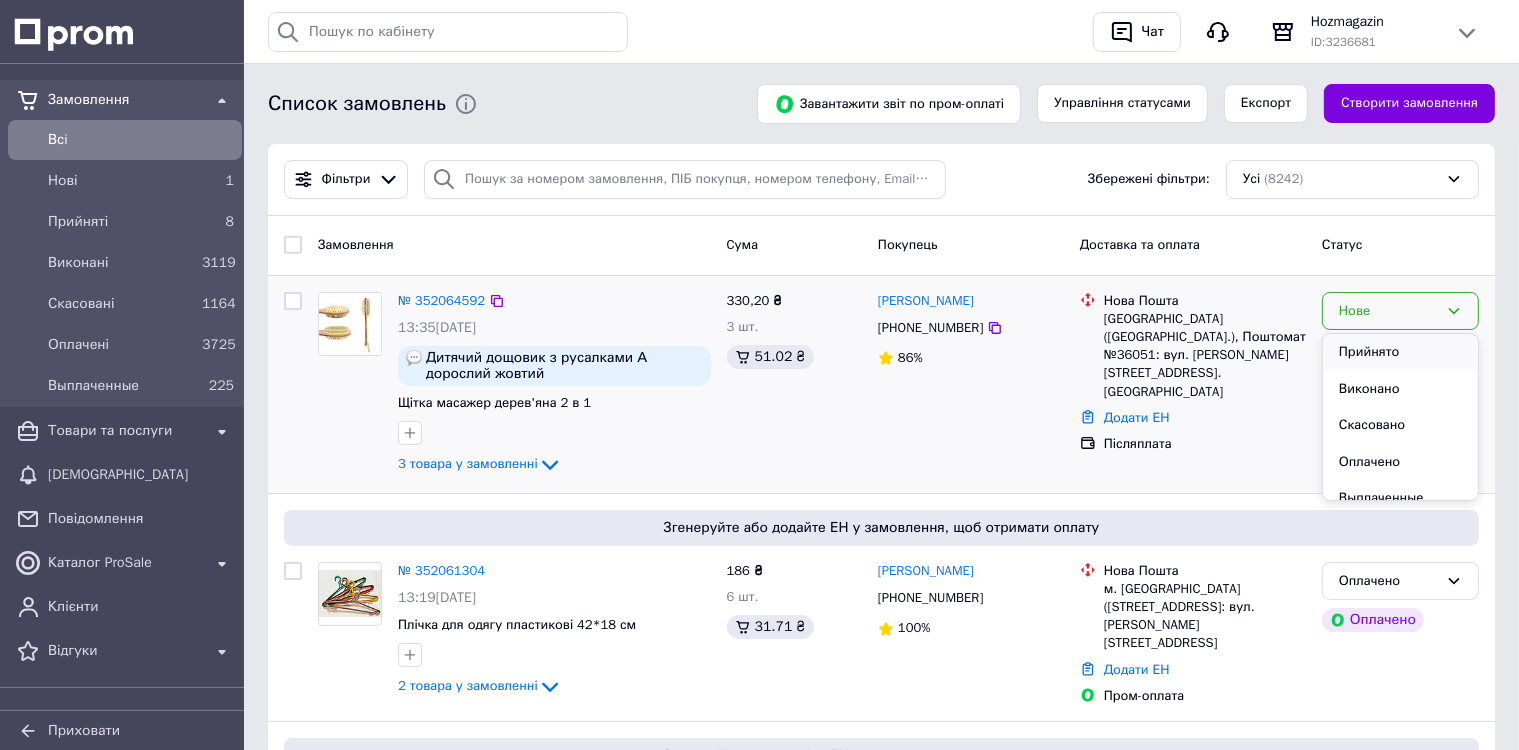 click on "Прийнято" at bounding box center (1400, 352) 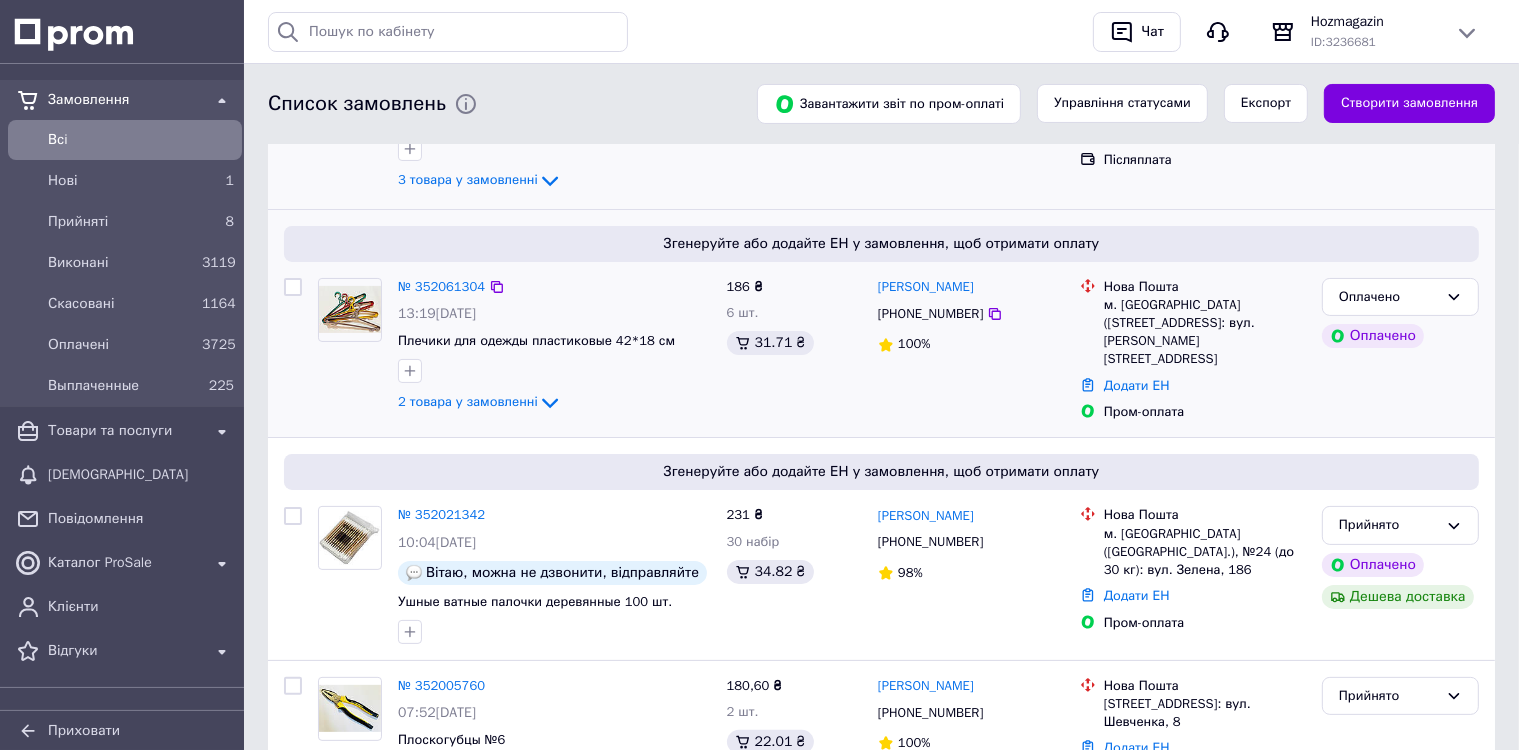 scroll, scrollTop: 300, scrollLeft: 0, axis: vertical 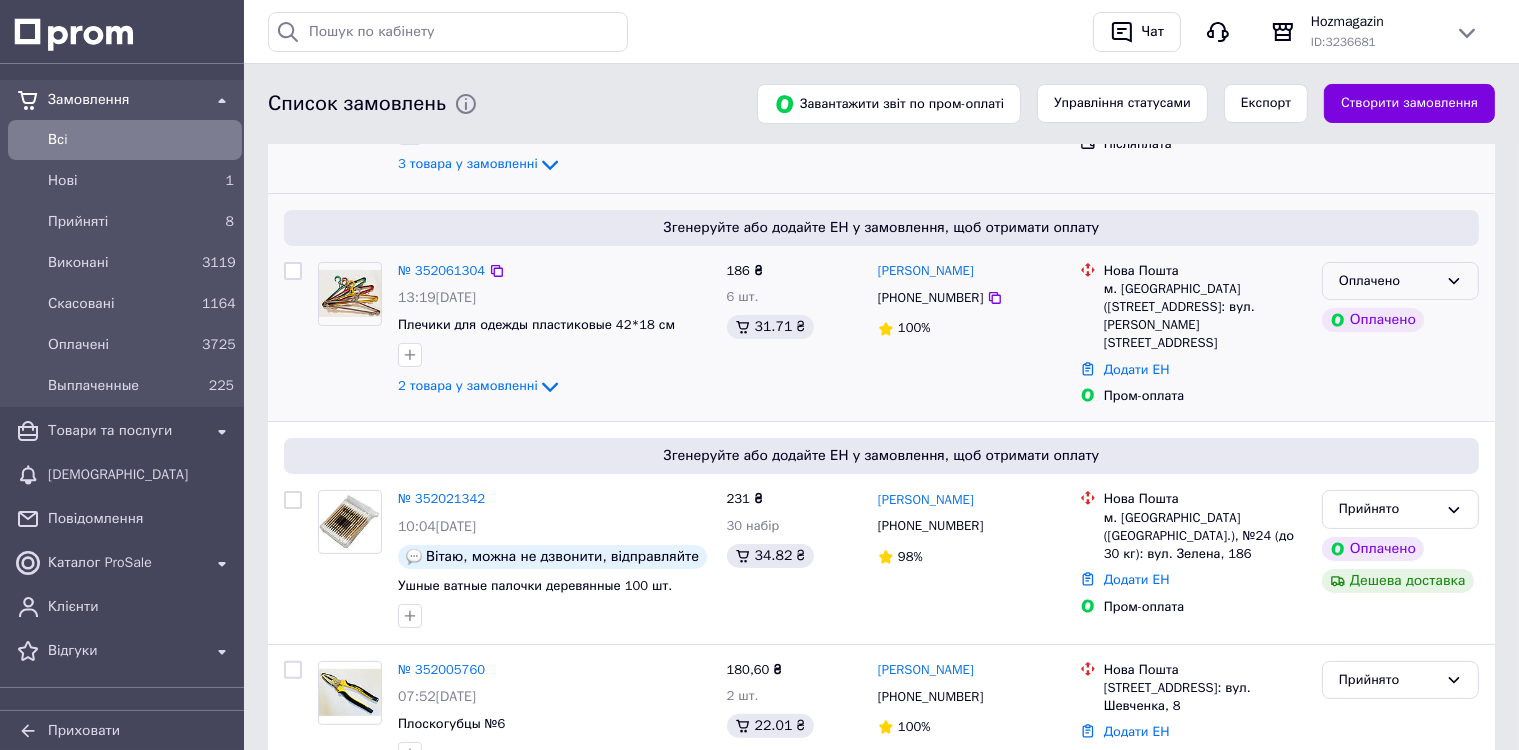 click 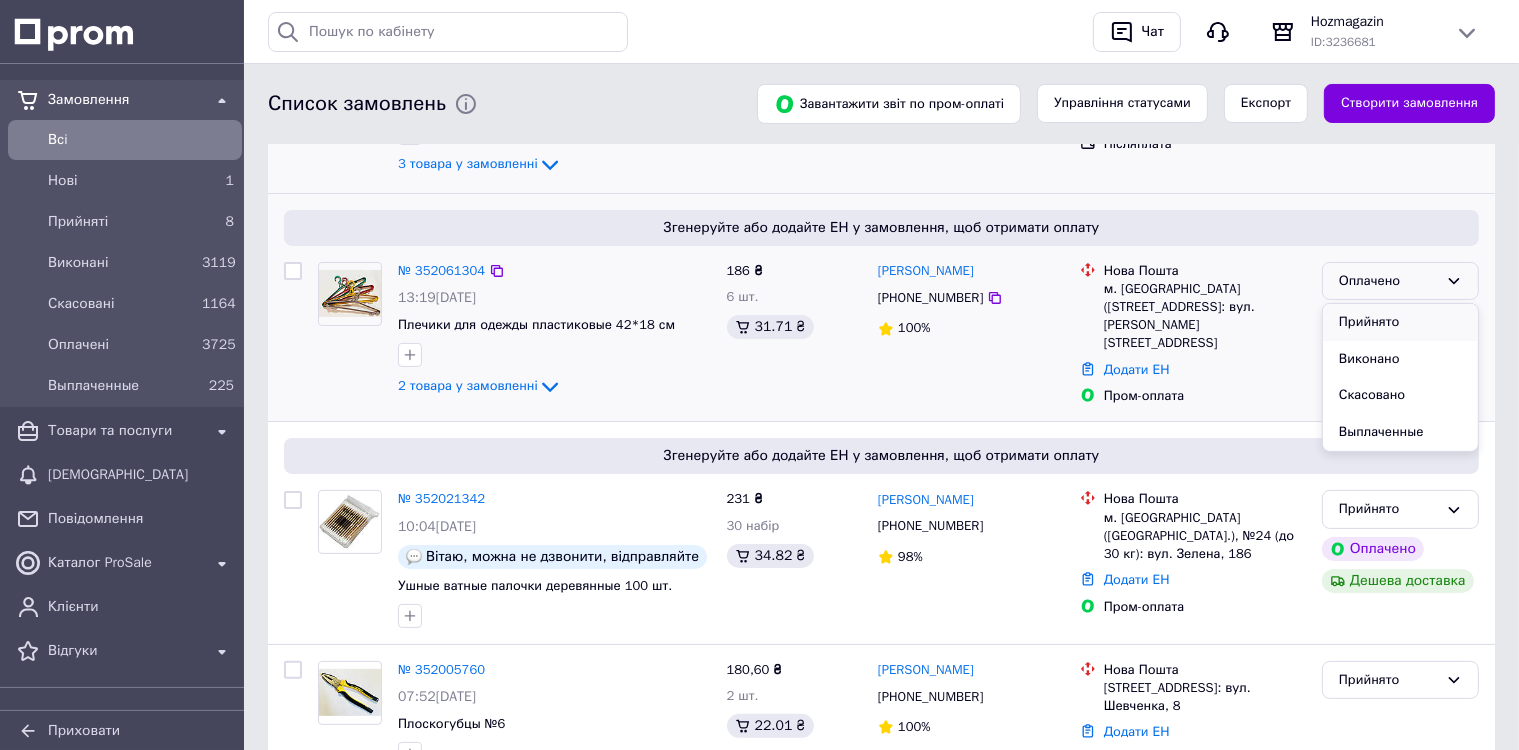 click on "Прийнято" at bounding box center [1400, 322] 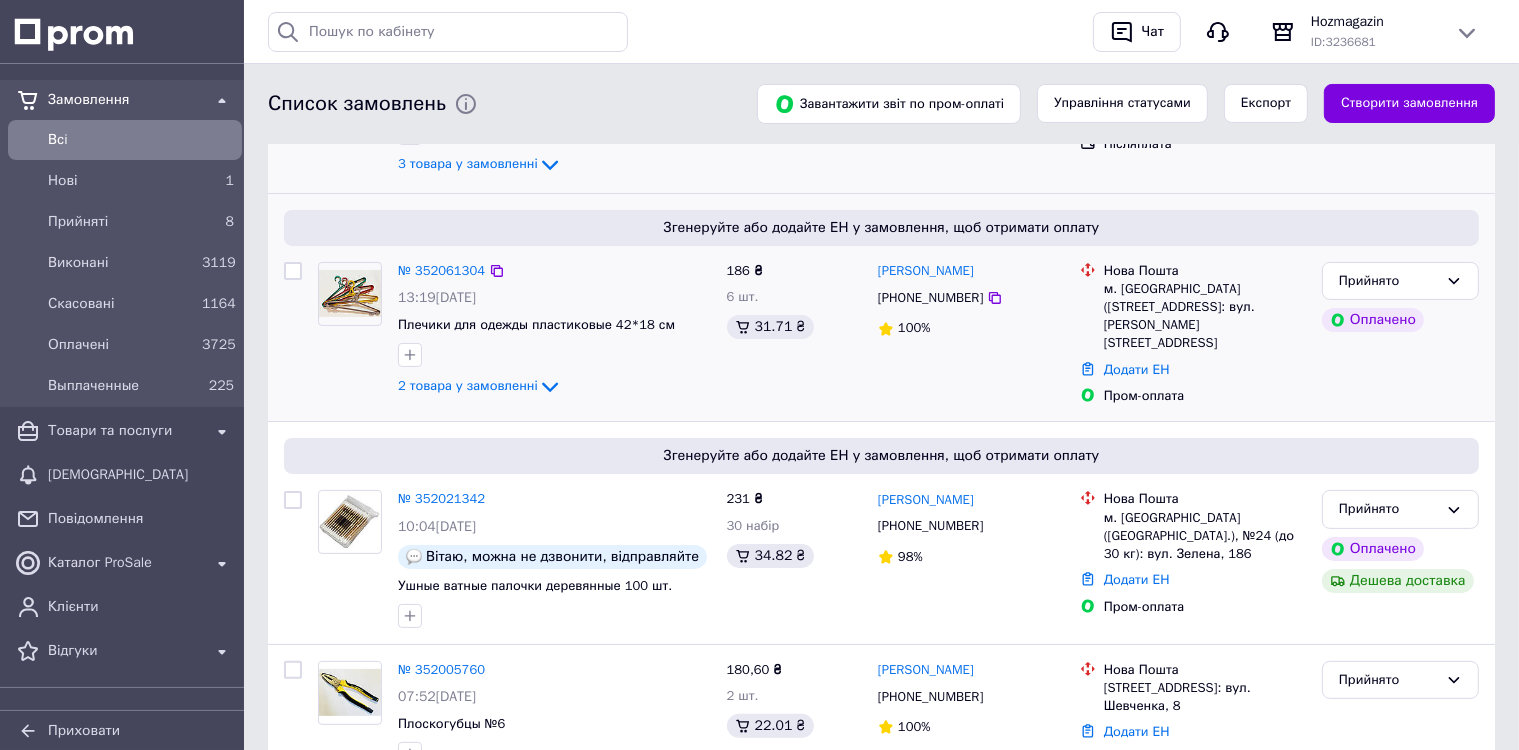 click on "2 товара у замовленні" at bounding box center (468, 386) 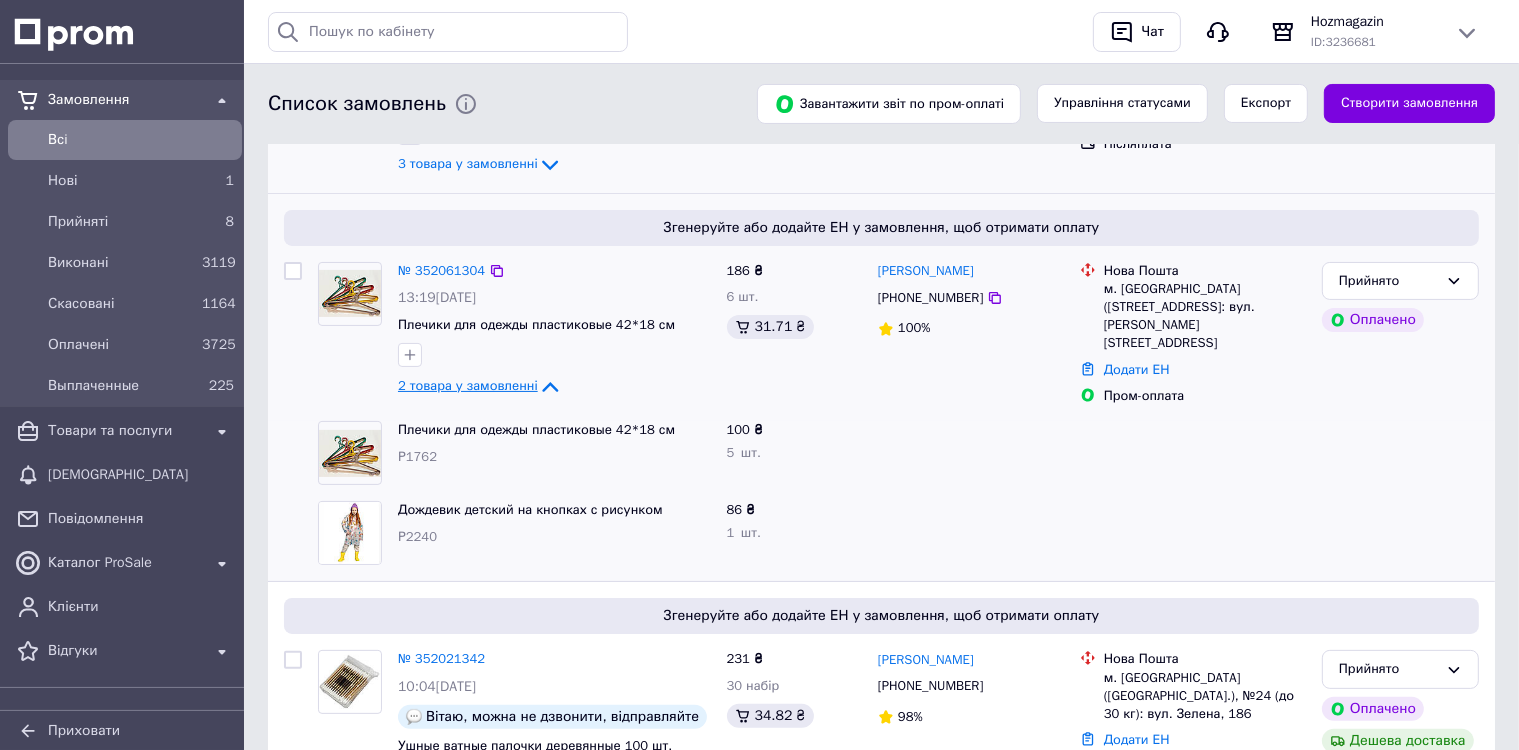 click on "2 товара у замовленні" at bounding box center (468, 386) 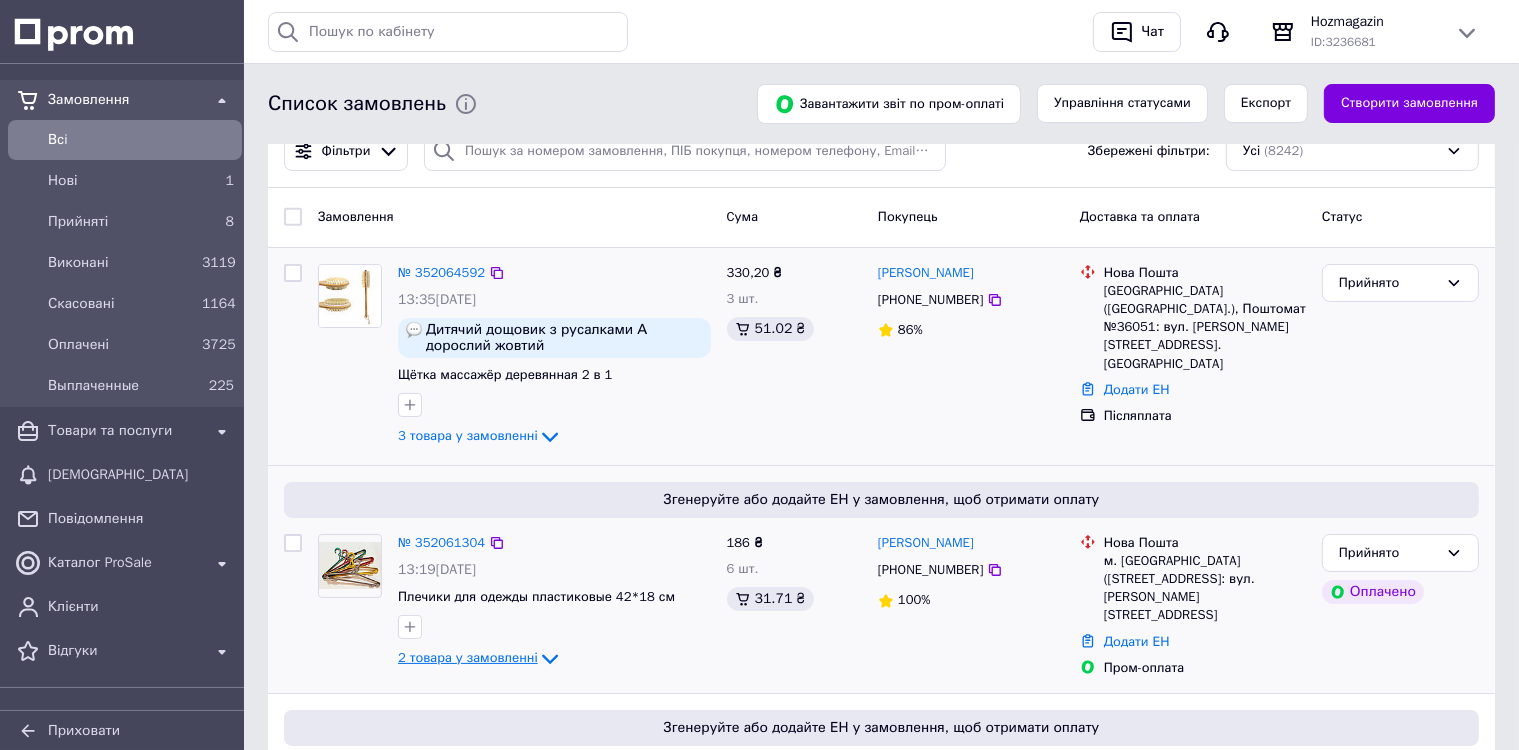 scroll, scrollTop: 0, scrollLeft: 0, axis: both 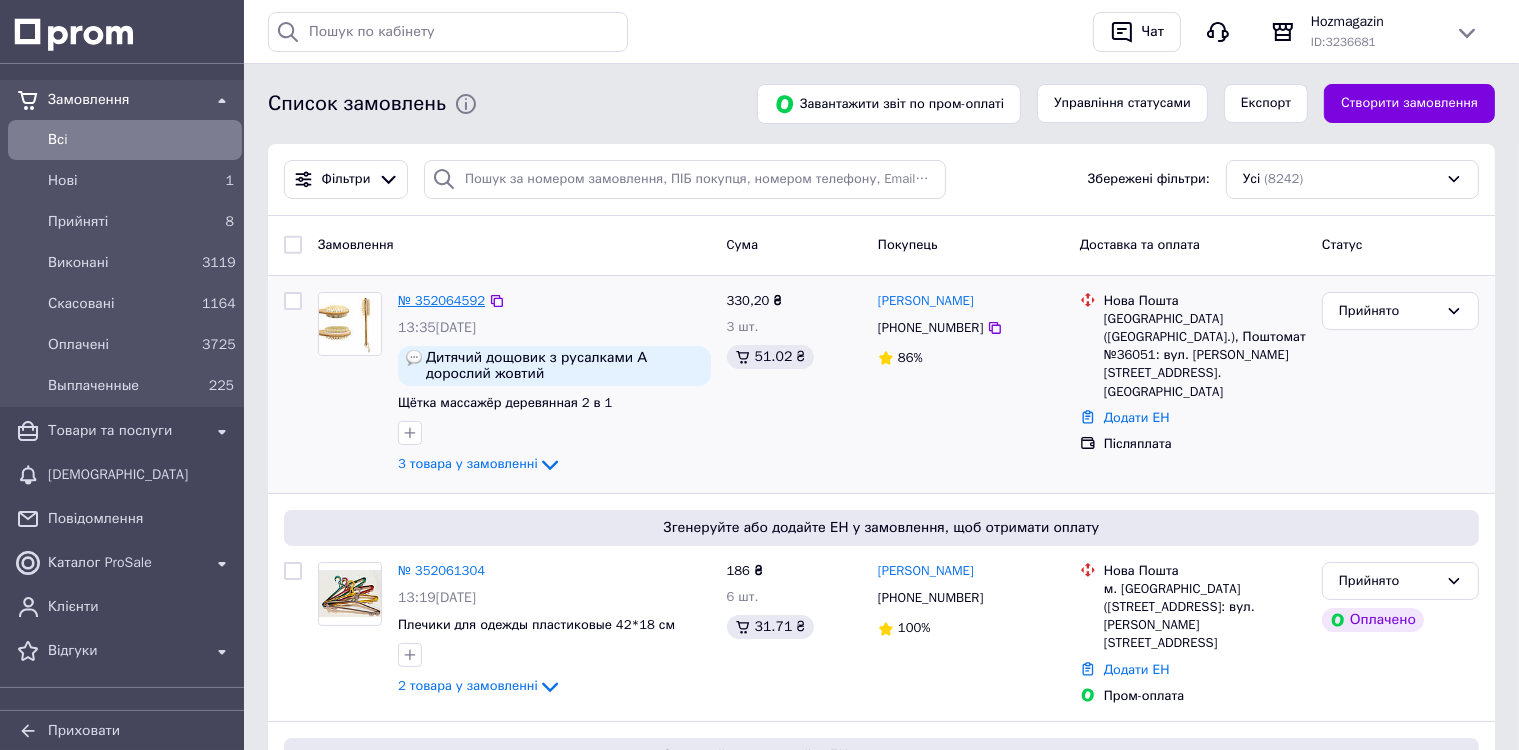 click on "№ 352064592" at bounding box center [441, 300] 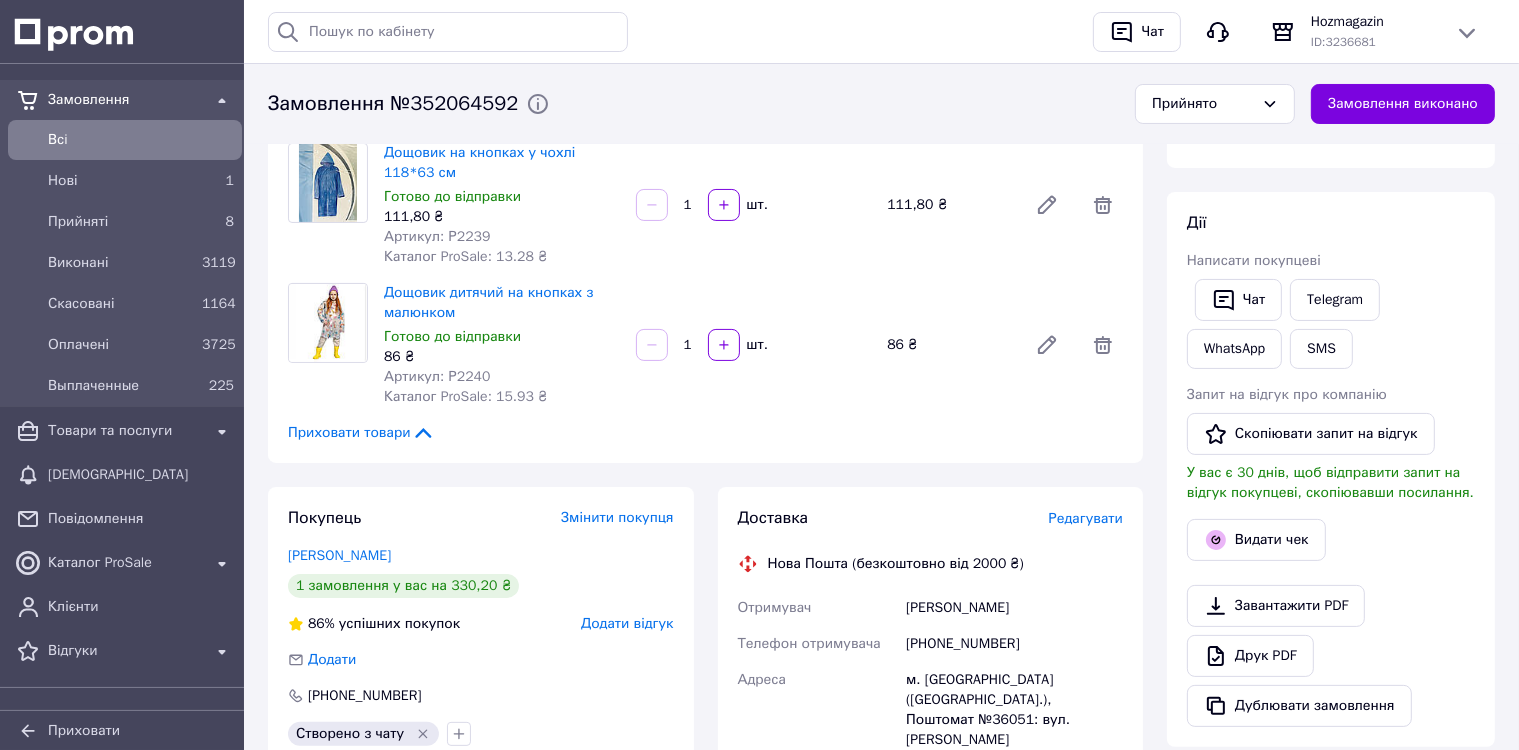 scroll, scrollTop: 0, scrollLeft: 0, axis: both 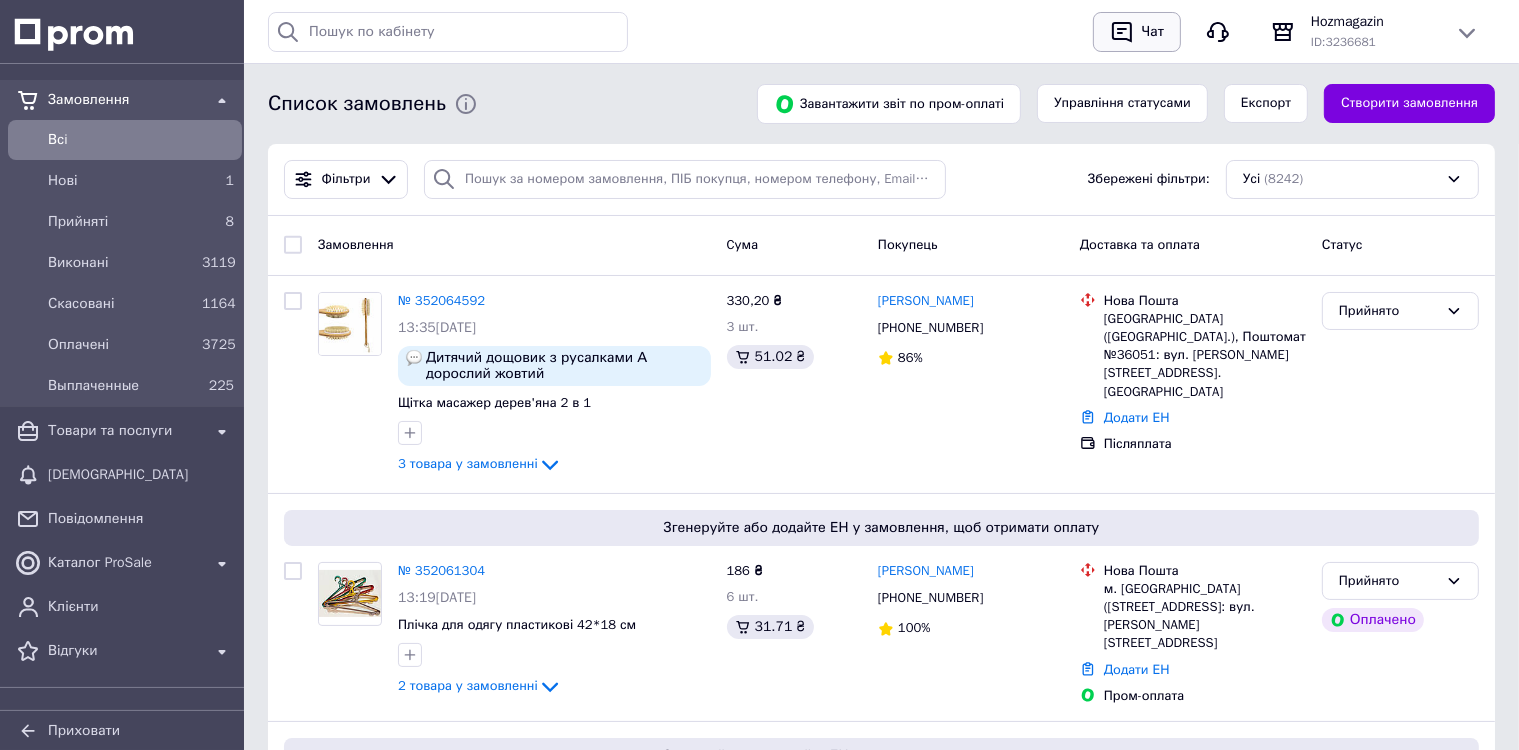 click 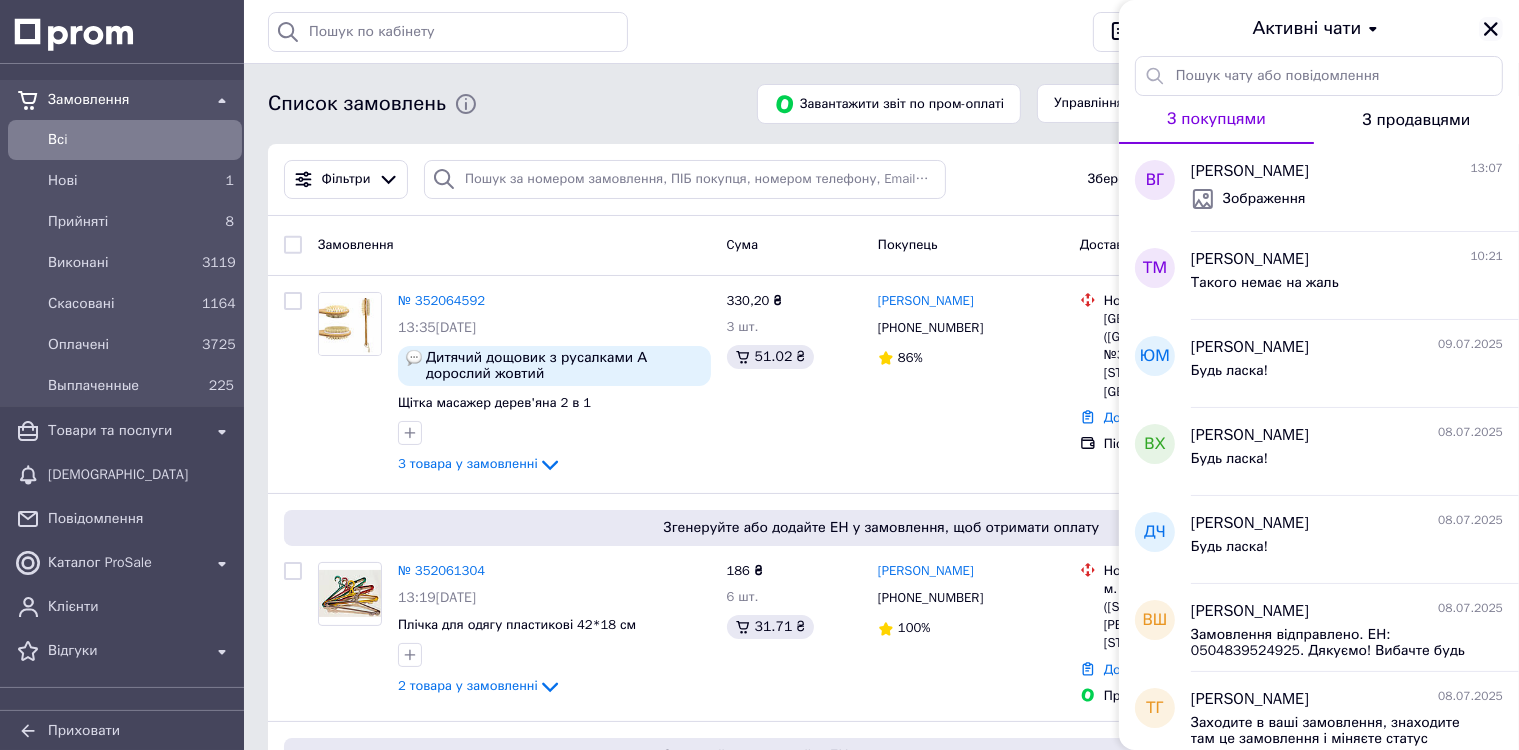 click 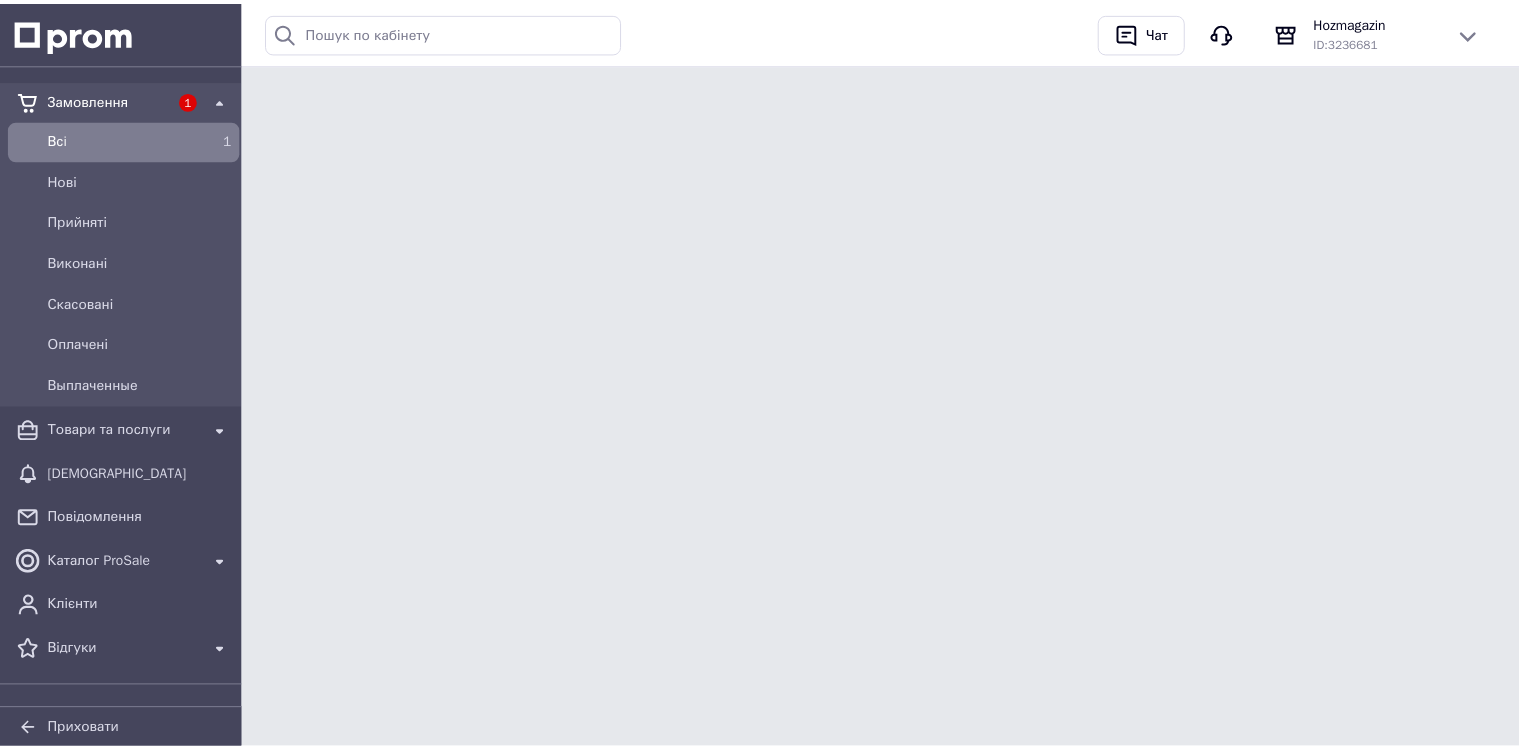 scroll, scrollTop: 0, scrollLeft: 0, axis: both 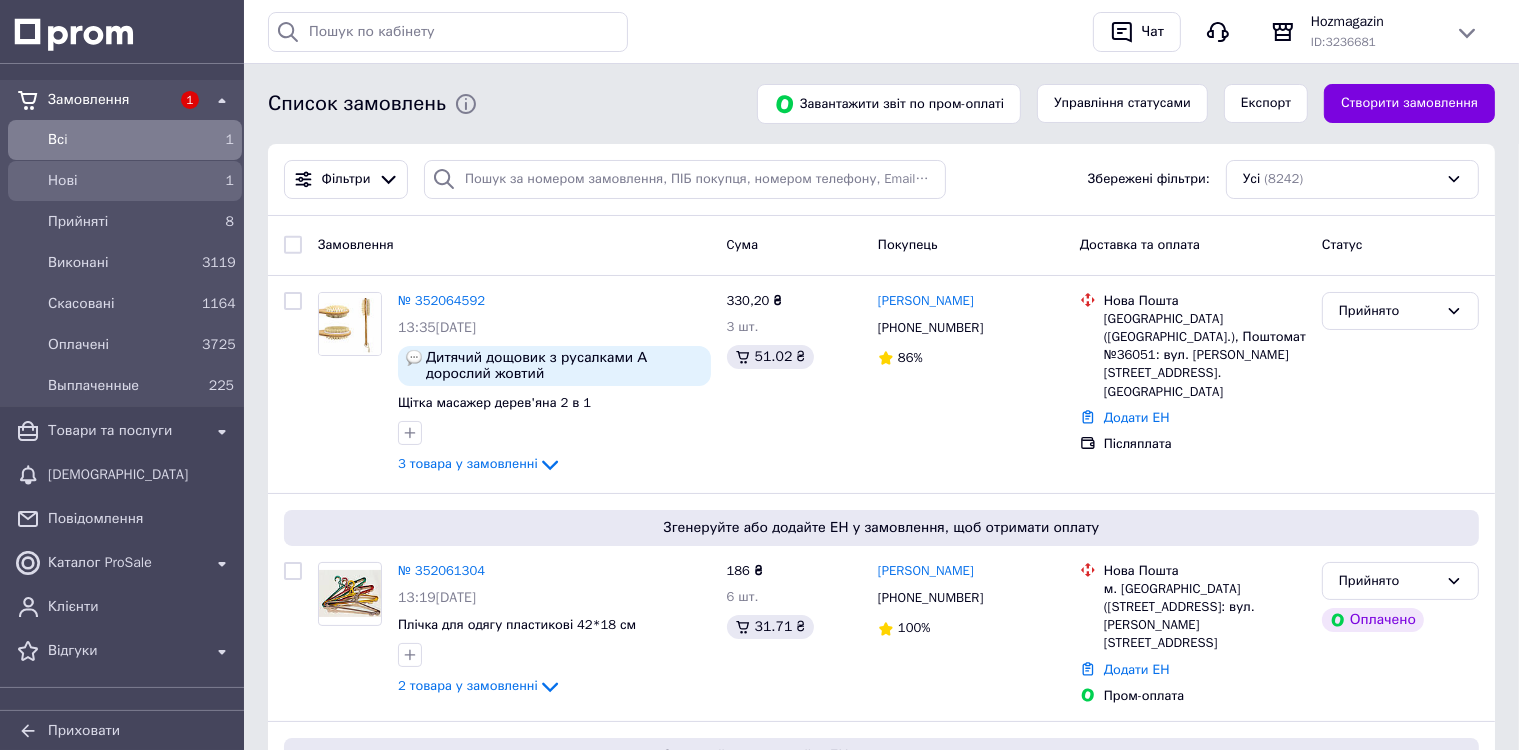click on "Нові" at bounding box center [121, 181] 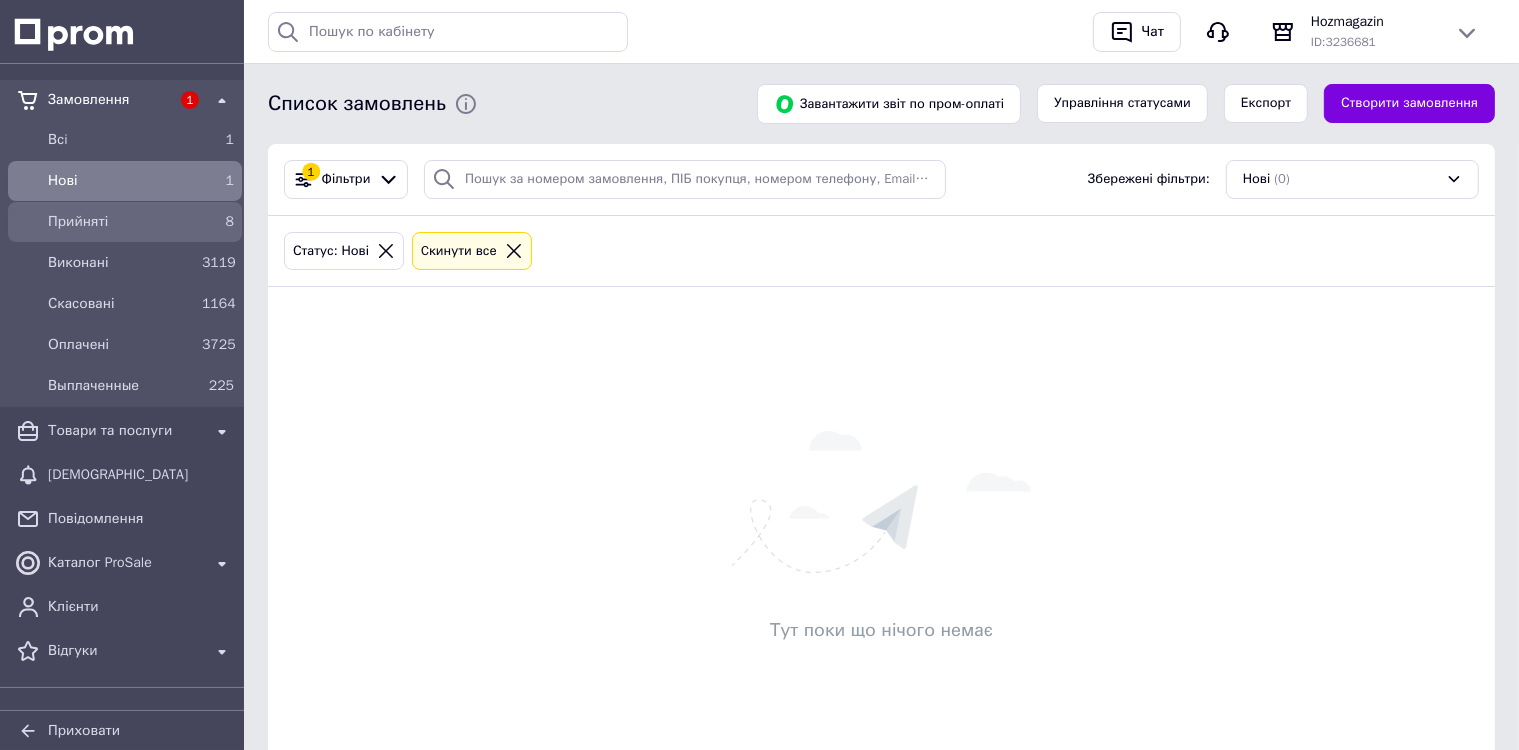 click on "Прийняті" at bounding box center (121, 222) 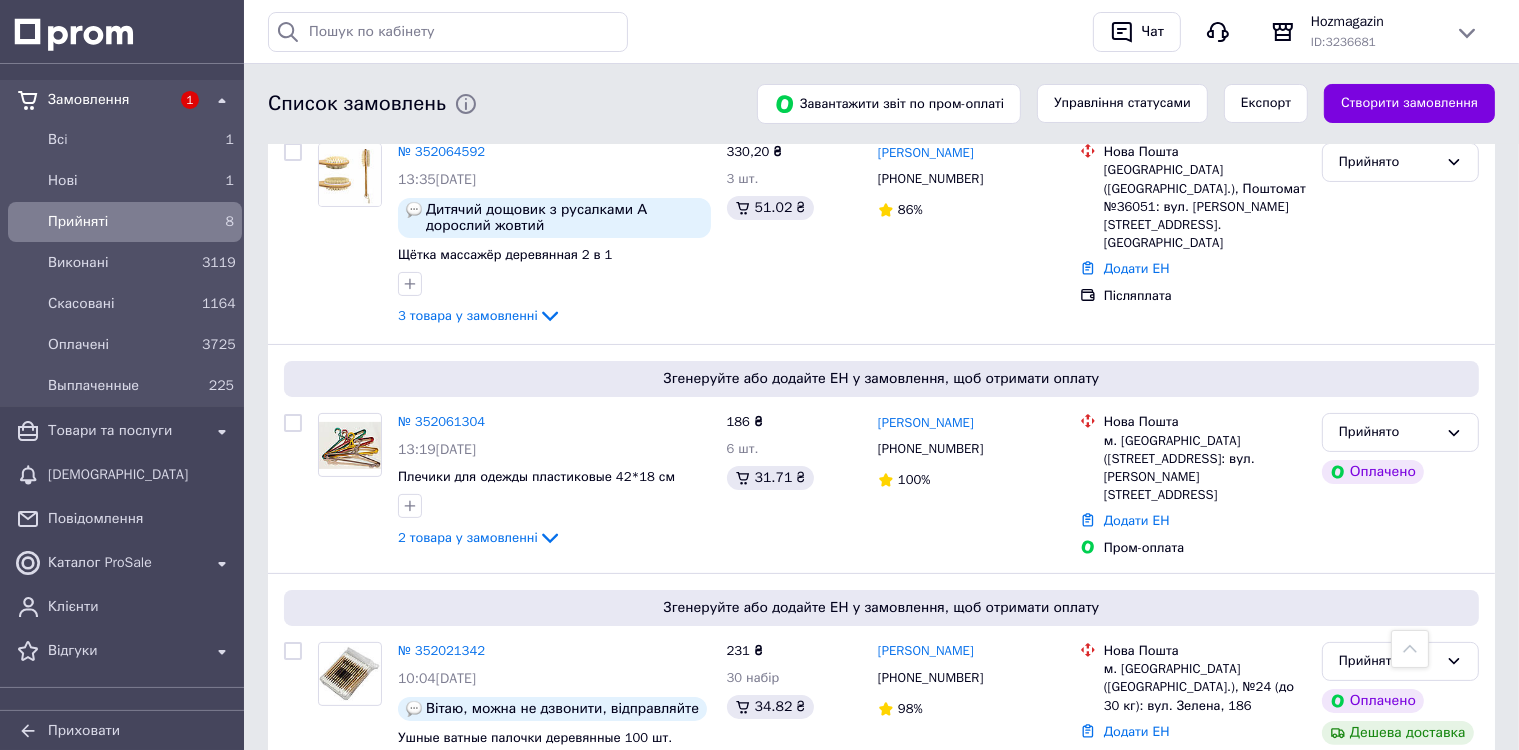 scroll, scrollTop: 192, scrollLeft: 0, axis: vertical 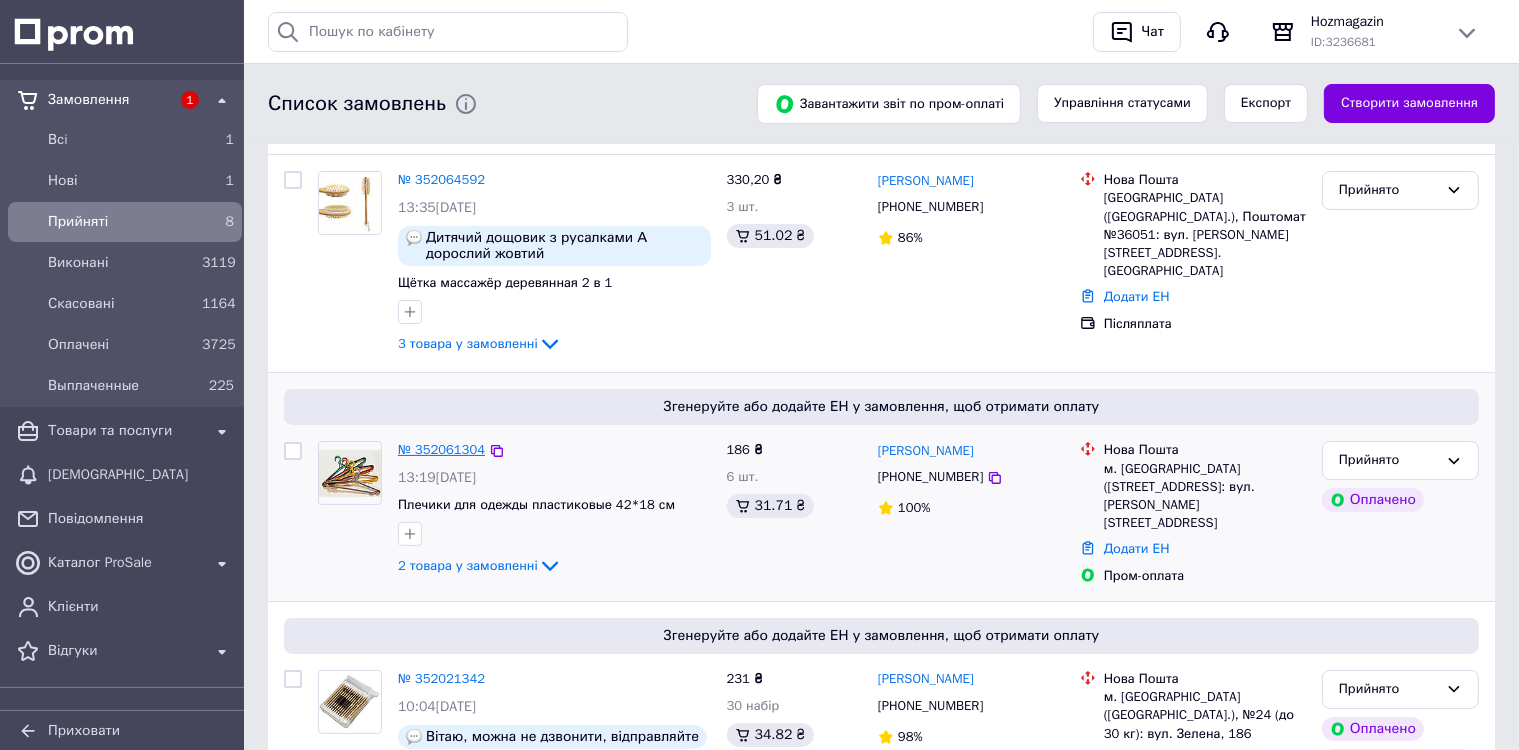 click on "№ 352061304" at bounding box center (441, 449) 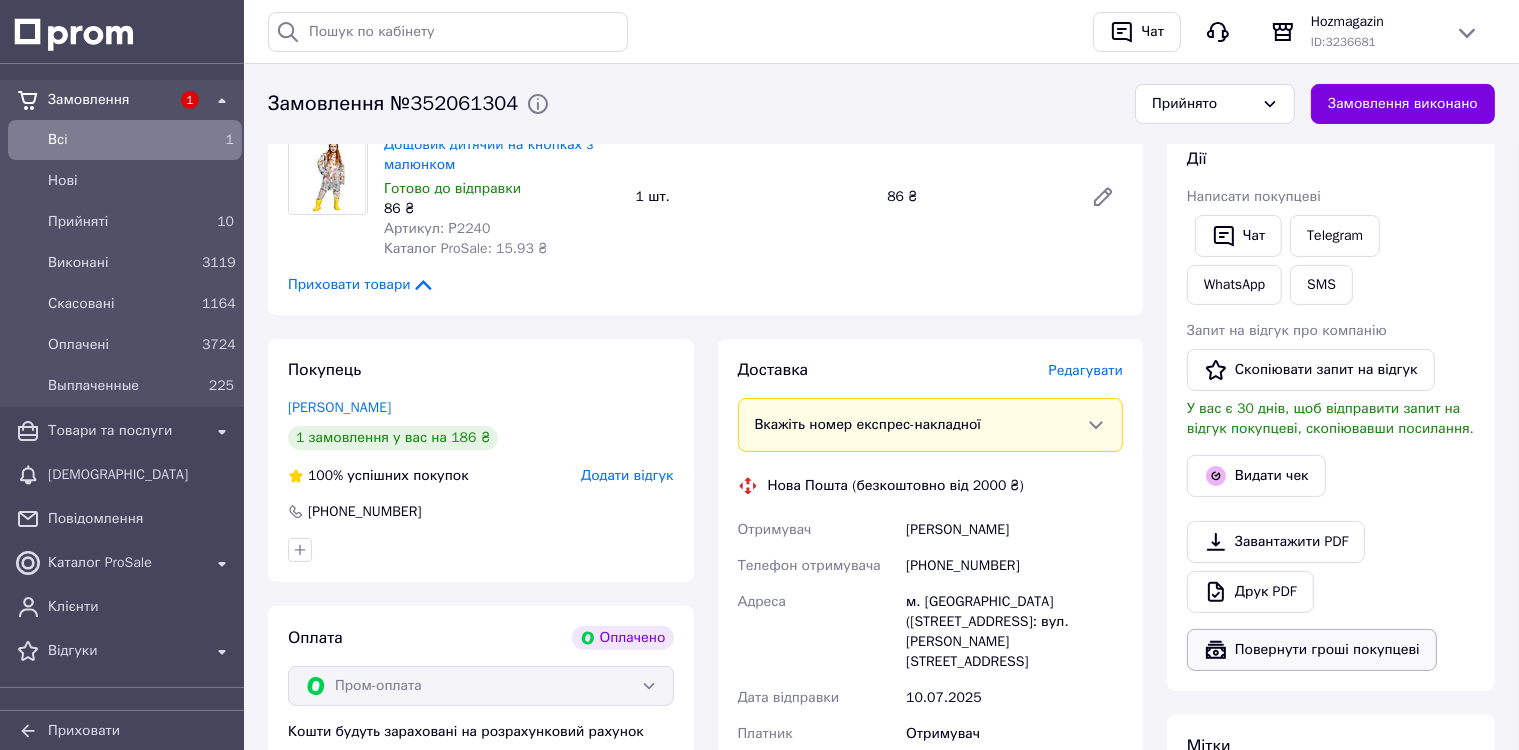 scroll, scrollTop: 400, scrollLeft: 0, axis: vertical 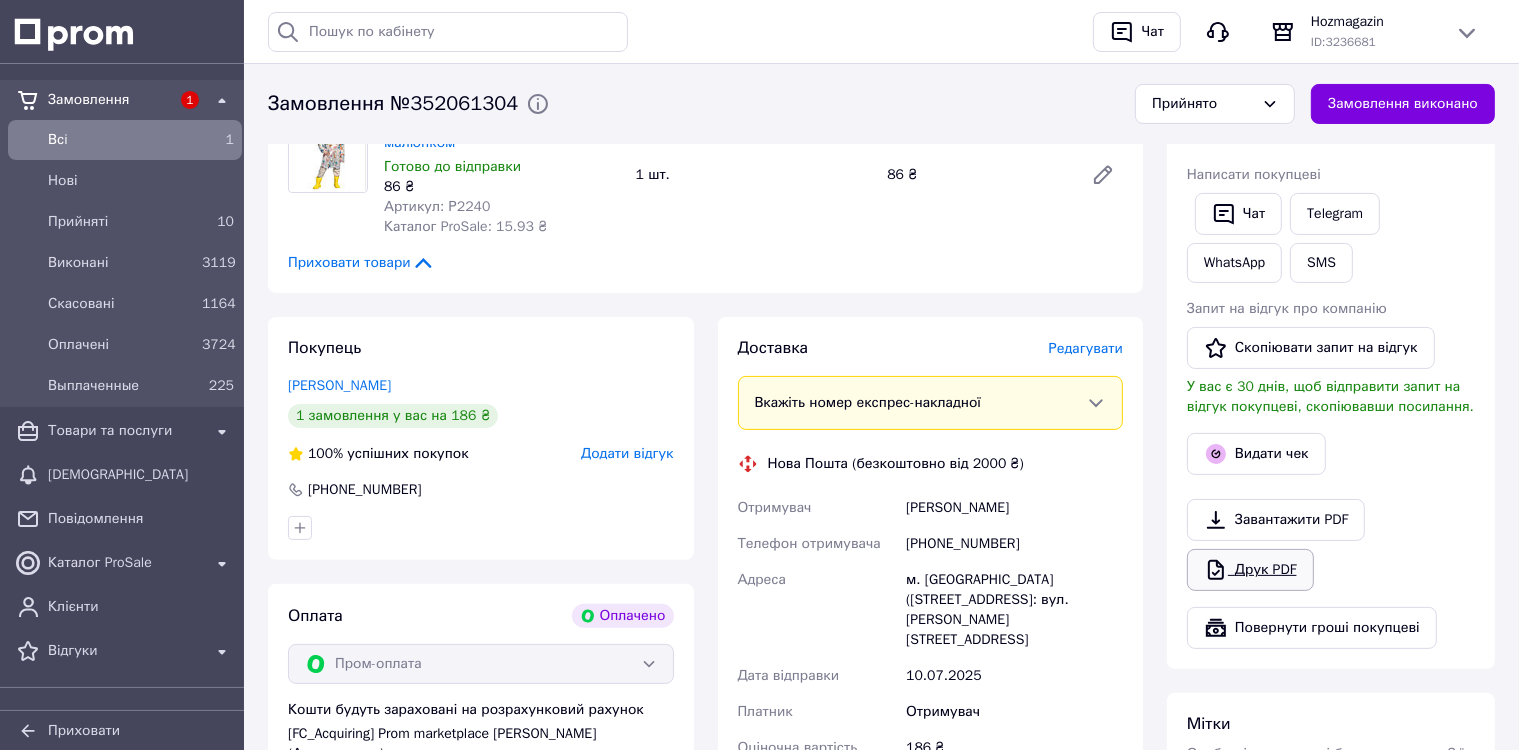 click on "Друк PDF" at bounding box center [1250, 570] 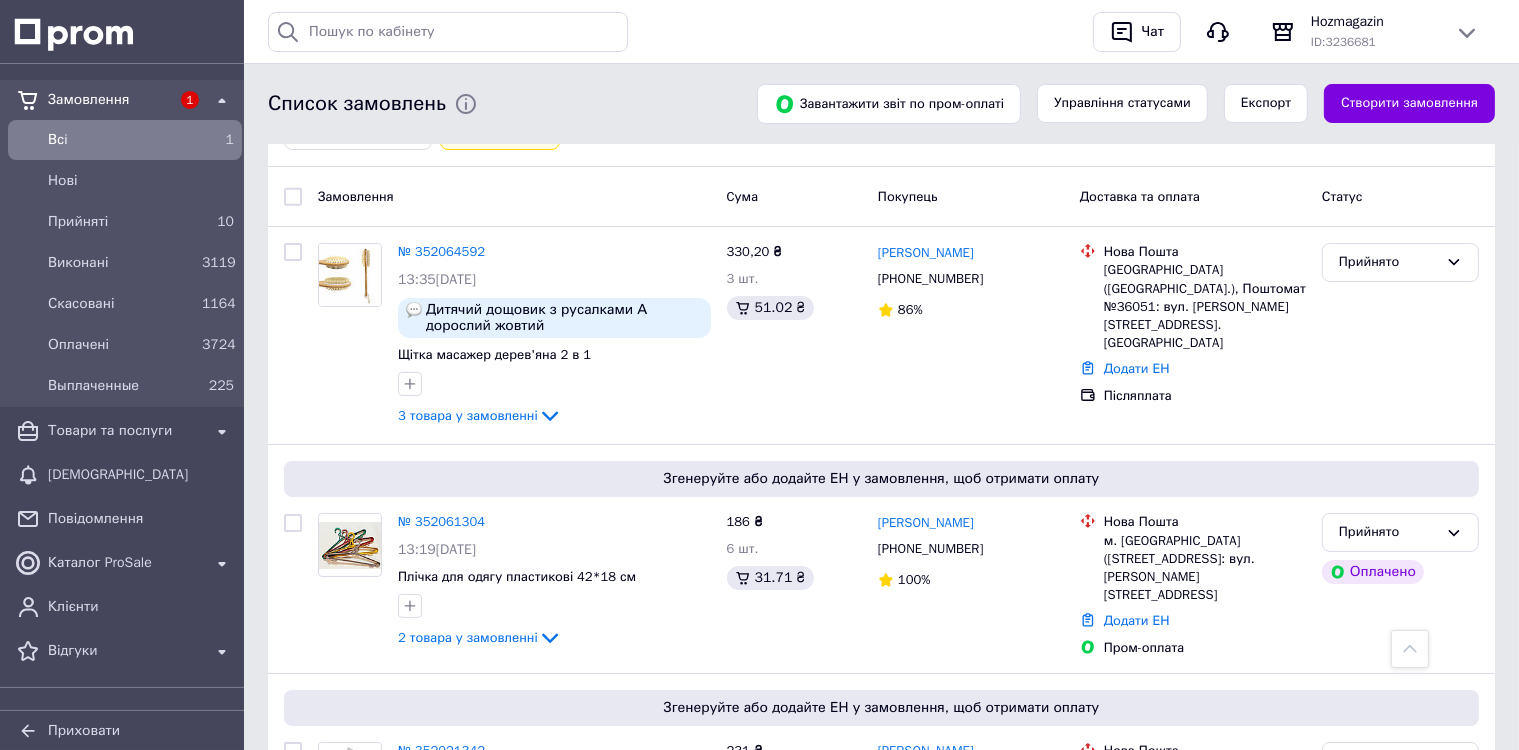 scroll, scrollTop: 100, scrollLeft: 0, axis: vertical 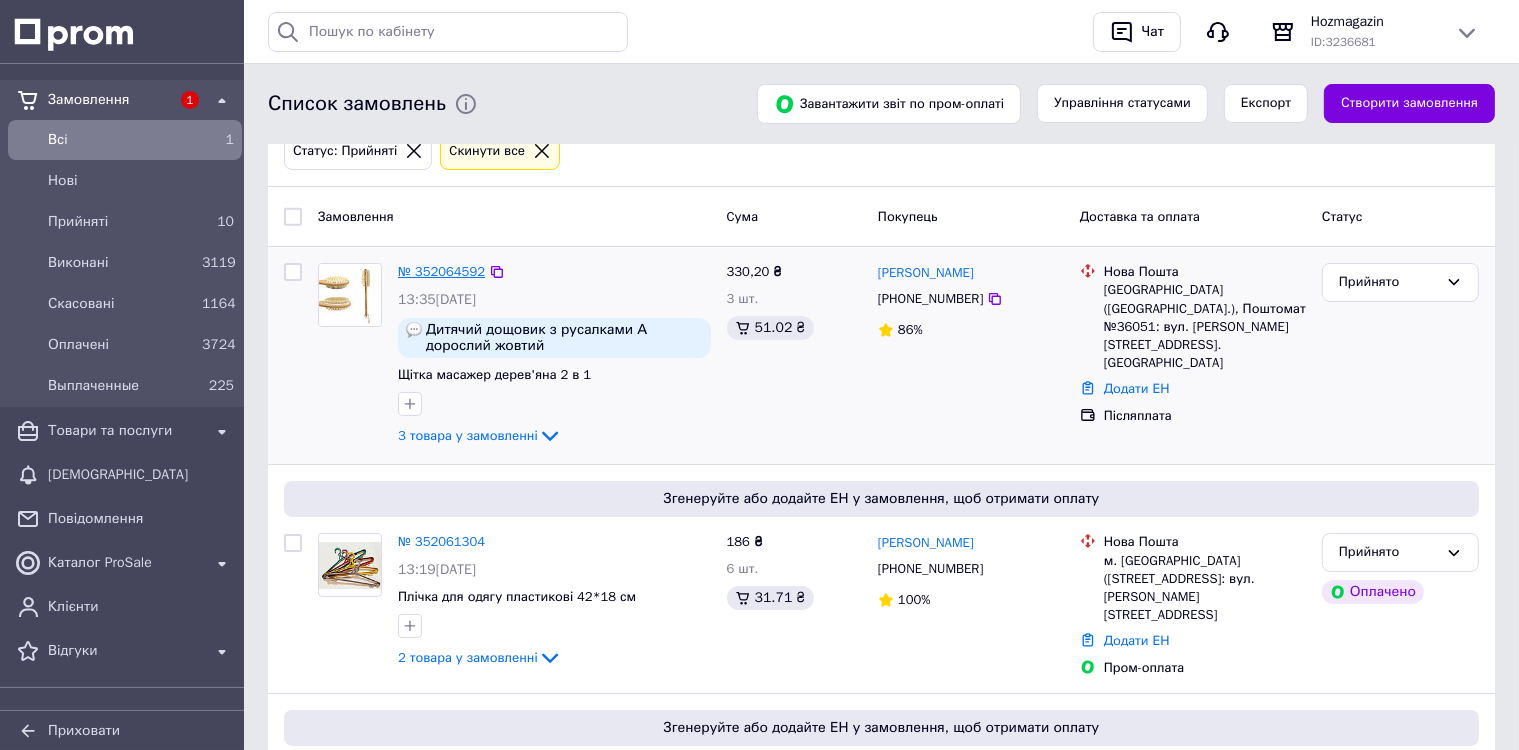 click on "№ 352064592" at bounding box center (441, 271) 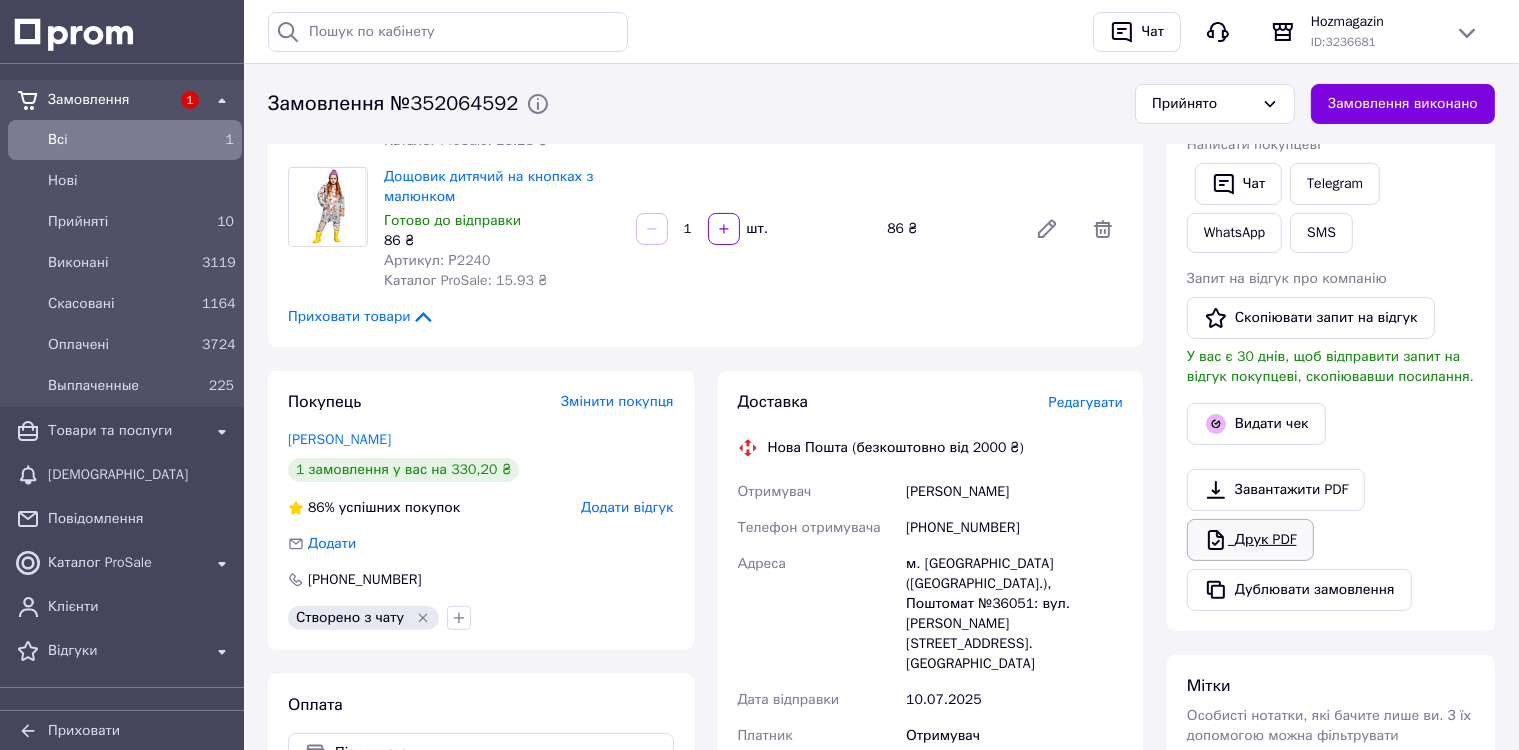 scroll, scrollTop: 400, scrollLeft: 0, axis: vertical 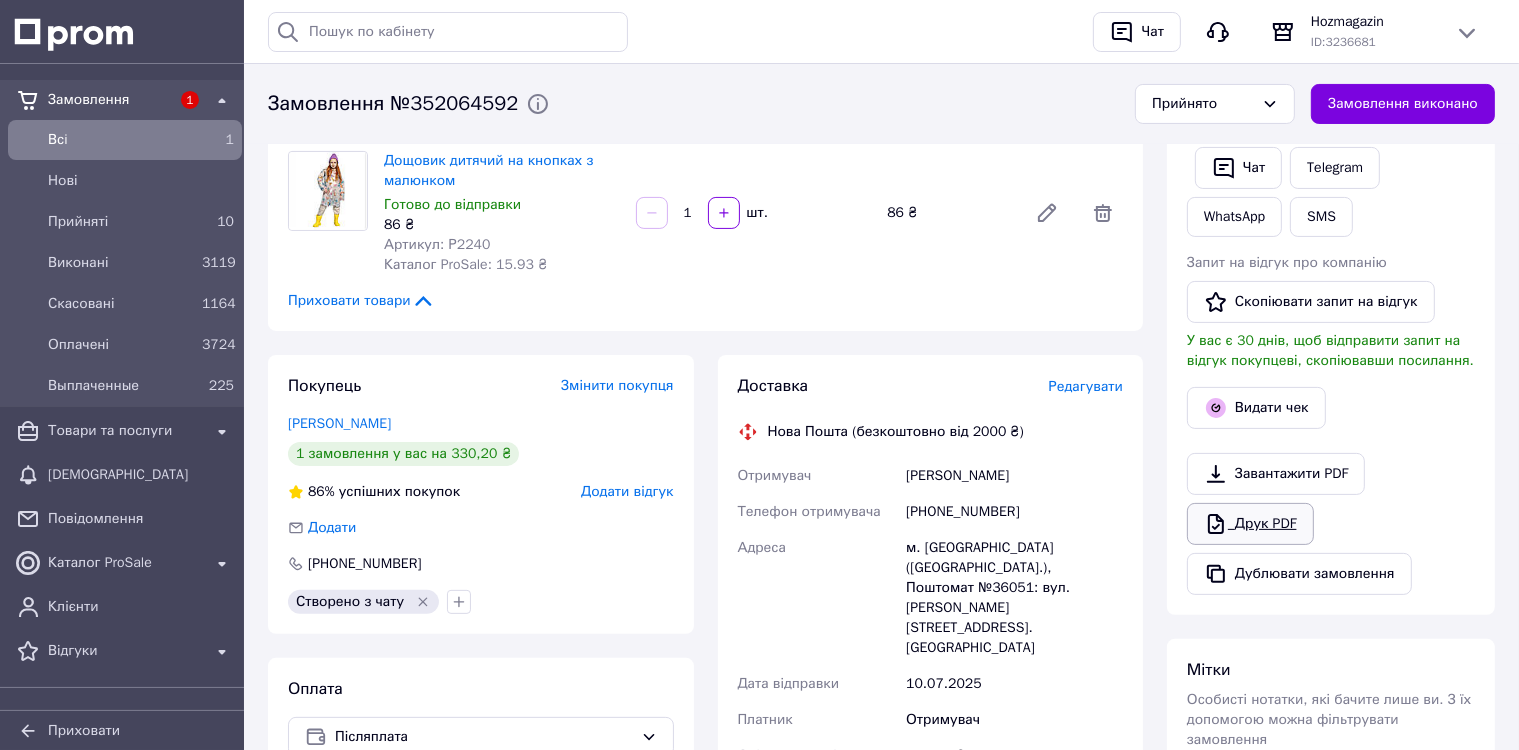 click on "Друк PDF" at bounding box center [1250, 524] 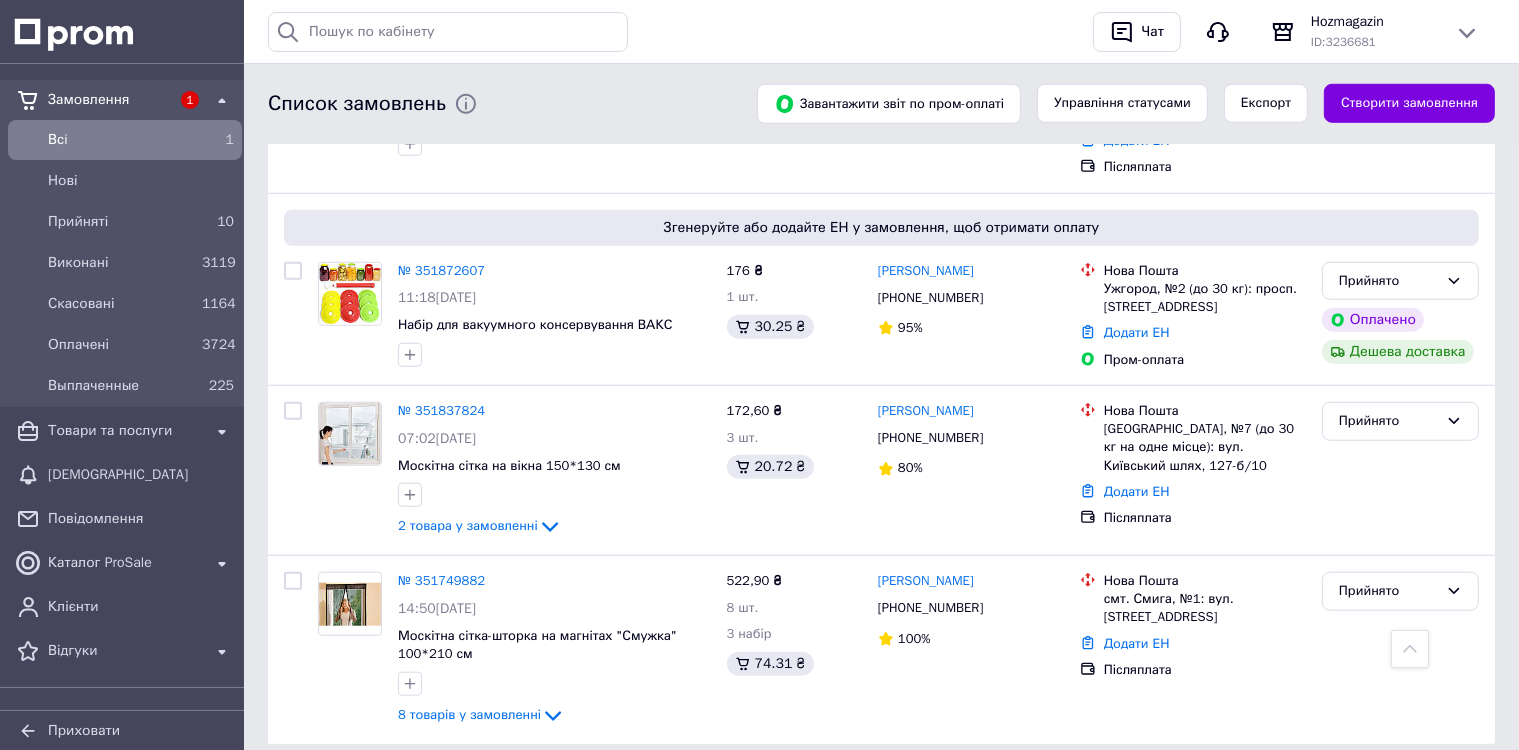 scroll, scrollTop: 1608, scrollLeft: 0, axis: vertical 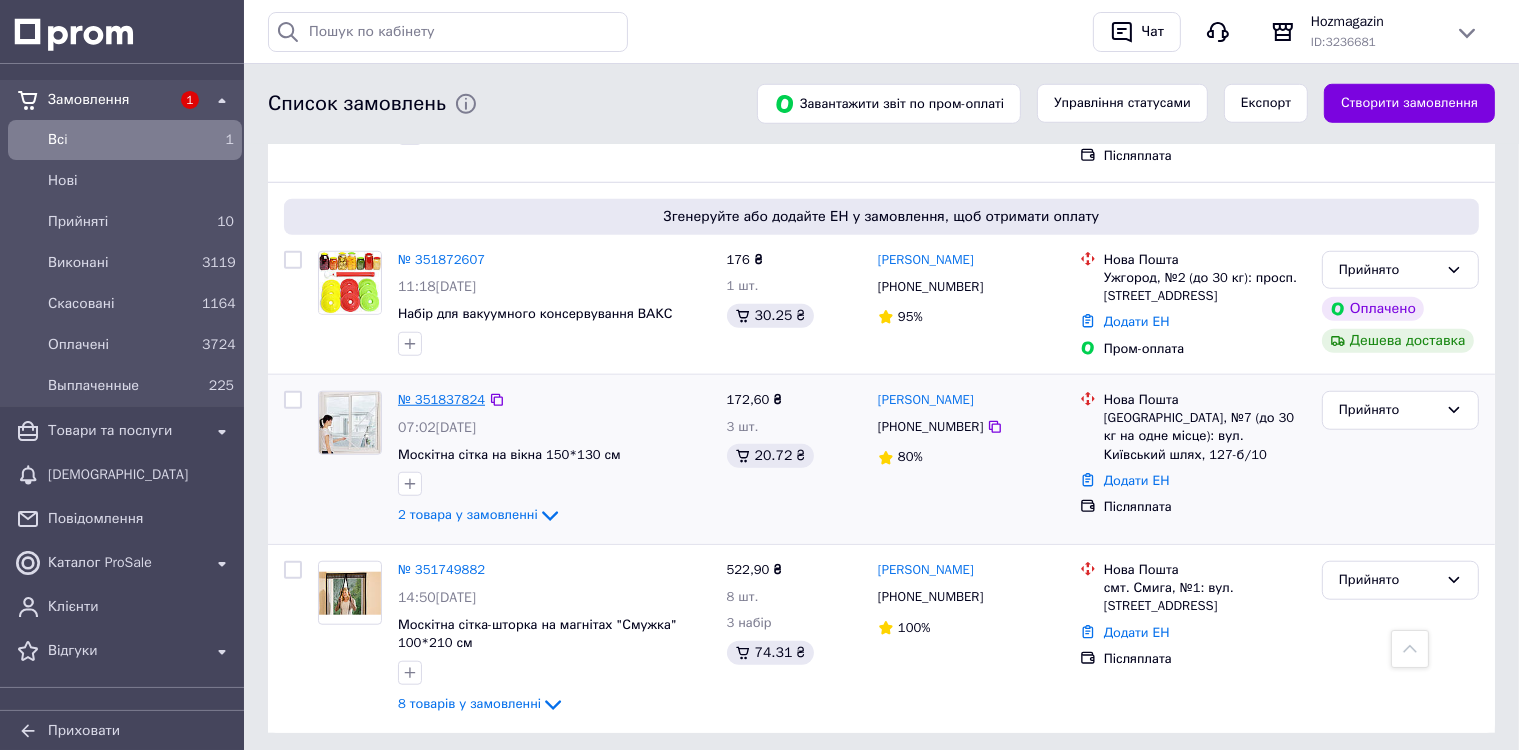 click on "№ 351837824" at bounding box center [441, 399] 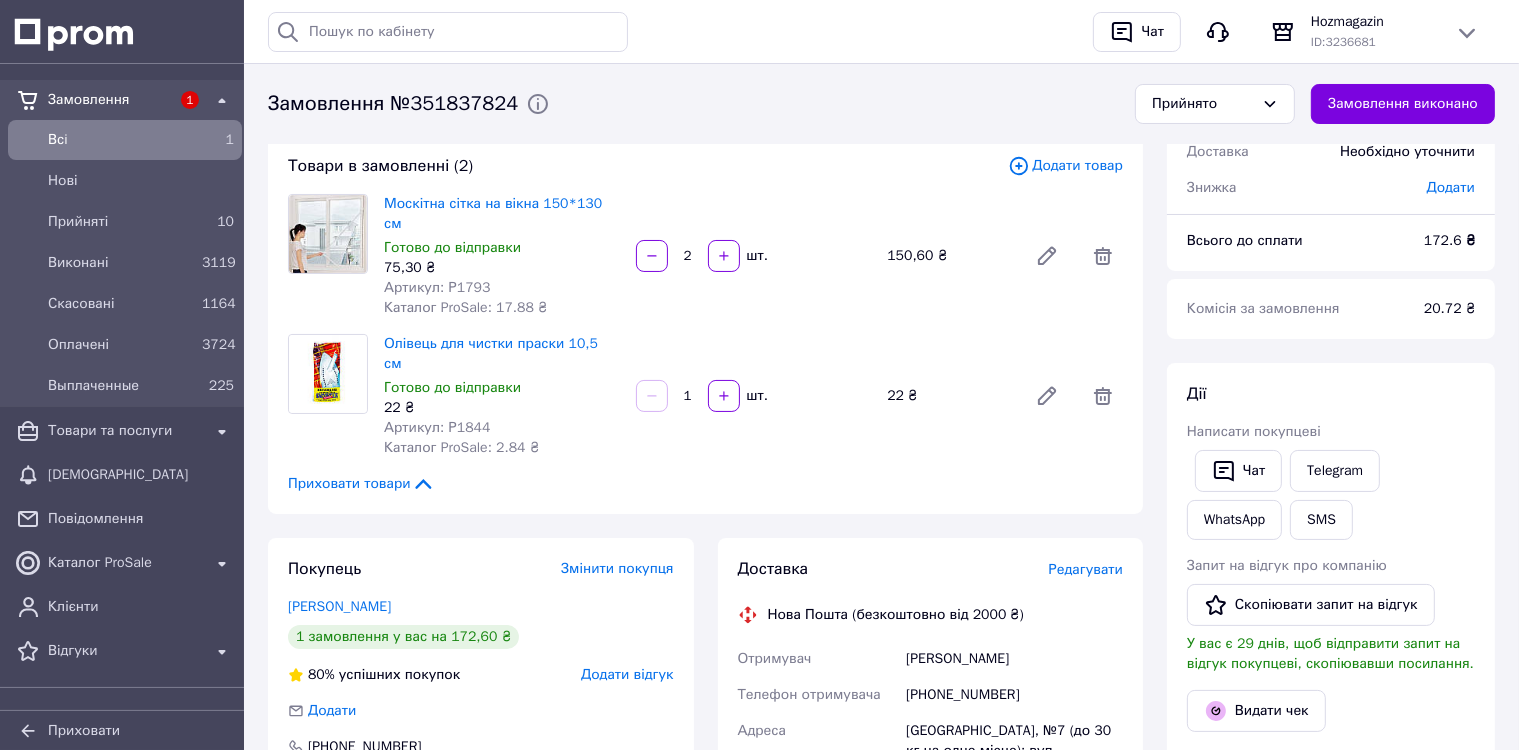 scroll, scrollTop: 100, scrollLeft: 0, axis: vertical 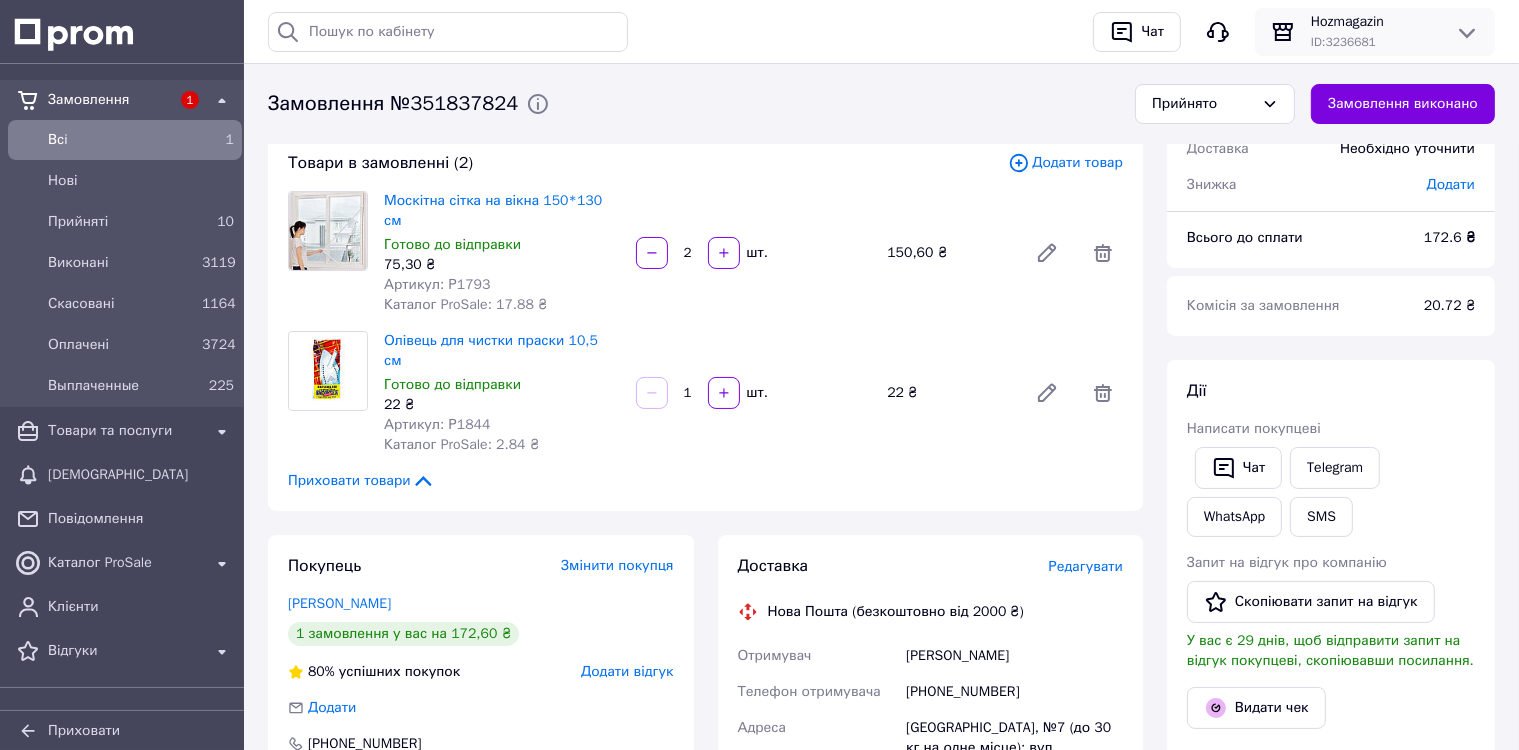 click on "ID:  3236681" at bounding box center (1375, 42) 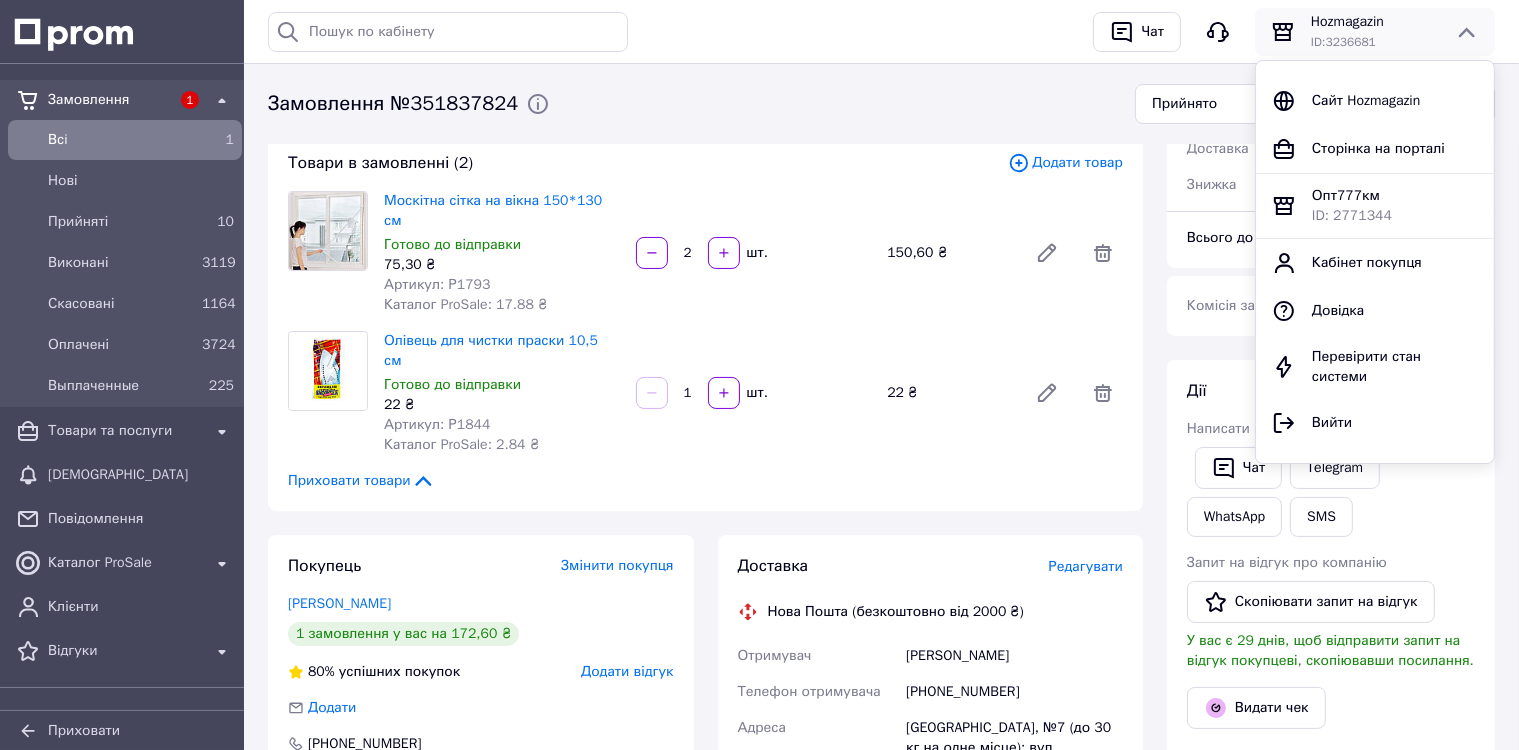 click on "Опт777км ID: 2771344" at bounding box center (1375, 206) 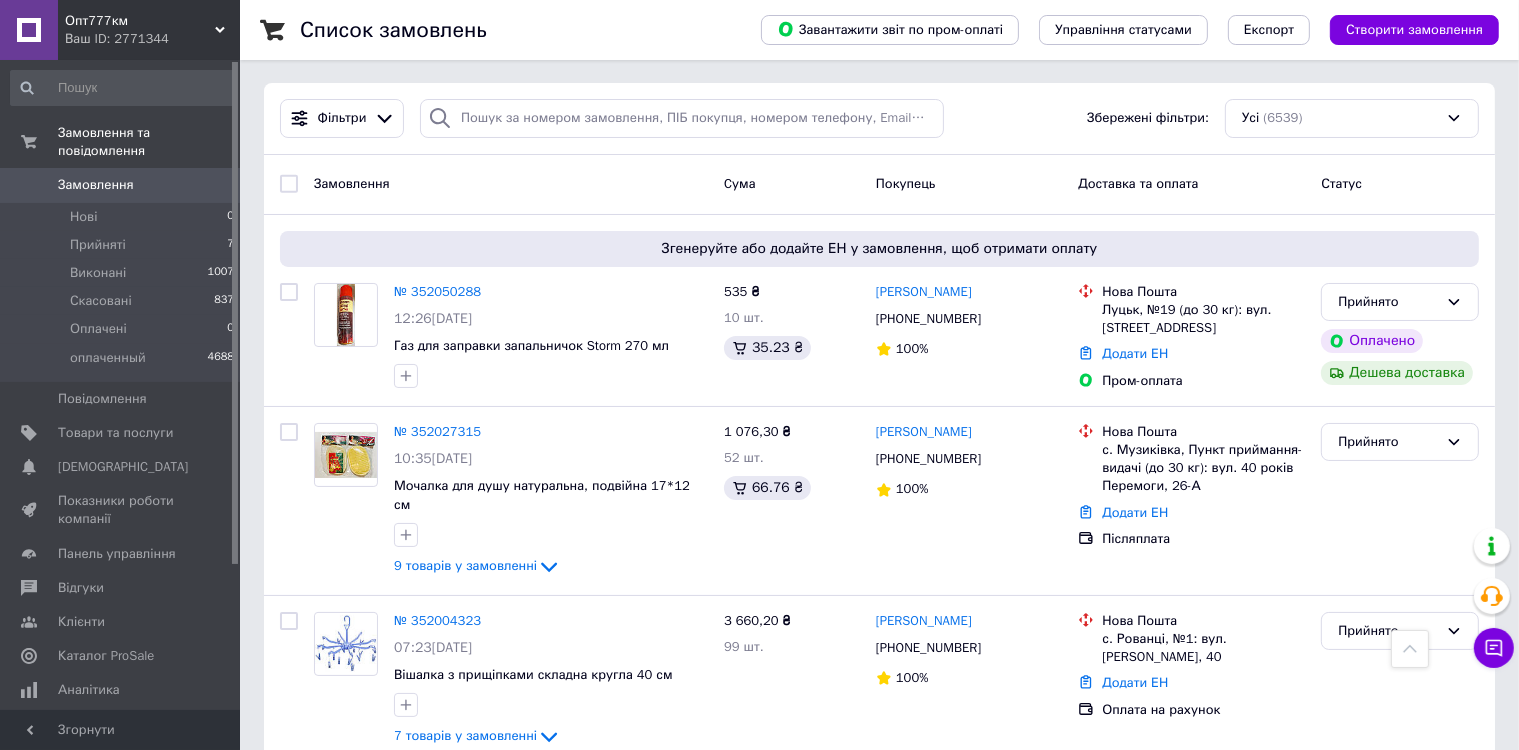 scroll, scrollTop: 0, scrollLeft: 0, axis: both 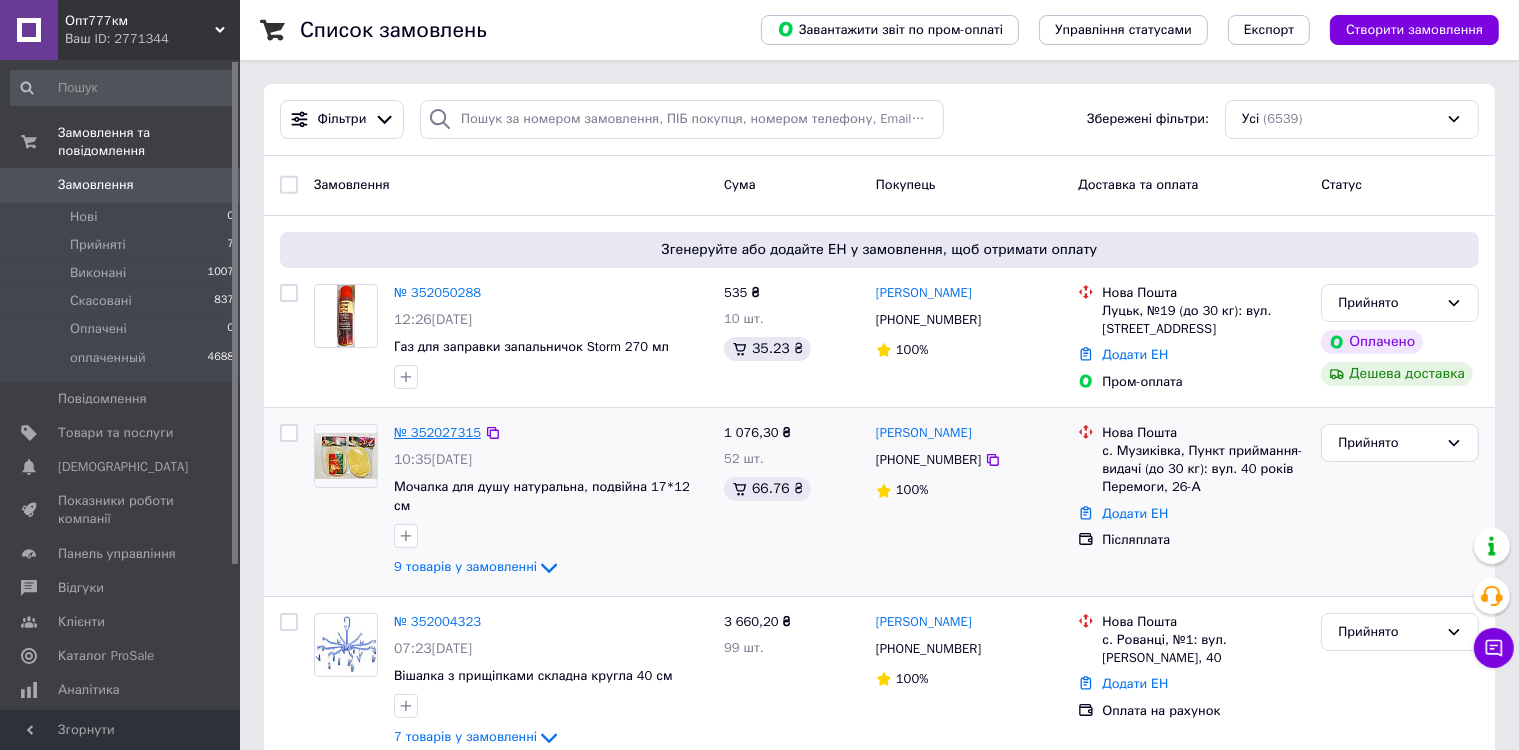 click on "№ 352027315" at bounding box center (437, 432) 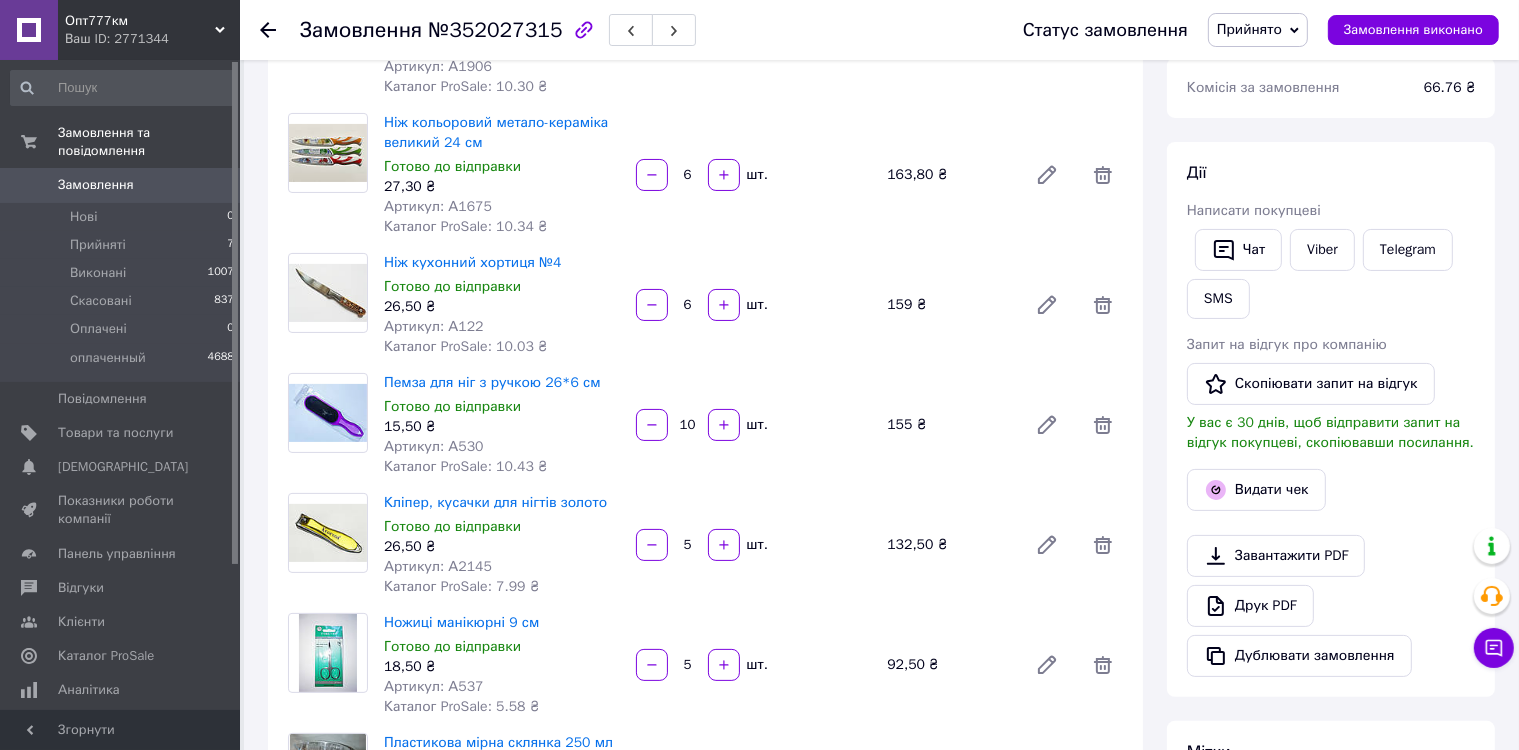 scroll, scrollTop: 300, scrollLeft: 0, axis: vertical 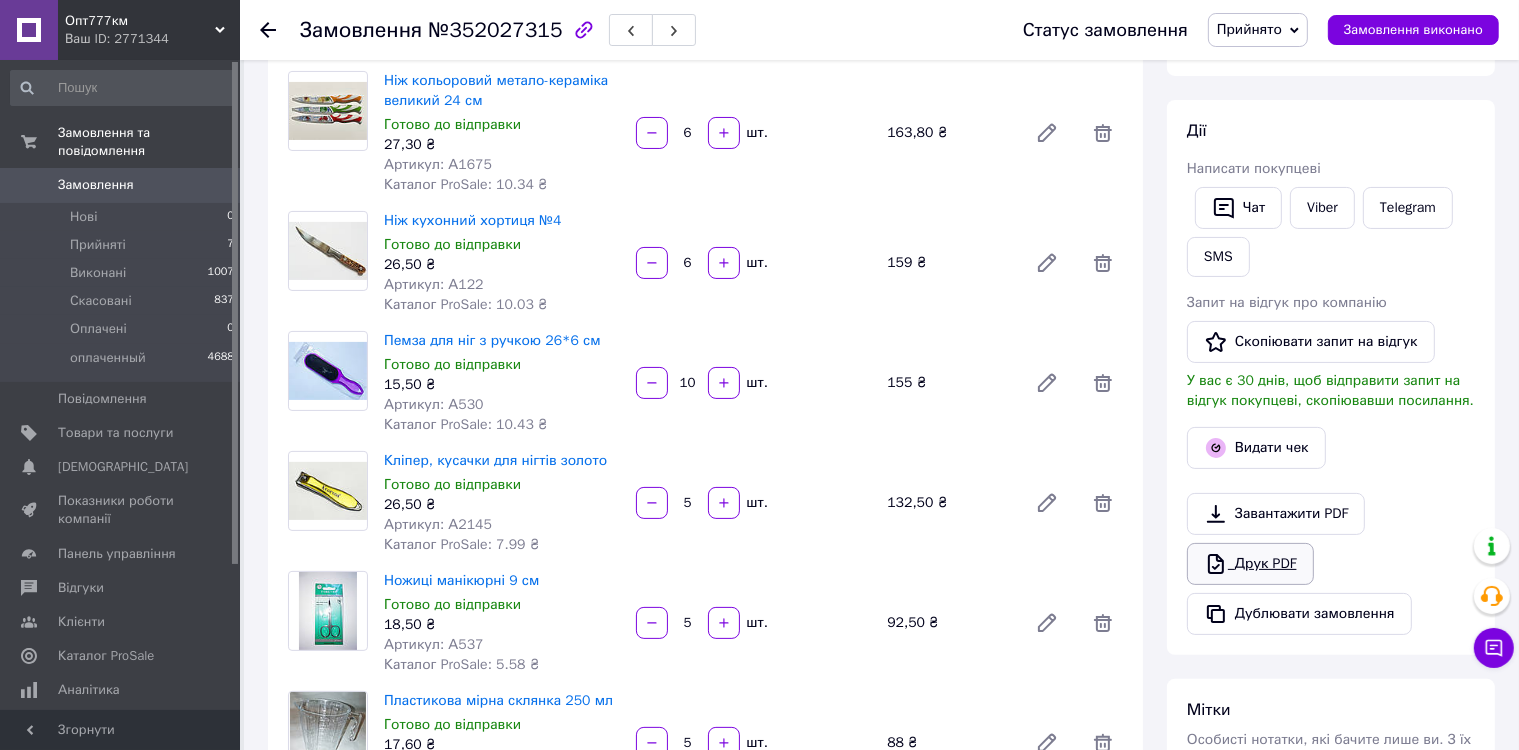click on "Друк PDF" at bounding box center (1250, 564) 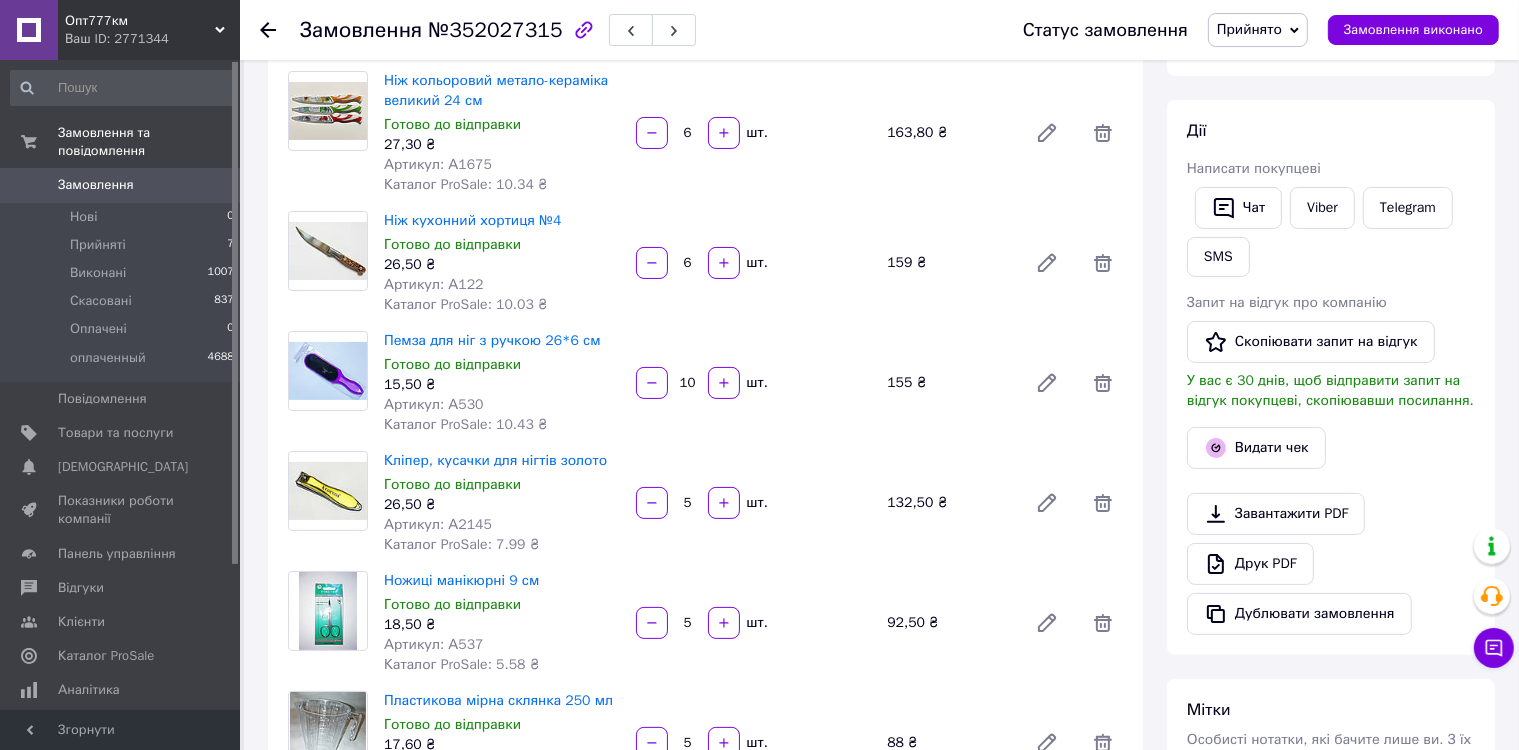 click 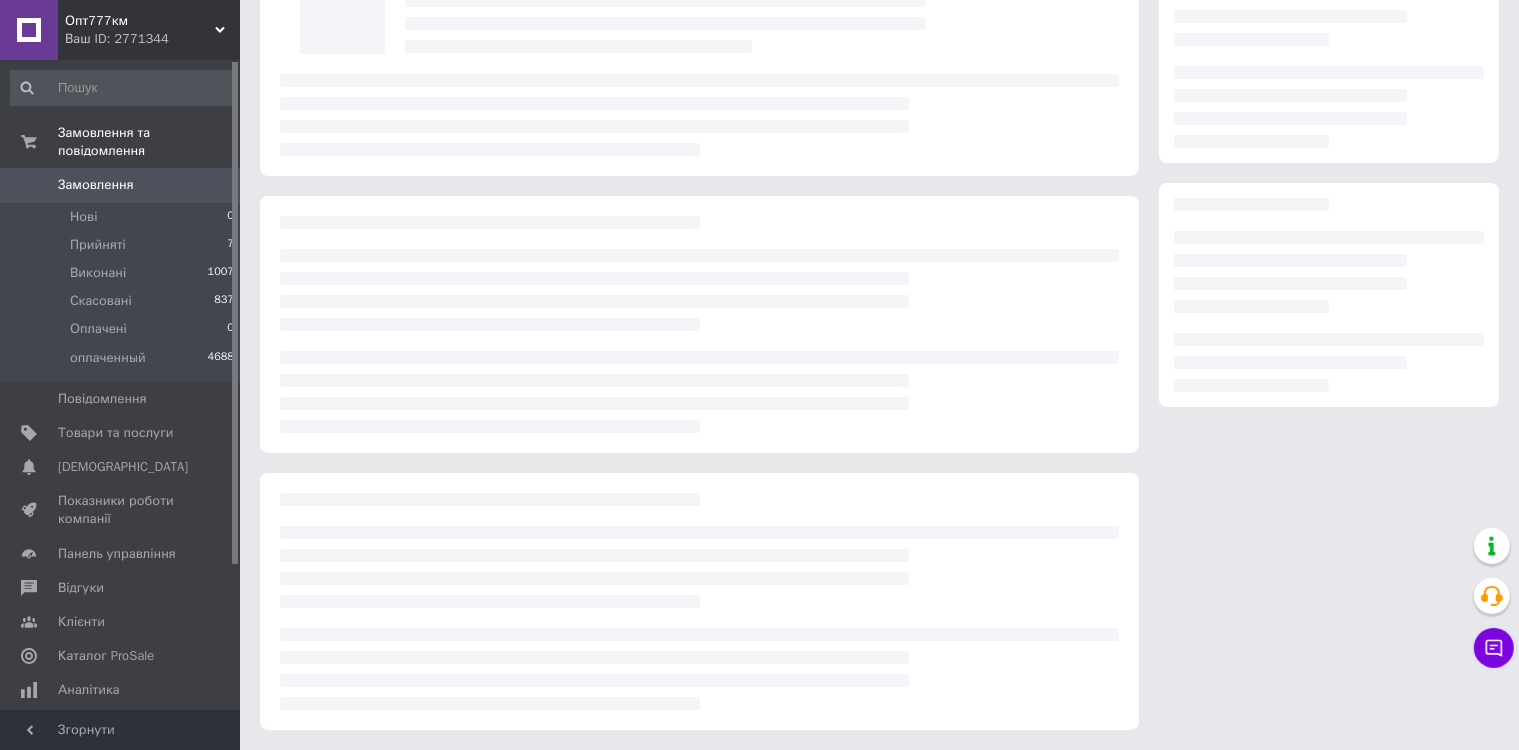 scroll, scrollTop: 0, scrollLeft: 0, axis: both 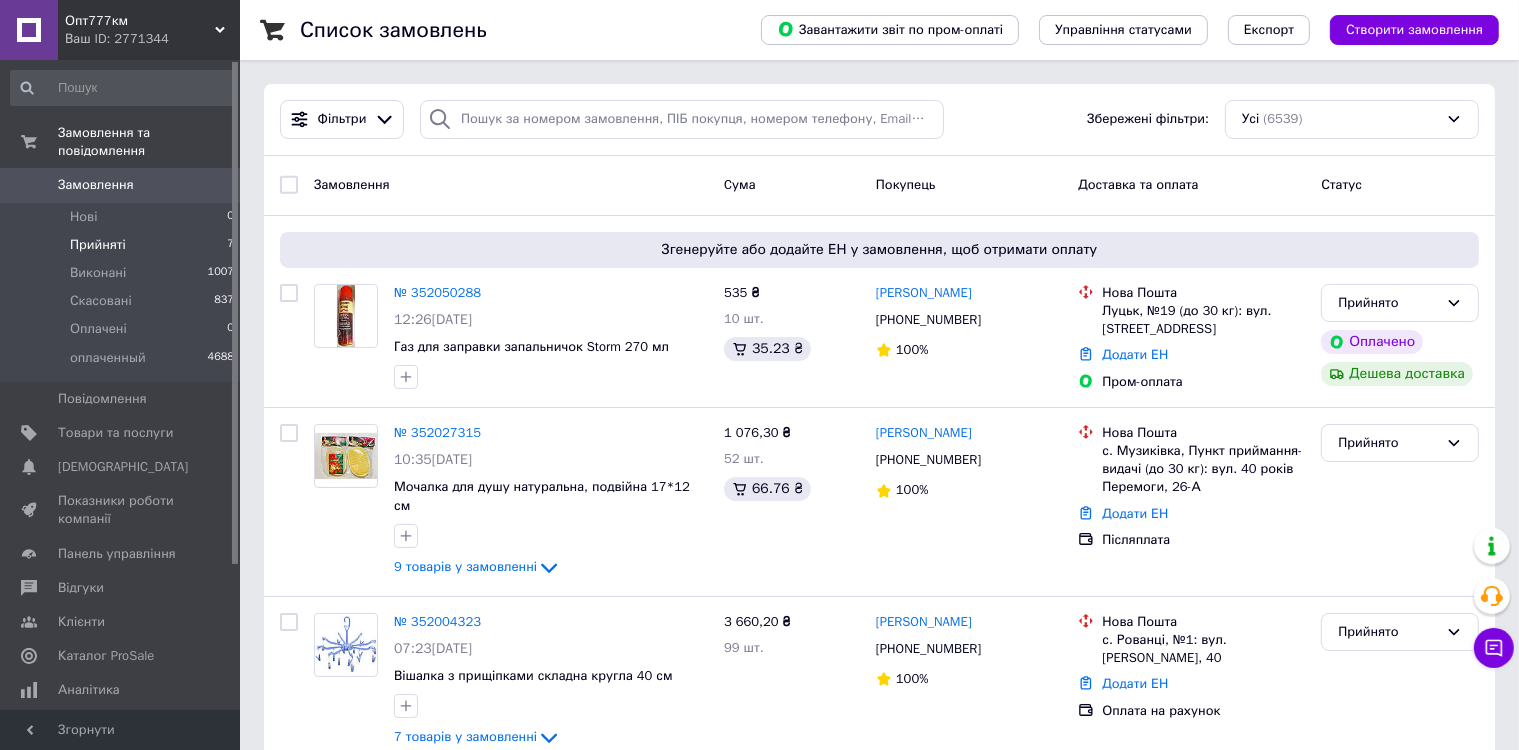 click on "Прийняті" at bounding box center (98, 245) 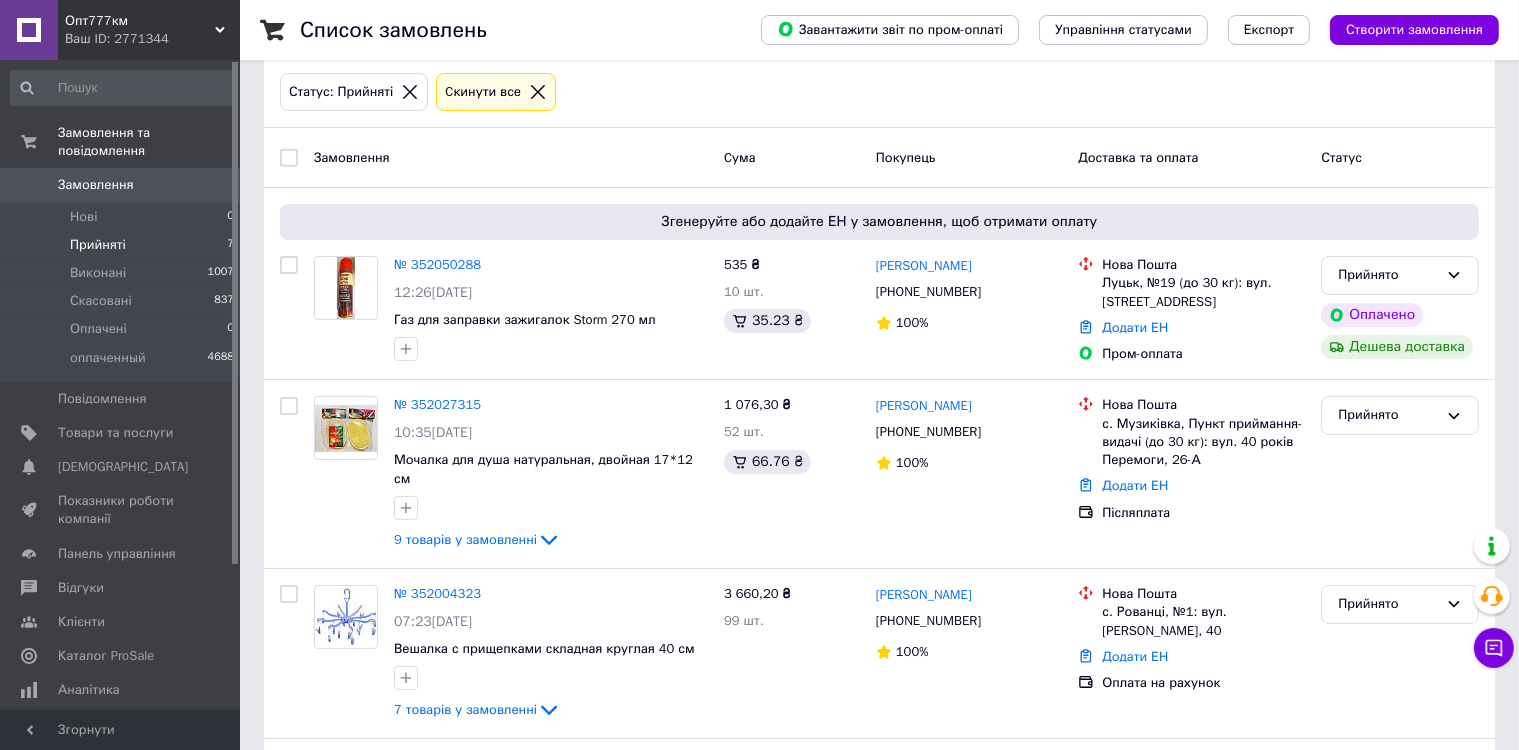 scroll, scrollTop: 0, scrollLeft: 0, axis: both 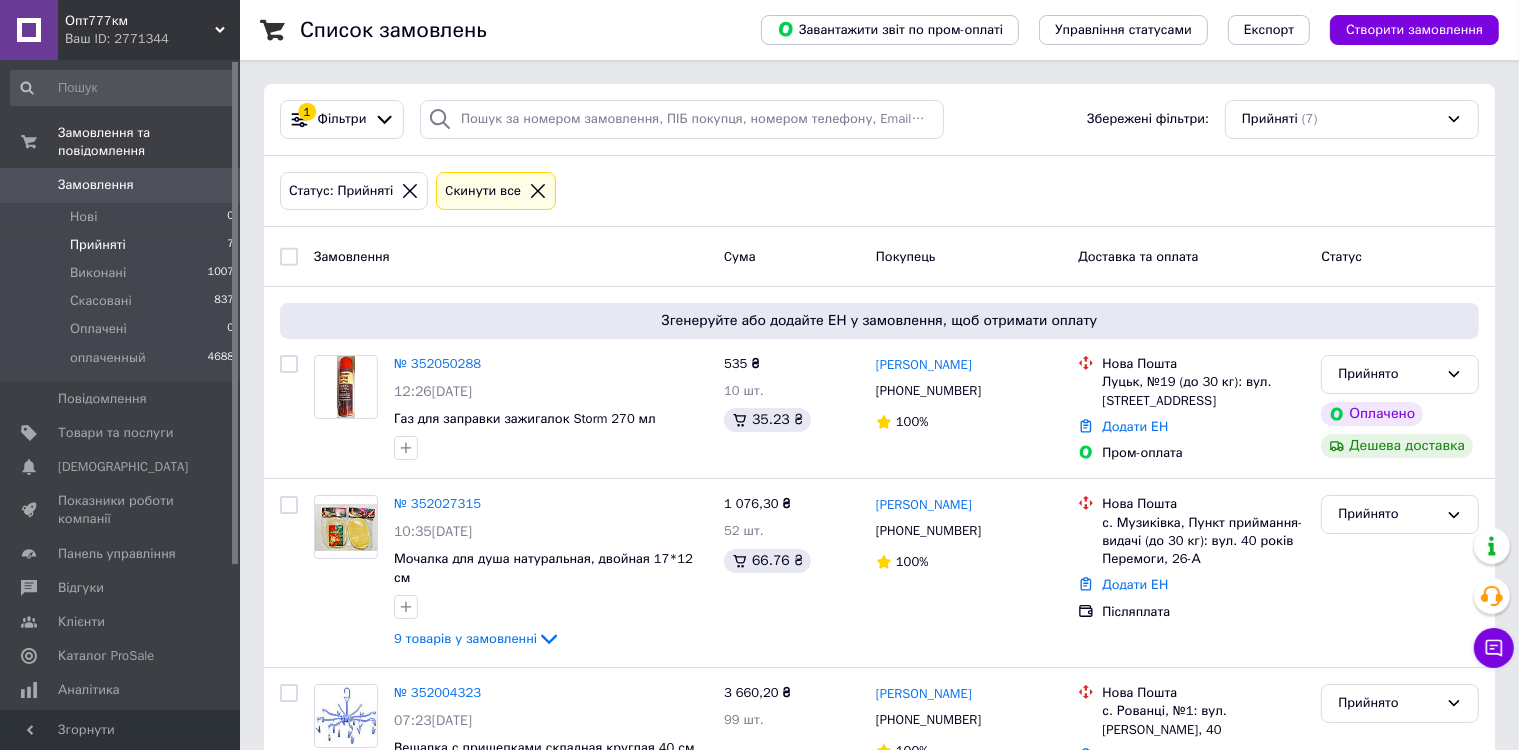 click 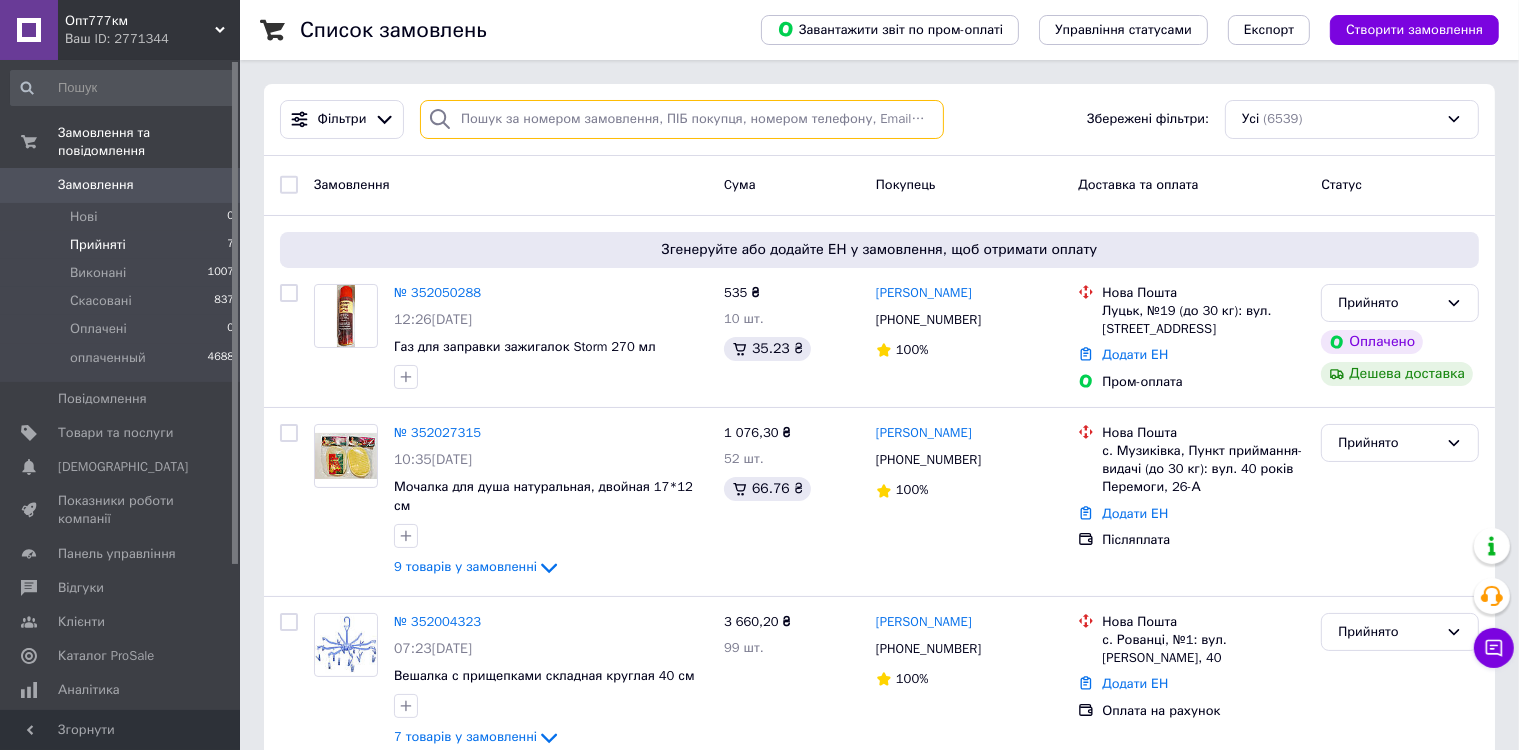 click at bounding box center [682, 119] 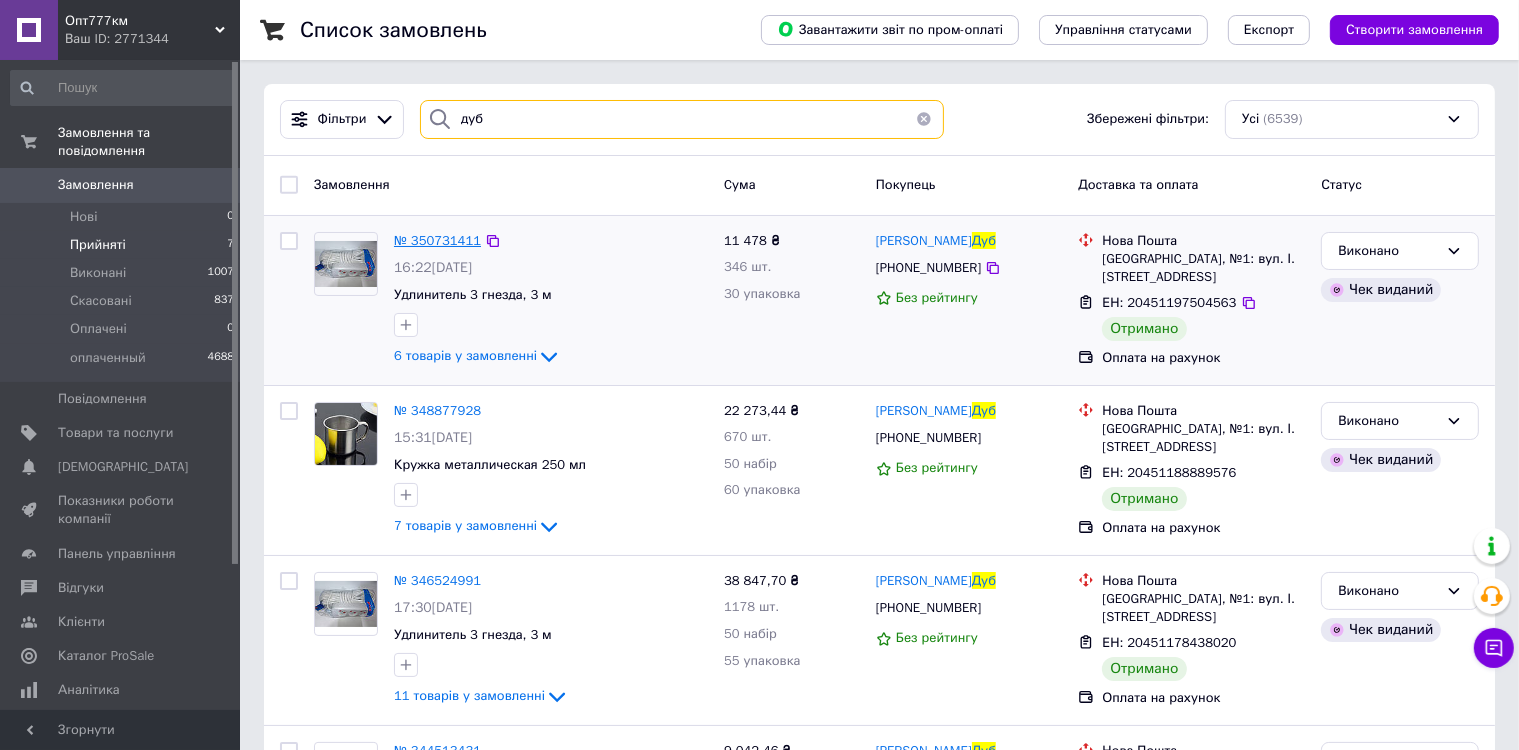 type on "дуб" 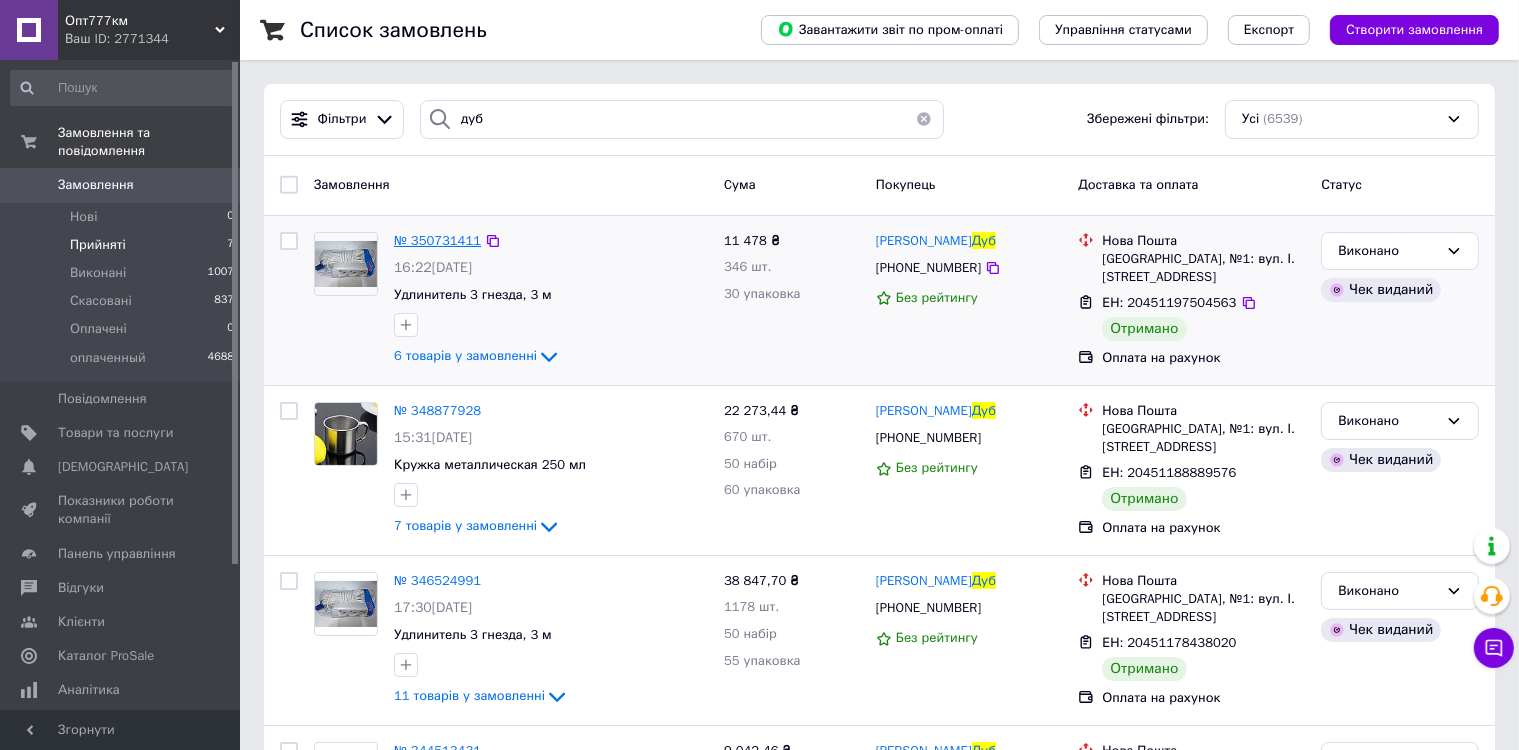 click on "№ 350731411" at bounding box center (437, 240) 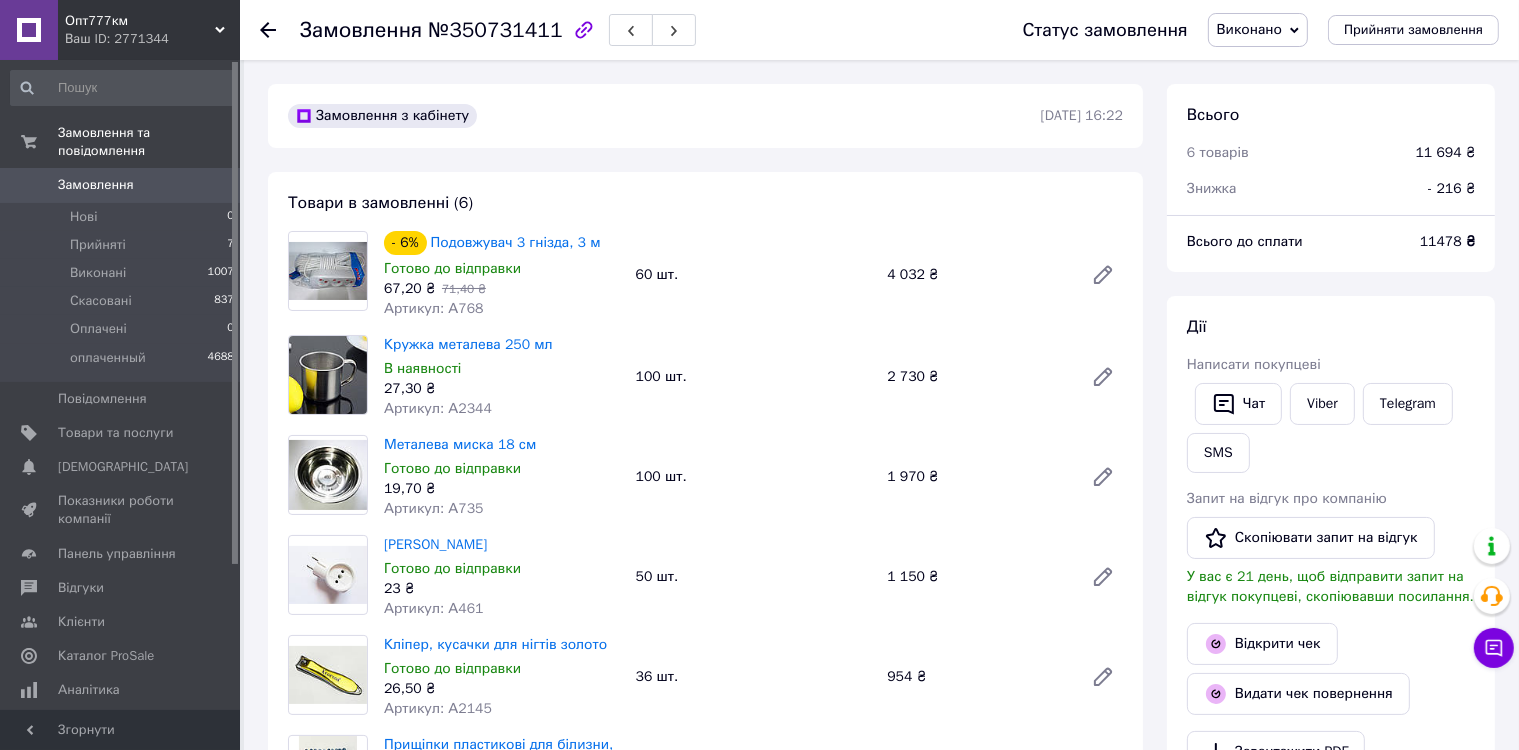 scroll, scrollTop: 330, scrollLeft: 0, axis: vertical 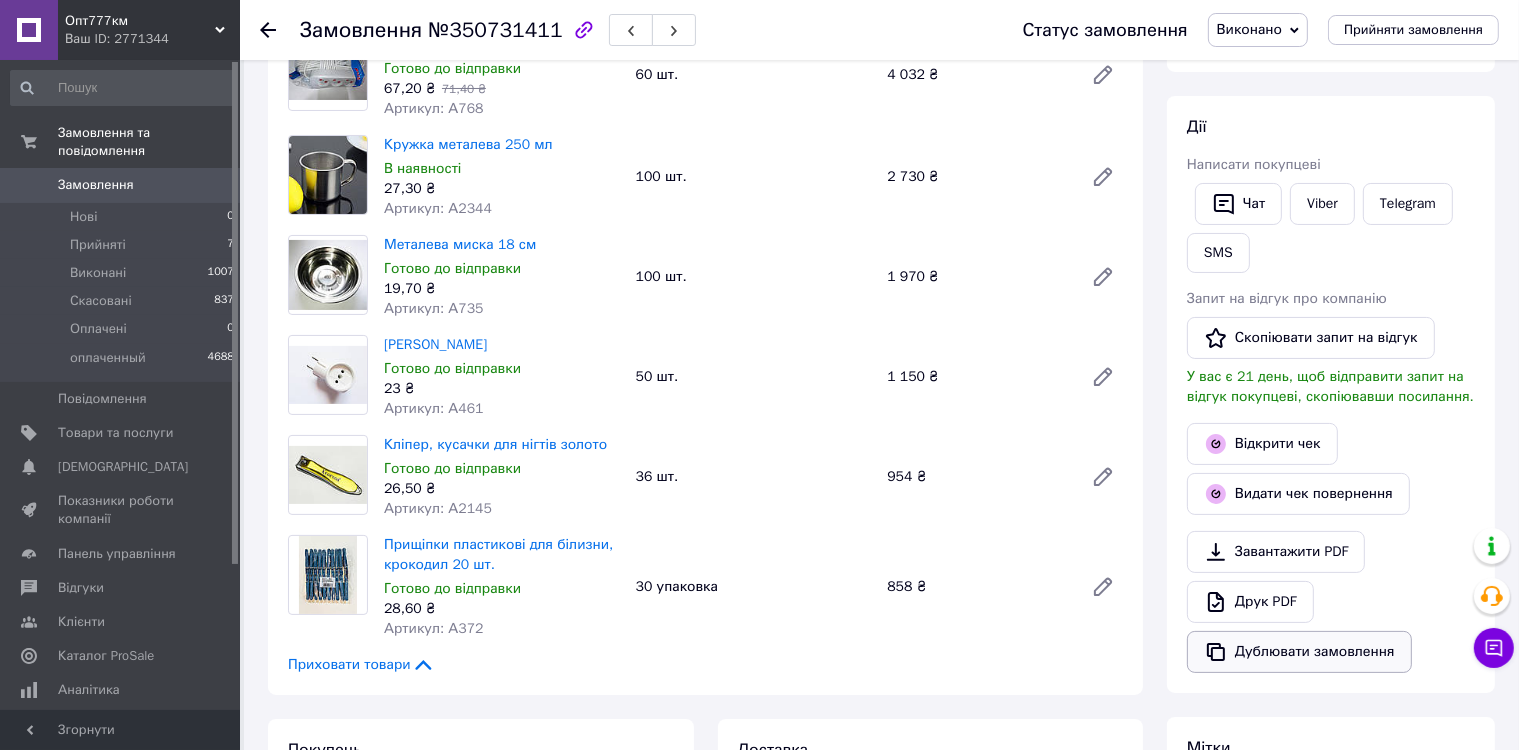 click on "Дублювати замовлення" at bounding box center [1299, 652] 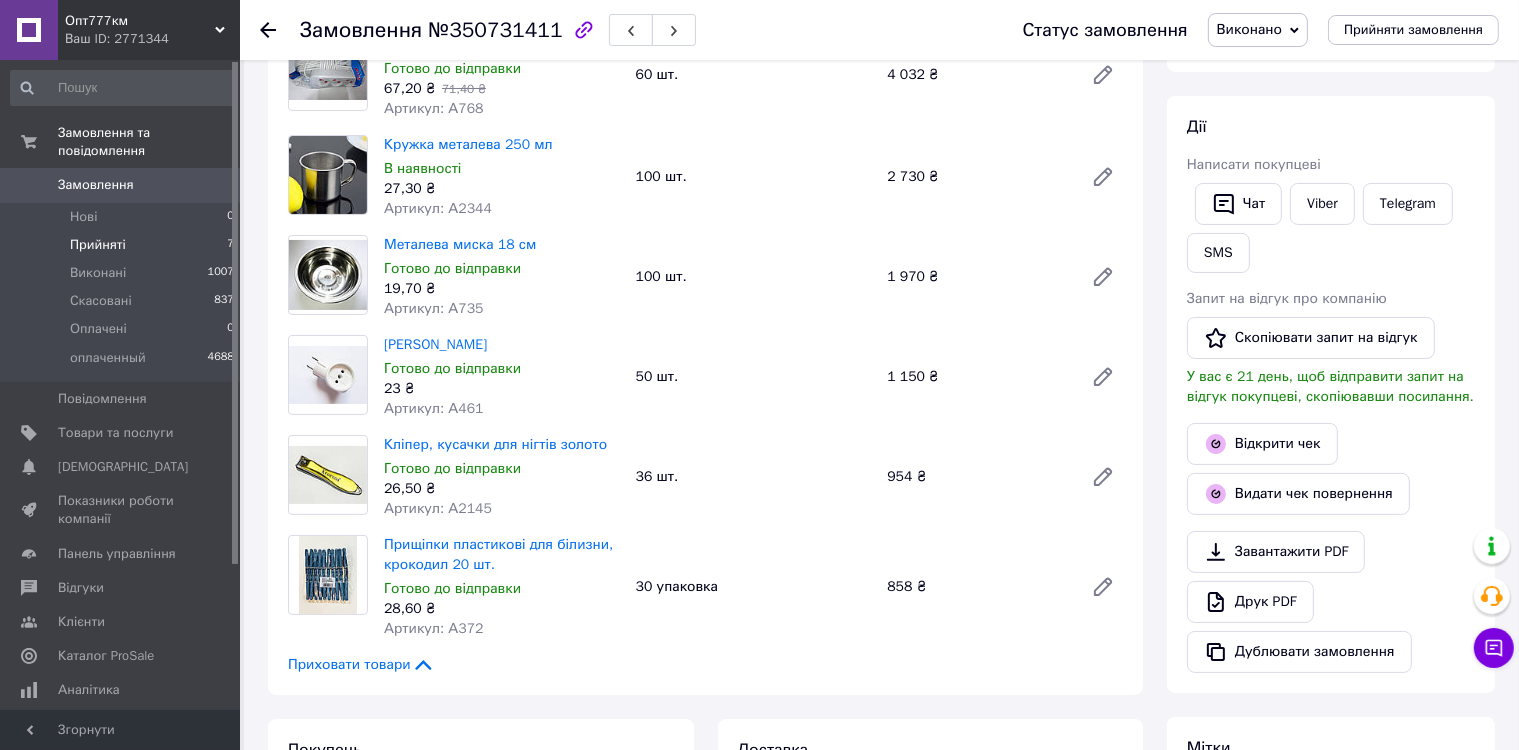 click on "Прийняті" at bounding box center (98, 245) 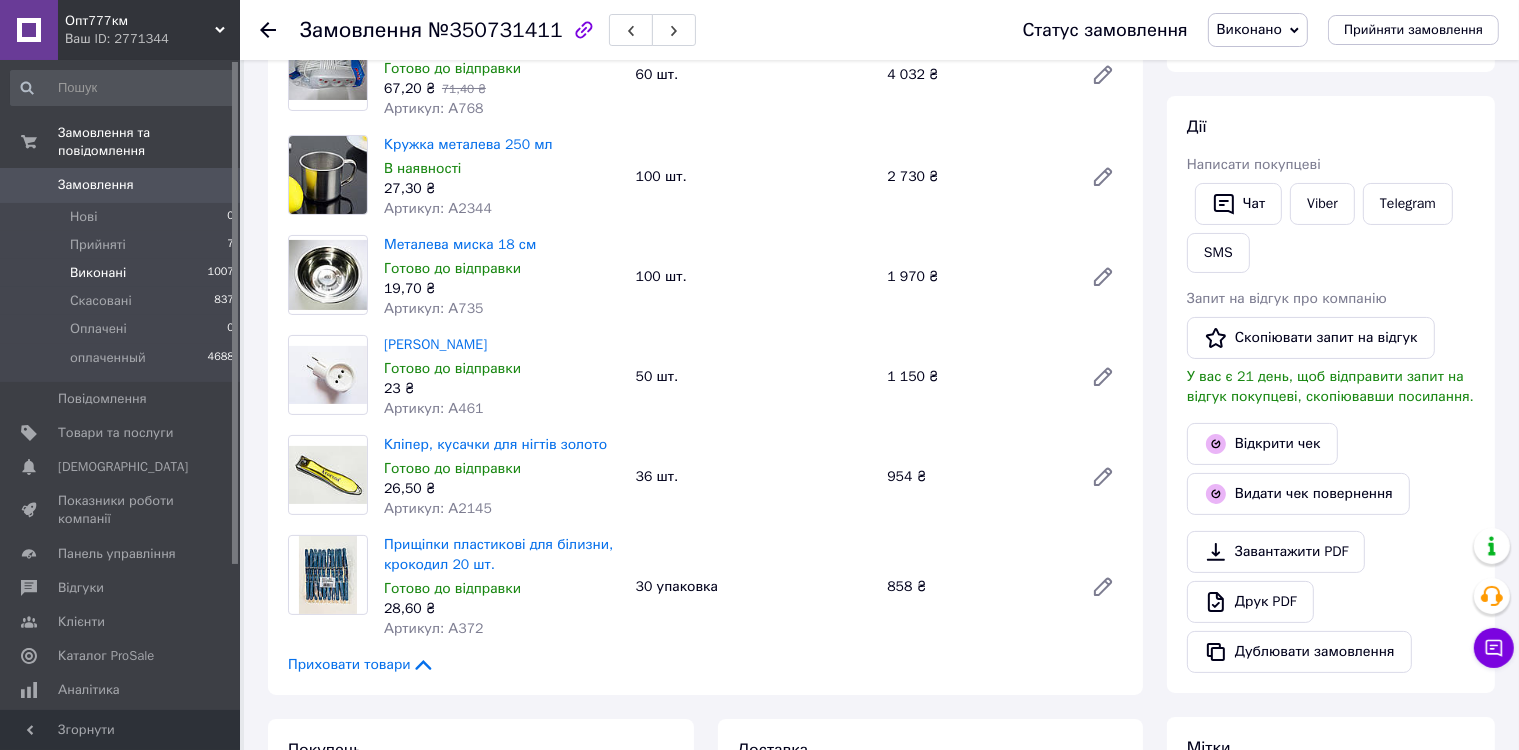 scroll, scrollTop: 0, scrollLeft: 0, axis: both 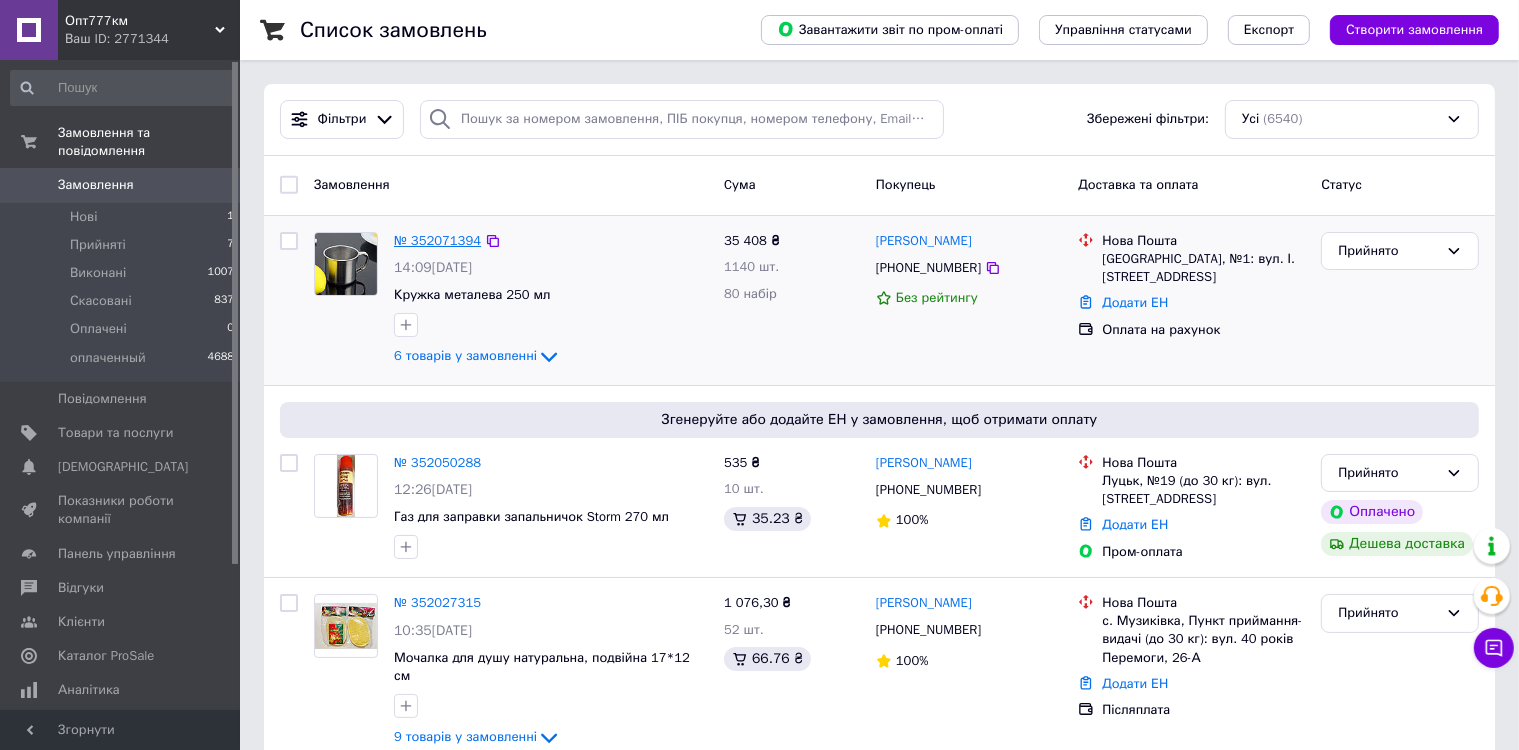 click on "№ 352071394" at bounding box center (437, 240) 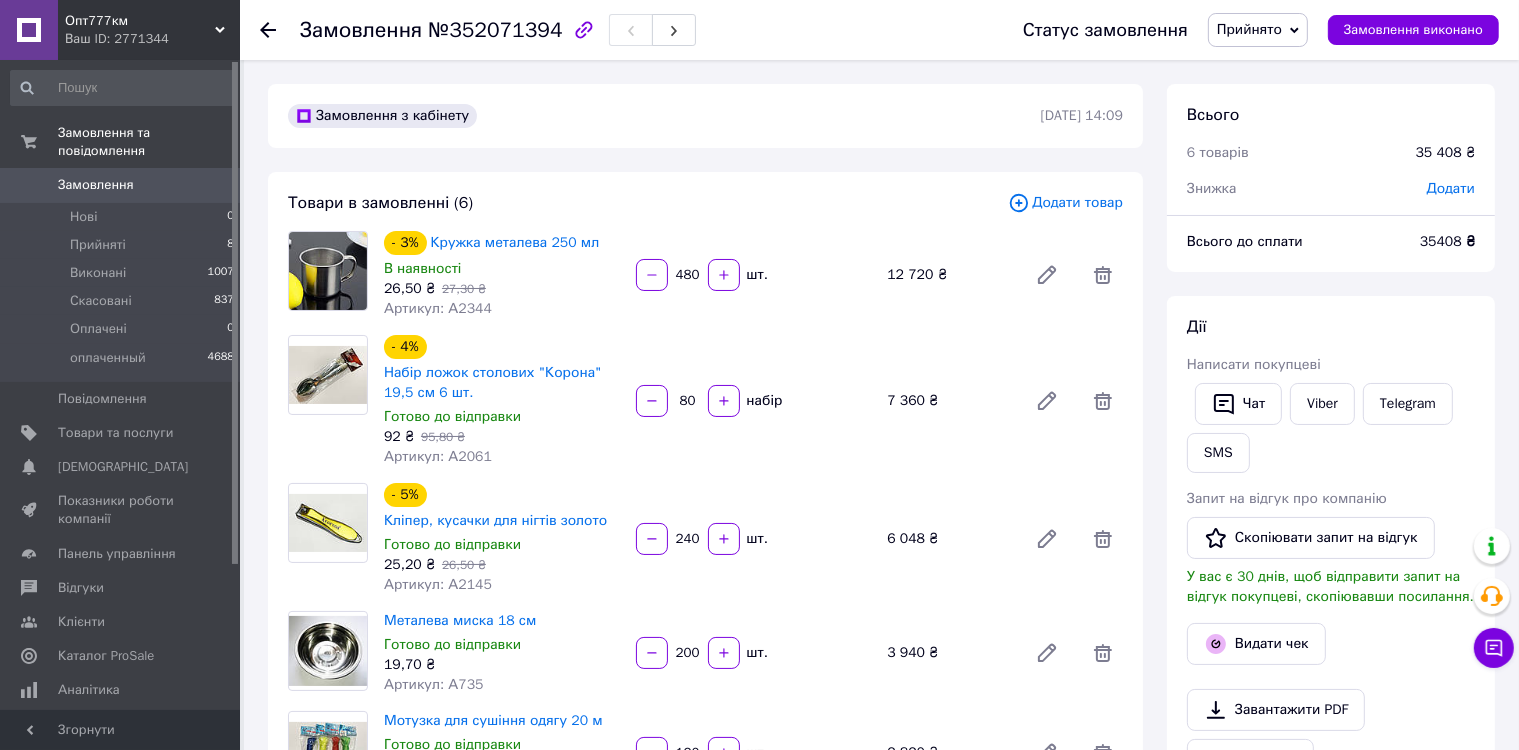 scroll, scrollTop: 68, scrollLeft: 0, axis: vertical 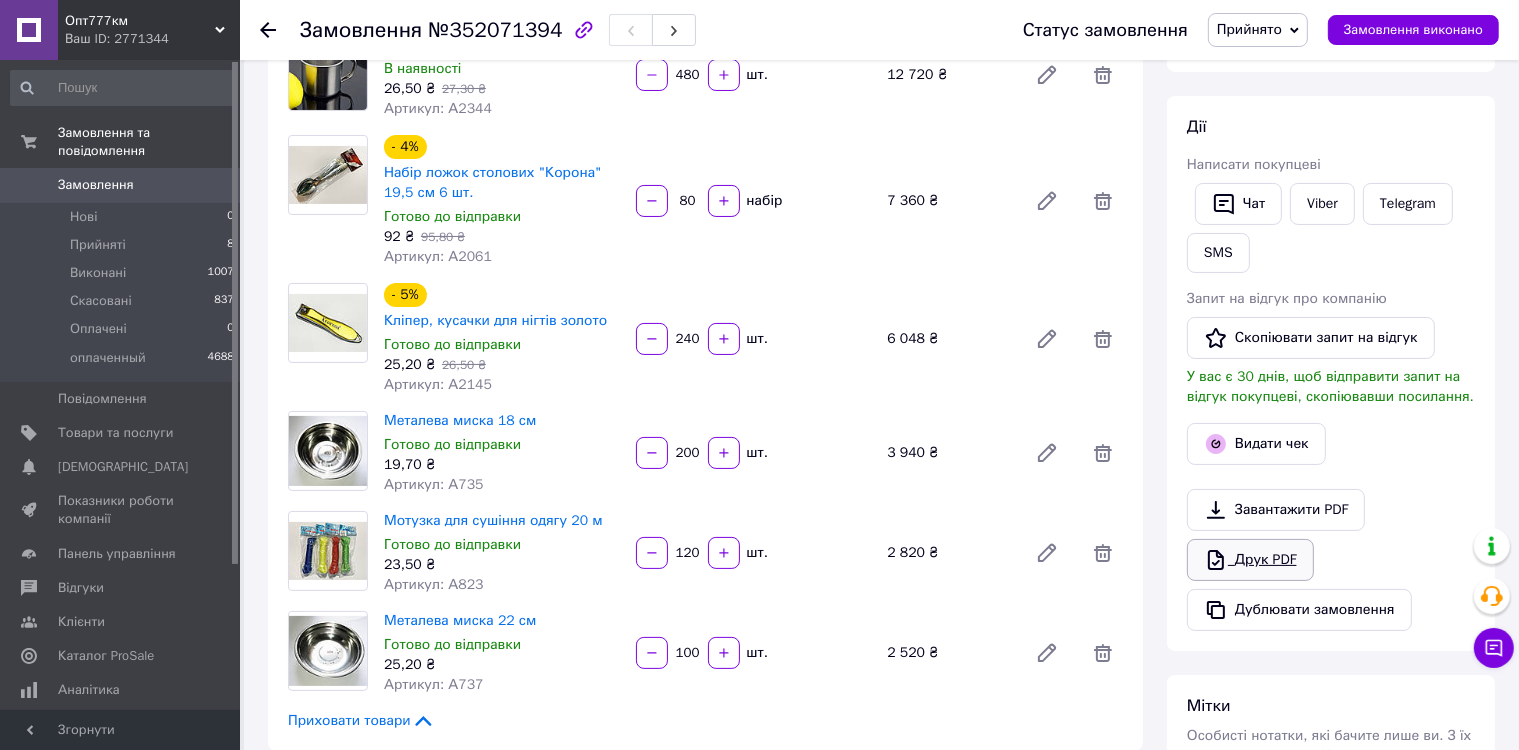 click on "Друк PDF" at bounding box center (1250, 560) 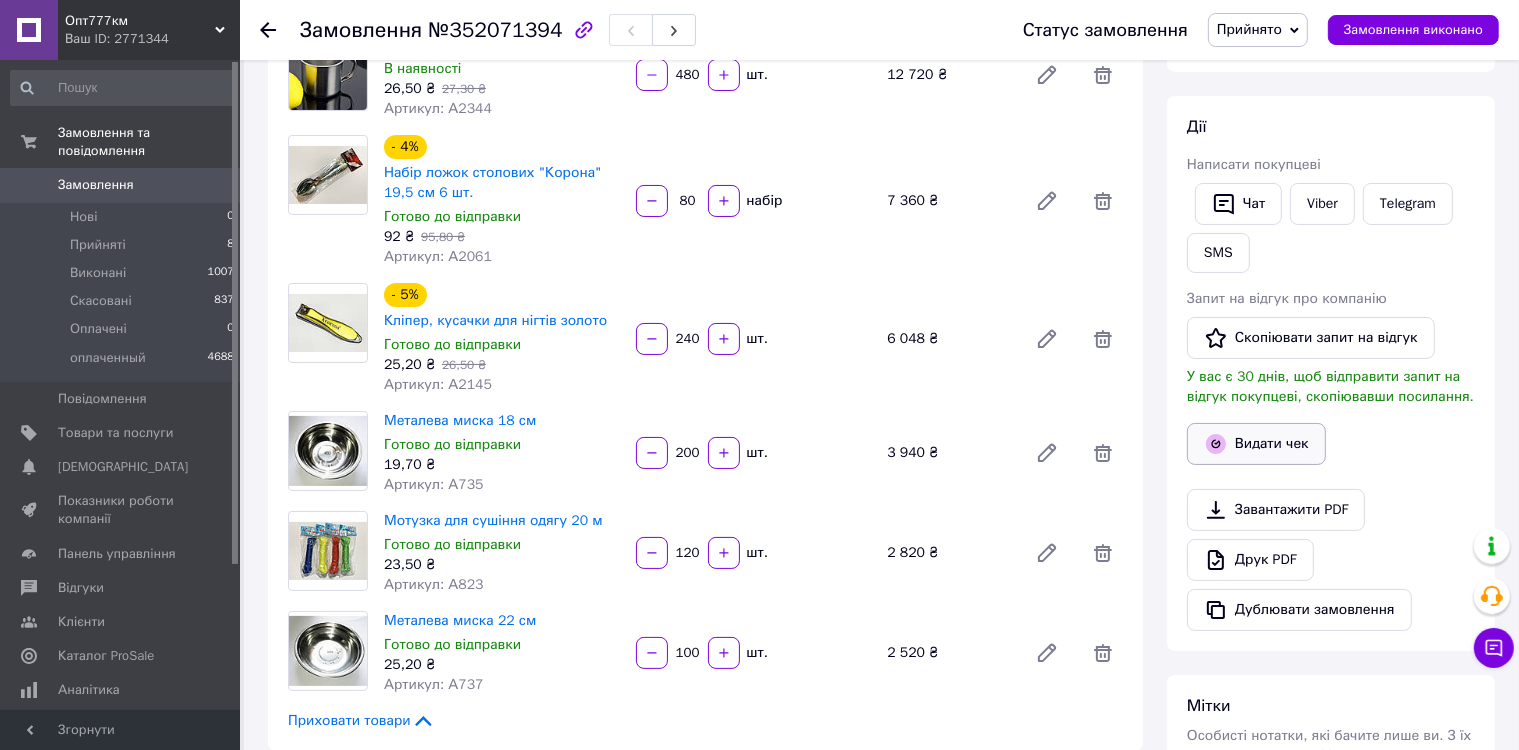 click on "Видати чек" at bounding box center [1256, 444] 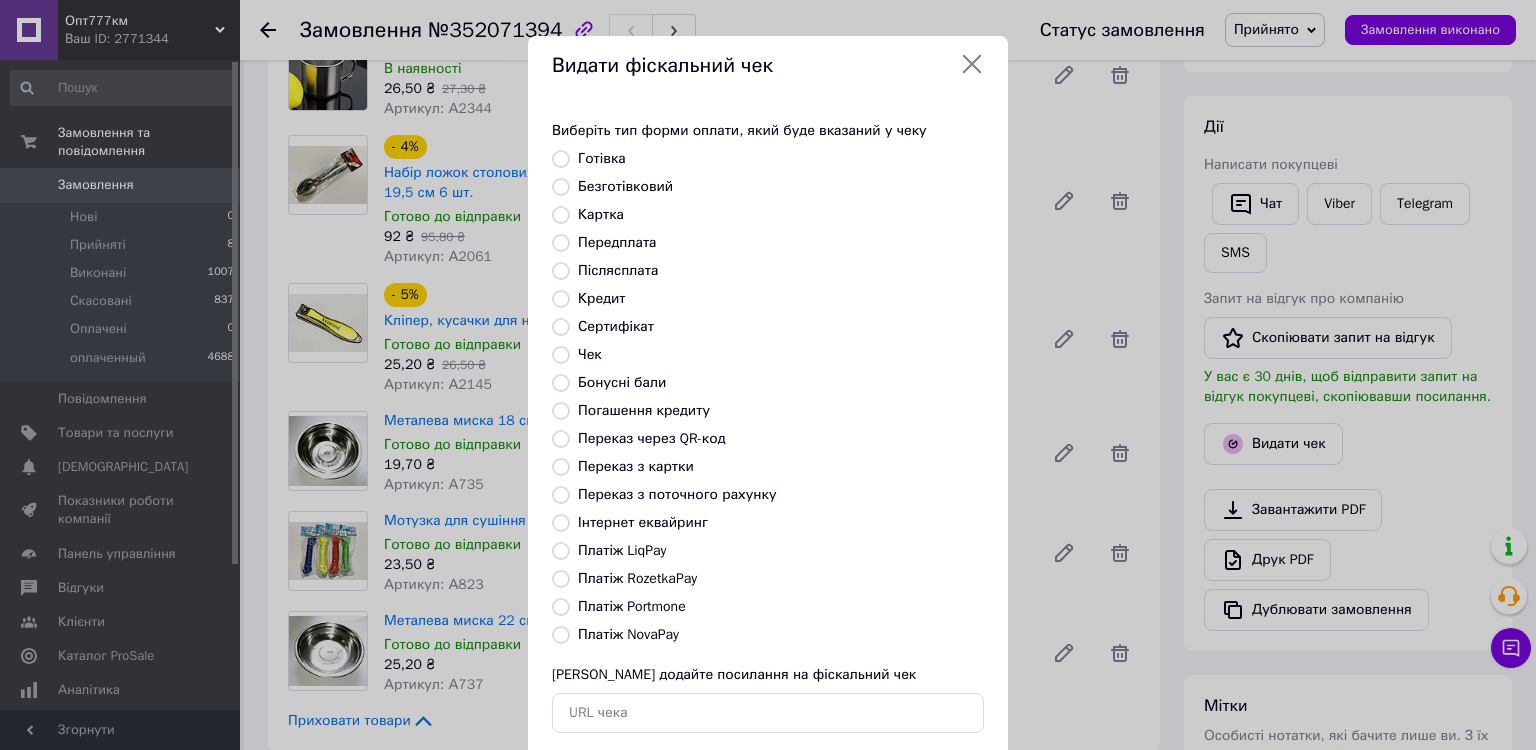 click on "Безготівковий" at bounding box center (561, 187) 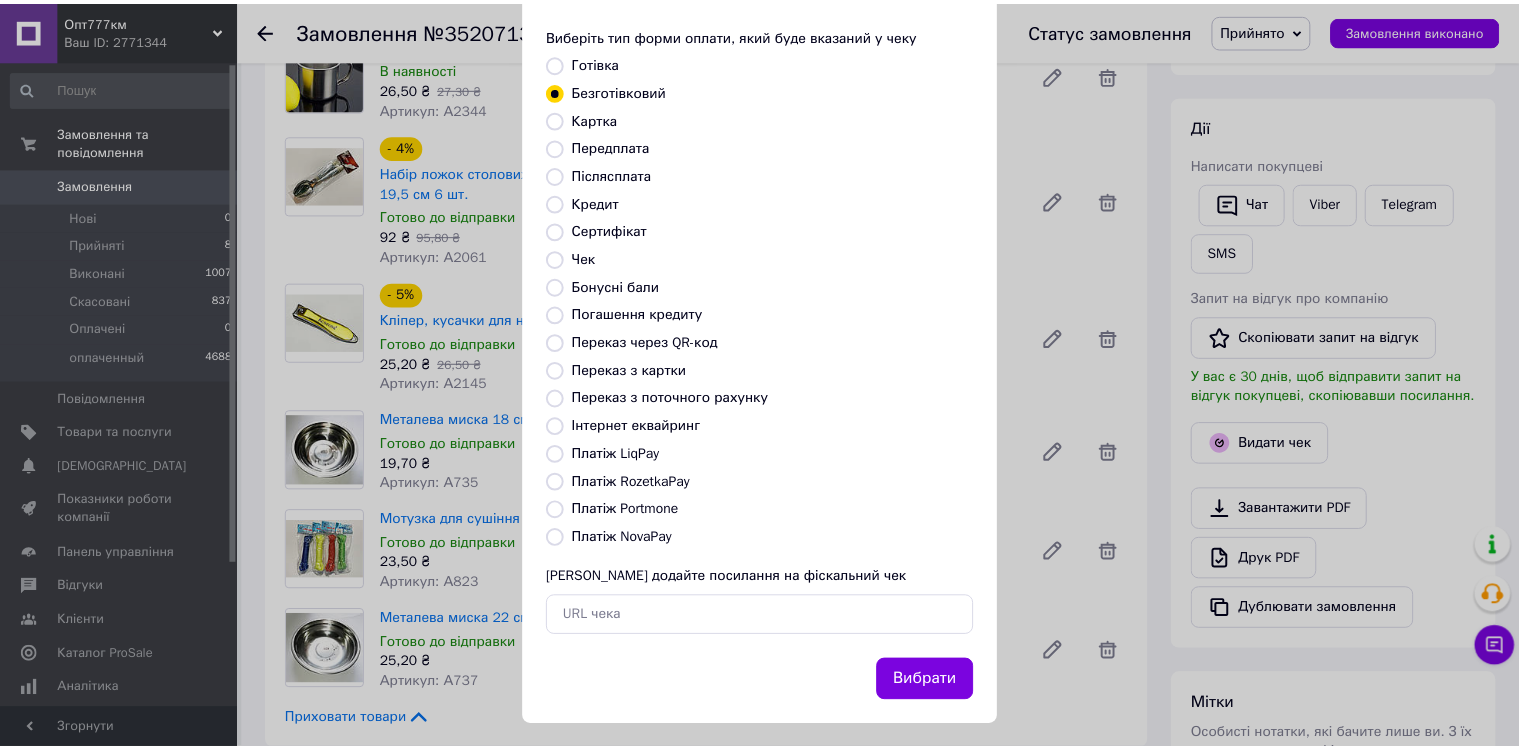 scroll, scrollTop: 109, scrollLeft: 0, axis: vertical 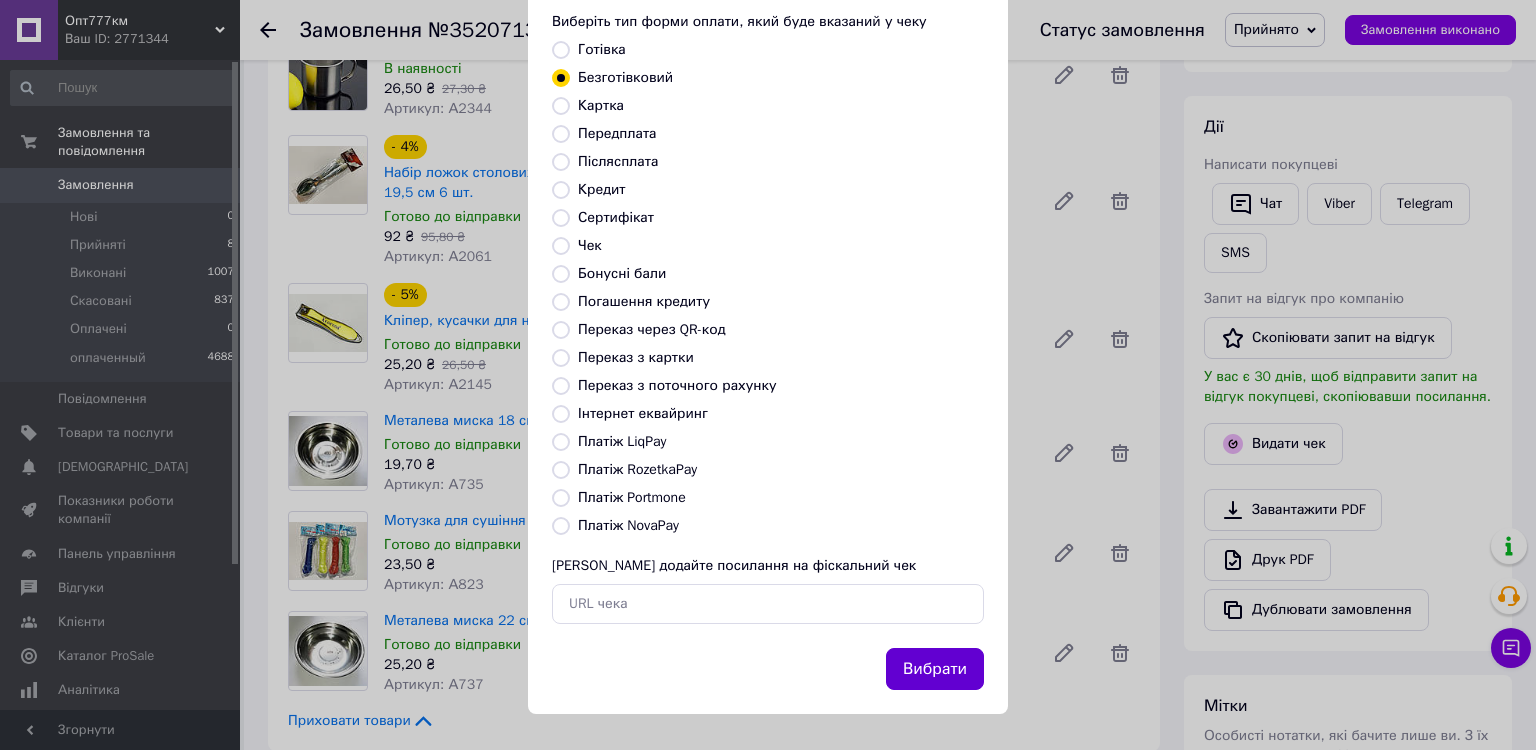click on "Вибрати" at bounding box center (935, 669) 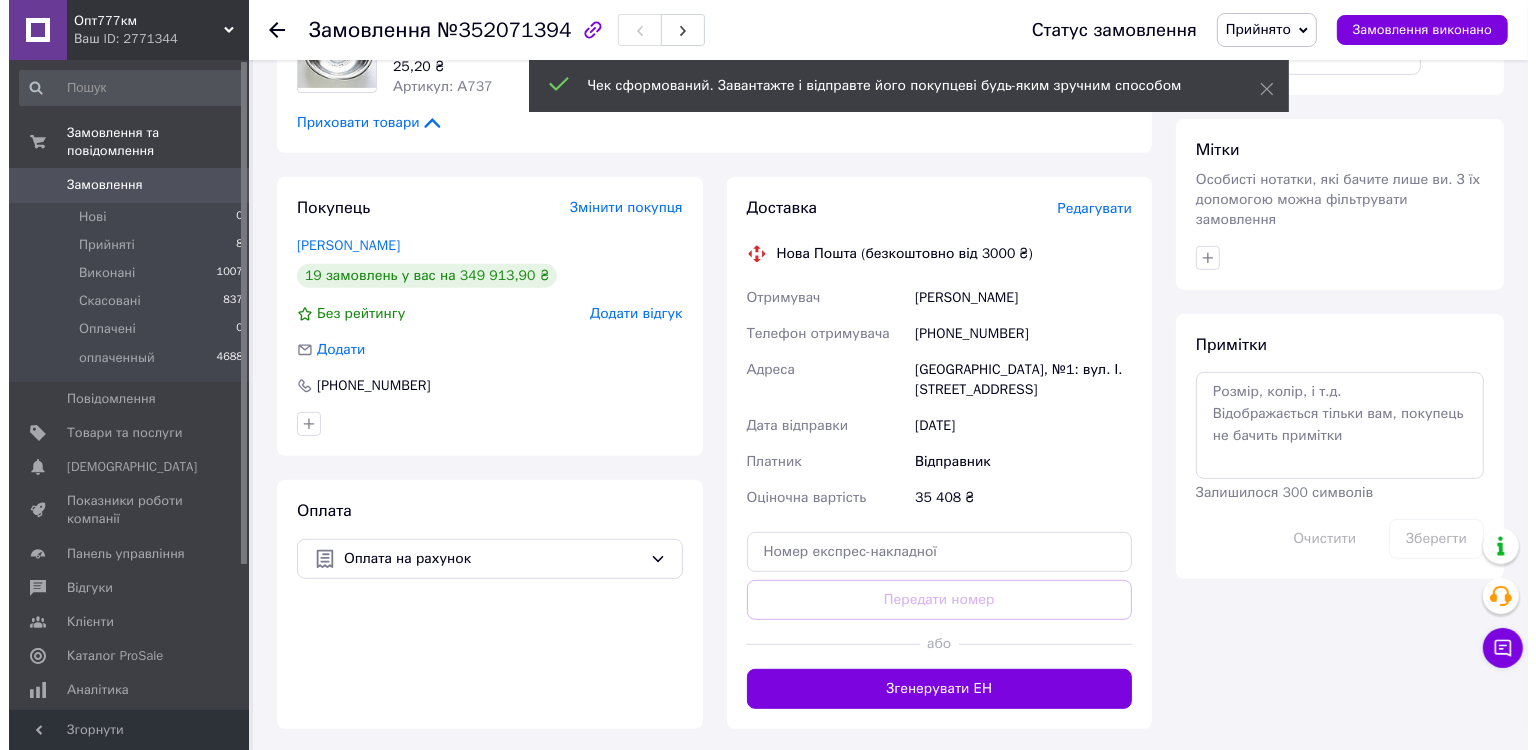scroll, scrollTop: 800, scrollLeft: 0, axis: vertical 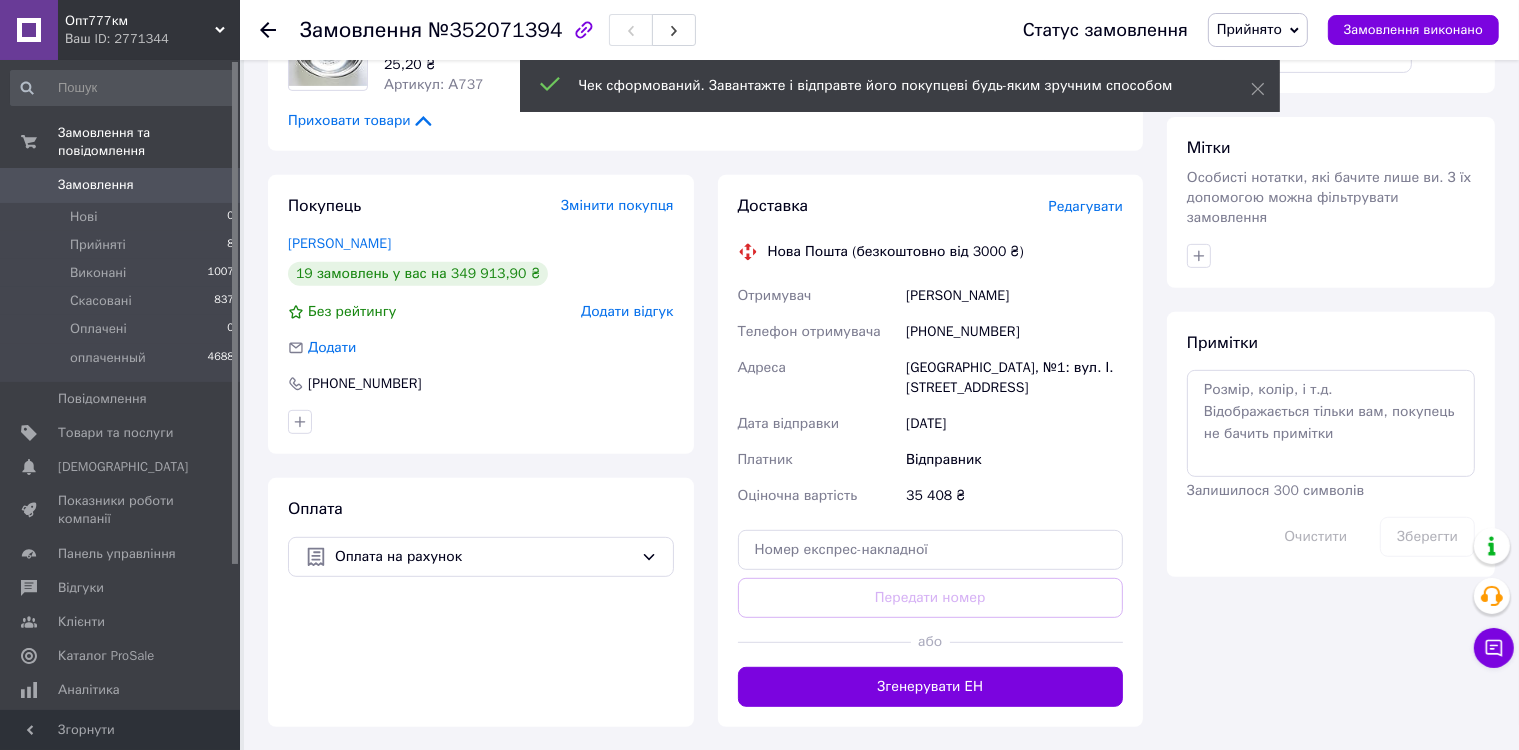 click on "Редагувати" at bounding box center [1086, 206] 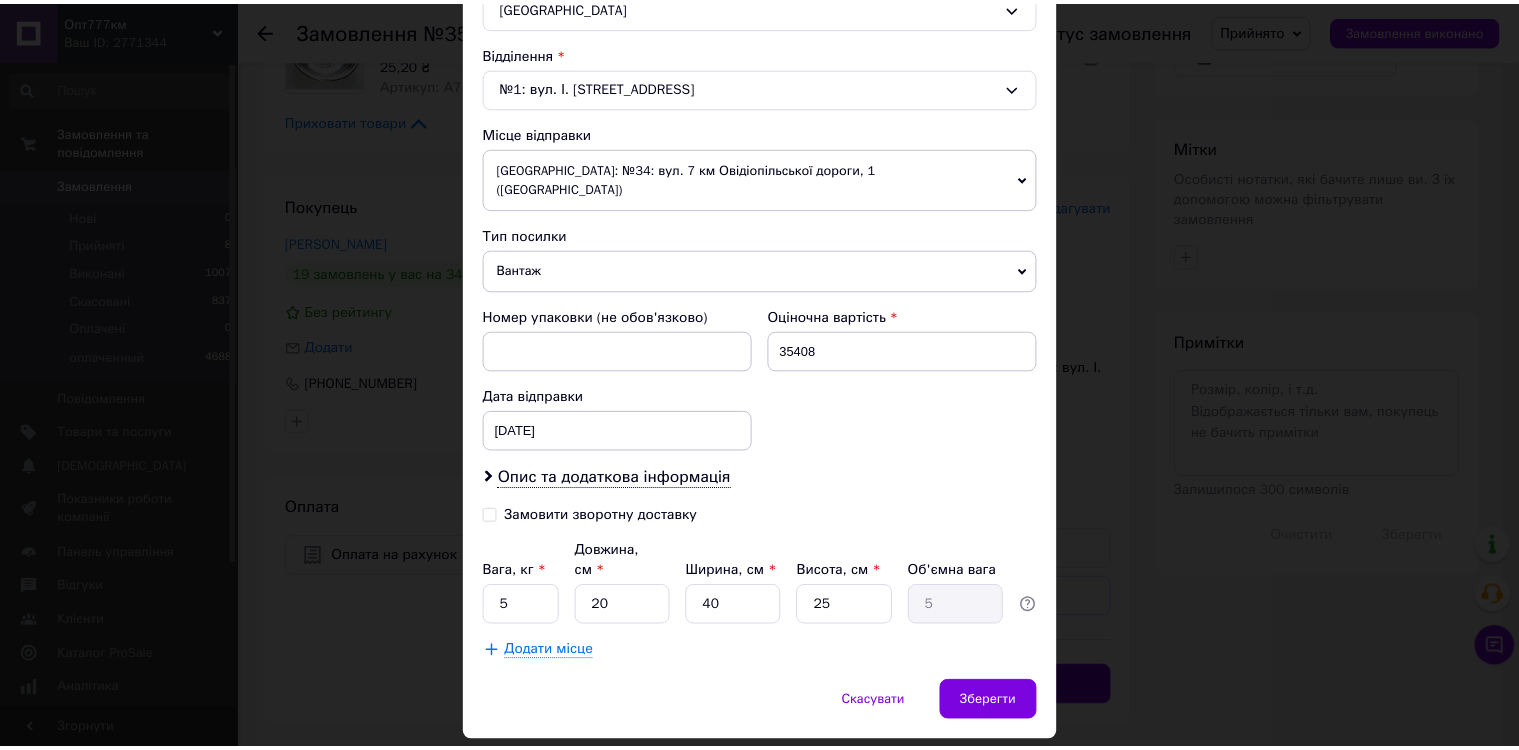 scroll, scrollTop: 614, scrollLeft: 0, axis: vertical 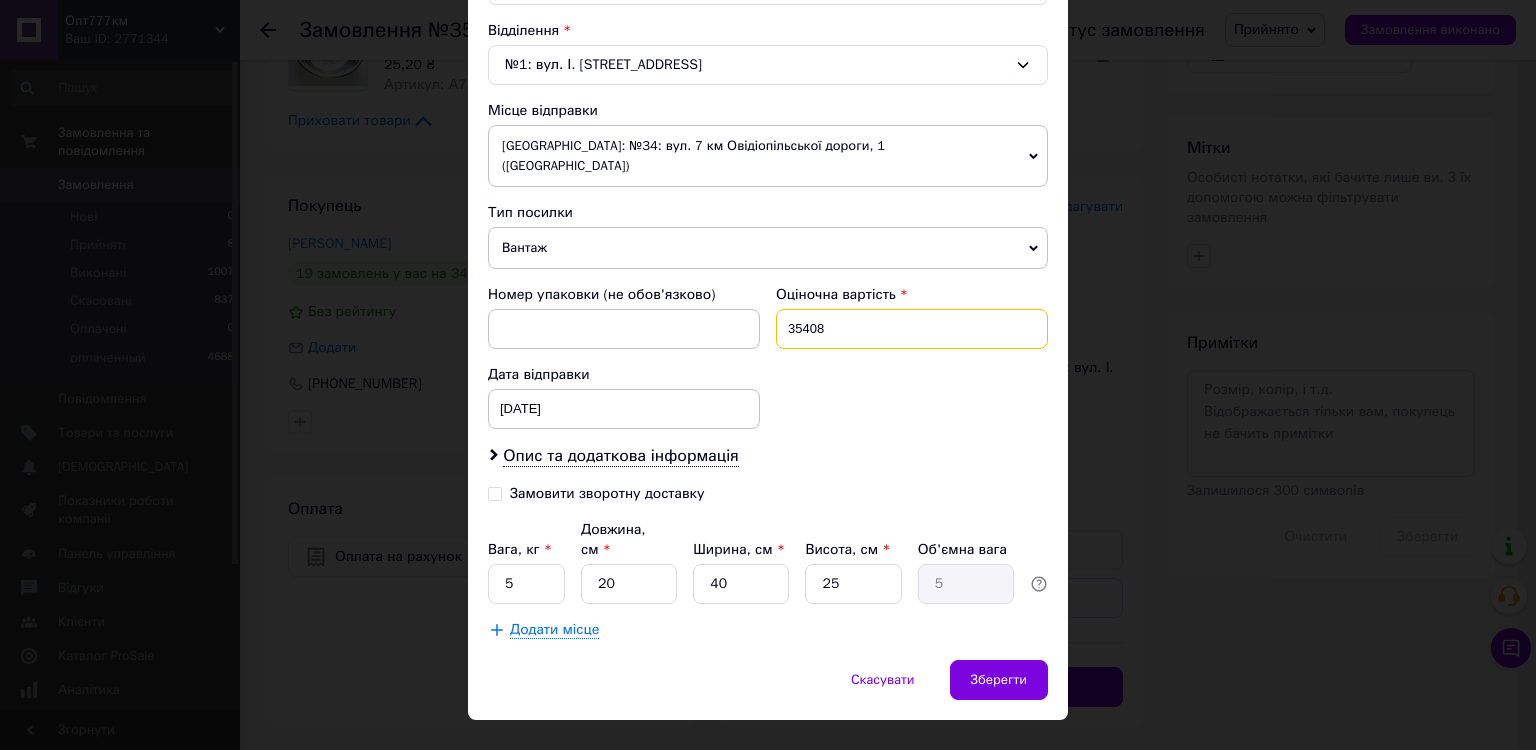 click on "35408" at bounding box center (912, 329) 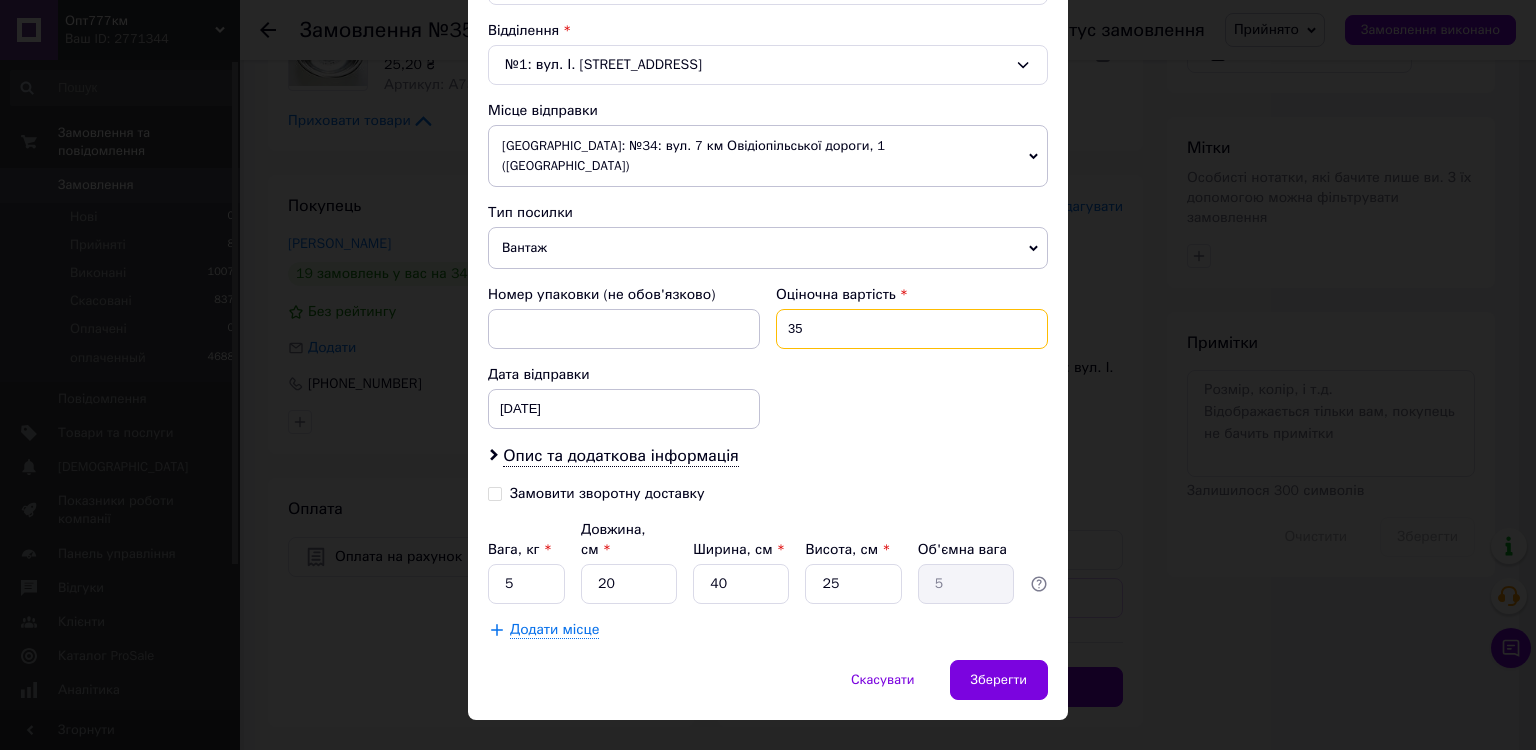 type on "3" 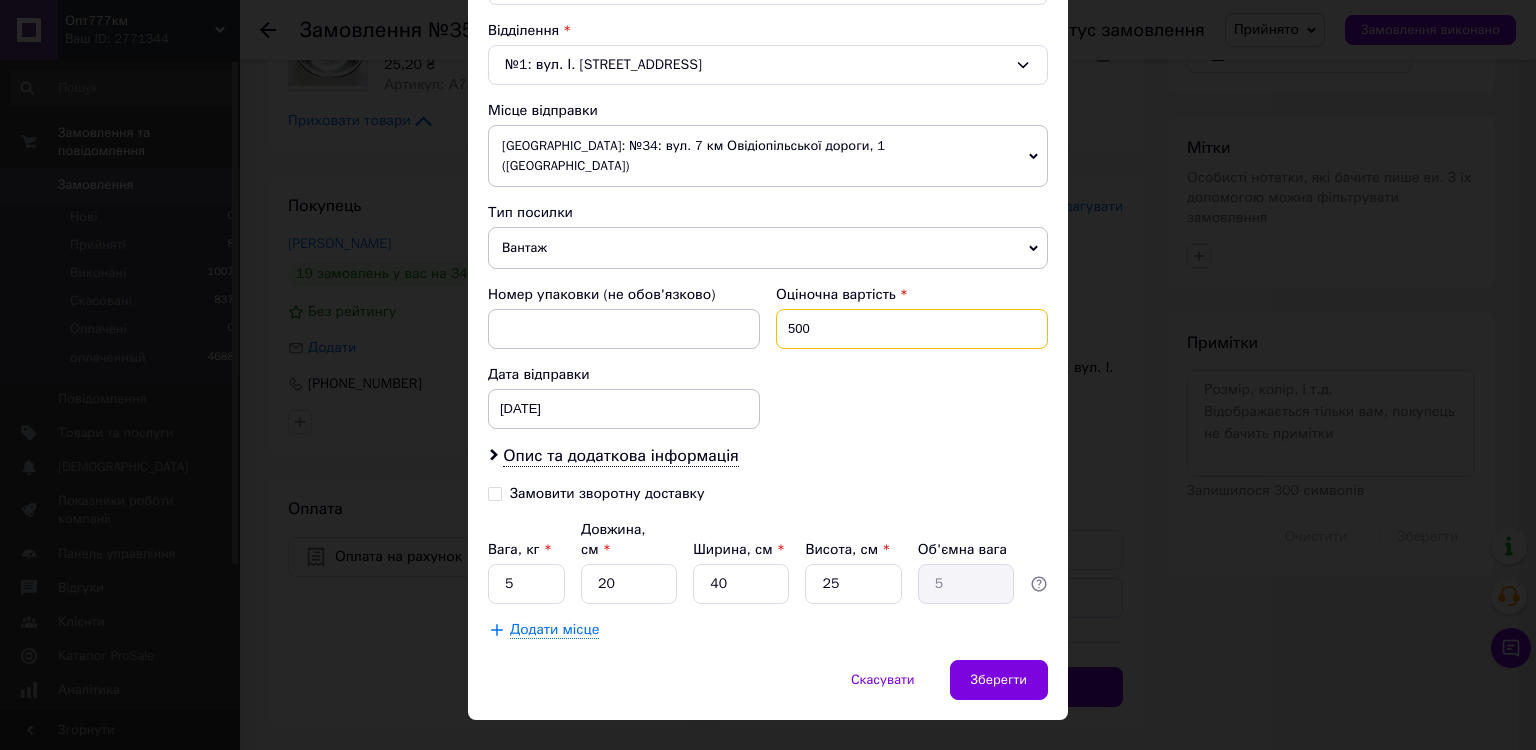 type on "500" 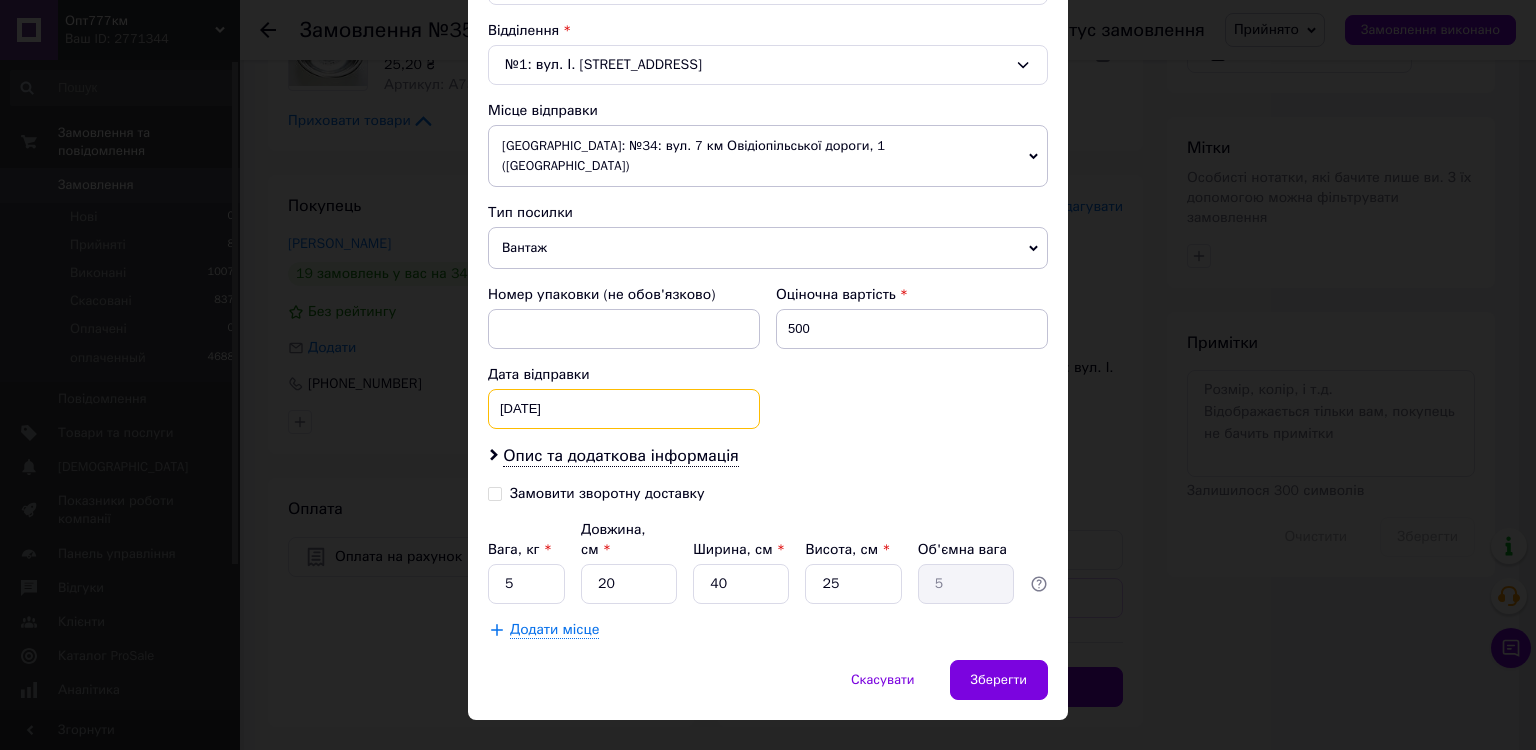 click on "02.07.2025 < 2025 > < Июль > Пн Вт Ср Чт Пт Сб Вс 30 1 2 3 4 5 6 7 8 9 10 11 12 13 14 15 16 17 18 19 20 21 22 23 24 25 26 27 28 29 30 31 1 2 3 4 5 6 7 8 9 10" at bounding box center (624, 409) 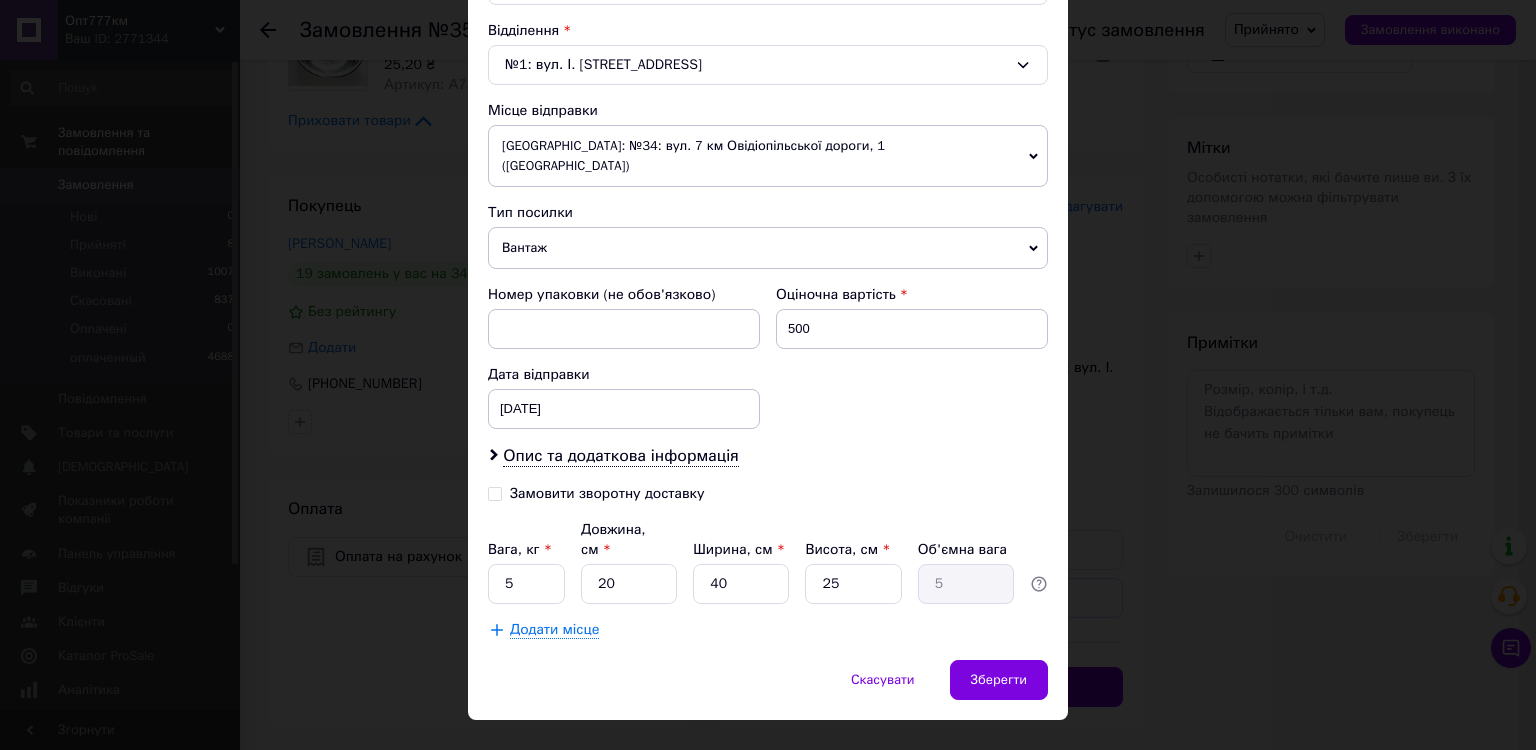 click at bounding box center (0, 0) 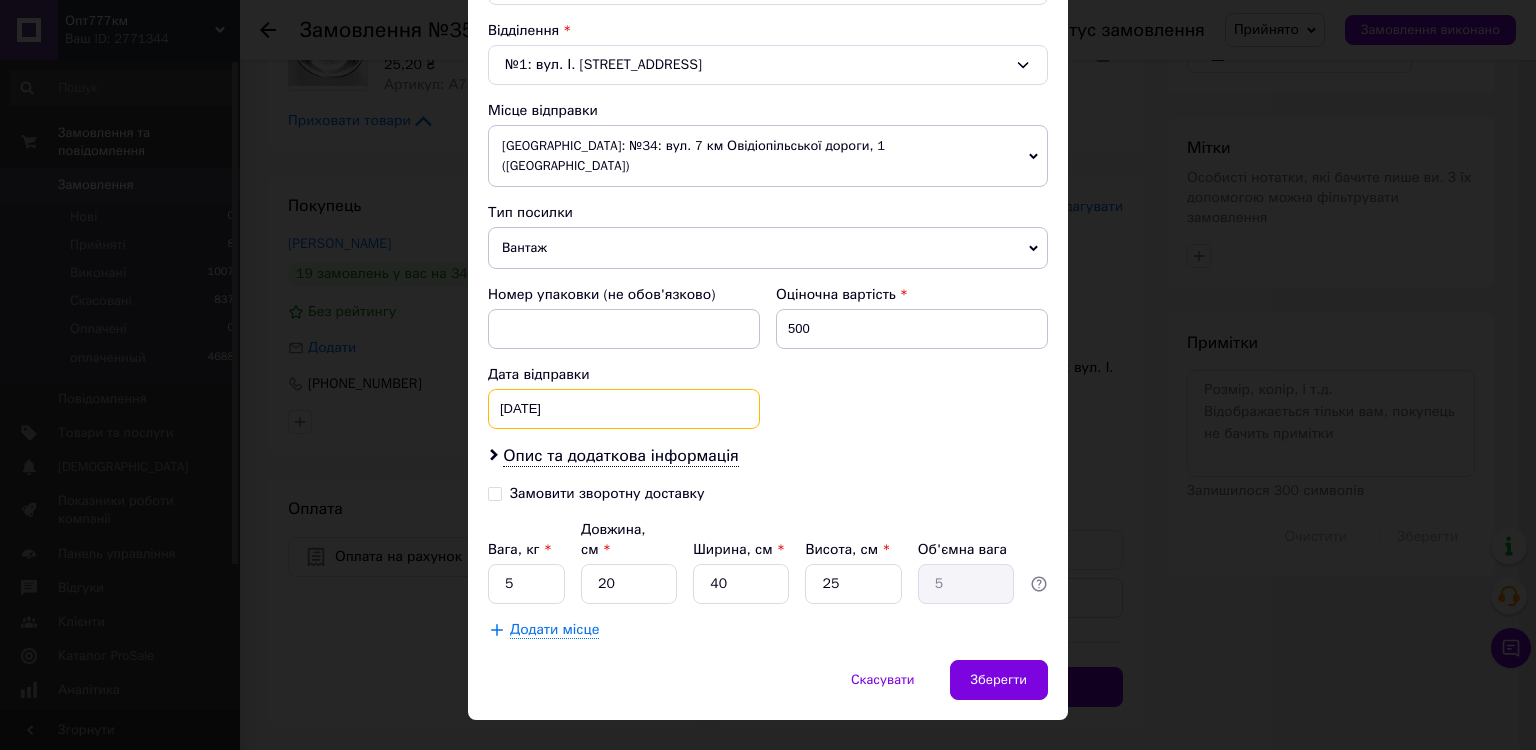 click on "02.07.2025 < 2025 > < Июль > Пн Вт Ср Чт Пт Сб Вс 30 1 2 3 4 5 6 7 8 9 10 11 12 13 14 15 16 17 18 19 20 21 22 23 24 25 26 27 28 29 30 31 1 2 3 4 5 6 7 8 9 10" at bounding box center (624, 409) 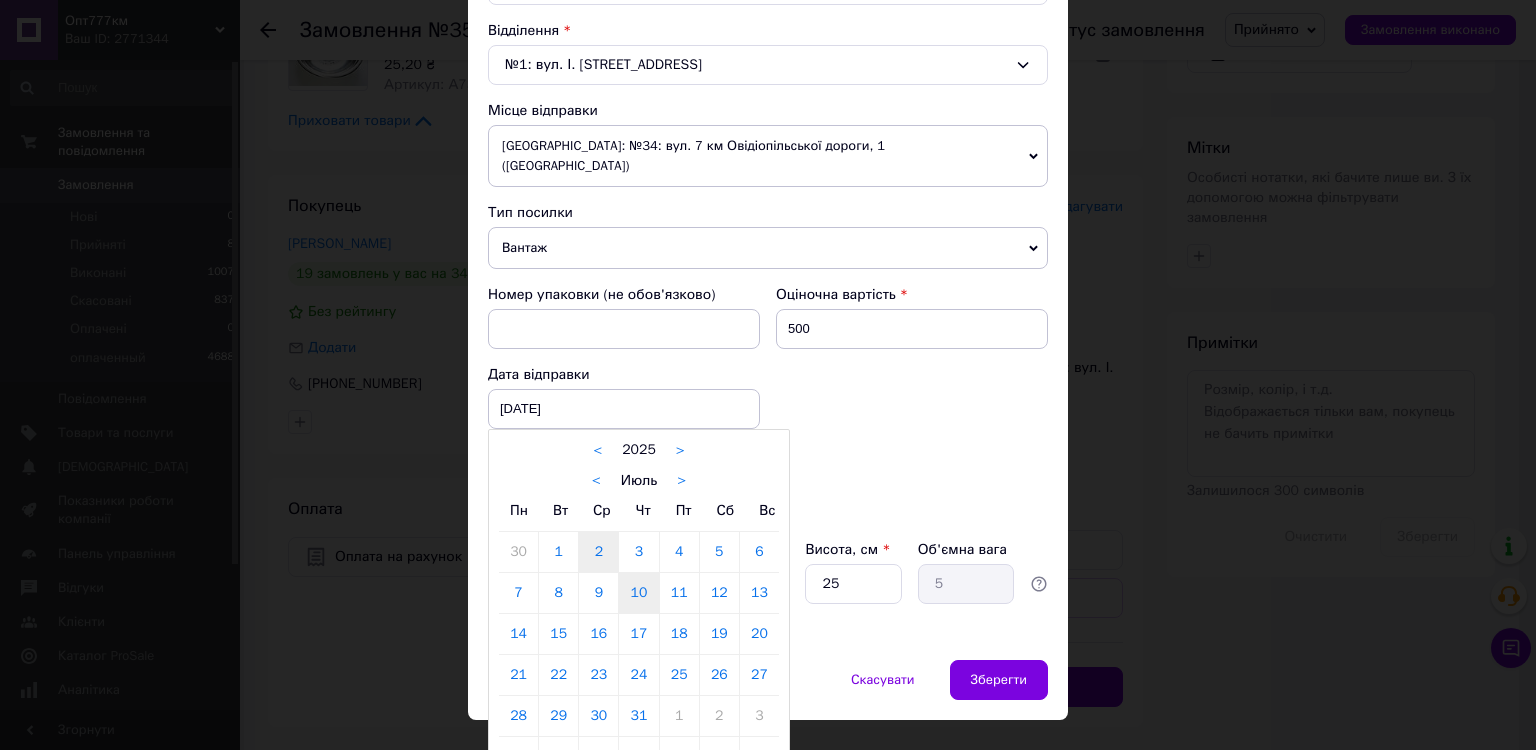 click on "10" at bounding box center [638, 593] 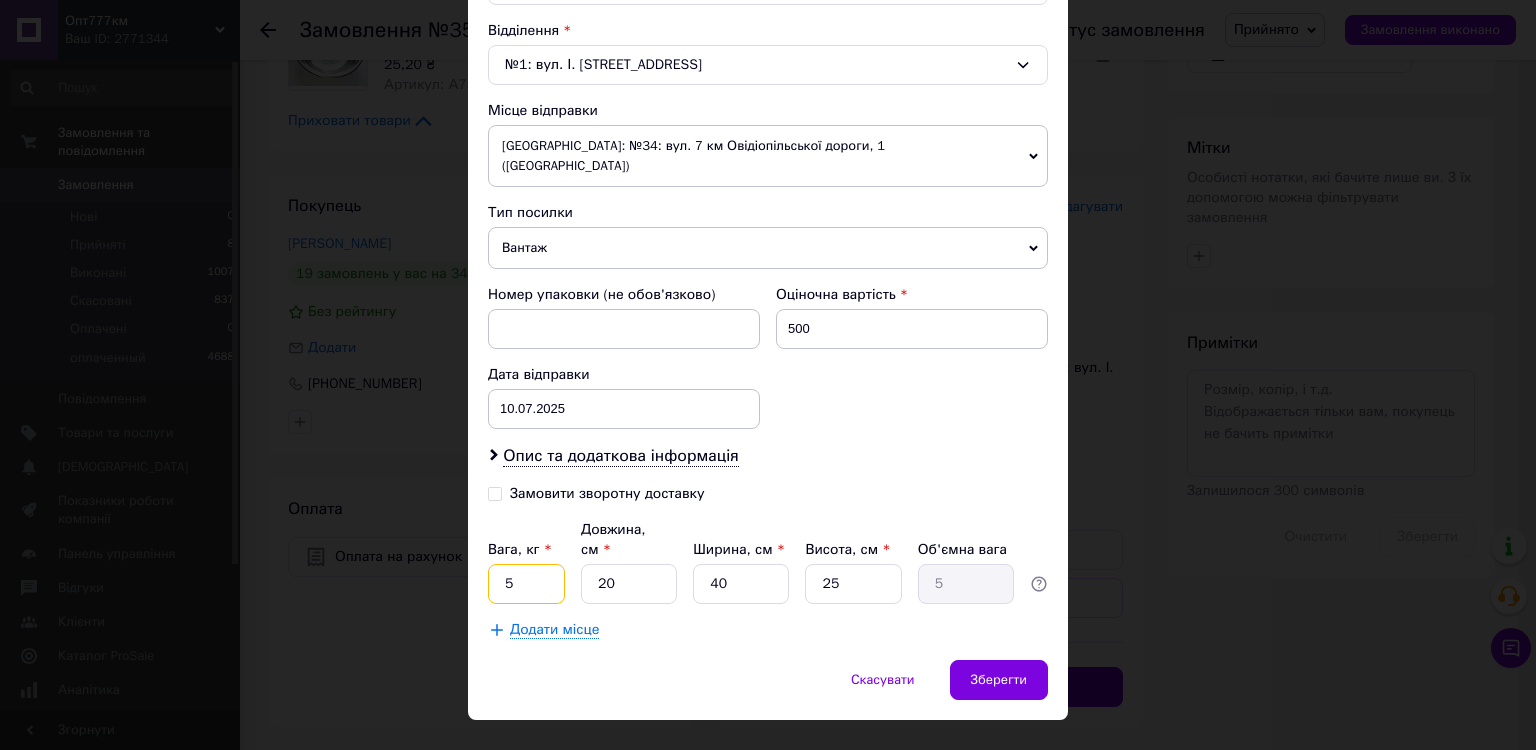 click on "5" at bounding box center [526, 584] 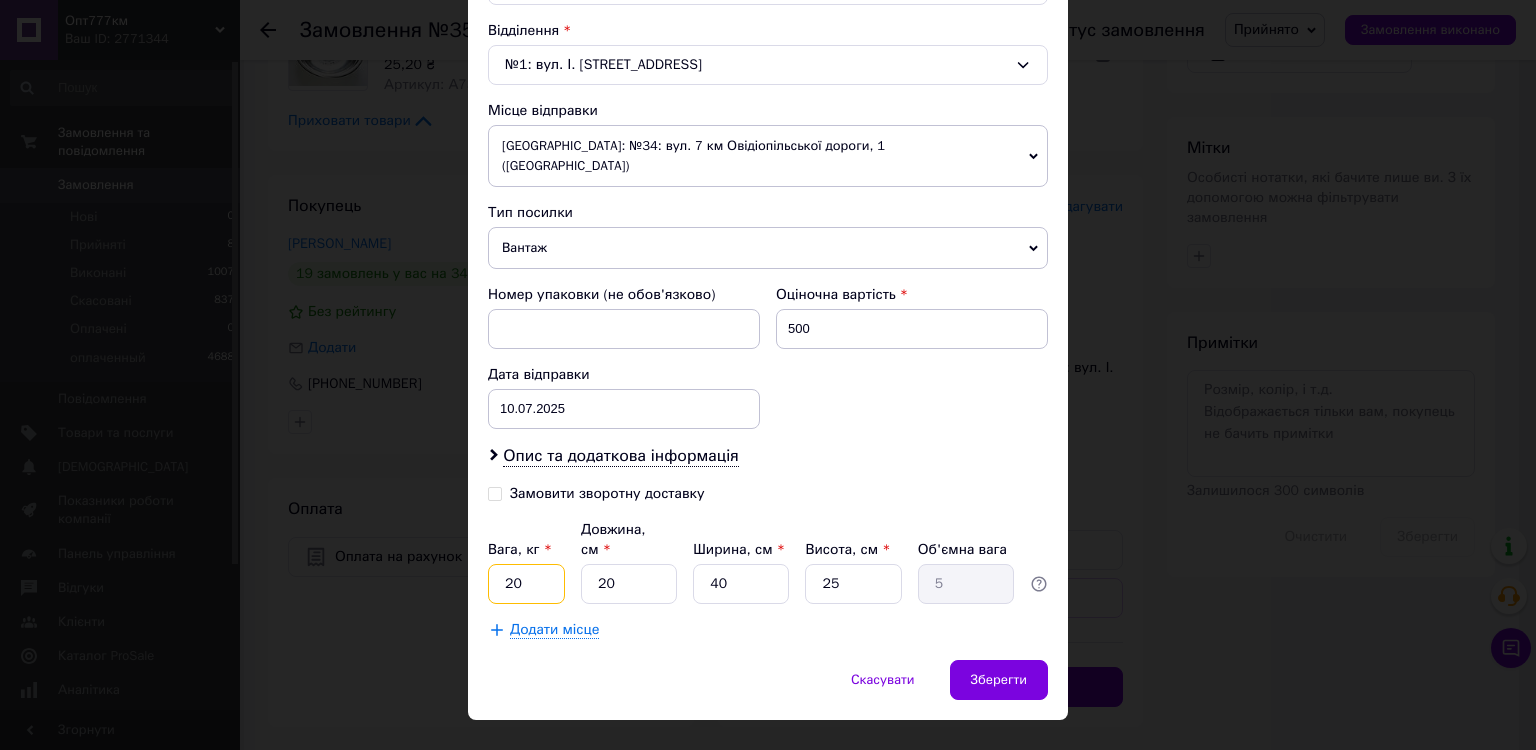 type on "20" 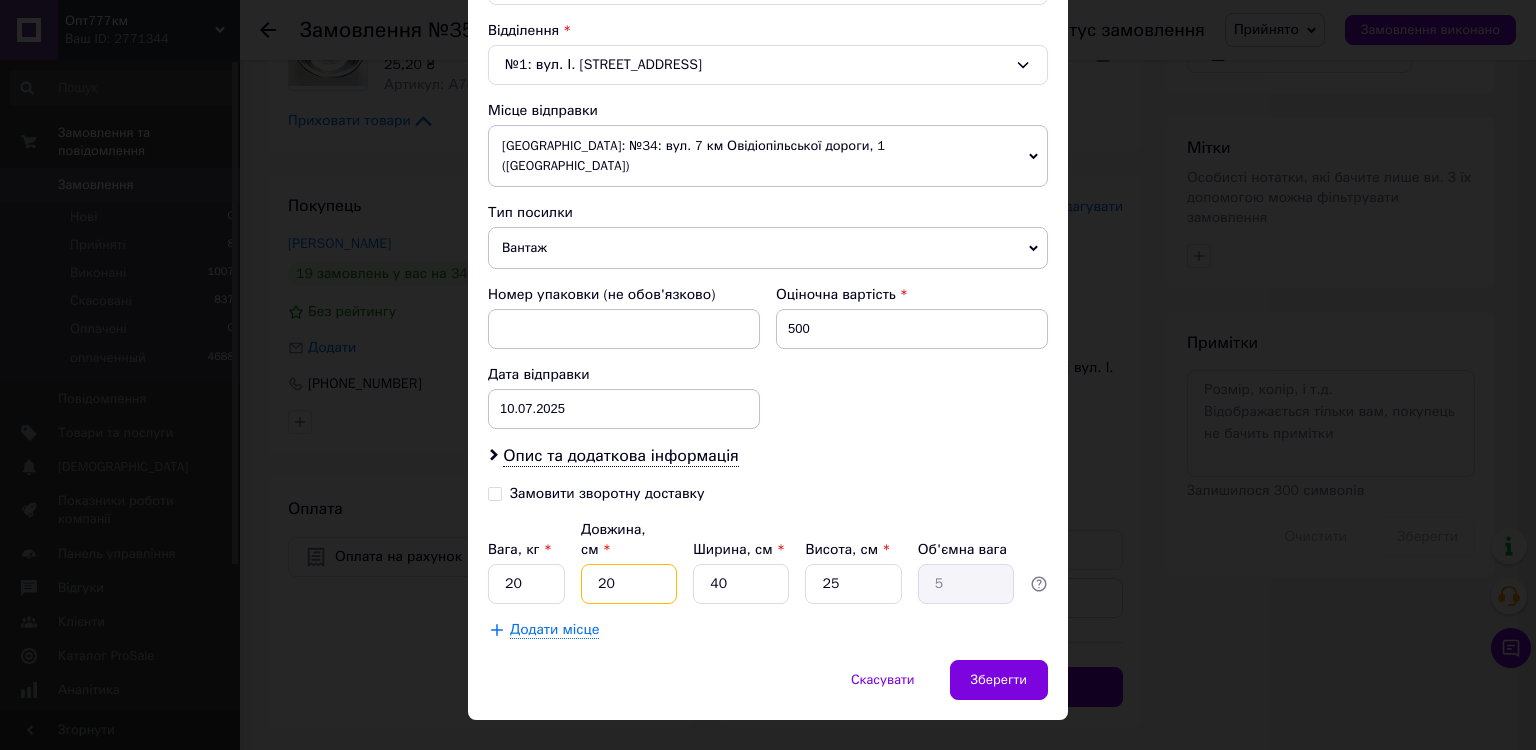 click on "20" at bounding box center [629, 584] 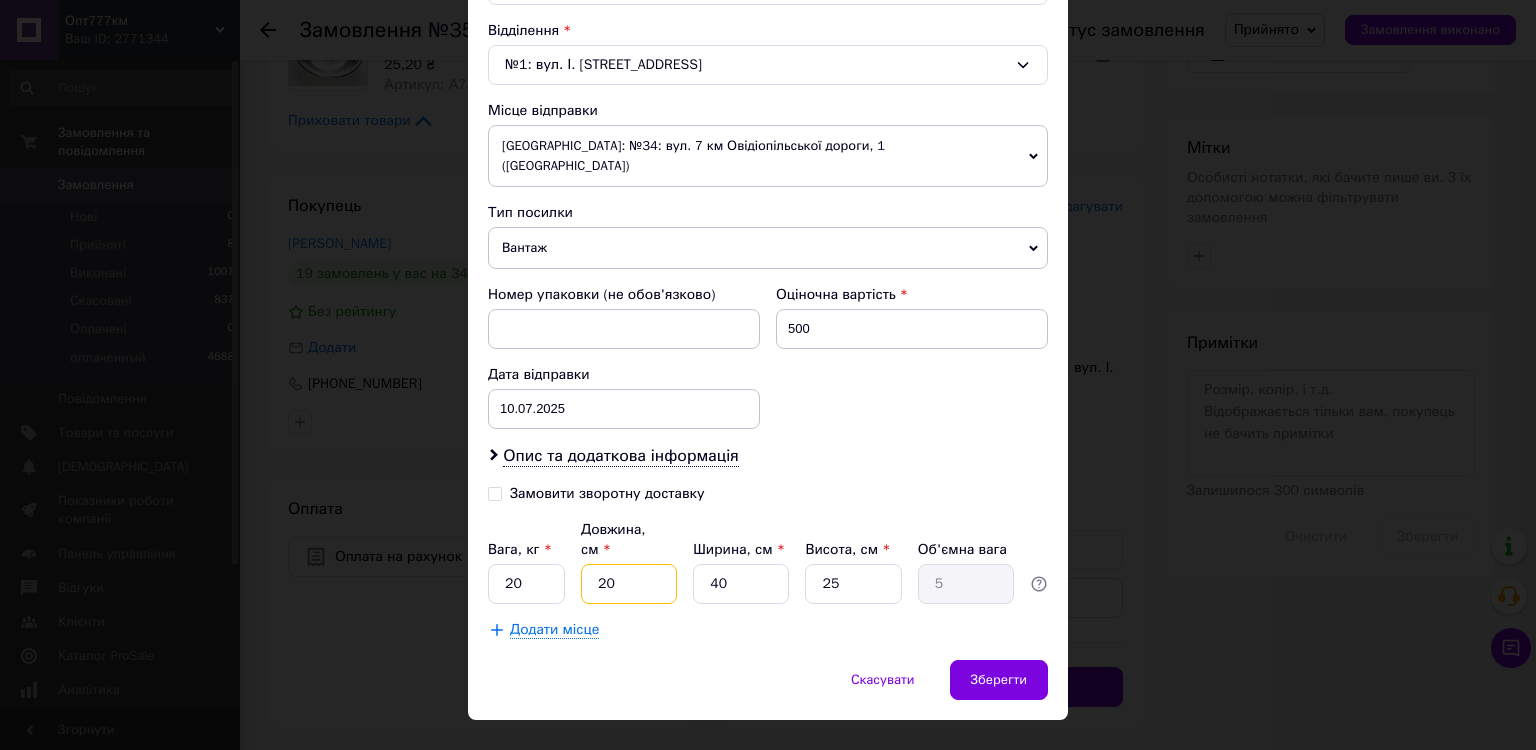 type on "2" 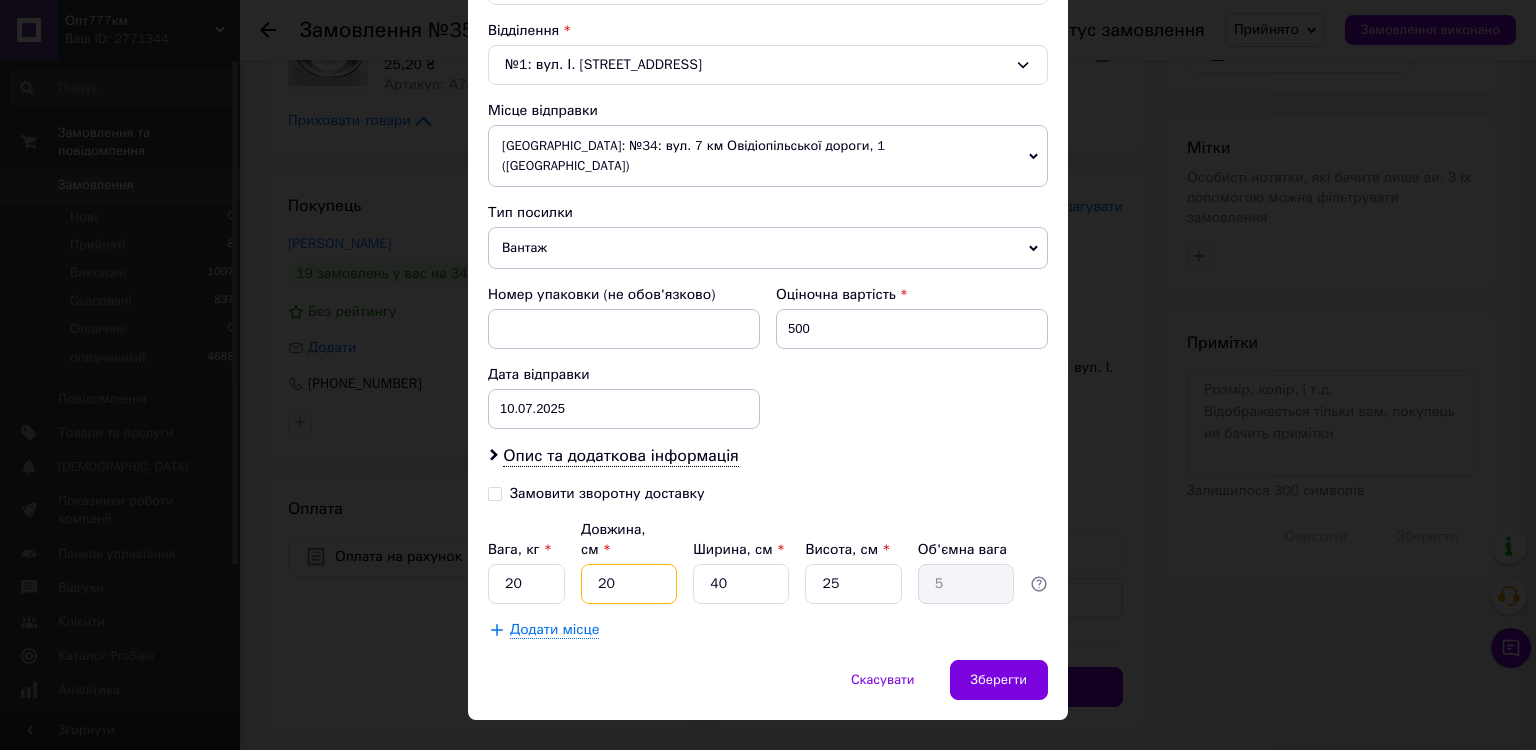 type on "0.5" 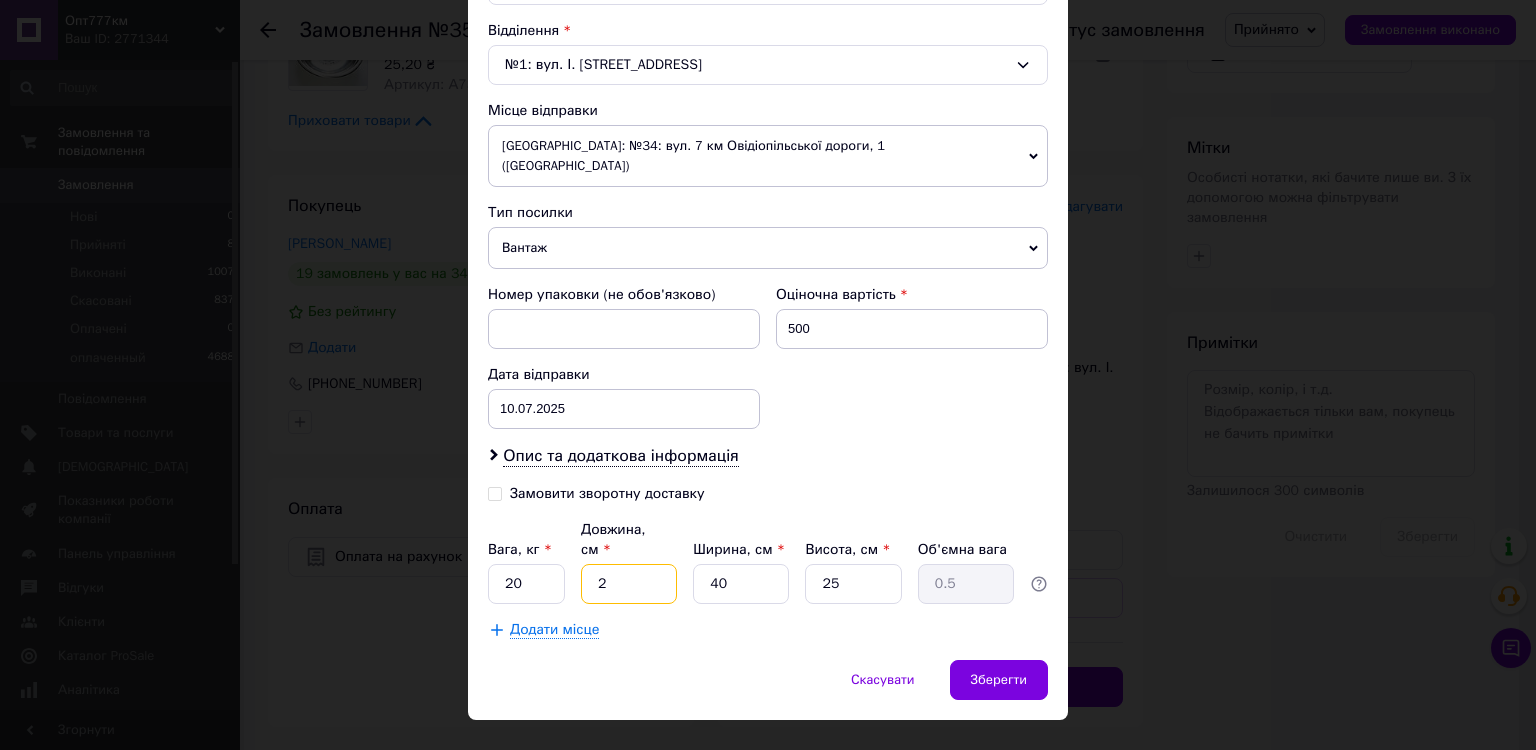 type 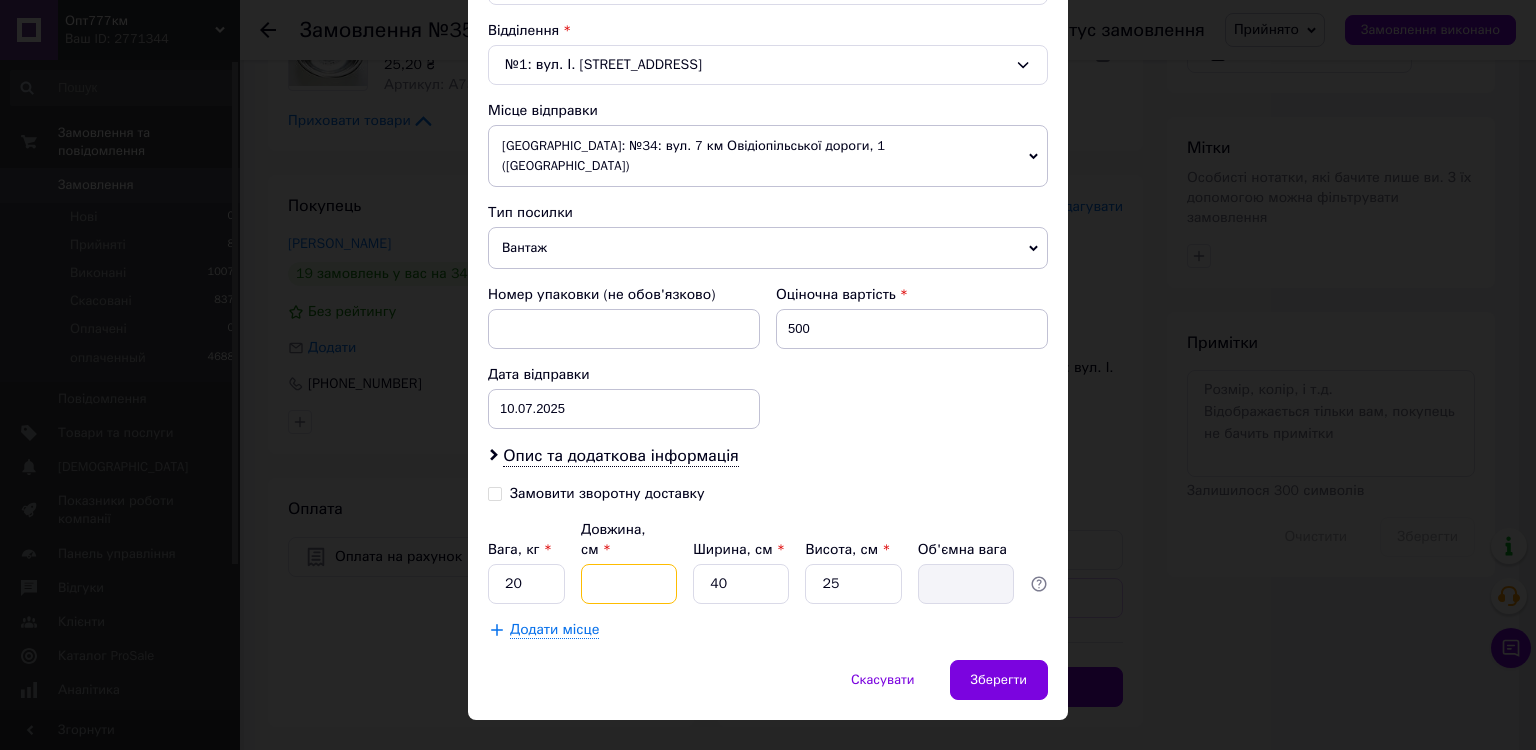 type on "6" 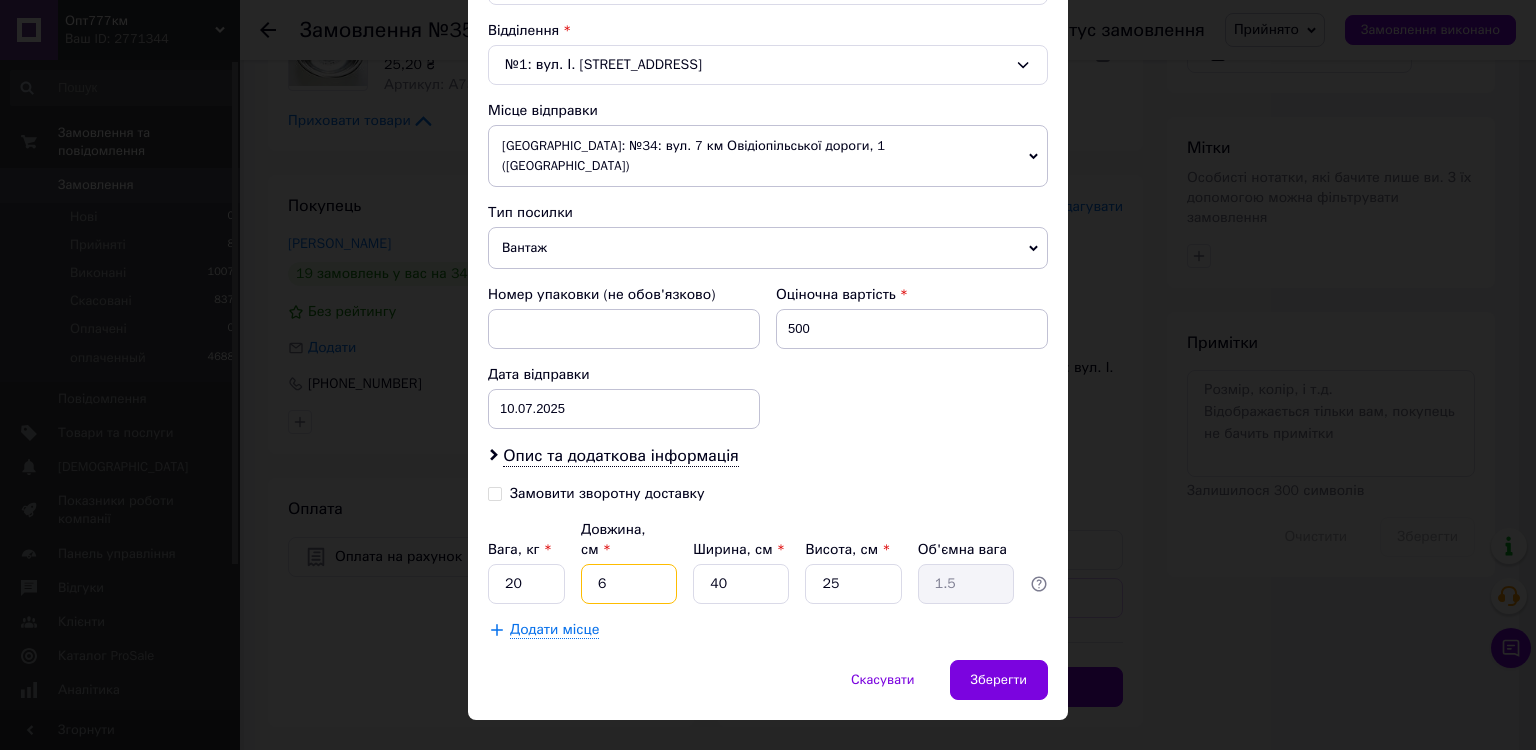 type on "68" 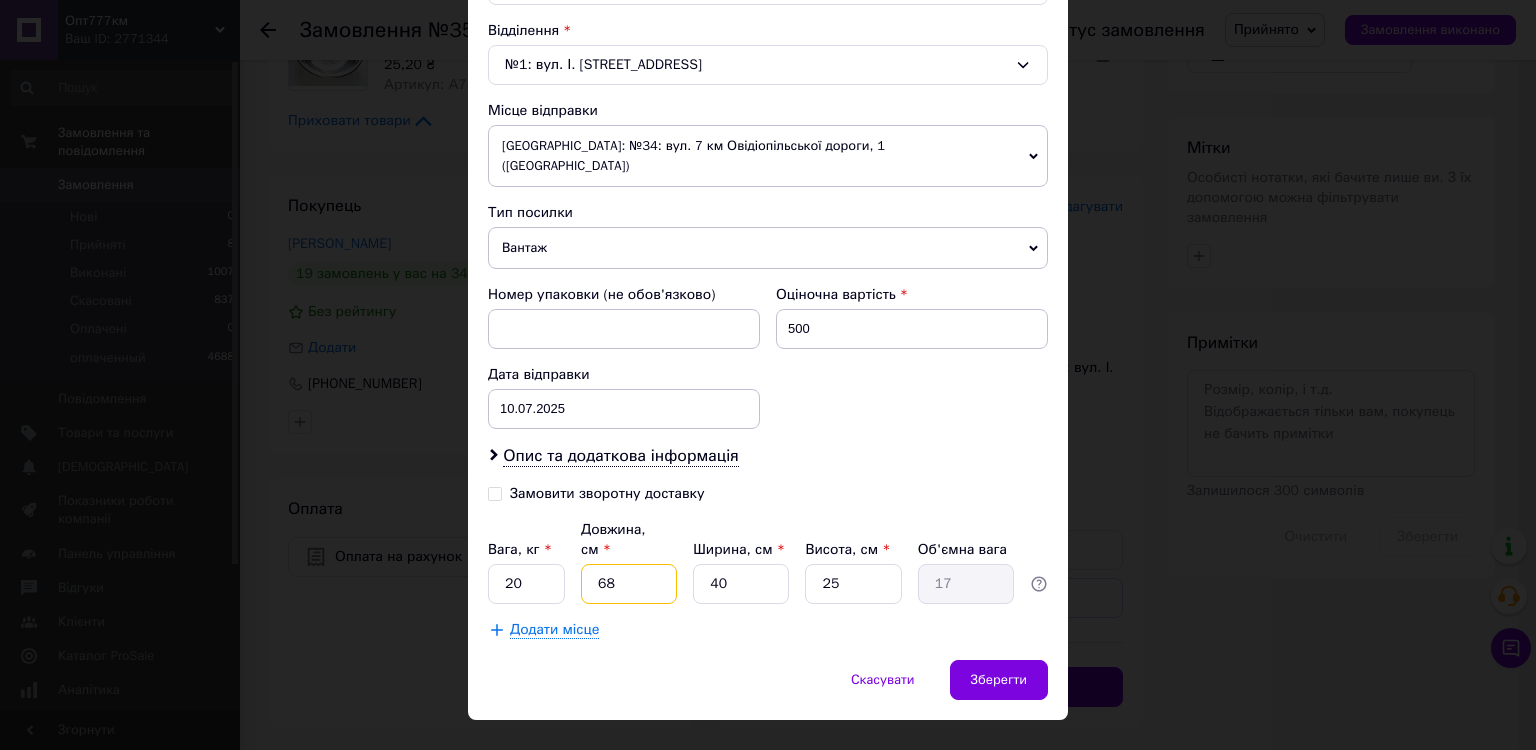 type on "68" 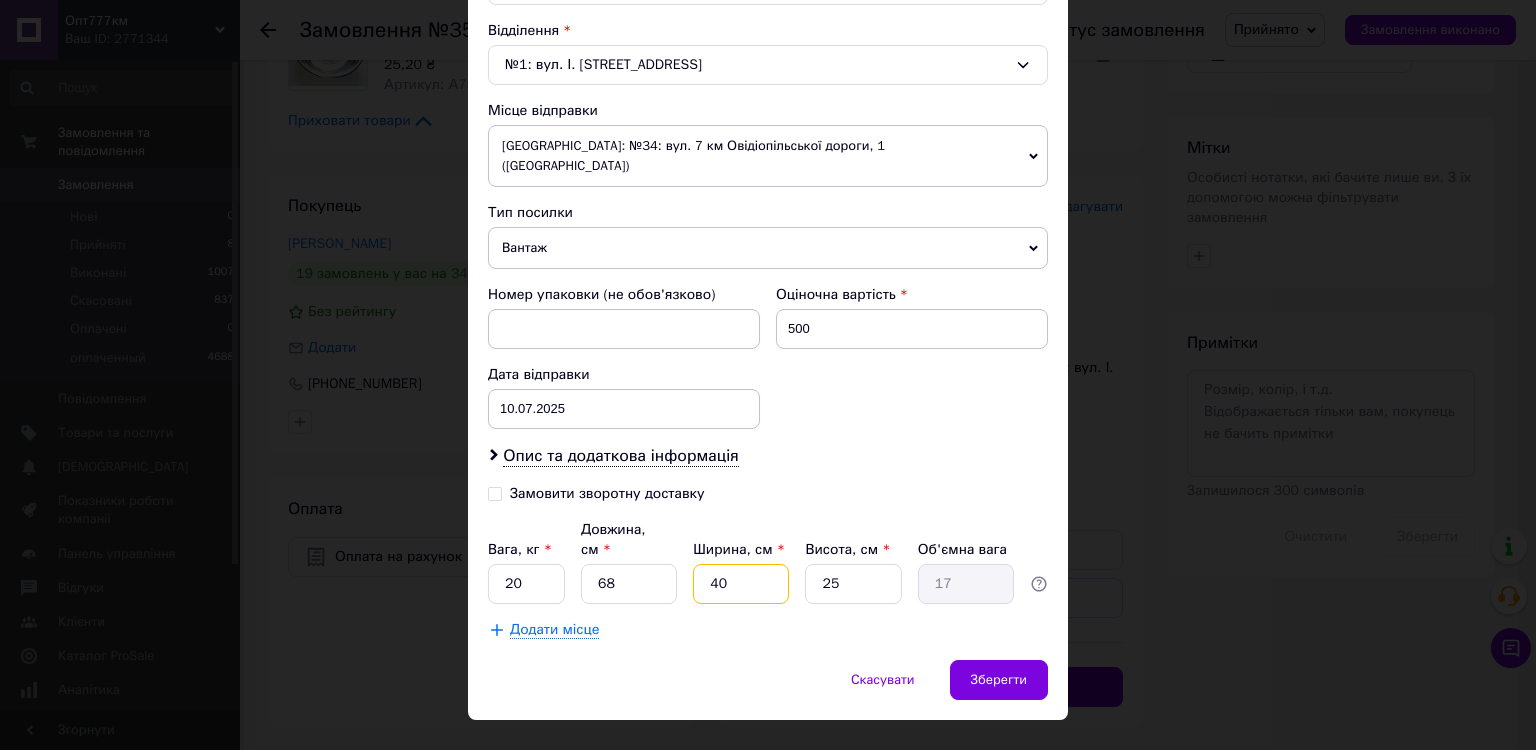 click on "40" at bounding box center (741, 584) 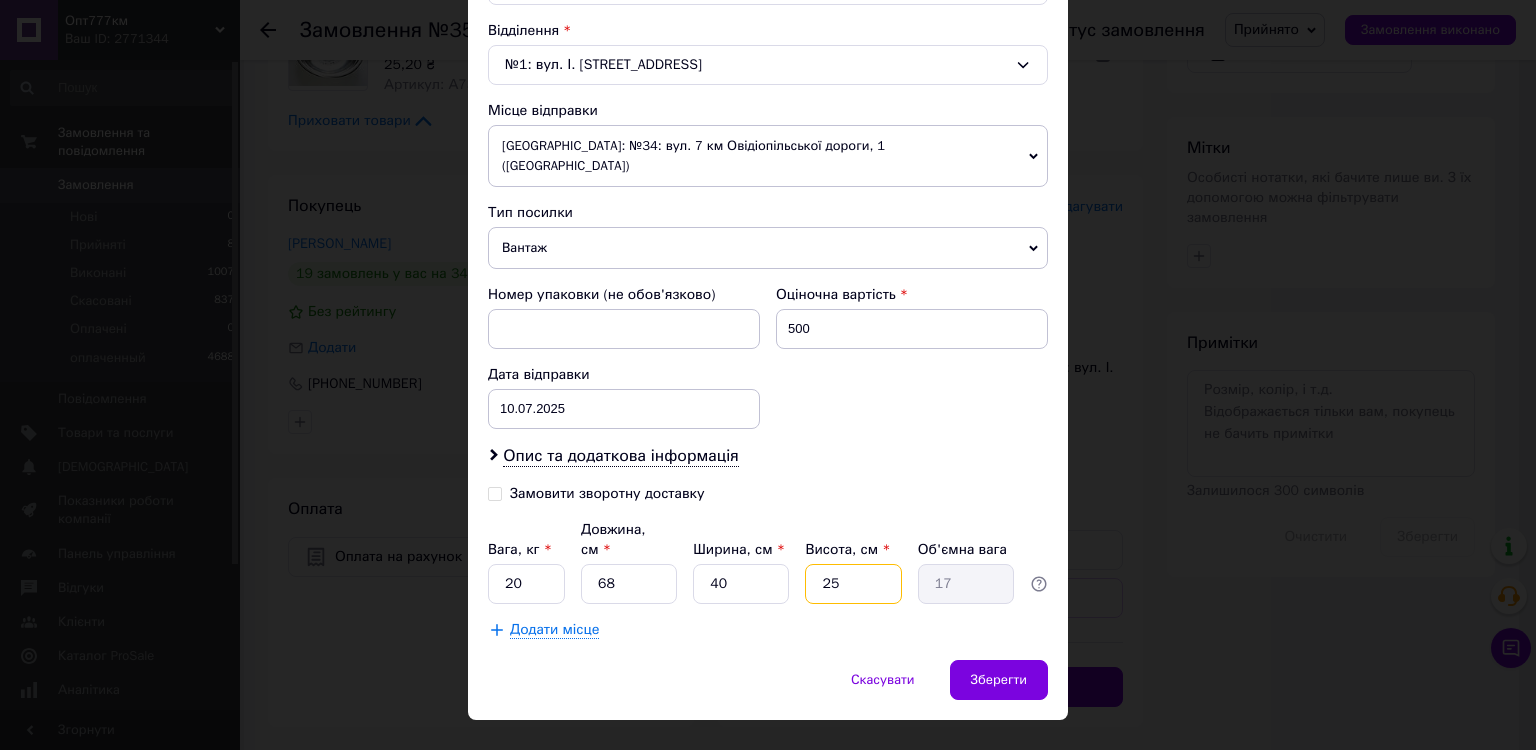 click on "25" at bounding box center (853, 584) 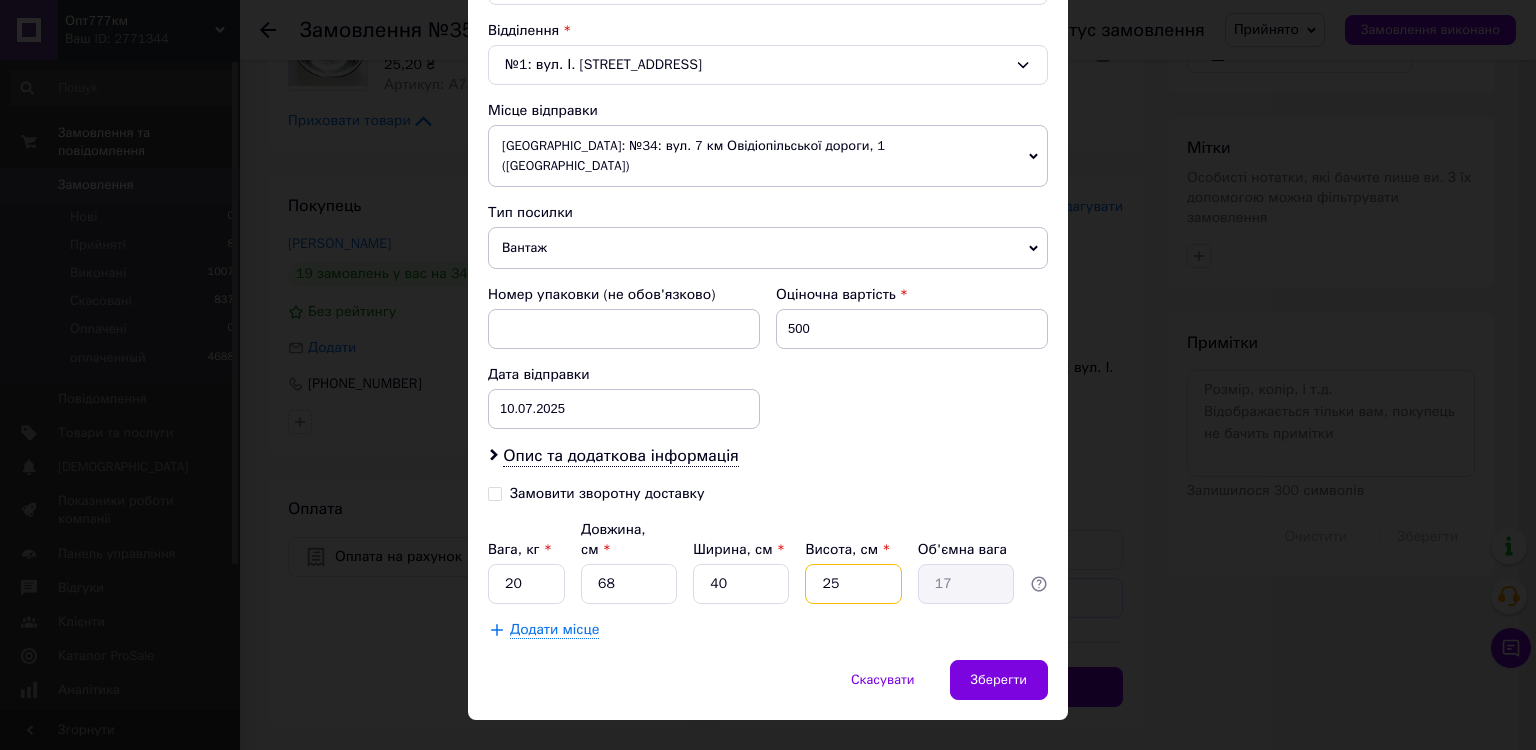 type on "5" 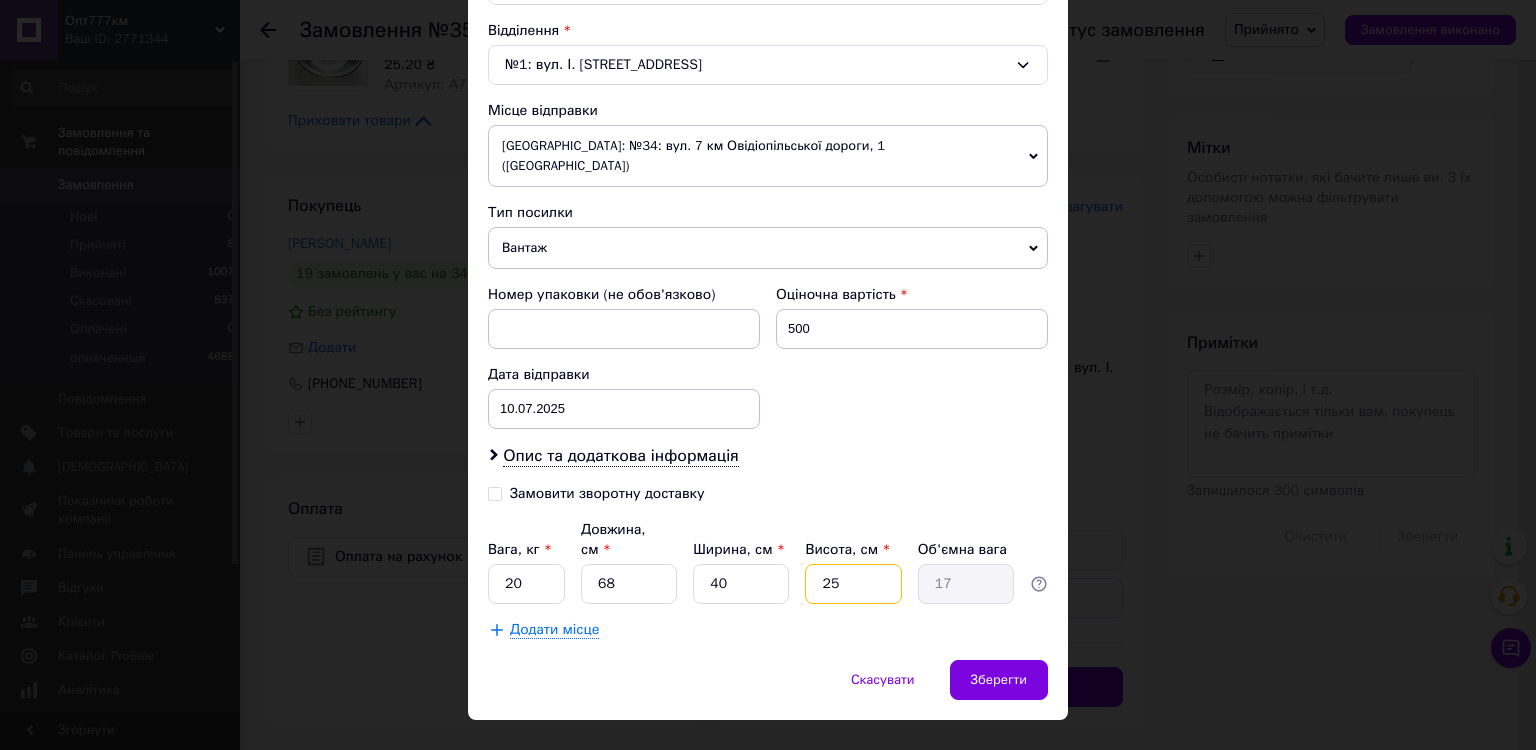 type on "3.4" 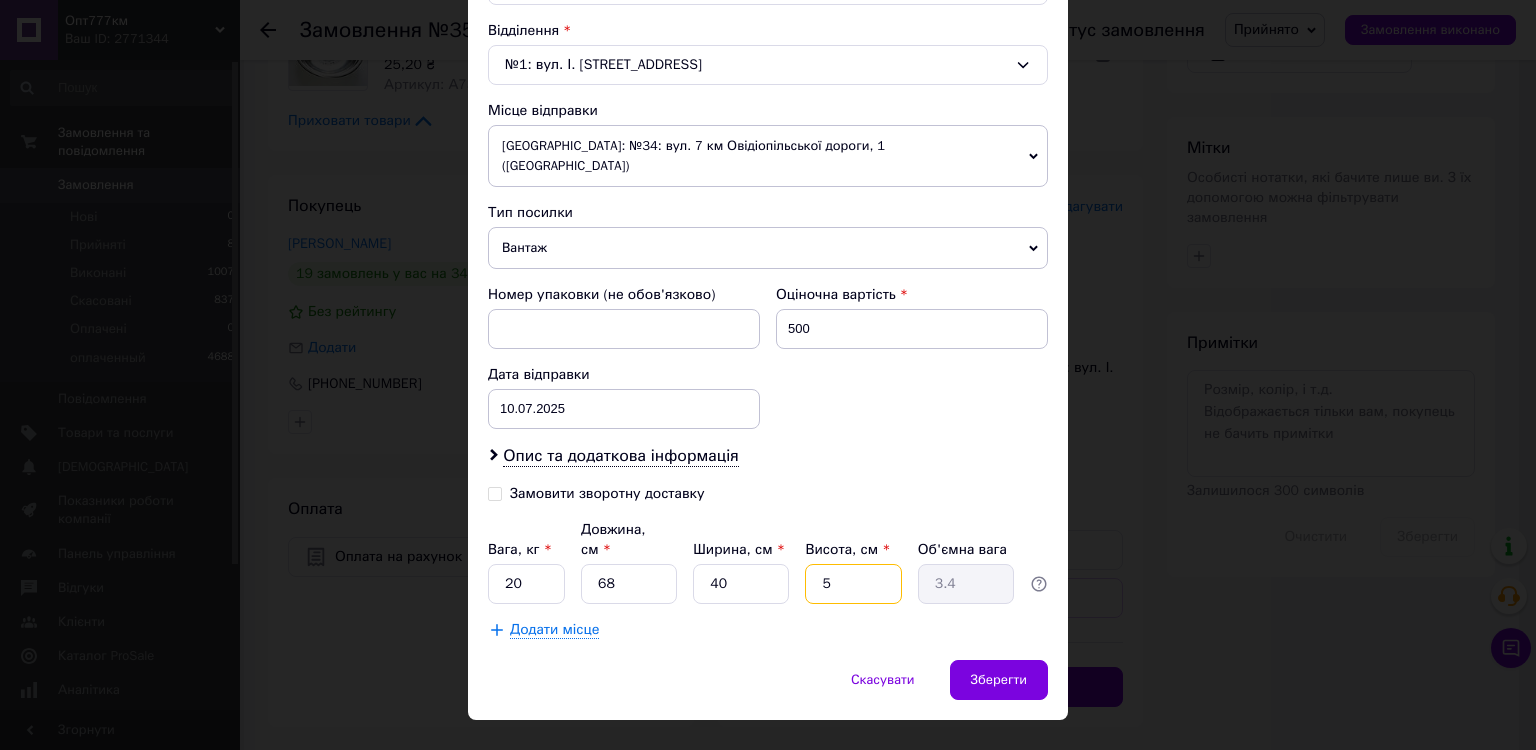 type on "45" 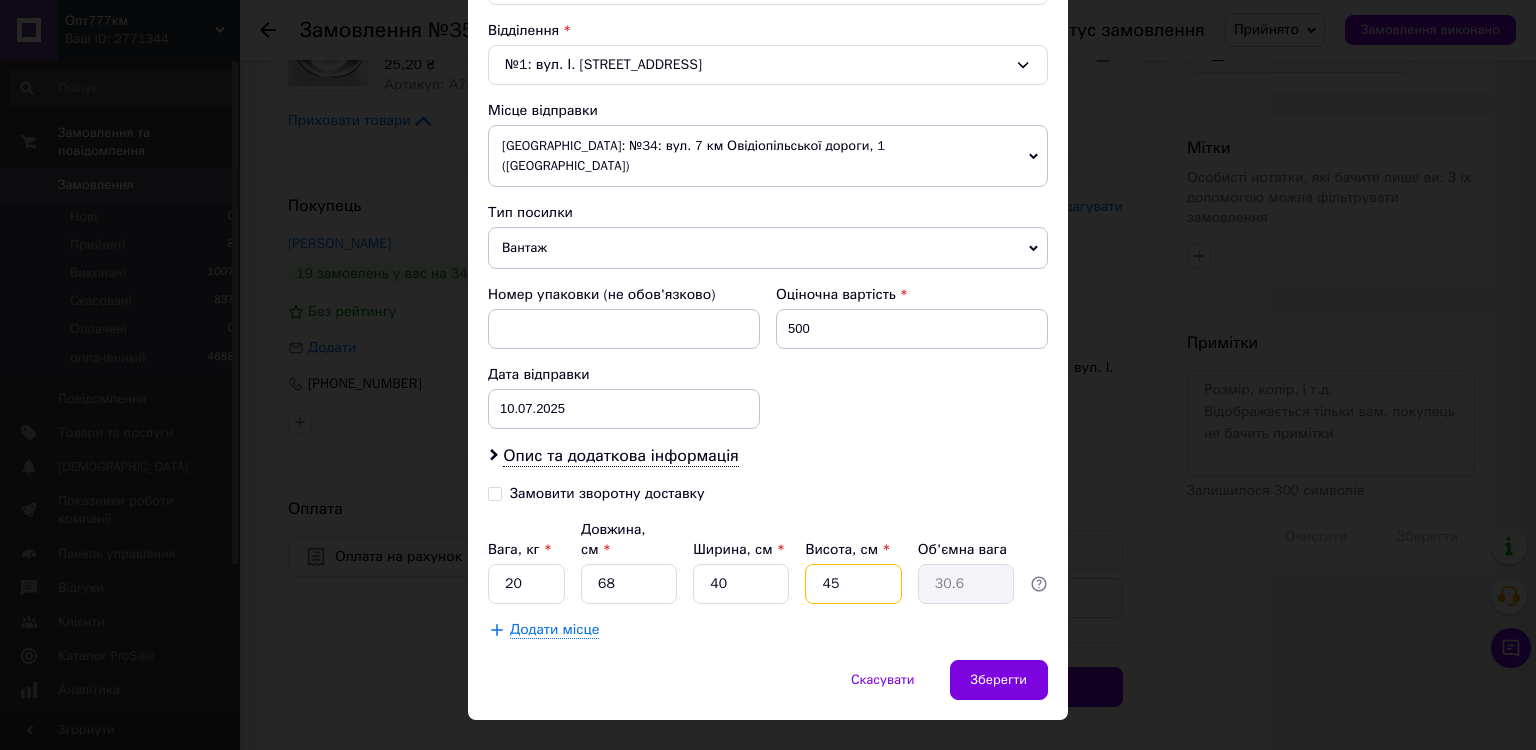 type on "4" 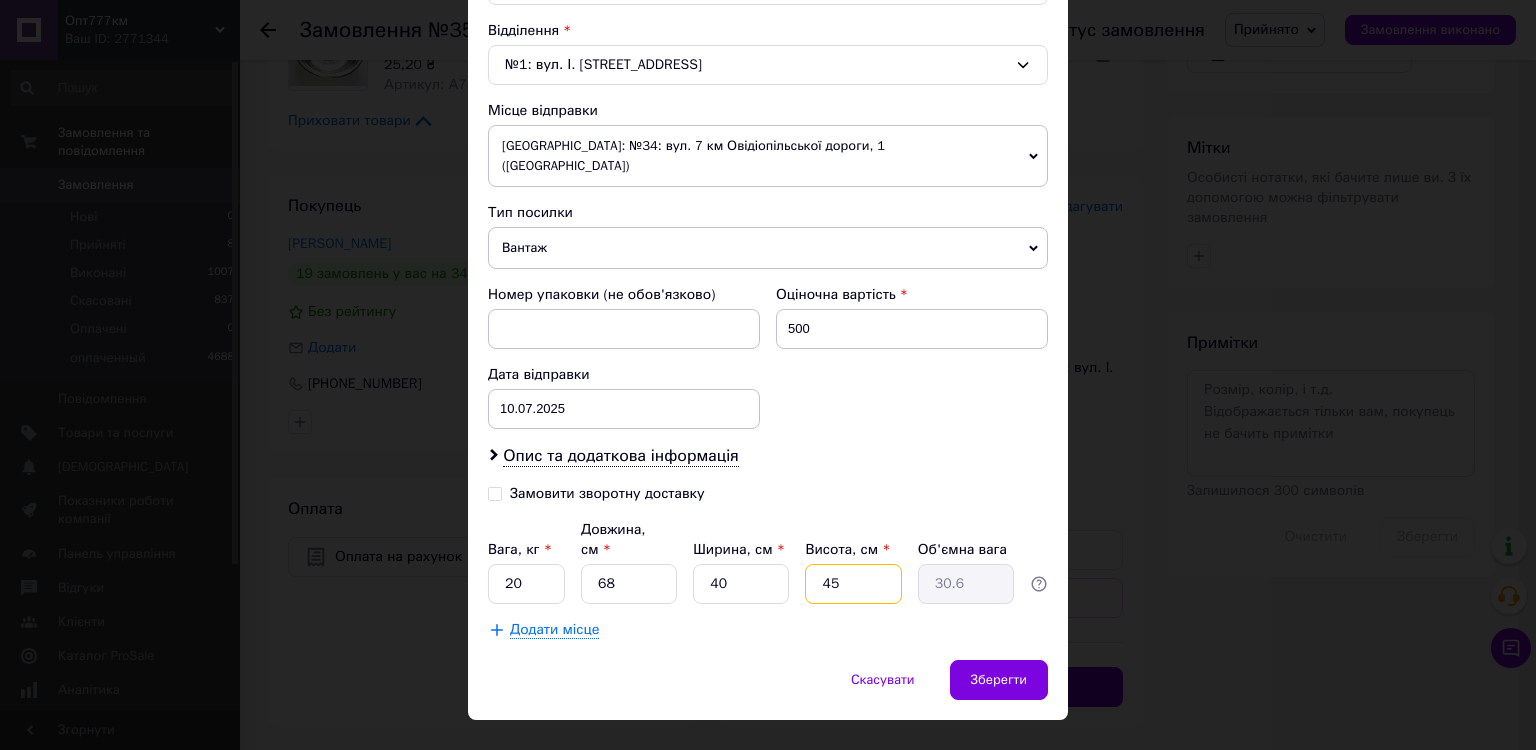 type on "2.72" 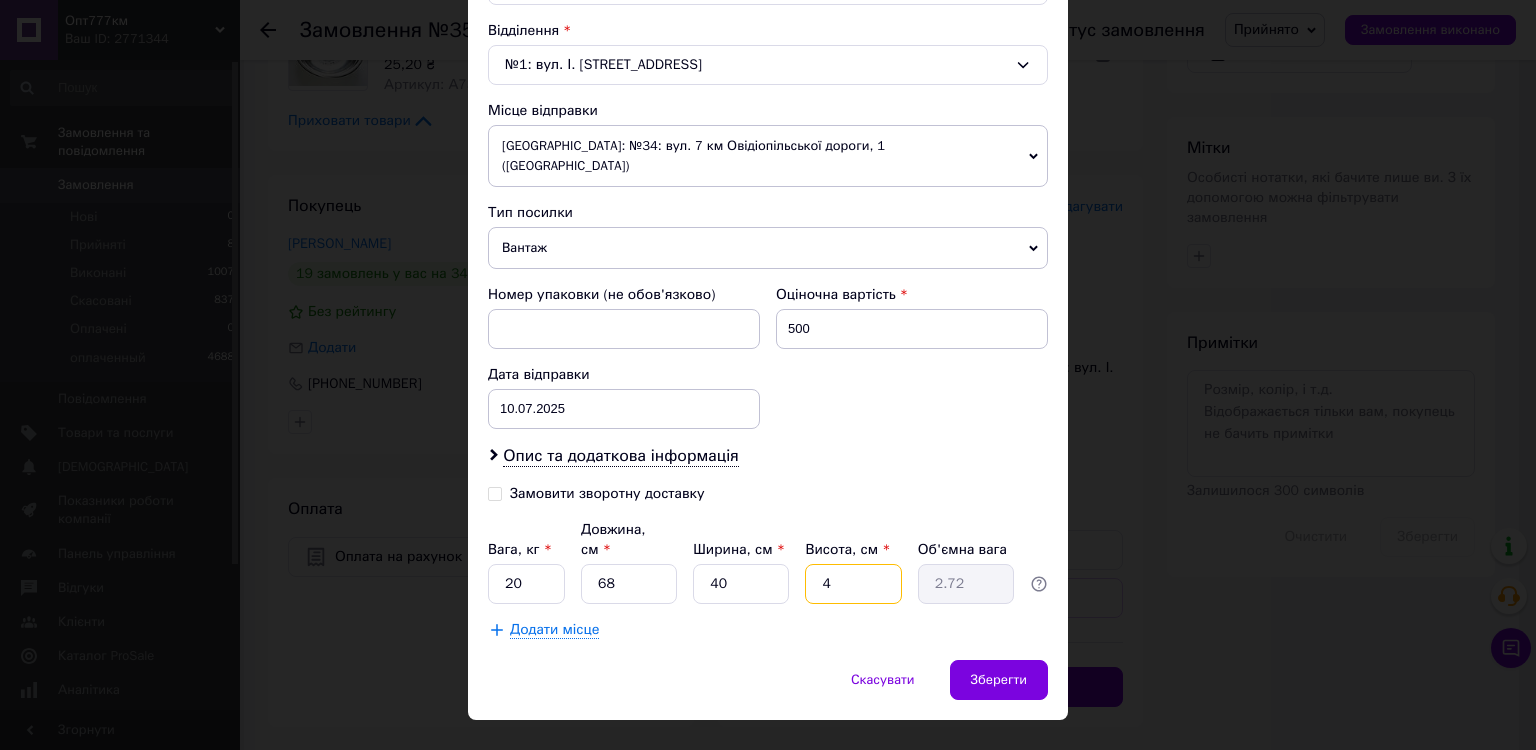 type on "43" 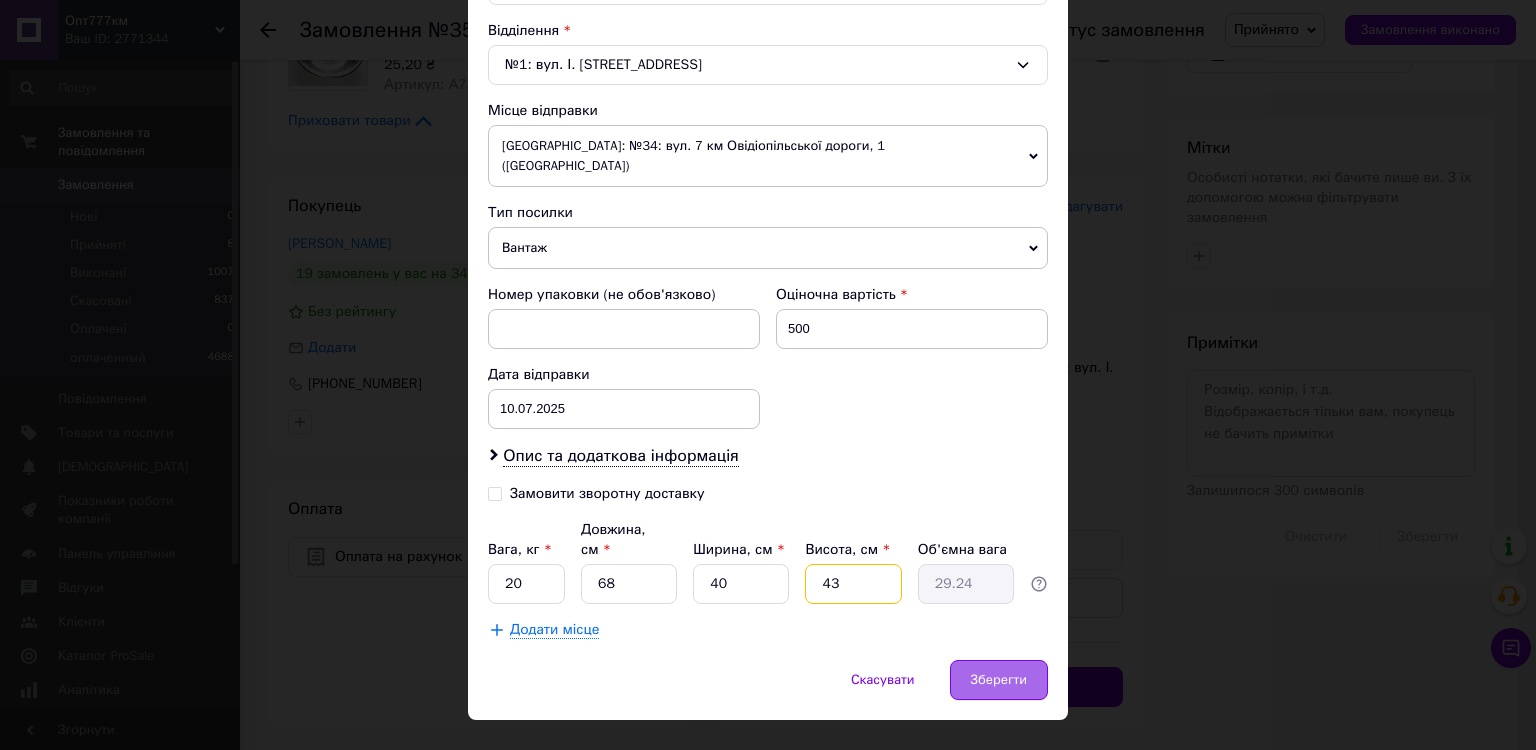 type on "43" 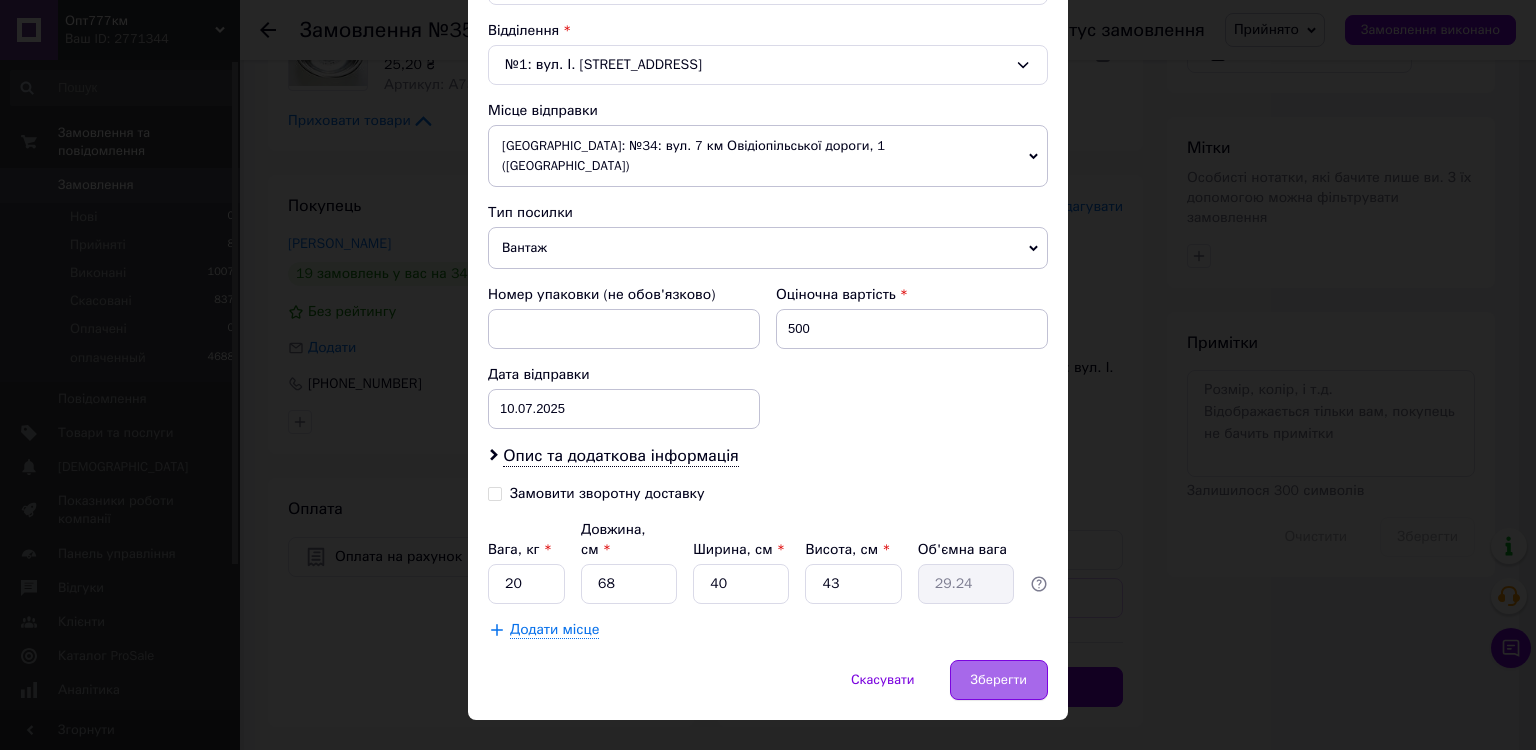 click on "Зберегти" at bounding box center (999, 680) 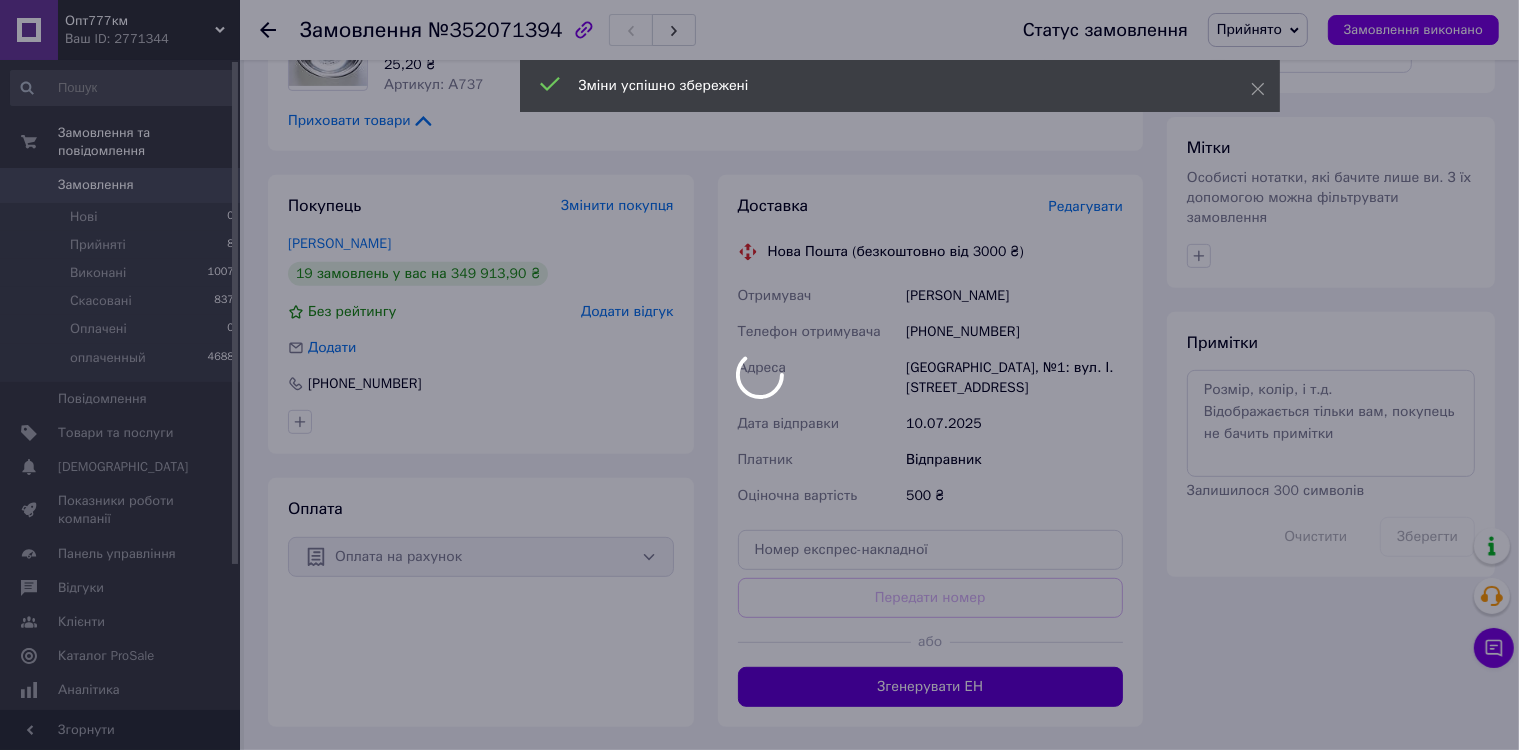 scroll, scrollTop: 184, scrollLeft: 0, axis: vertical 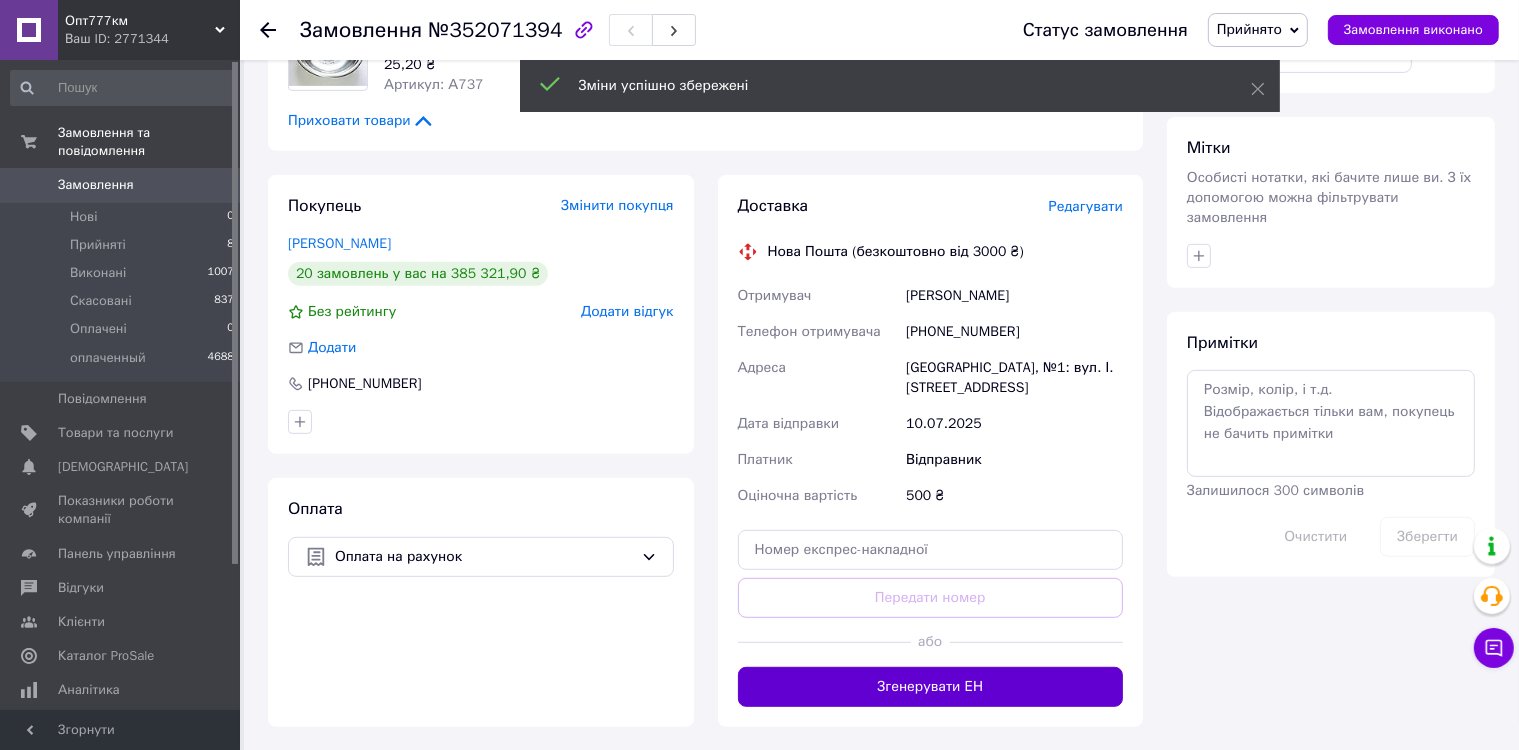 click on "Згенерувати ЕН" at bounding box center (931, 687) 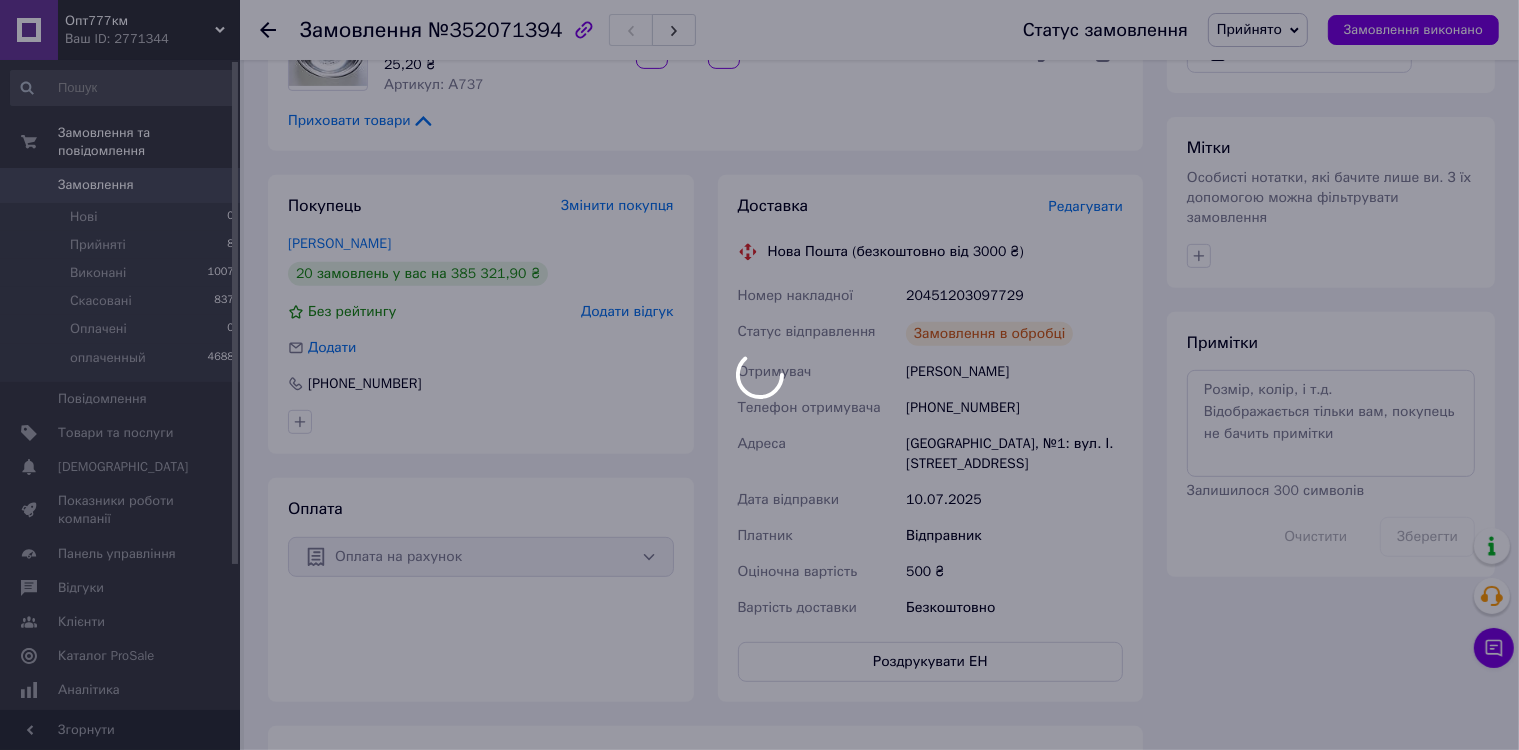 scroll, scrollTop: 233, scrollLeft: 0, axis: vertical 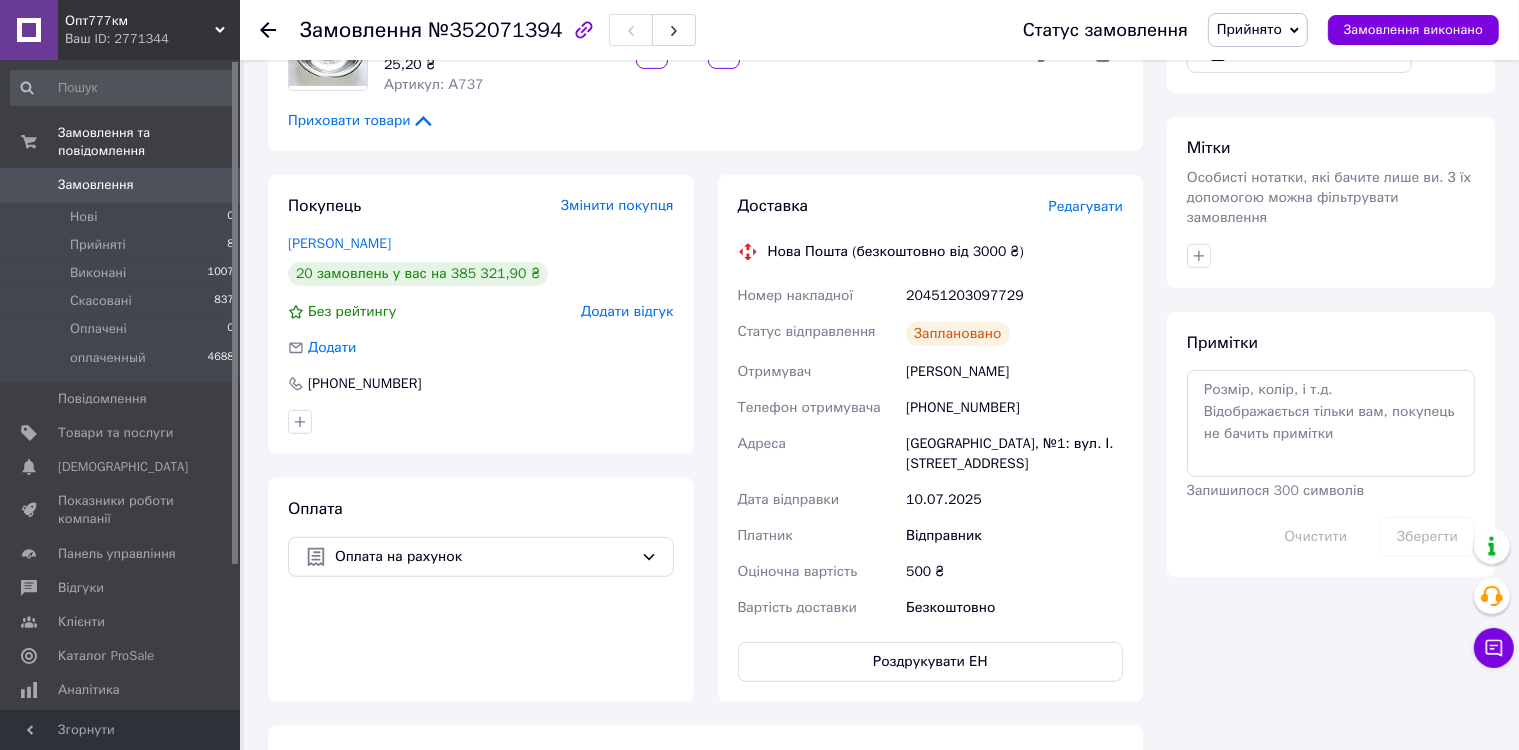 click 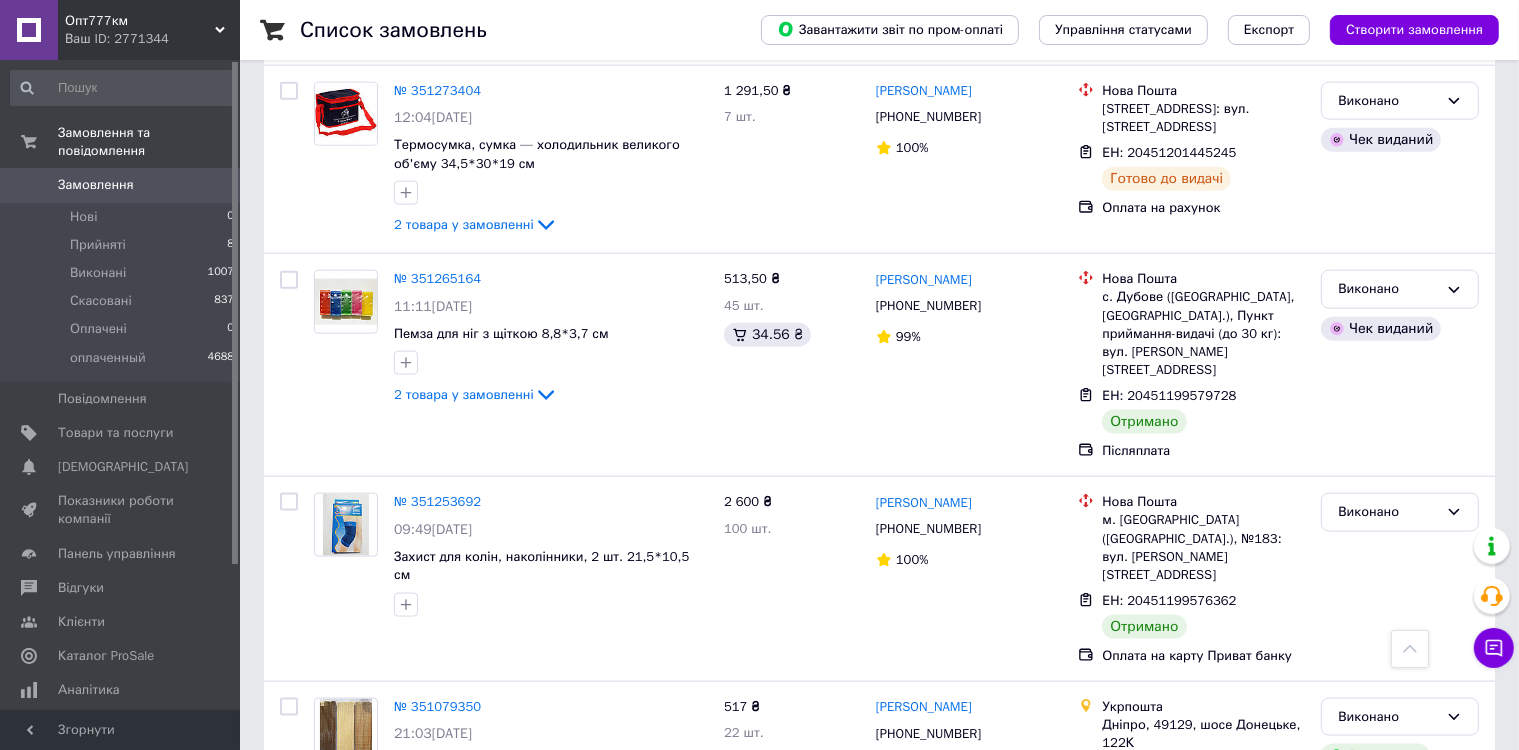 scroll, scrollTop: 3100, scrollLeft: 0, axis: vertical 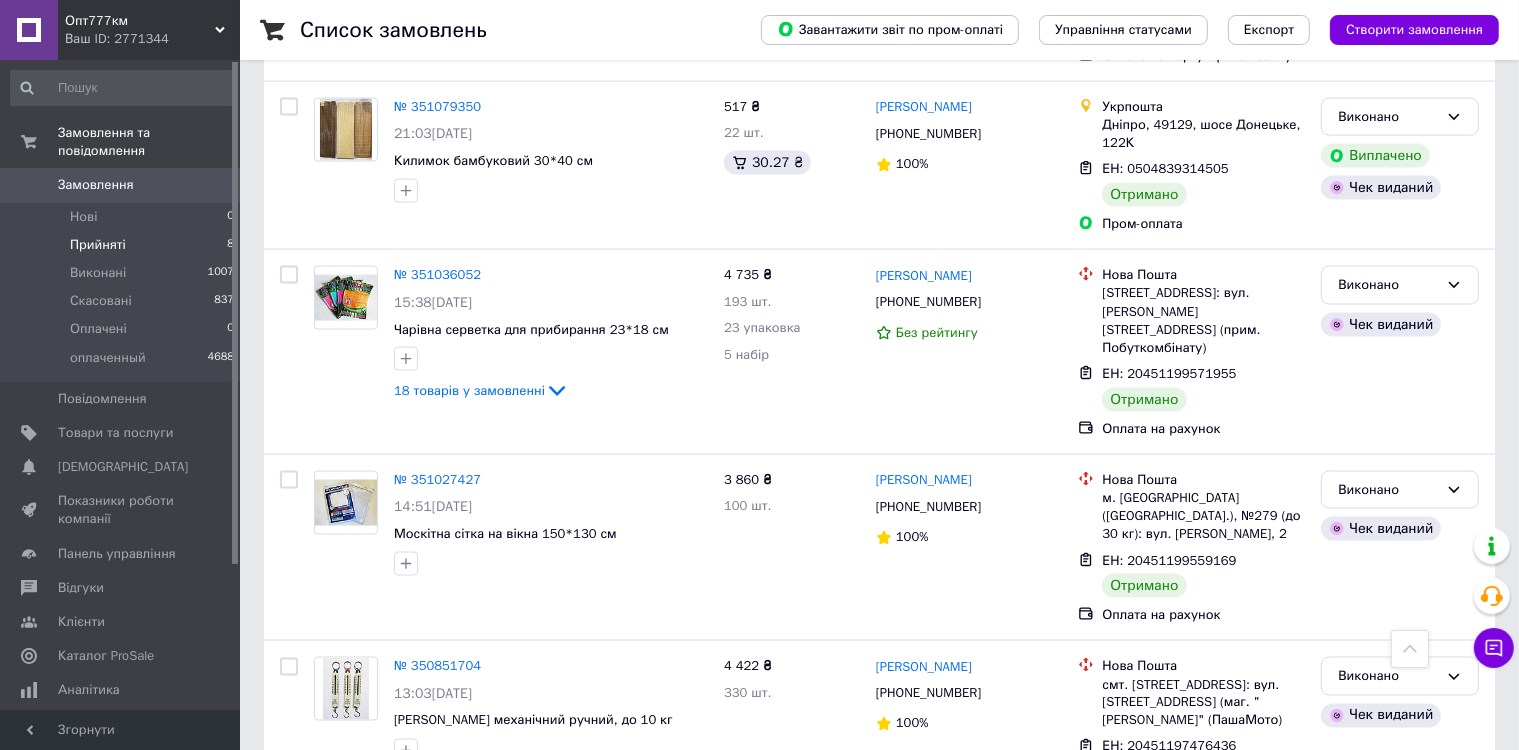 click on "Прийняті" at bounding box center [98, 245] 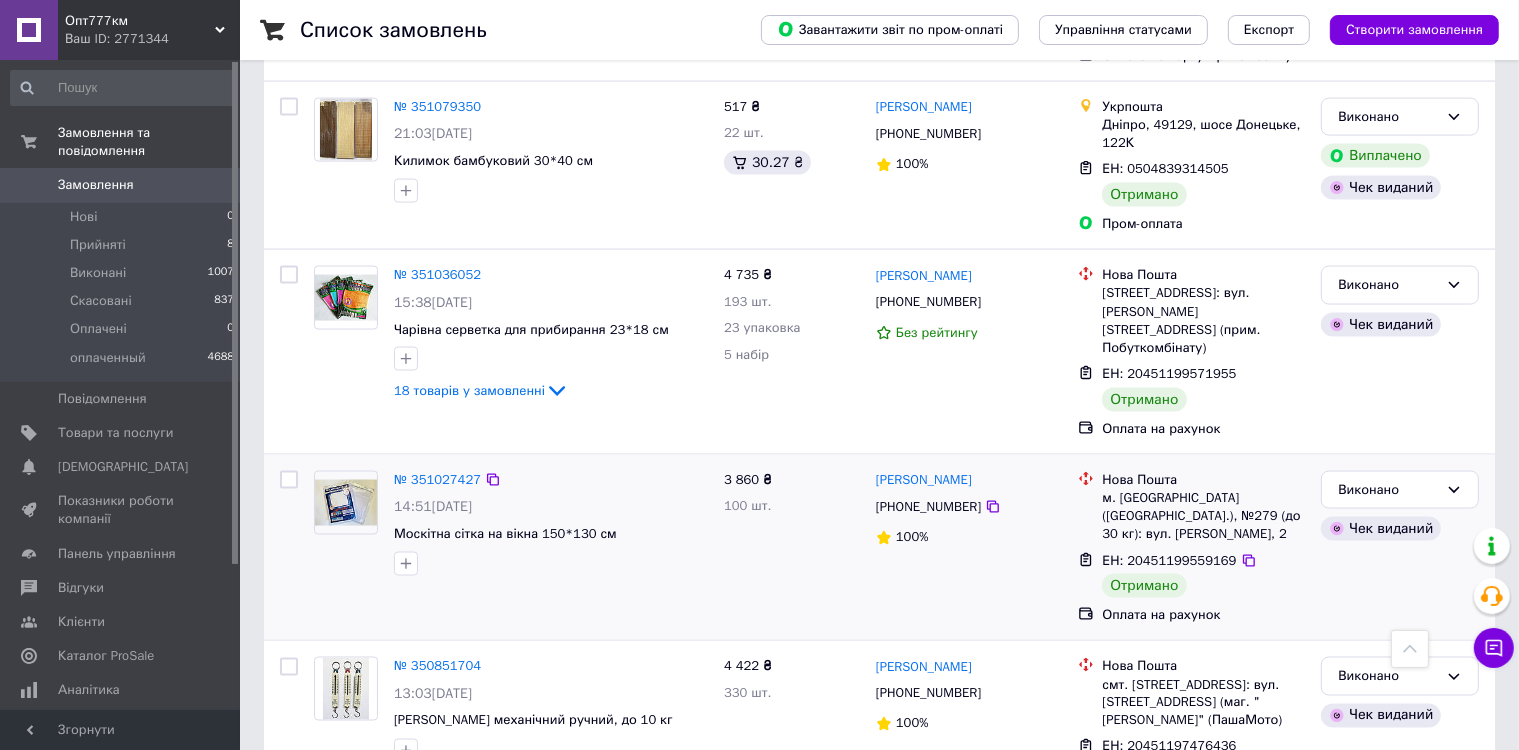 drag, startPoint x: 108, startPoint y: 225, endPoint x: 448, endPoint y: 339, distance: 358.60284 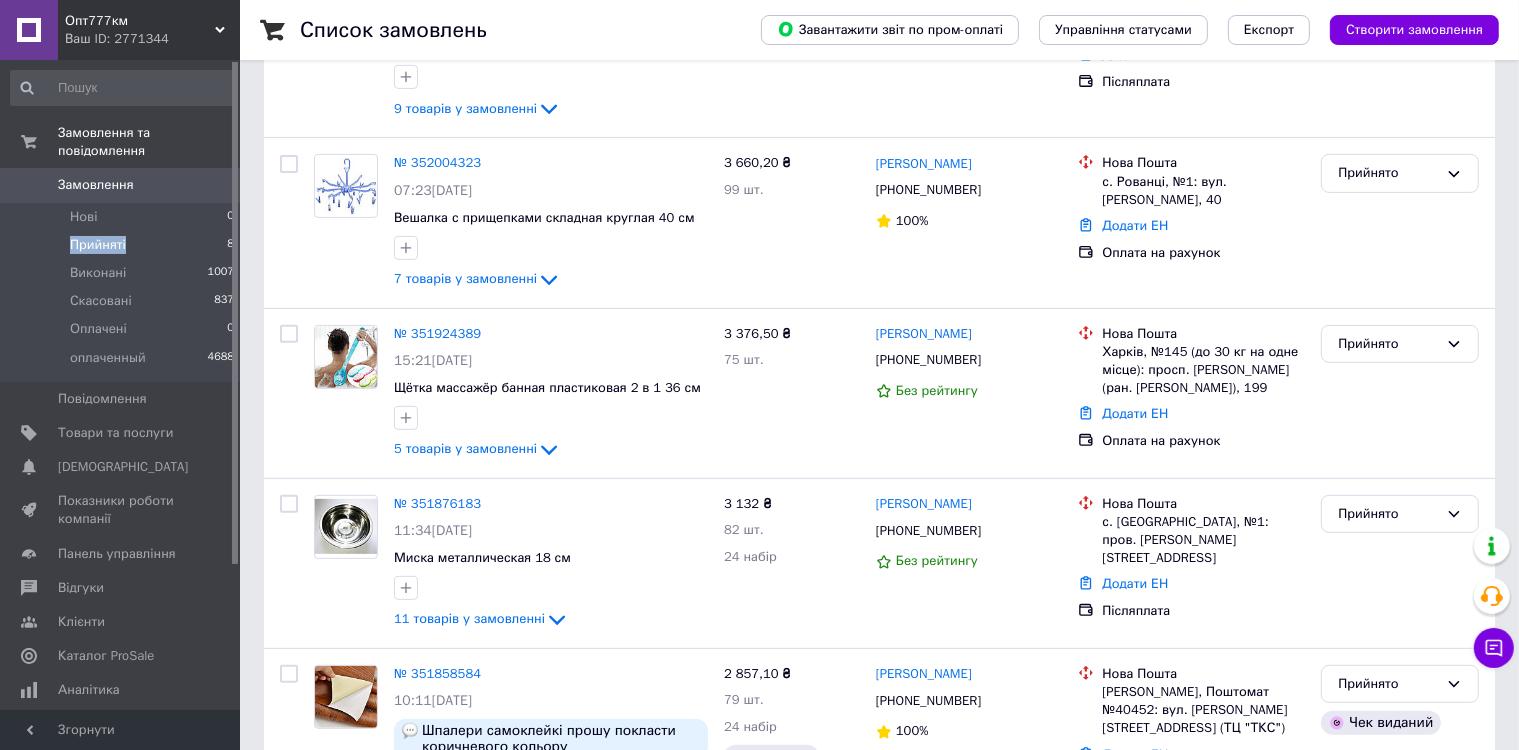 scroll, scrollTop: 1050, scrollLeft: 0, axis: vertical 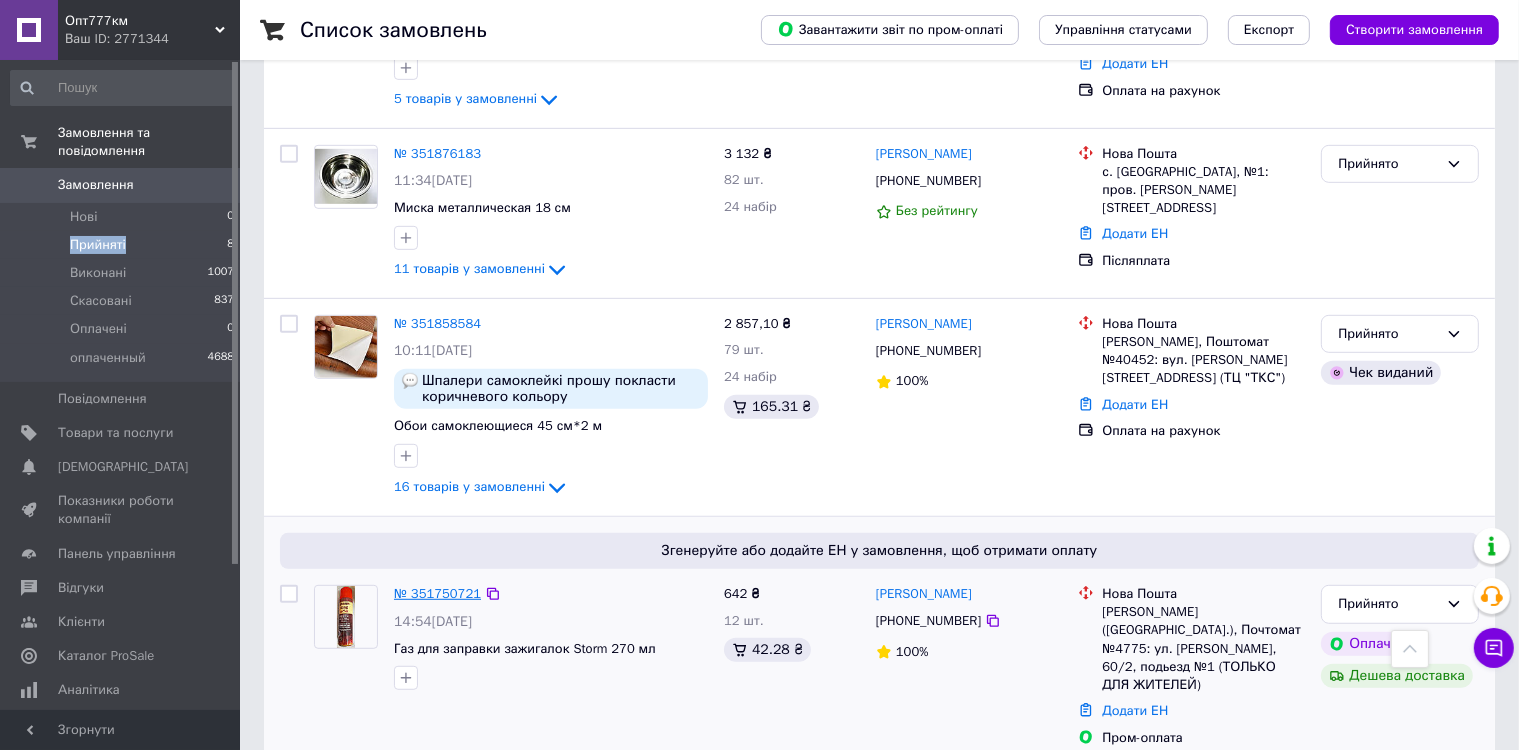 click on "№ 351750721" at bounding box center (437, 593) 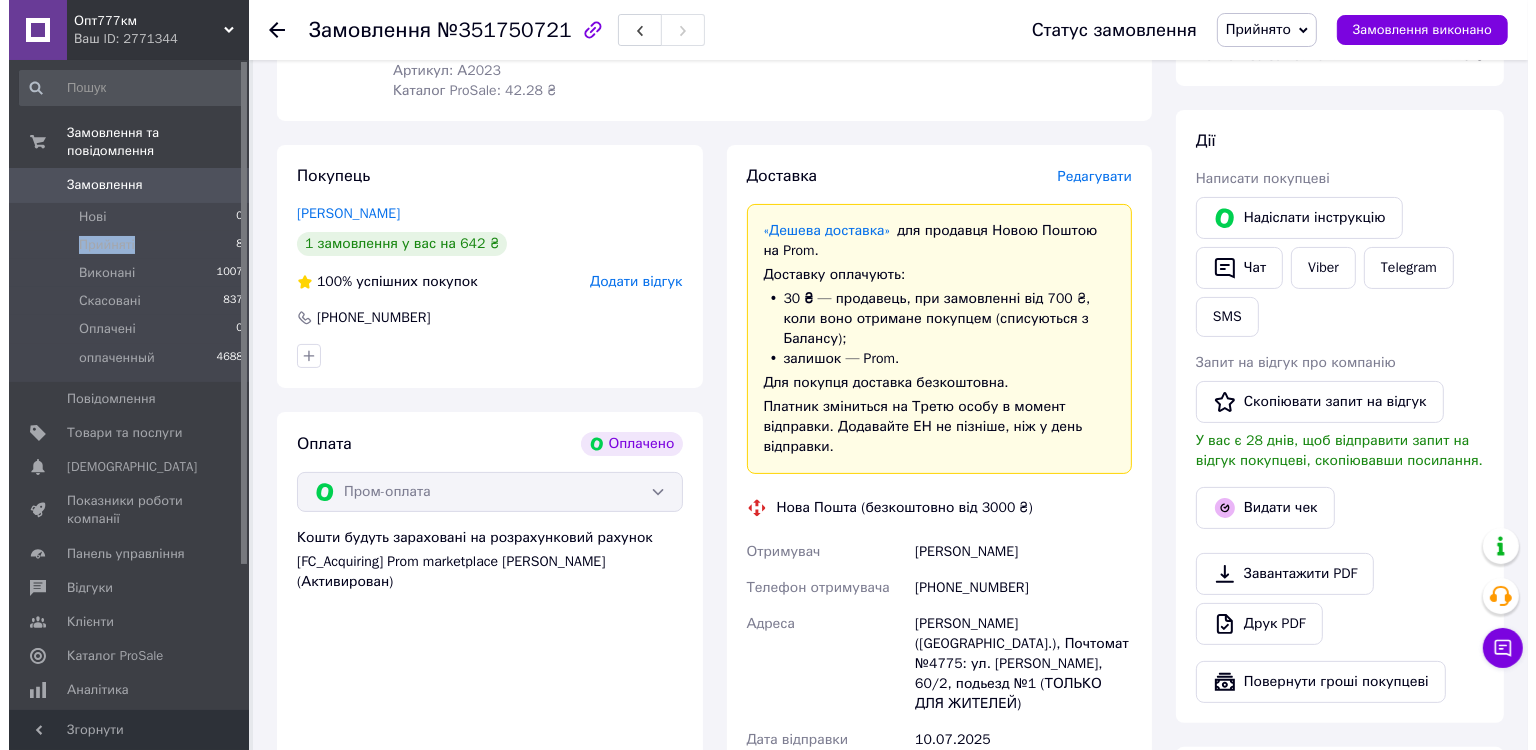scroll, scrollTop: 243, scrollLeft: 0, axis: vertical 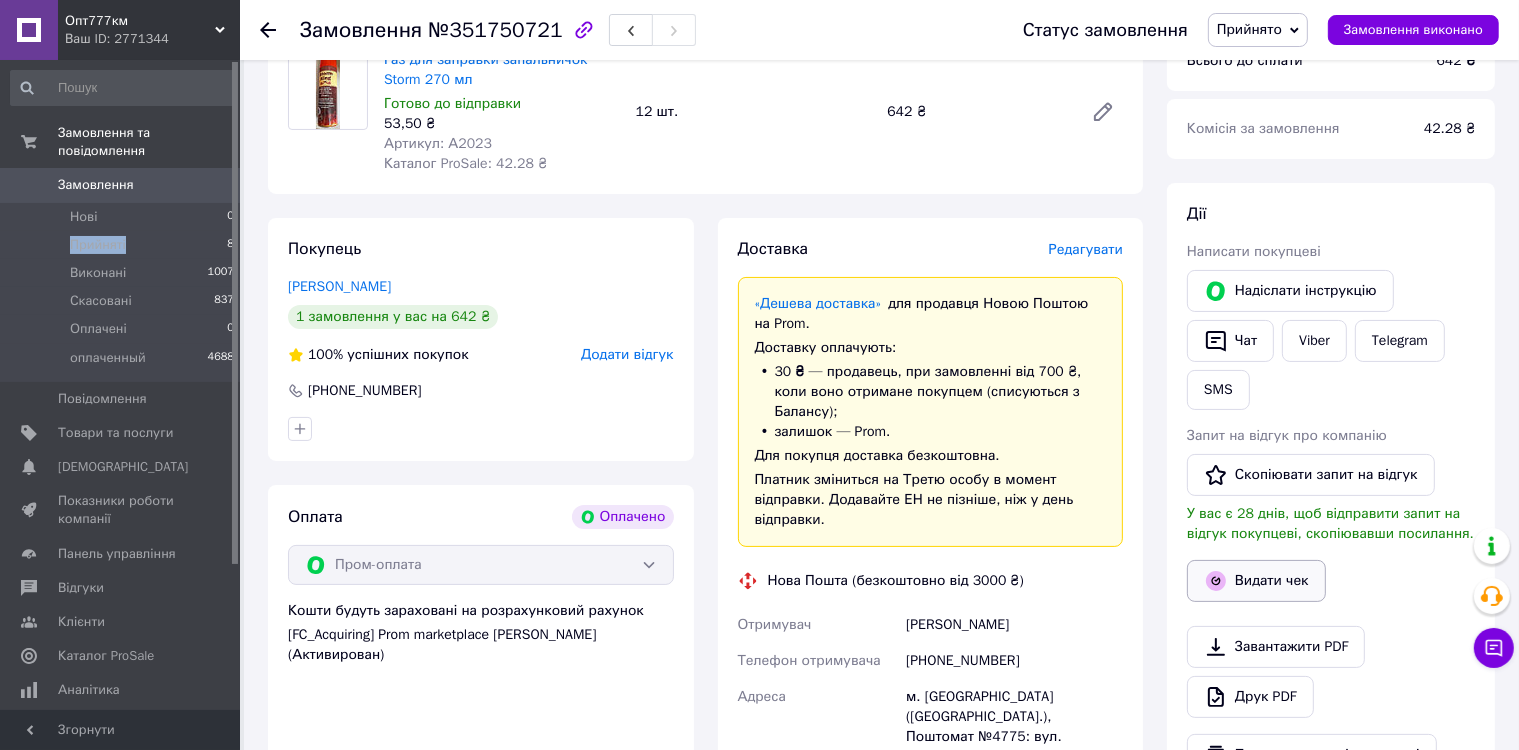 click on "Видати чек" at bounding box center [1256, 581] 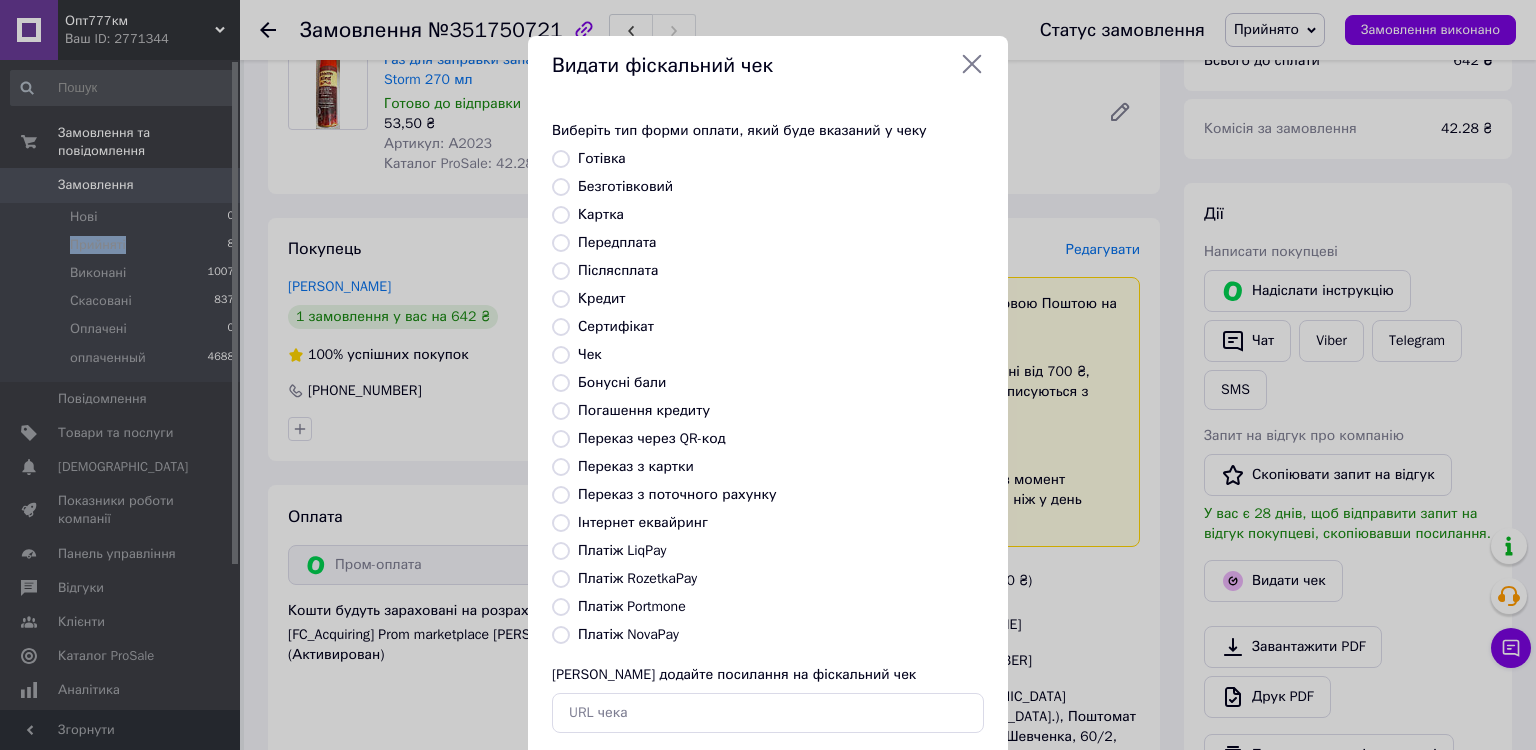 click on "Платіж RozetkaPay" at bounding box center (561, 579) 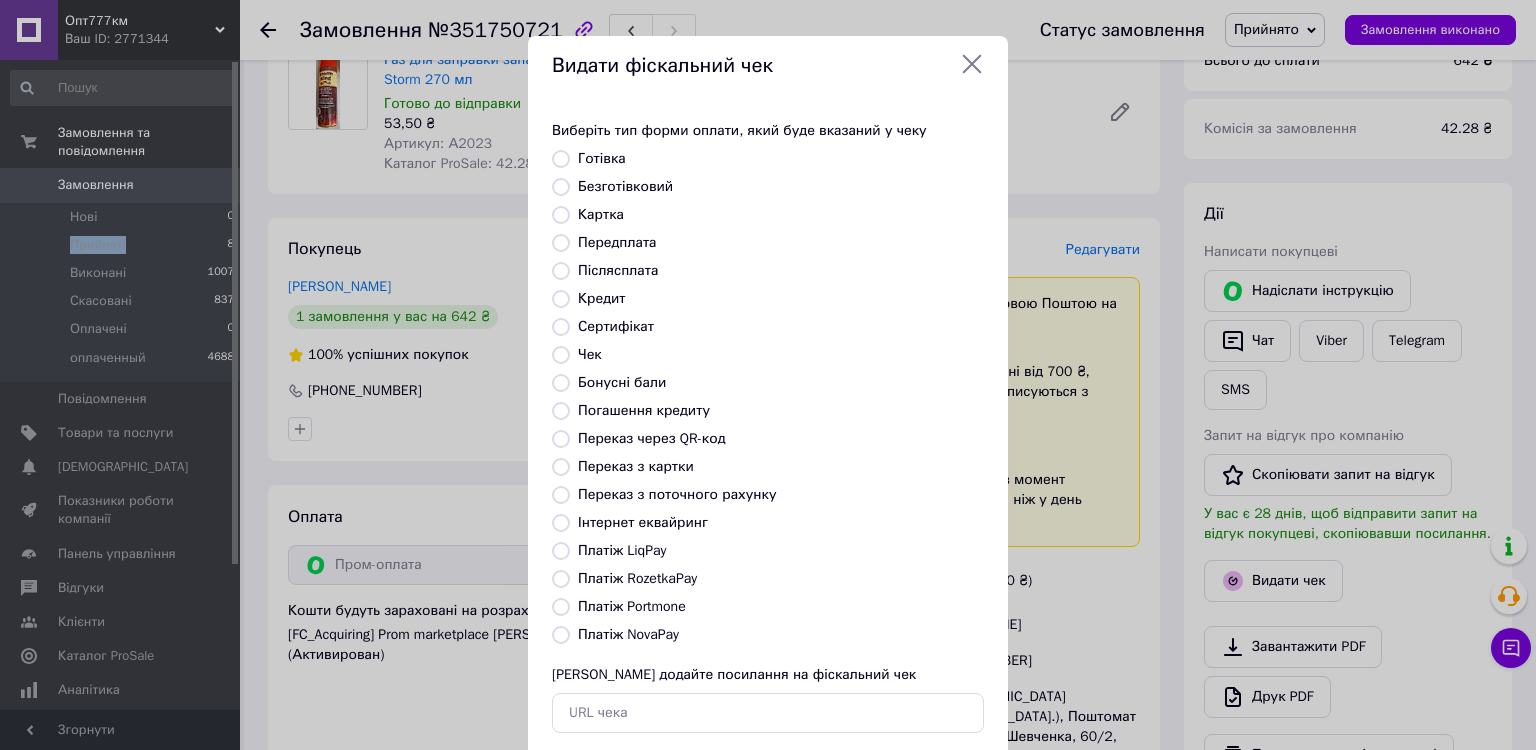 radio on "true" 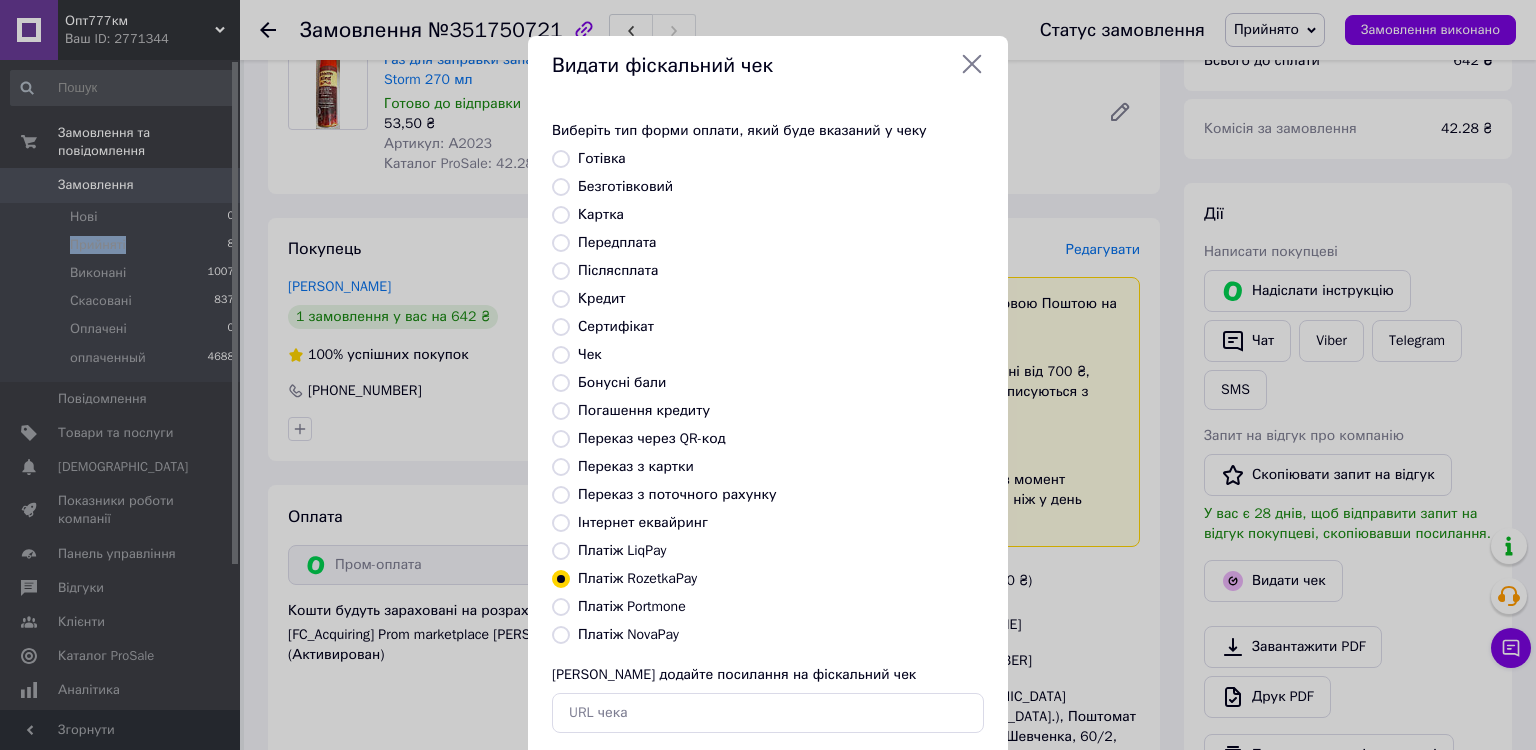 click on "Платіж RozetkaPay" at bounding box center (561, 579) 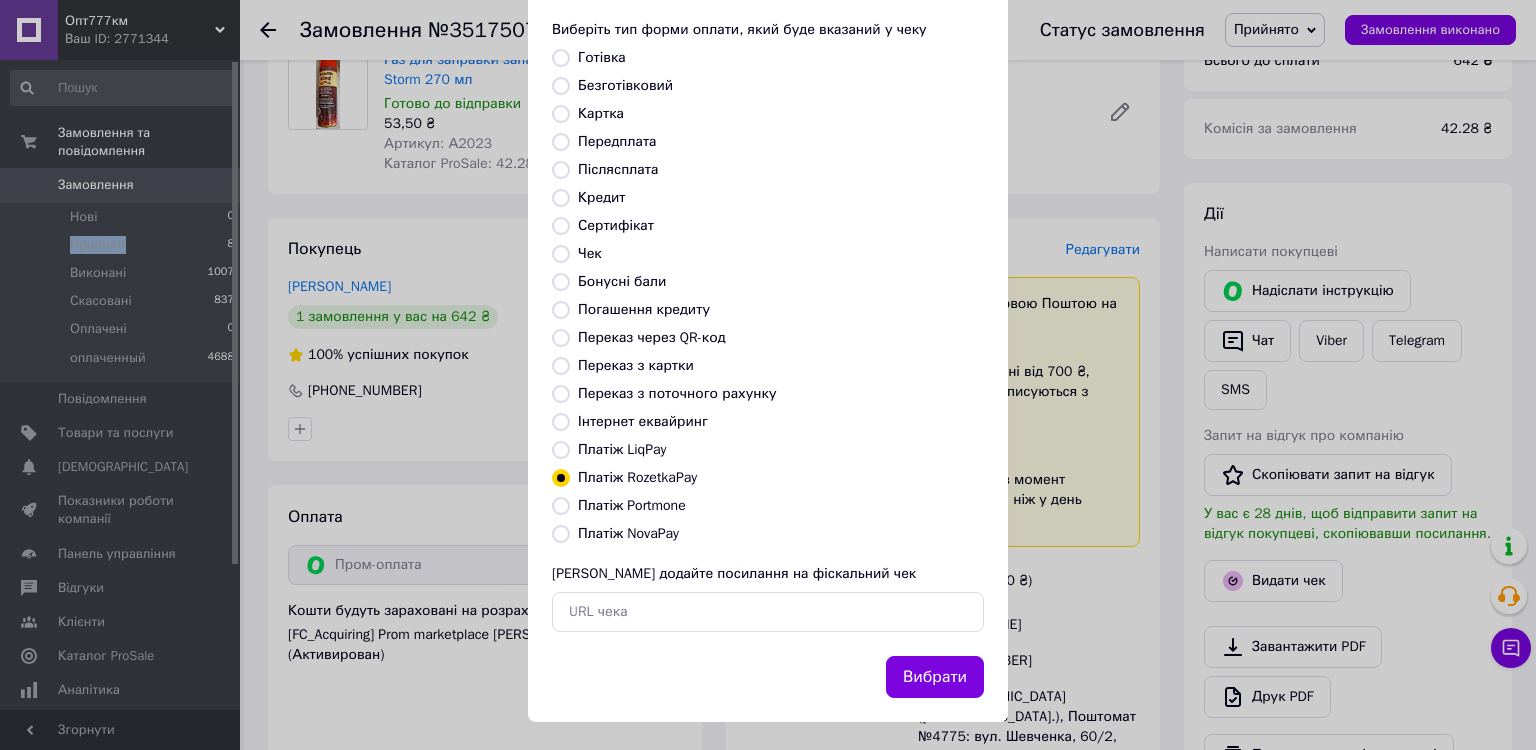 scroll, scrollTop: 109, scrollLeft: 0, axis: vertical 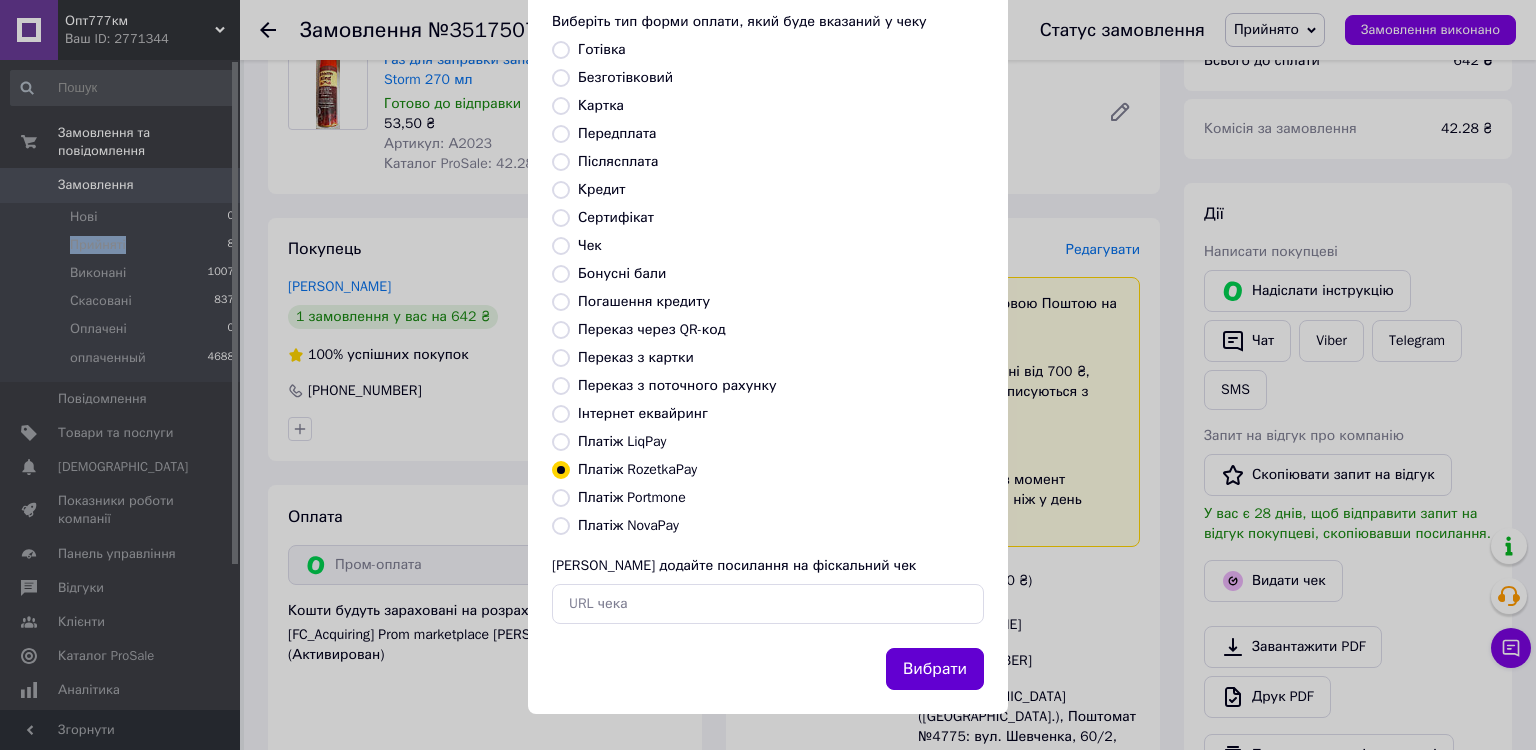 click on "Вибрати" at bounding box center (935, 669) 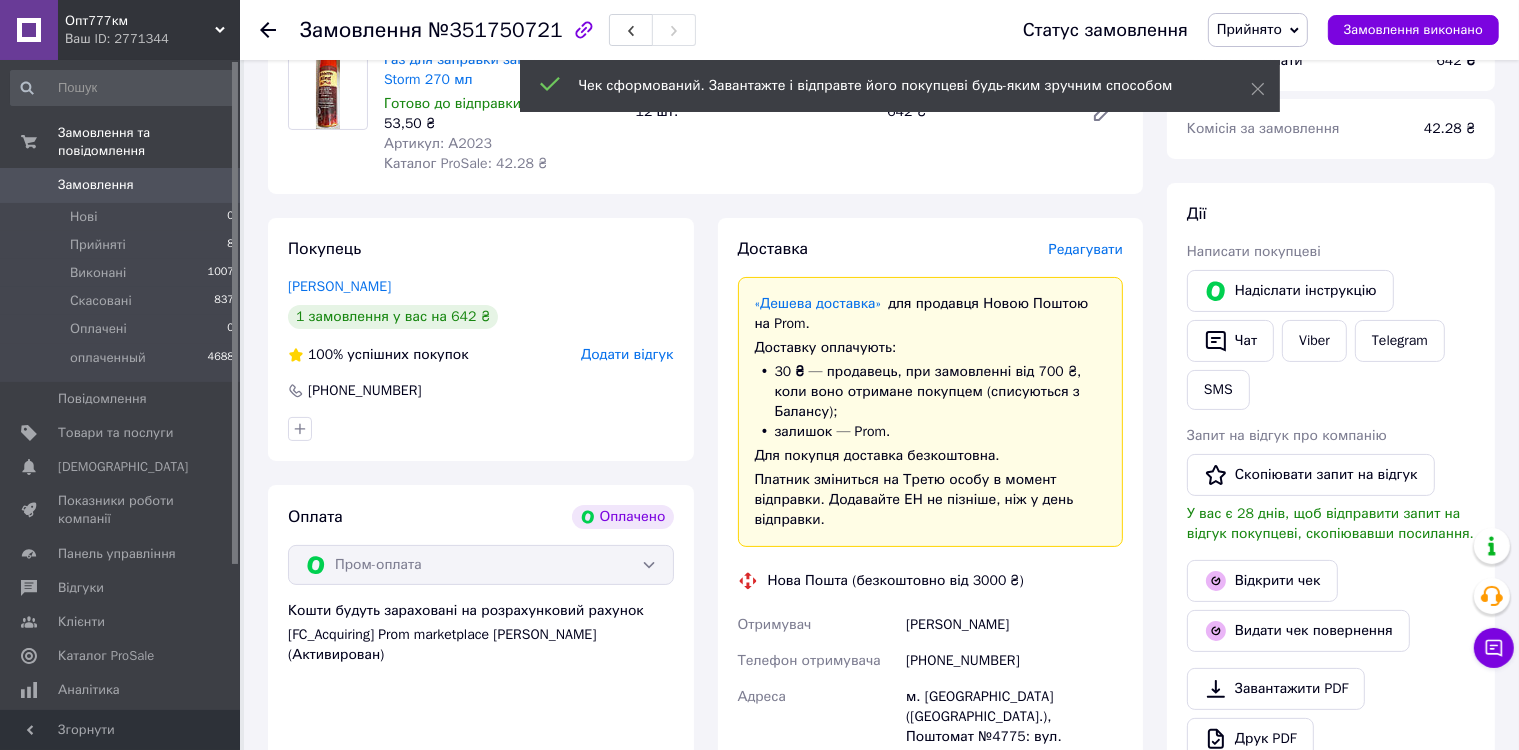click on "Редагувати" at bounding box center (1086, 249) 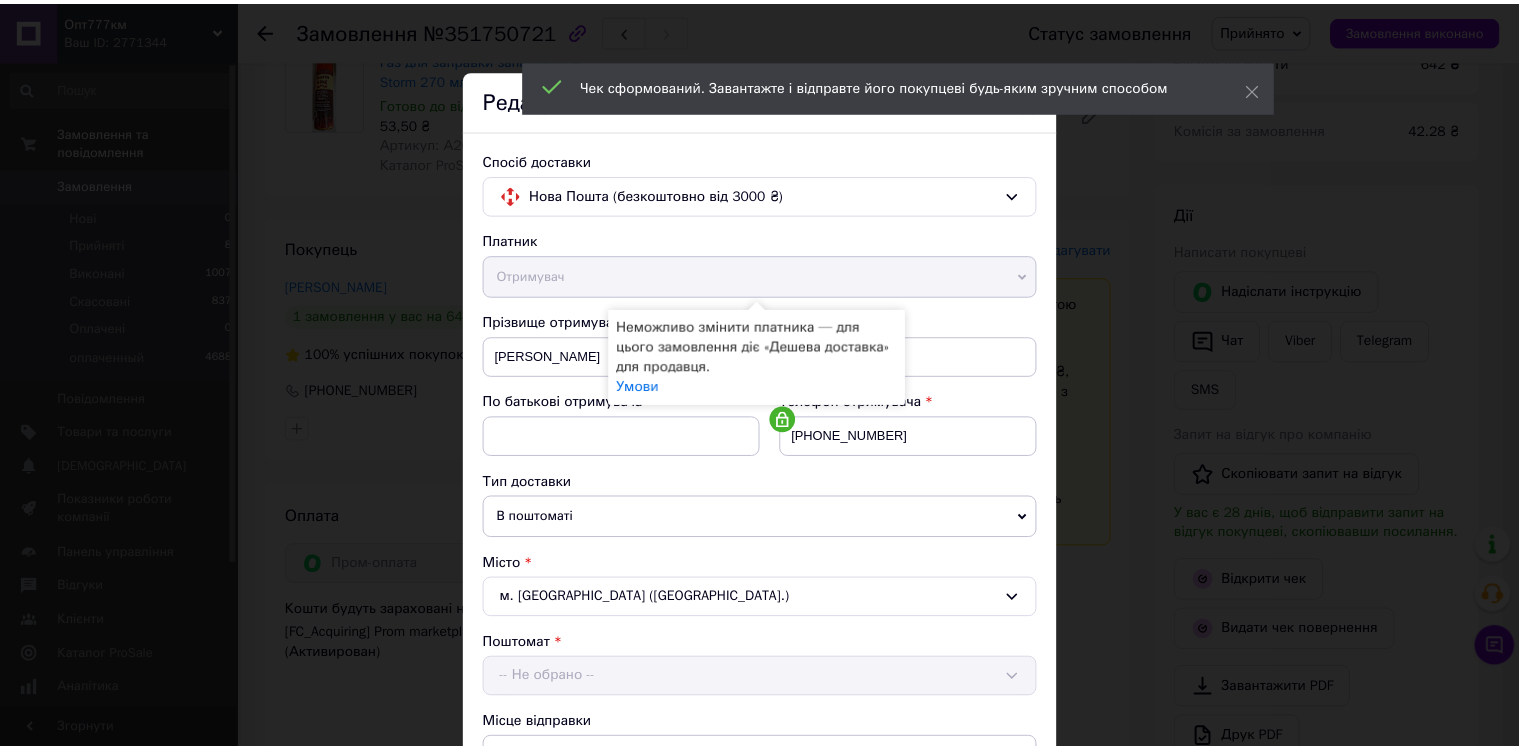 scroll, scrollTop: 578, scrollLeft: 0, axis: vertical 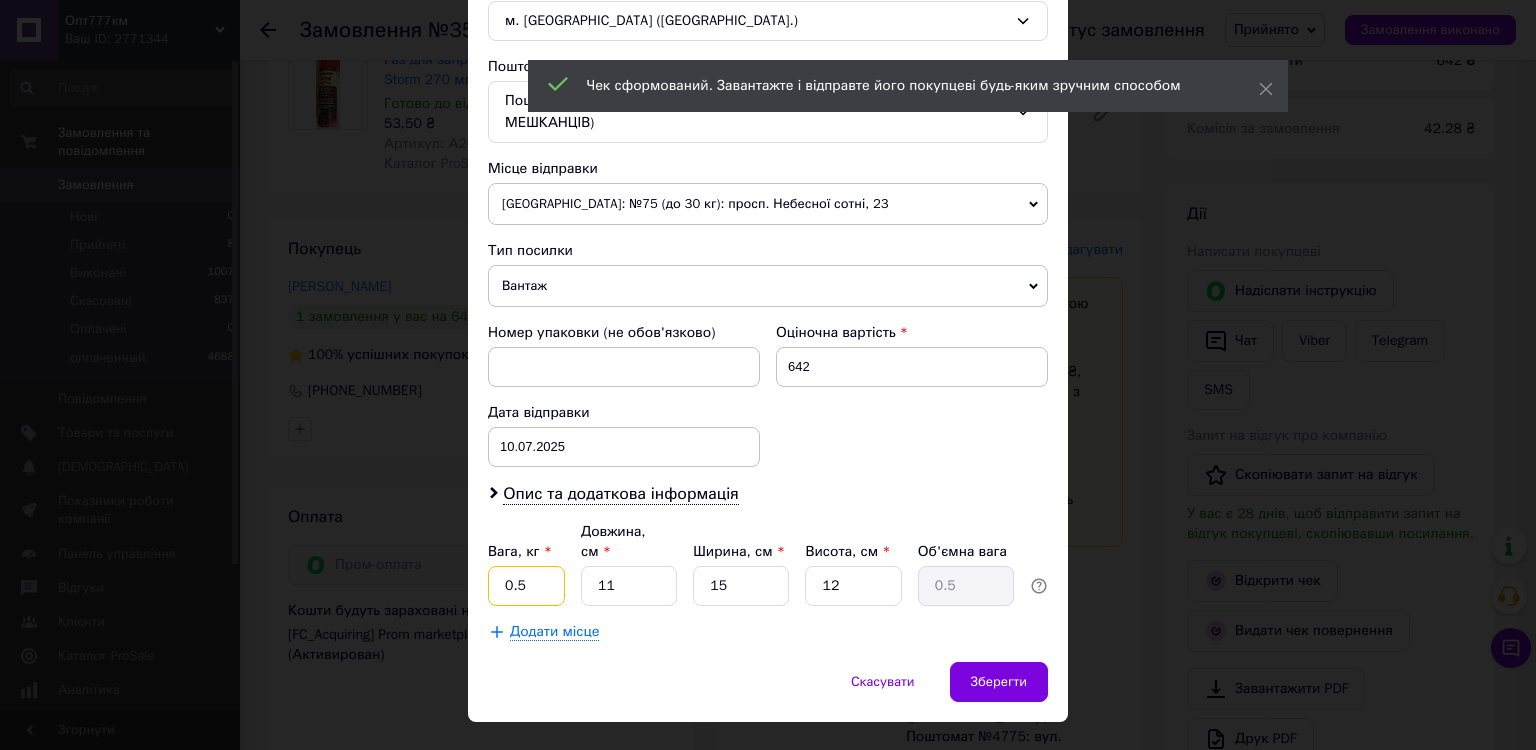 click on "0.5" at bounding box center (526, 586) 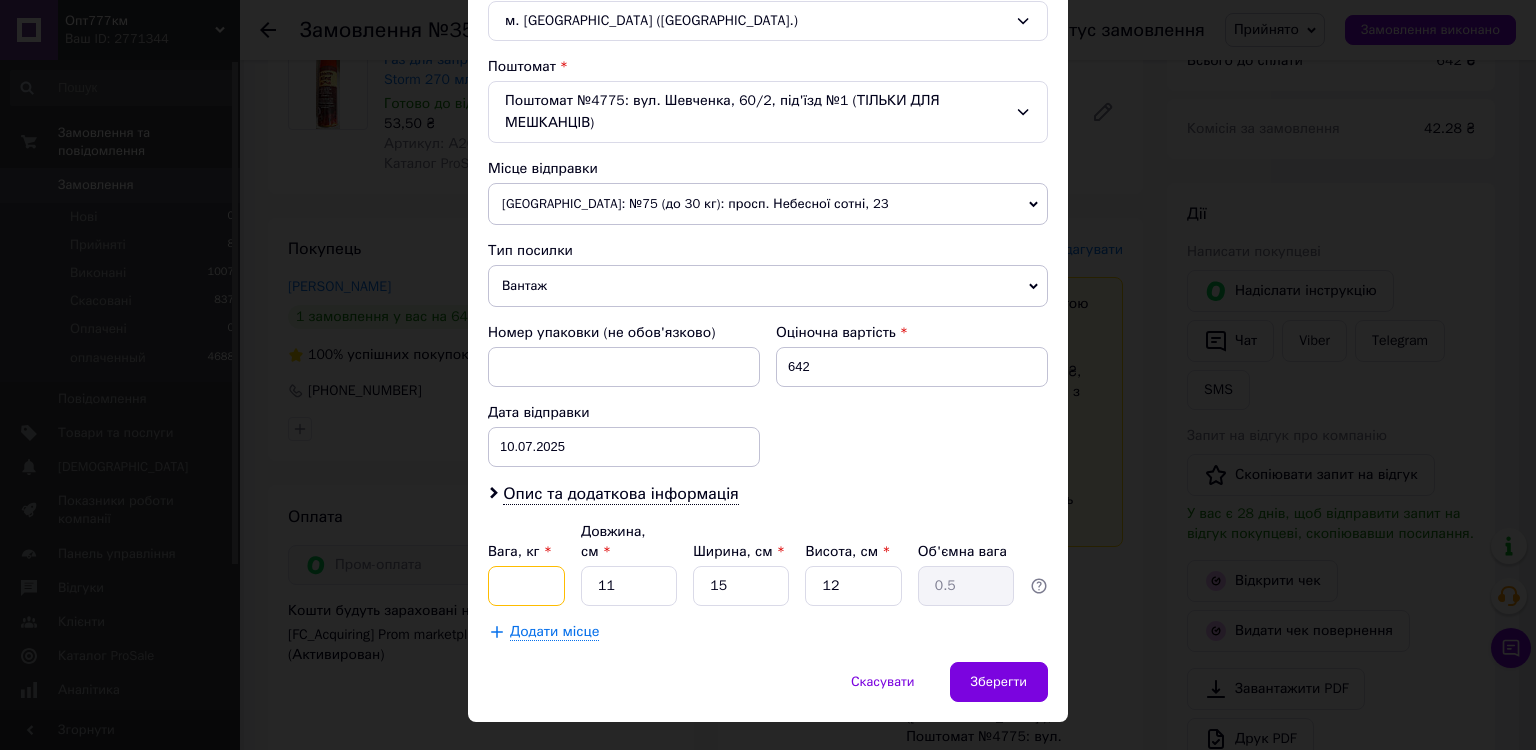 type on "2" 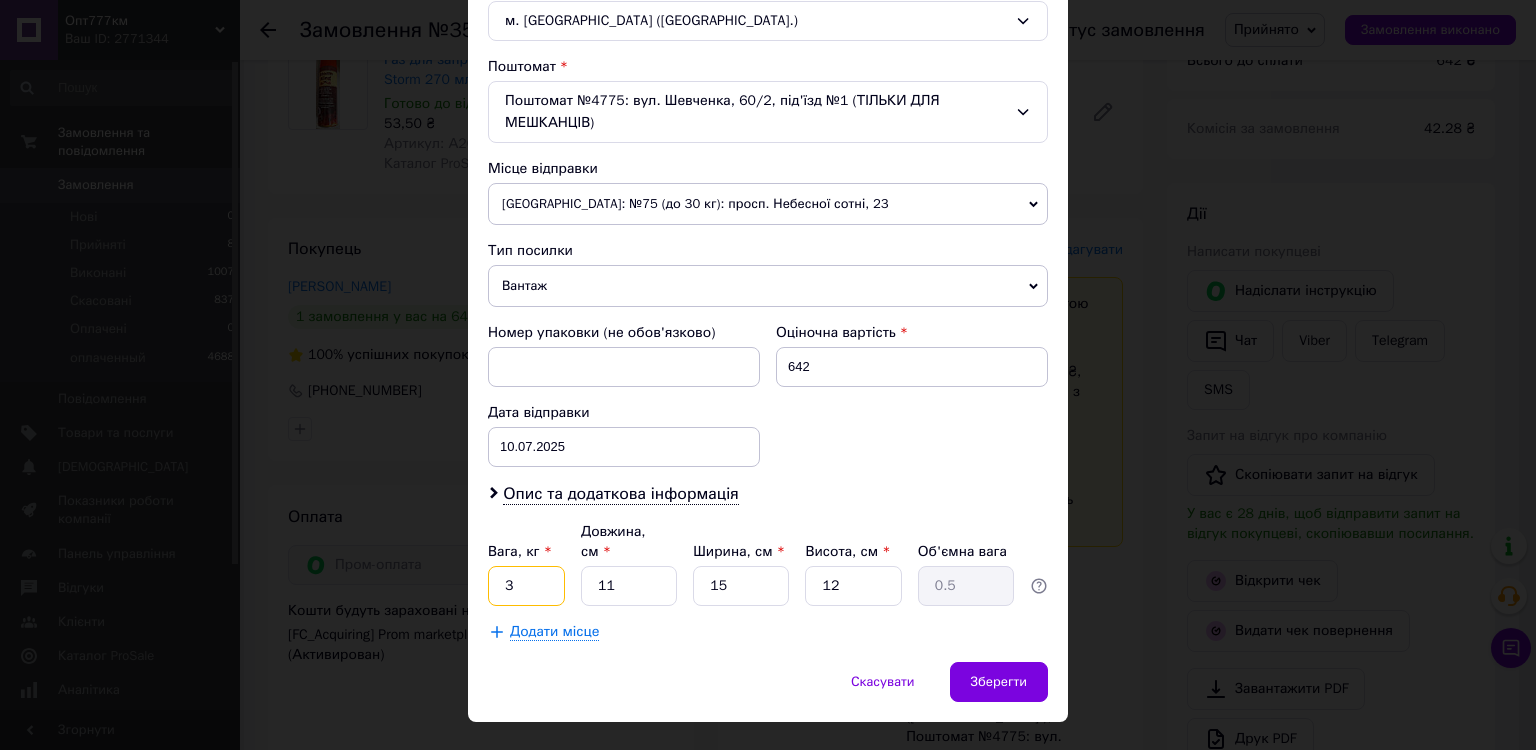 type on "3" 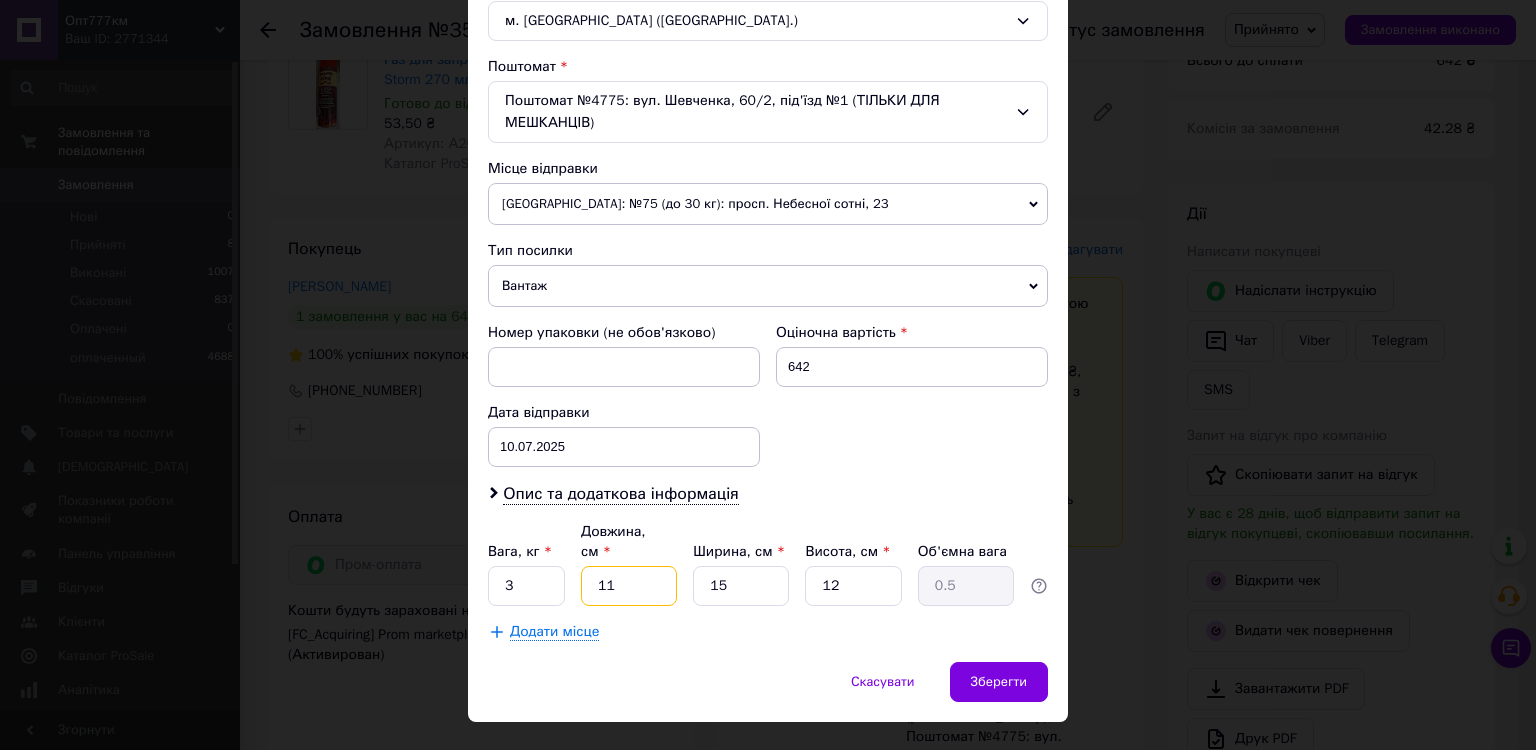 click on "11" at bounding box center (629, 586) 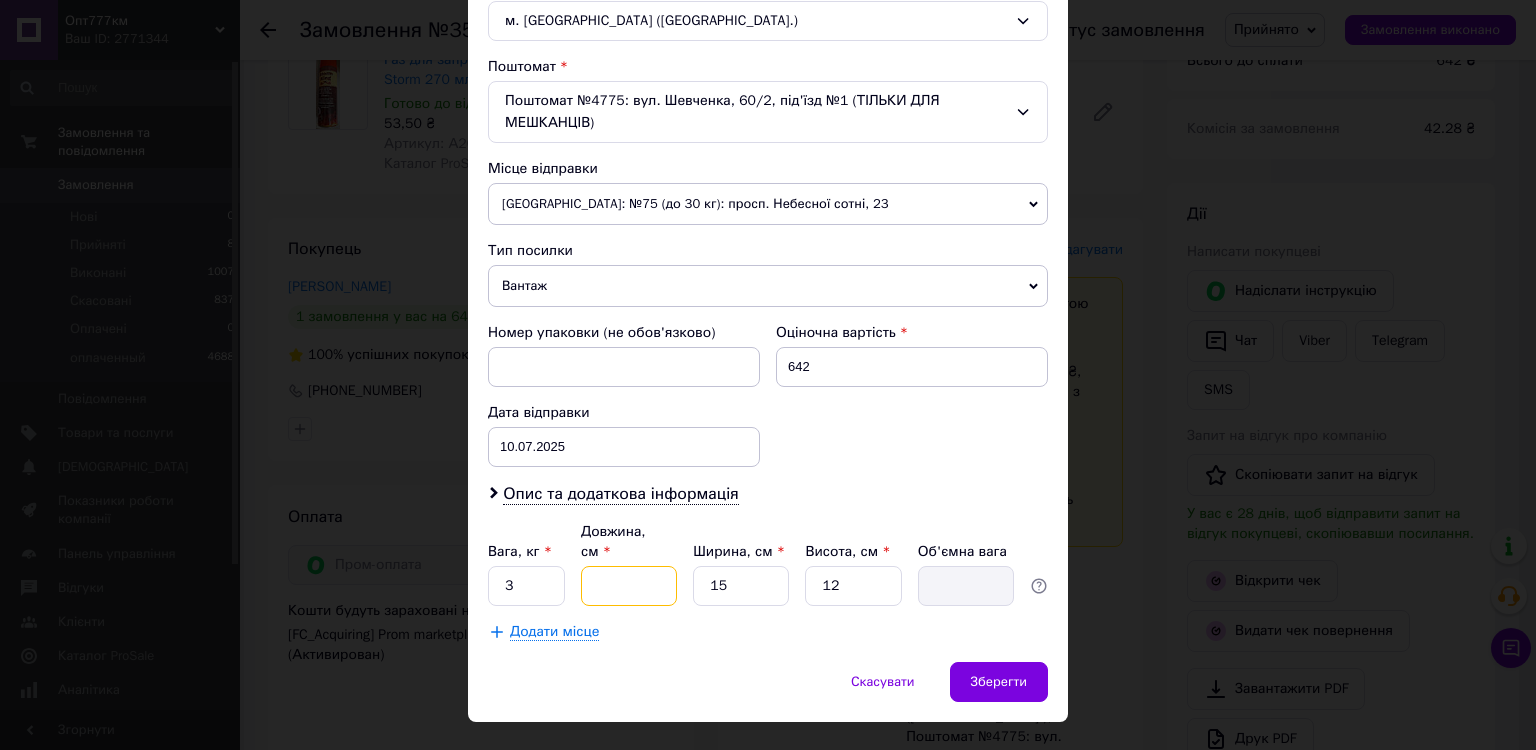 type on "2" 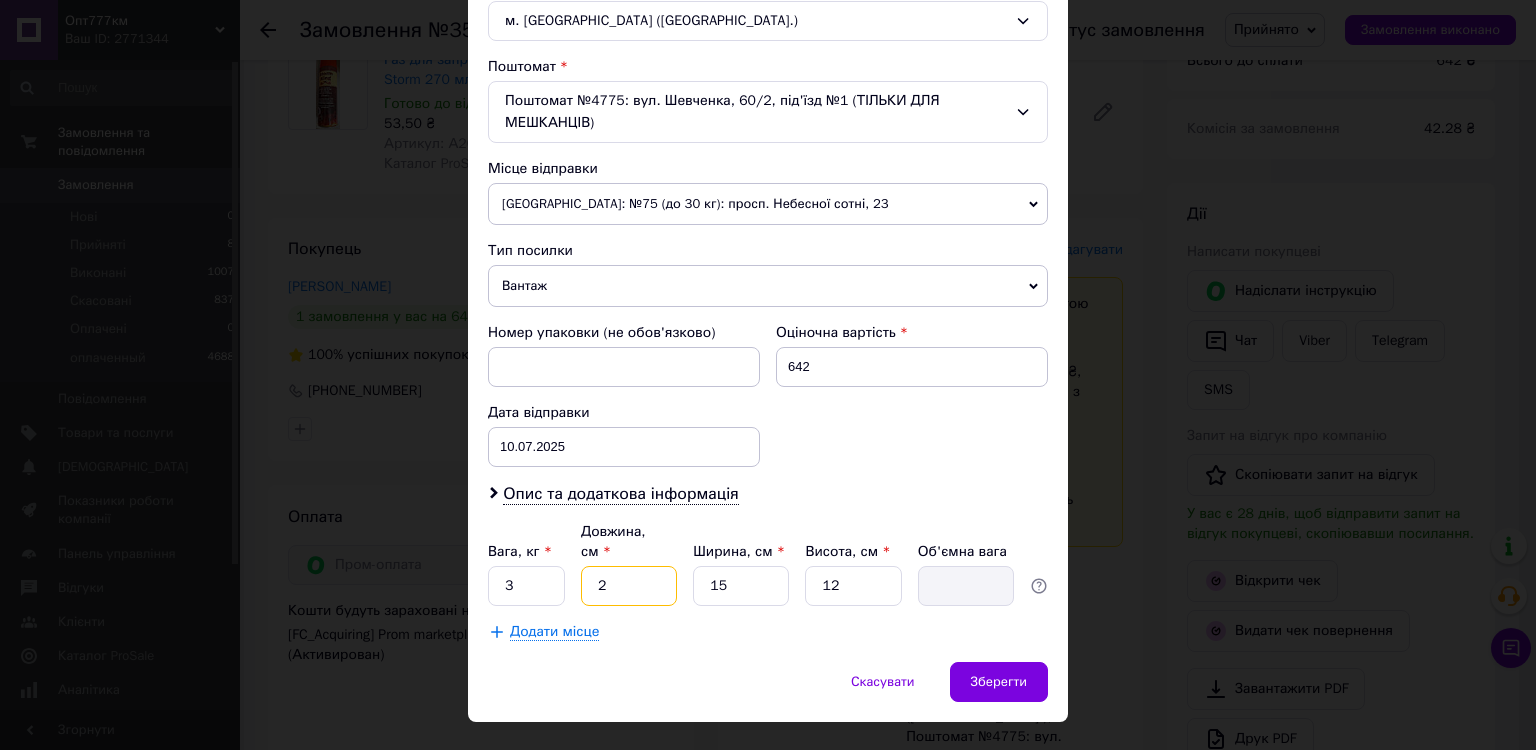type on "0.1" 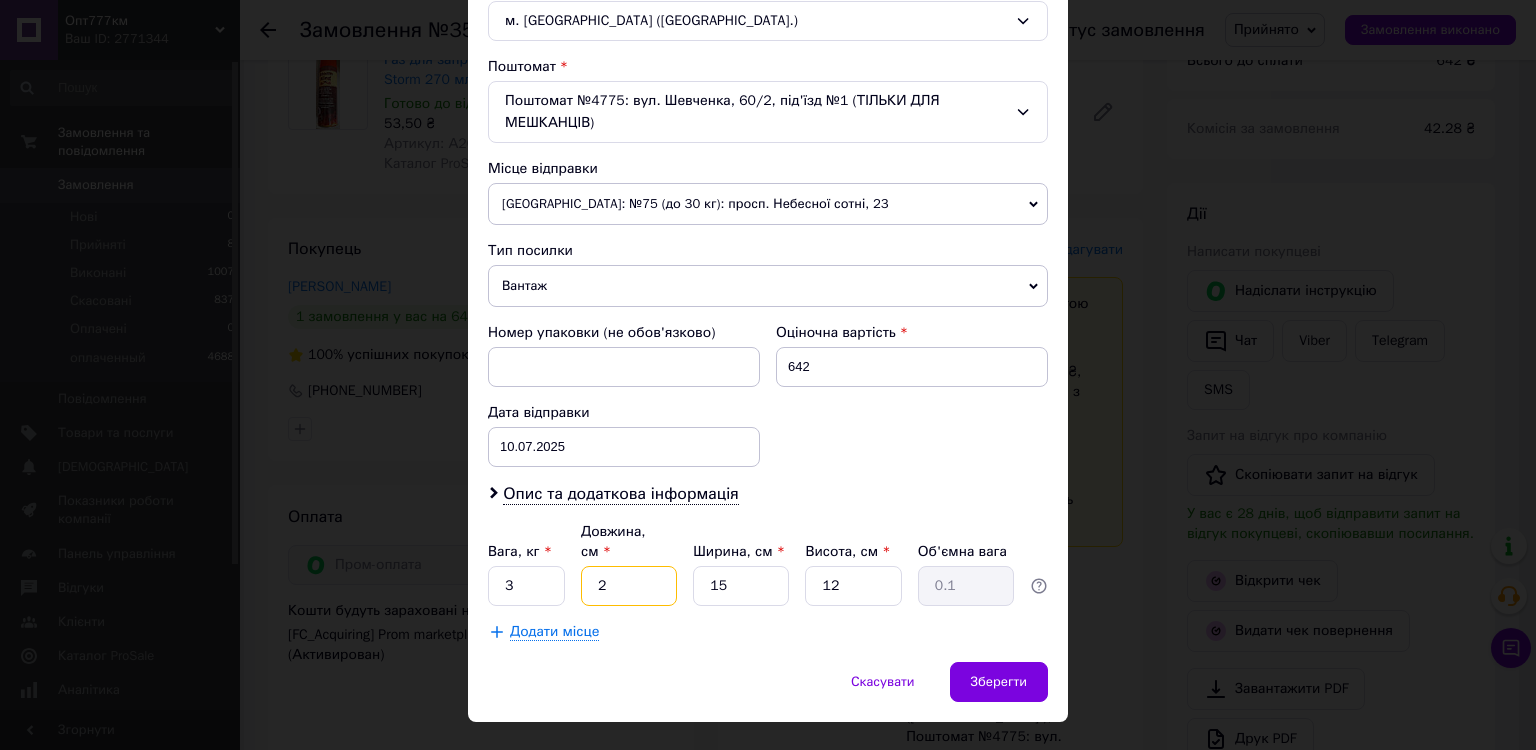 type on "22" 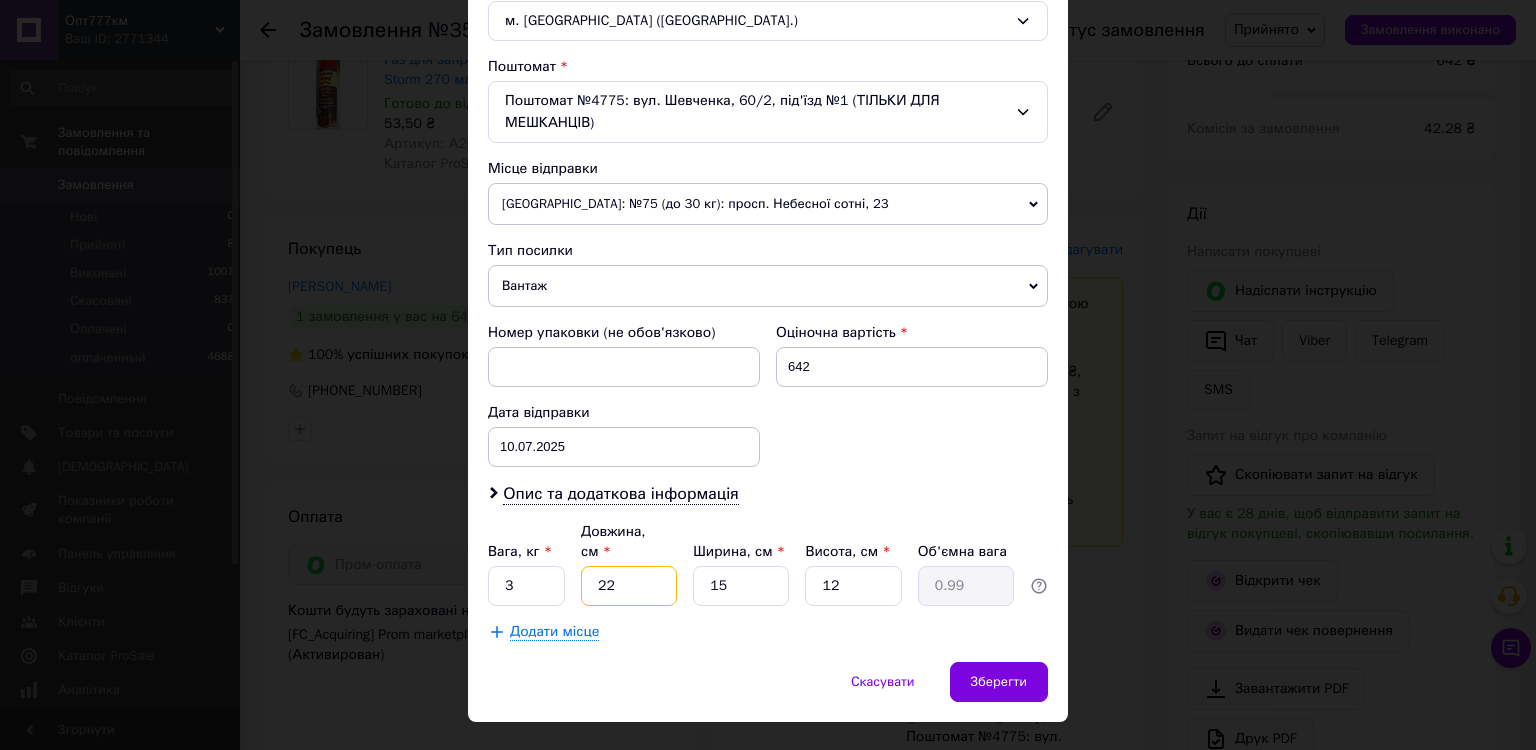 type on "22" 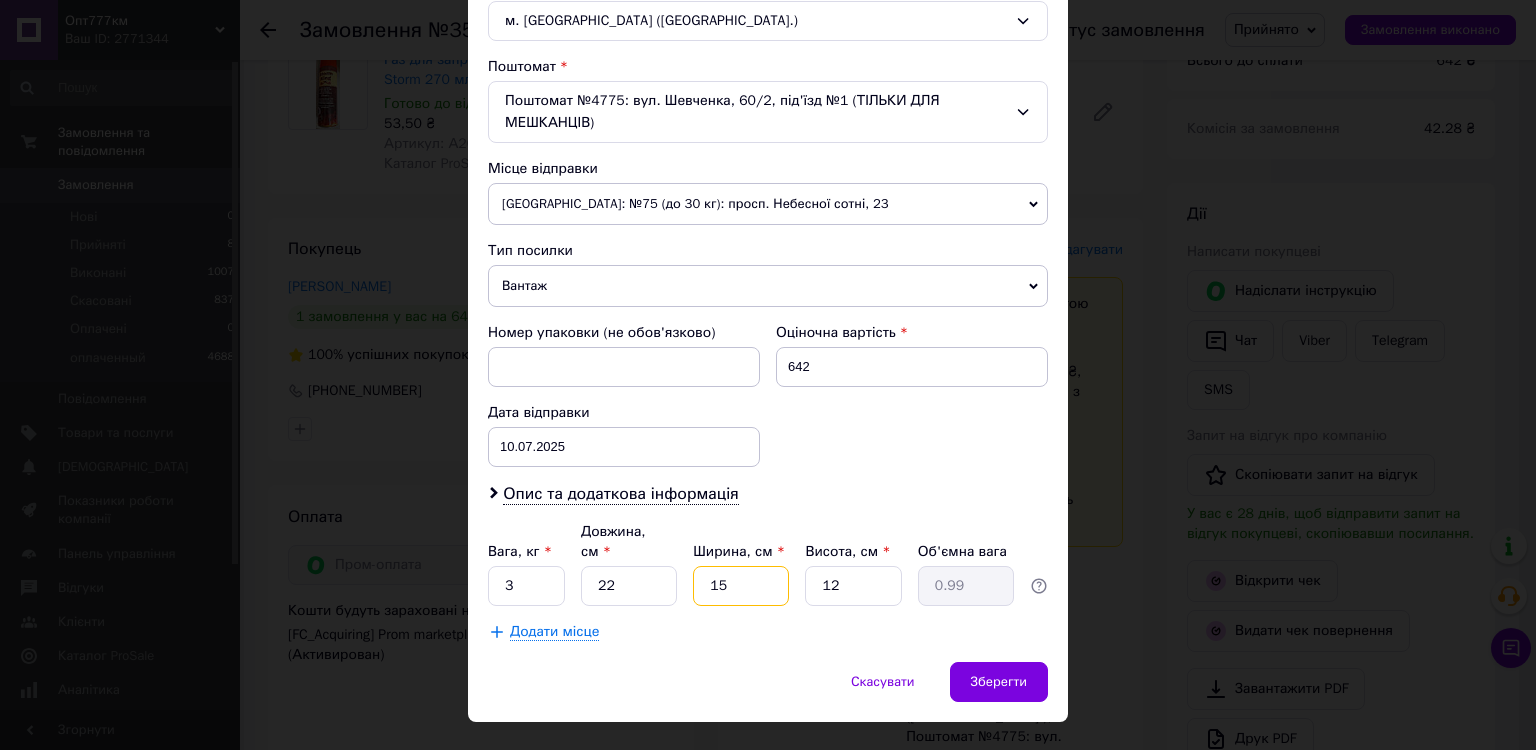 click on "15" at bounding box center [741, 586] 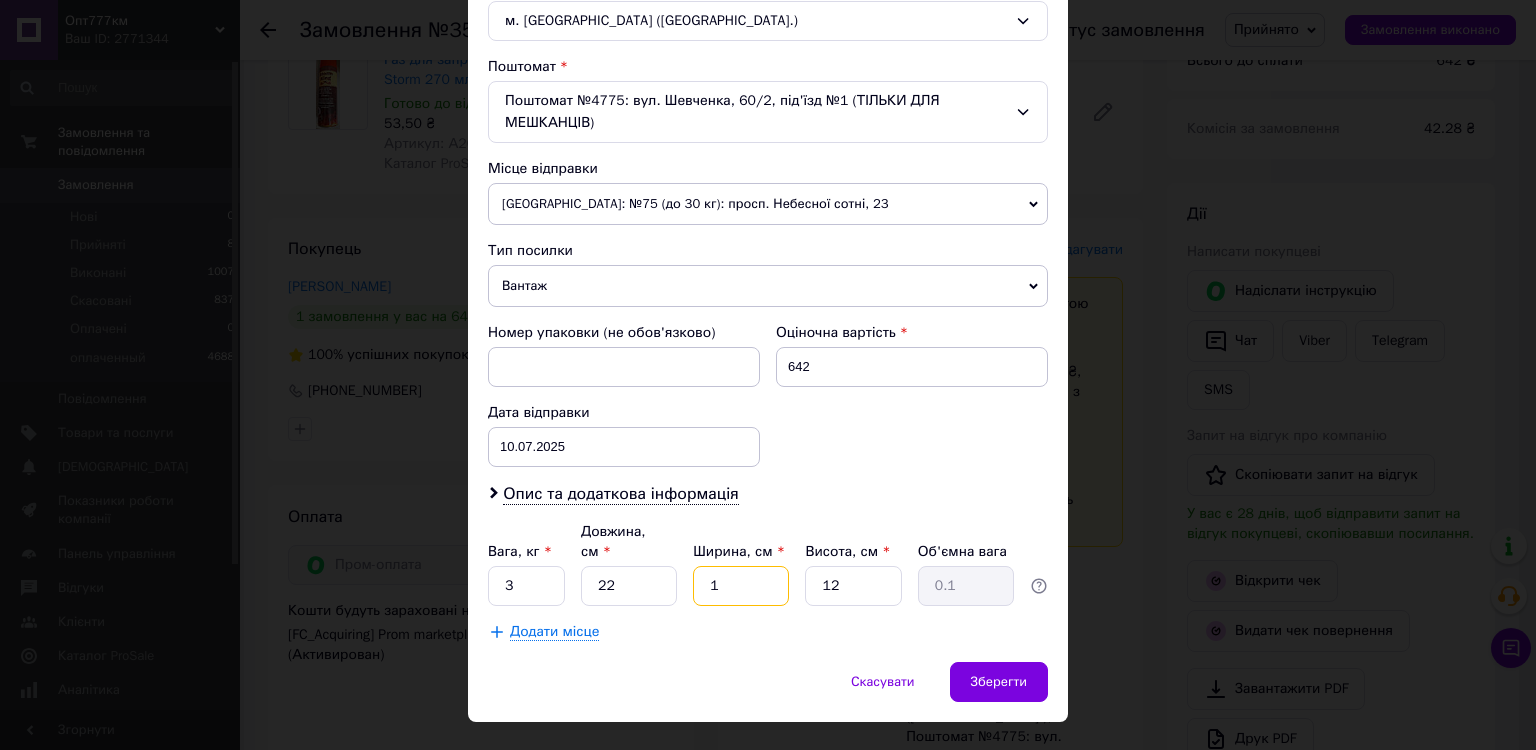 type 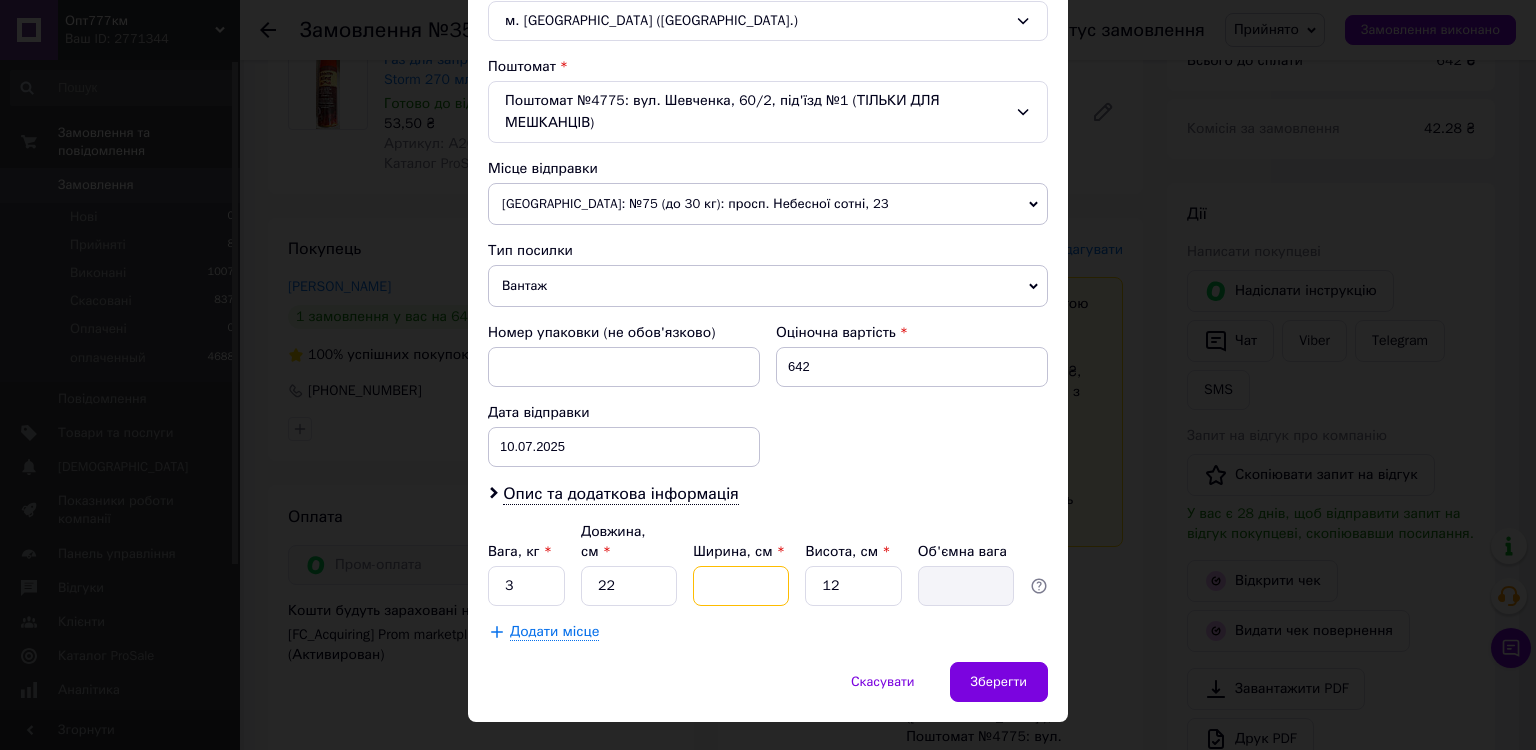 type on "2" 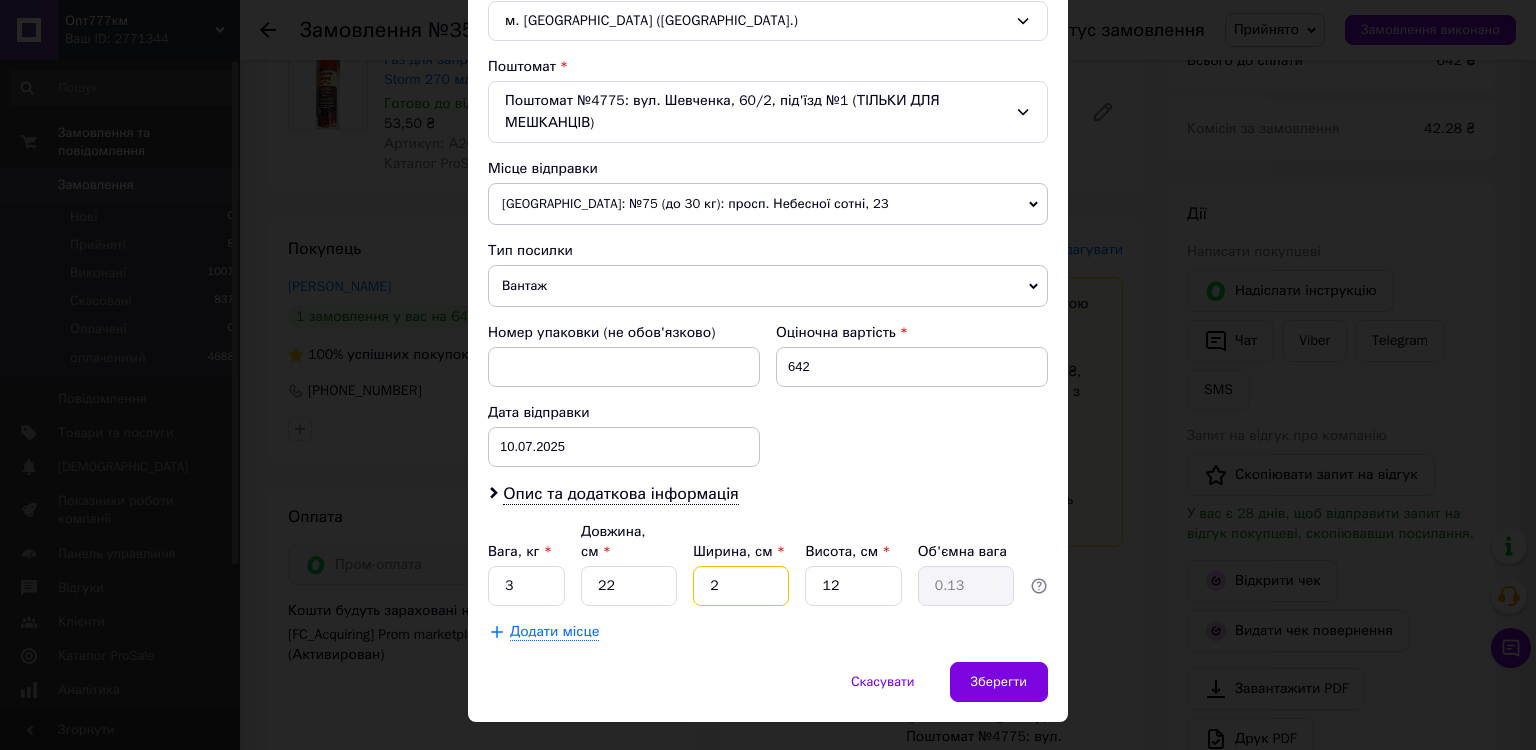 type on "21" 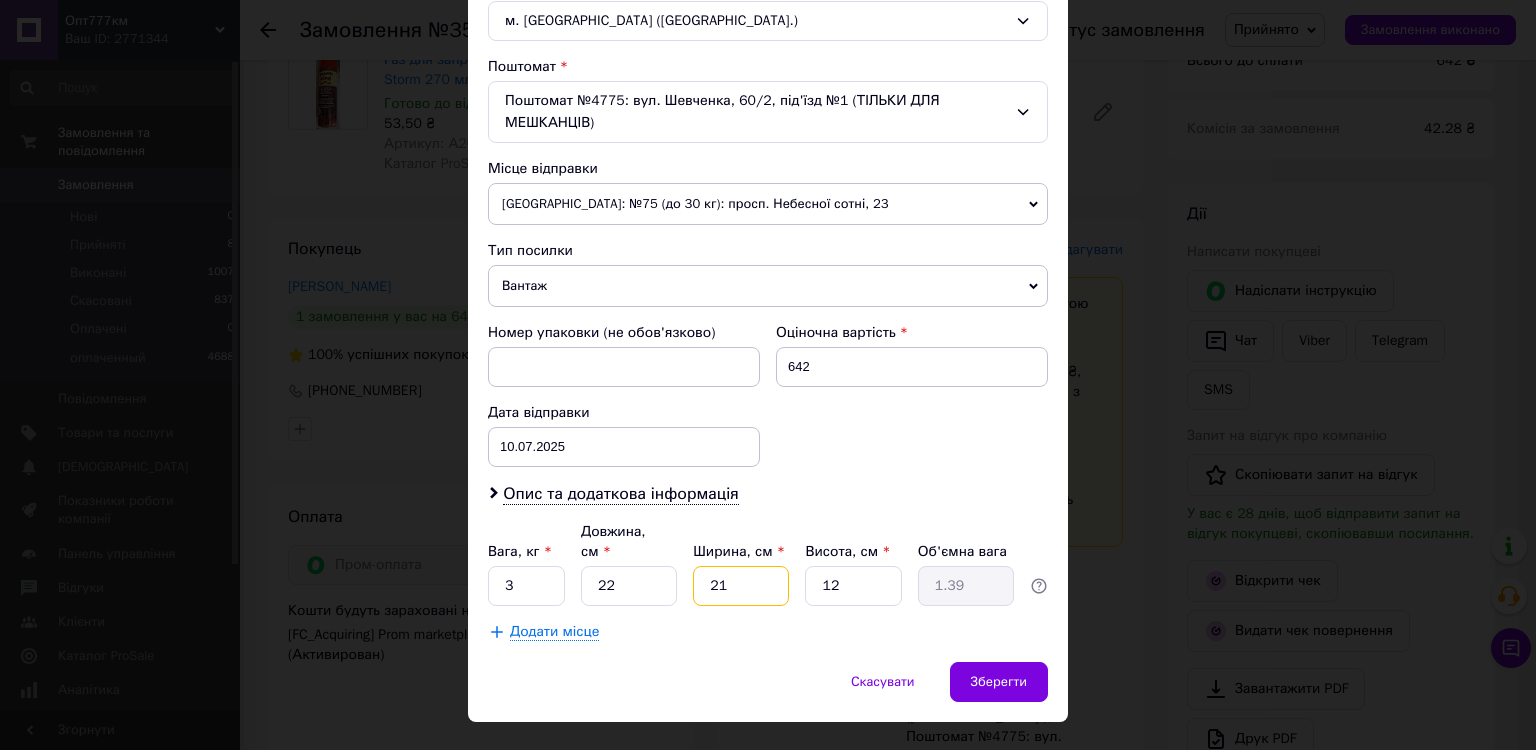 type on "21" 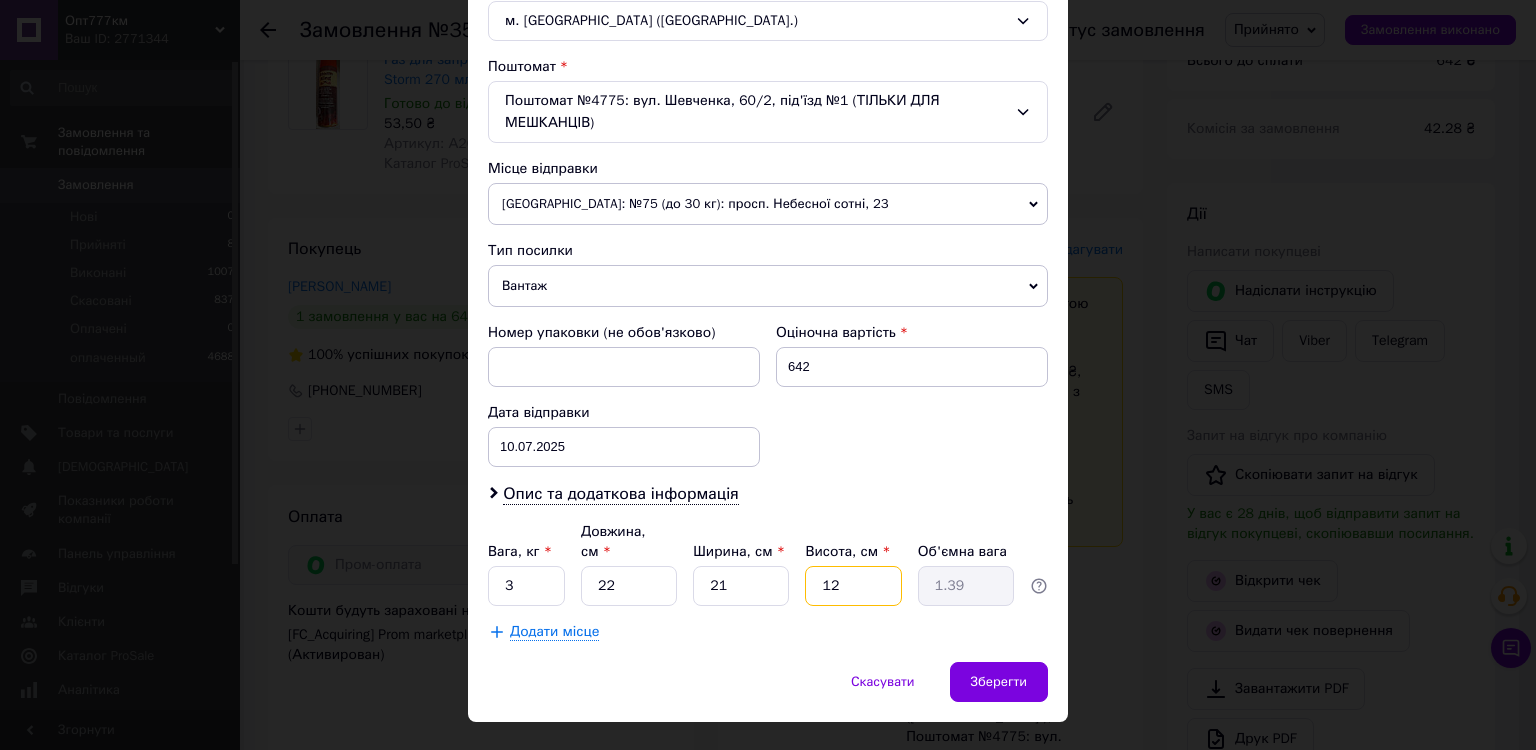 click on "12" at bounding box center (853, 586) 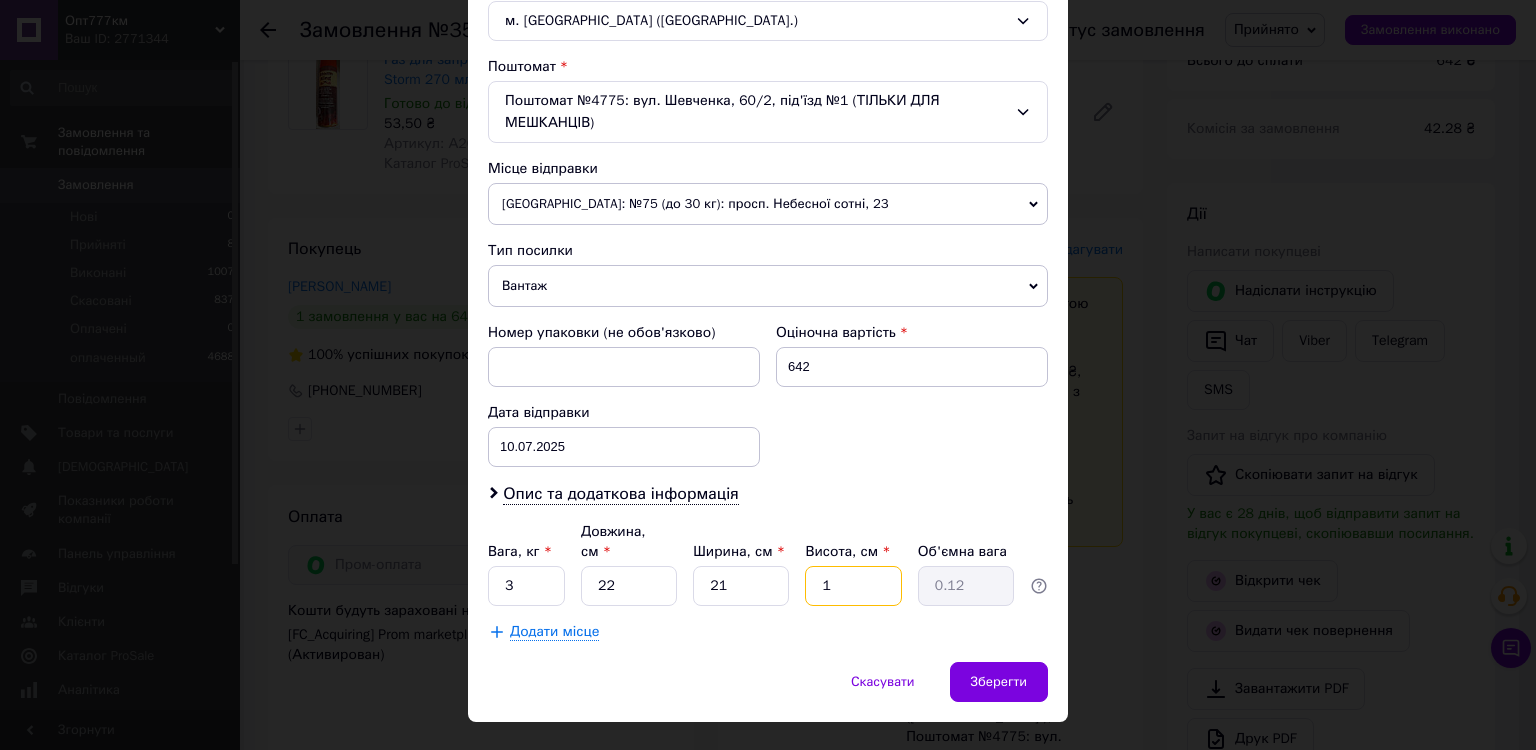 type on "17" 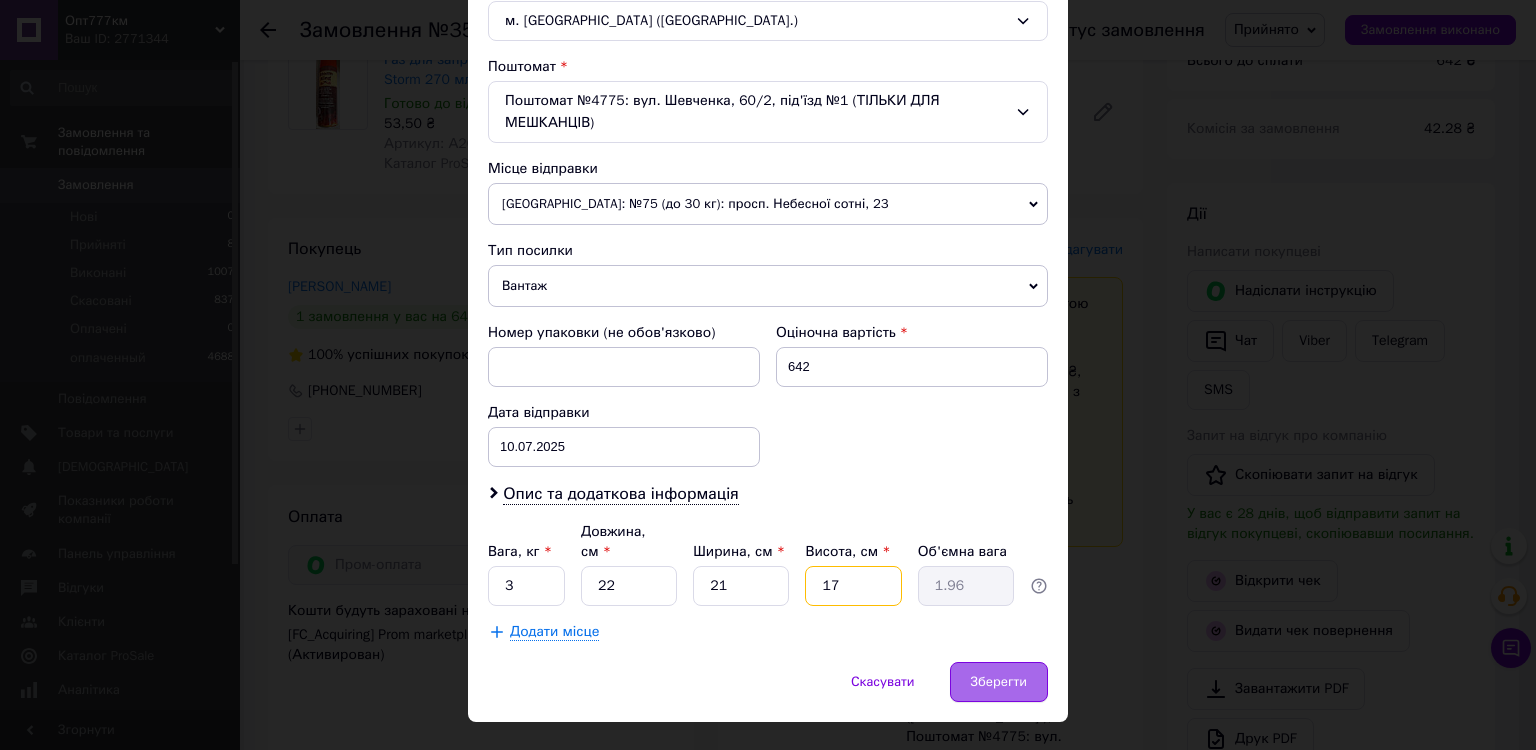 type on "17" 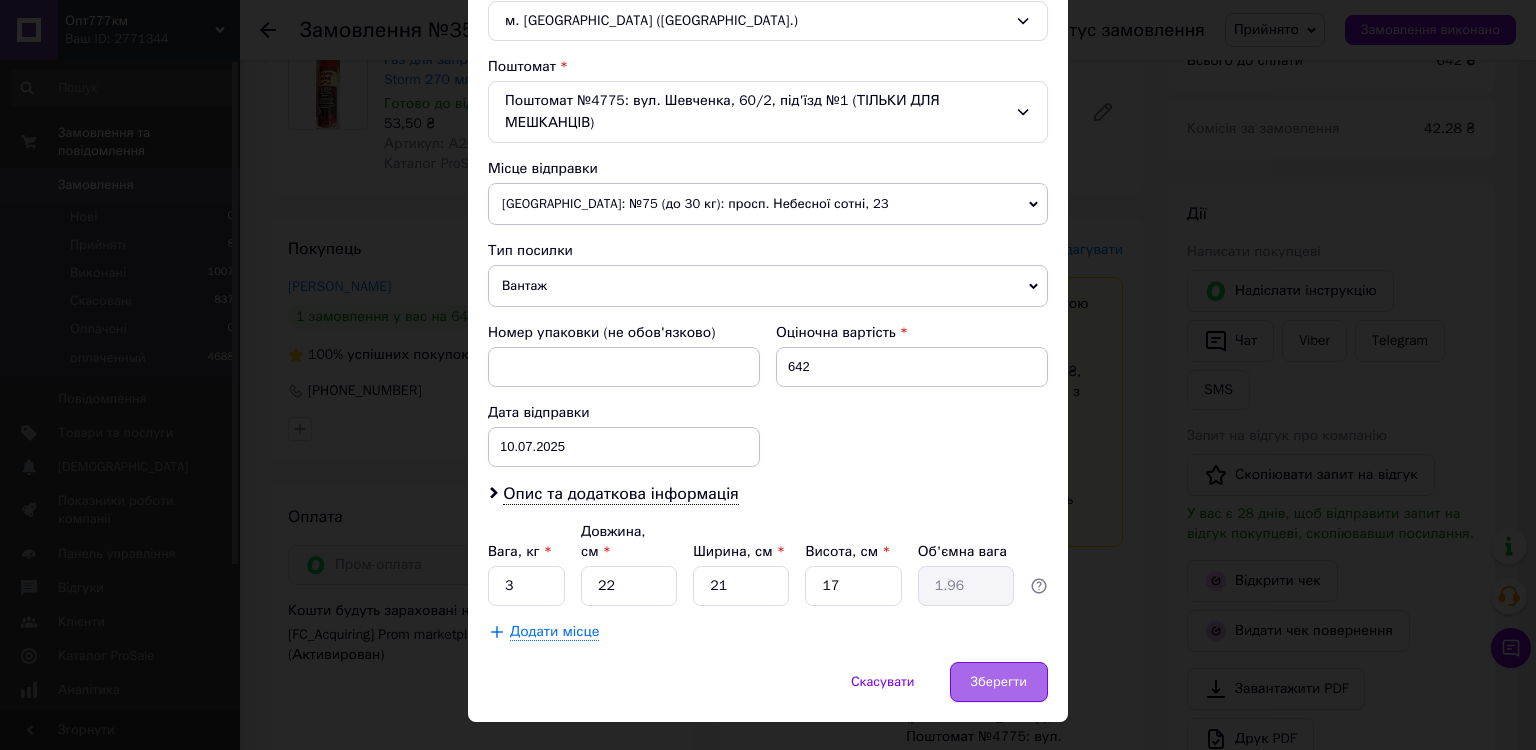click on "Зберегти" at bounding box center (999, 682) 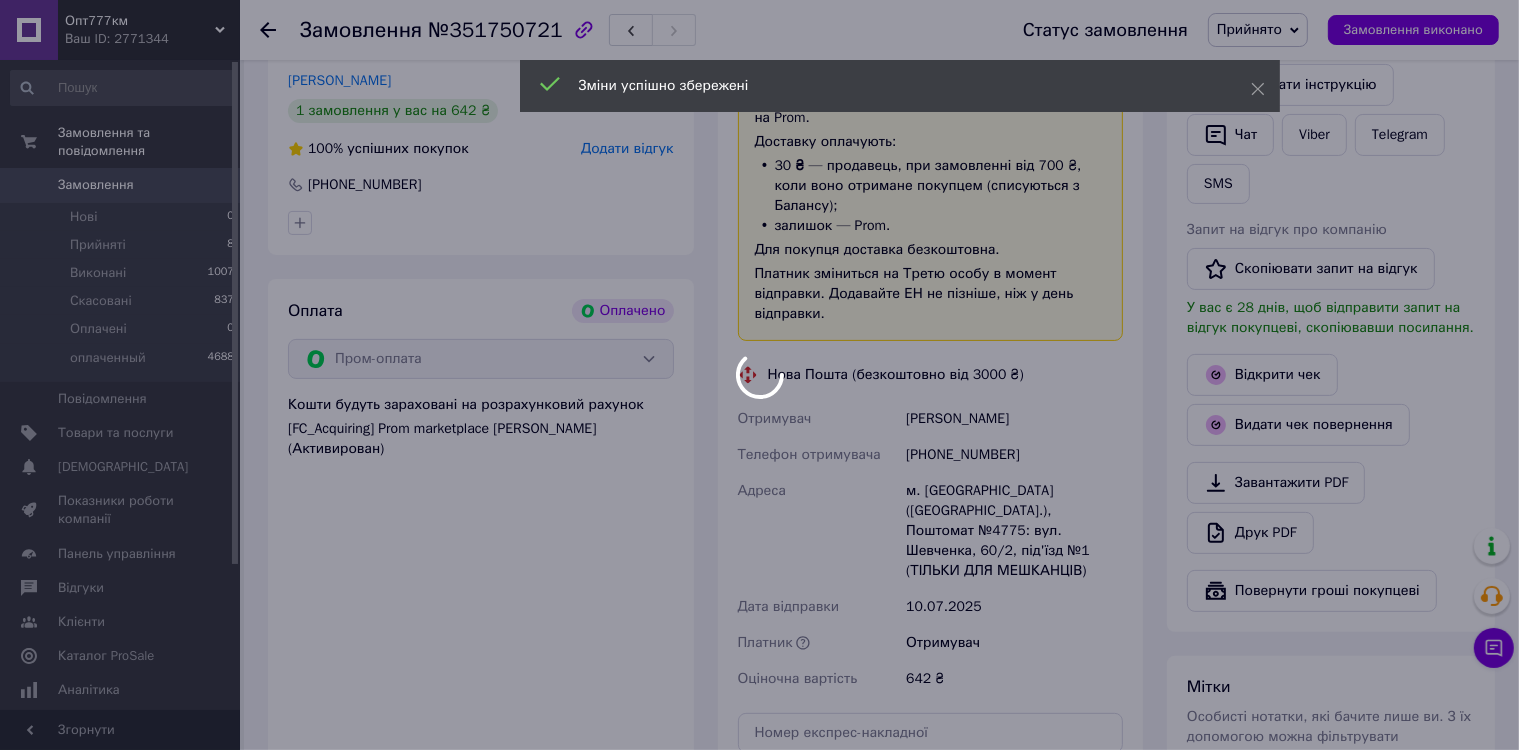 scroll, scrollTop: 543, scrollLeft: 0, axis: vertical 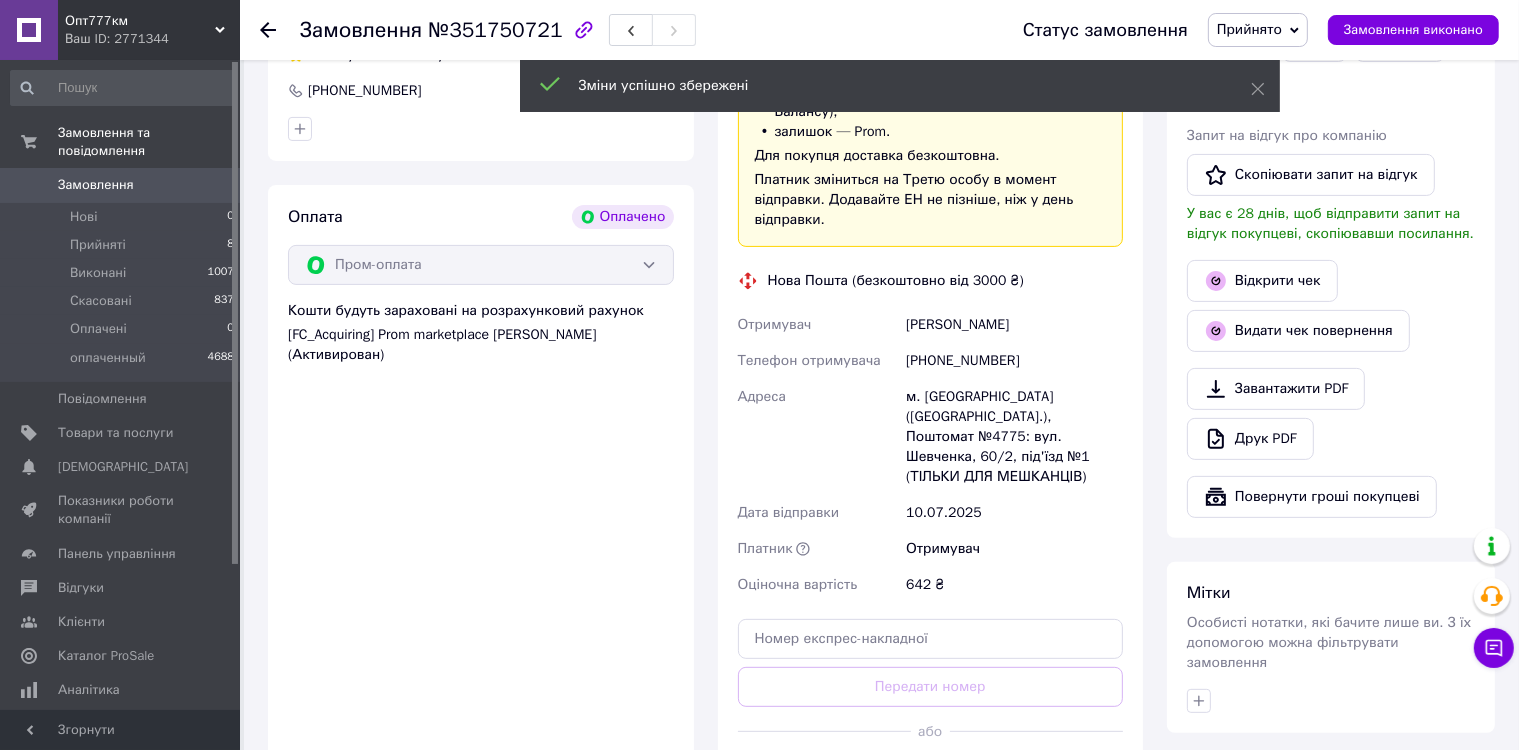 click on "Згенерувати ЕН" at bounding box center (931, 776) 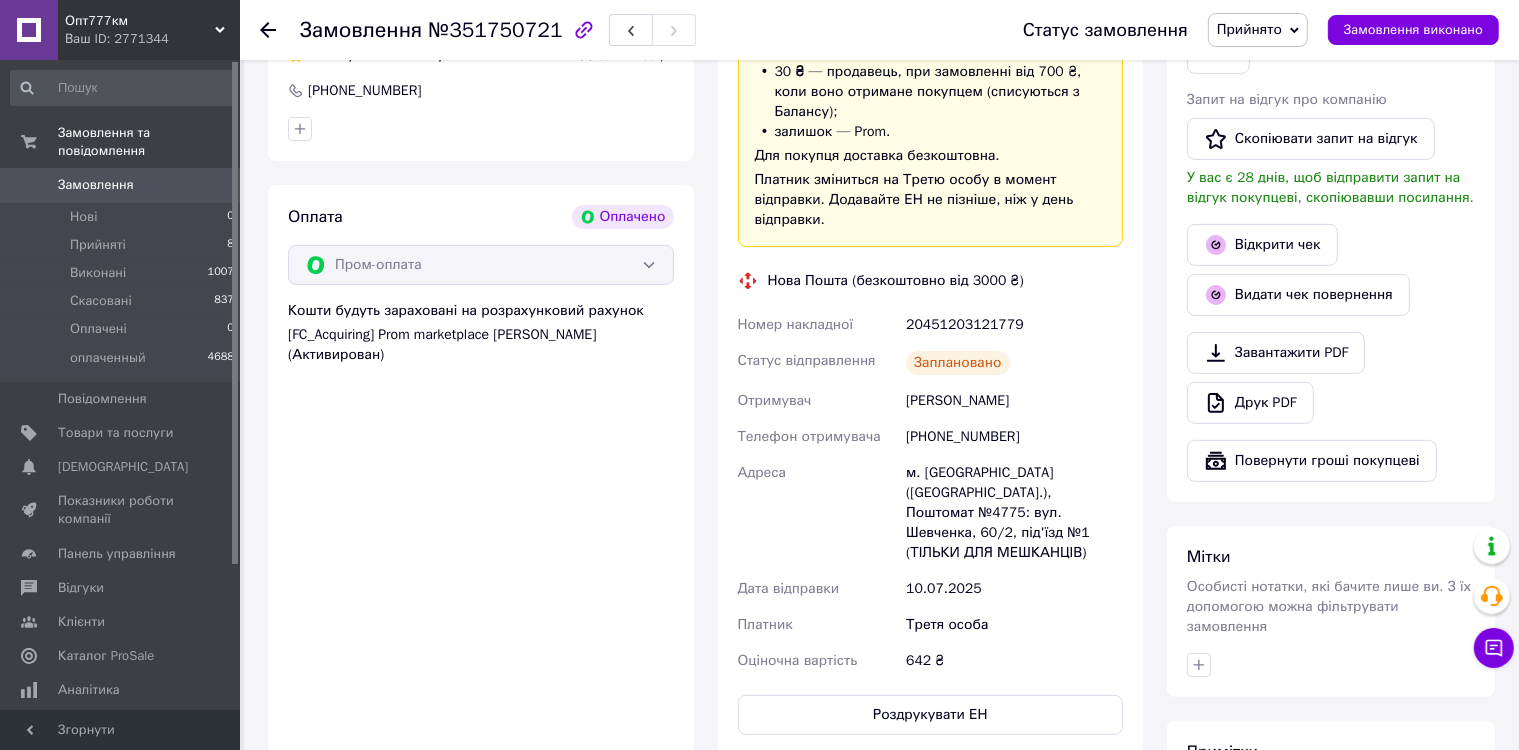 click 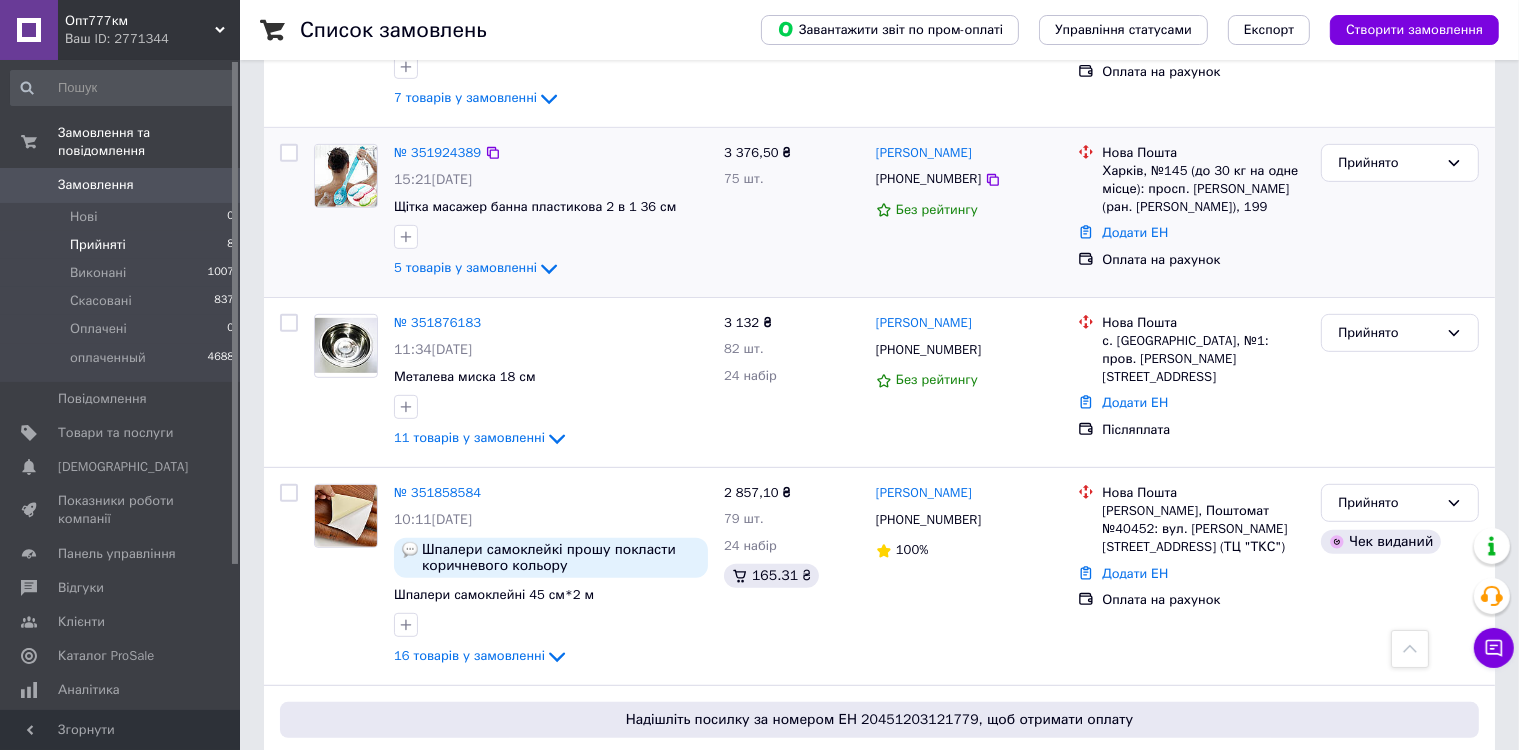 scroll, scrollTop: 878, scrollLeft: 0, axis: vertical 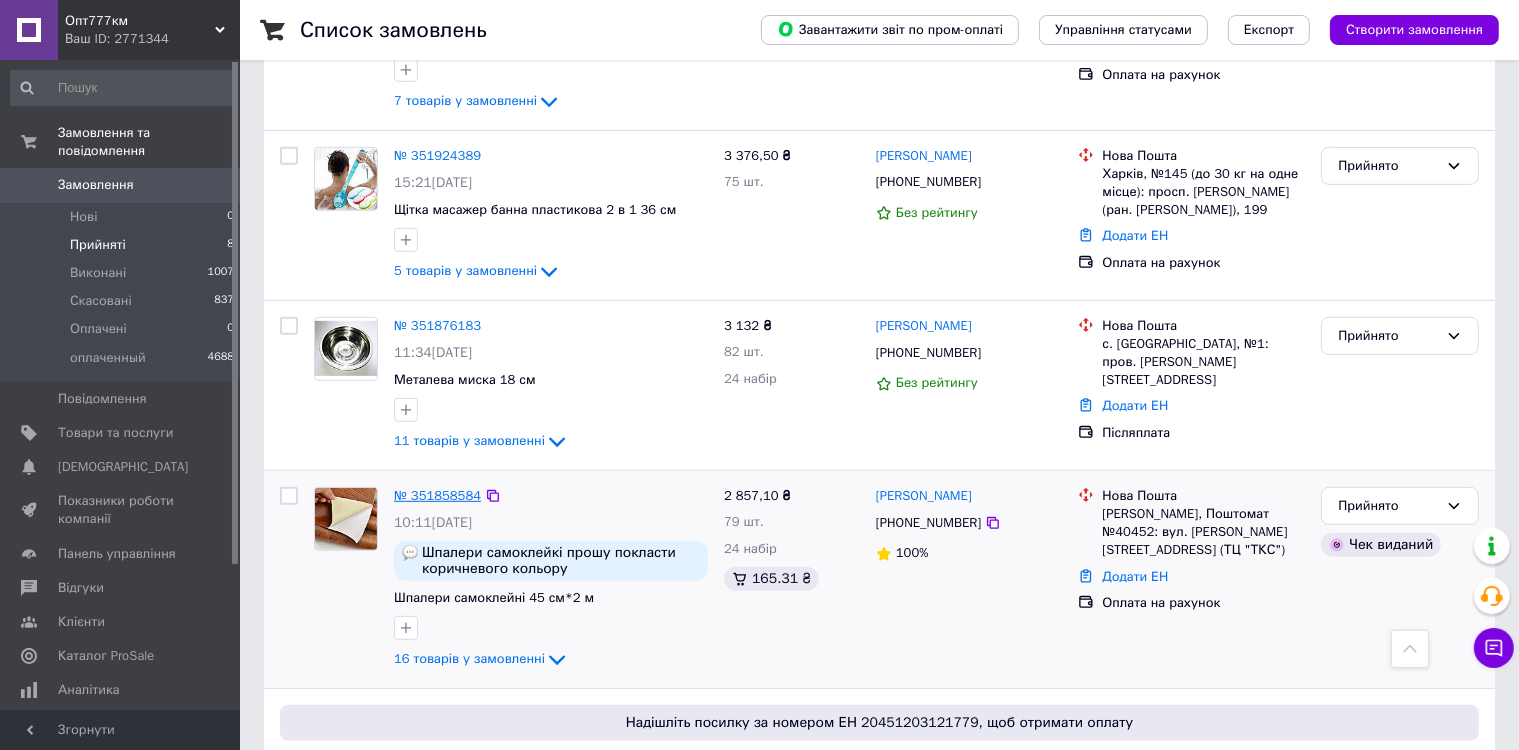 click on "№ 351858584" at bounding box center [437, 495] 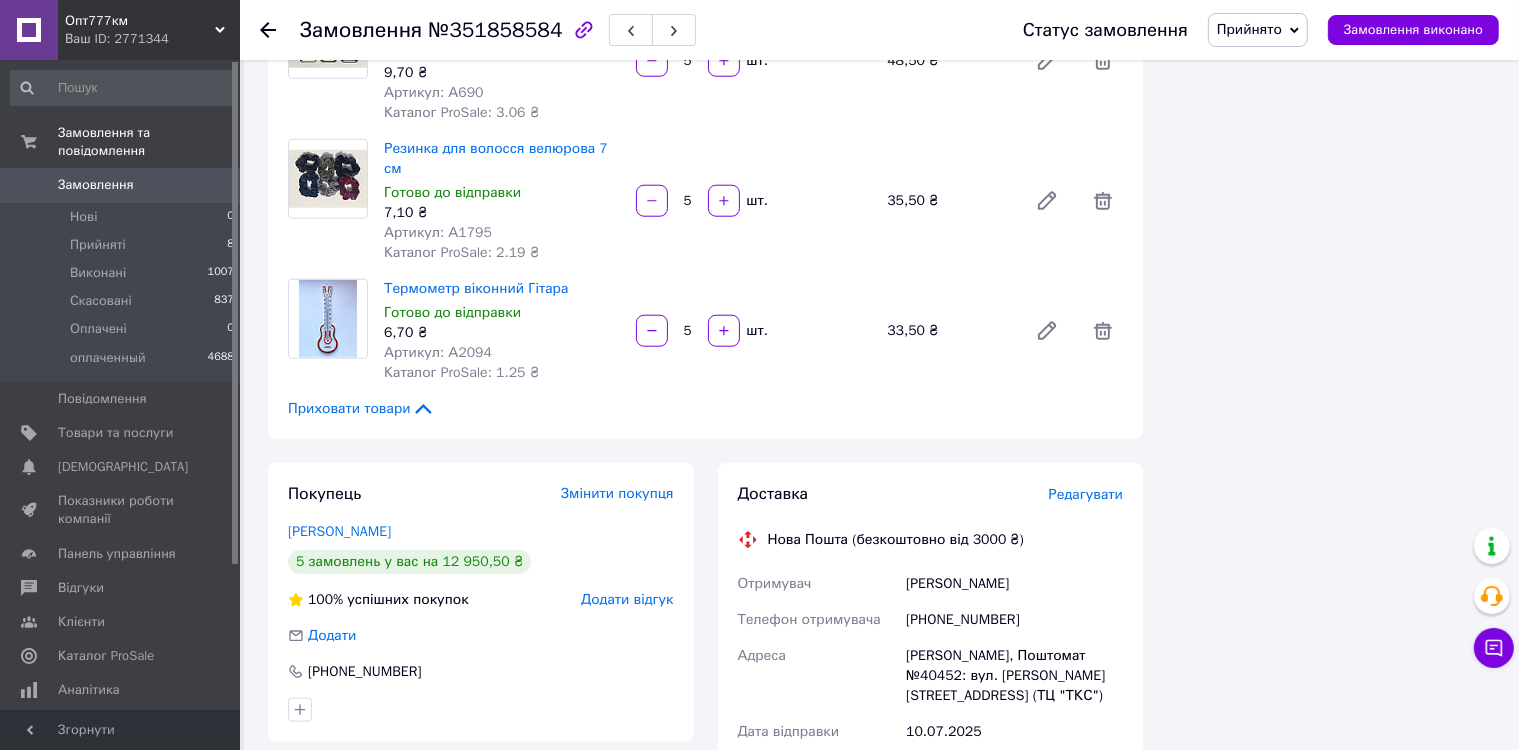 scroll, scrollTop: 1978, scrollLeft: 0, axis: vertical 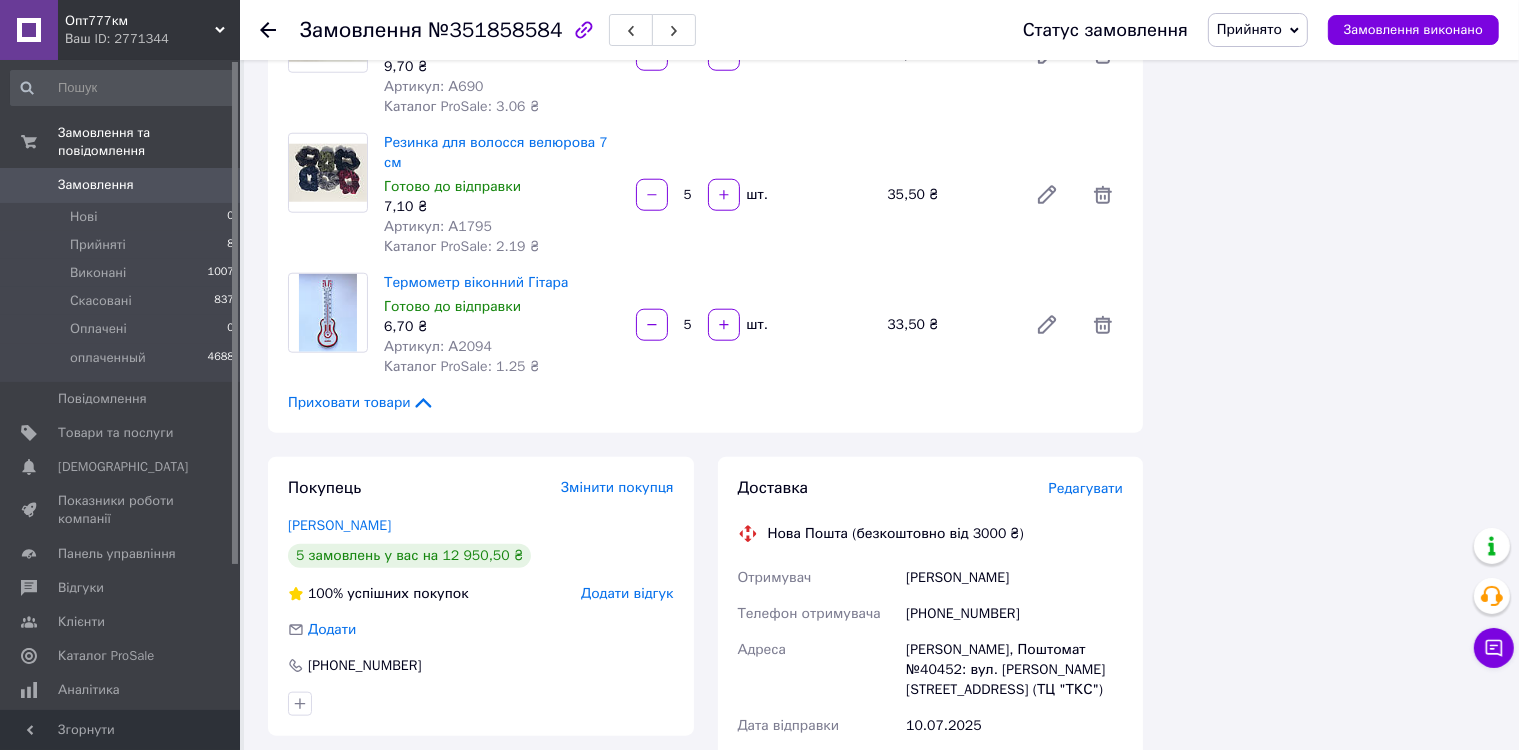 click on "Редагувати" at bounding box center [1086, 488] 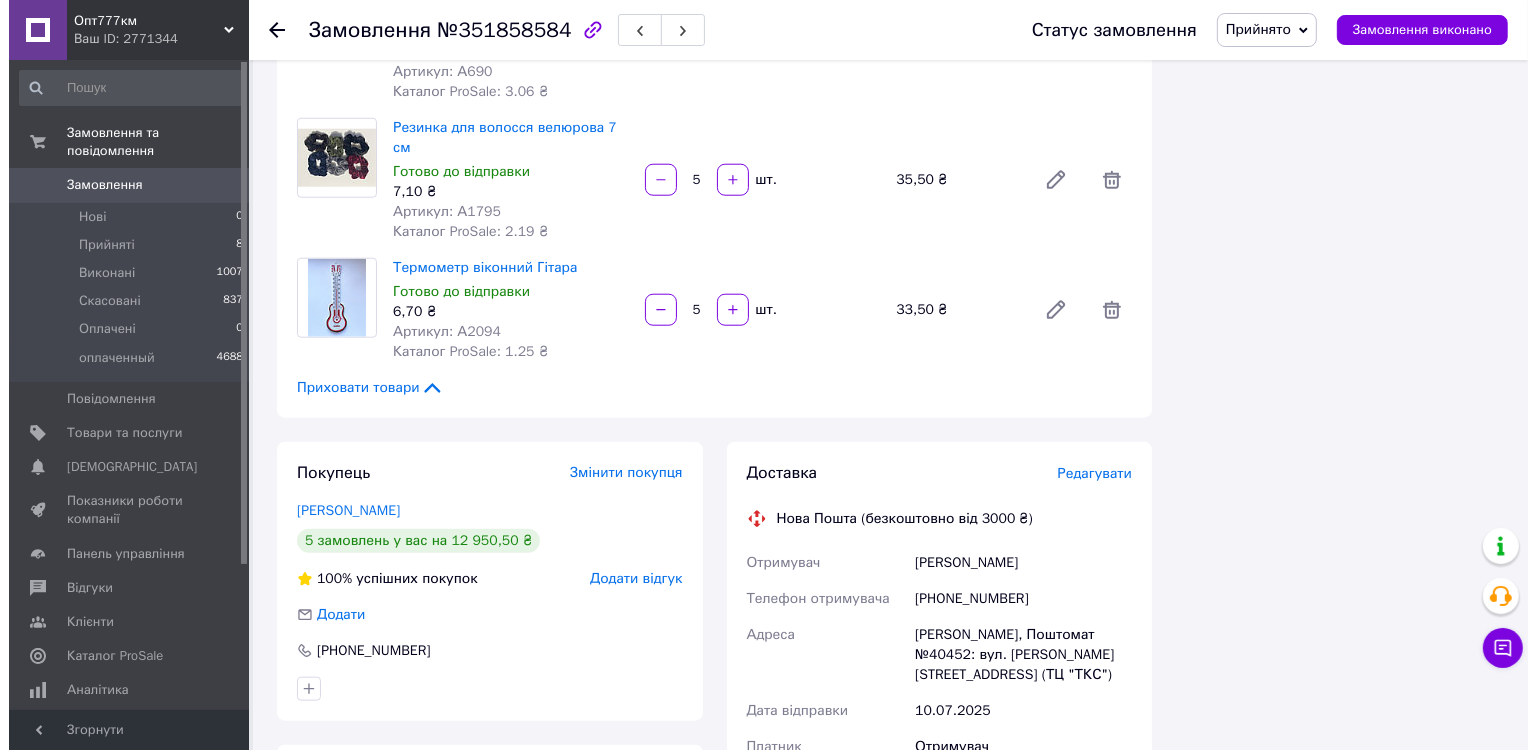 scroll, scrollTop: 1961, scrollLeft: 0, axis: vertical 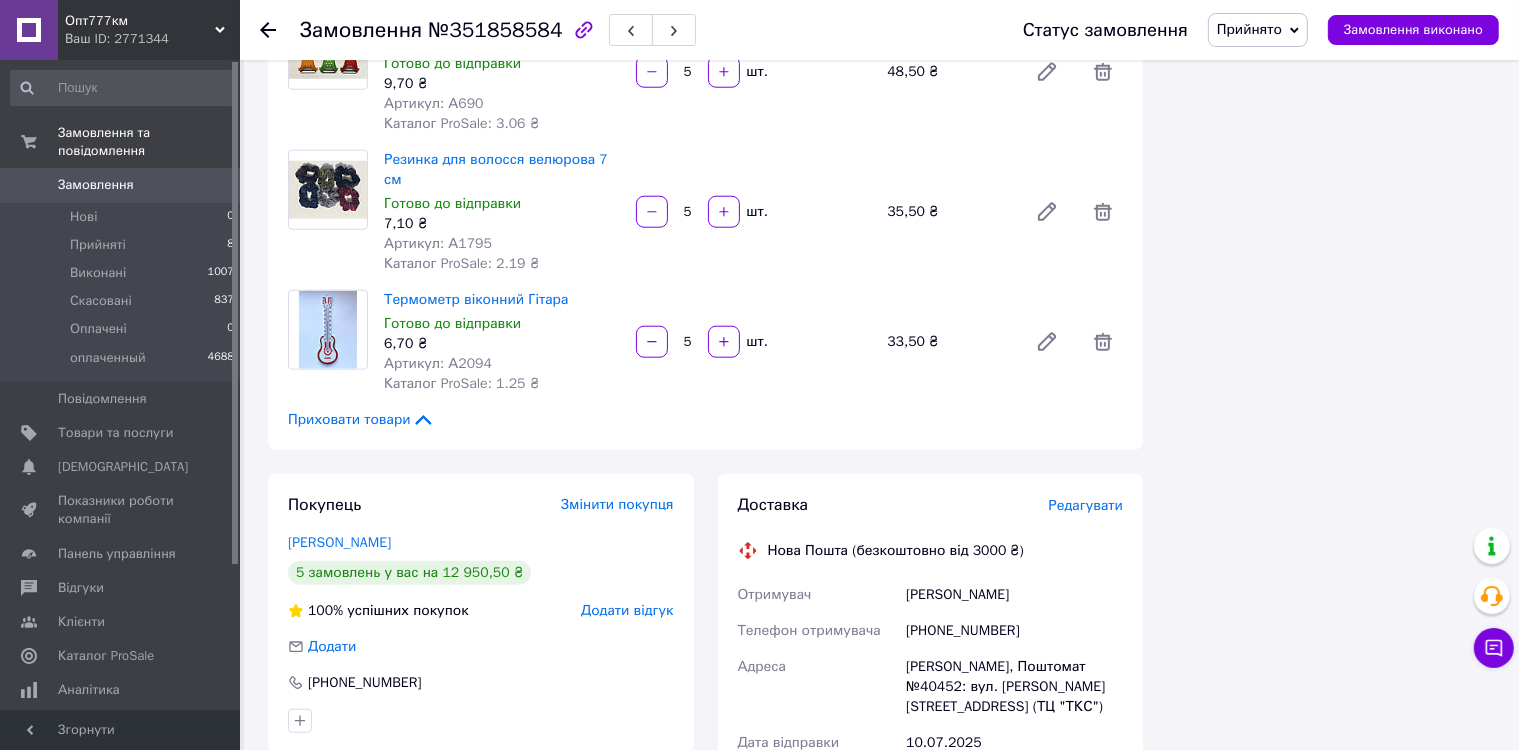 click on "Редагувати" at bounding box center (1086, 505) 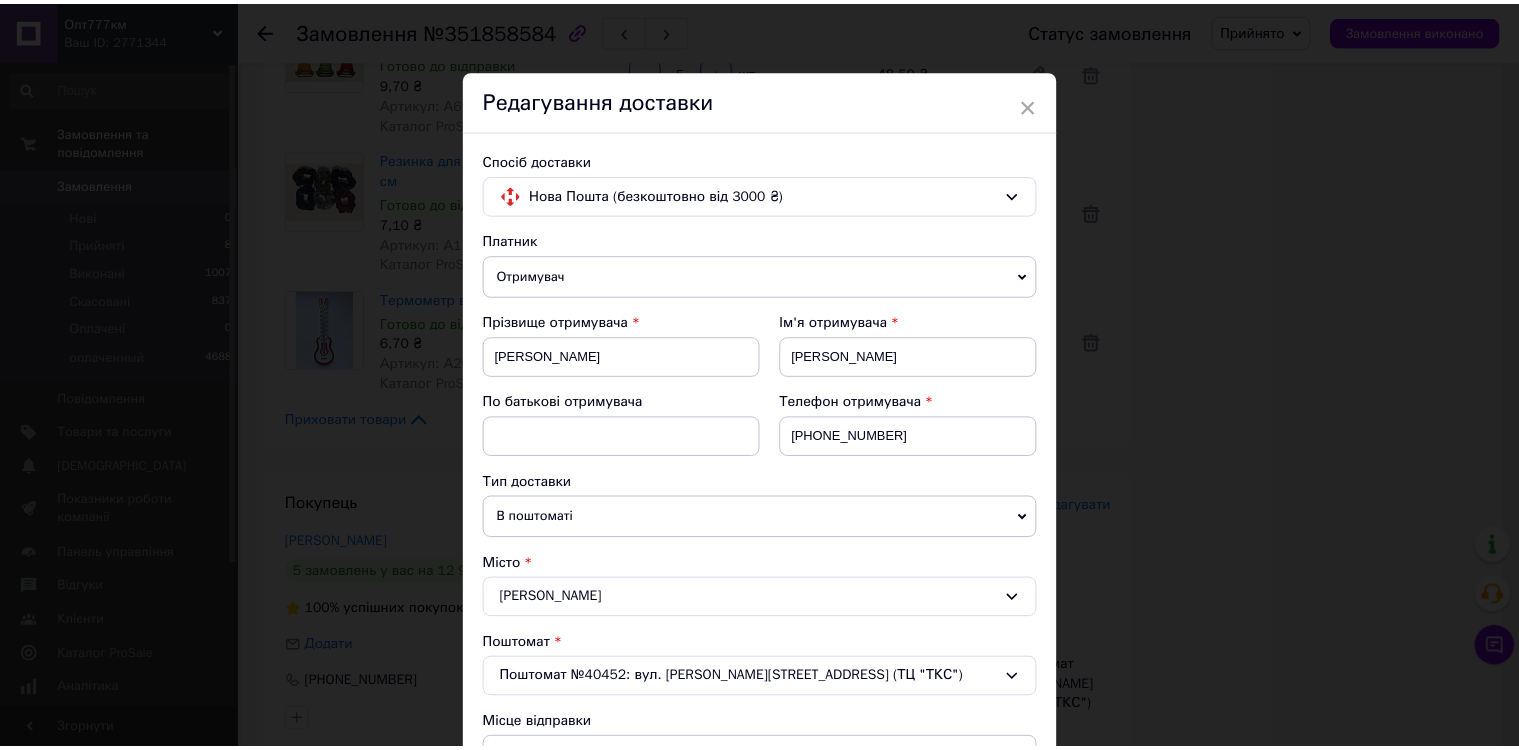 scroll, scrollTop: 614, scrollLeft: 0, axis: vertical 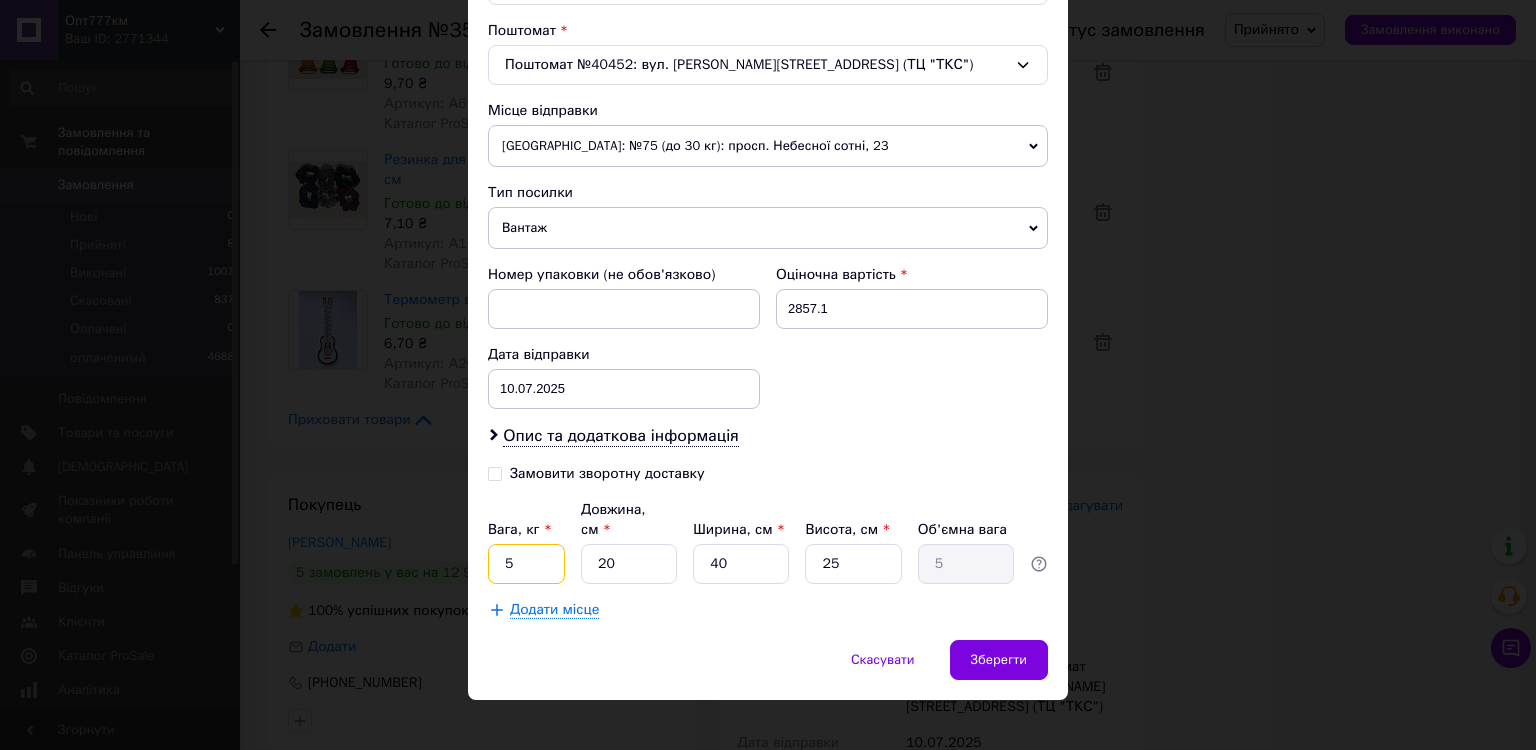 click on "5" at bounding box center [526, 564] 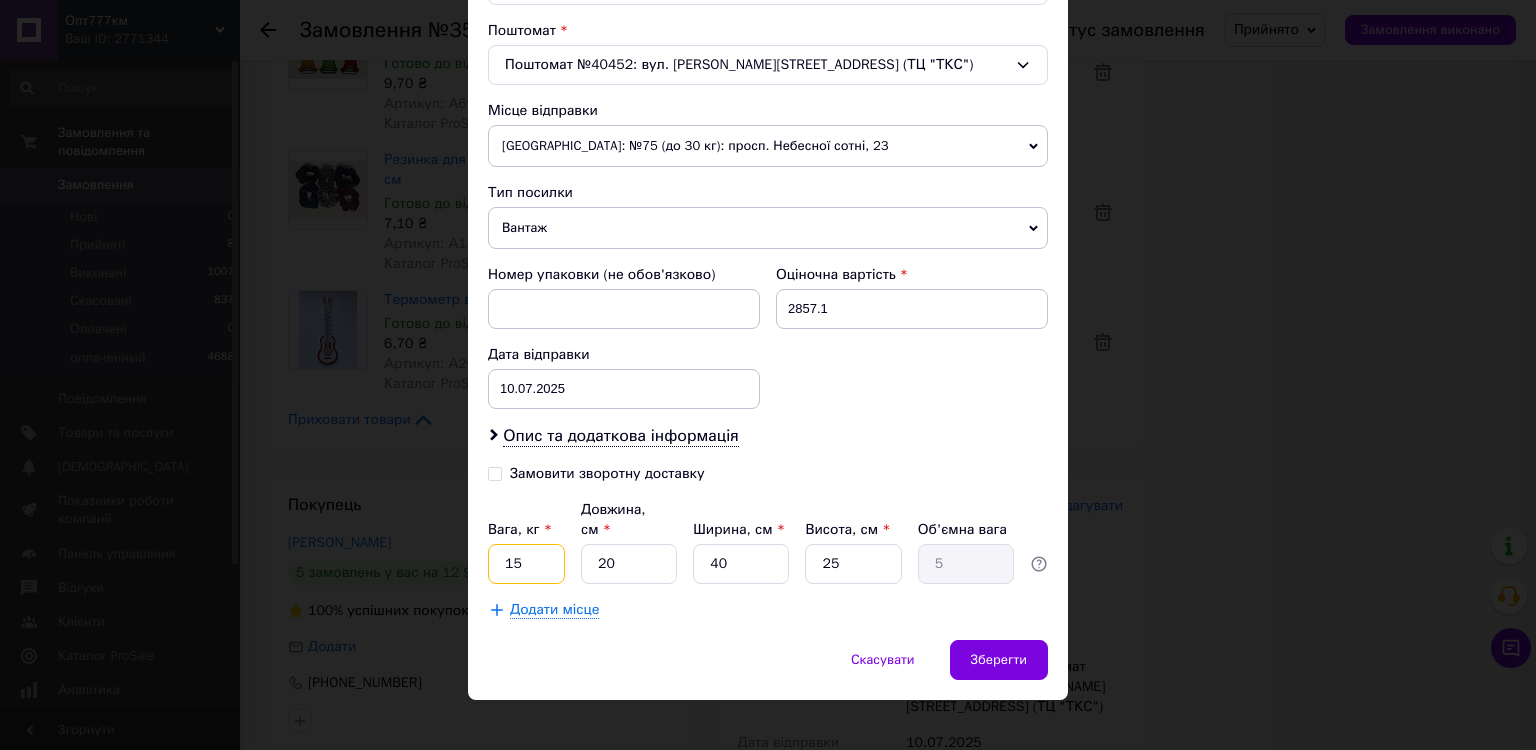 type on "15" 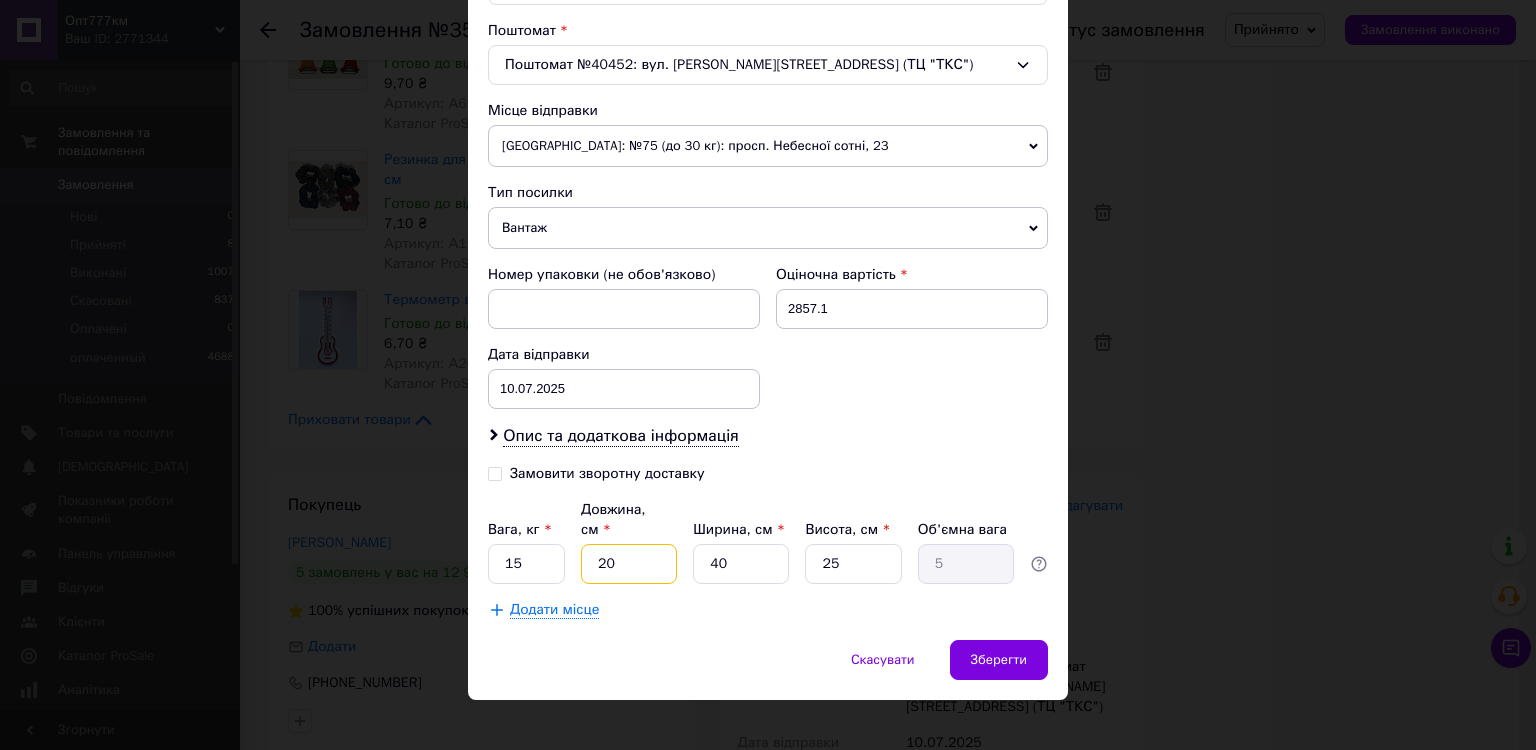 click on "20" at bounding box center [629, 564] 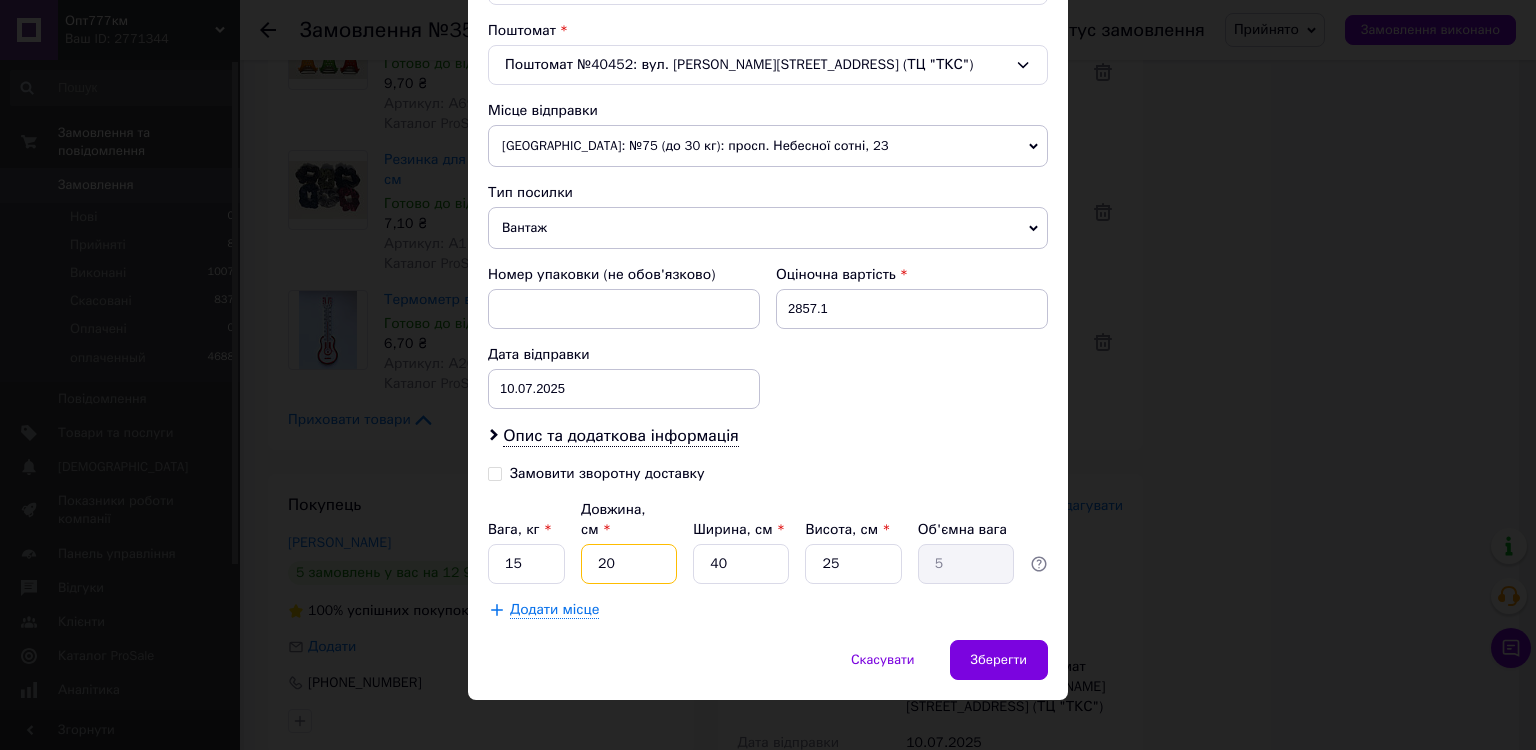 type on "2" 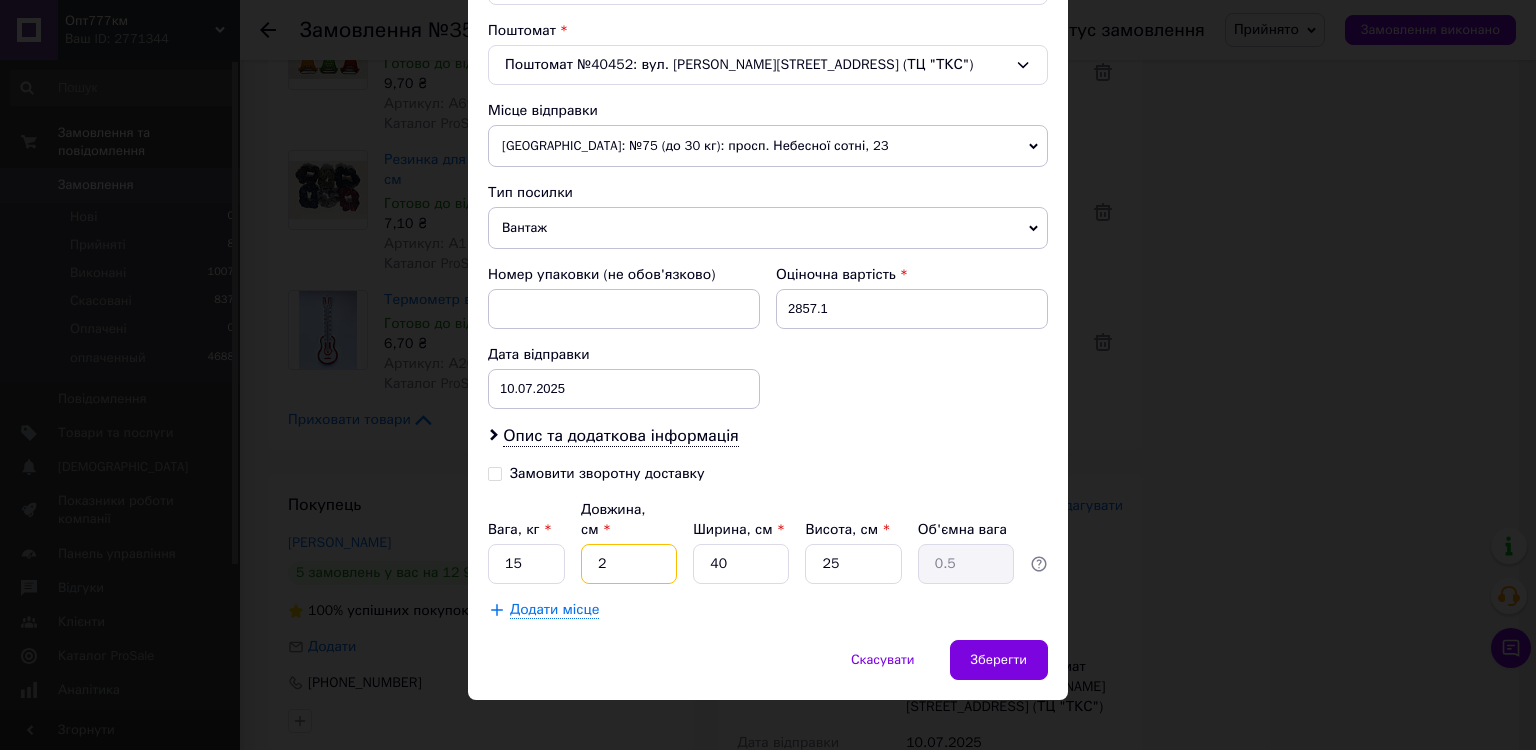 type 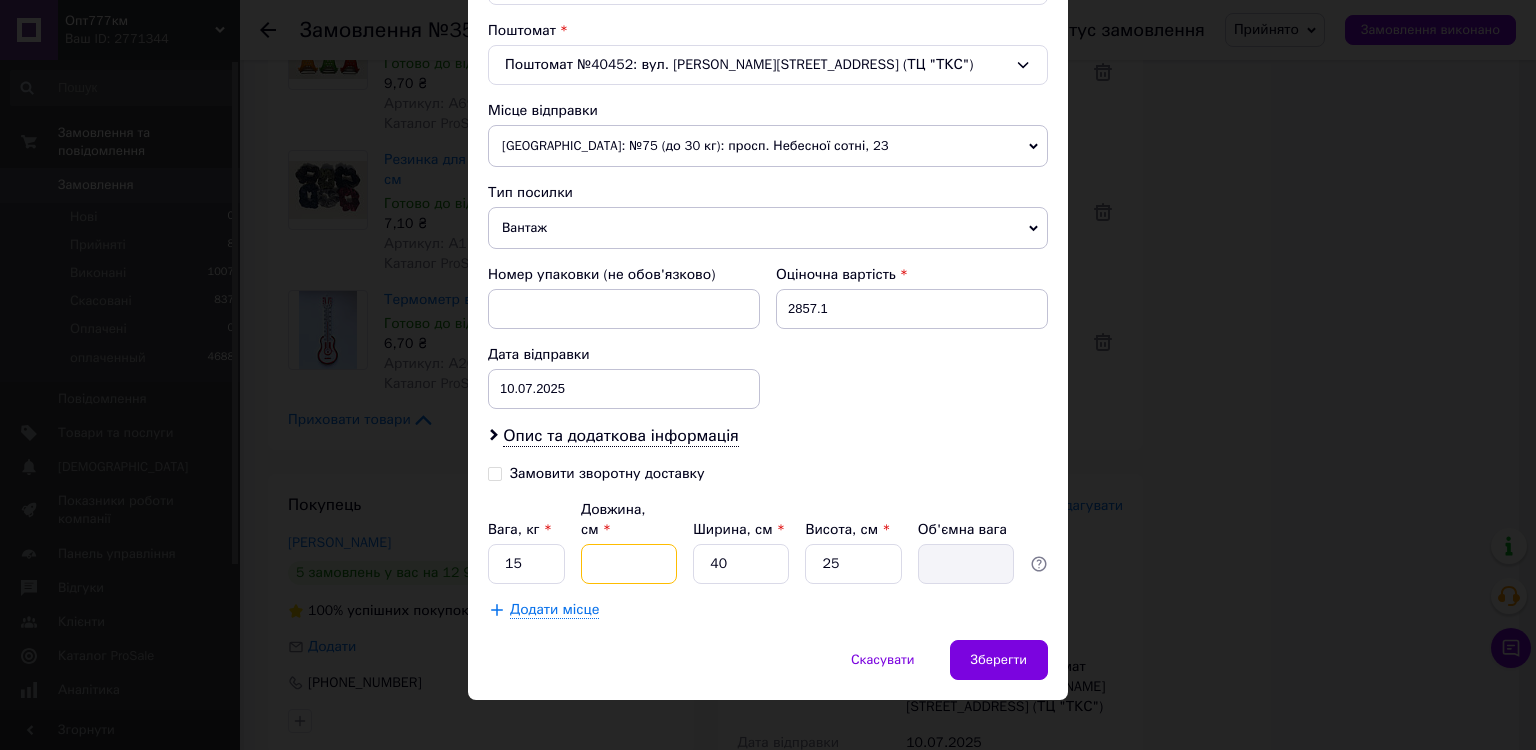 type on "4" 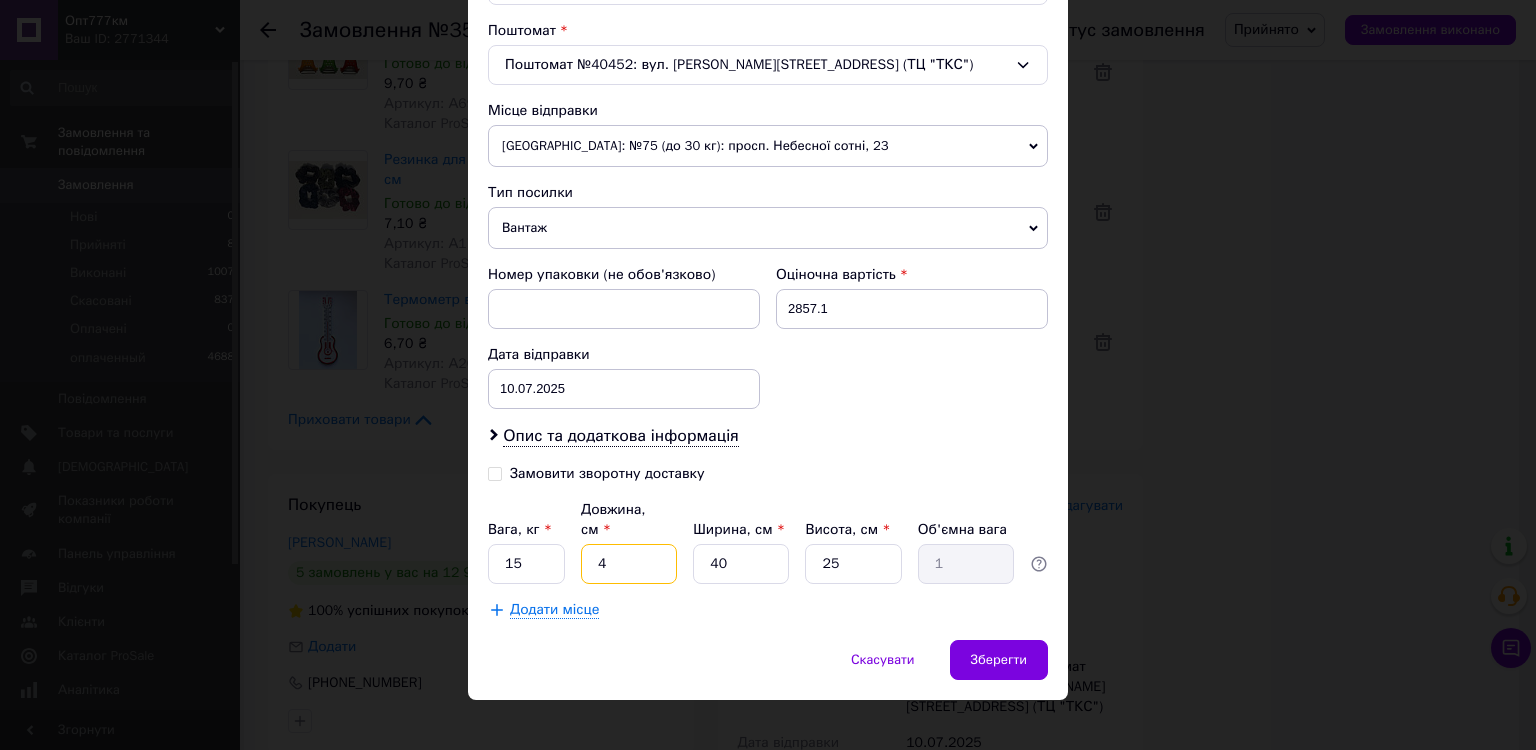 type on "43" 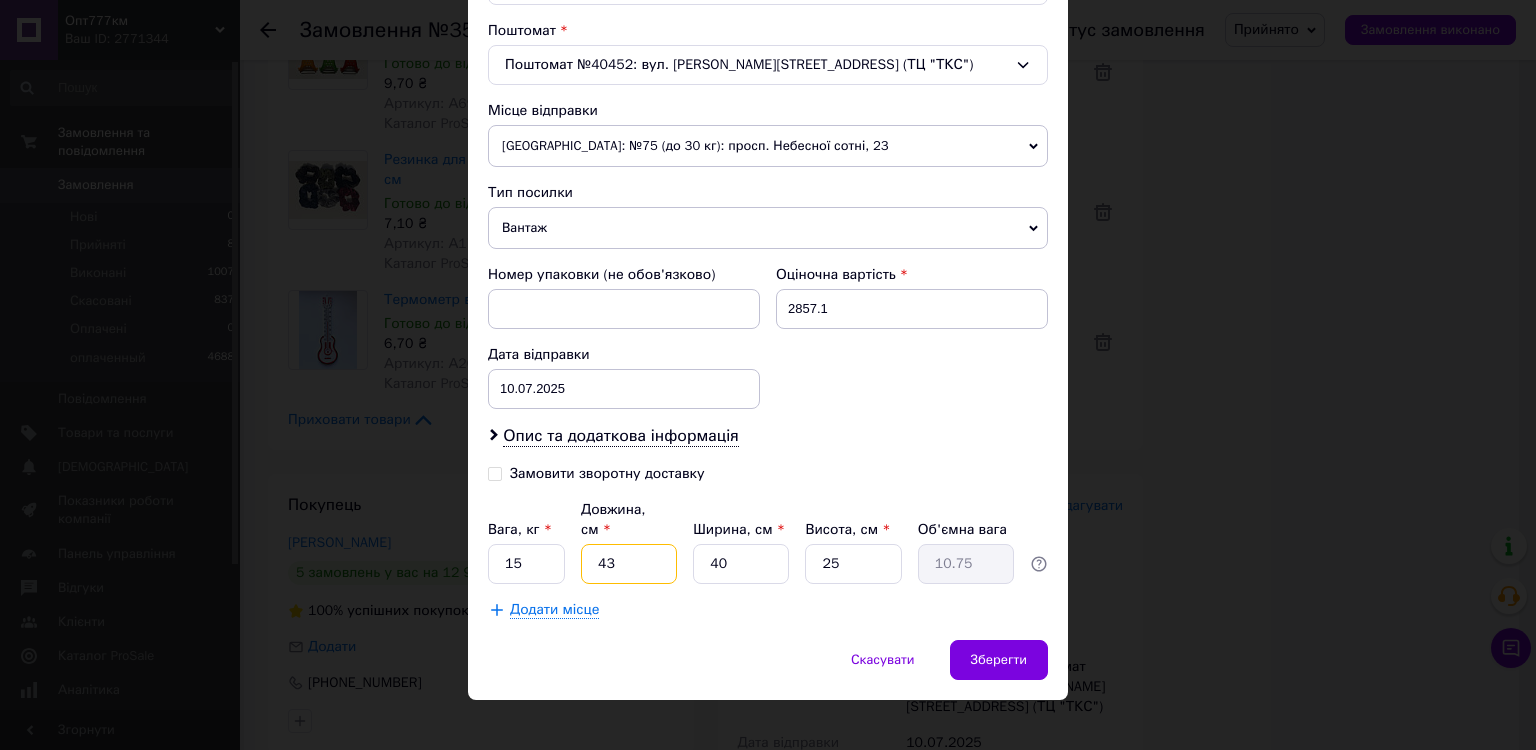 type on "43" 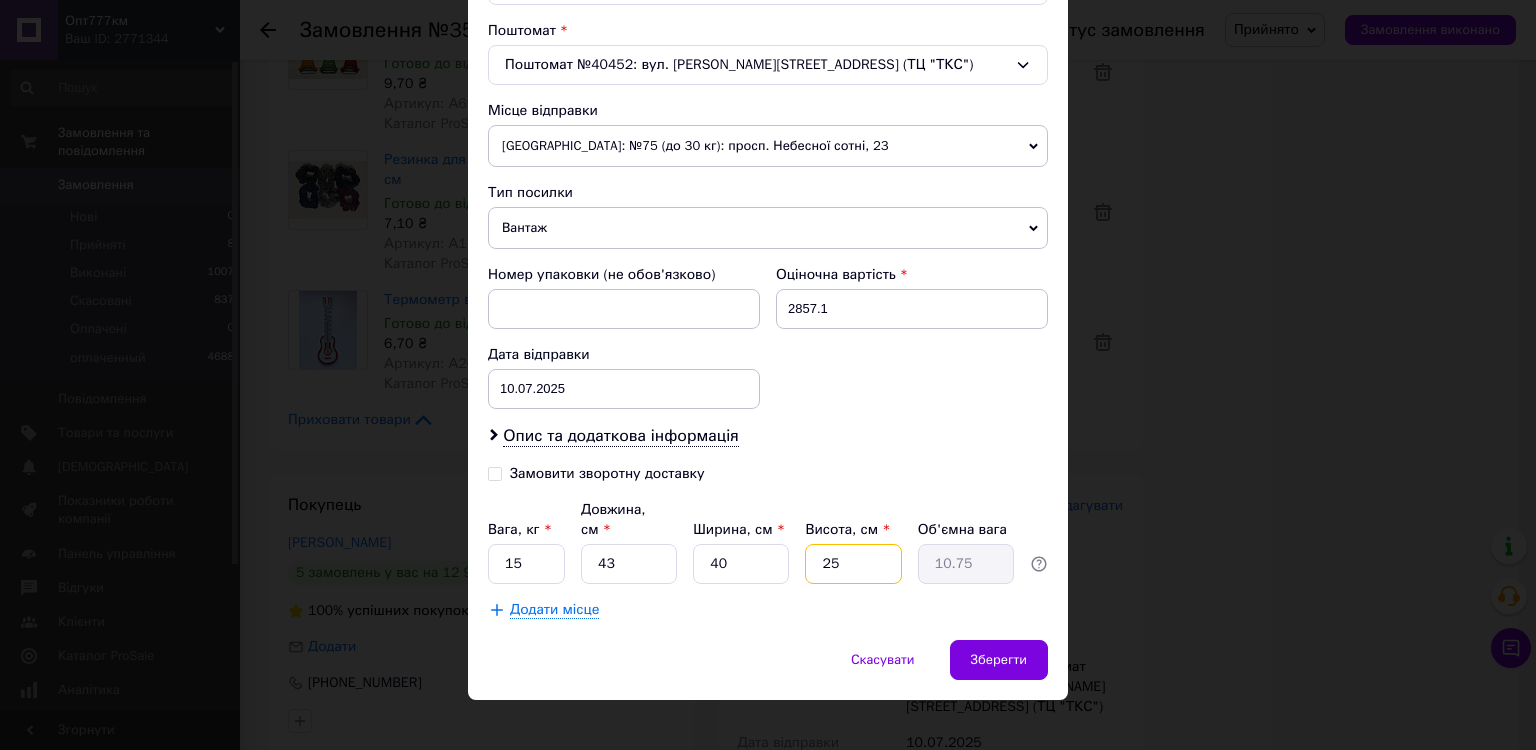 click on "25" at bounding box center (853, 564) 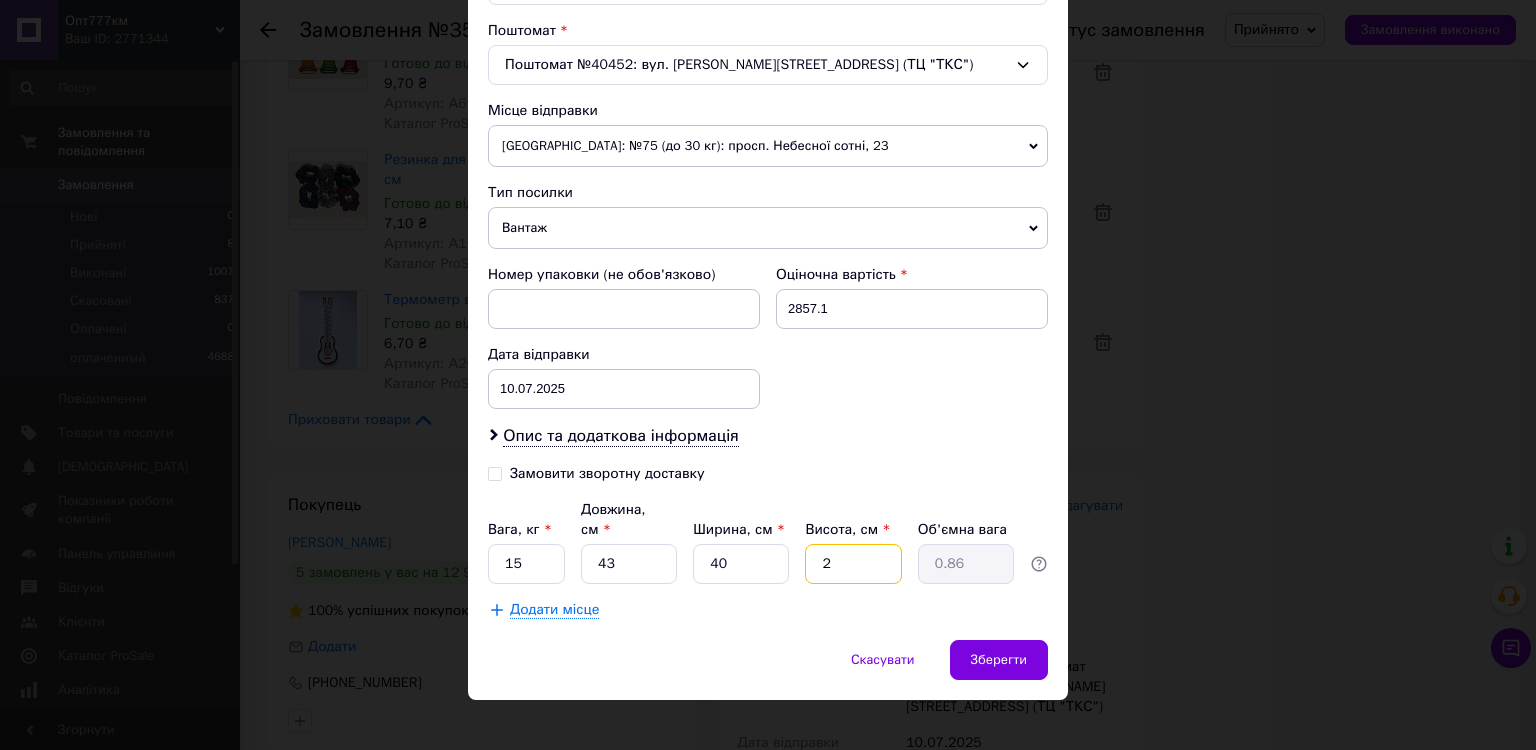 type 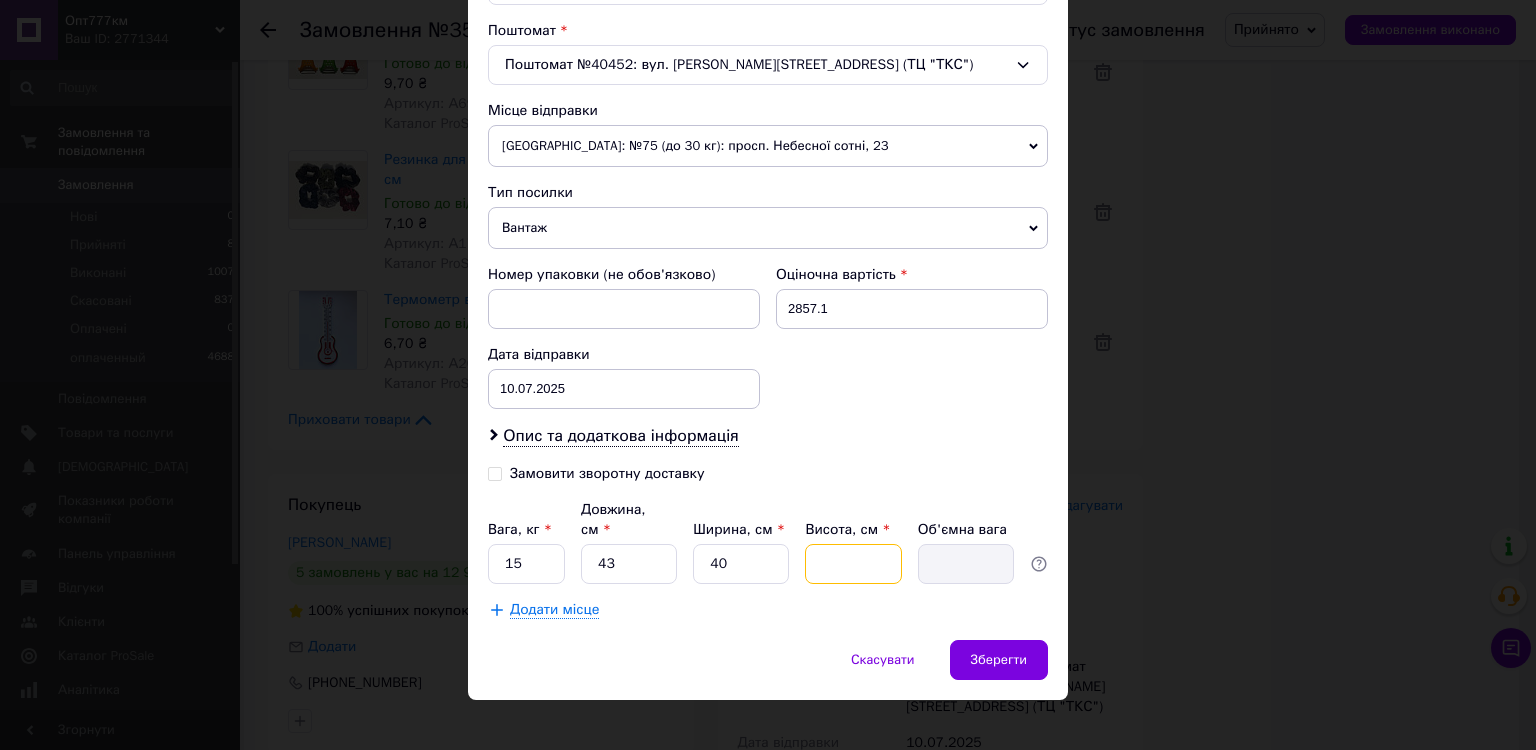 type on "3" 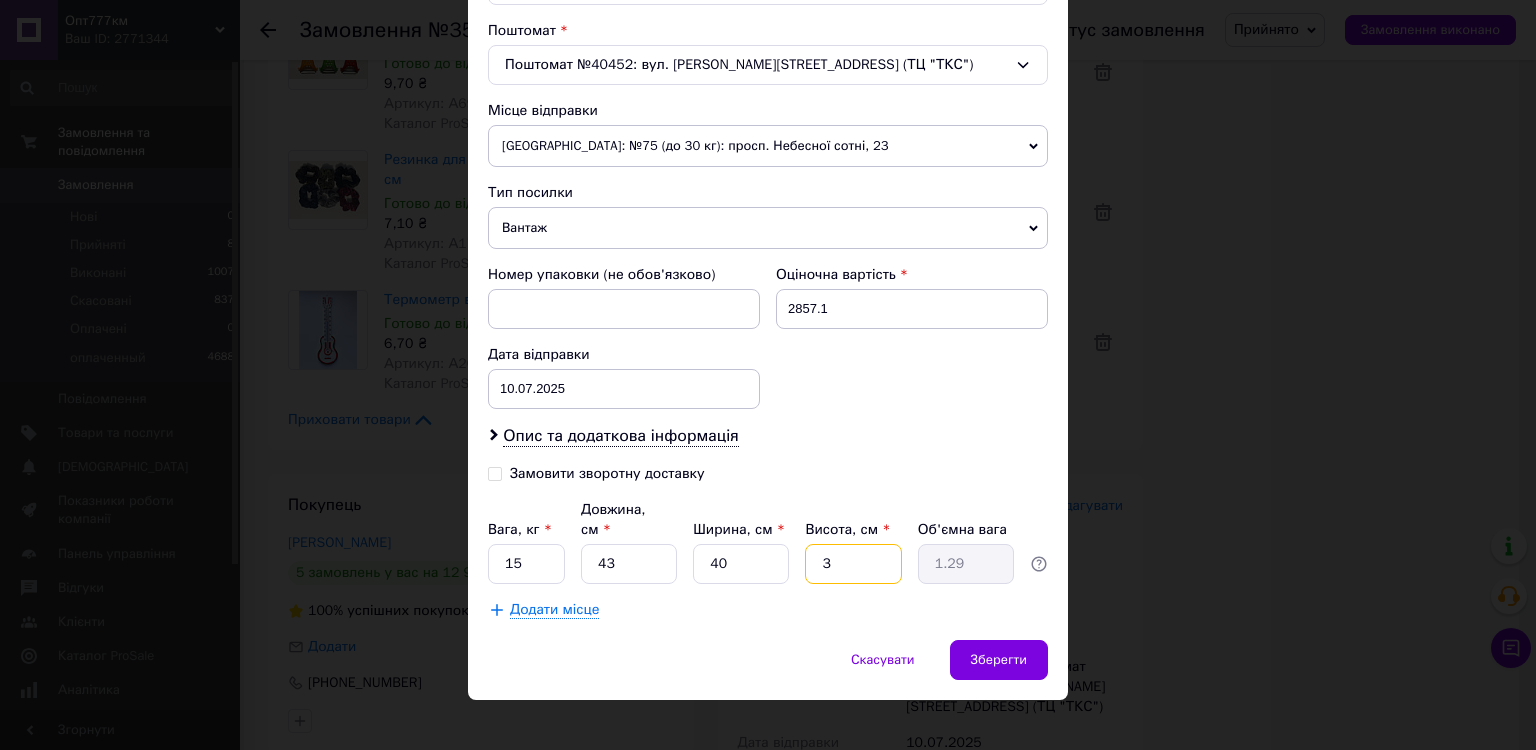 type on "34" 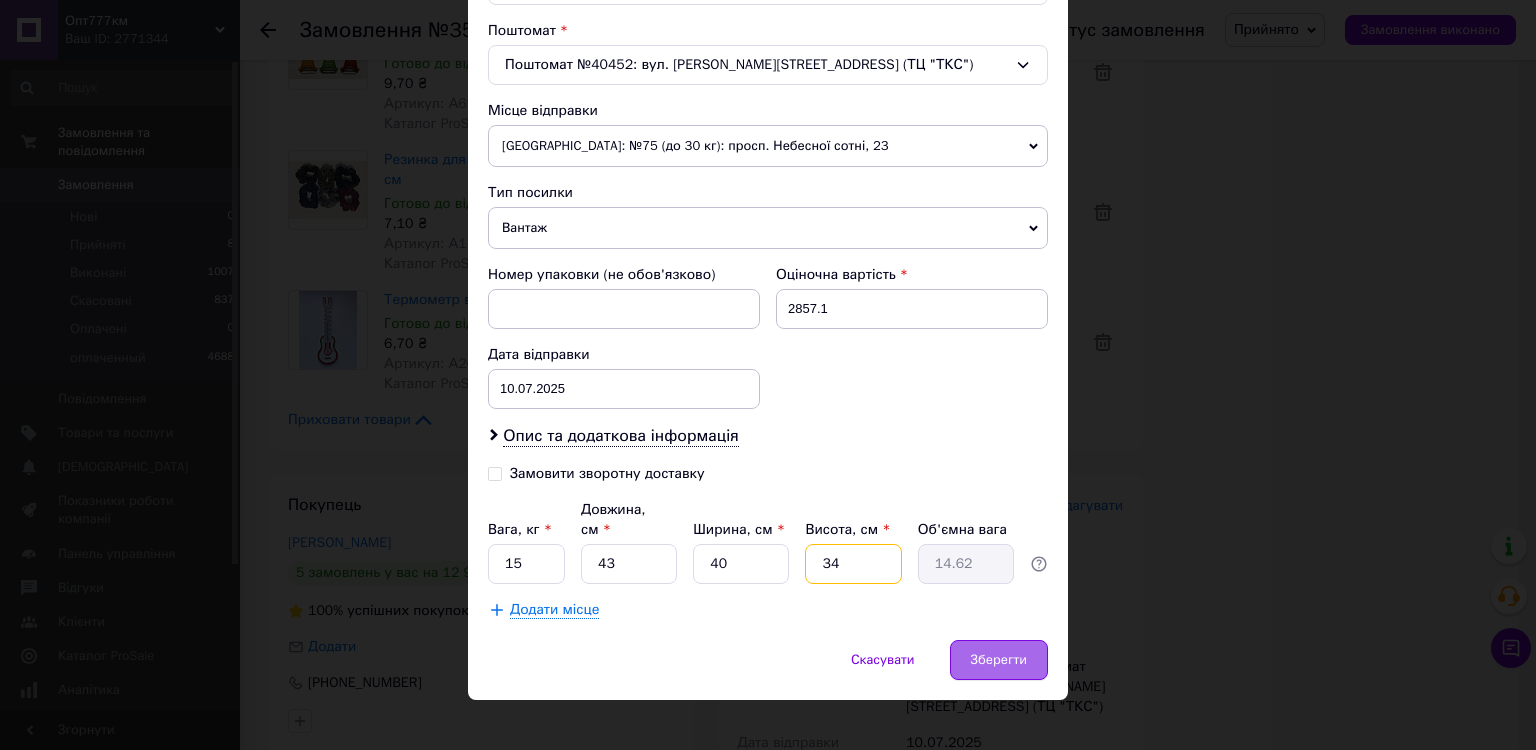 type on "34" 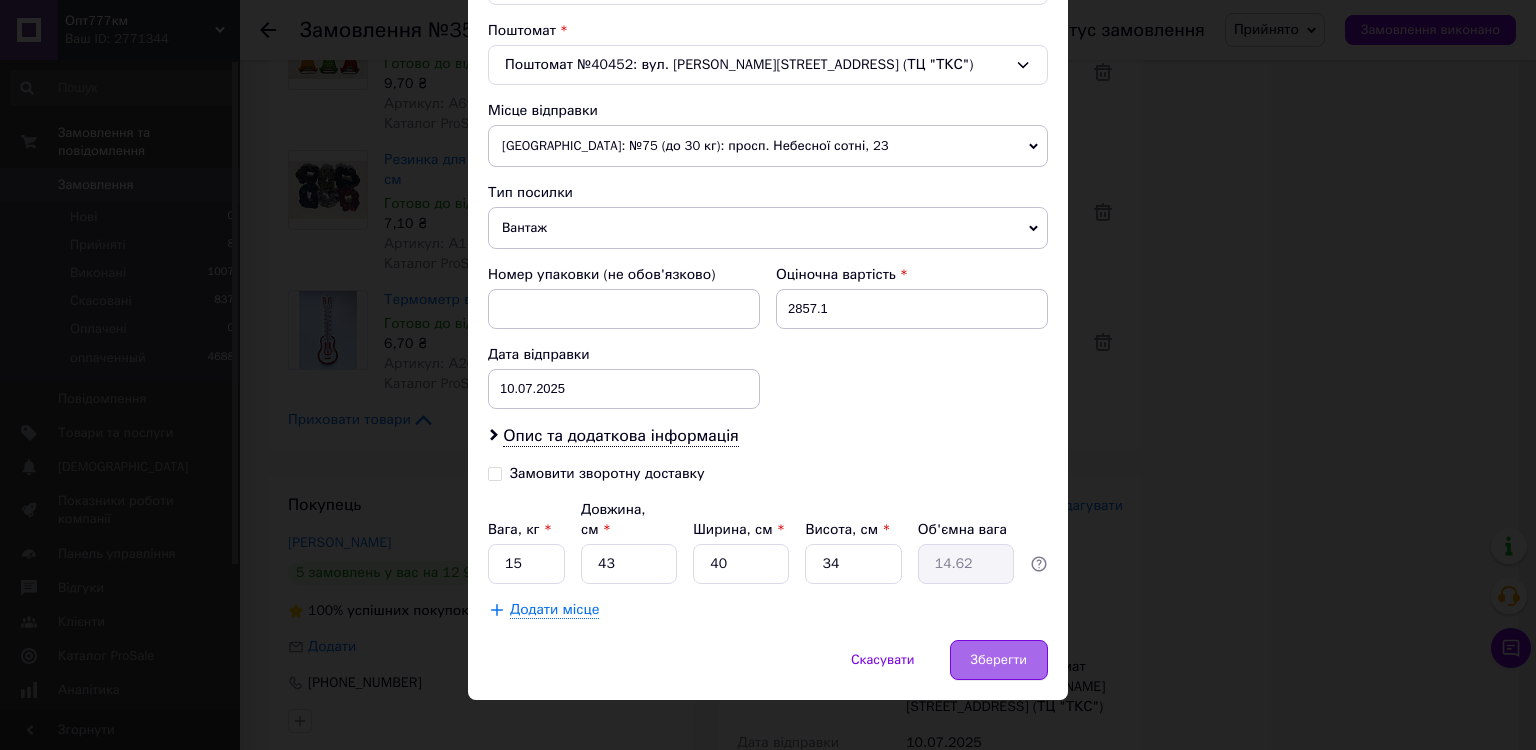 click on "Зберегти" at bounding box center [999, 660] 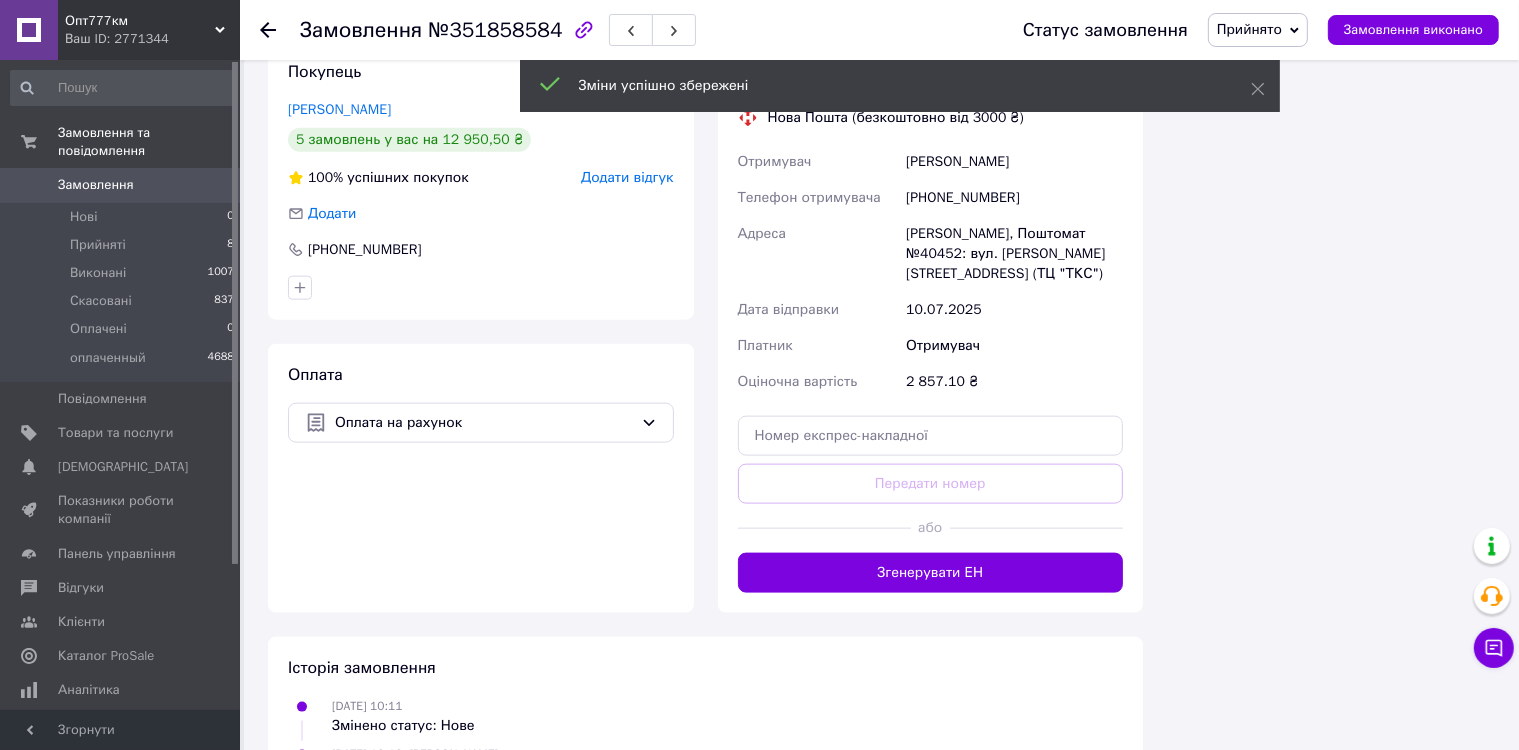 scroll, scrollTop: 2461, scrollLeft: 0, axis: vertical 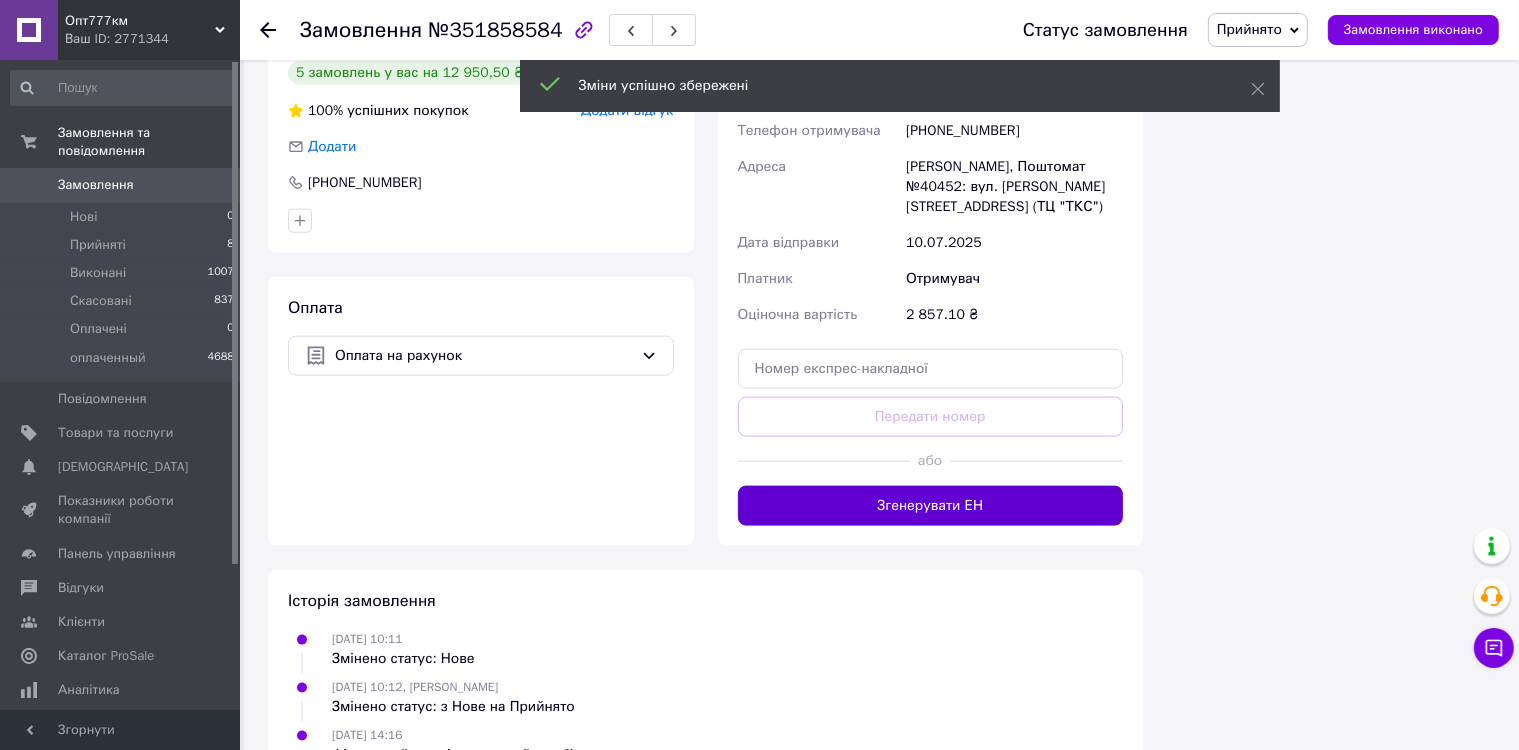 click on "Згенерувати ЕН" at bounding box center [931, 506] 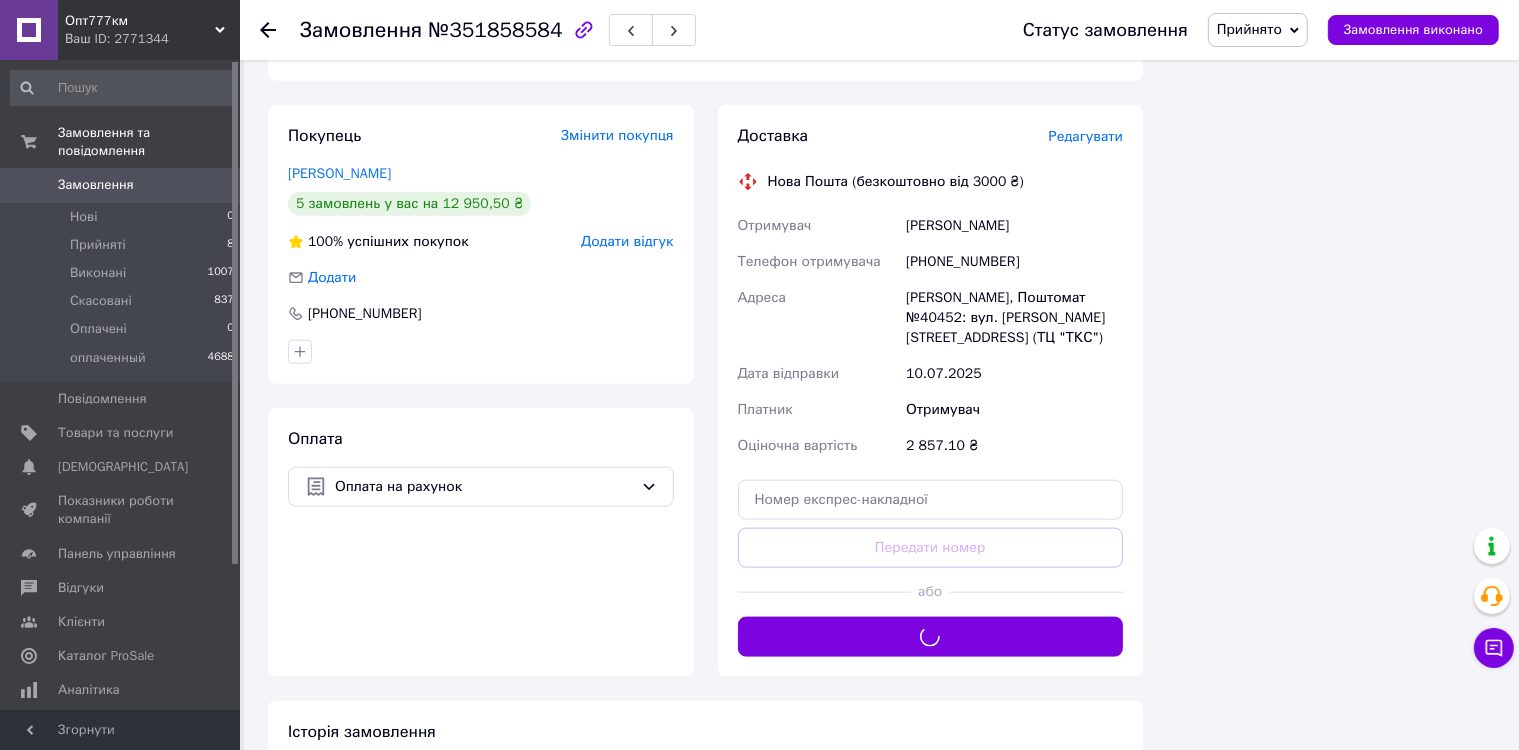 scroll, scrollTop: 2161, scrollLeft: 0, axis: vertical 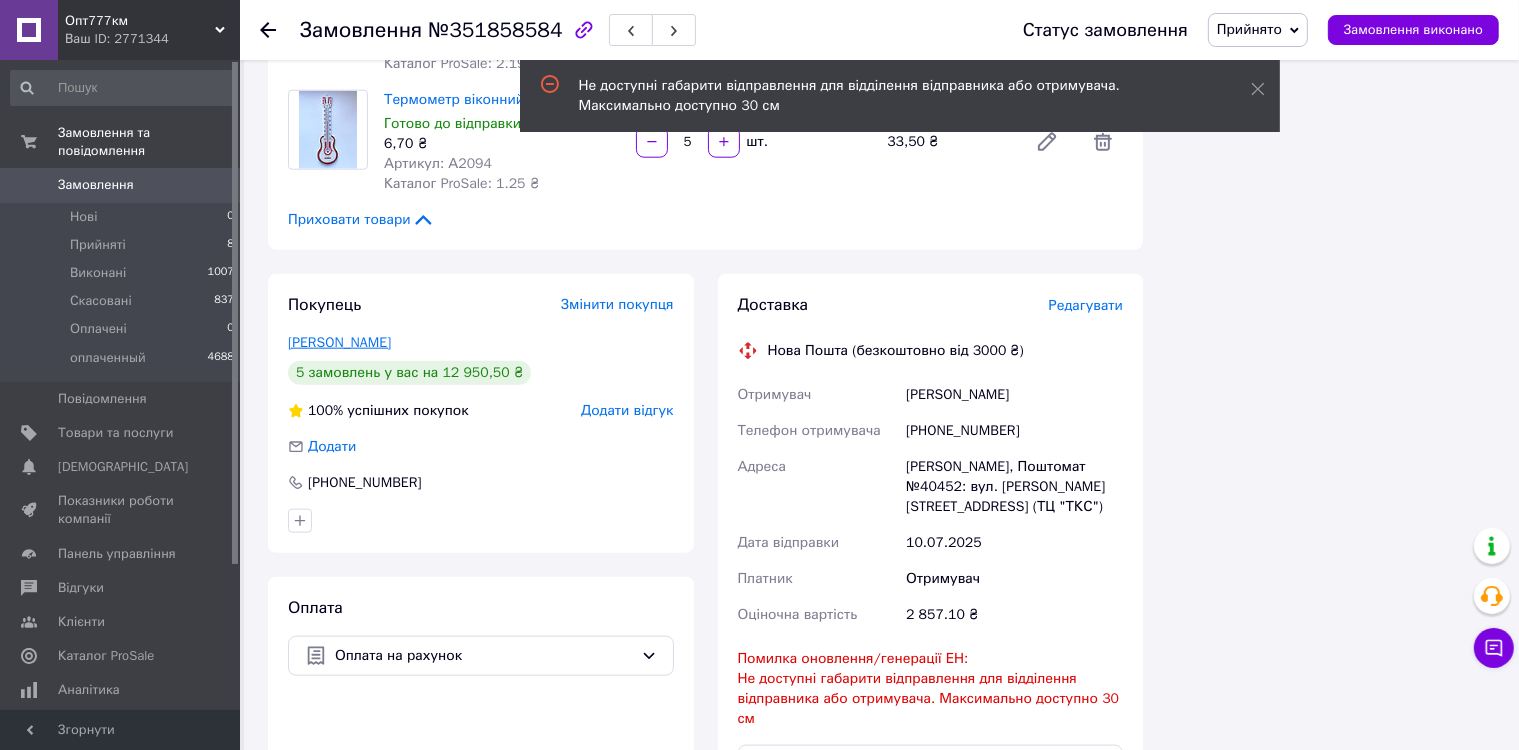 click on "Богданова Ірина" at bounding box center [339, 342] 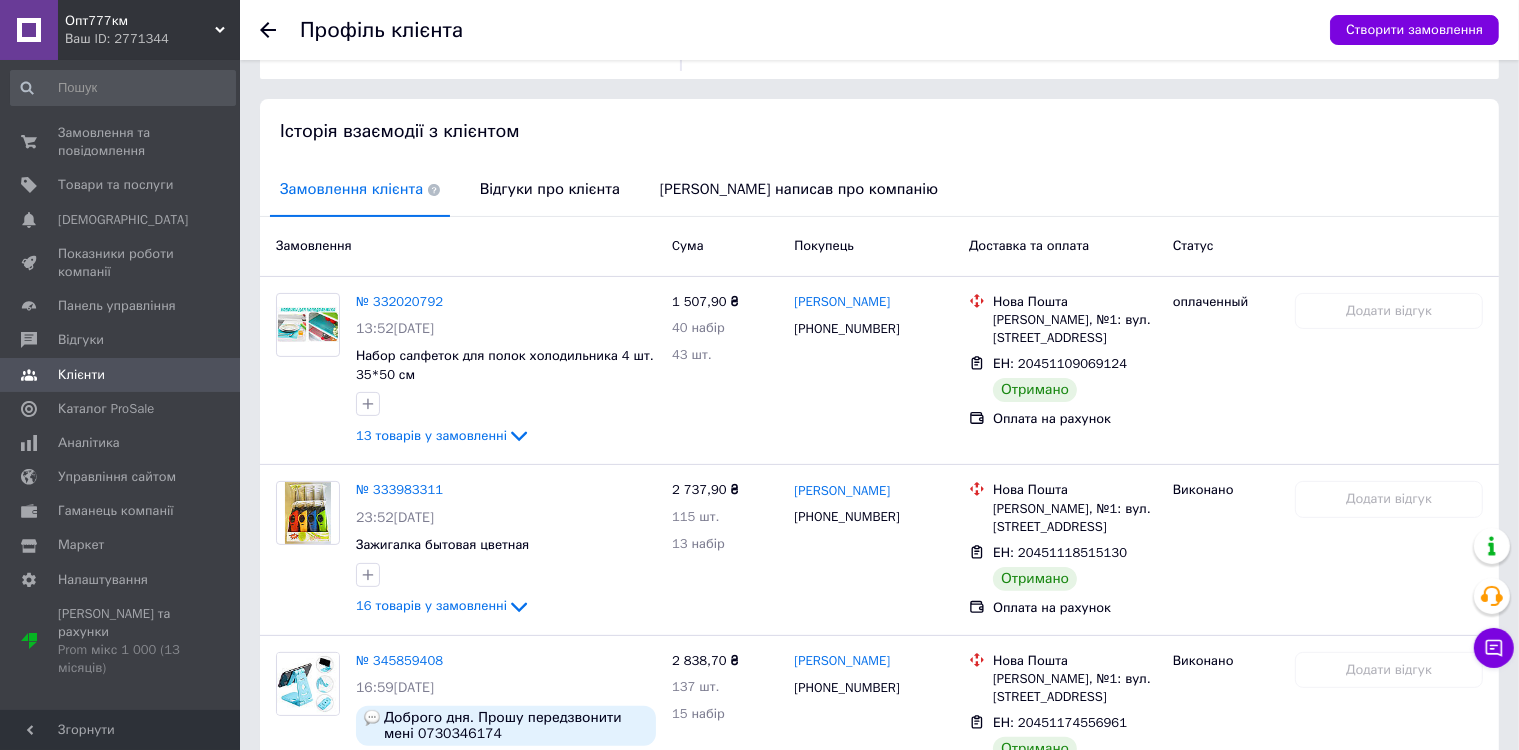 scroll, scrollTop: 400, scrollLeft: 0, axis: vertical 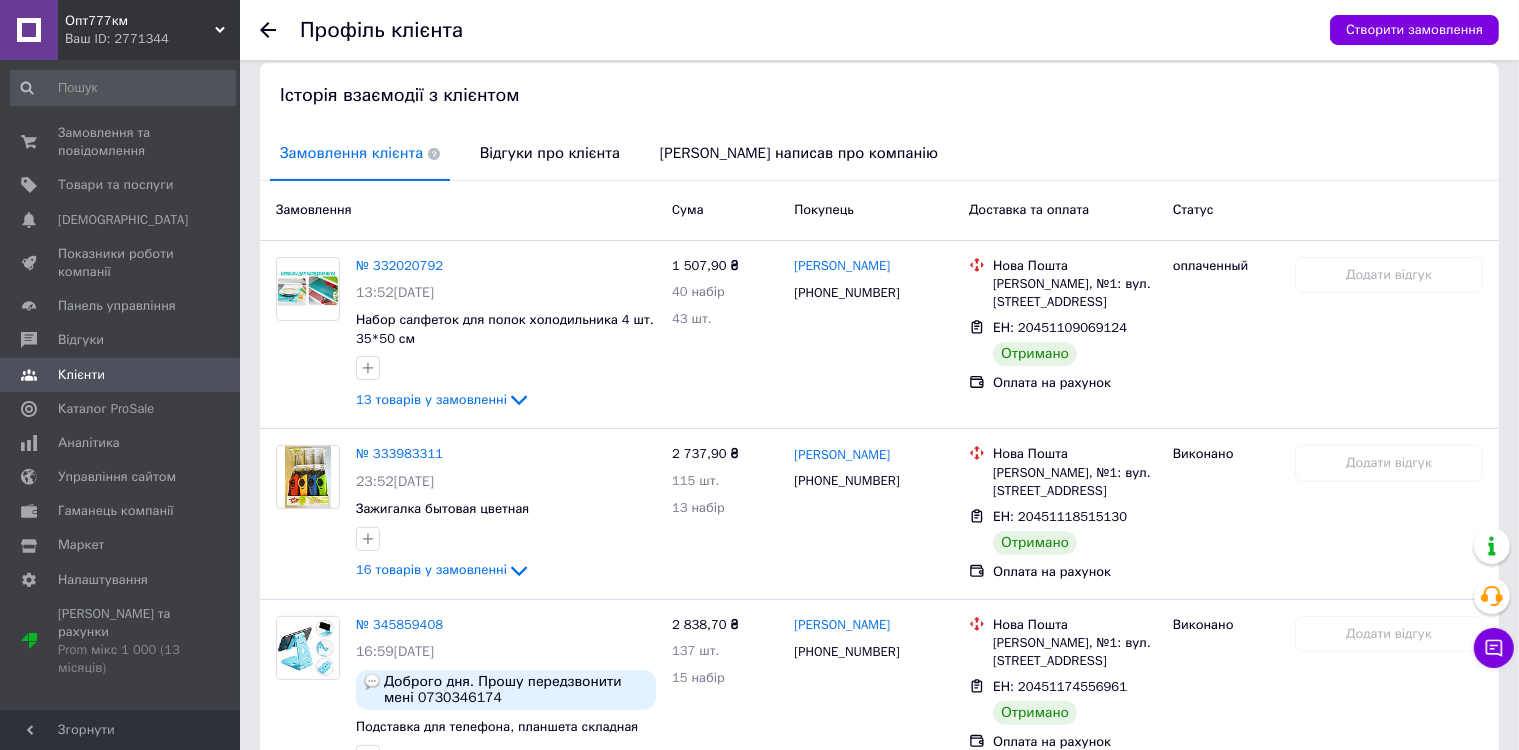 click 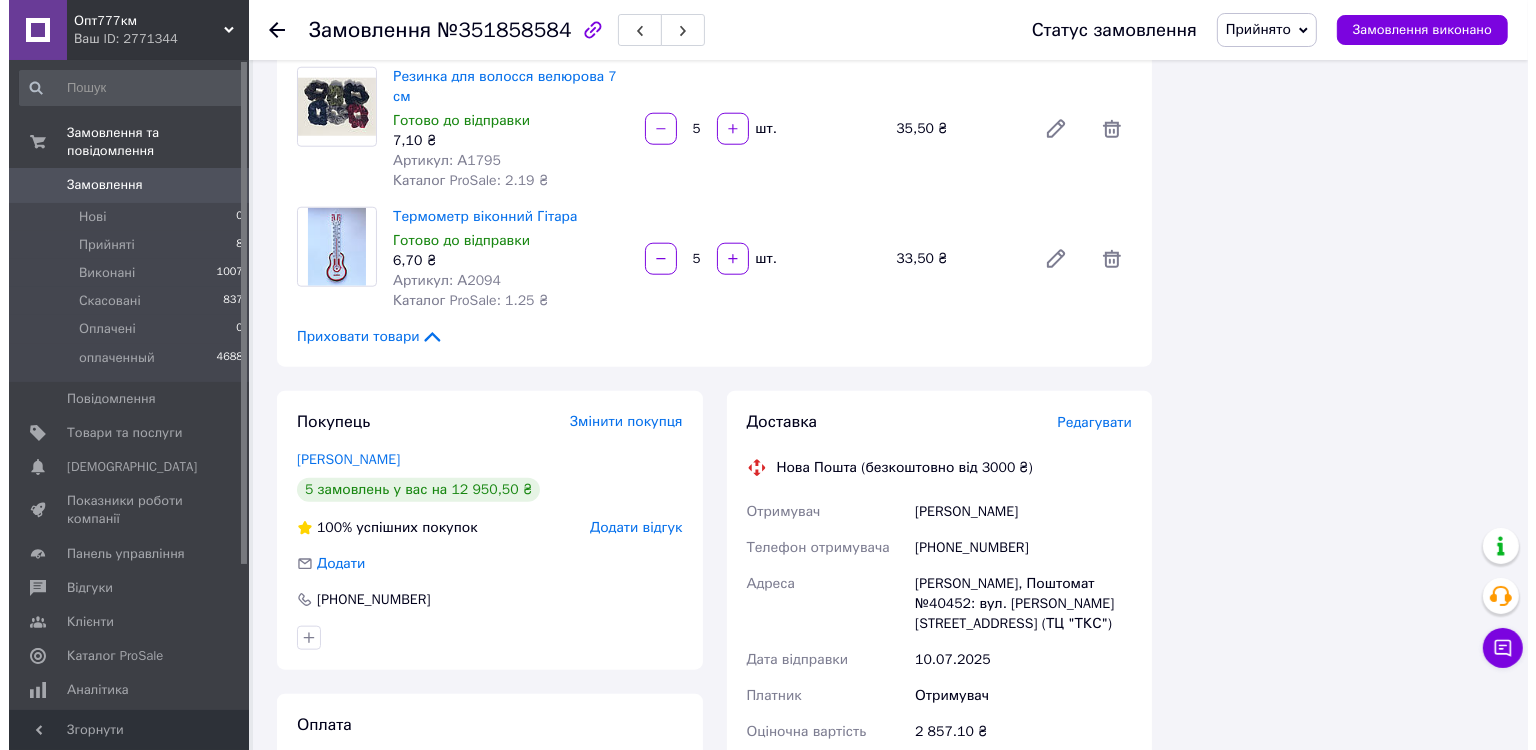 scroll, scrollTop: 2064, scrollLeft: 0, axis: vertical 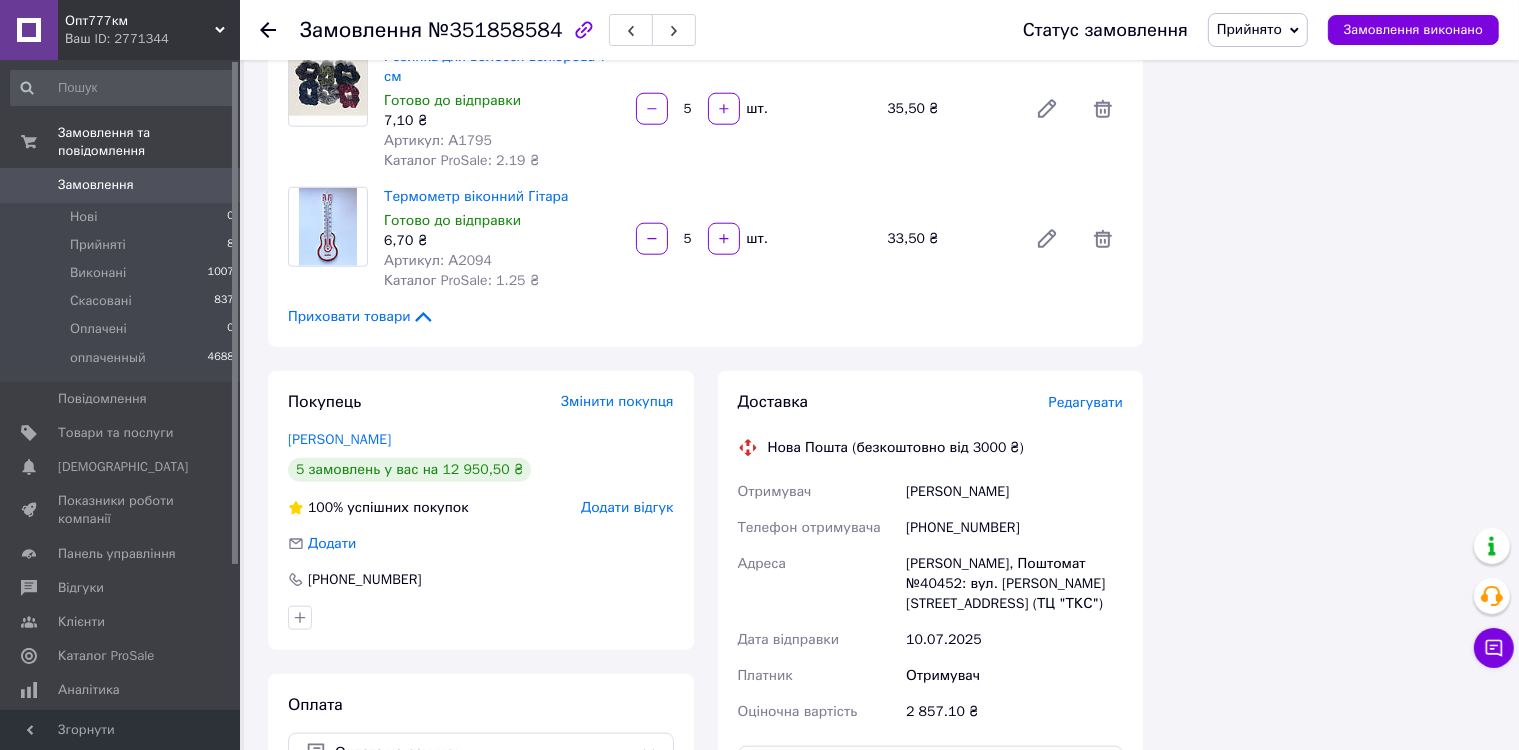 click on "Редагувати" at bounding box center (1086, 402) 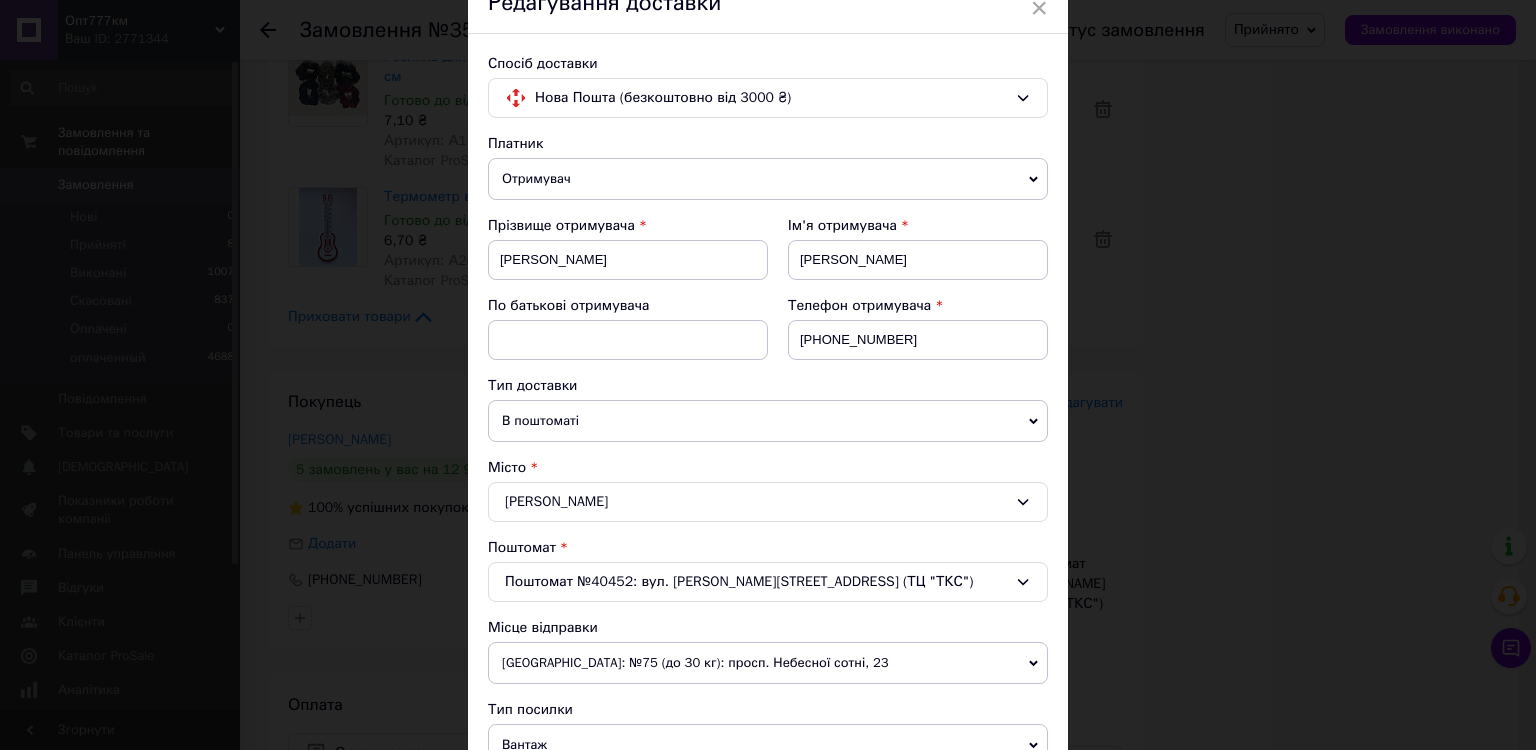 scroll, scrollTop: 100, scrollLeft: 0, axis: vertical 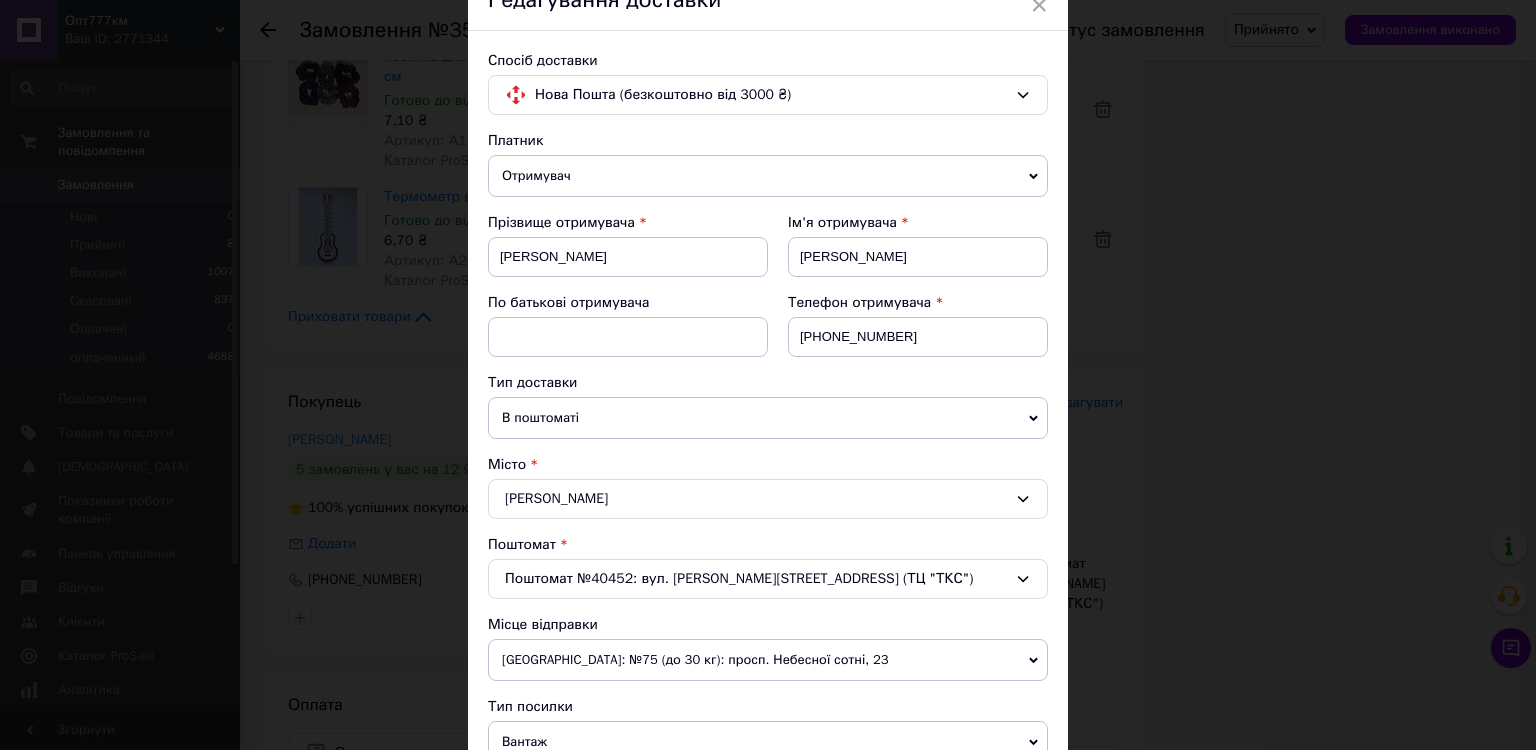 click on "В поштоматі" at bounding box center [768, 418] 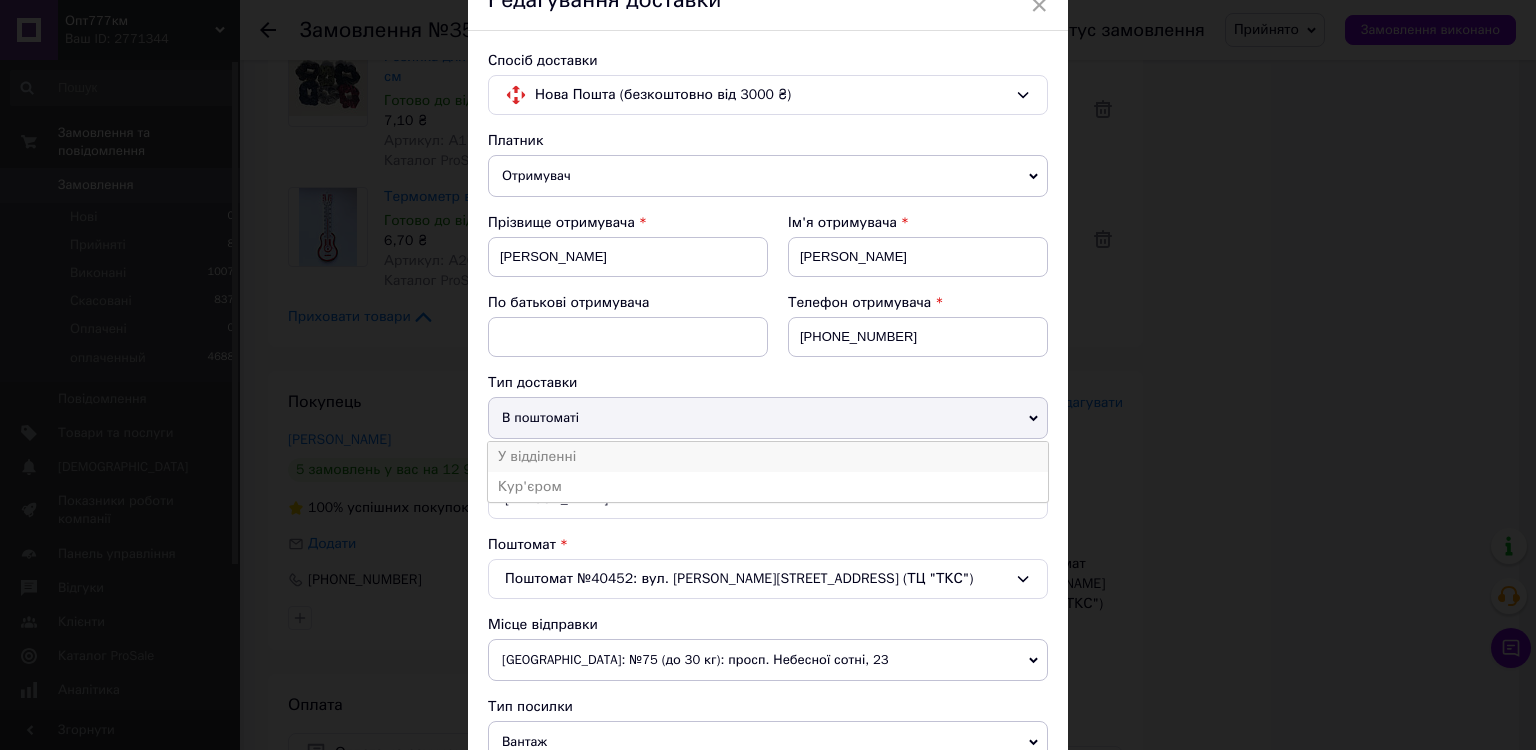 click on "У відділенні" at bounding box center [768, 457] 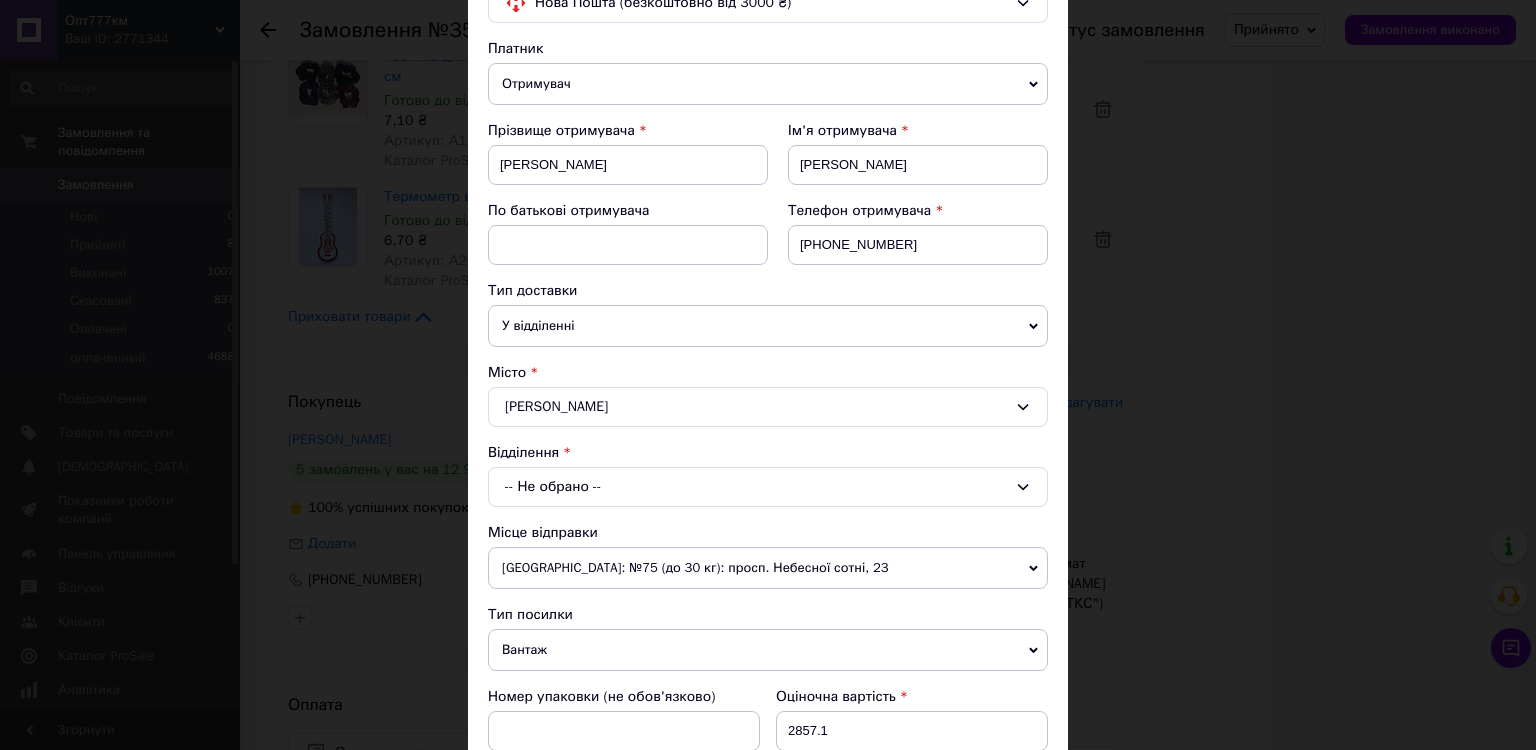 scroll, scrollTop: 200, scrollLeft: 0, axis: vertical 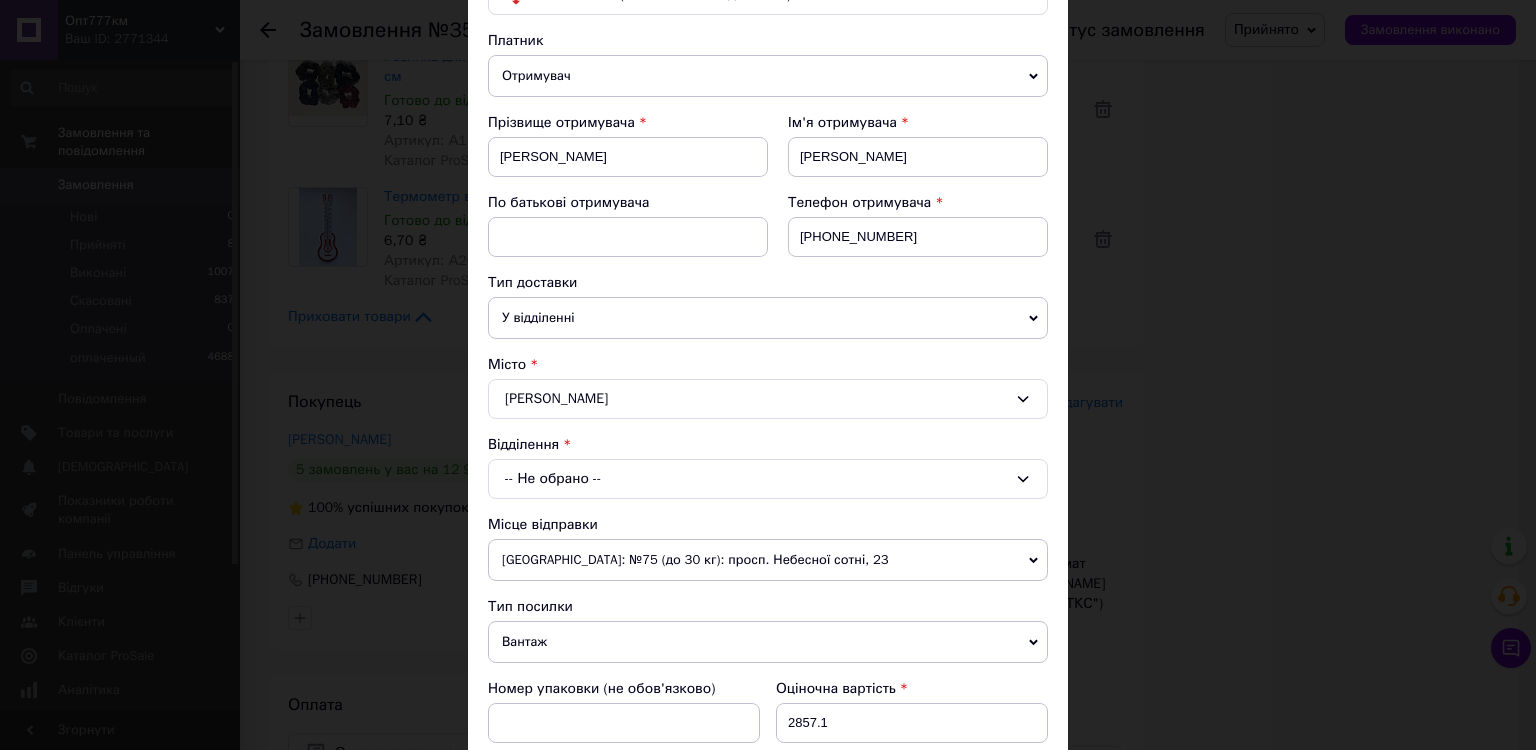 click on "-- Не обрано --" at bounding box center [768, 479] 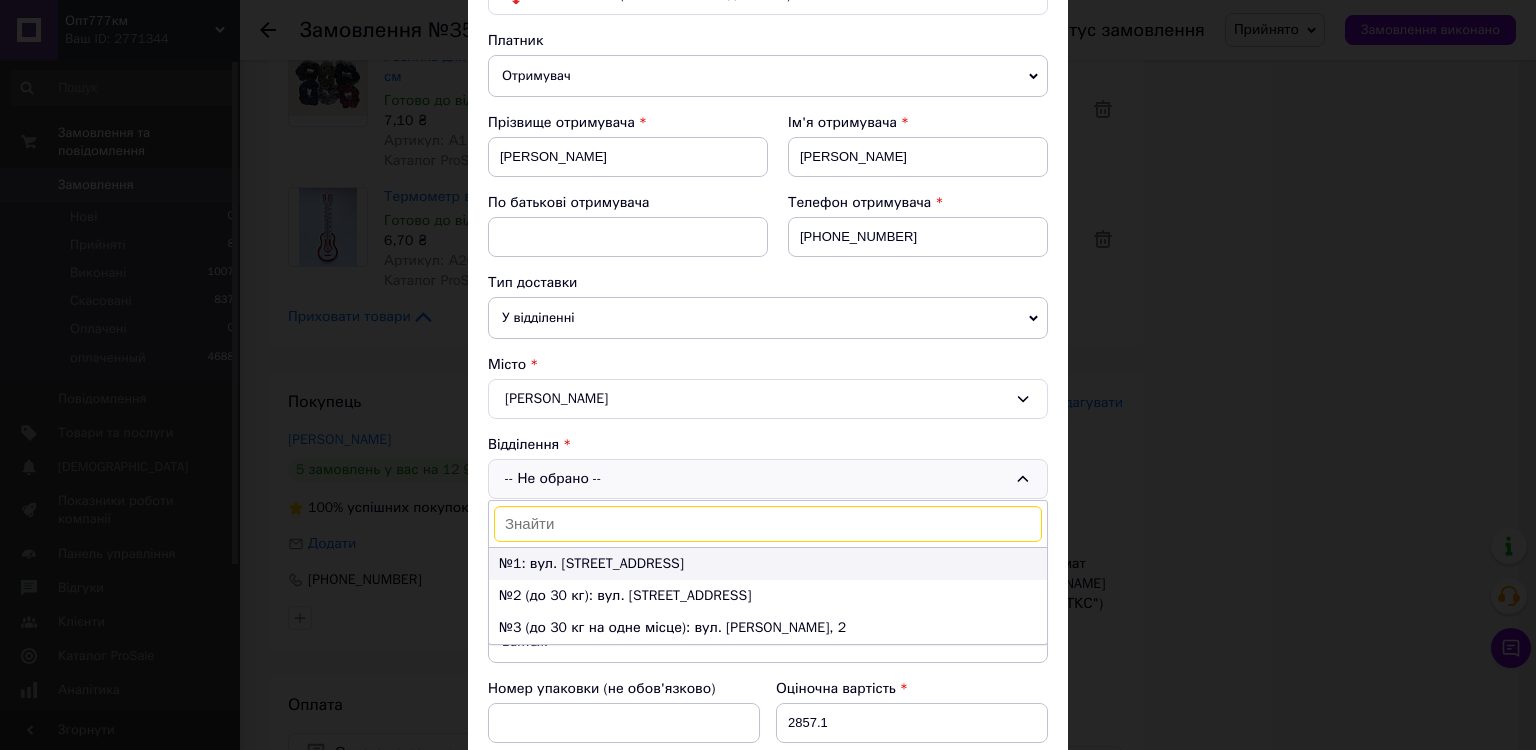 click on "№1: вул. Трускавецька, 125" at bounding box center [768, 564] 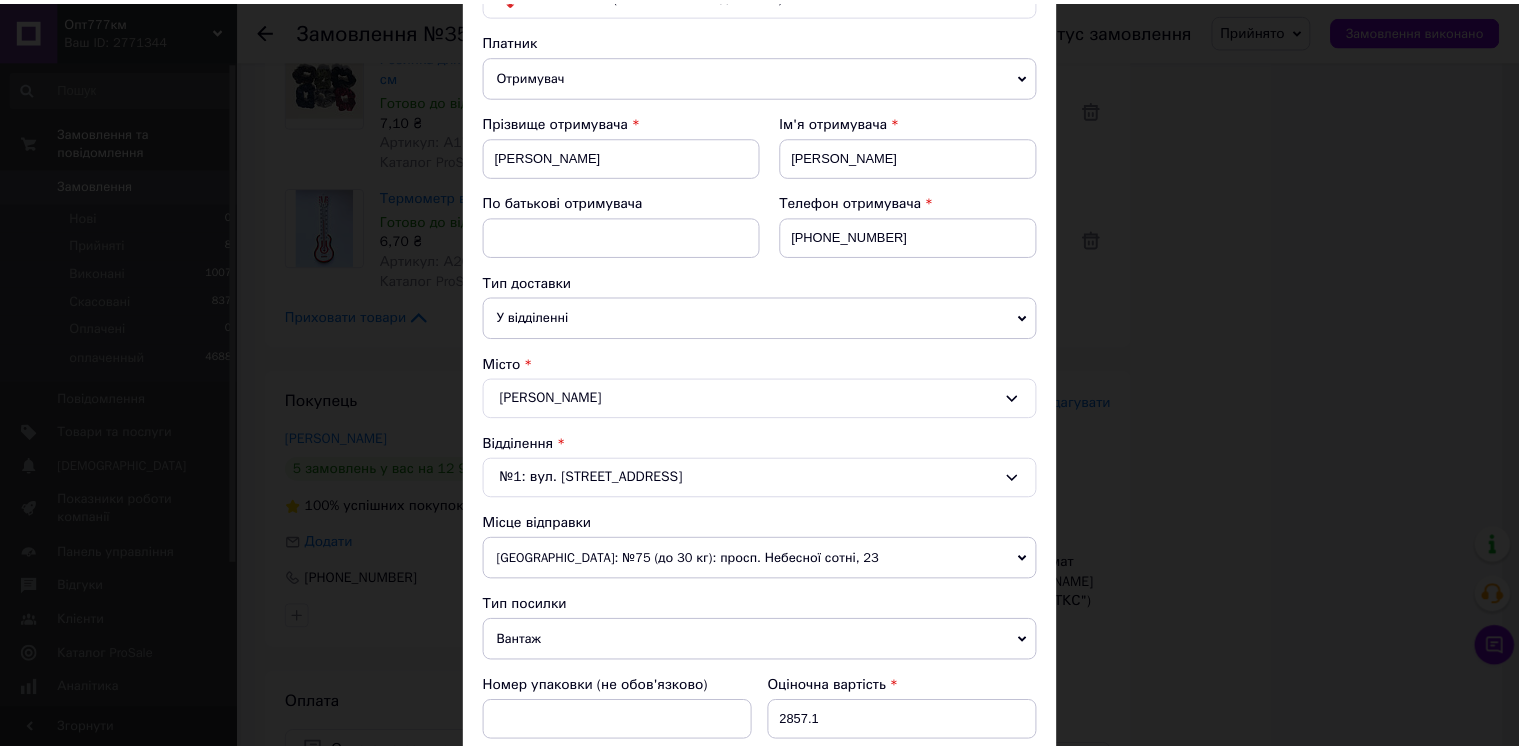 scroll, scrollTop: 614, scrollLeft: 0, axis: vertical 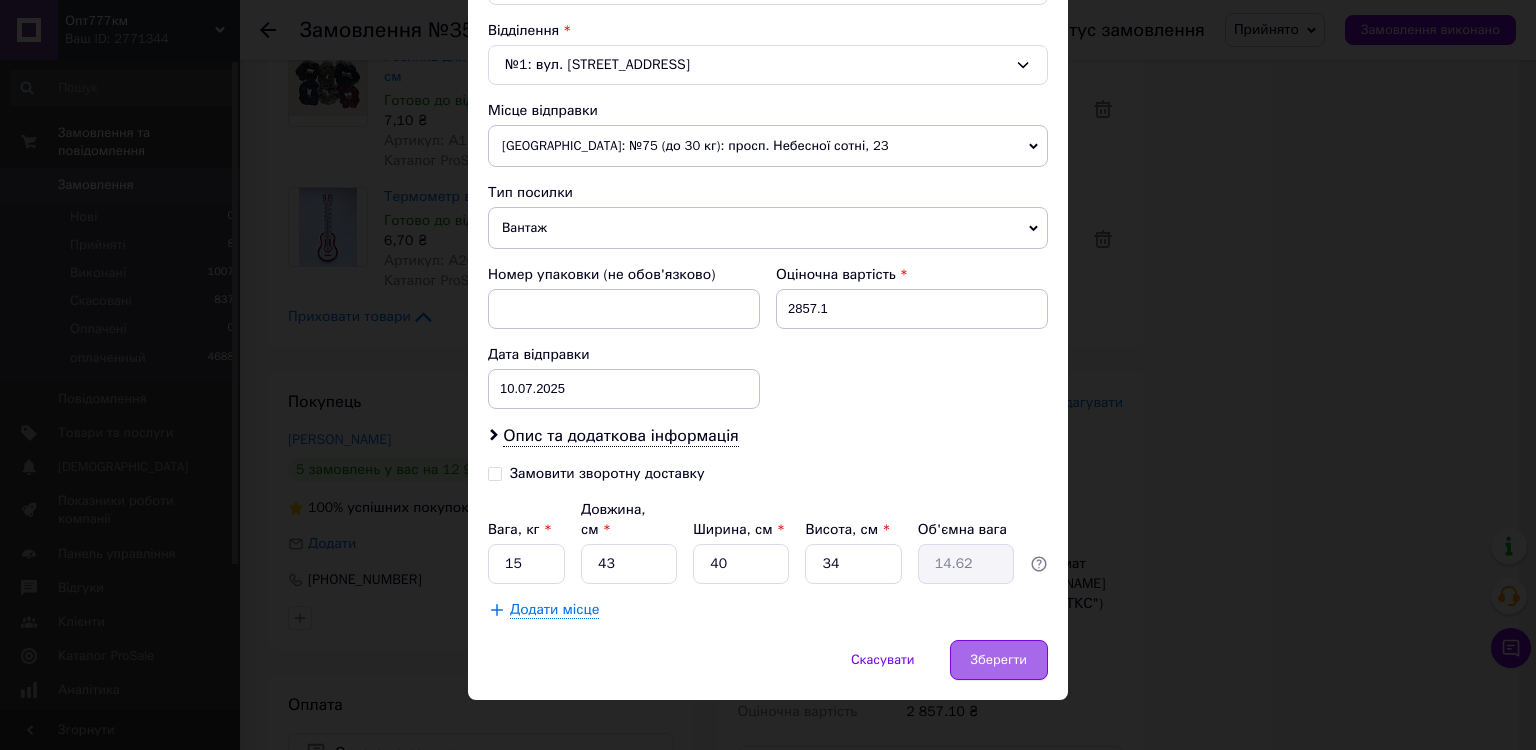click on "Зберегти" at bounding box center [999, 660] 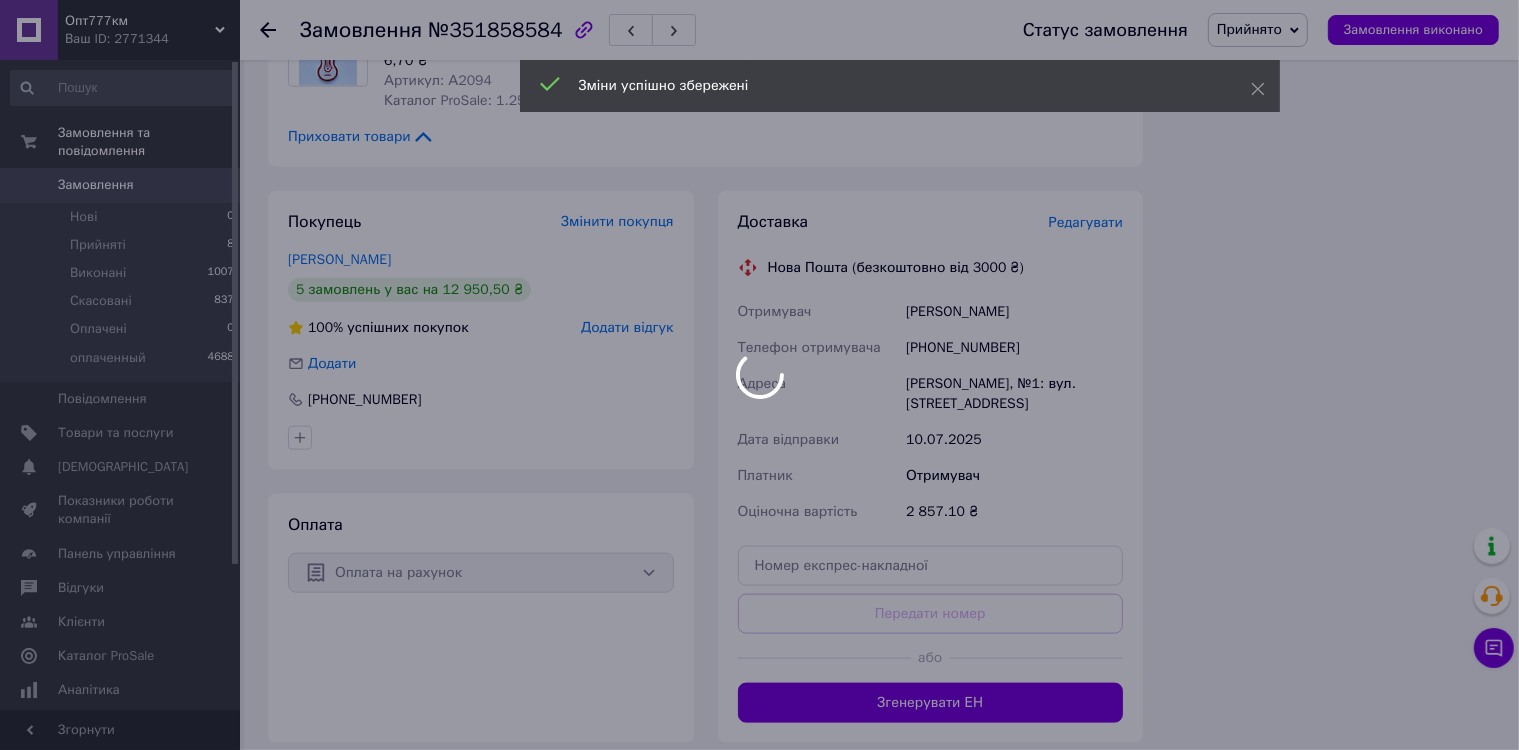 scroll, scrollTop: 2264, scrollLeft: 0, axis: vertical 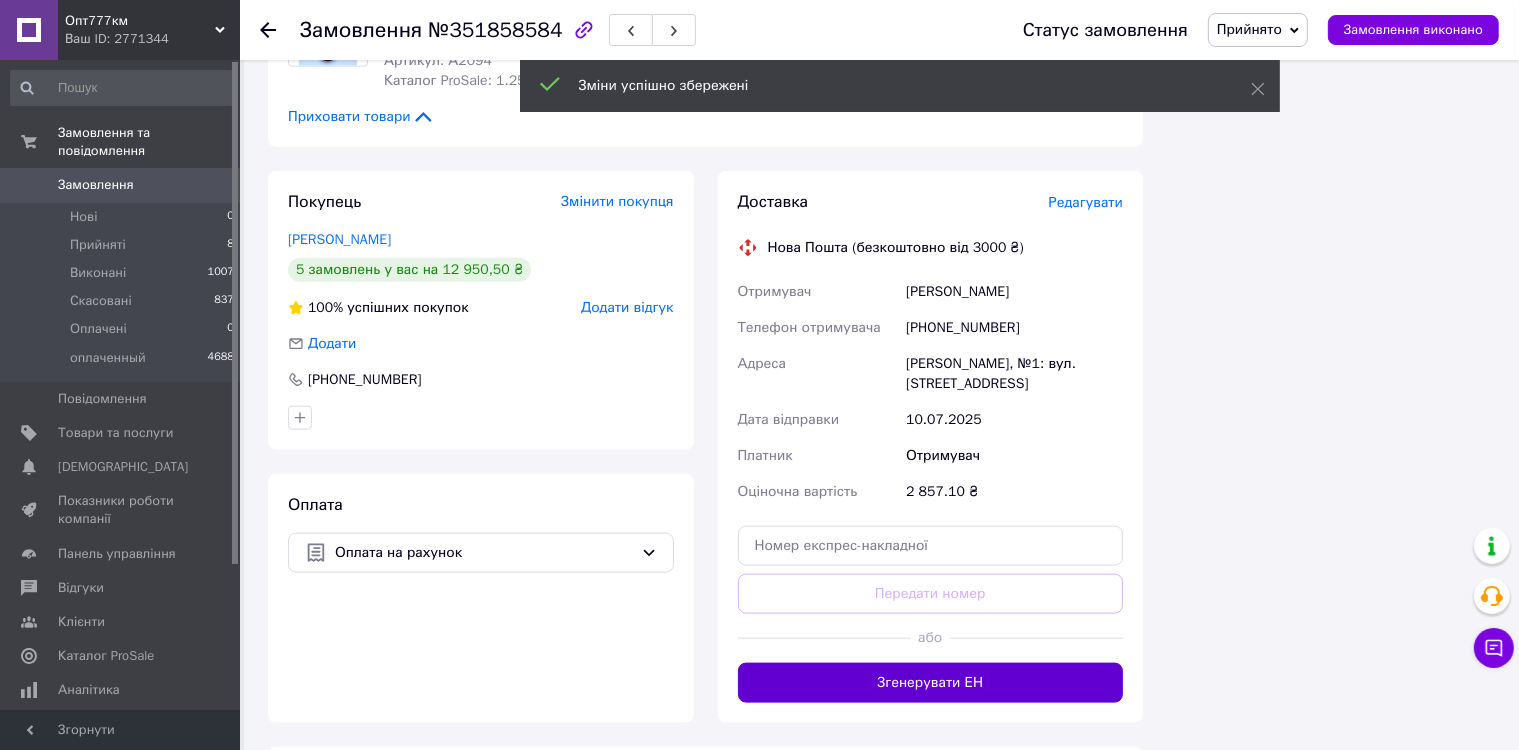 click on "Згенерувати ЕН" at bounding box center [931, 683] 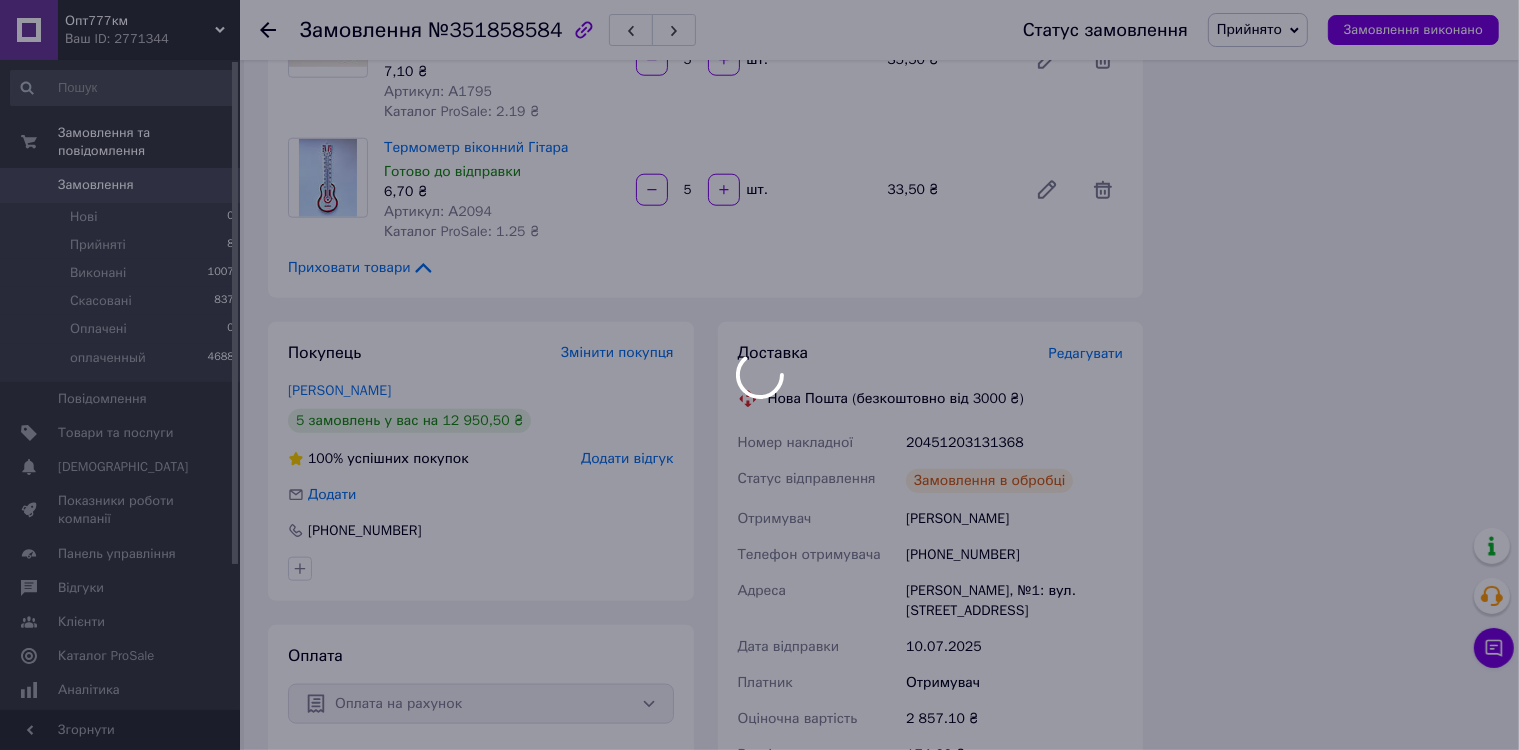 scroll, scrollTop: 2064, scrollLeft: 0, axis: vertical 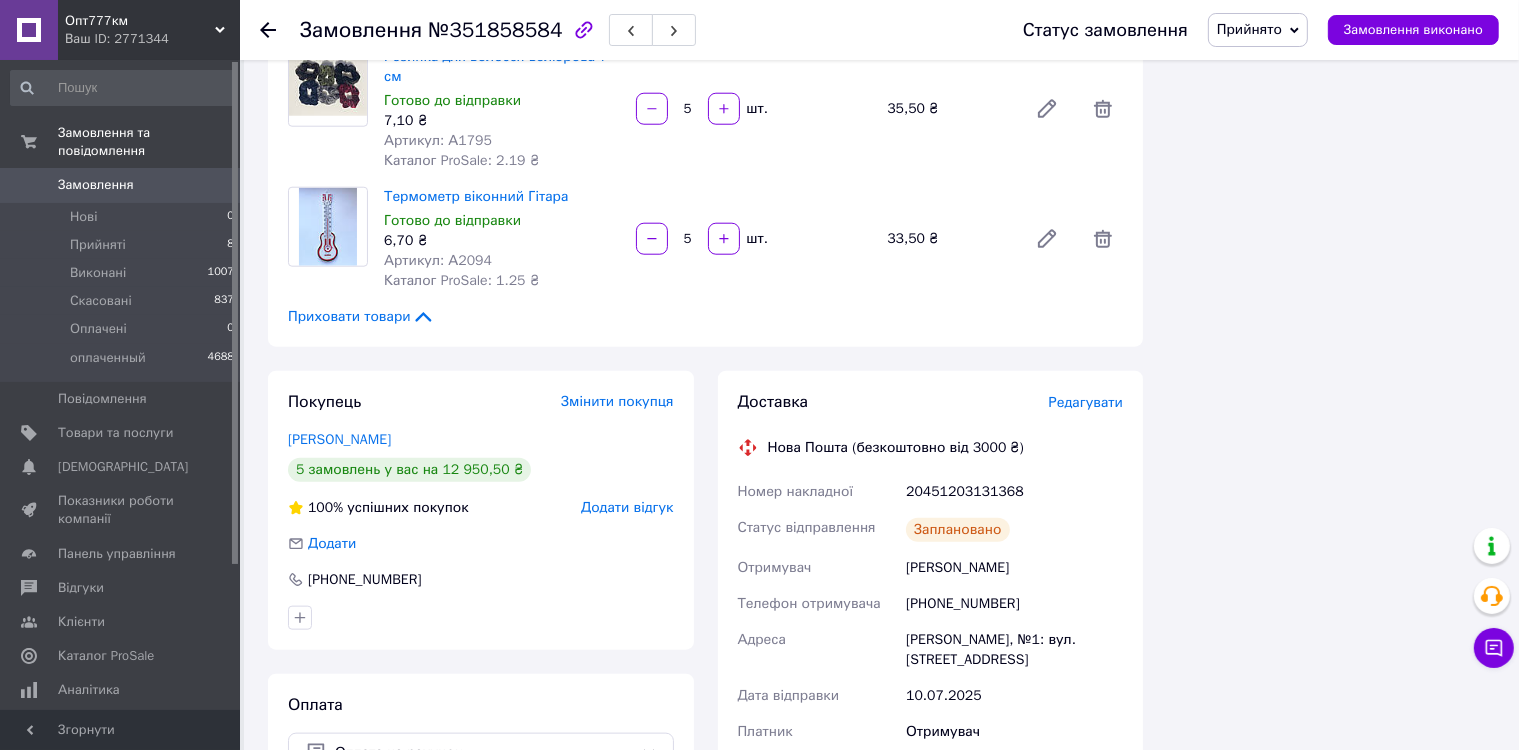 click 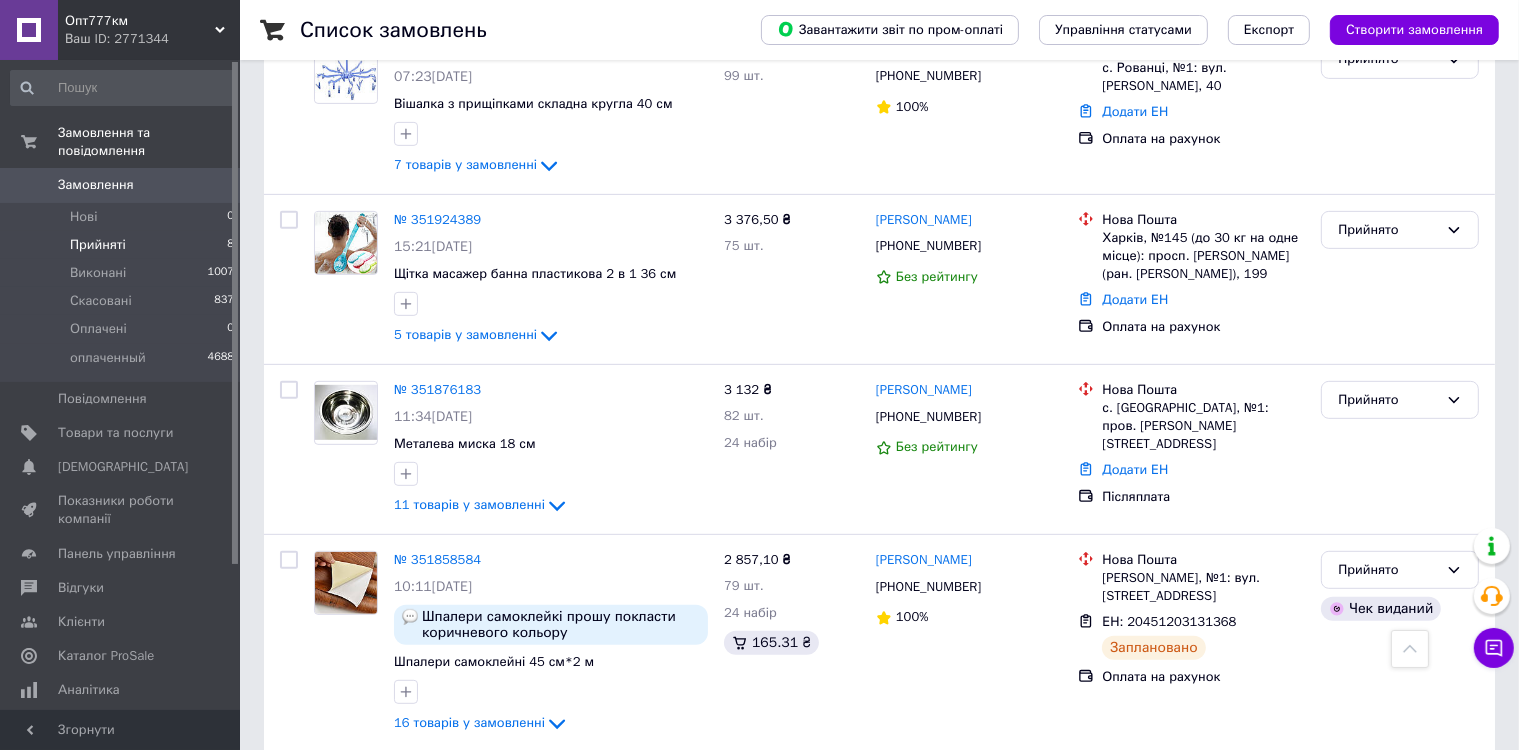 scroll, scrollTop: 800, scrollLeft: 0, axis: vertical 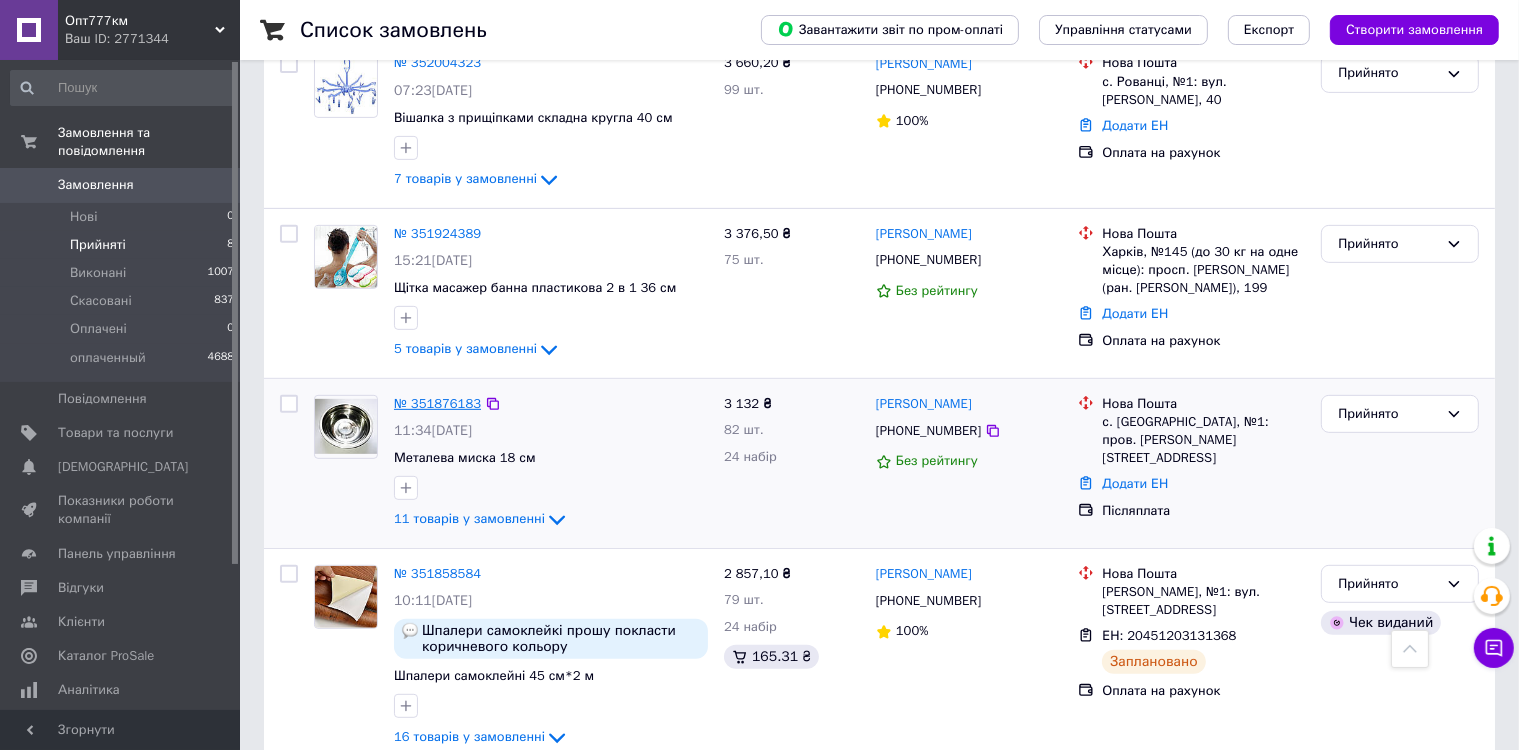 click on "№ 351876183" at bounding box center [437, 403] 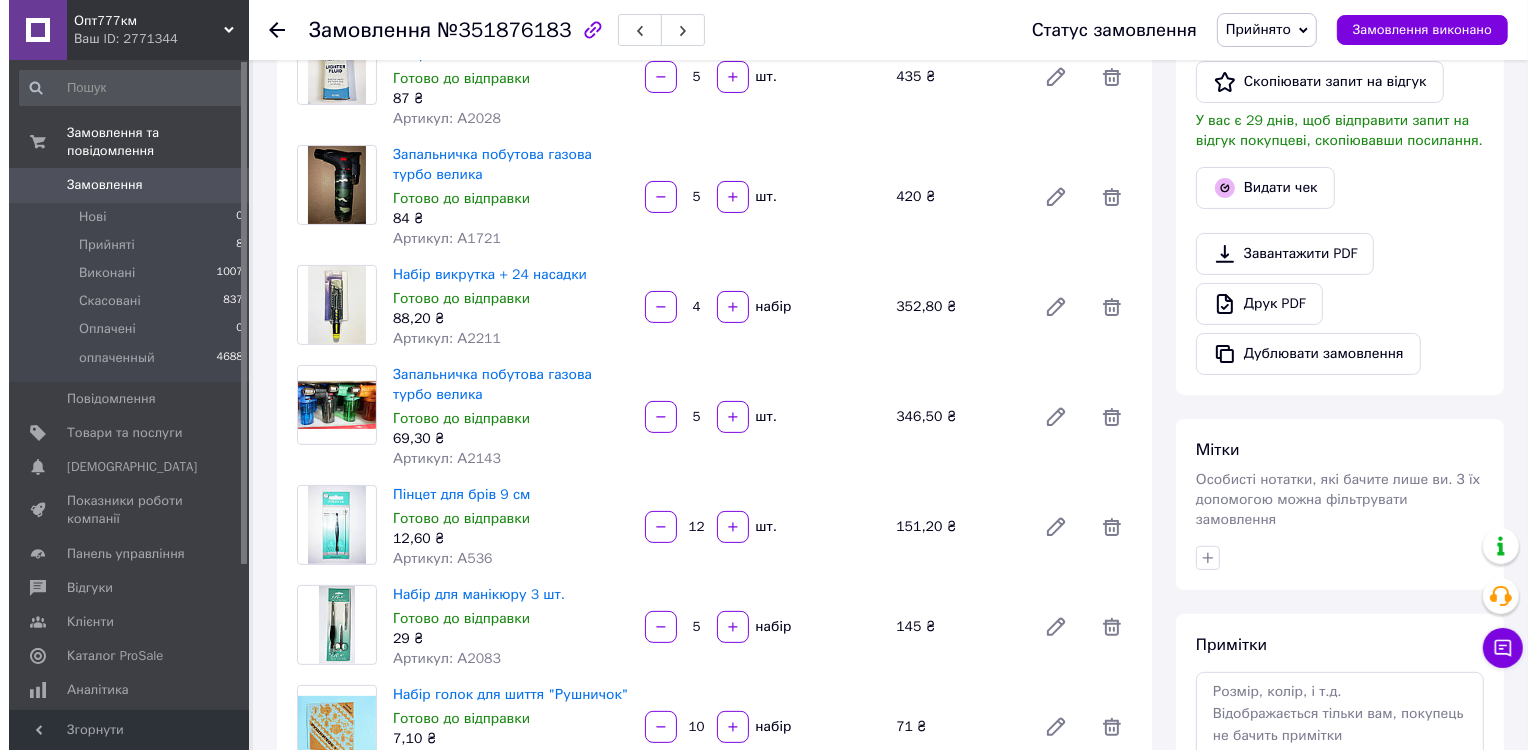 scroll, scrollTop: 300, scrollLeft: 0, axis: vertical 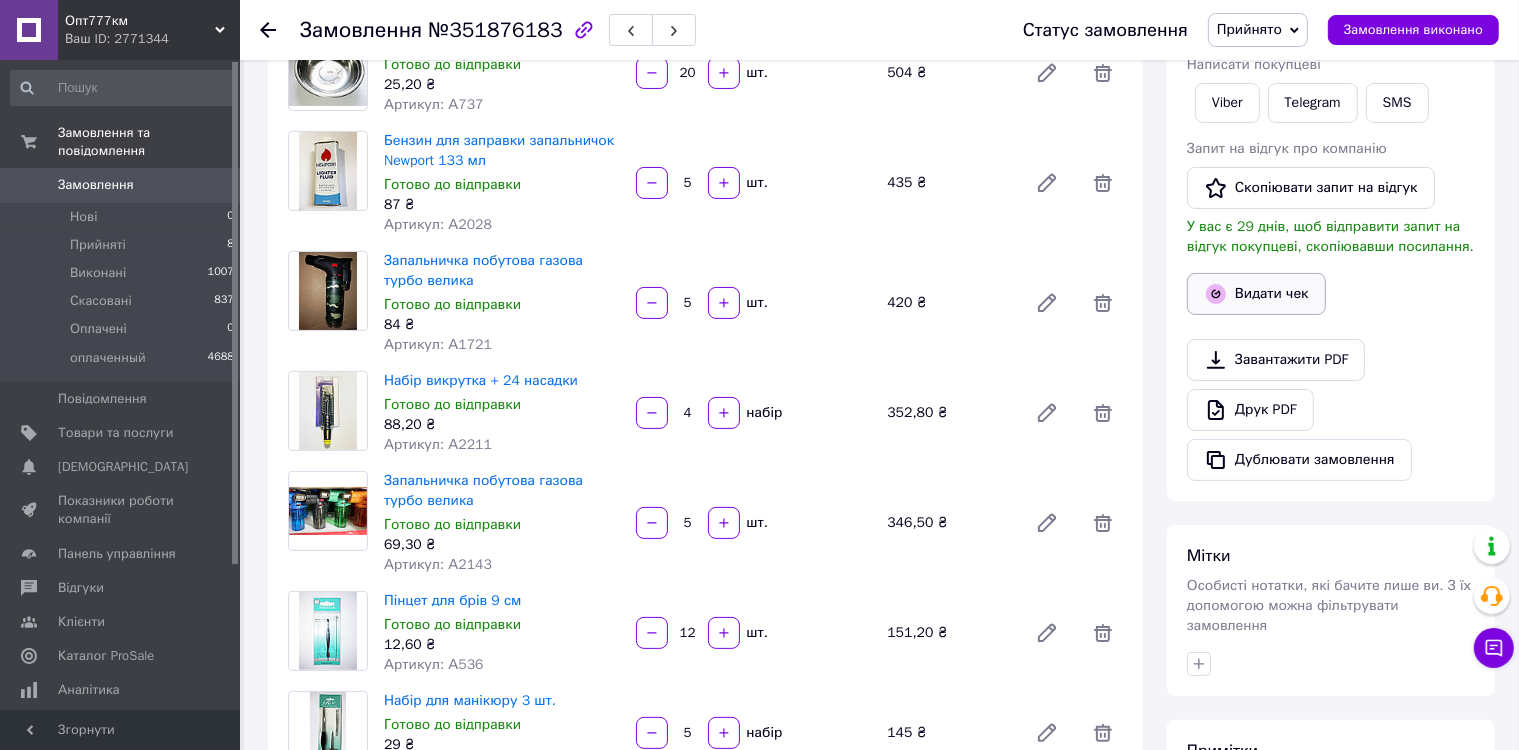 click on "Видати чек" at bounding box center [1256, 294] 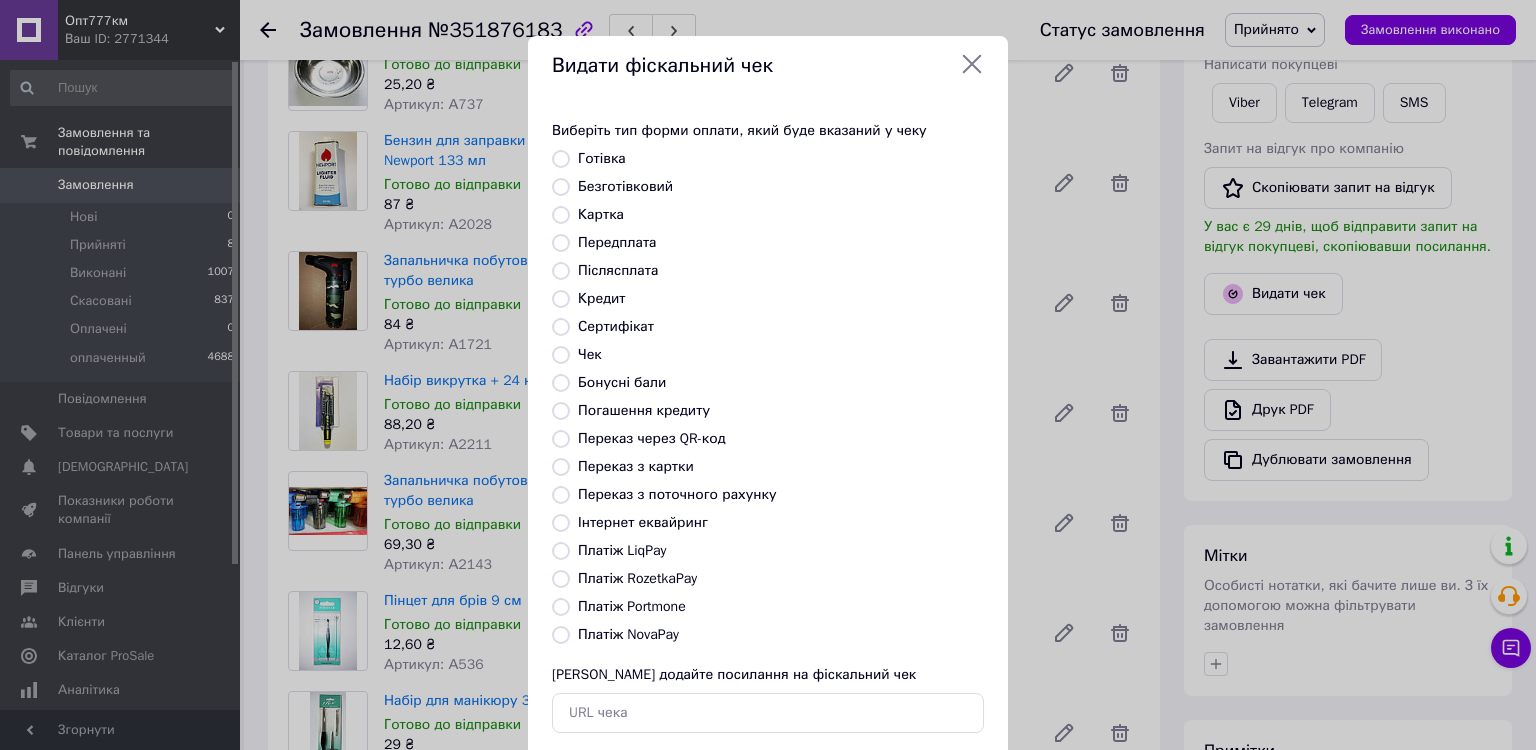 click on "Післясплата" at bounding box center (561, 271) 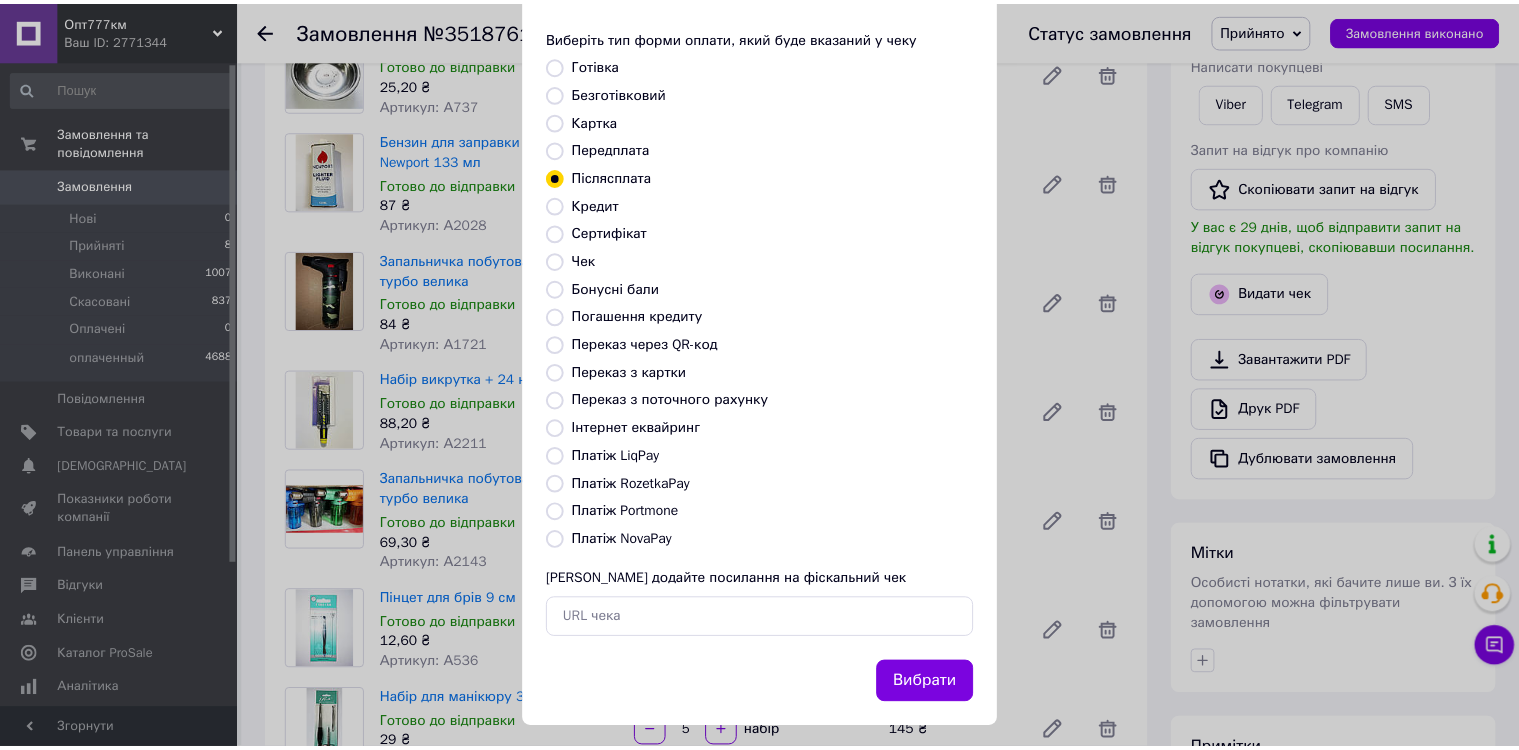 scroll, scrollTop: 109, scrollLeft: 0, axis: vertical 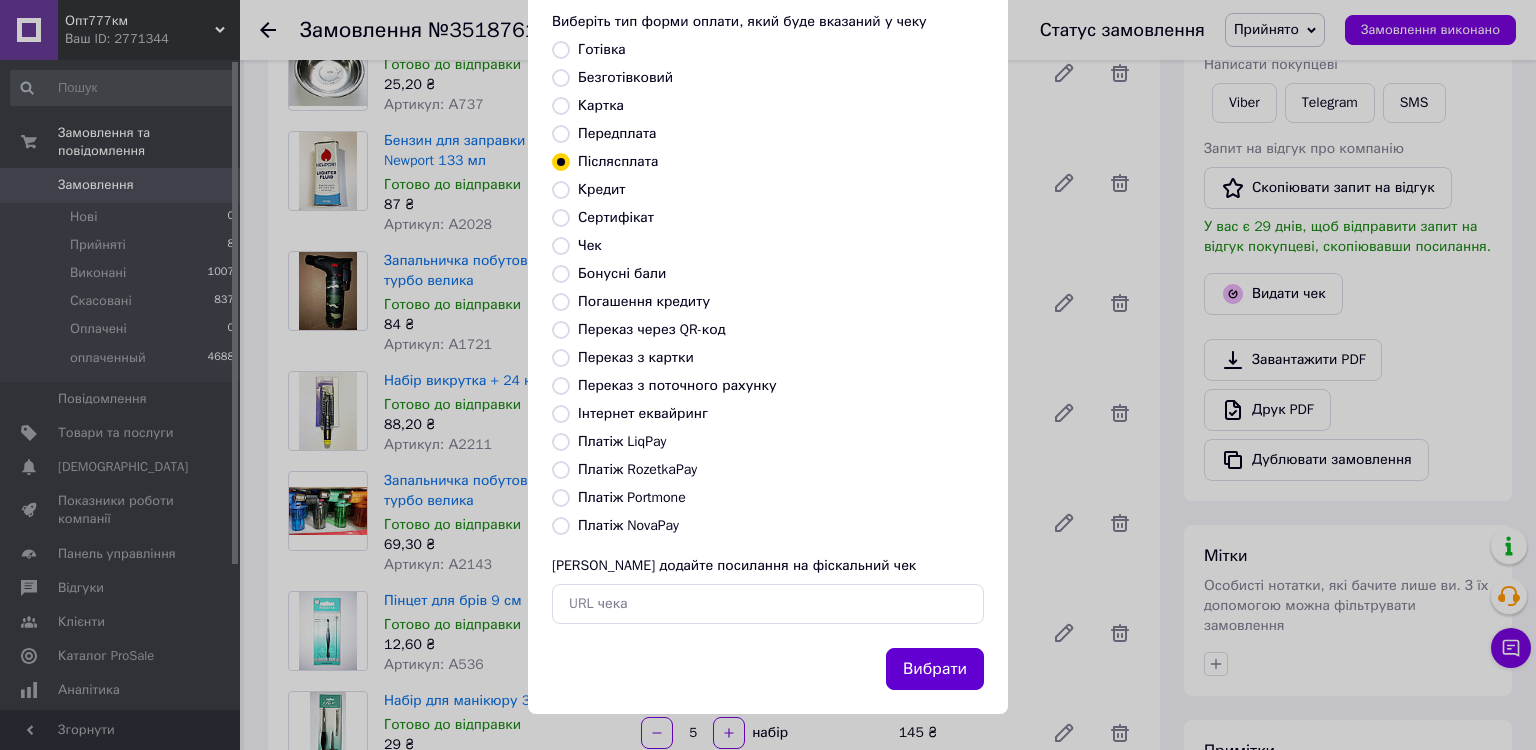 click on "Вибрати" at bounding box center (935, 669) 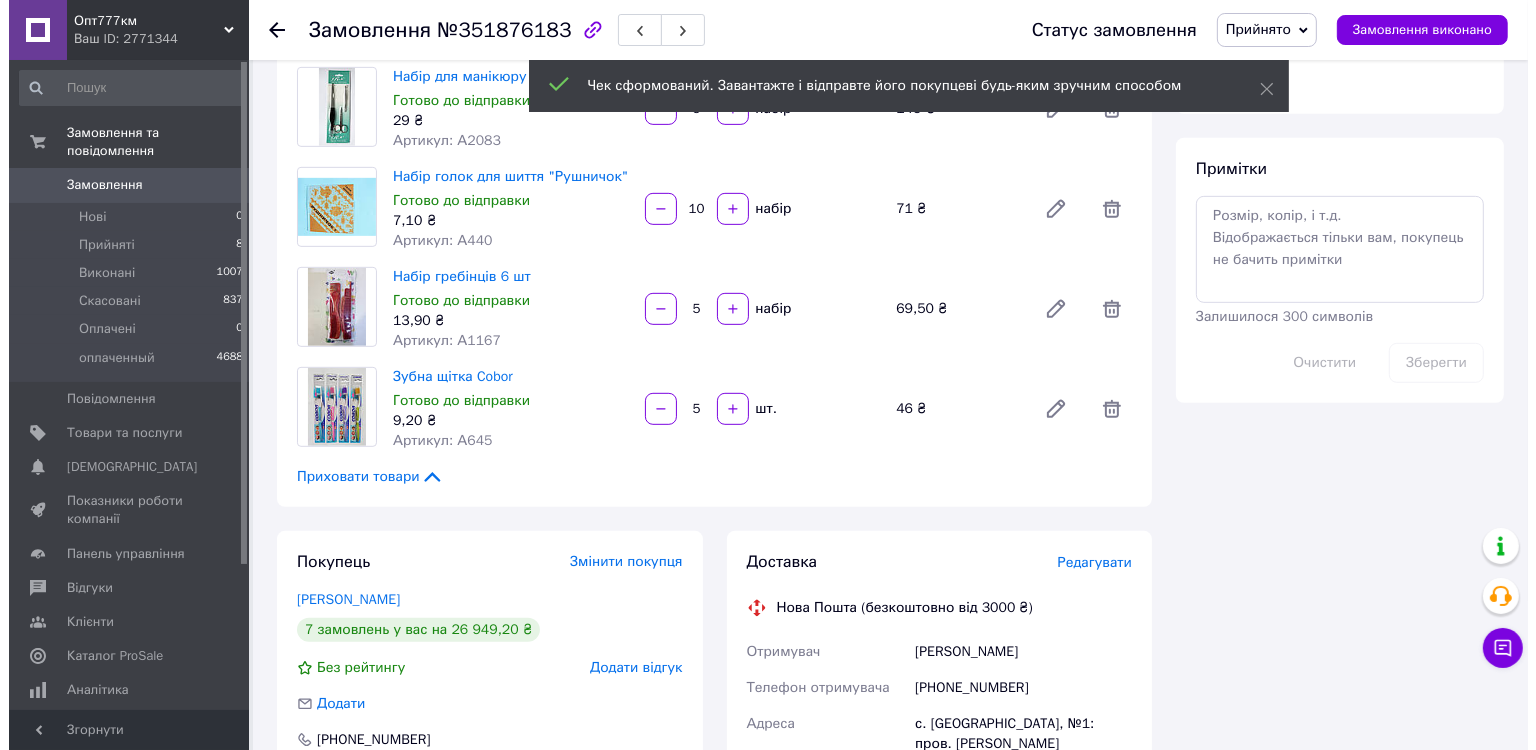 scroll, scrollTop: 1000, scrollLeft: 0, axis: vertical 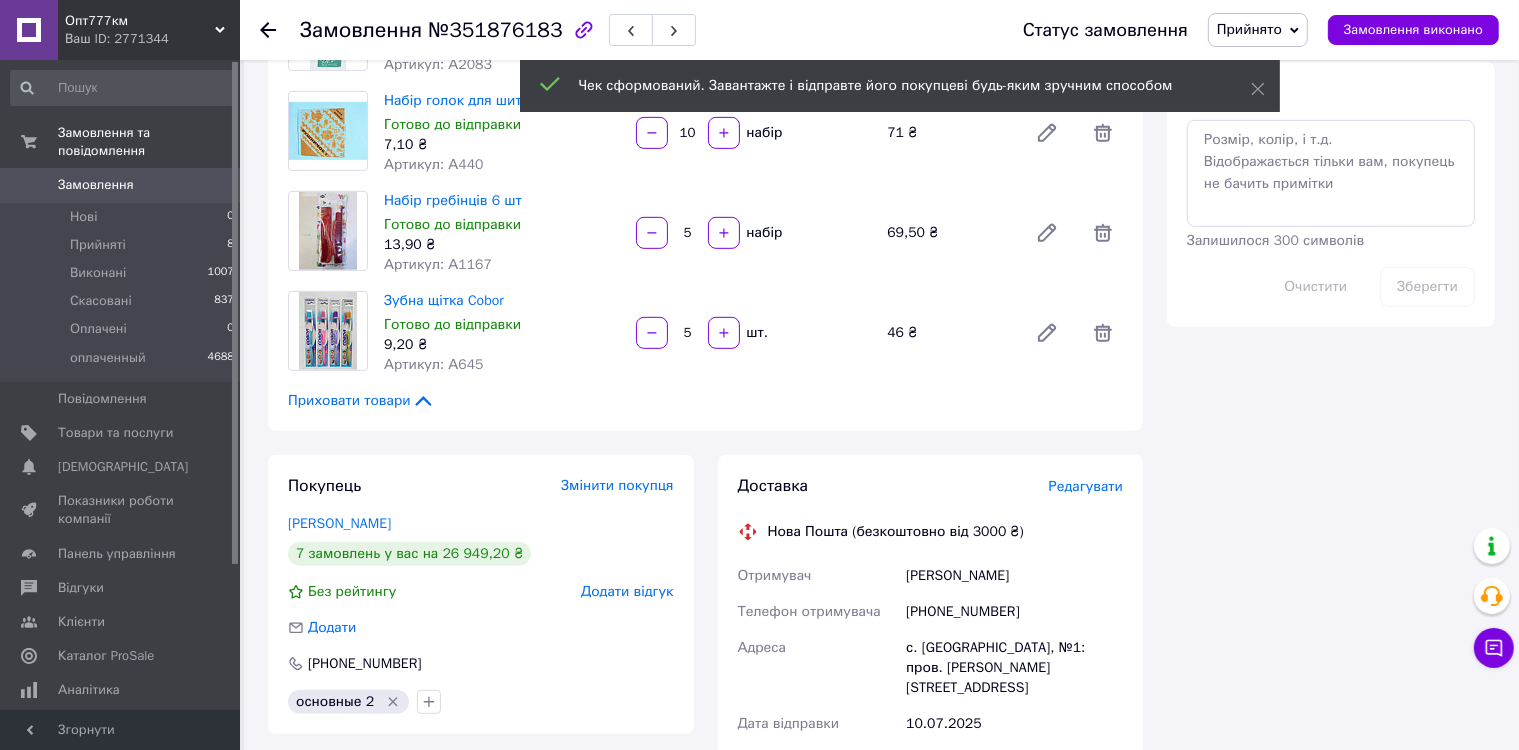 click on "Редагувати" at bounding box center [1086, 486] 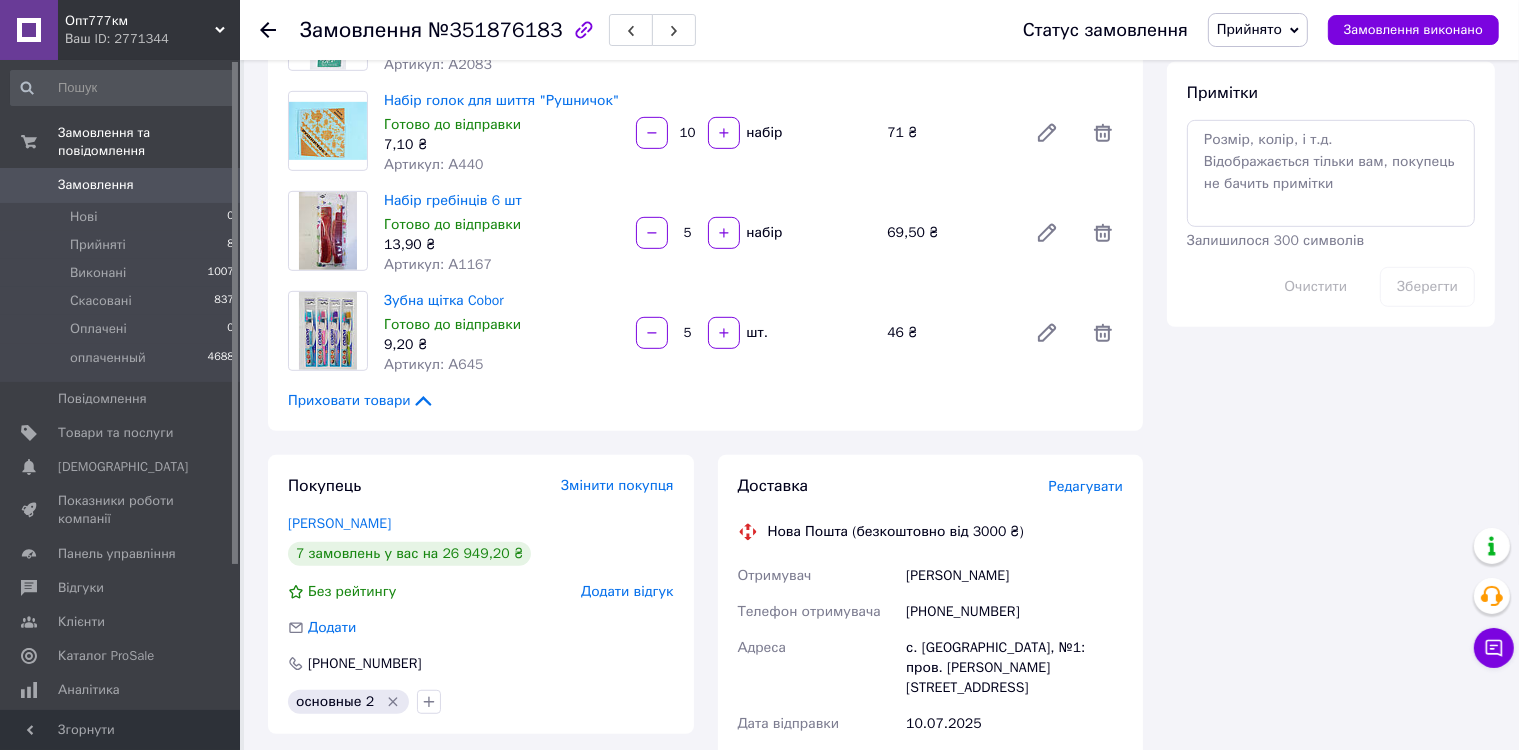 click on "Редагувати" at bounding box center [1086, 486] 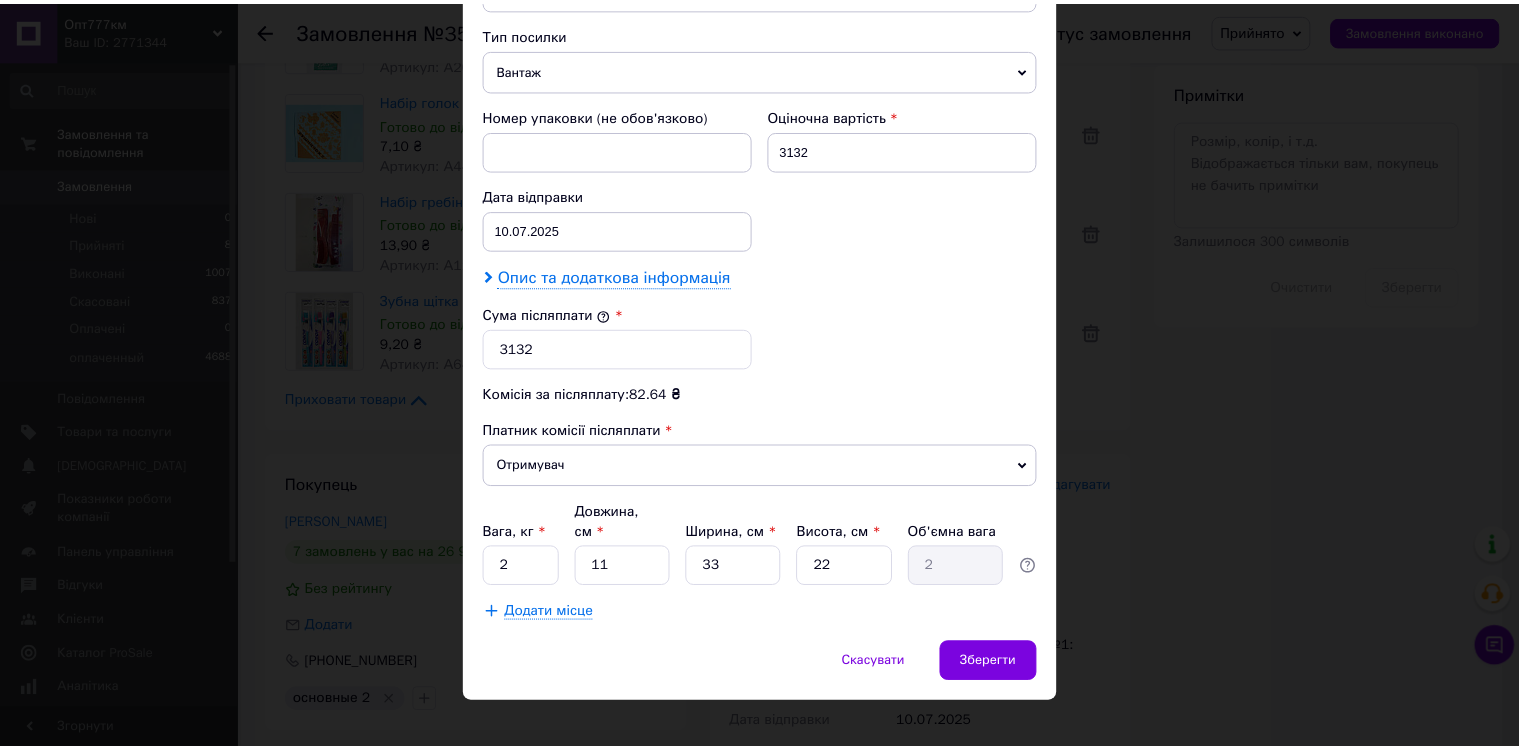 scroll, scrollTop: 776, scrollLeft: 0, axis: vertical 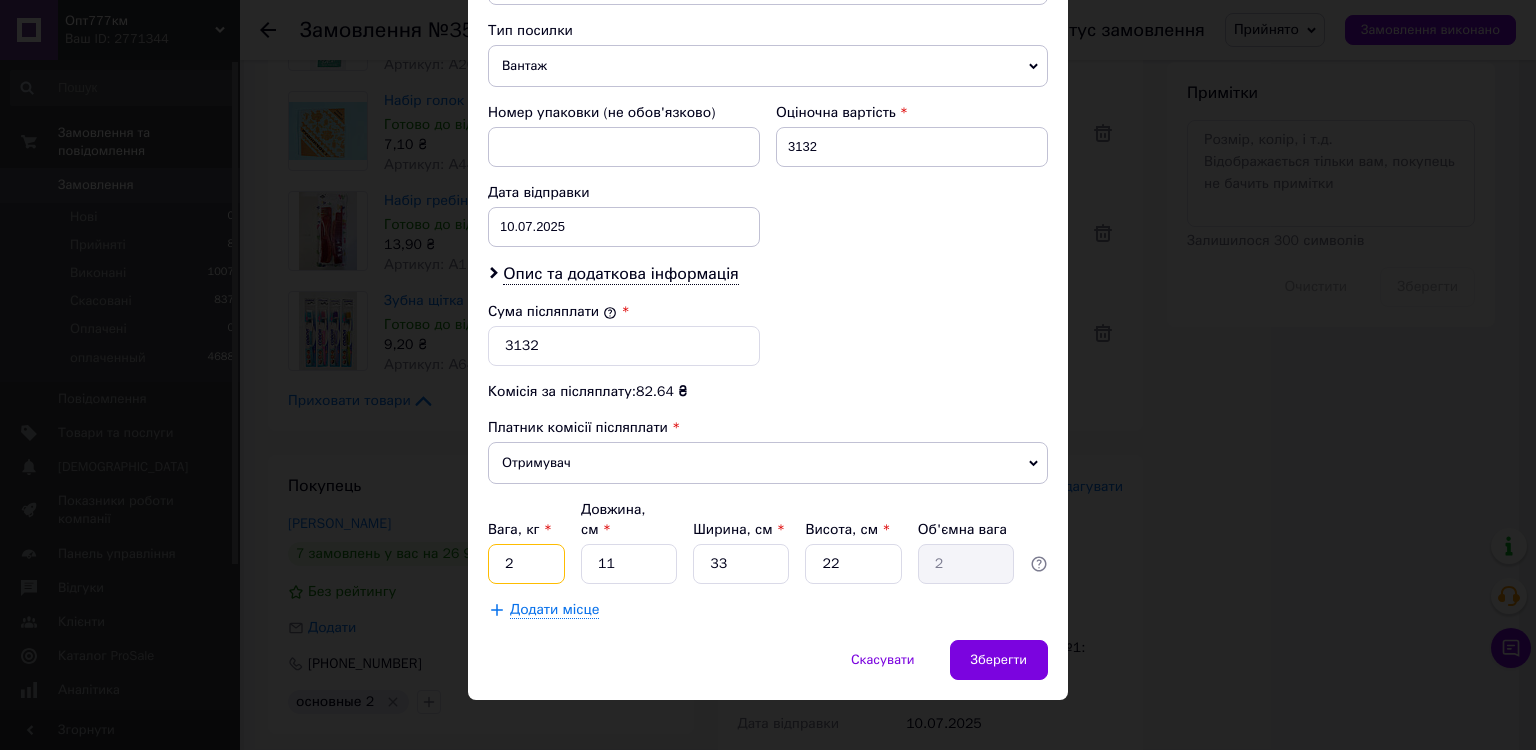 click on "2" at bounding box center (526, 564) 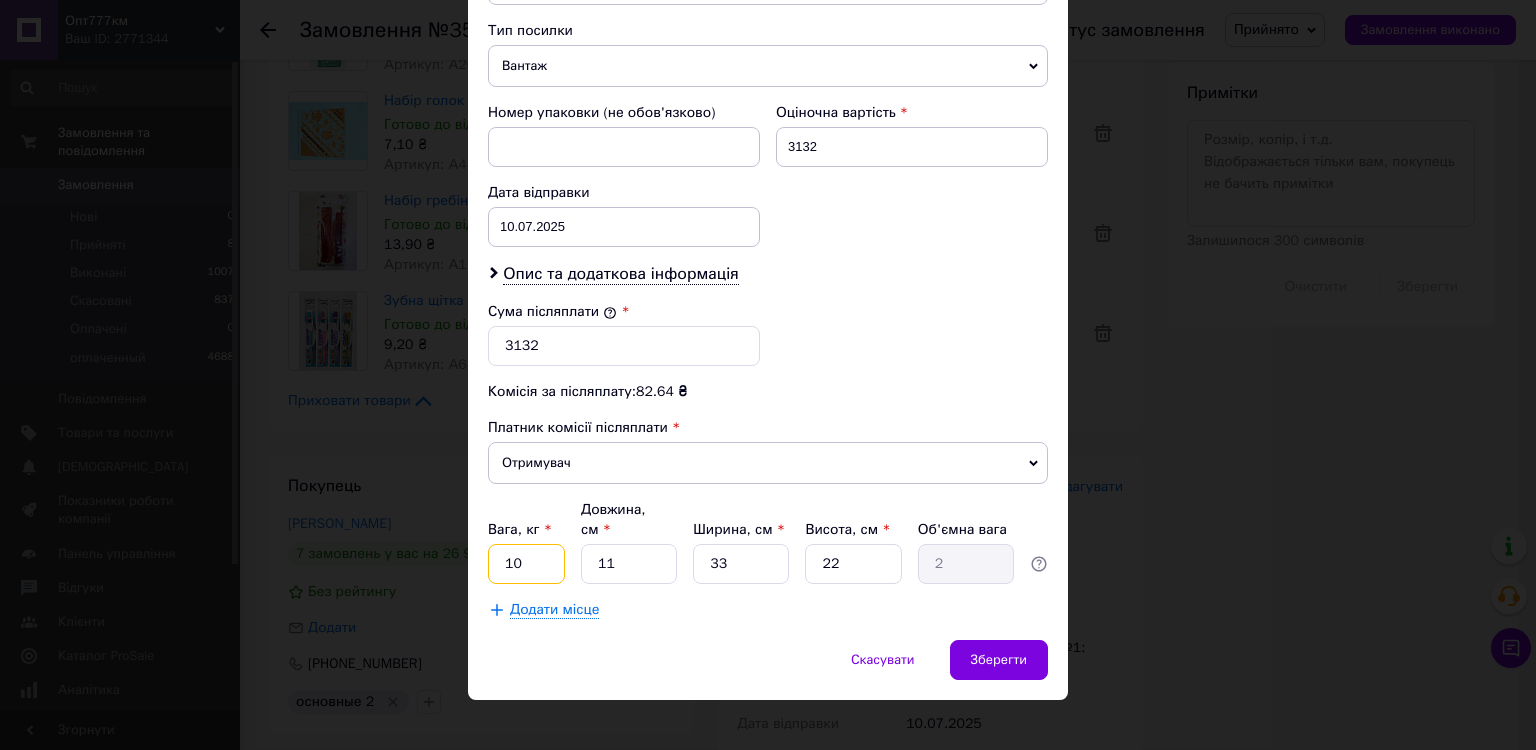type on "10" 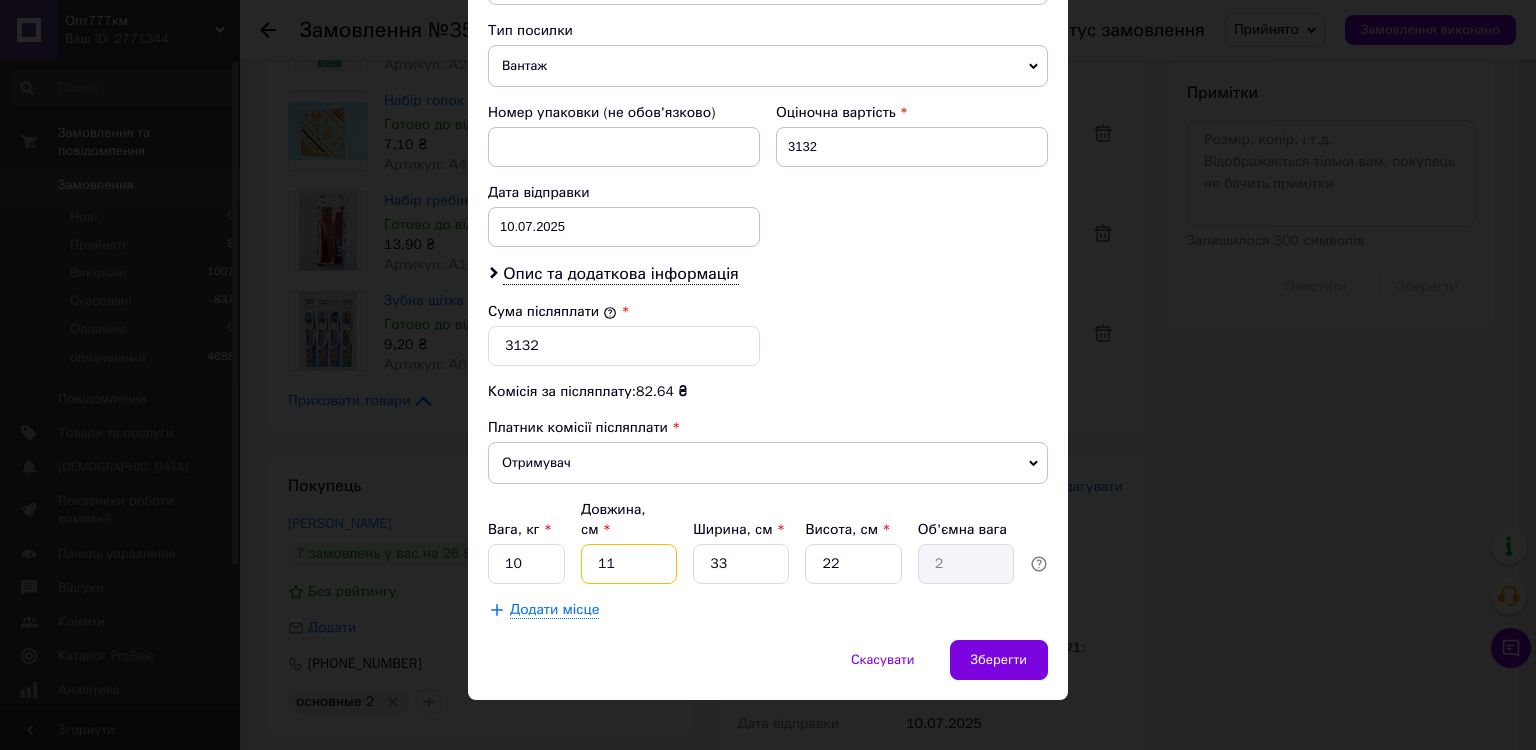 click on "11" at bounding box center (629, 564) 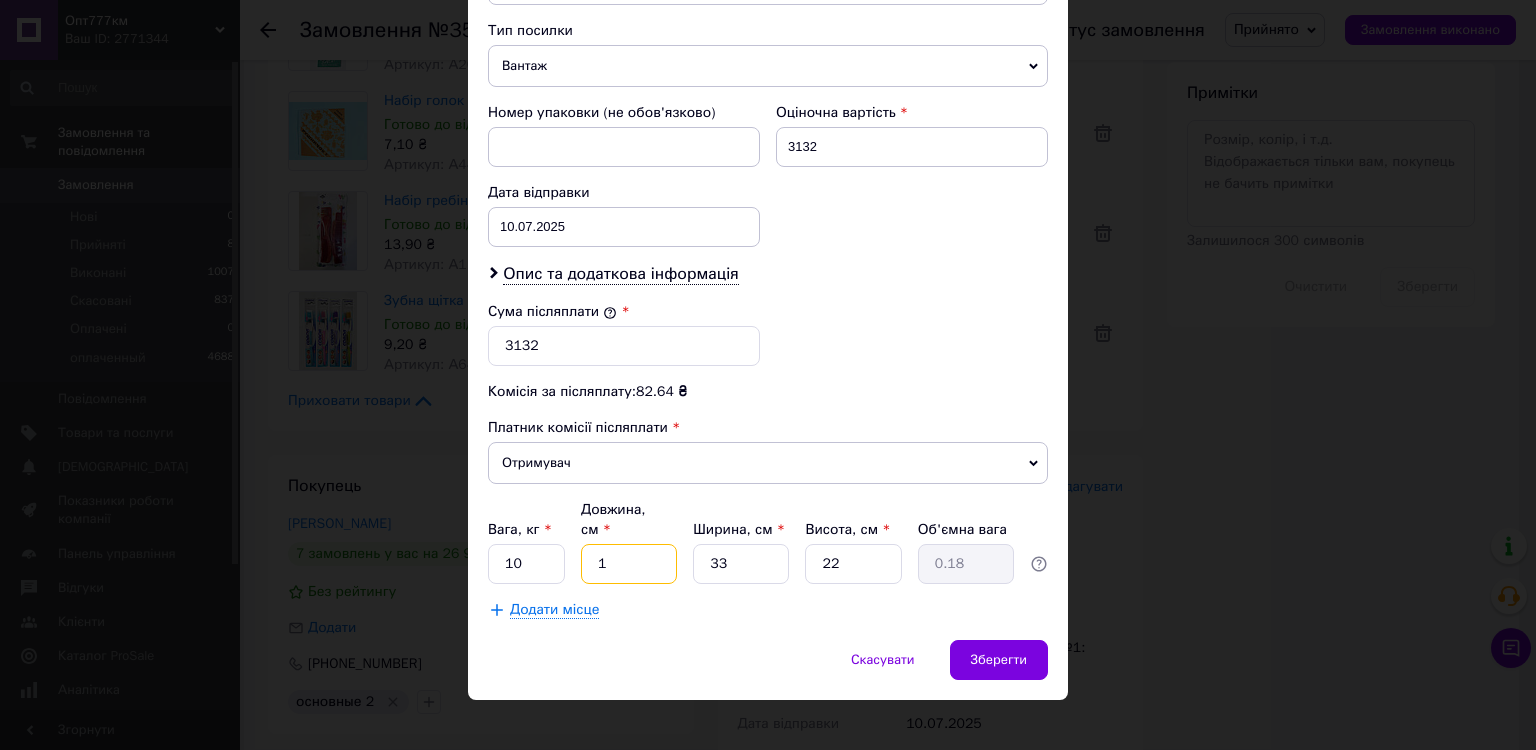 type on "1" 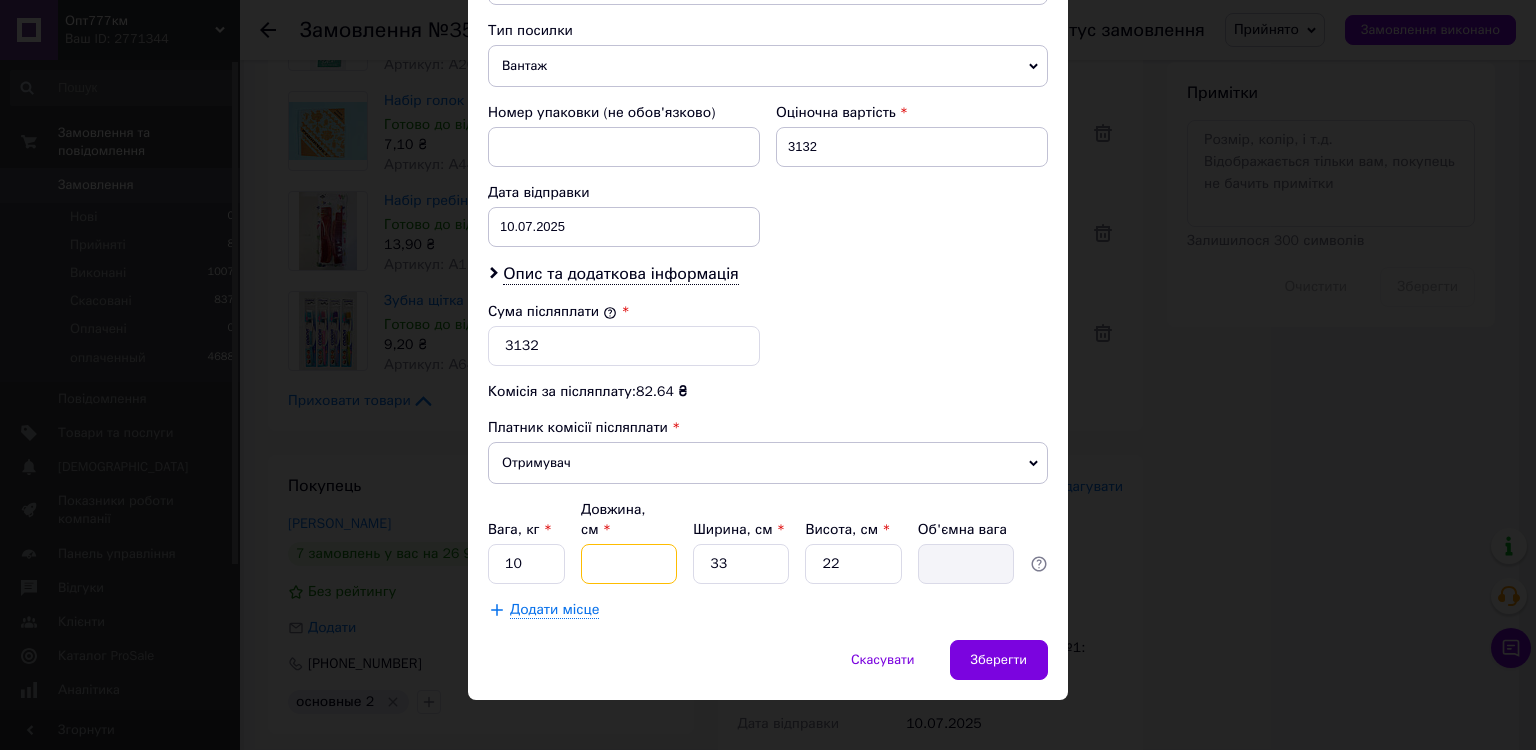type on "3" 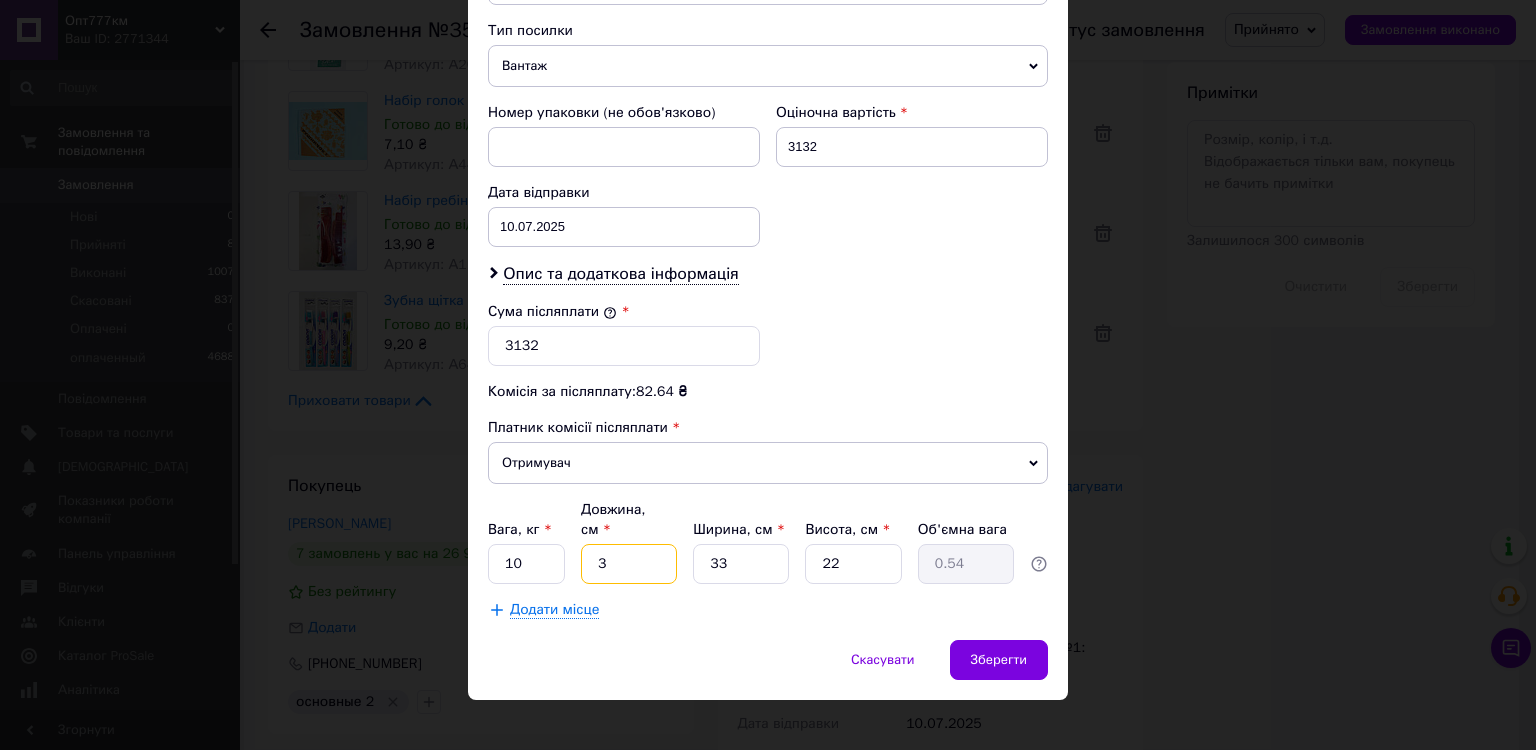 type on "38" 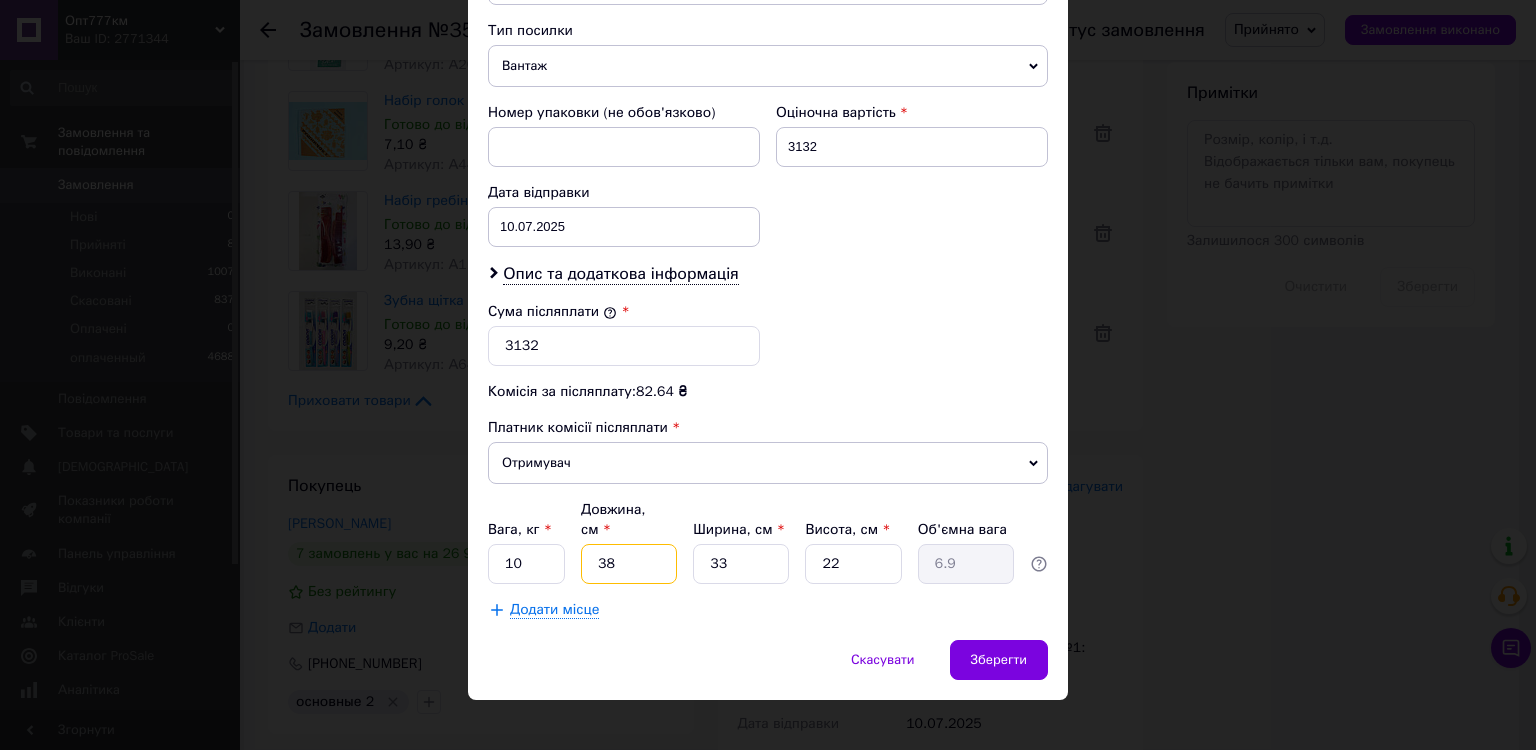 type on "38" 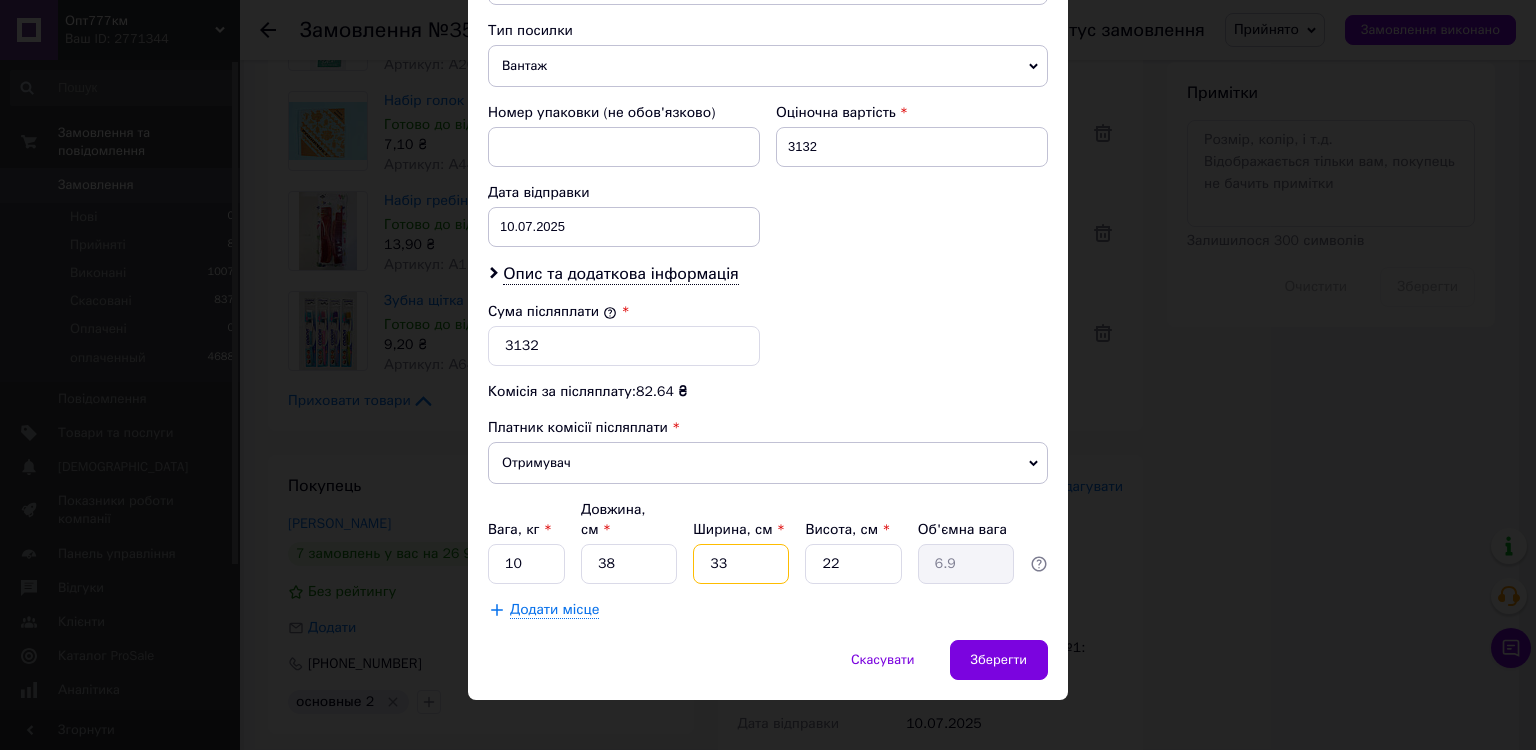 click on "33" at bounding box center (741, 564) 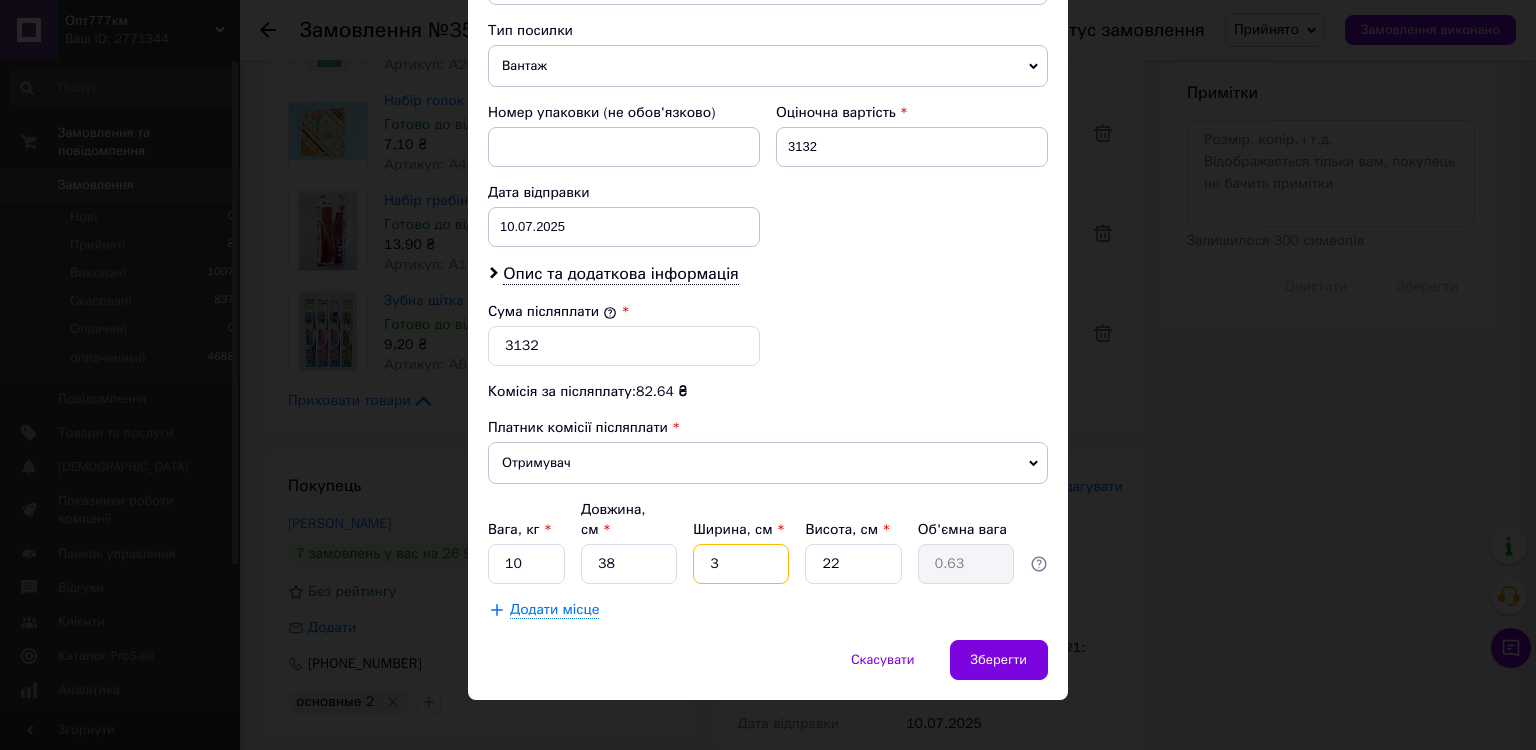 type 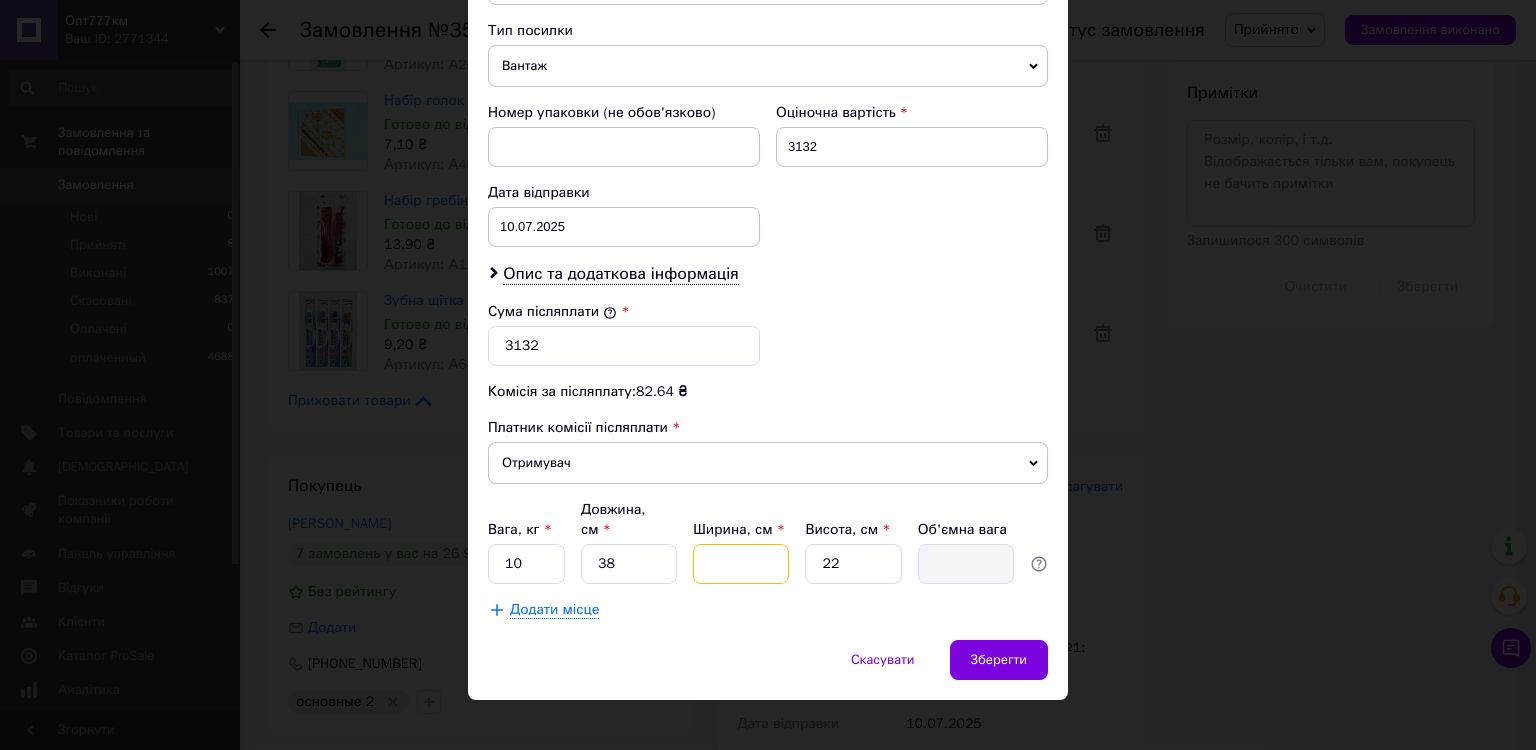 type on "2" 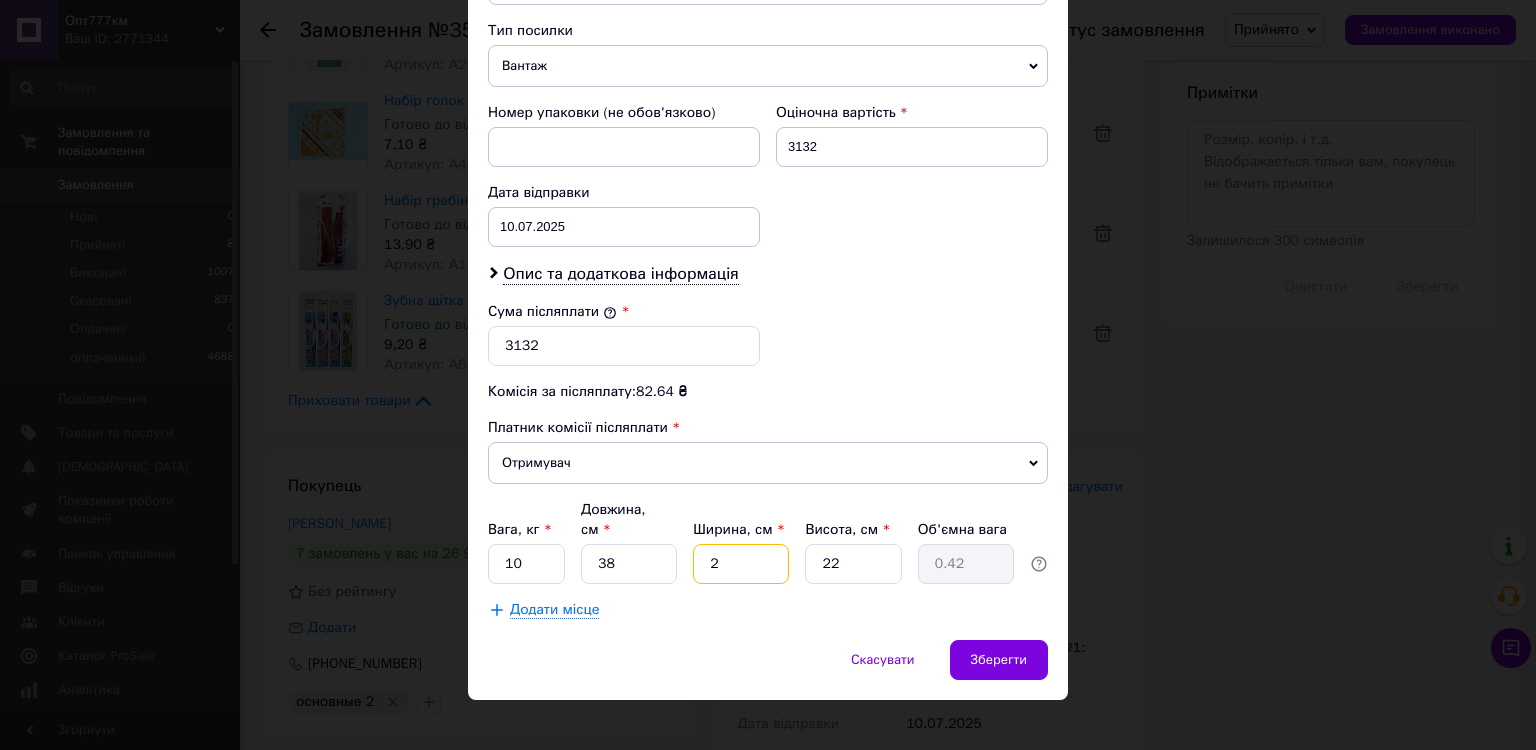 type on "20" 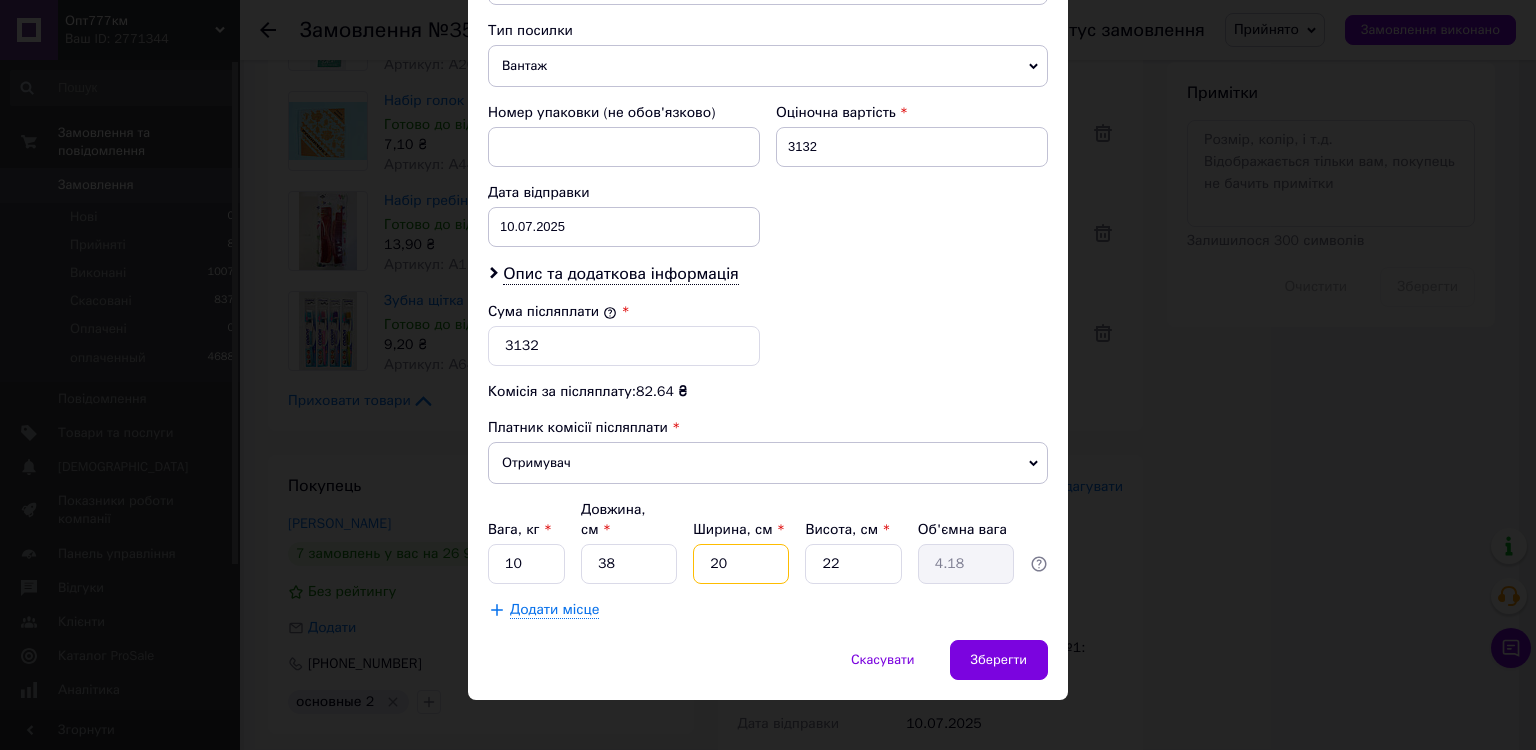 type on "20" 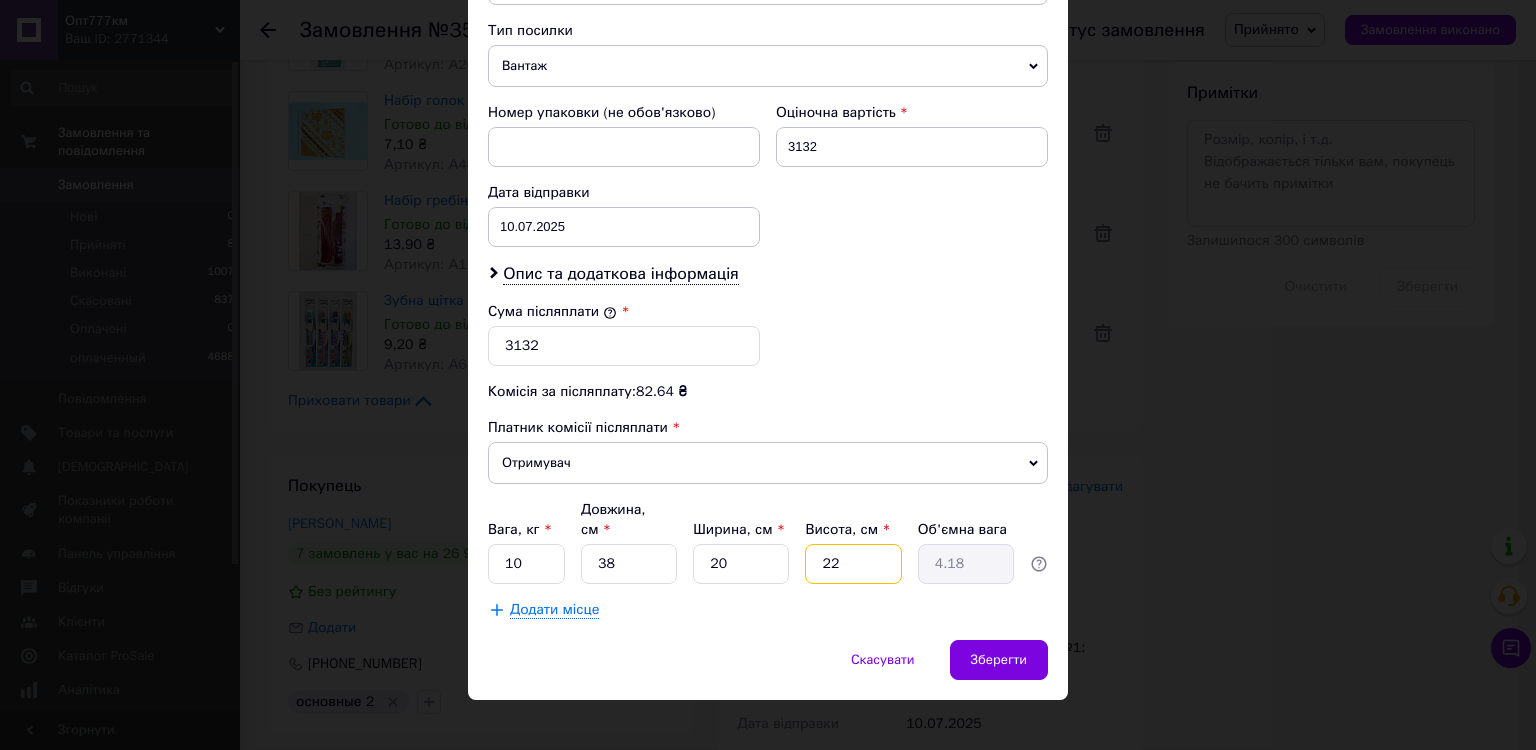 click on "22" at bounding box center (853, 564) 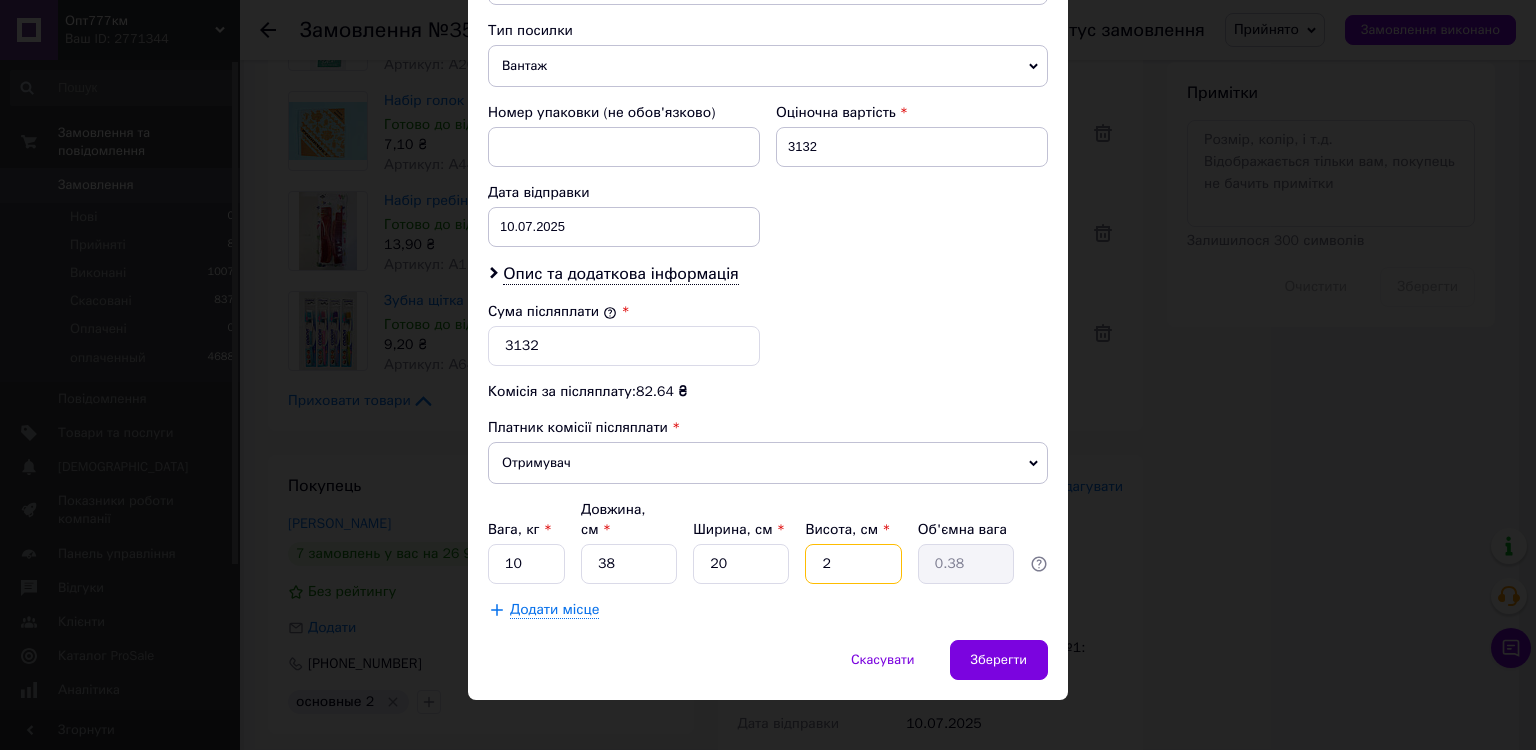 type on "21" 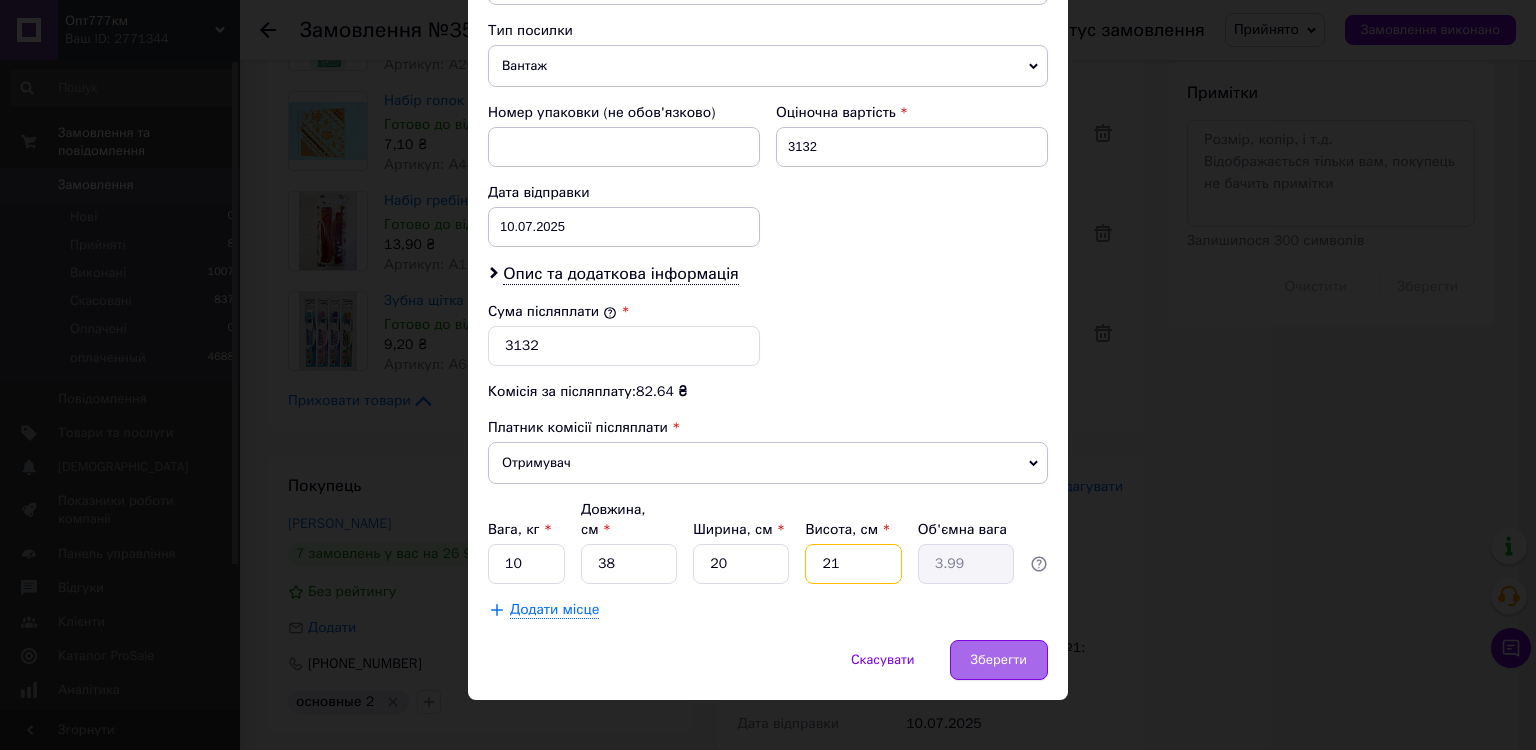 type on "21" 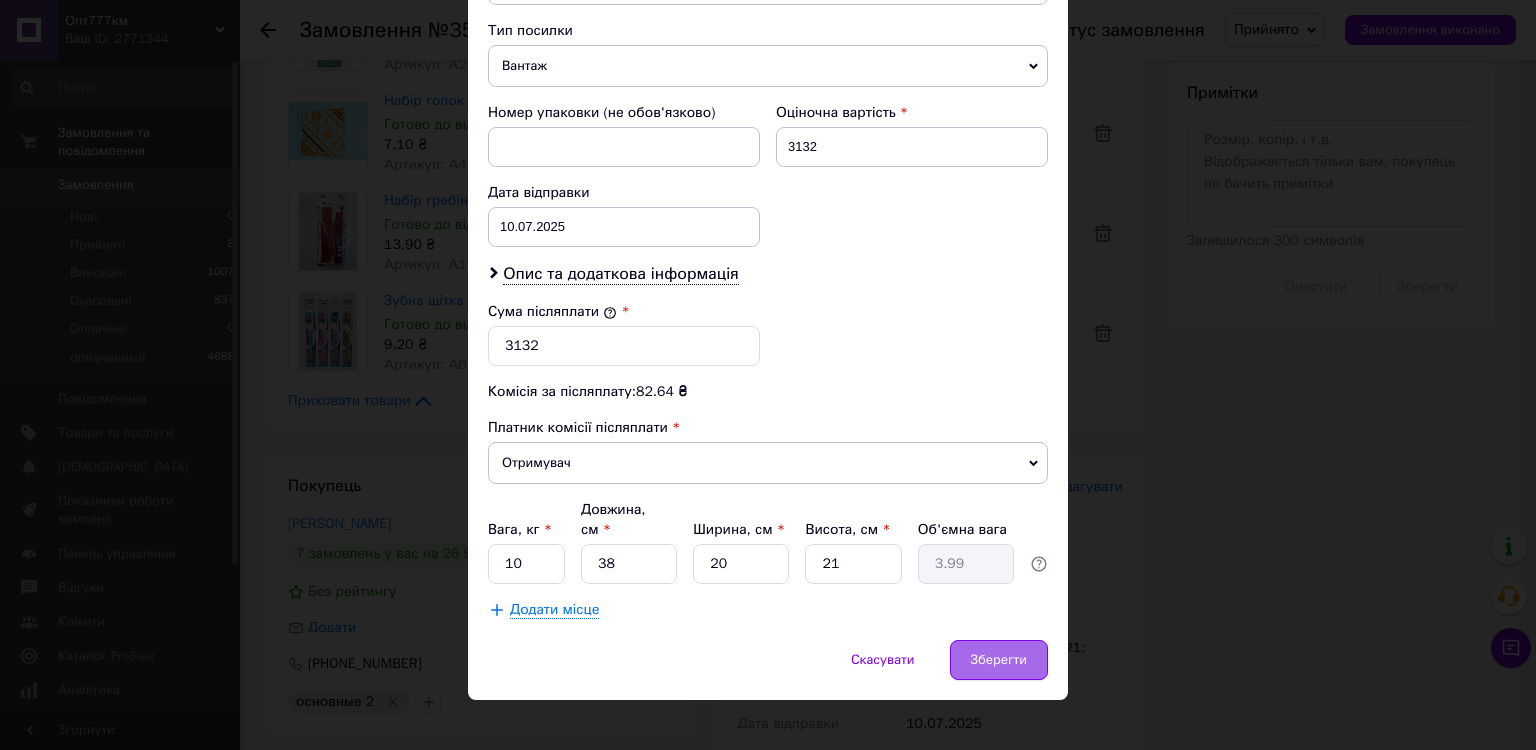 click on "Зберегти" at bounding box center [999, 660] 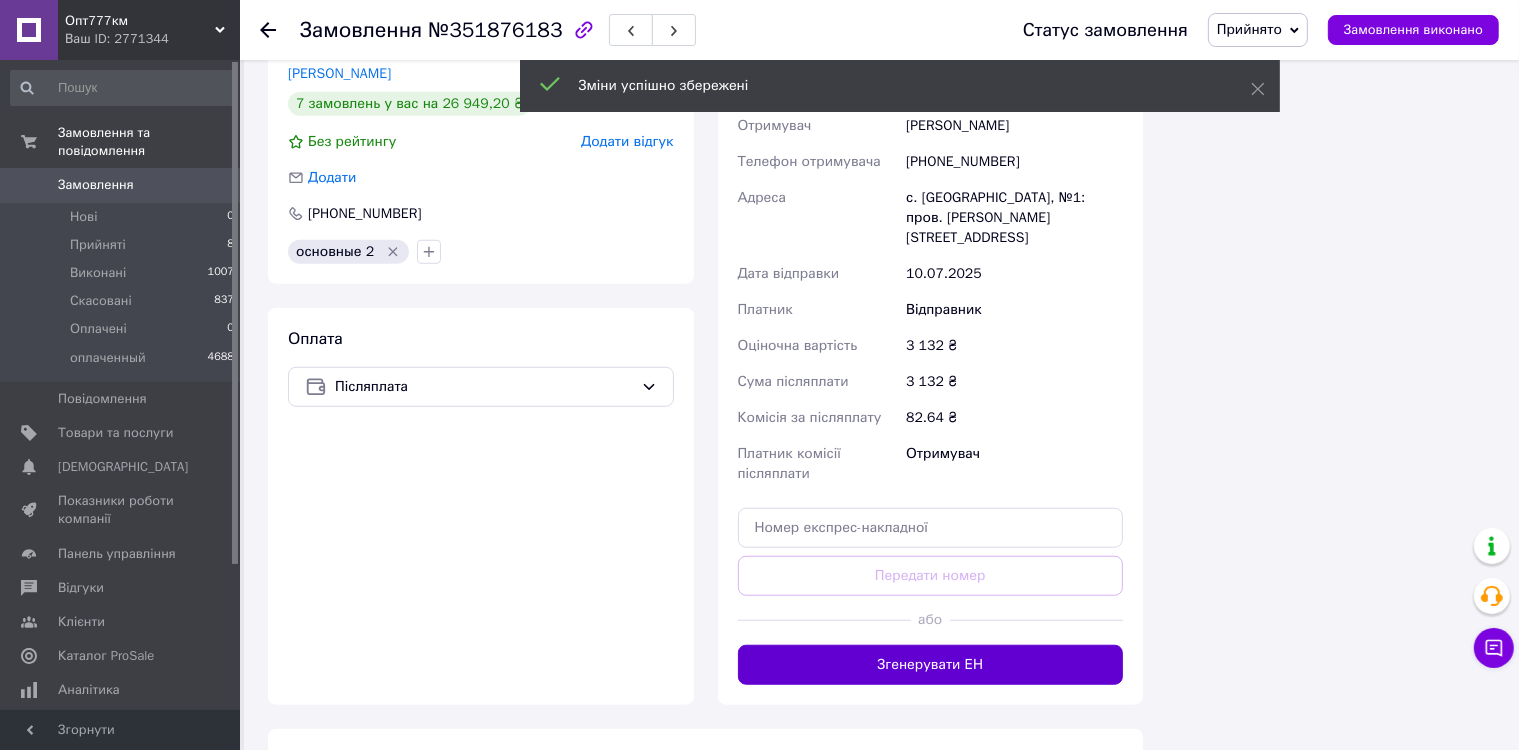 scroll, scrollTop: 1500, scrollLeft: 0, axis: vertical 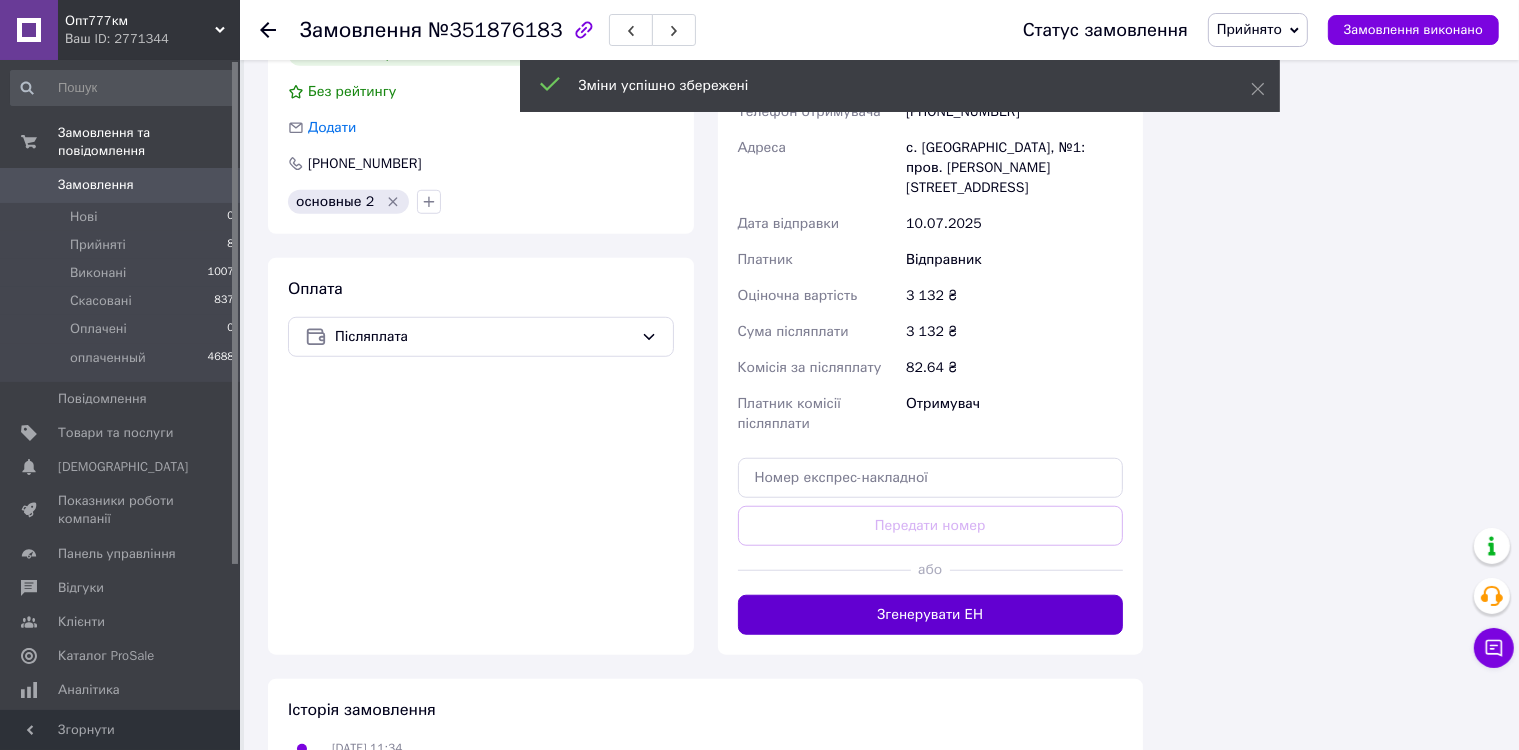 click on "Згенерувати ЕН" at bounding box center [931, 615] 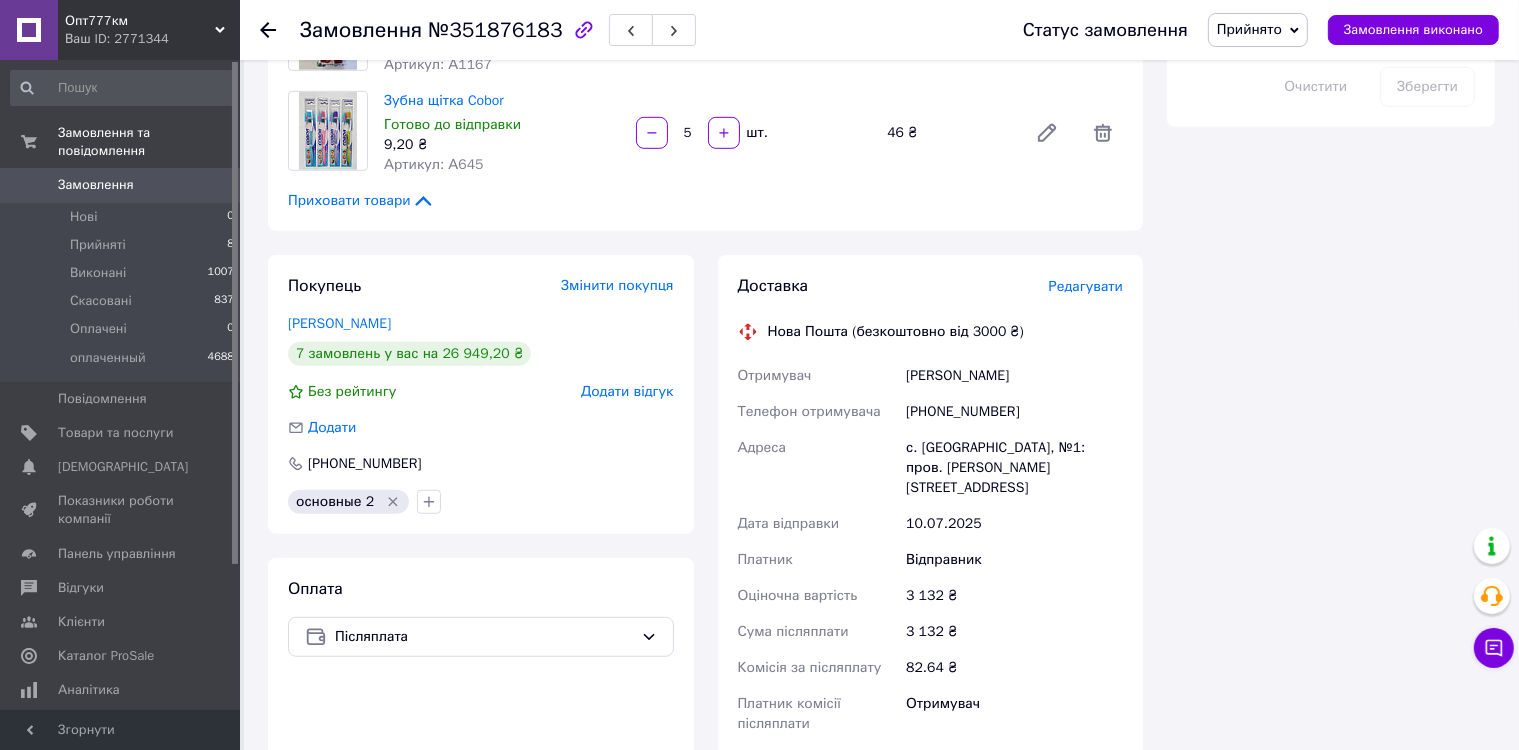 scroll, scrollTop: 1200, scrollLeft: 0, axis: vertical 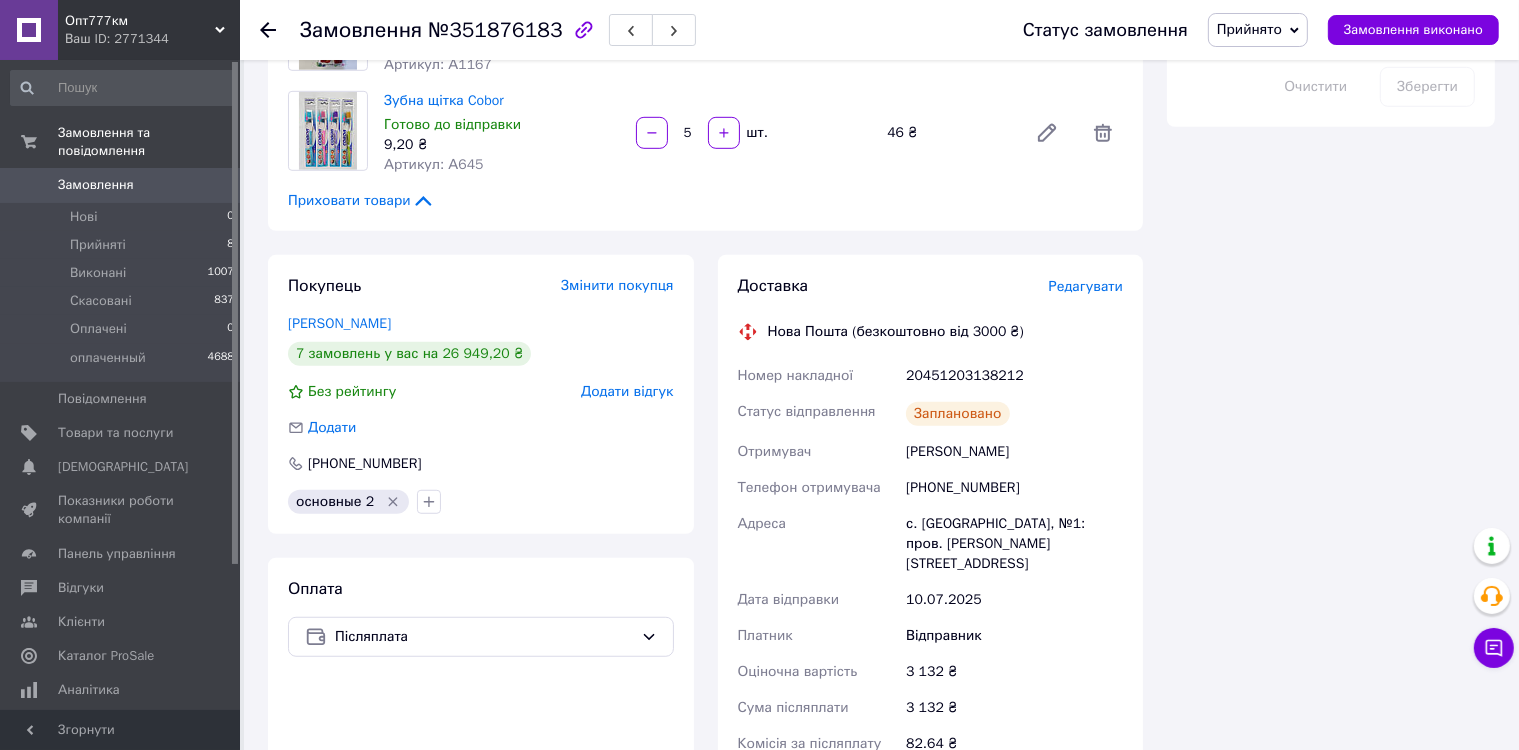 click 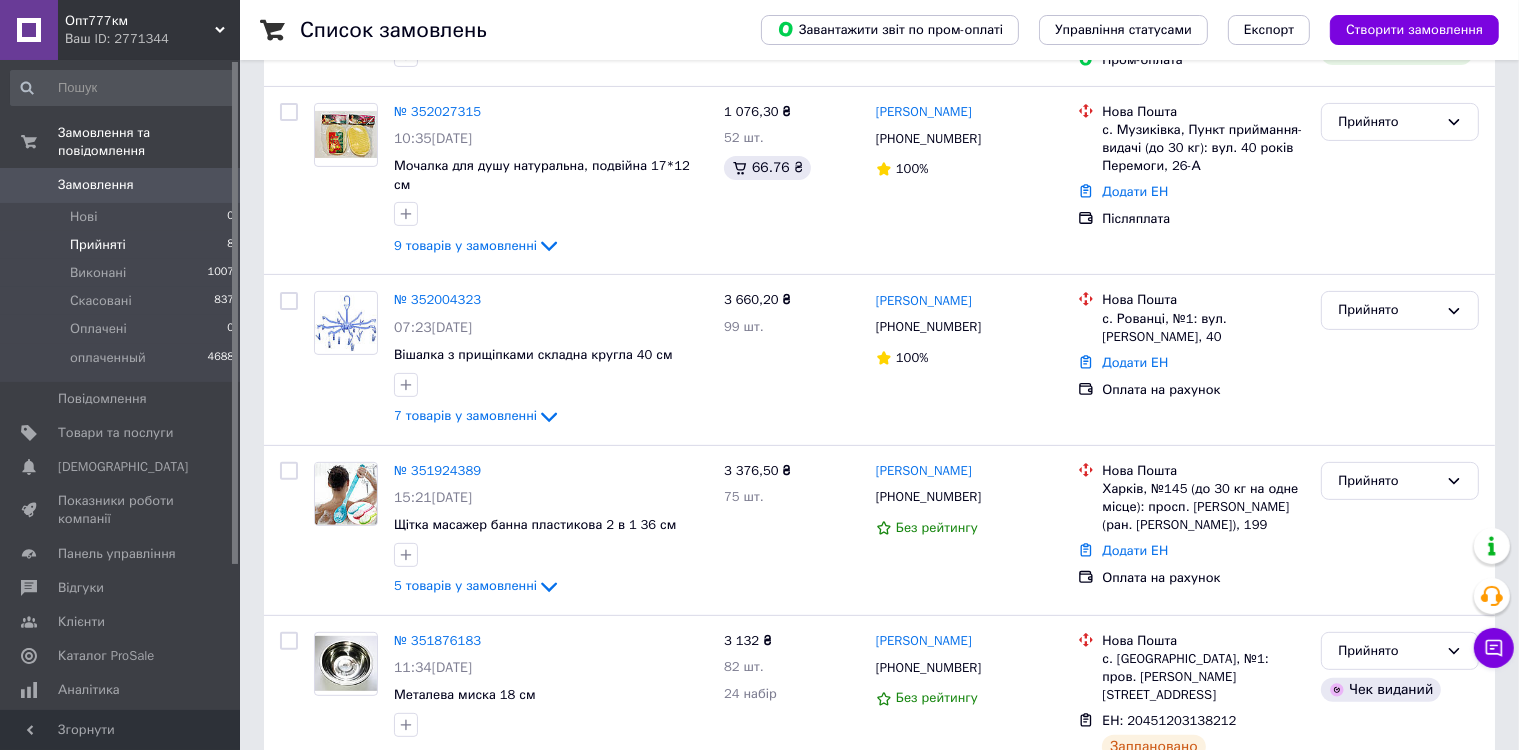 scroll, scrollTop: 600, scrollLeft: 0, axis: vertical 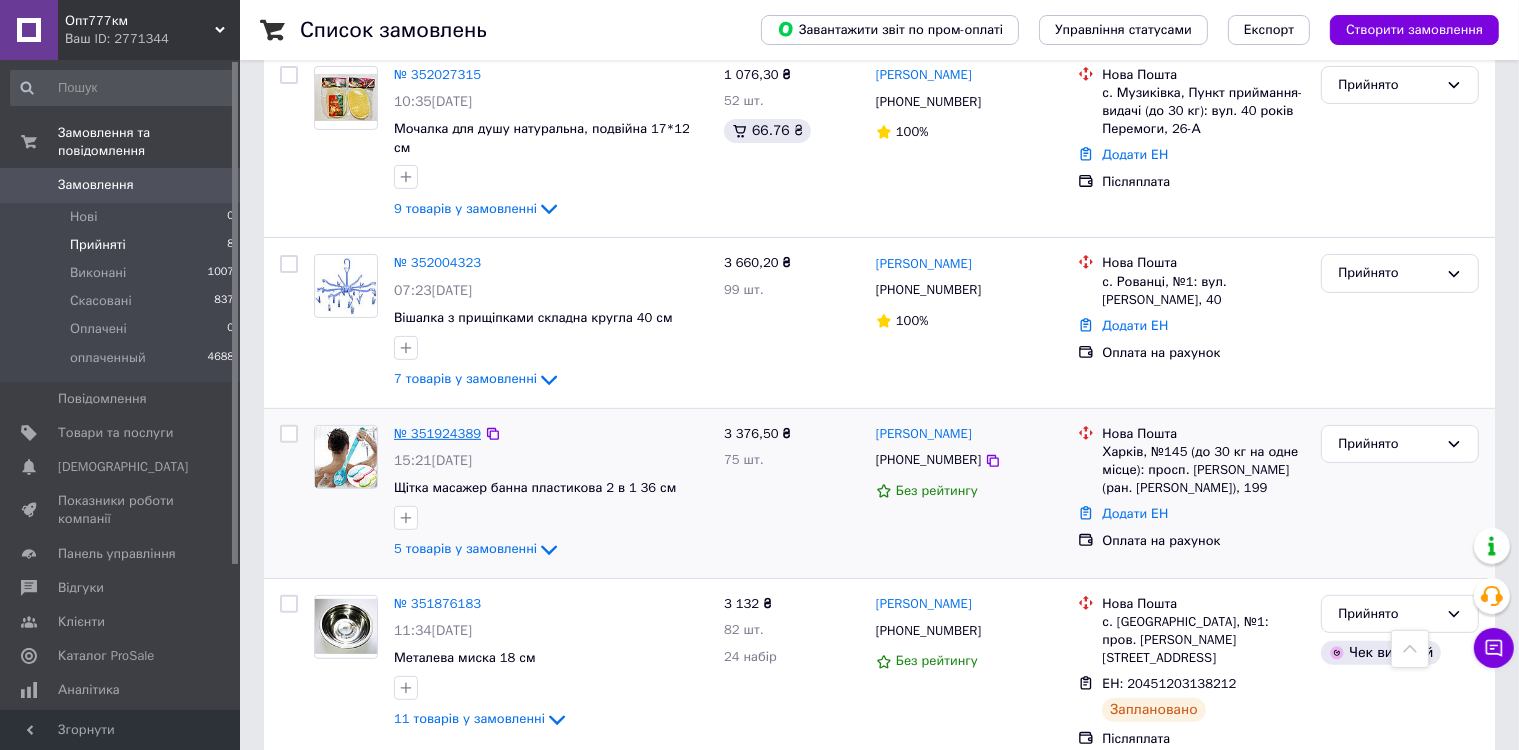 click on "№ 351924389" at bounding box center [437, 433] 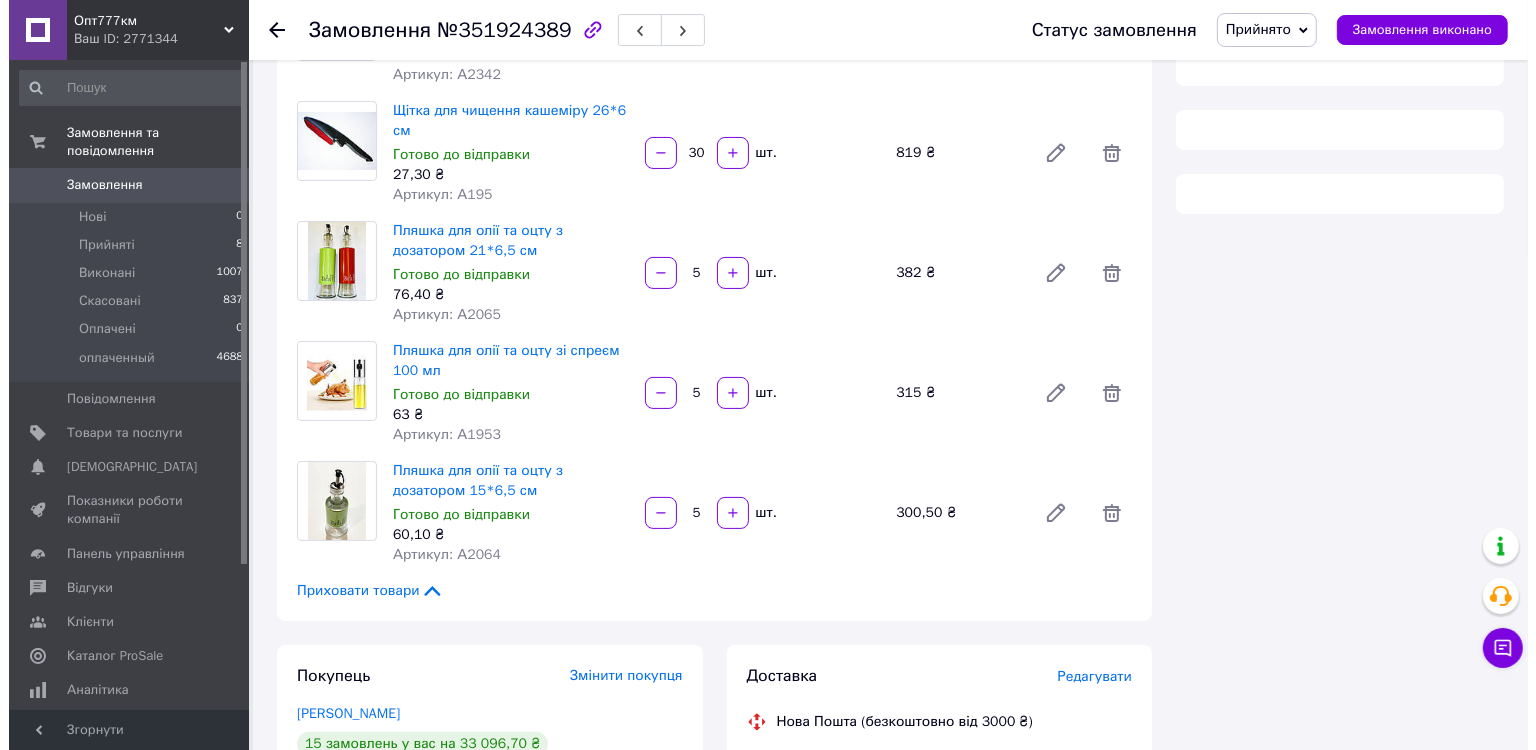 scroll, scrollTop: 200, scrollLeft: 0, axis: vertical 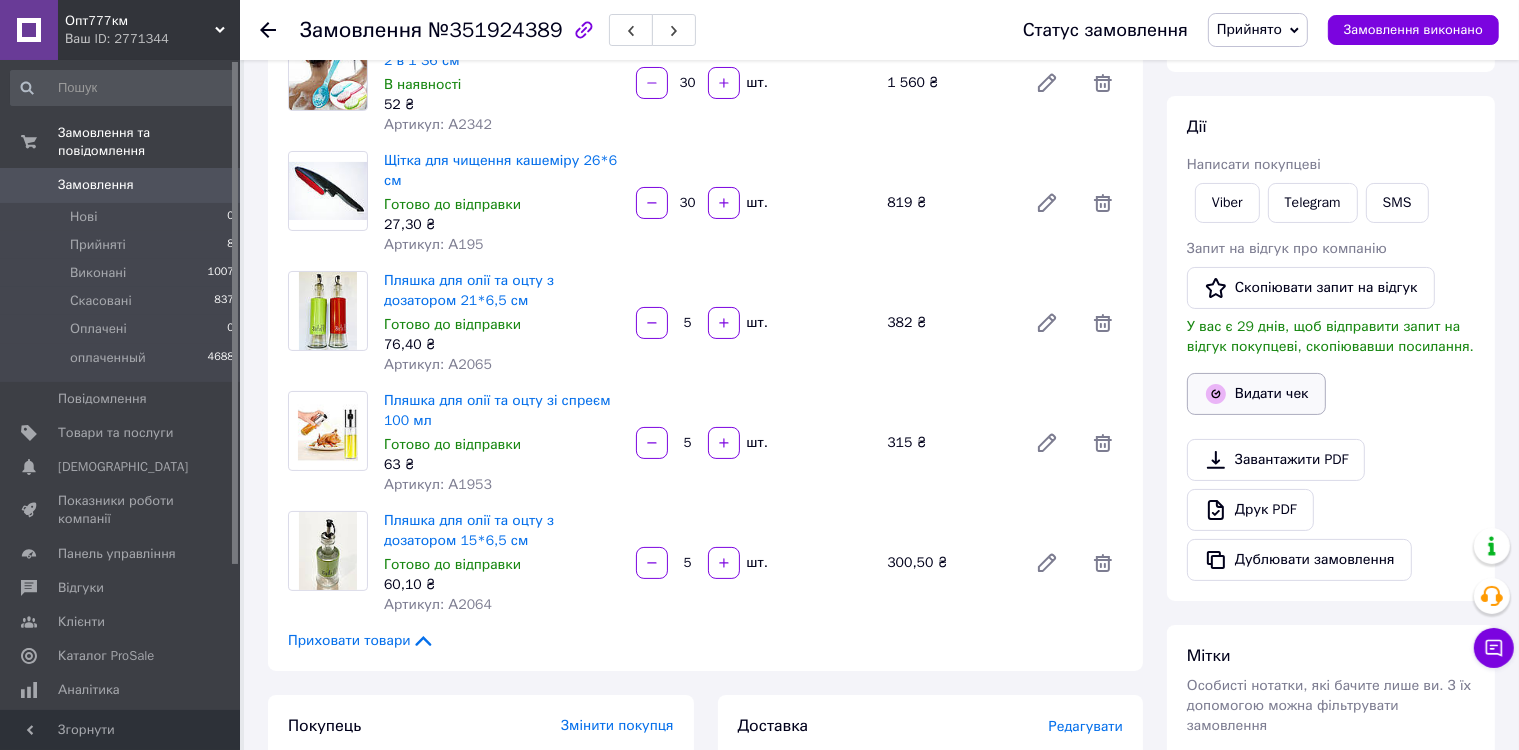 click on "Видати чек" at bounding box center (1256, 394) 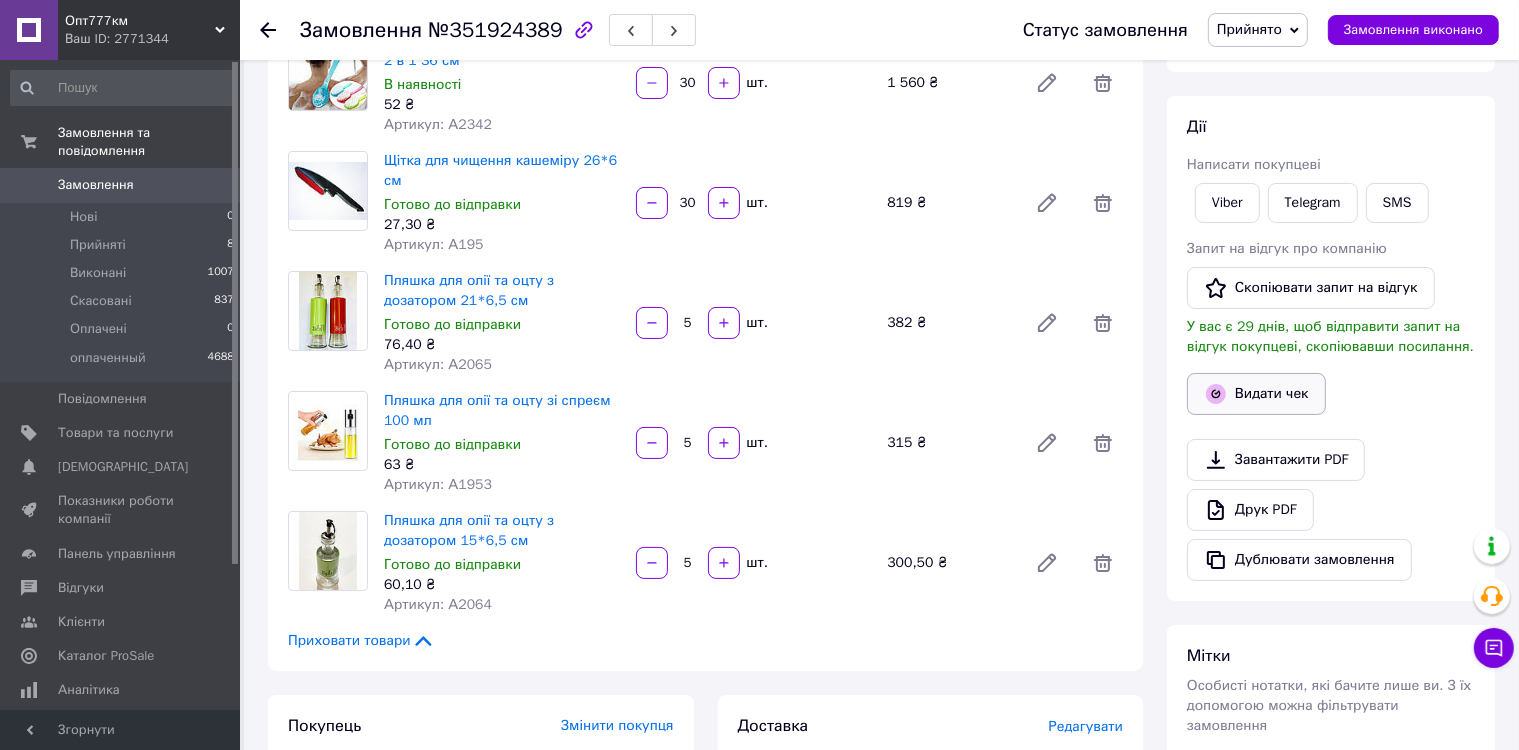 click on "Видати чек" at bounding box center [1256, 394] 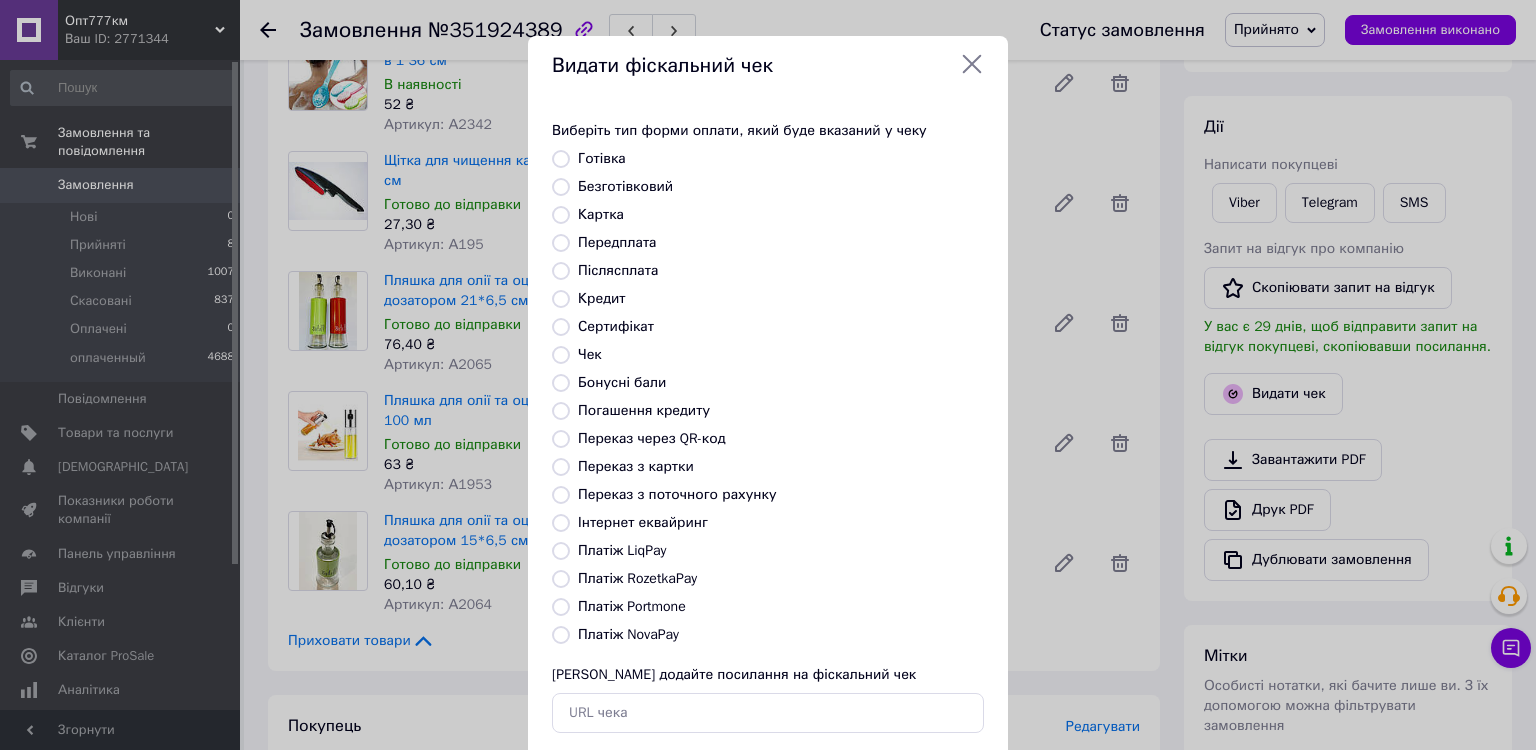 click on "Безготівковий" at bounding box center (561, 187) 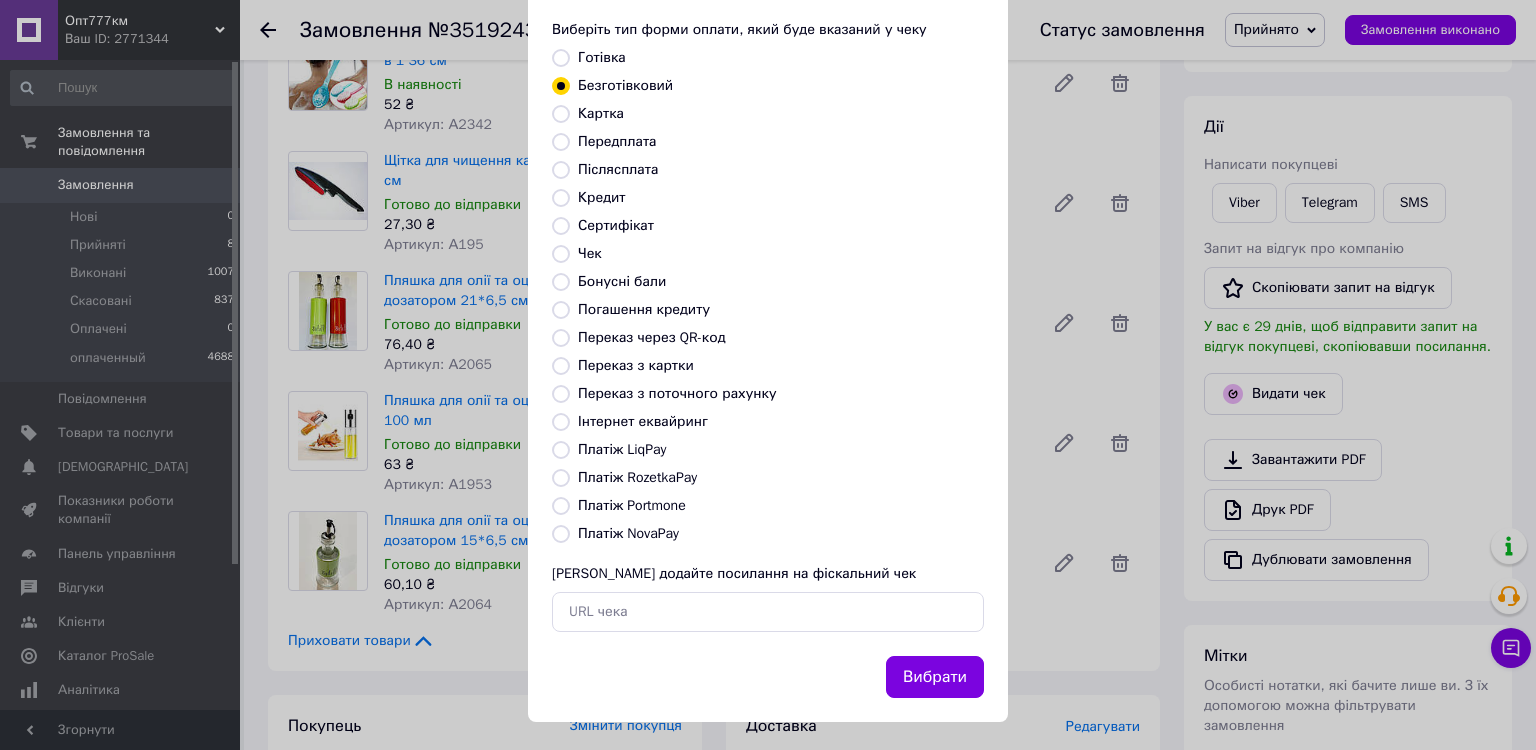scroll, scrollTop: 109, scrollLeft: 0, axis: vertical 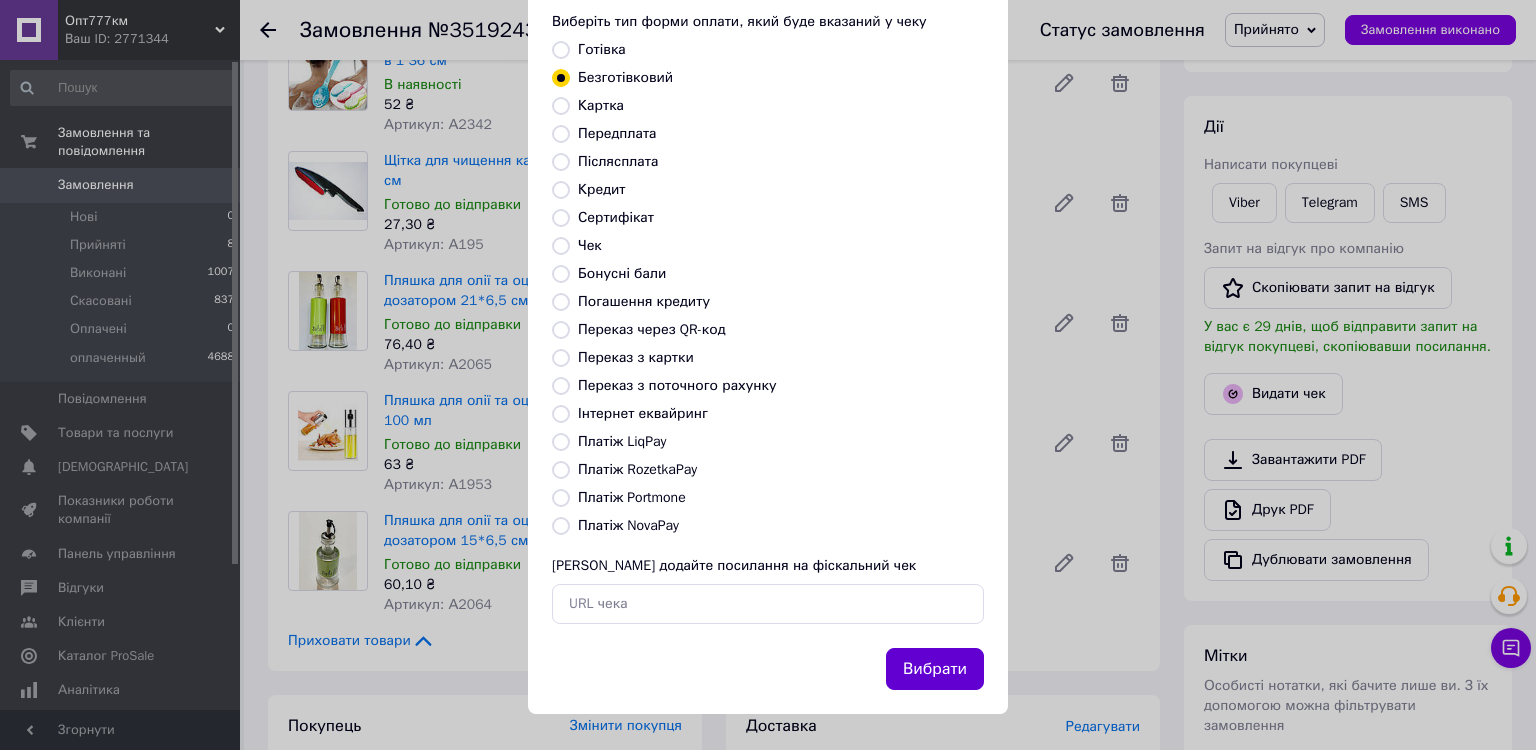 click on "Вибрати" at bounding box center (935, 669) 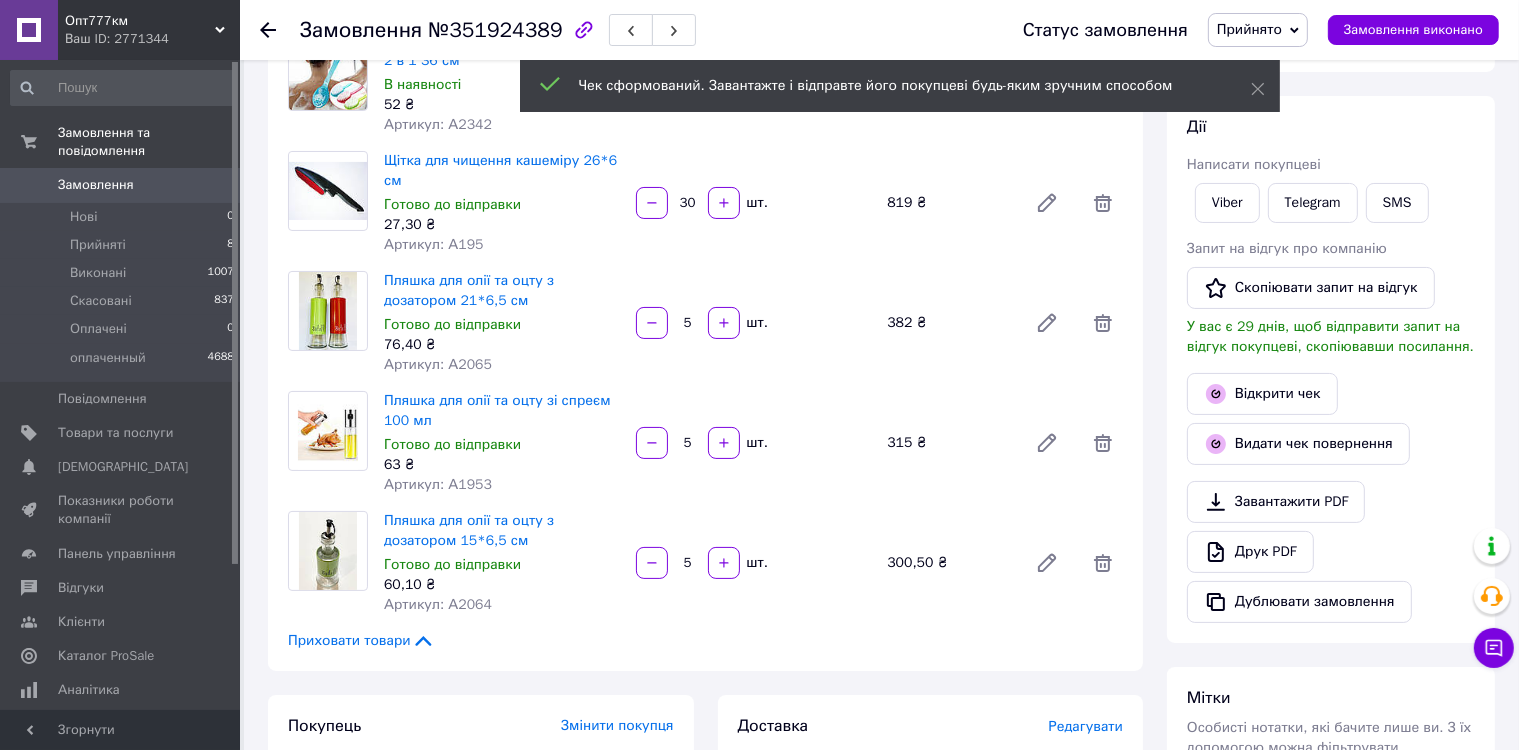 click on "Редагувати" at bounding box center (1086, 726) 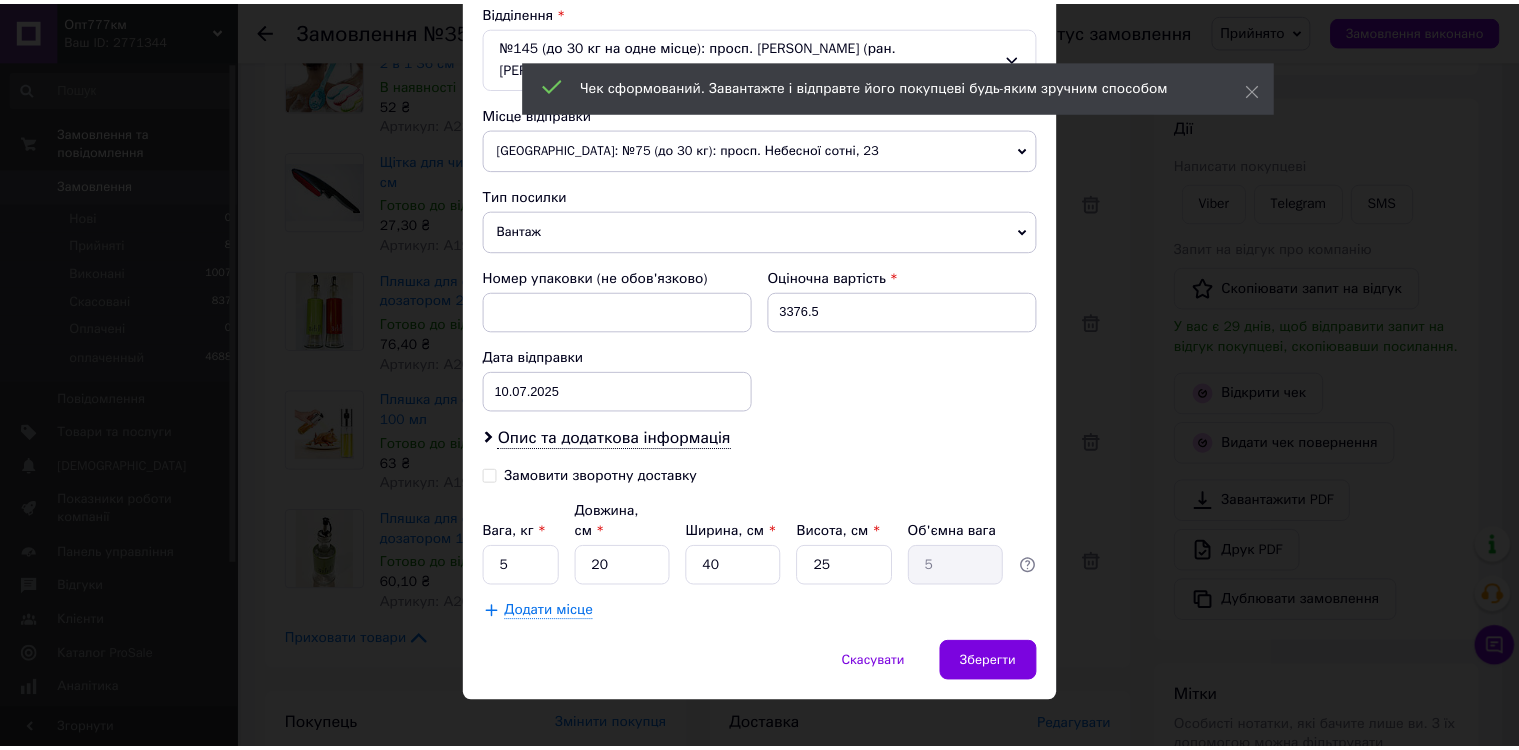 scroll, scrollTop: 636, scrollLeft: 0, axis: vertical 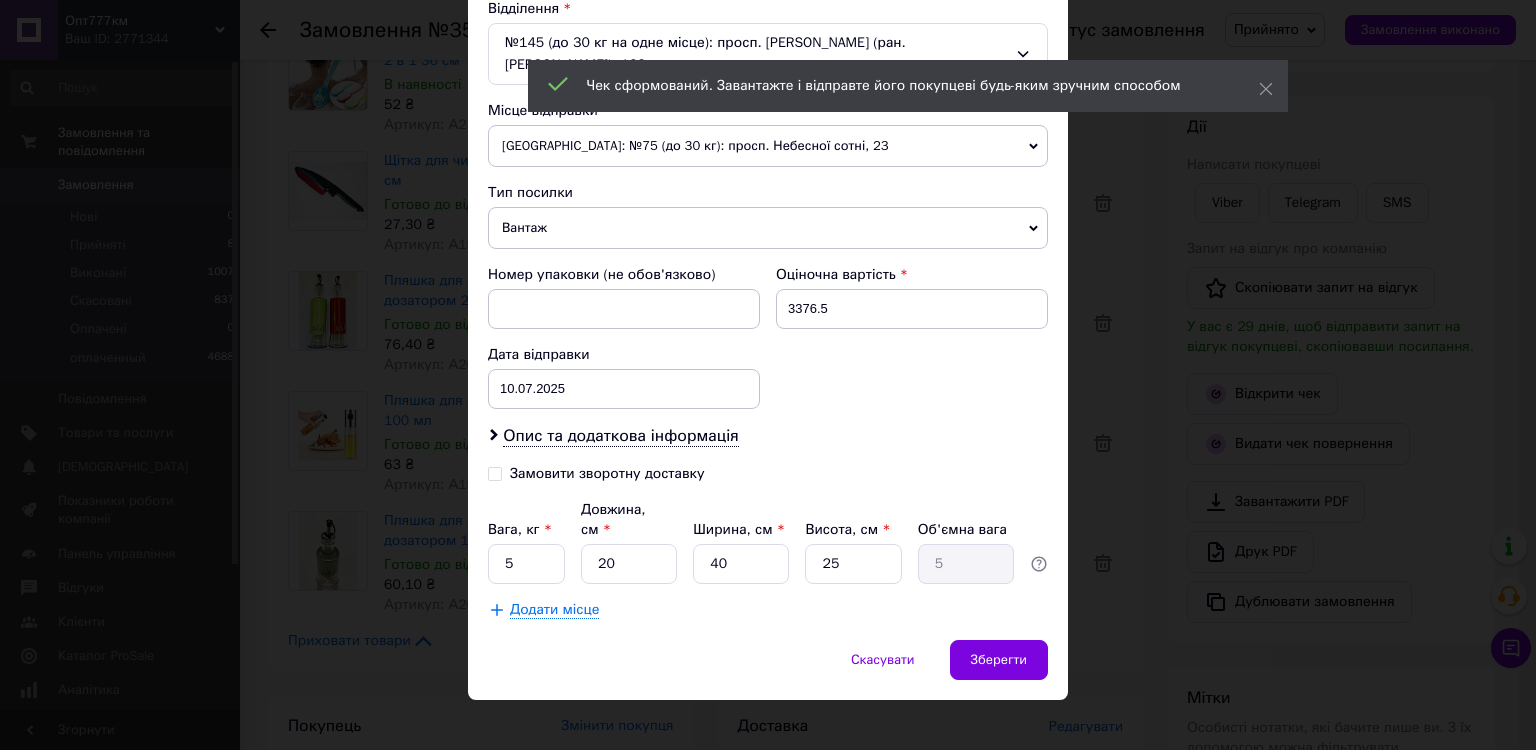 click on "Оціночна вартість 3376.5" at bounding box center [912, 297] 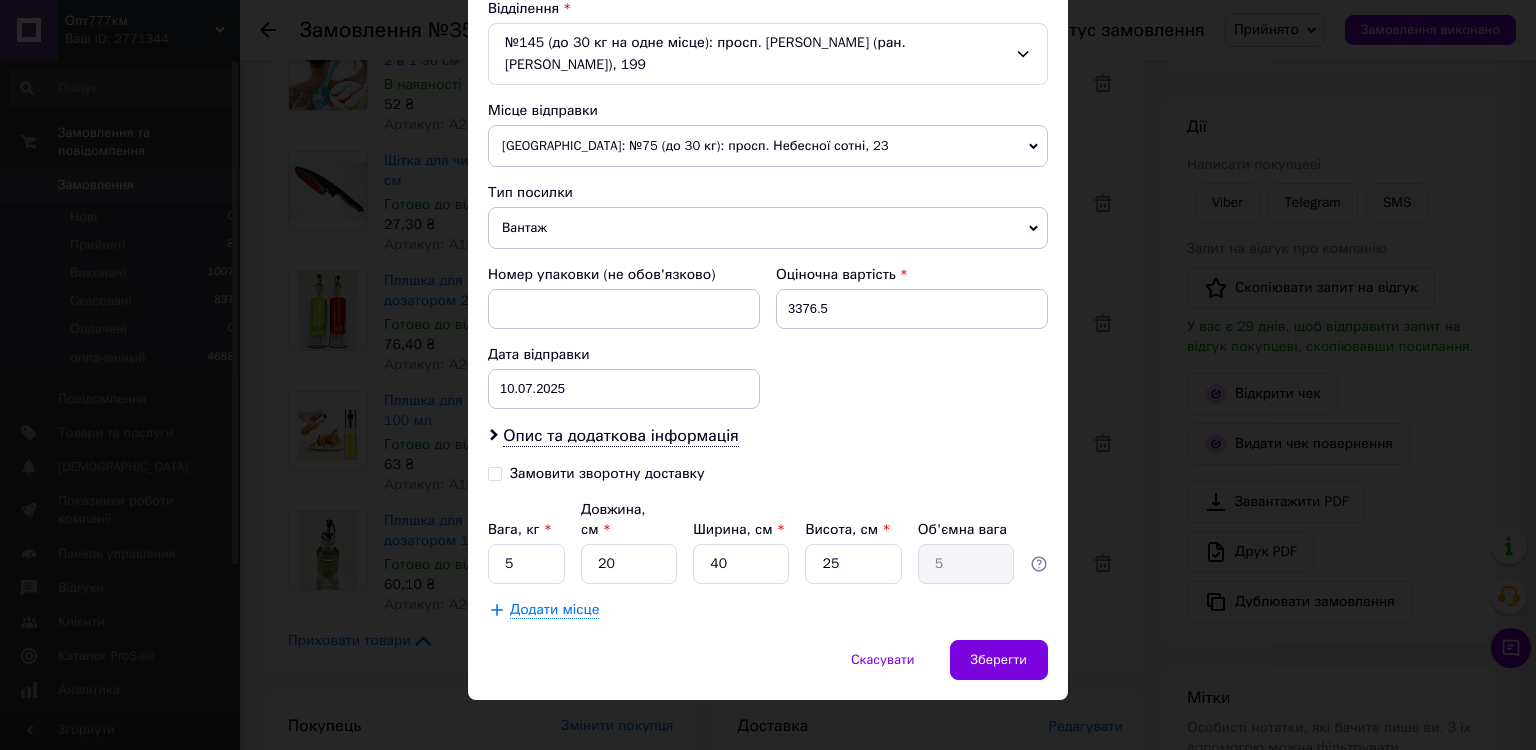 click on "Оціночна вартість 3376.5" at bounding box center [912, 297] 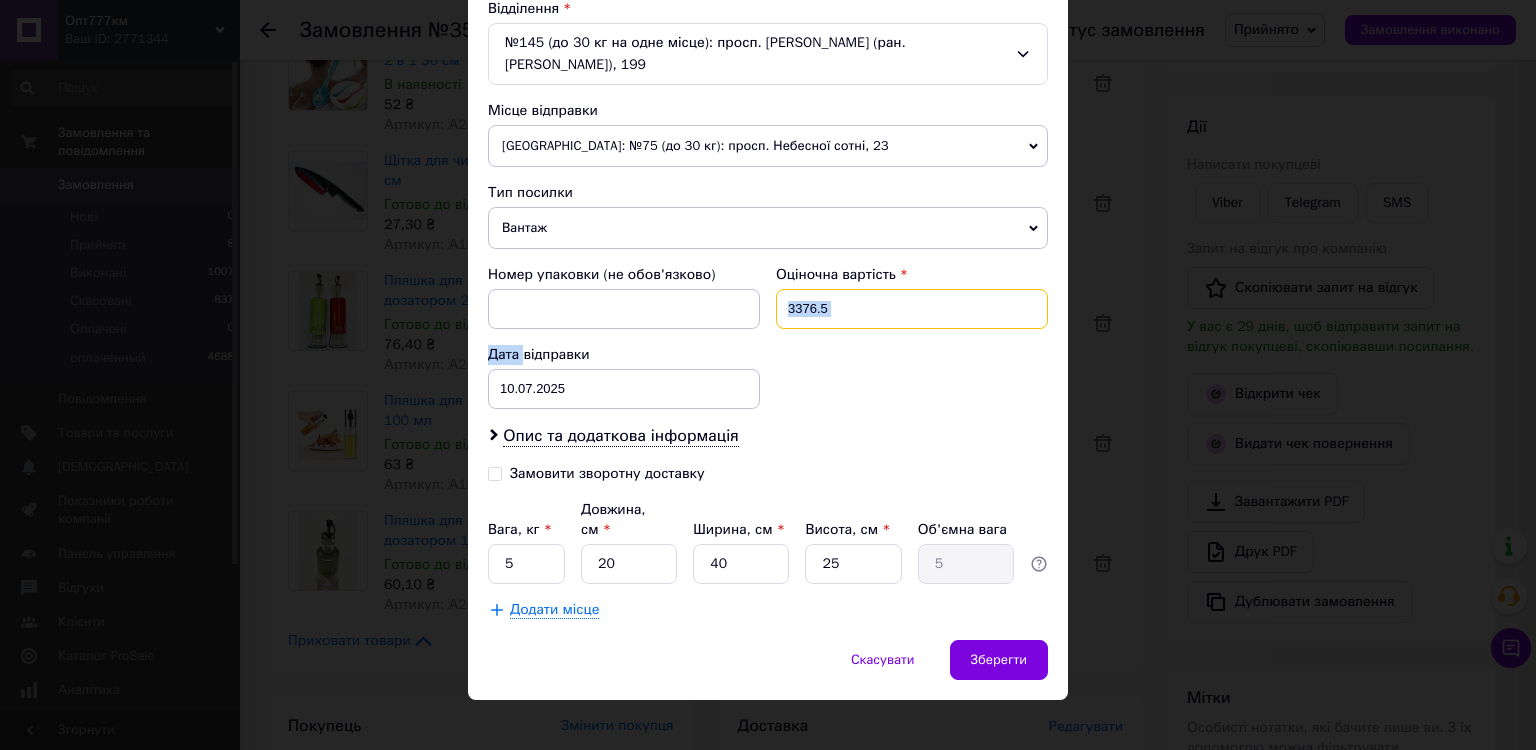 click on "3376.5" at bounding box center (912, 309) 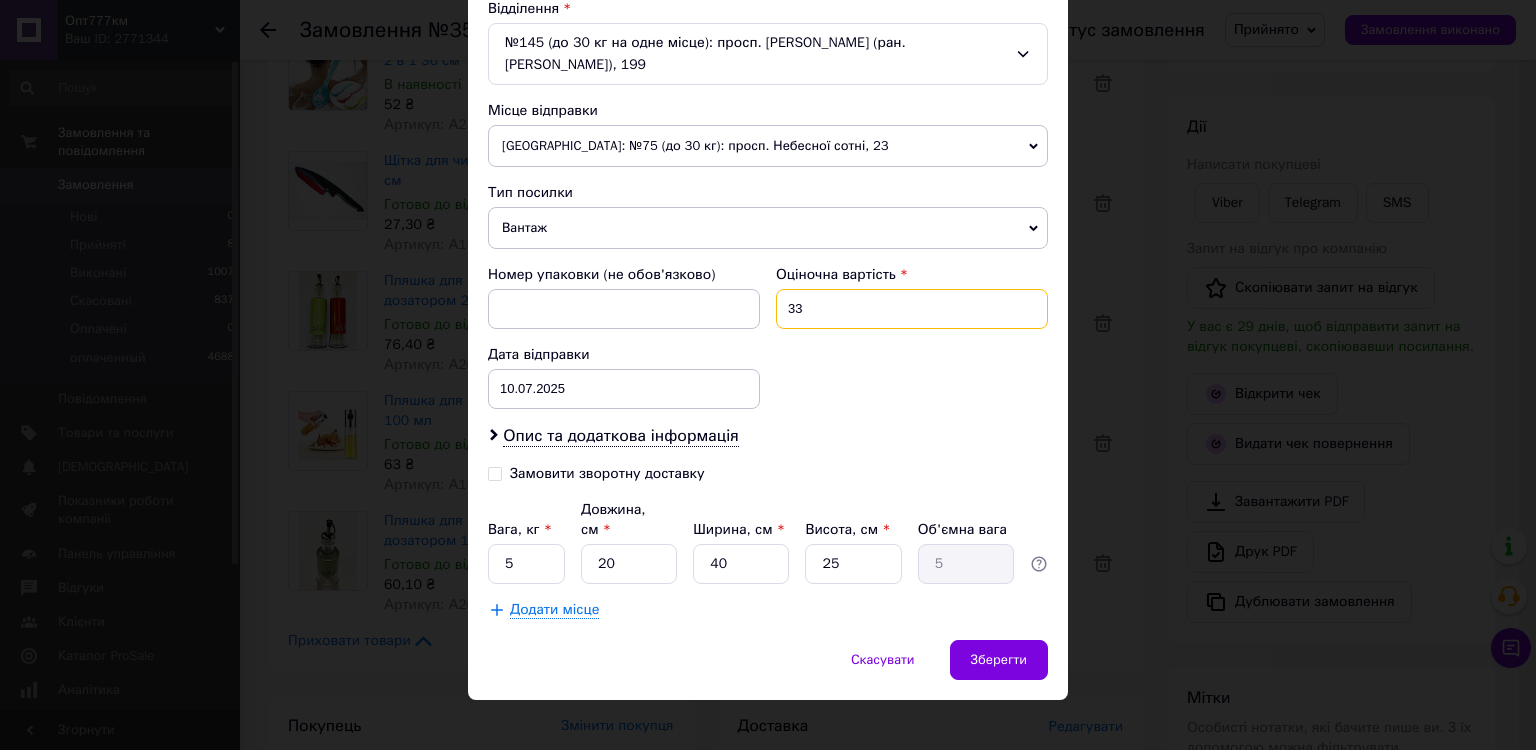 type on "3" 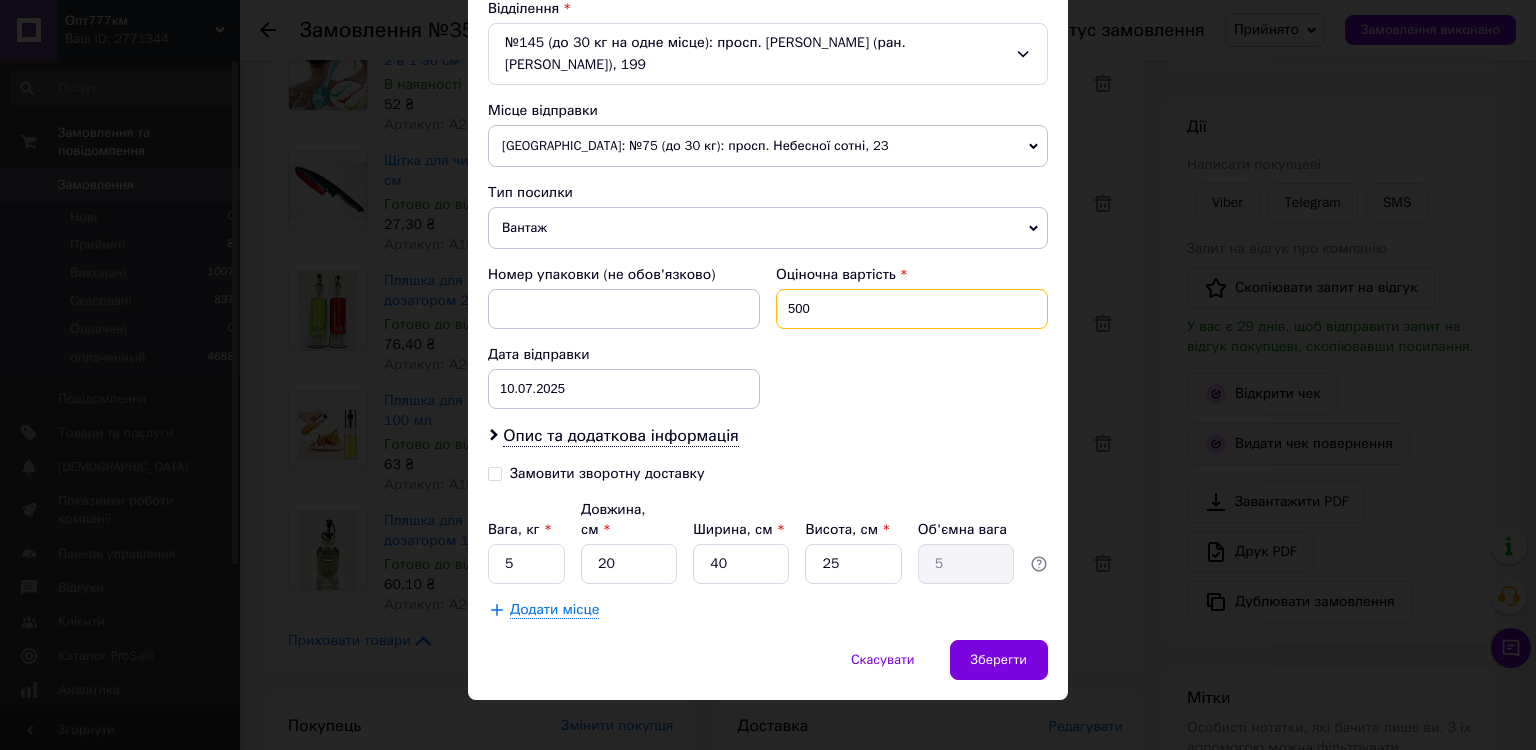 type on "500" 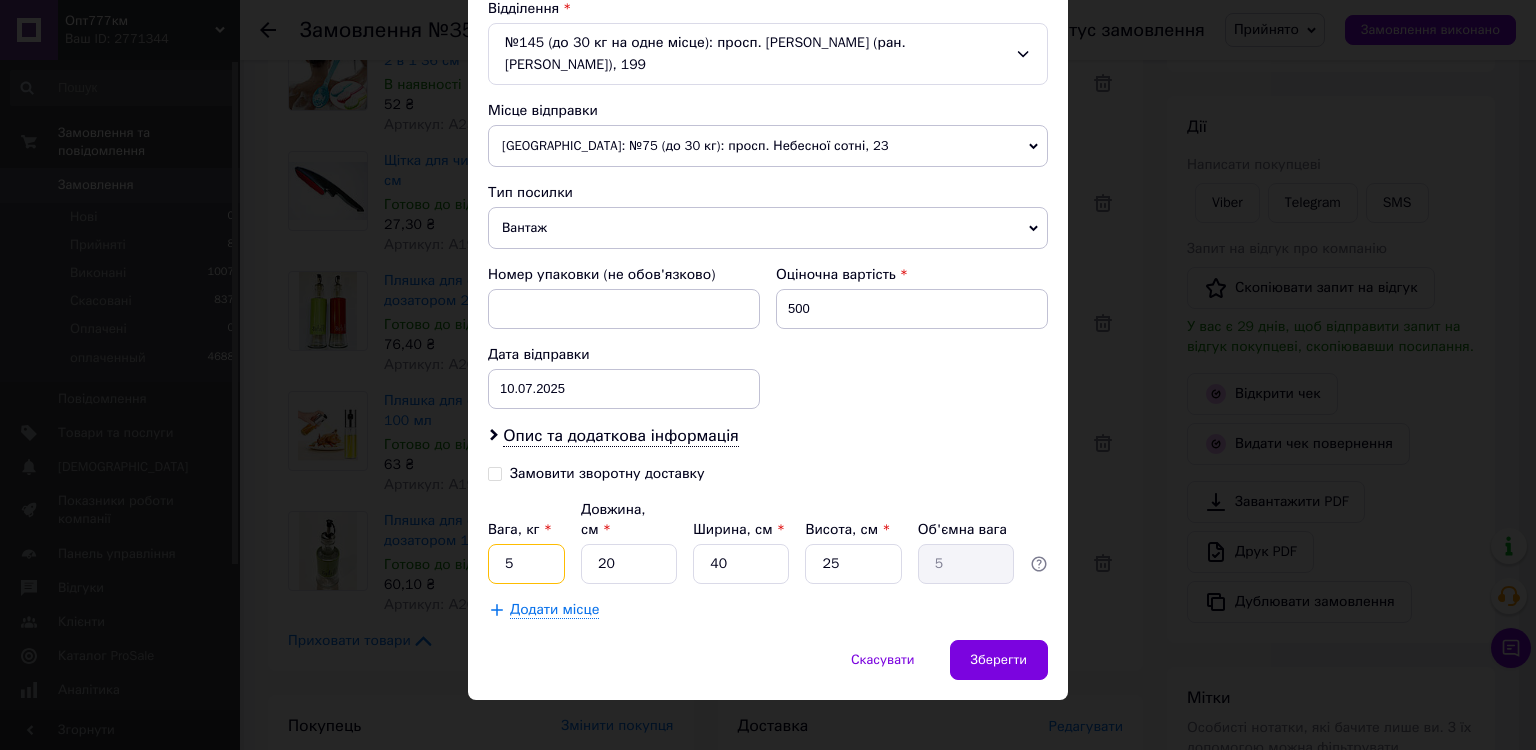 click on "5" at bounding box center (526, 564) 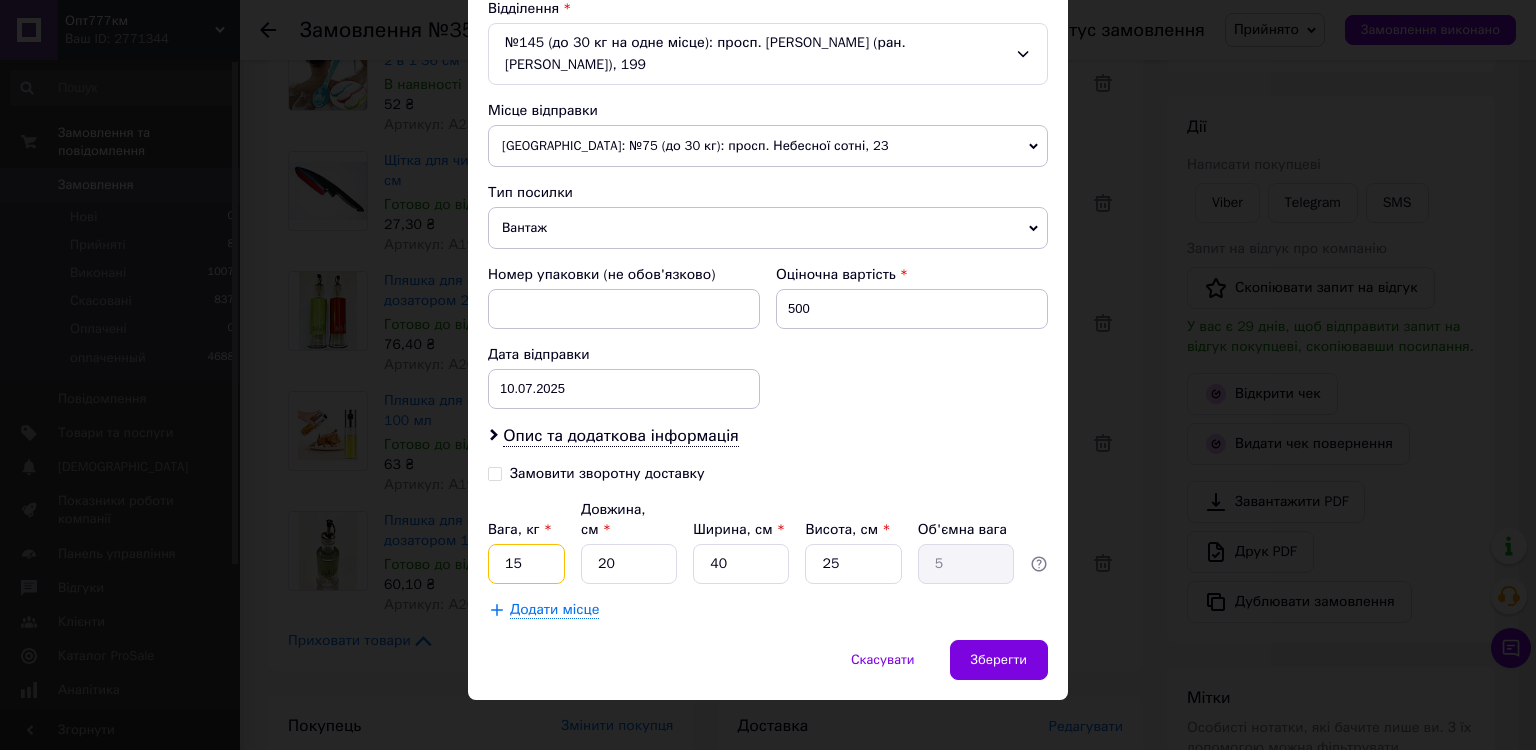 type on "15" 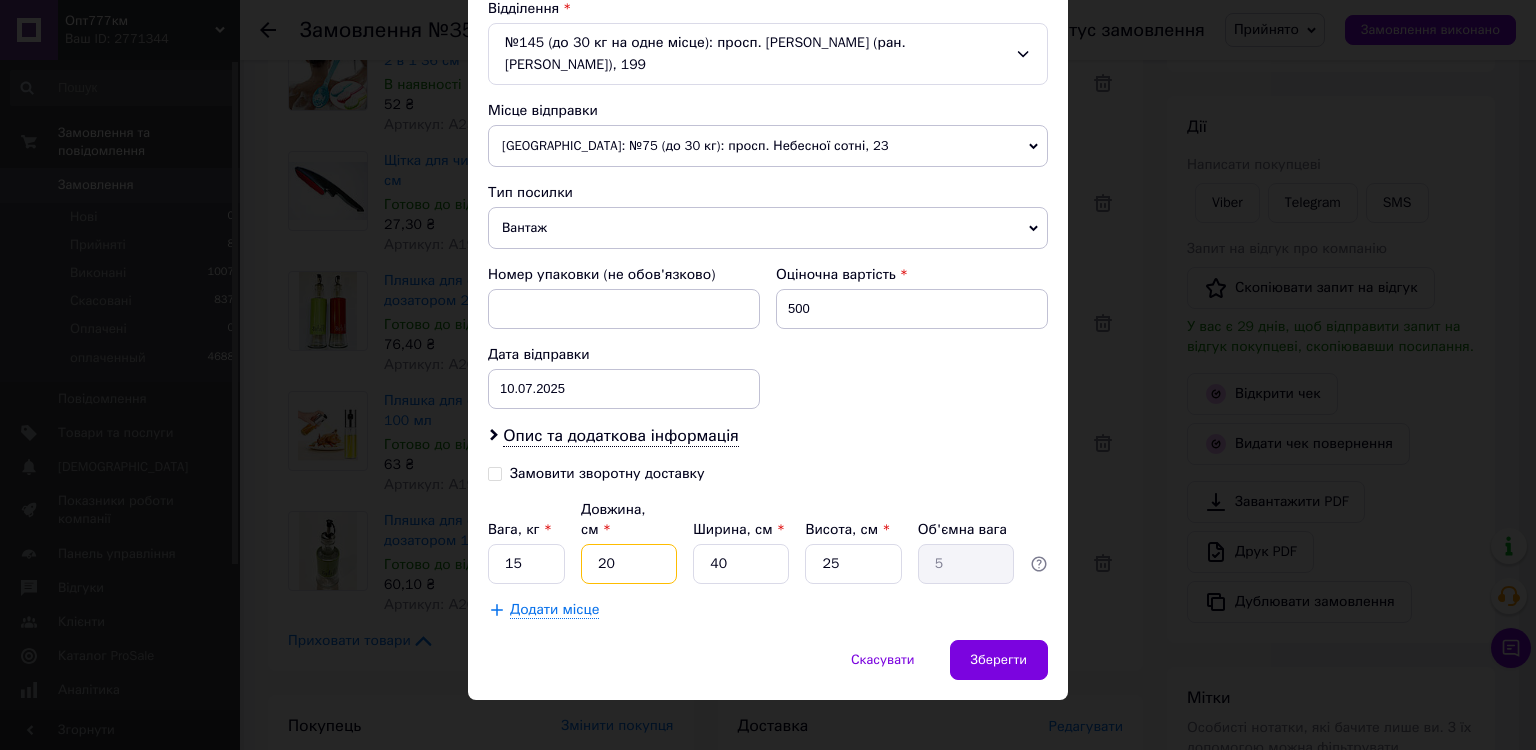 click on "20" at bounding box center [629, 564] 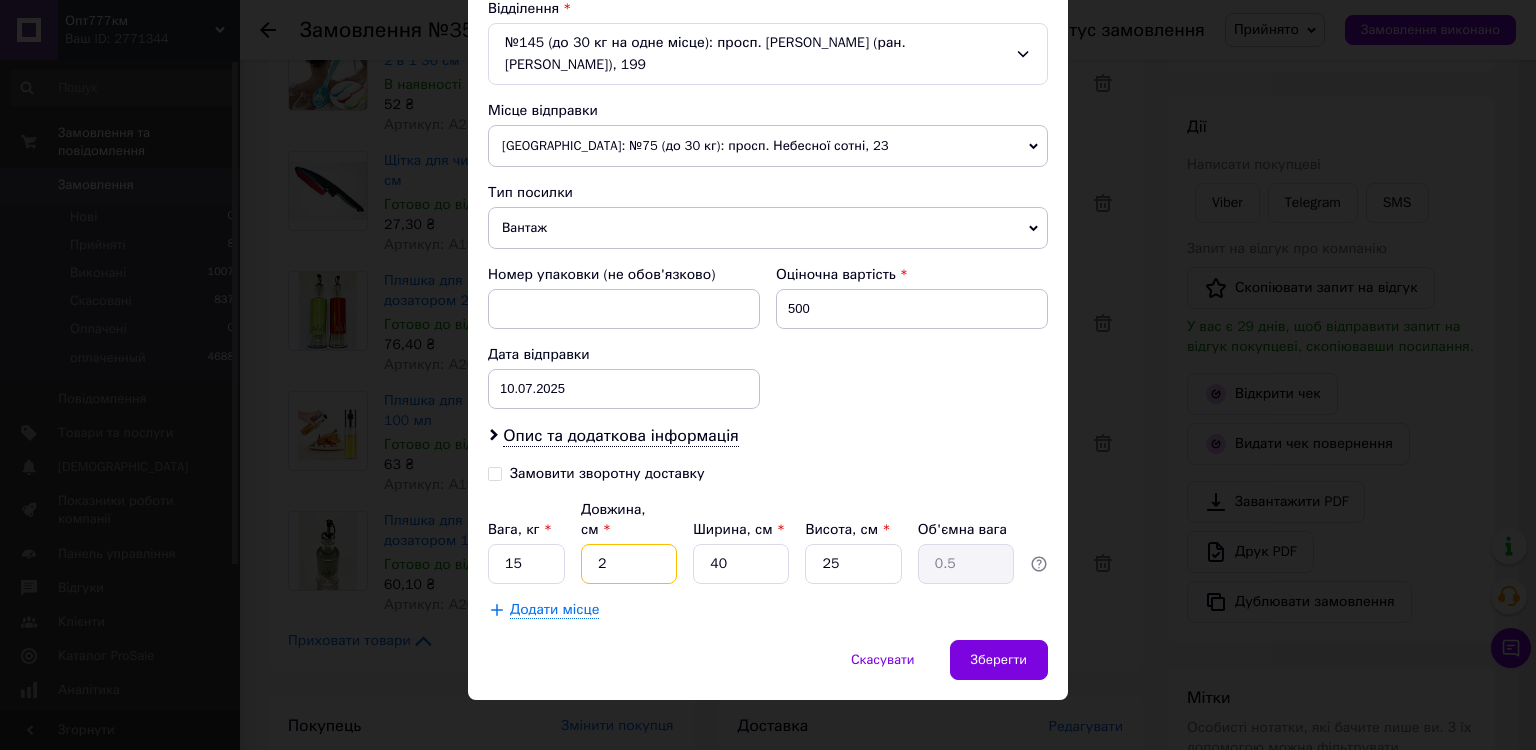type 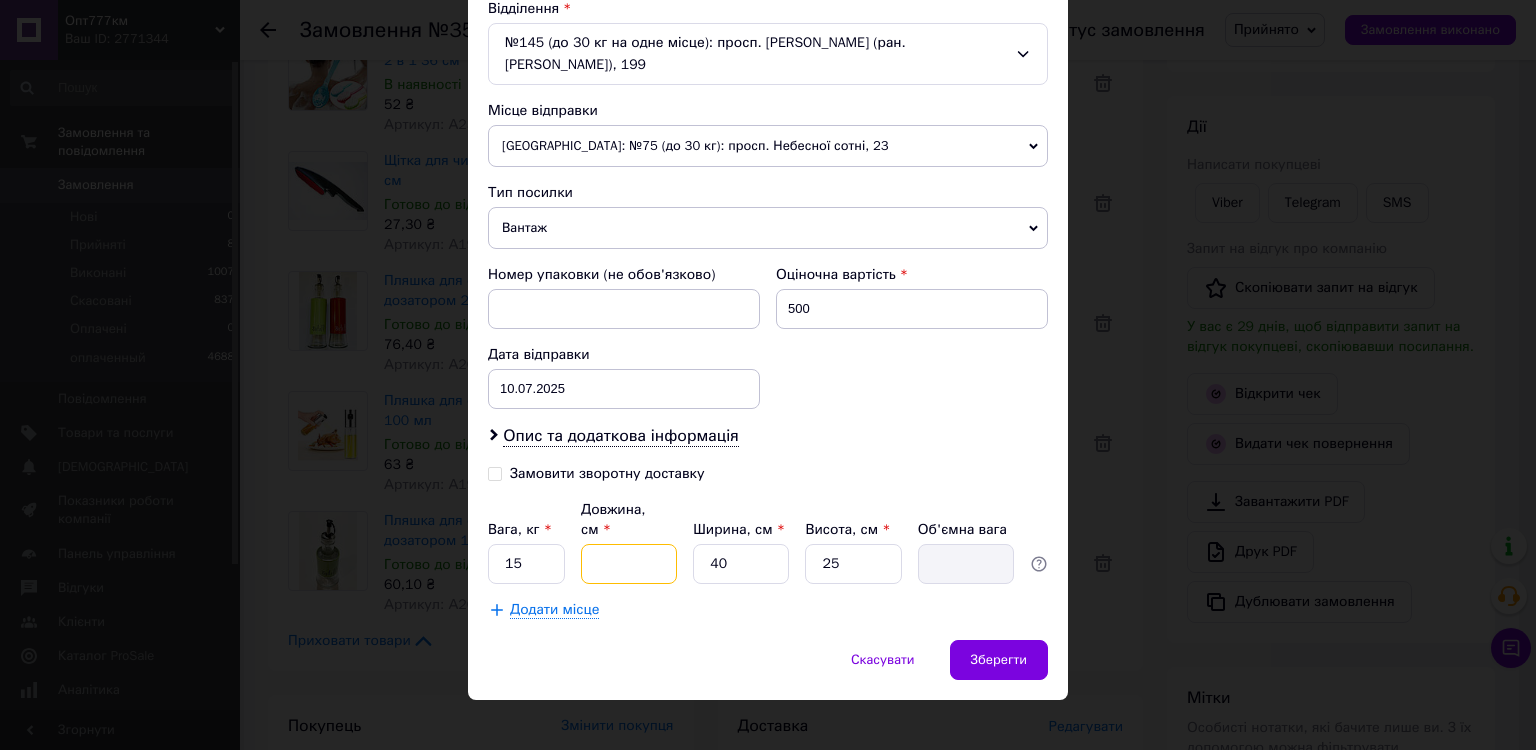 type on "4" 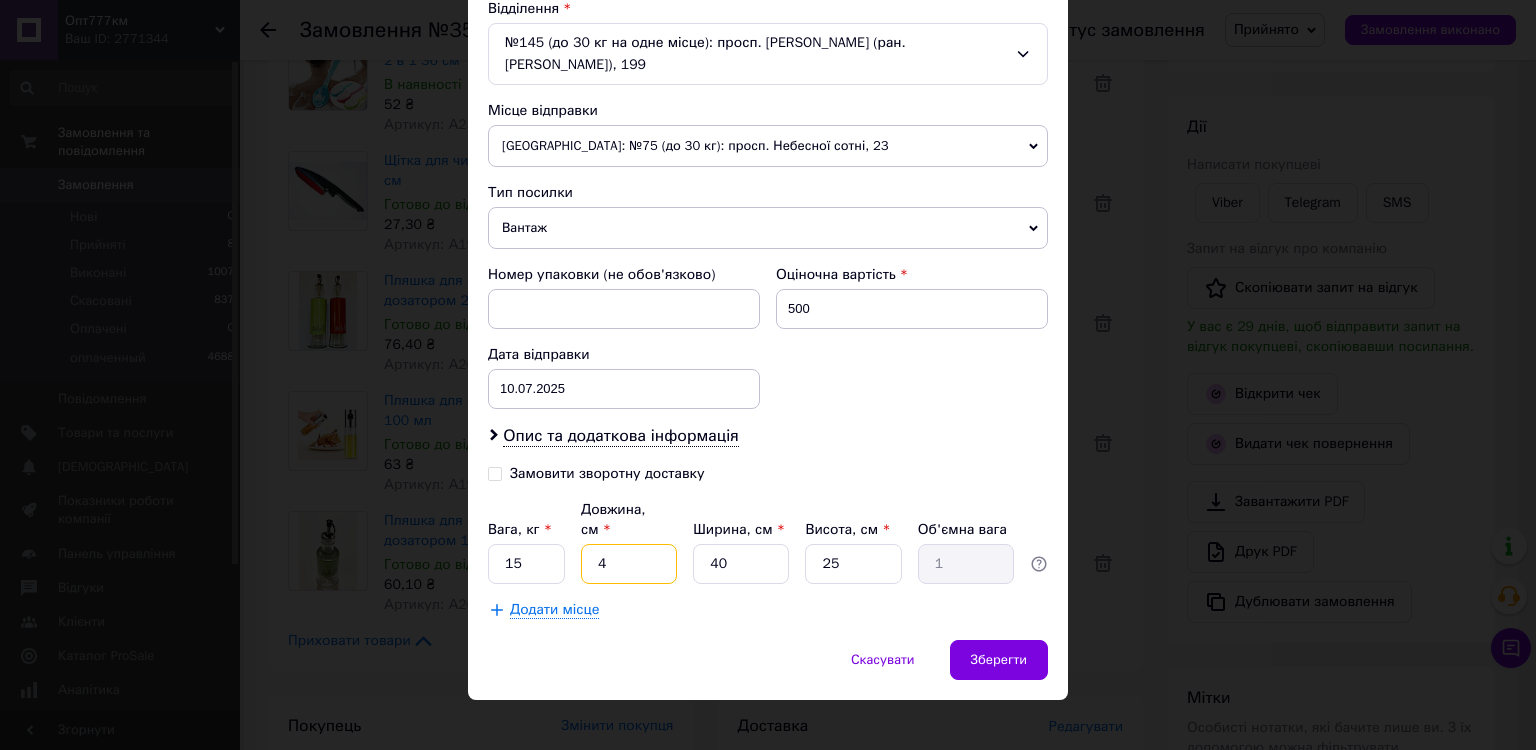 type on "42" 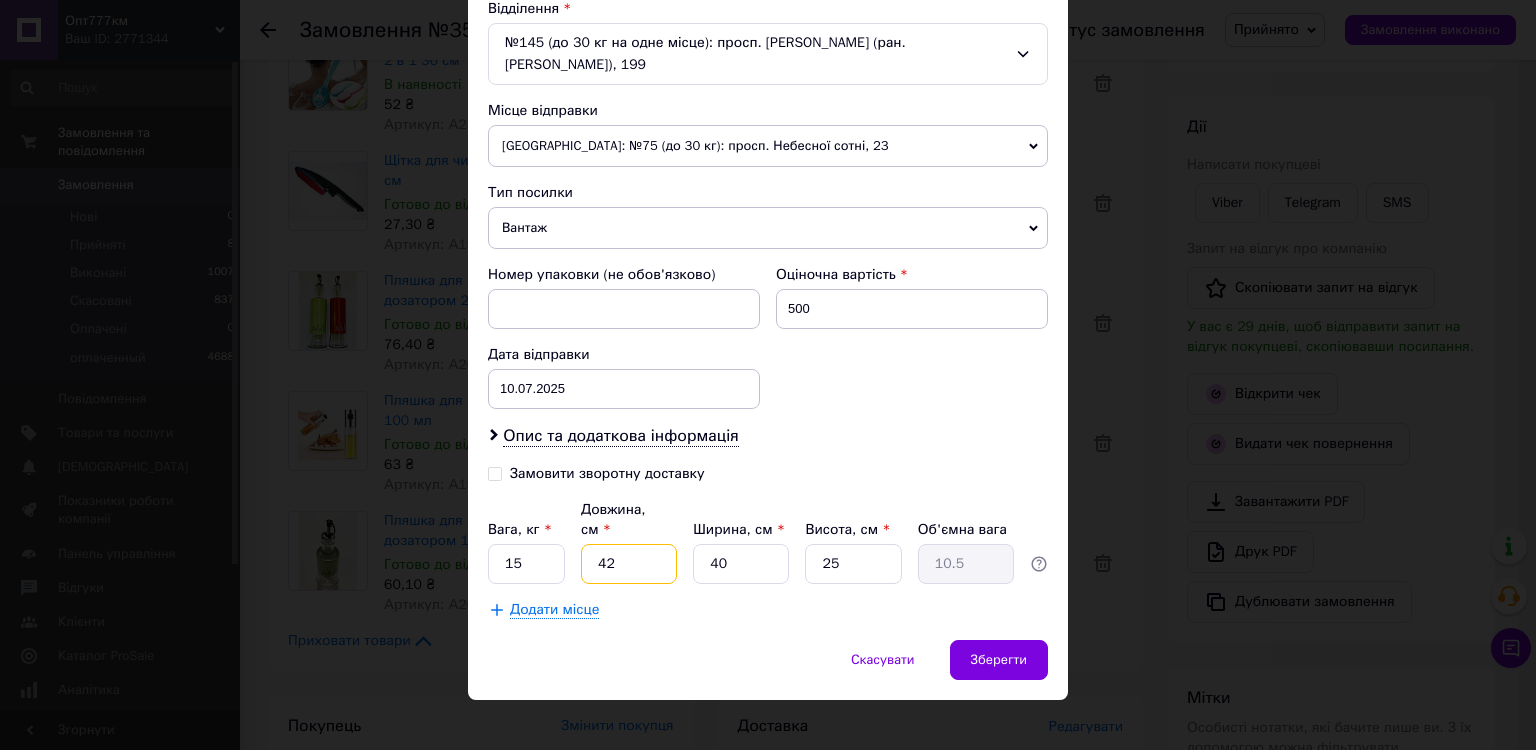 type on "42" 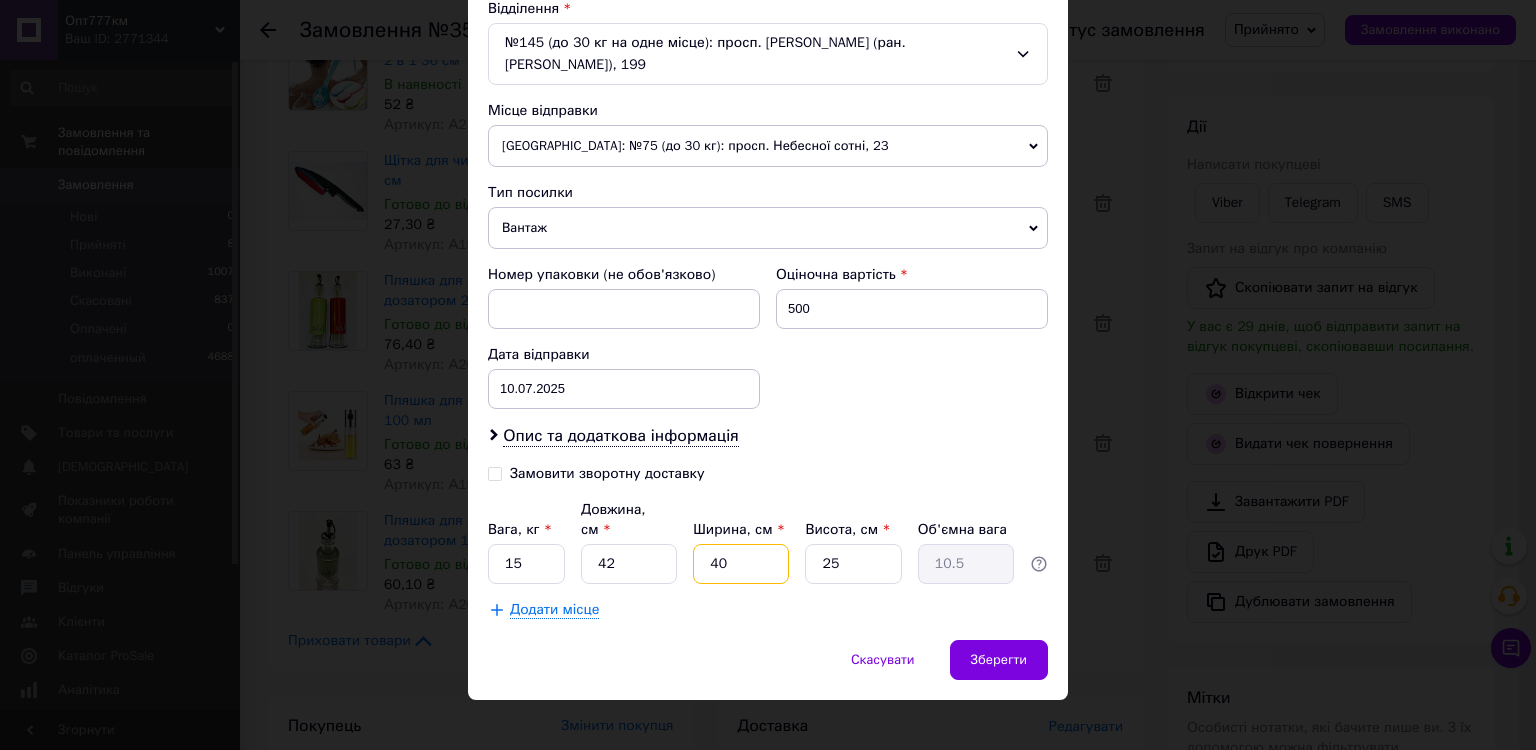click on "40" at bounding box center [741, 564] 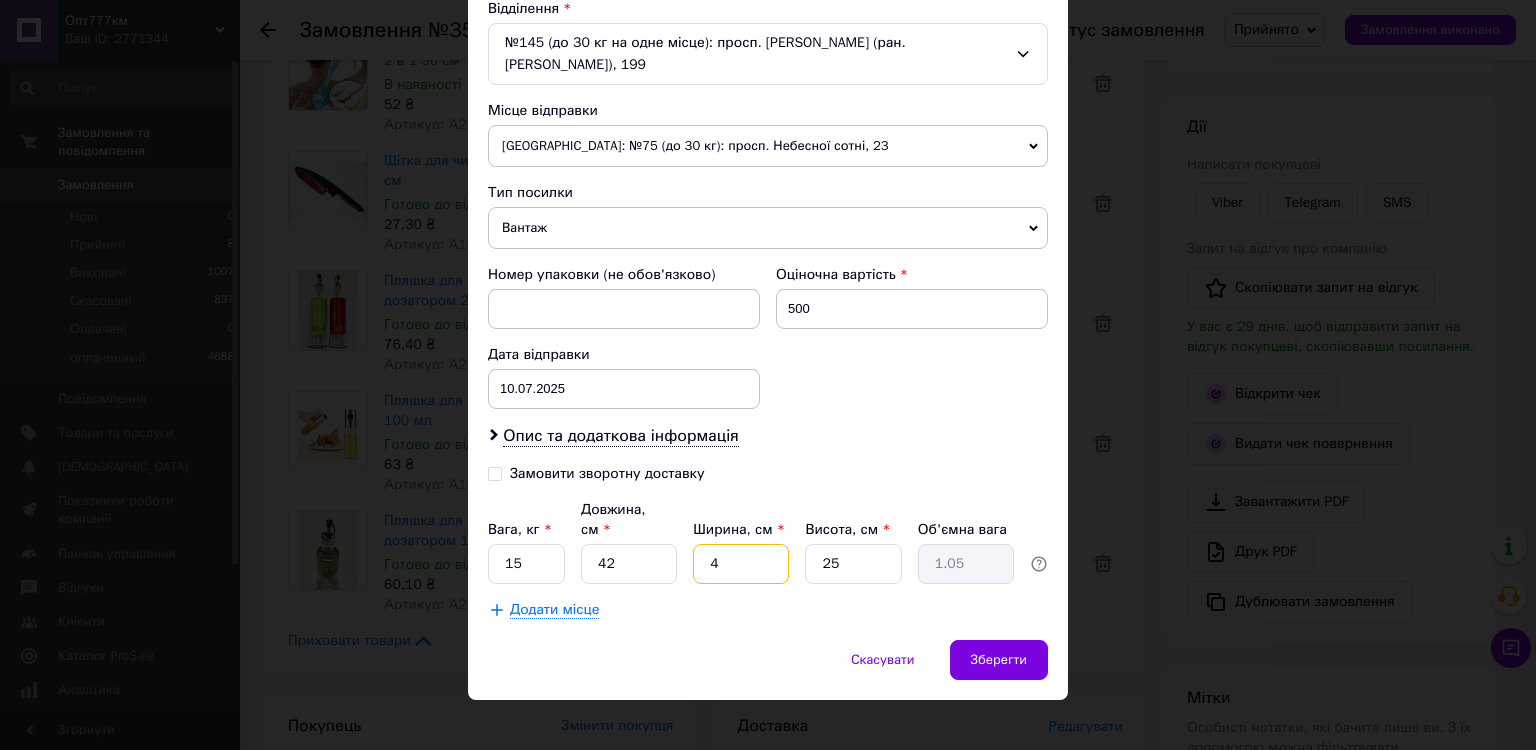 type 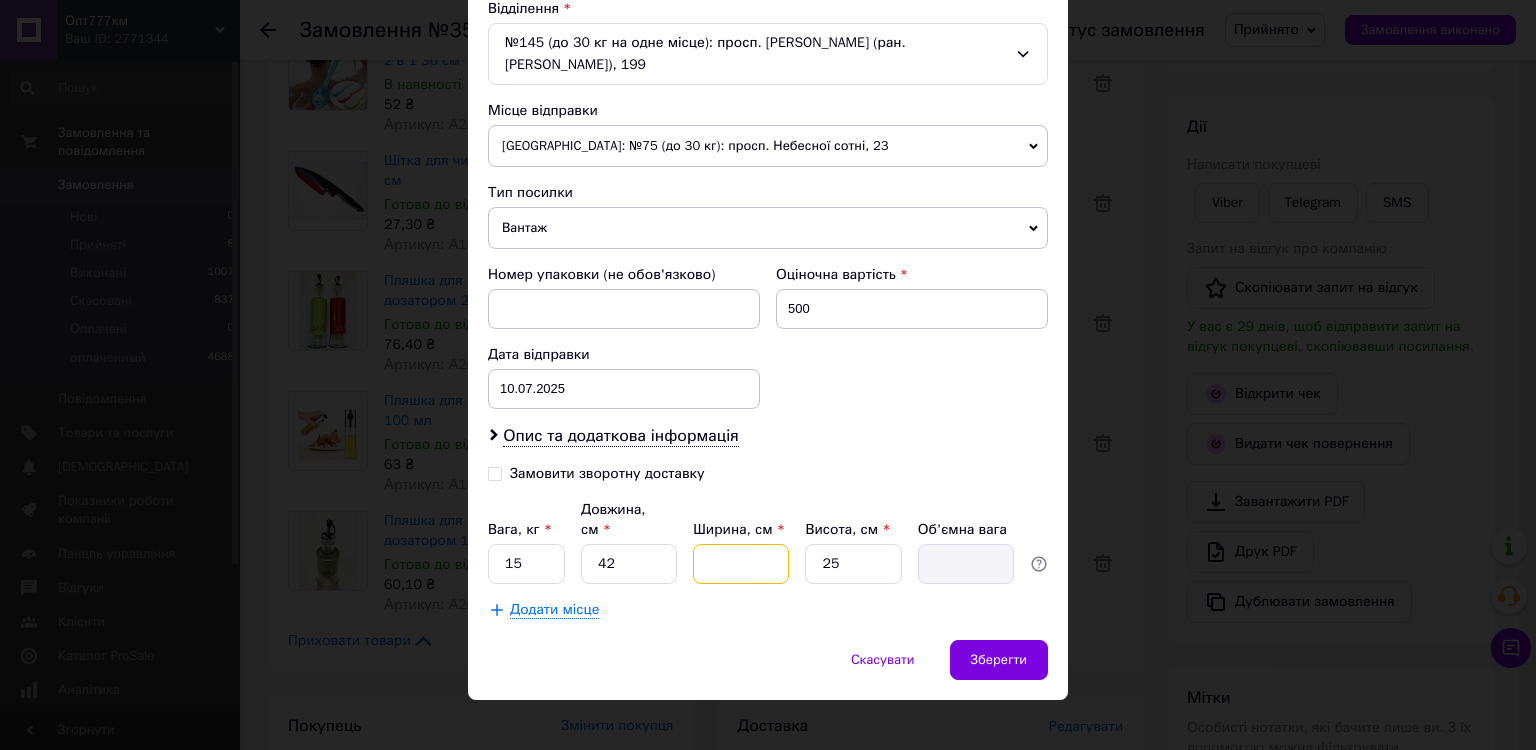 type on "3" 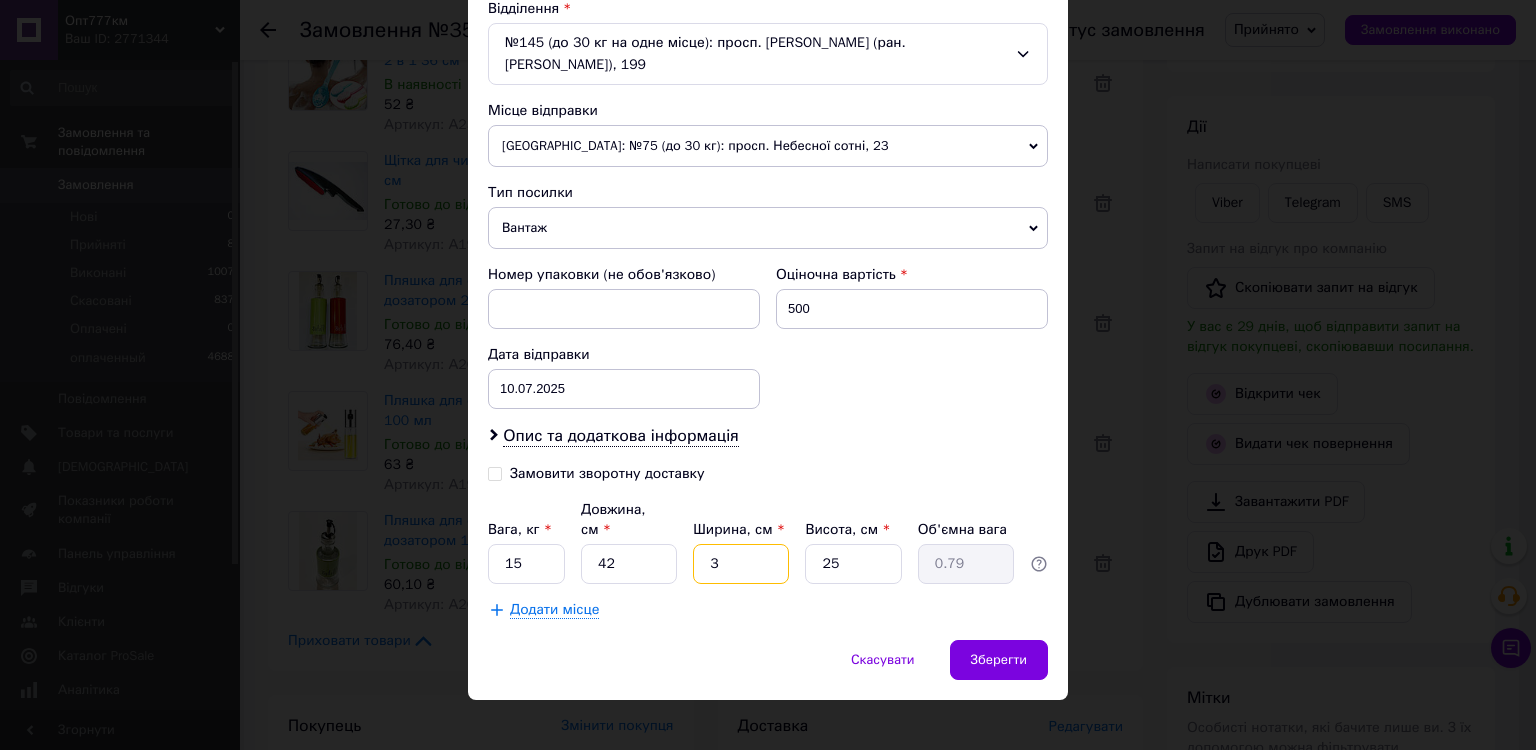 type on "33" 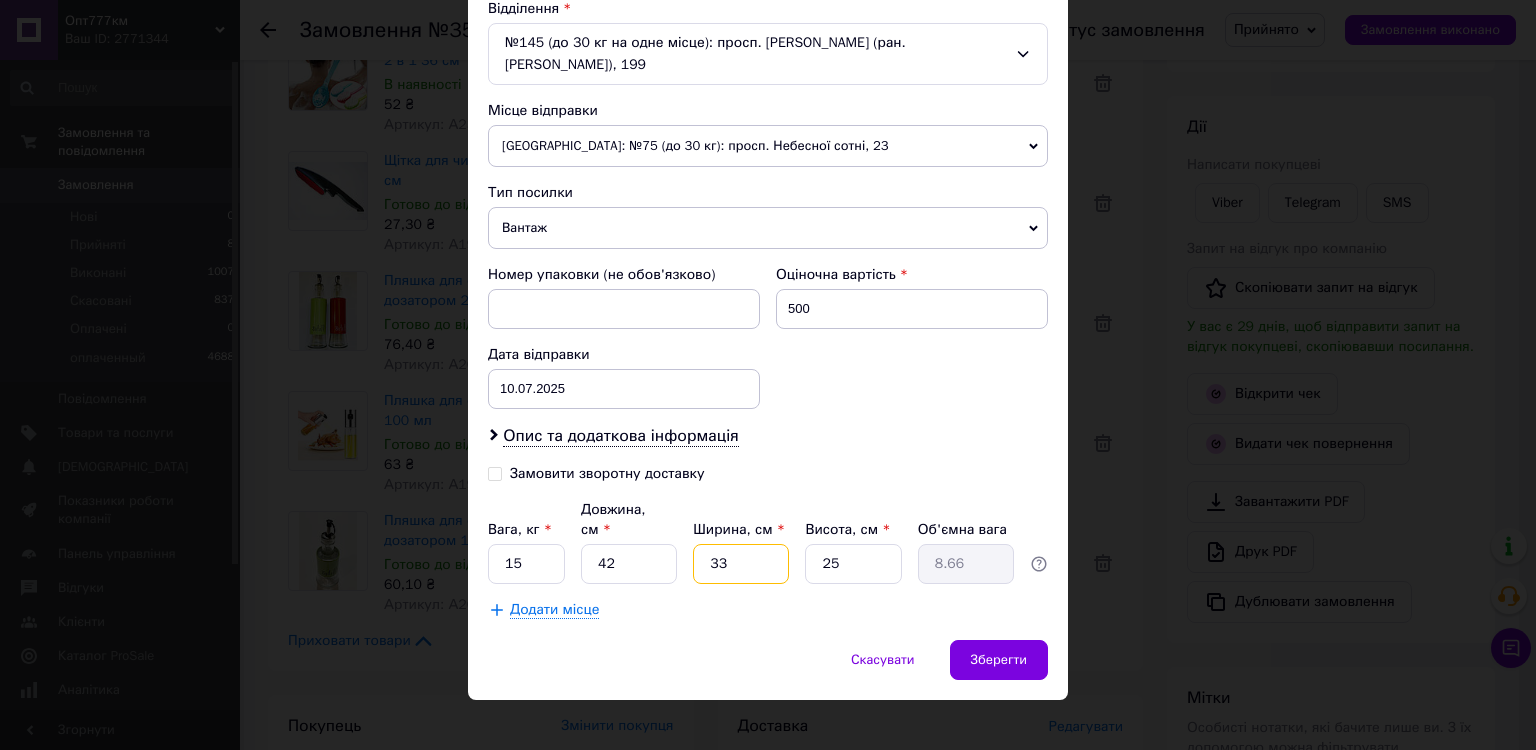 type on "33" 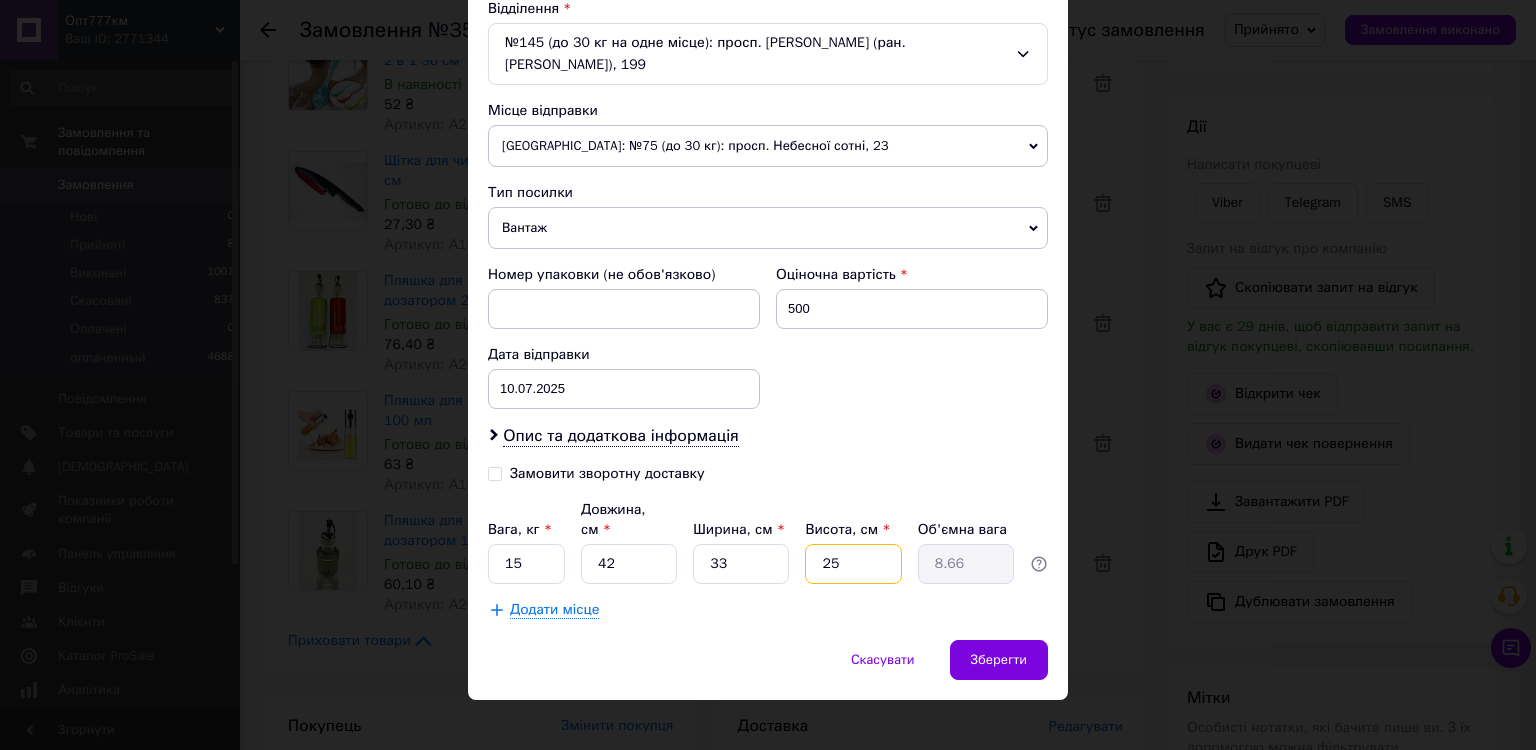 click on "25" at bounding box center [853, 564] 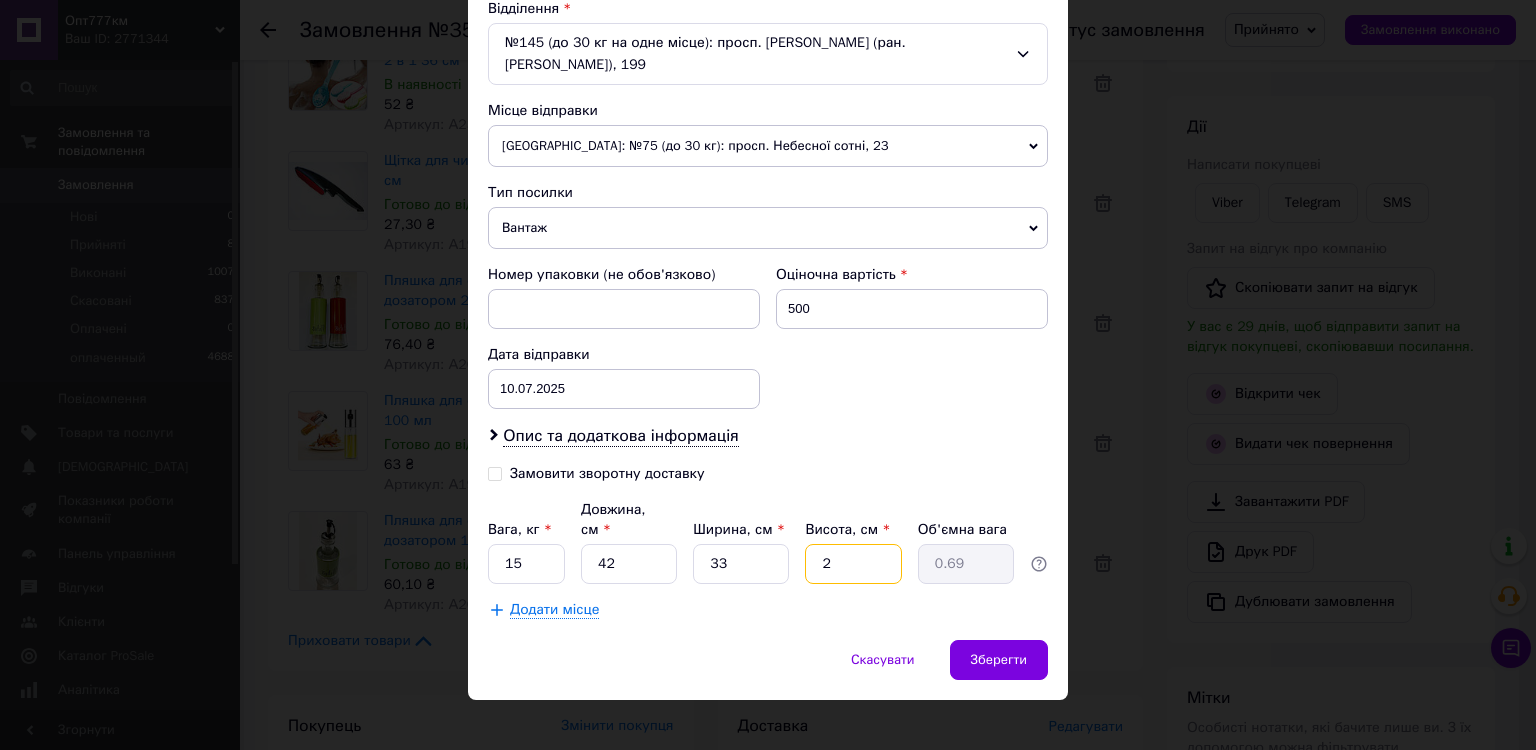 type 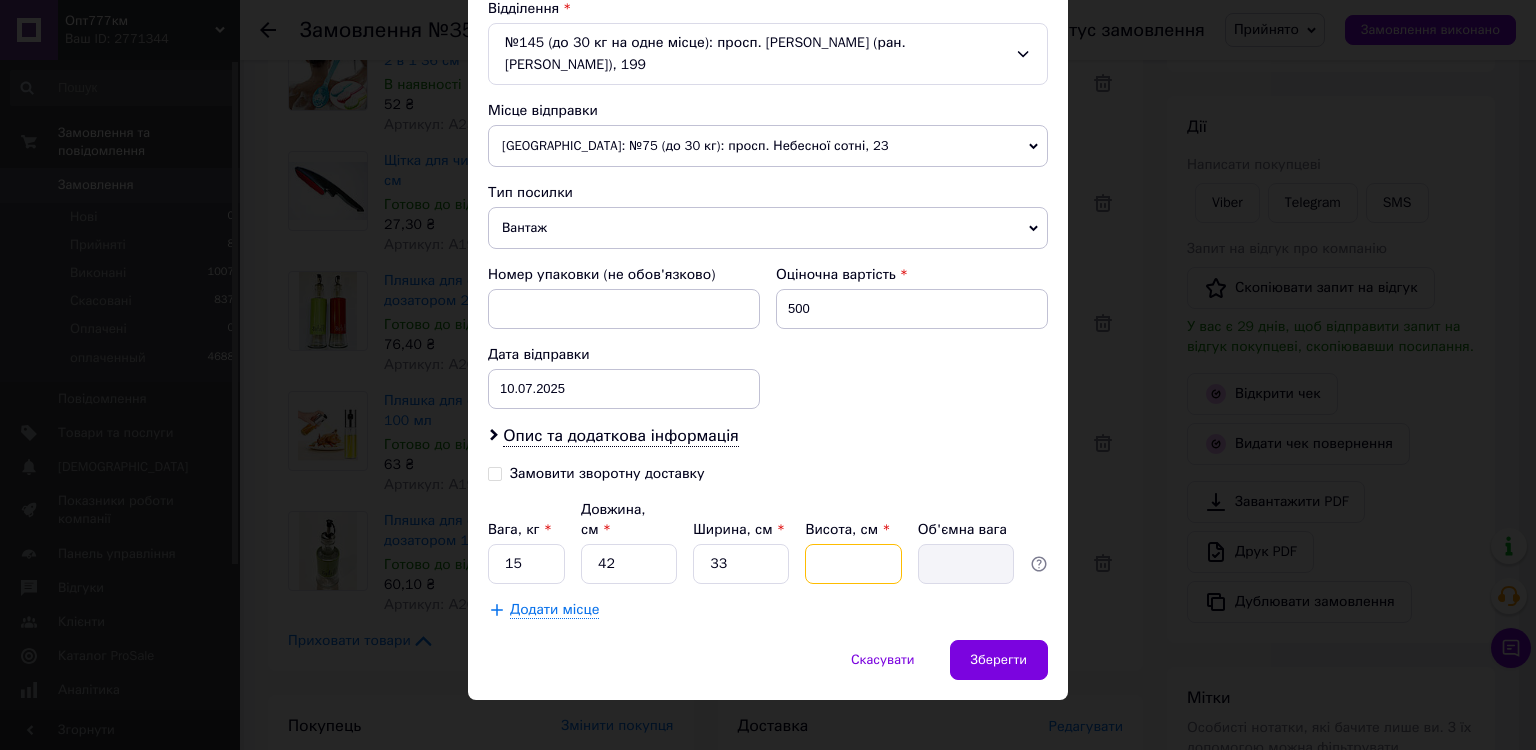 type on "3" 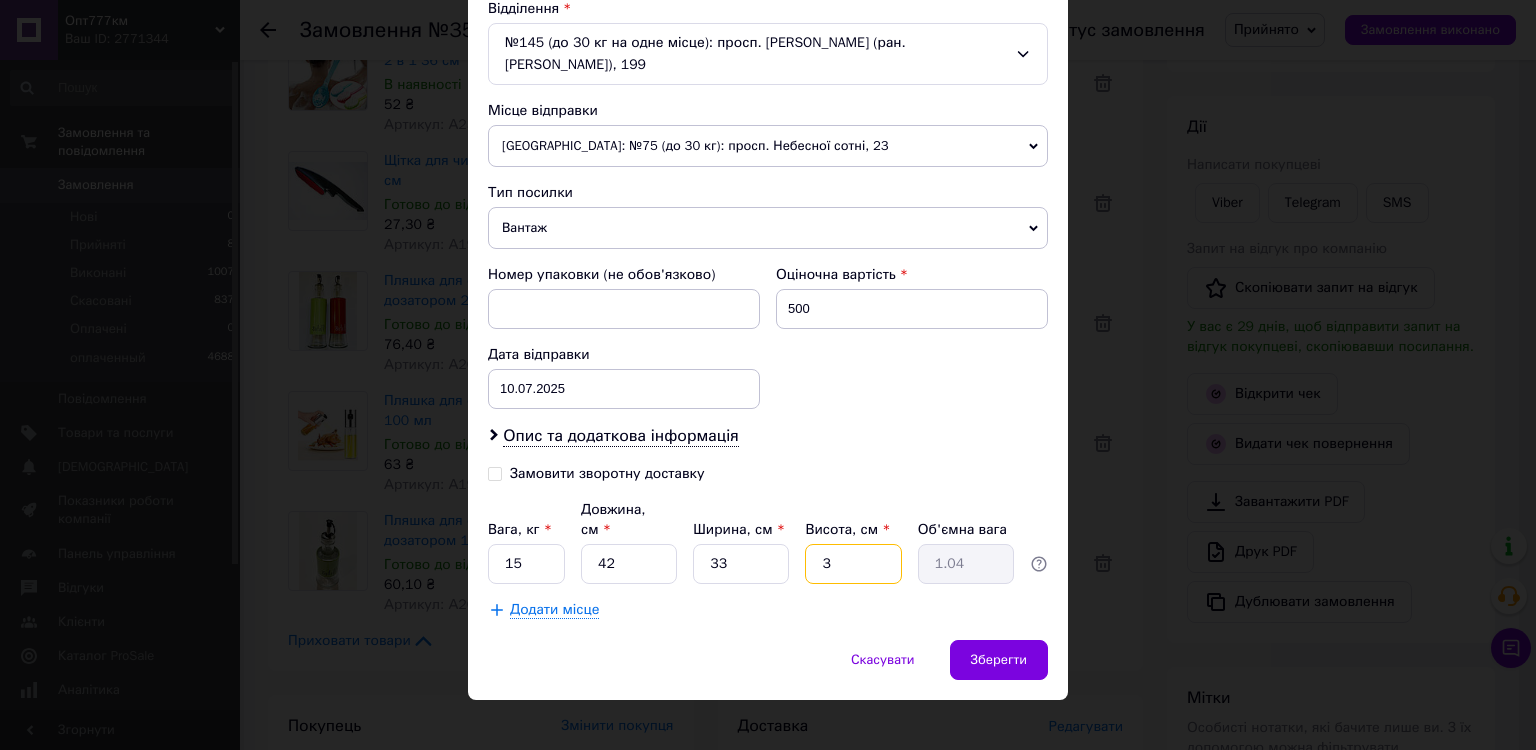type on "30" 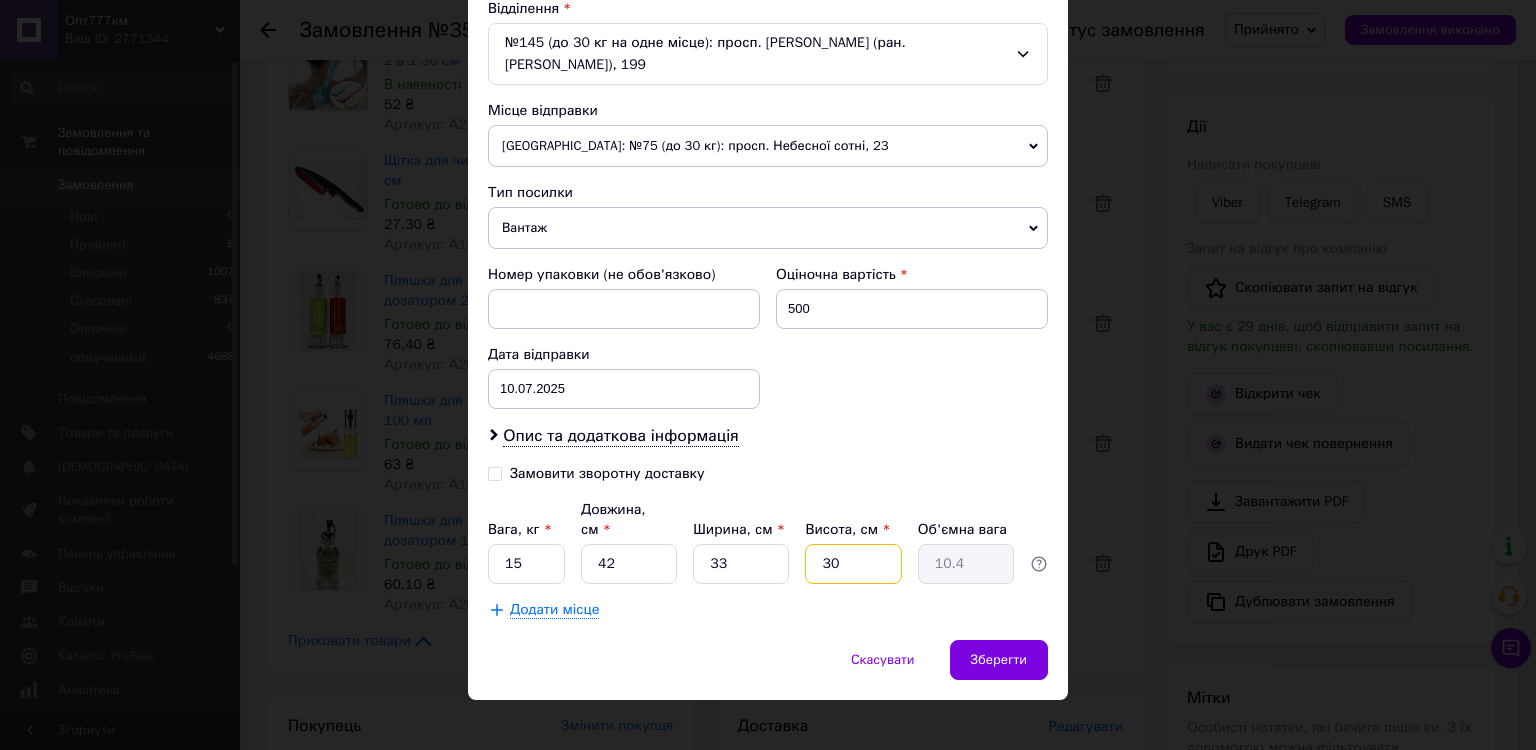 type on "30" 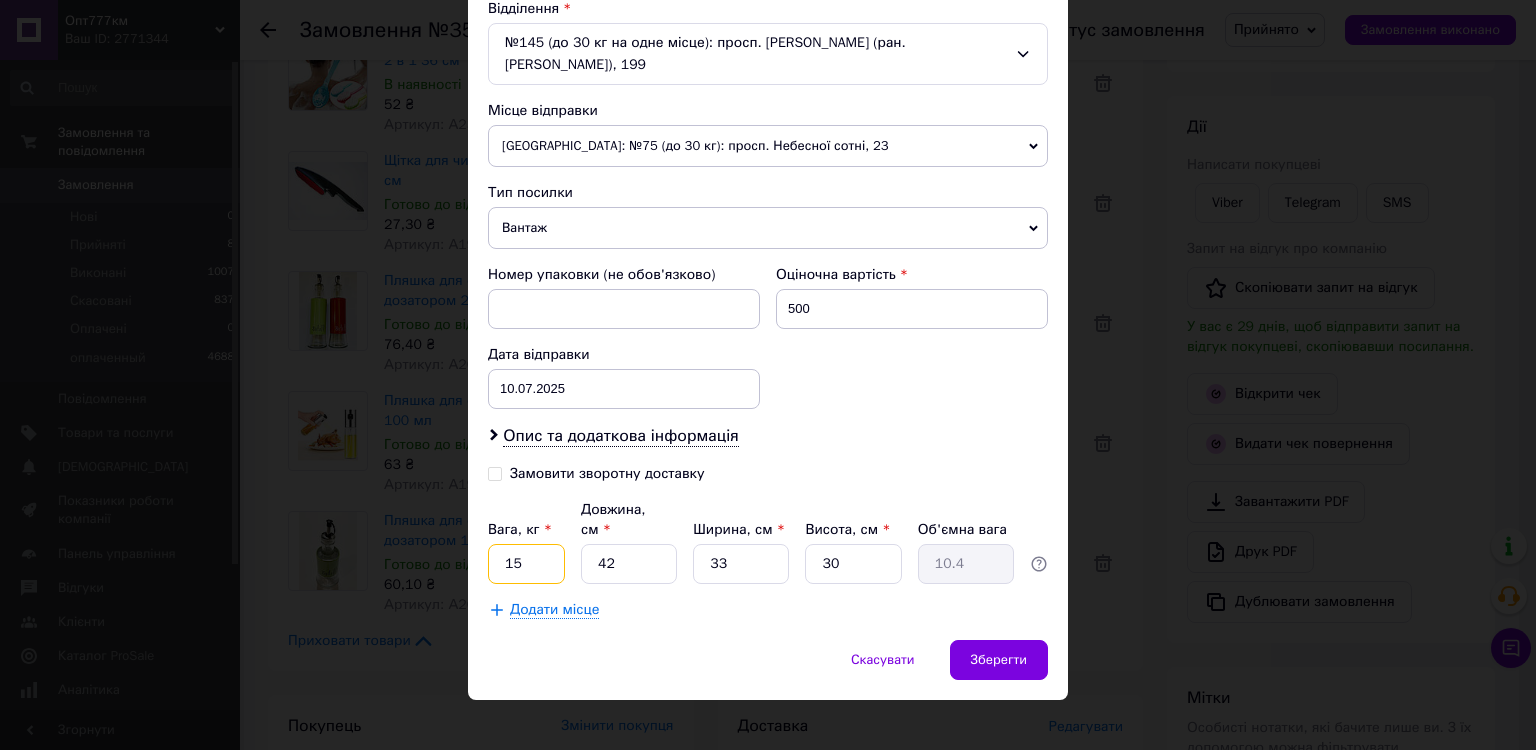 click on "15" at bounding box center (526, 564) 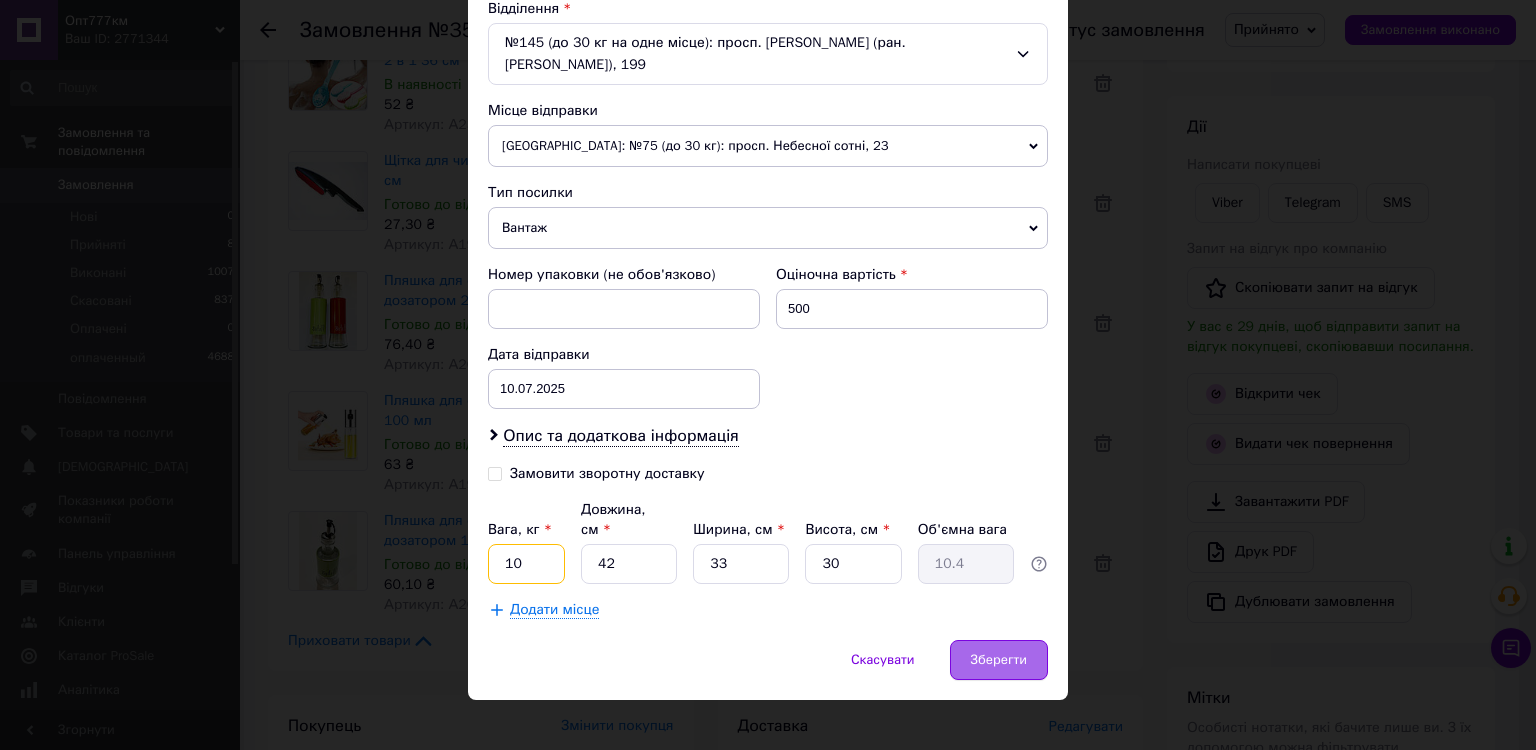 type on "10" 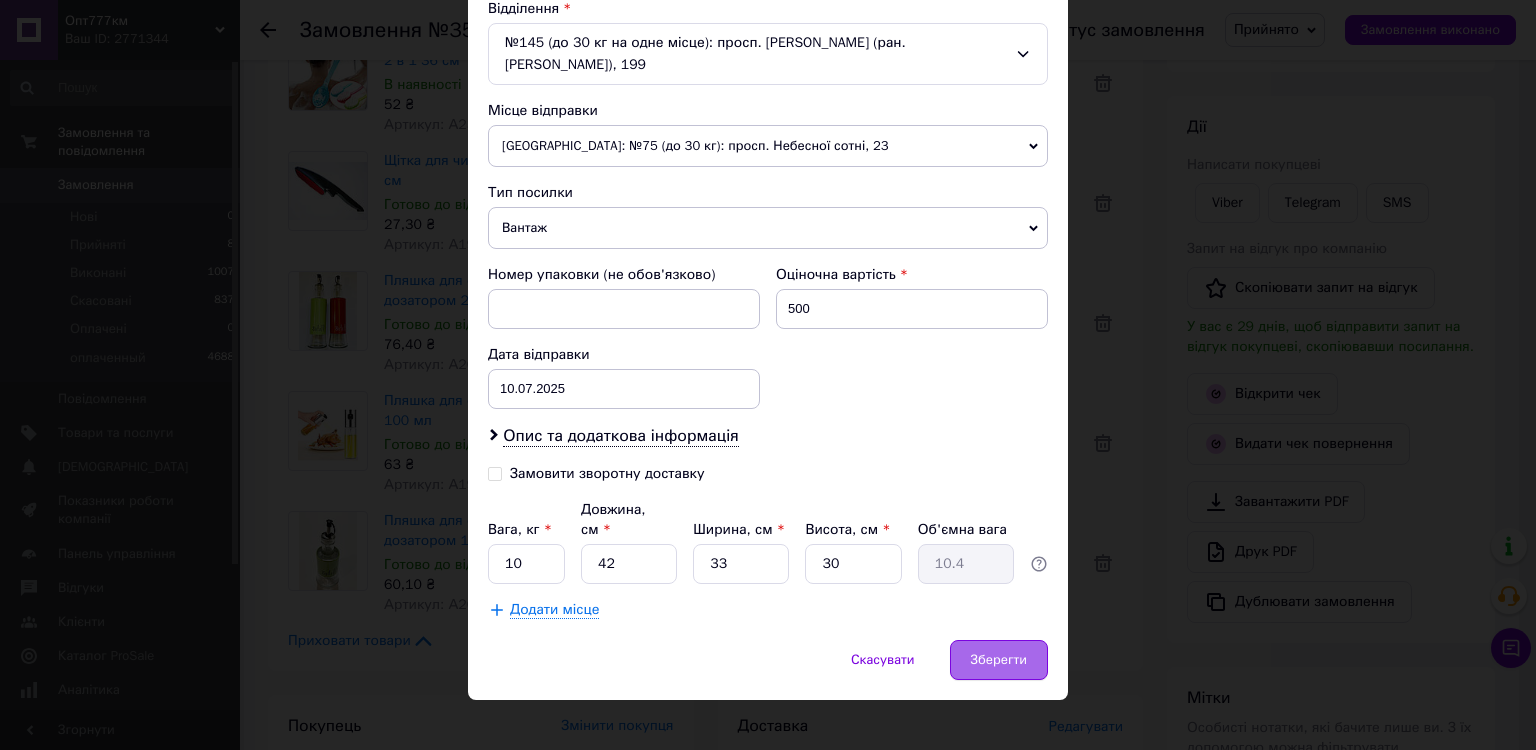 click on "Зберегти" at bounding box center [999, 660] 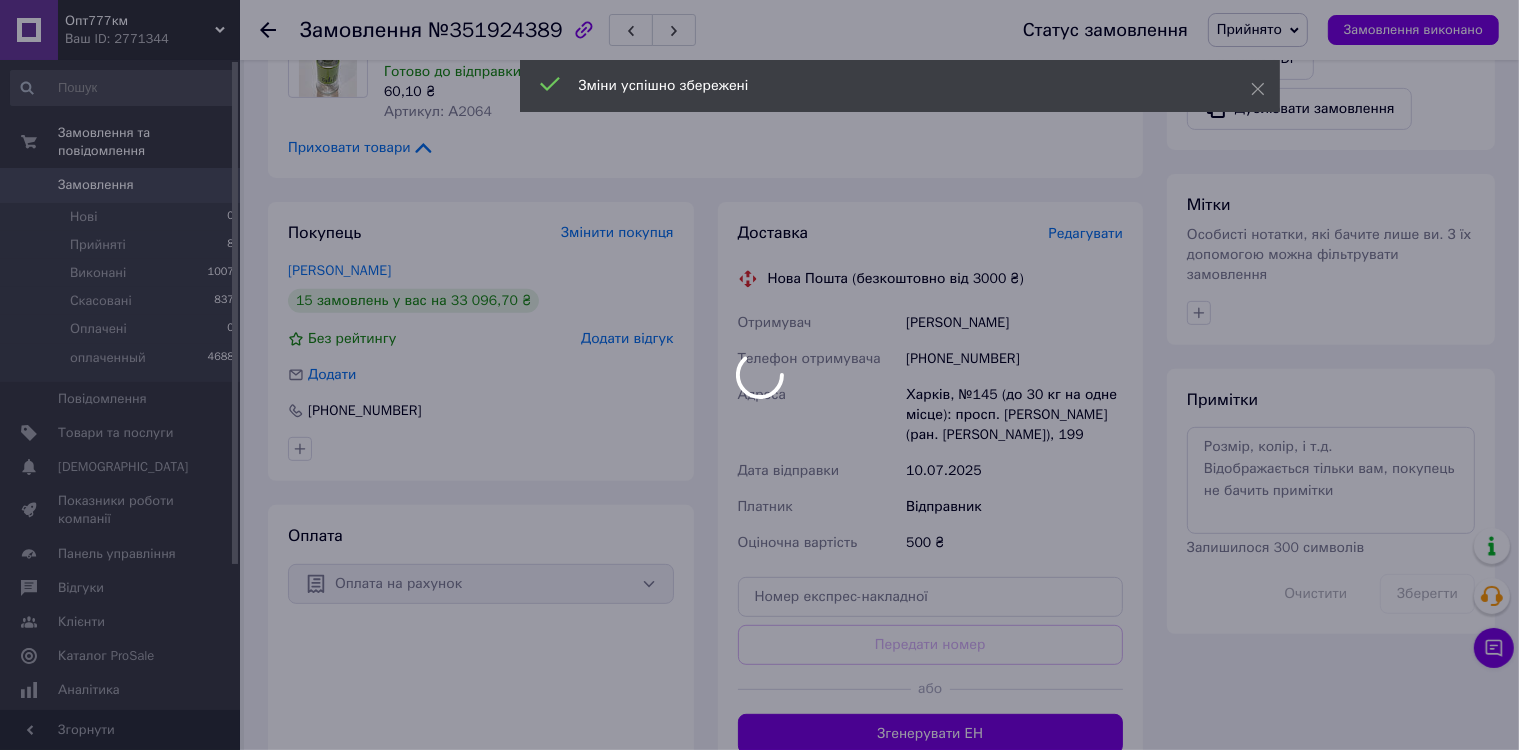 scroll, scrollTop: 700, scrollLeft: 0, axis: vertical 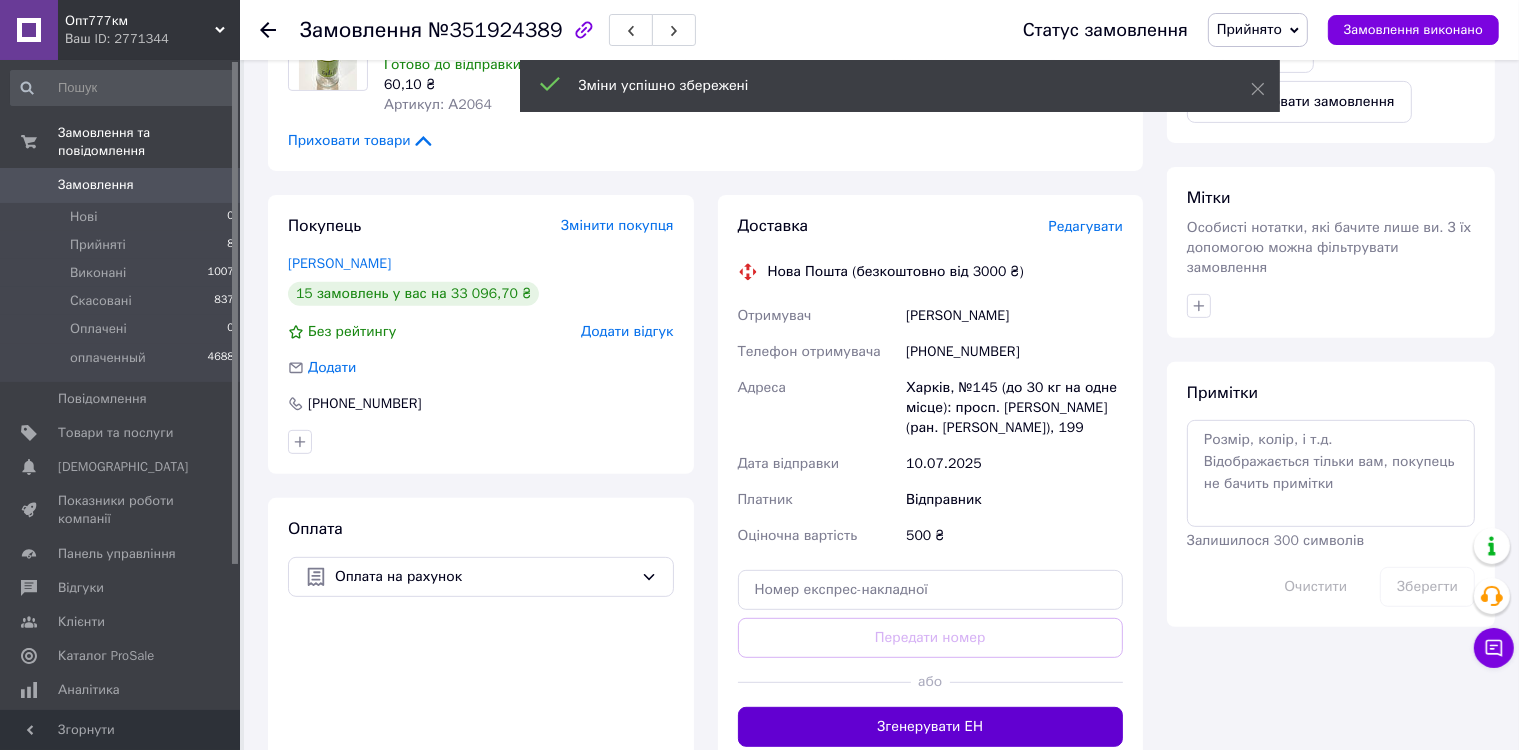 click on "Згенерувати ЕН" at bounding box center (931, 727) 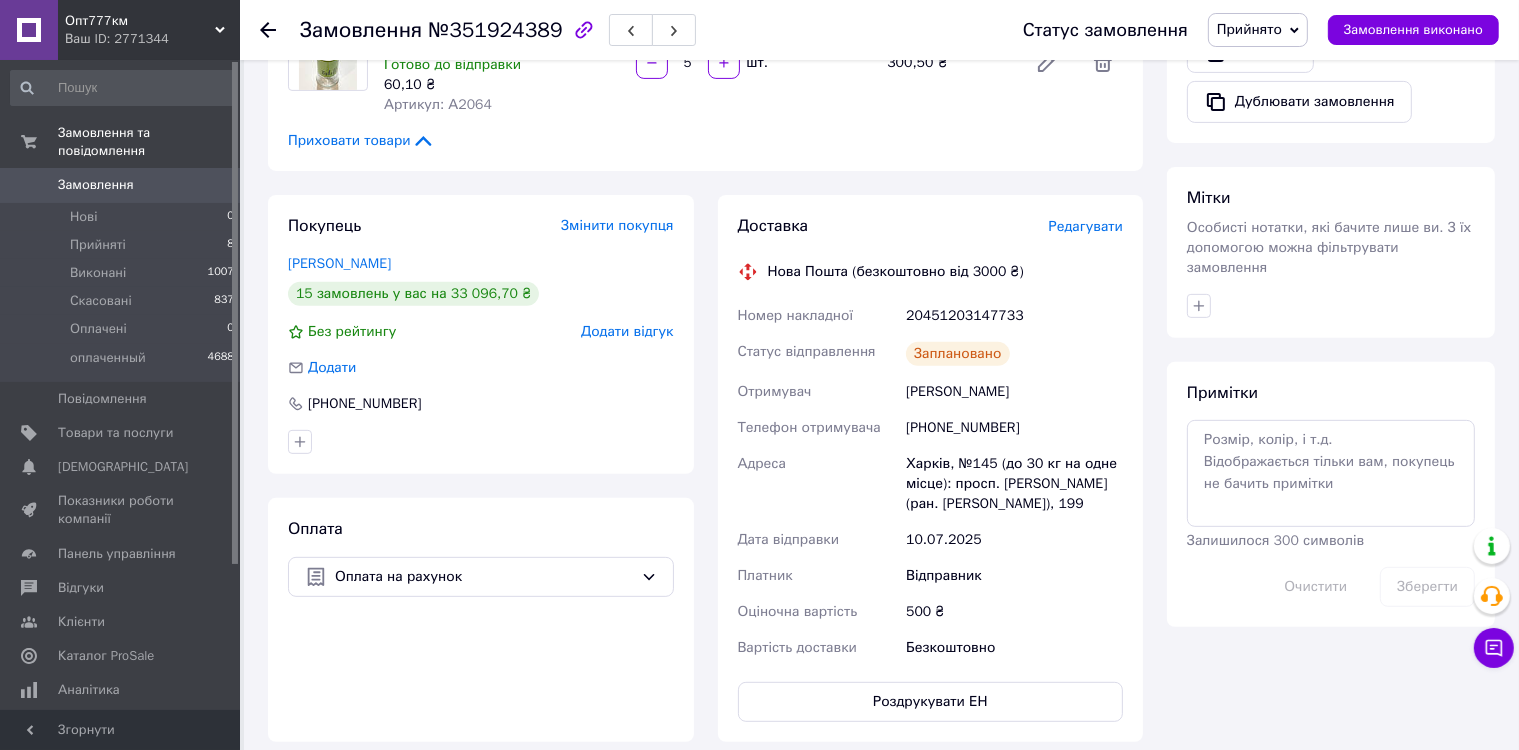 click 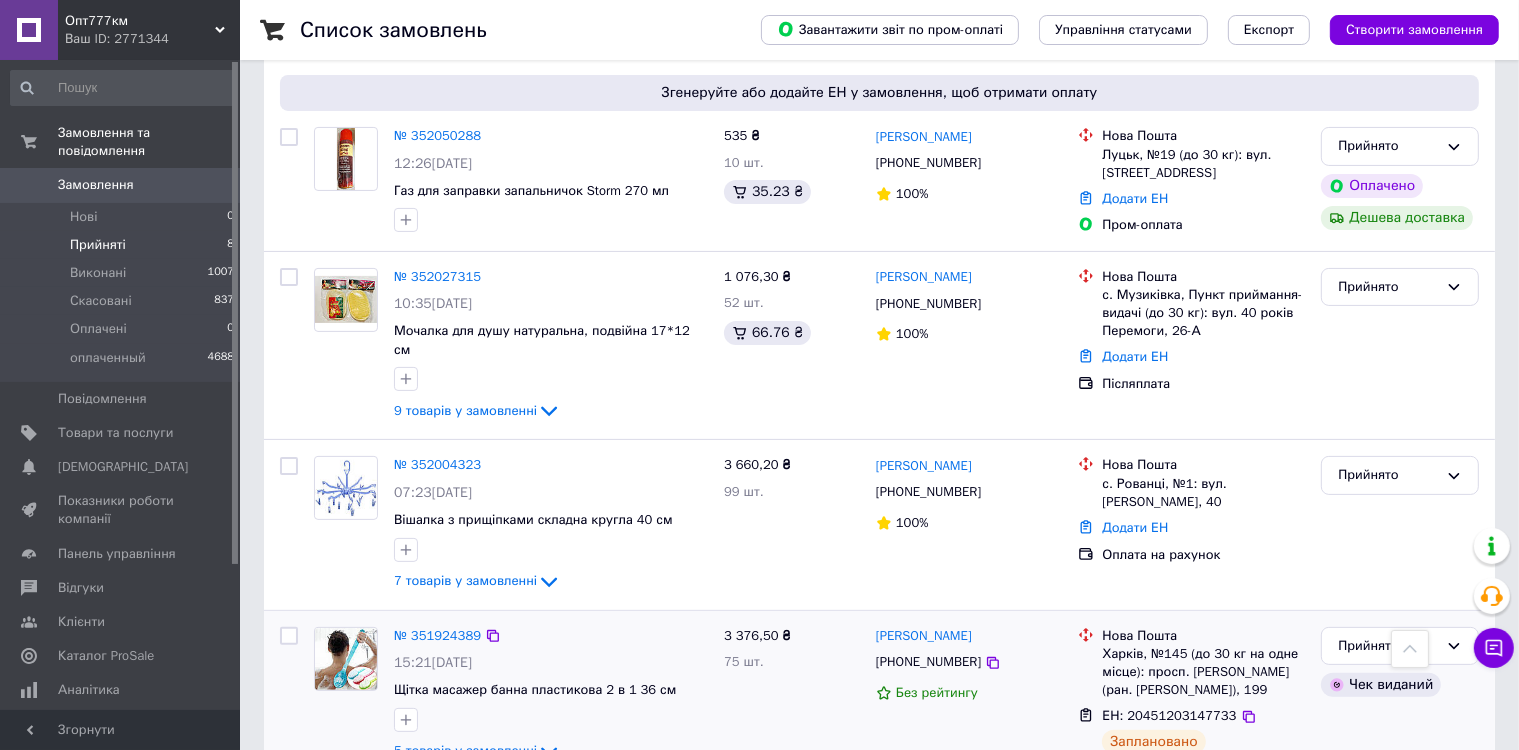 scroll, scrollTop: 395, scrollLeft: 0, axis: vertical 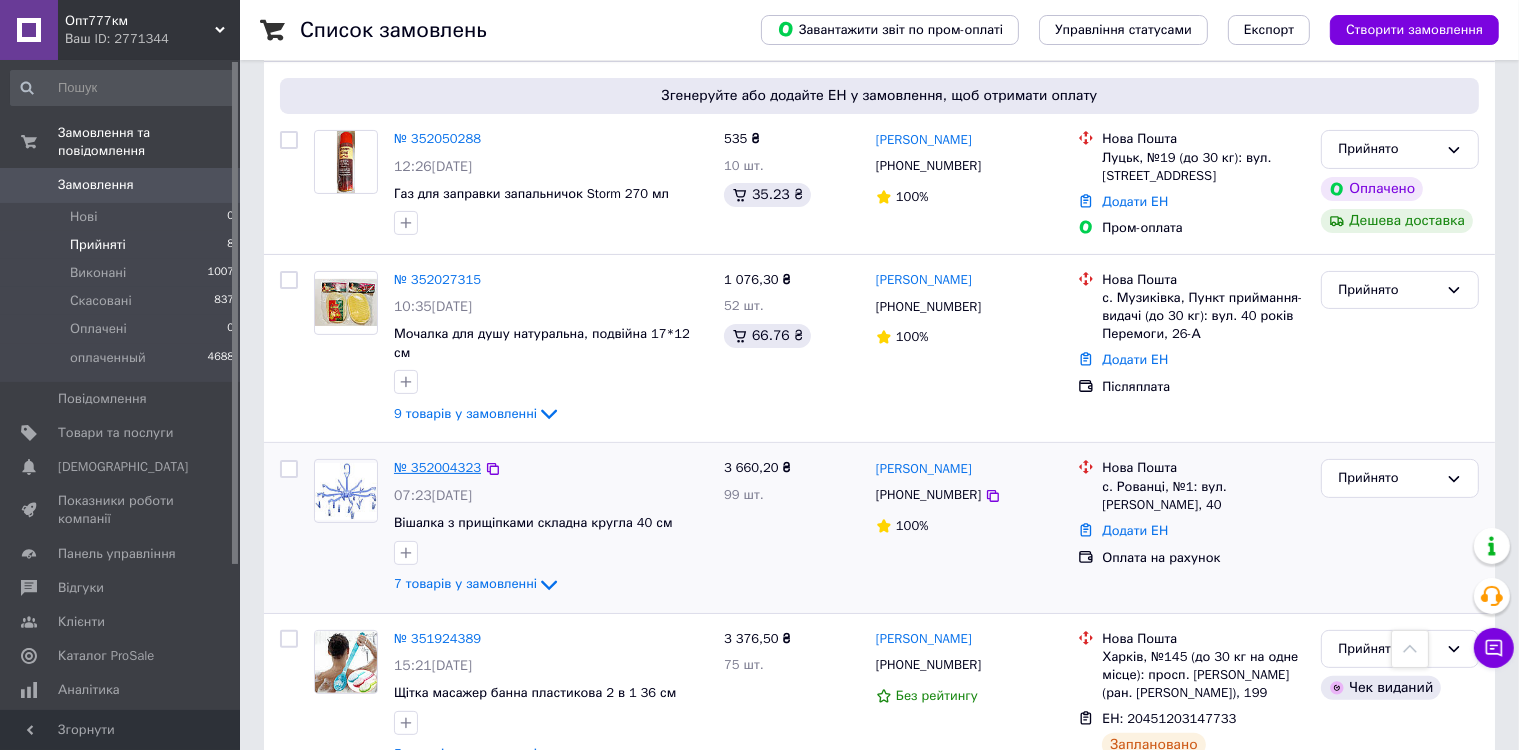 click on "№ 352004323" at bounding box center [437, 467] 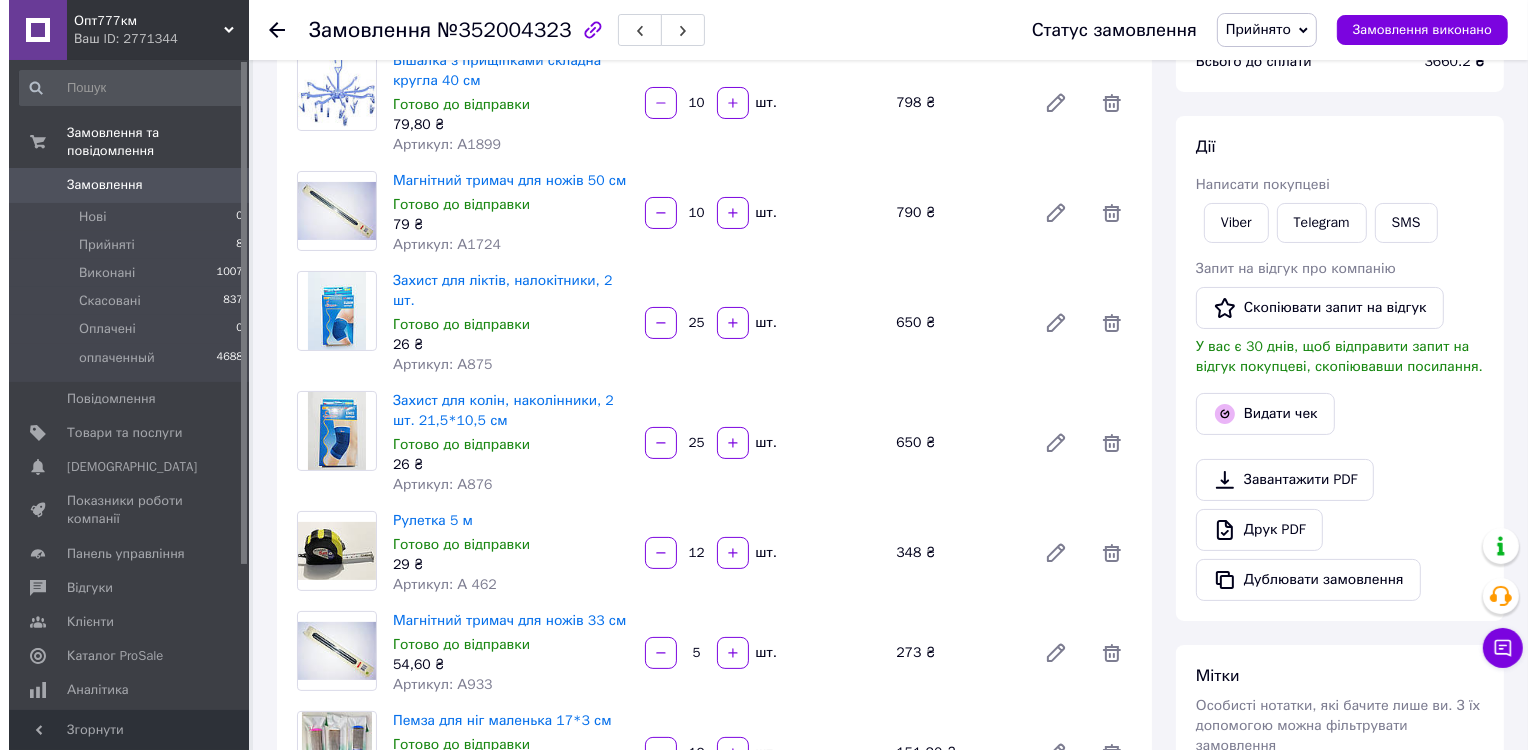 scroll, scrollTop: 95, scrollLeft: 0, axis: vertical 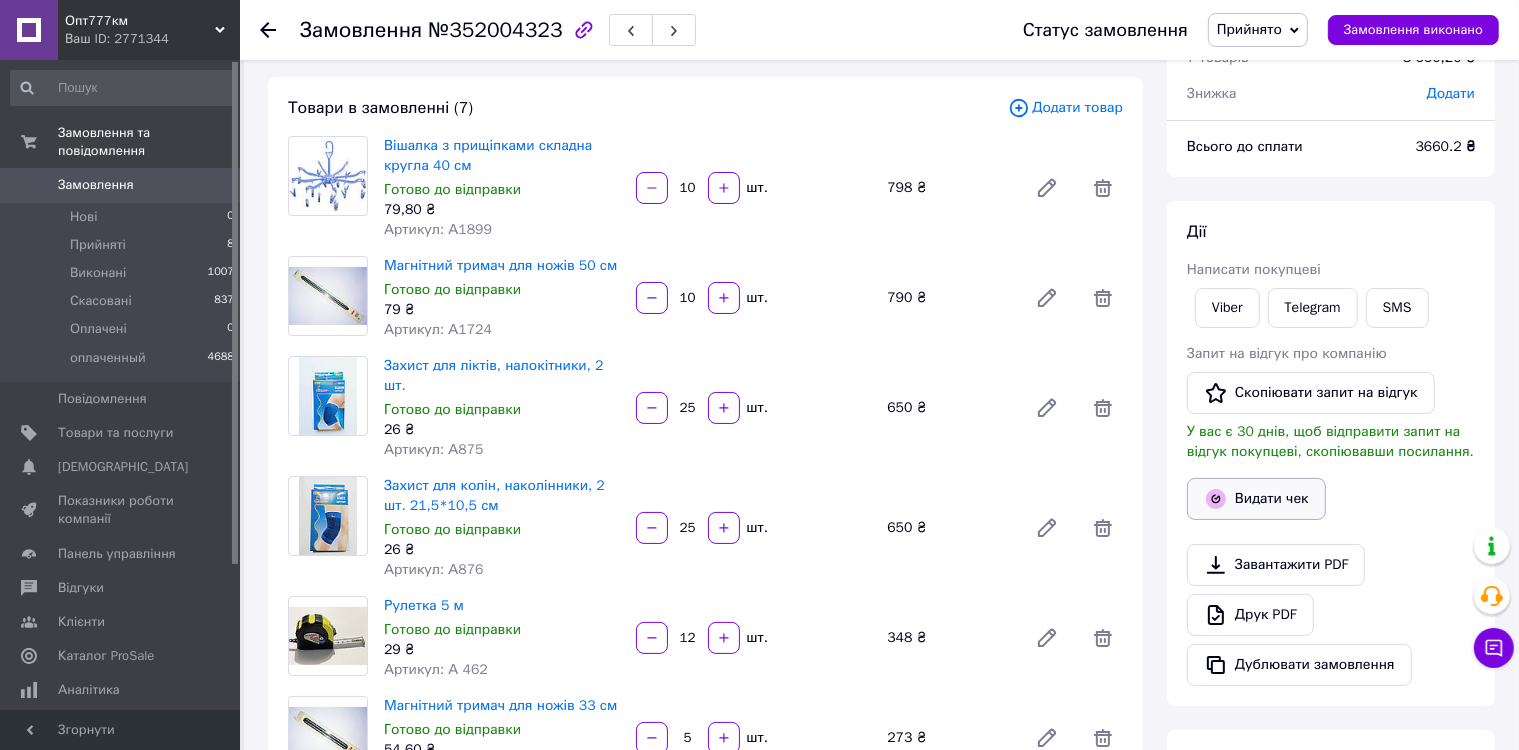 click on "Видати чек" at bounding box center (1256, 499) 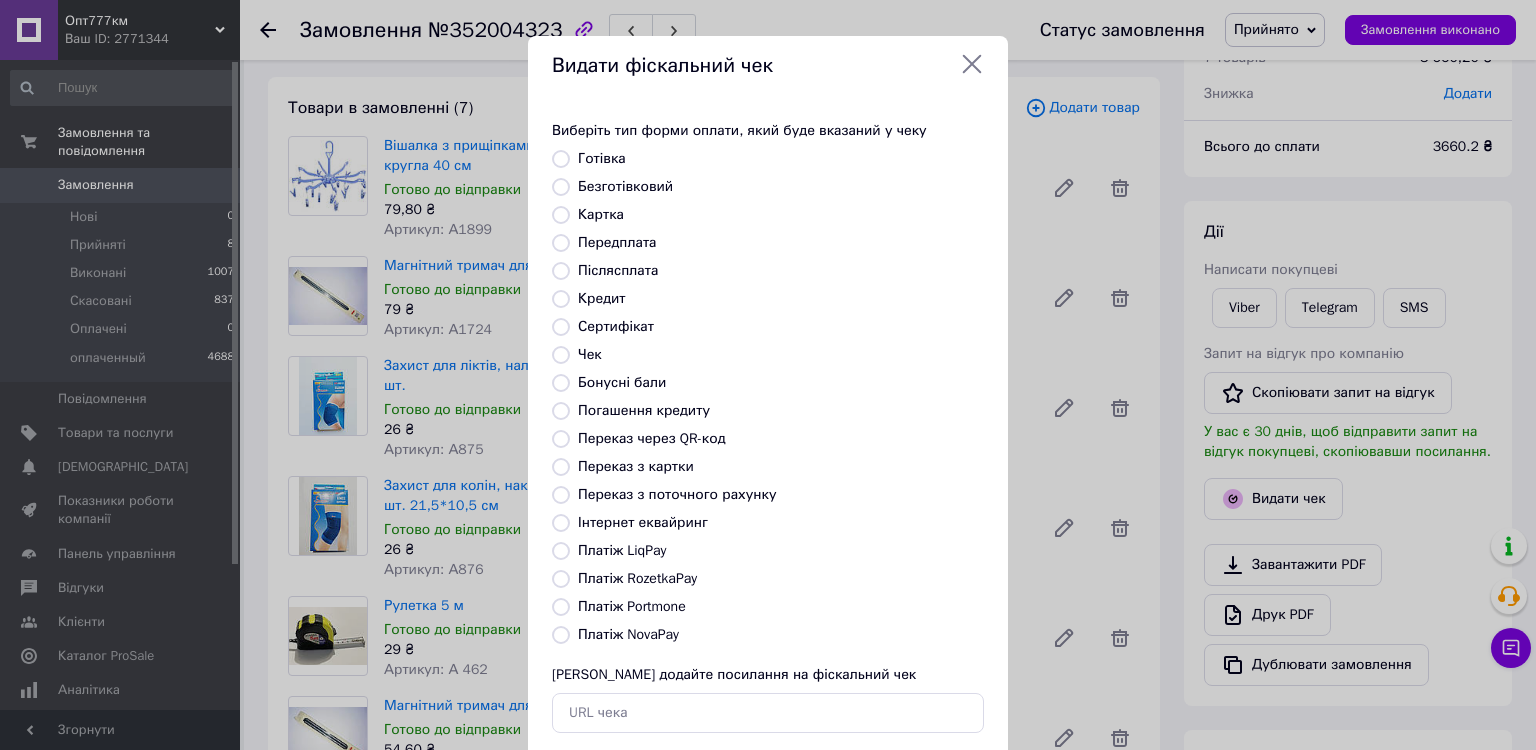 click on "Безготівковий" at bounding box center (561, 187) 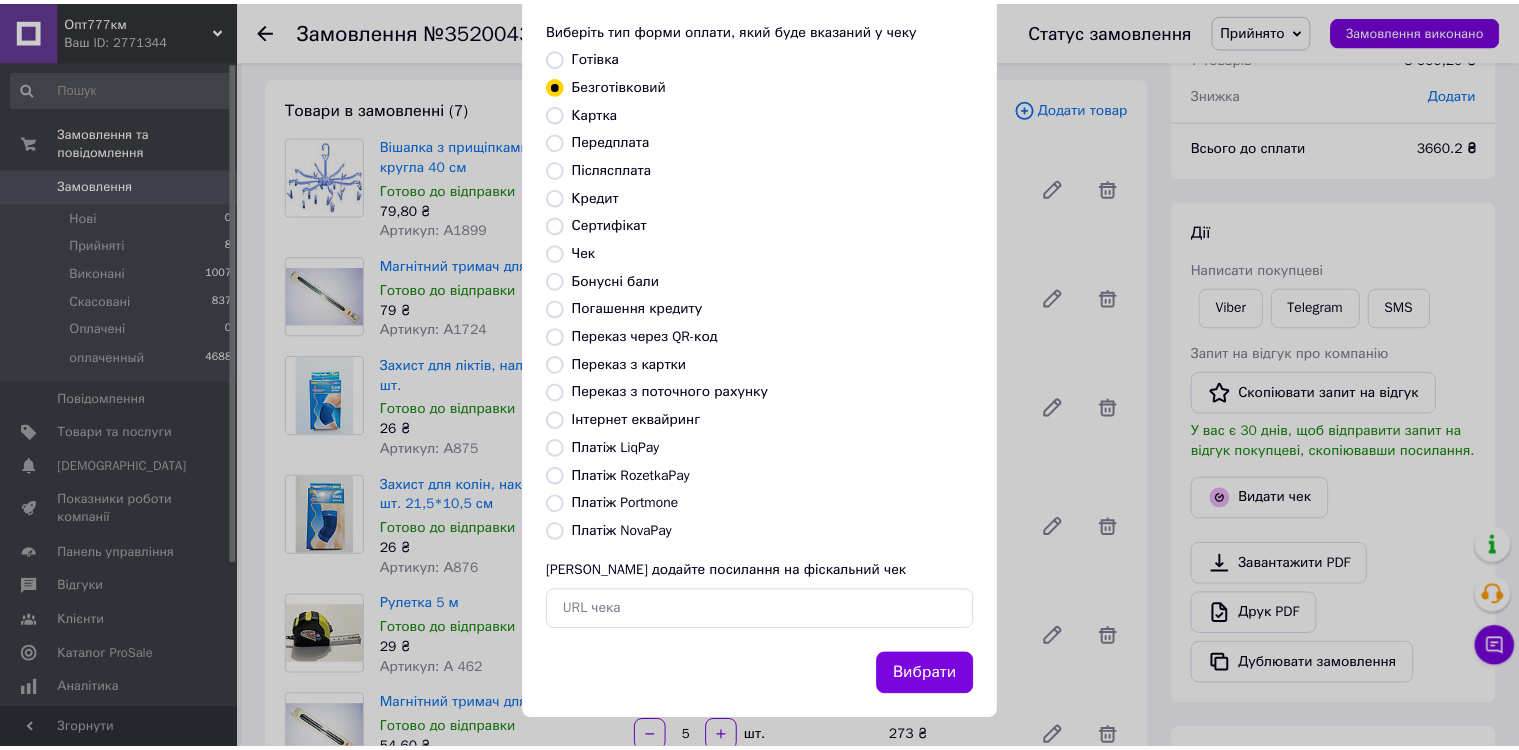 scroll, scrollTop: 109, scrollLeft: 0, axis: vertical 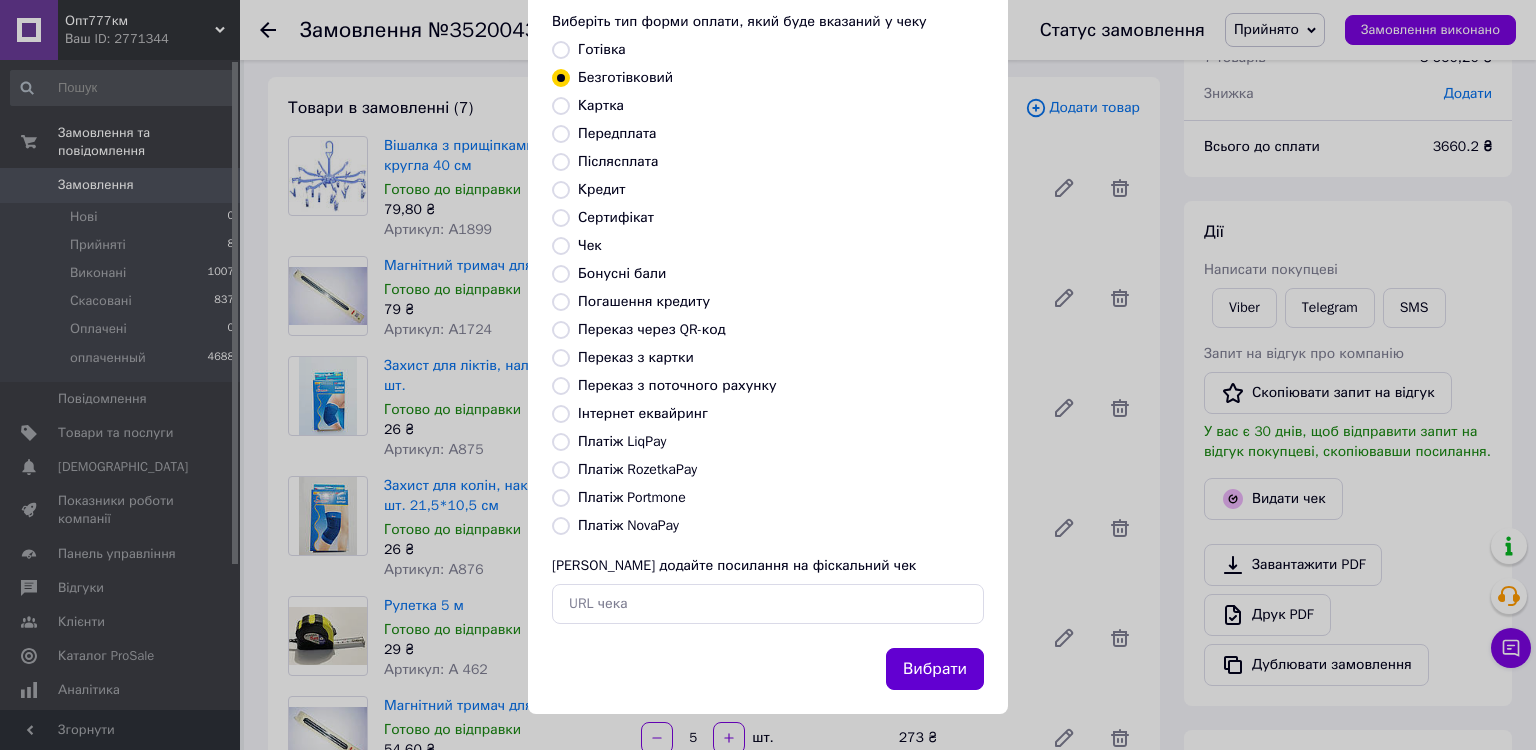 click on "Вибрати" at bounding box center [935, 669] 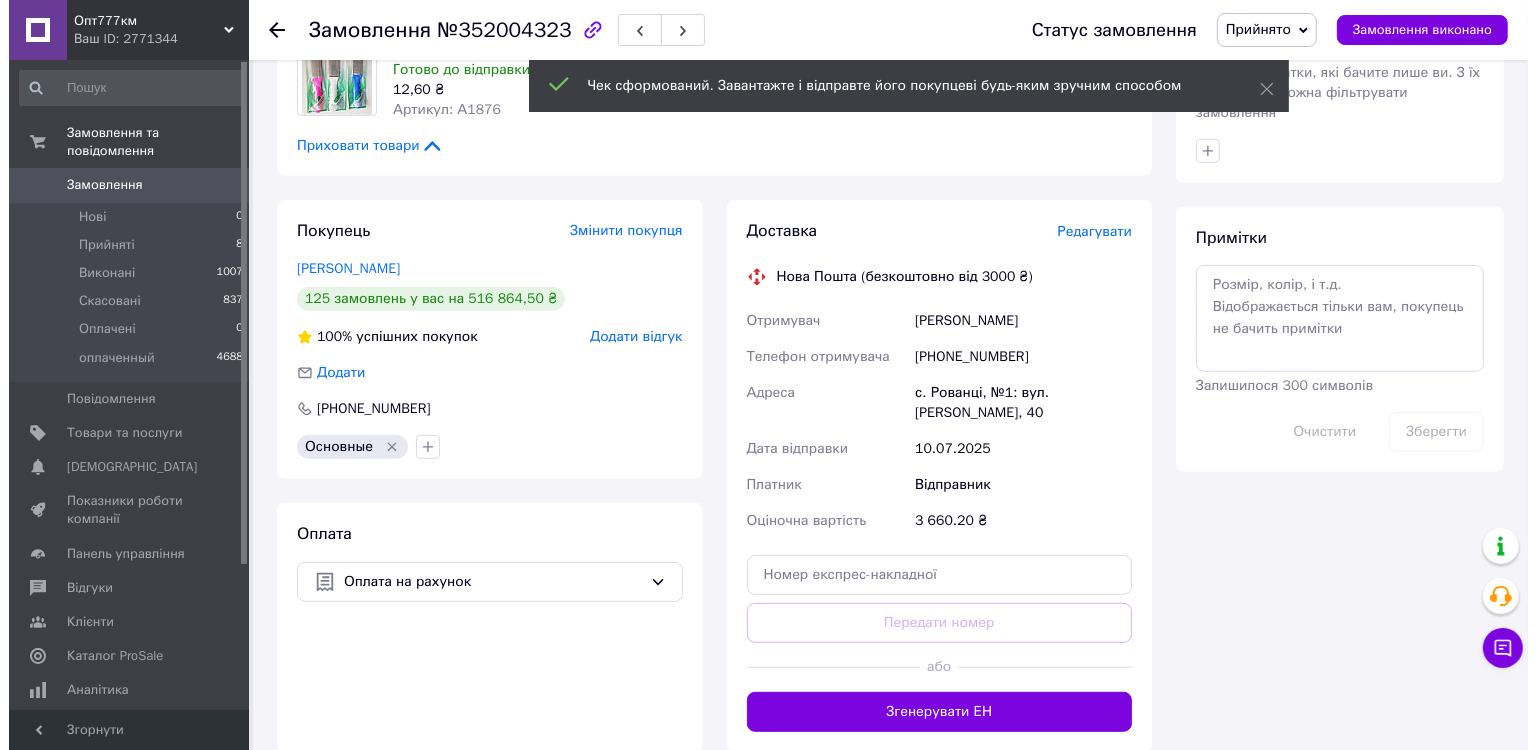 scroll, scrollTop: 895, scrollLeft: 0, axis: vertical 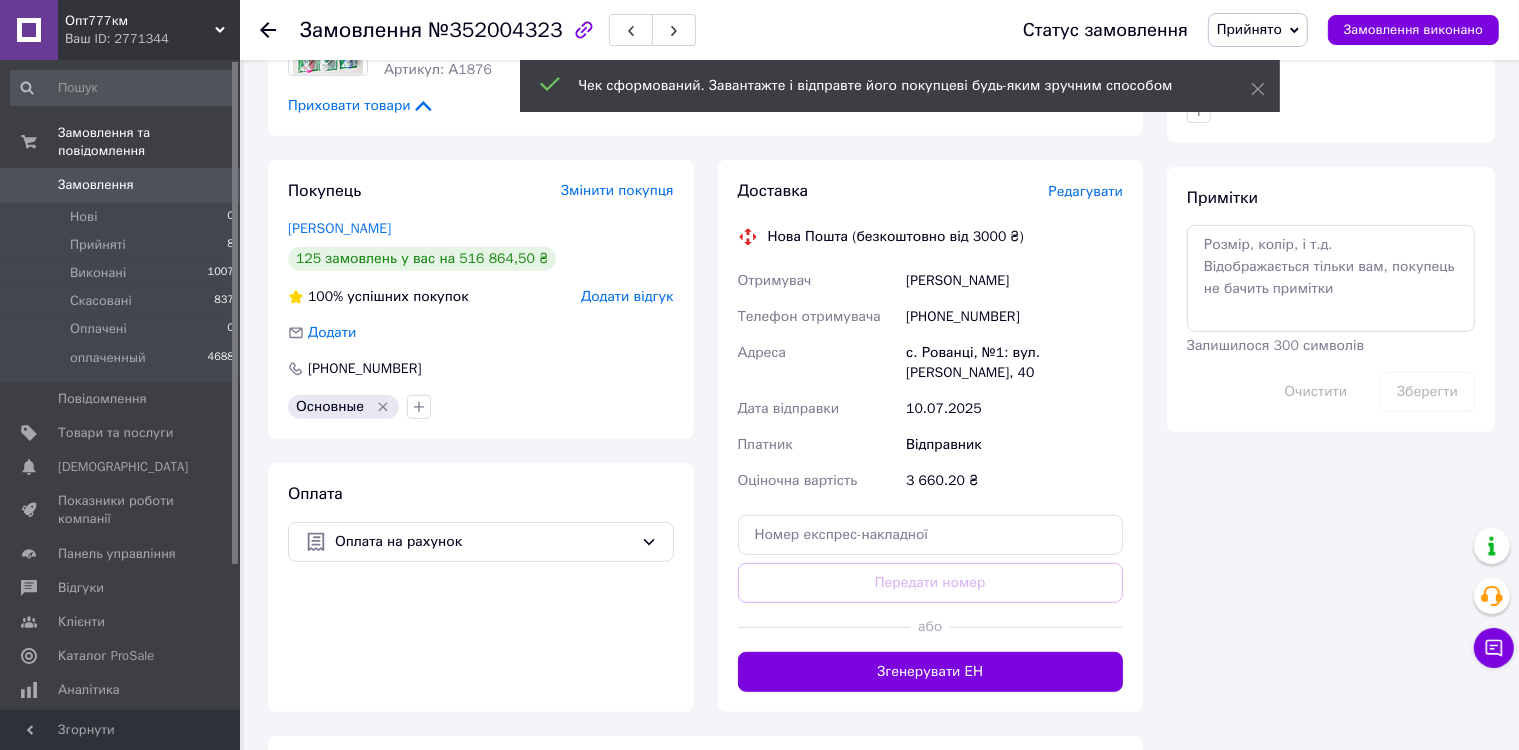 click on "Редагувати" at bounding box center [1086, 191] 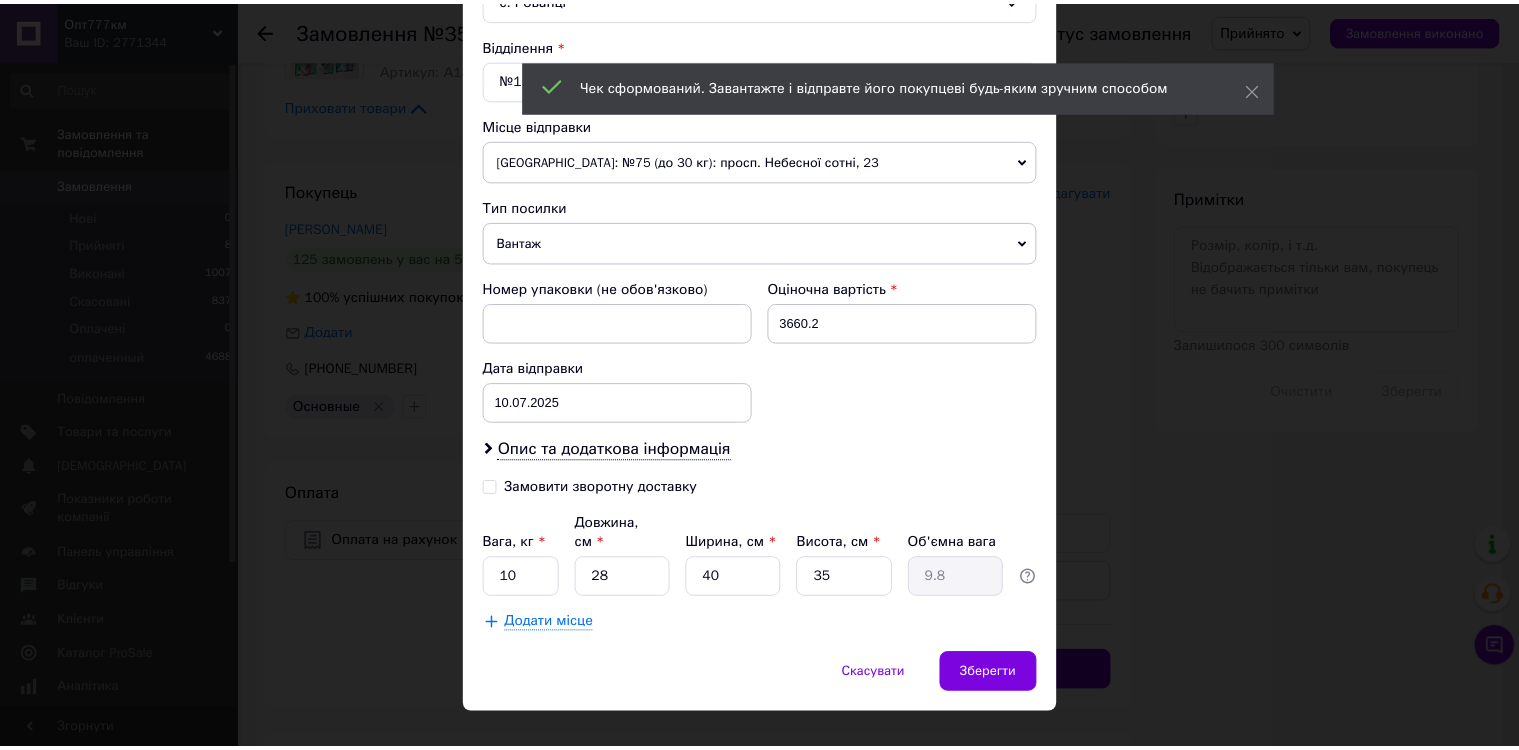 scroll, scrollTop: 614, scrollLeft: 0, axis: vertical 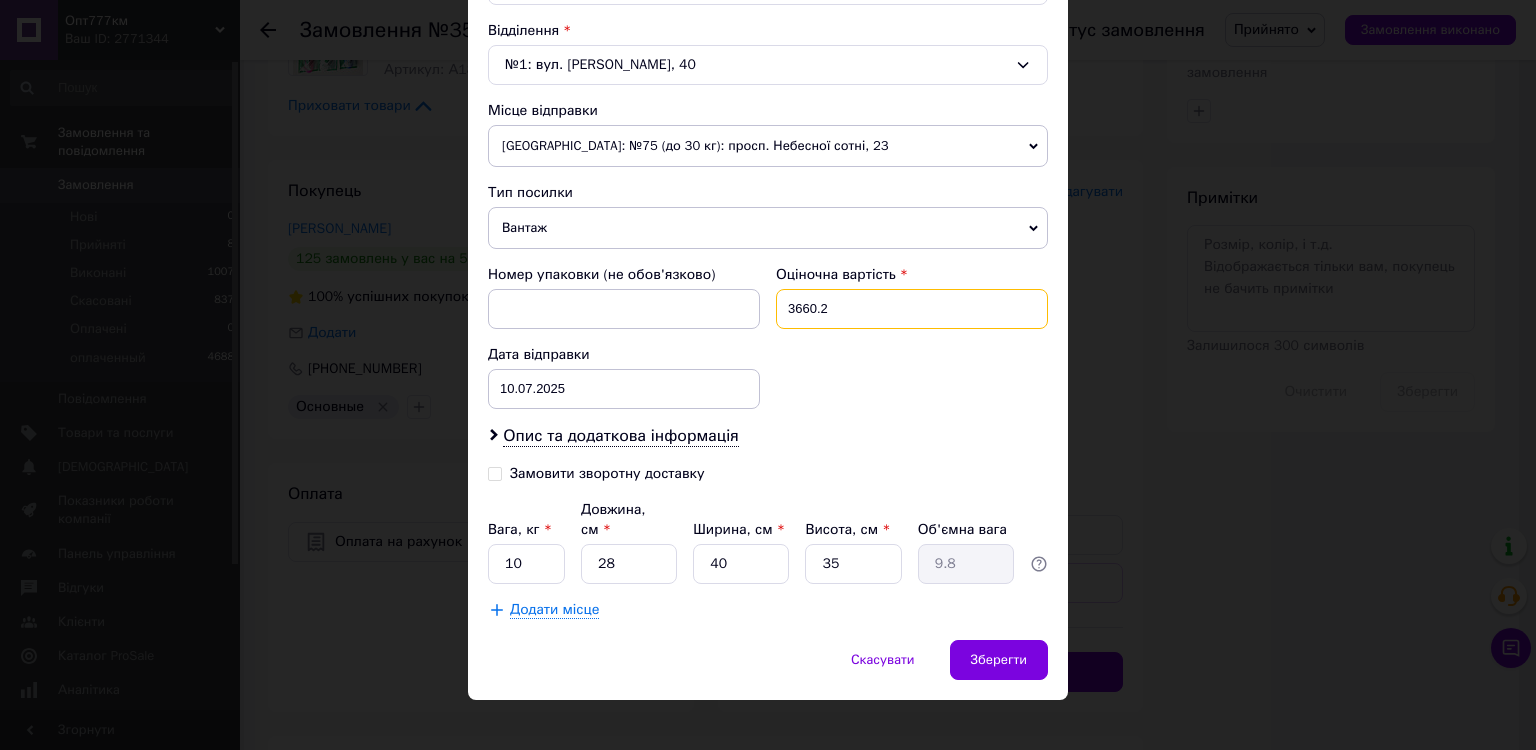 click on "3660.2" at bounding box center [912, 309] 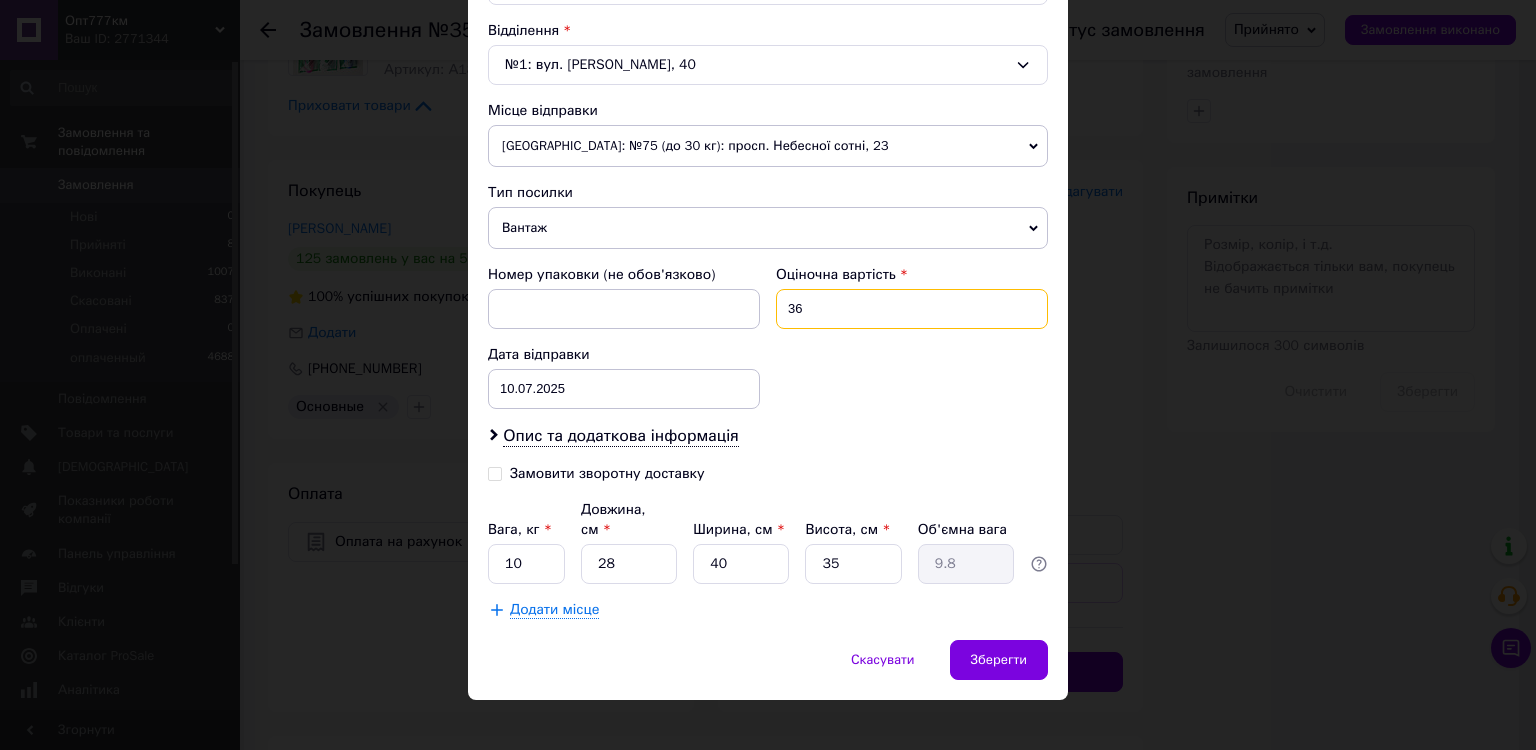 type on "3" 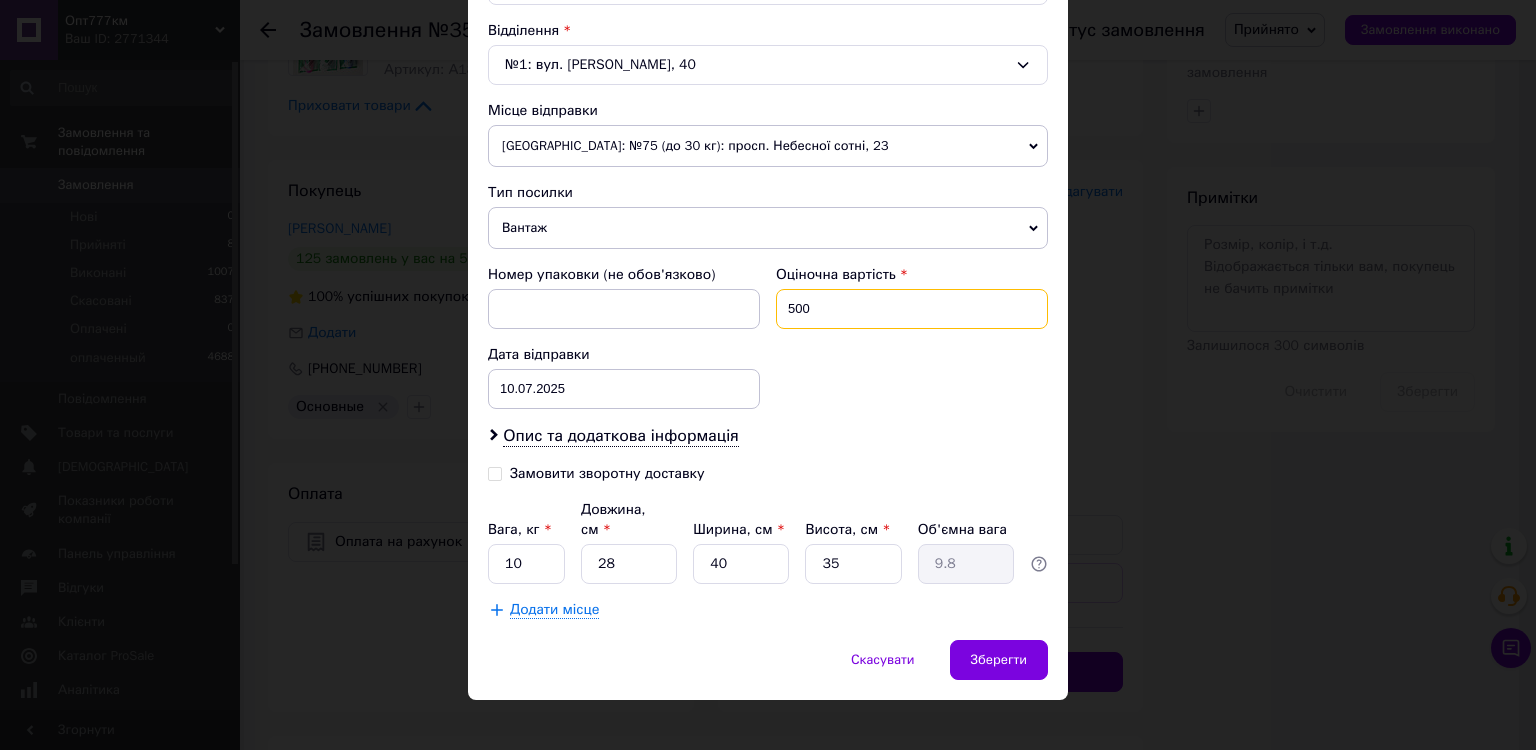 type on "500" 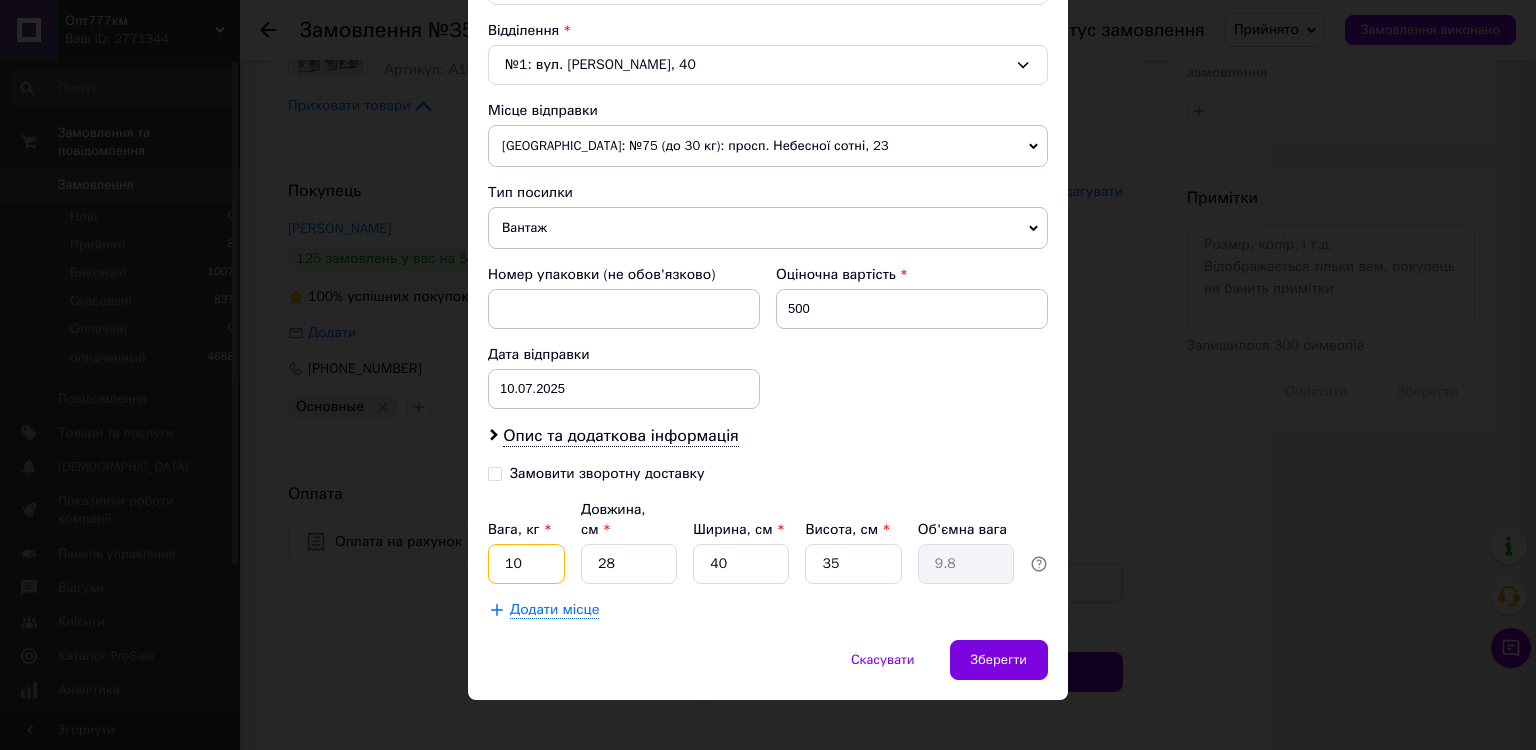 click on "10" at bounding box center [526, 564] 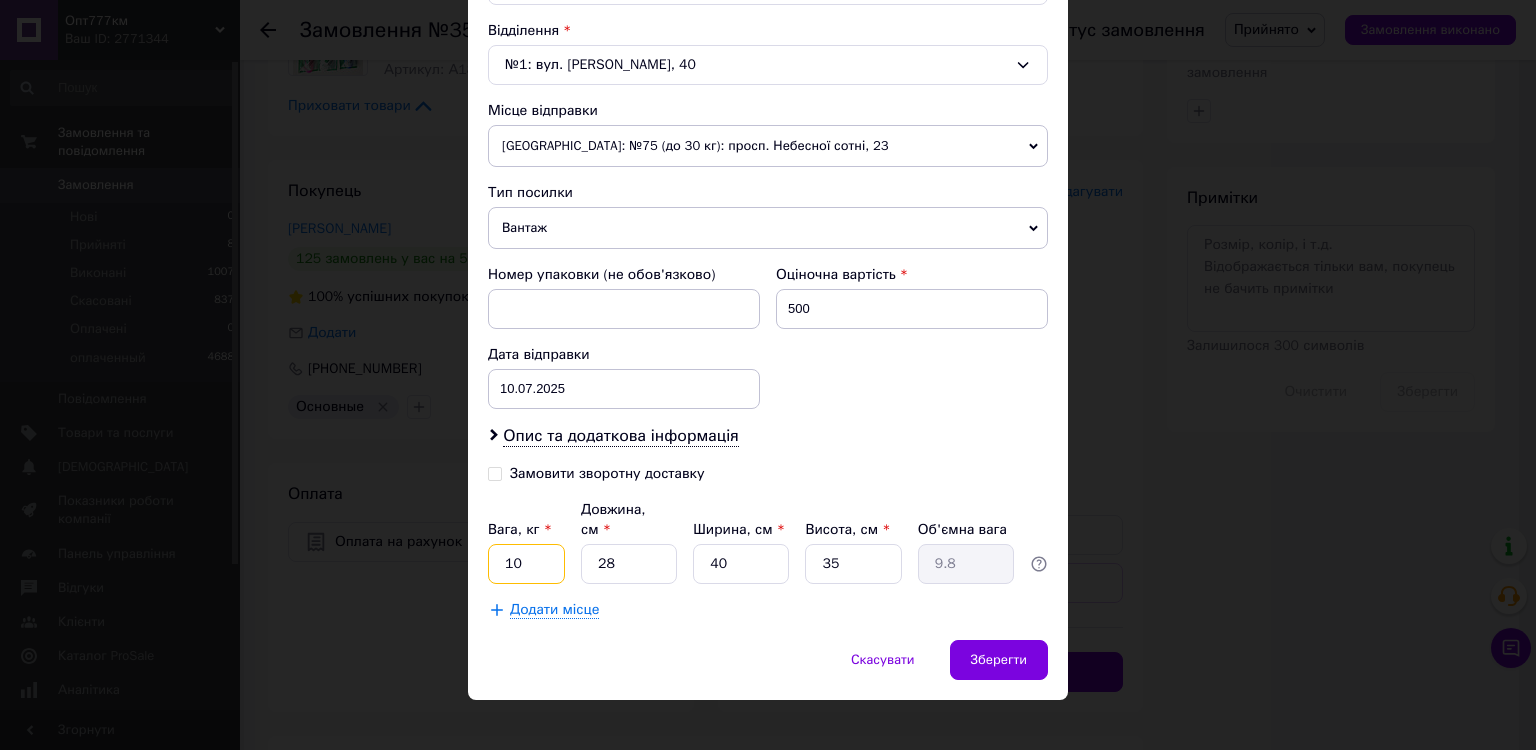 click on "10" at bounding box center (526, 564) 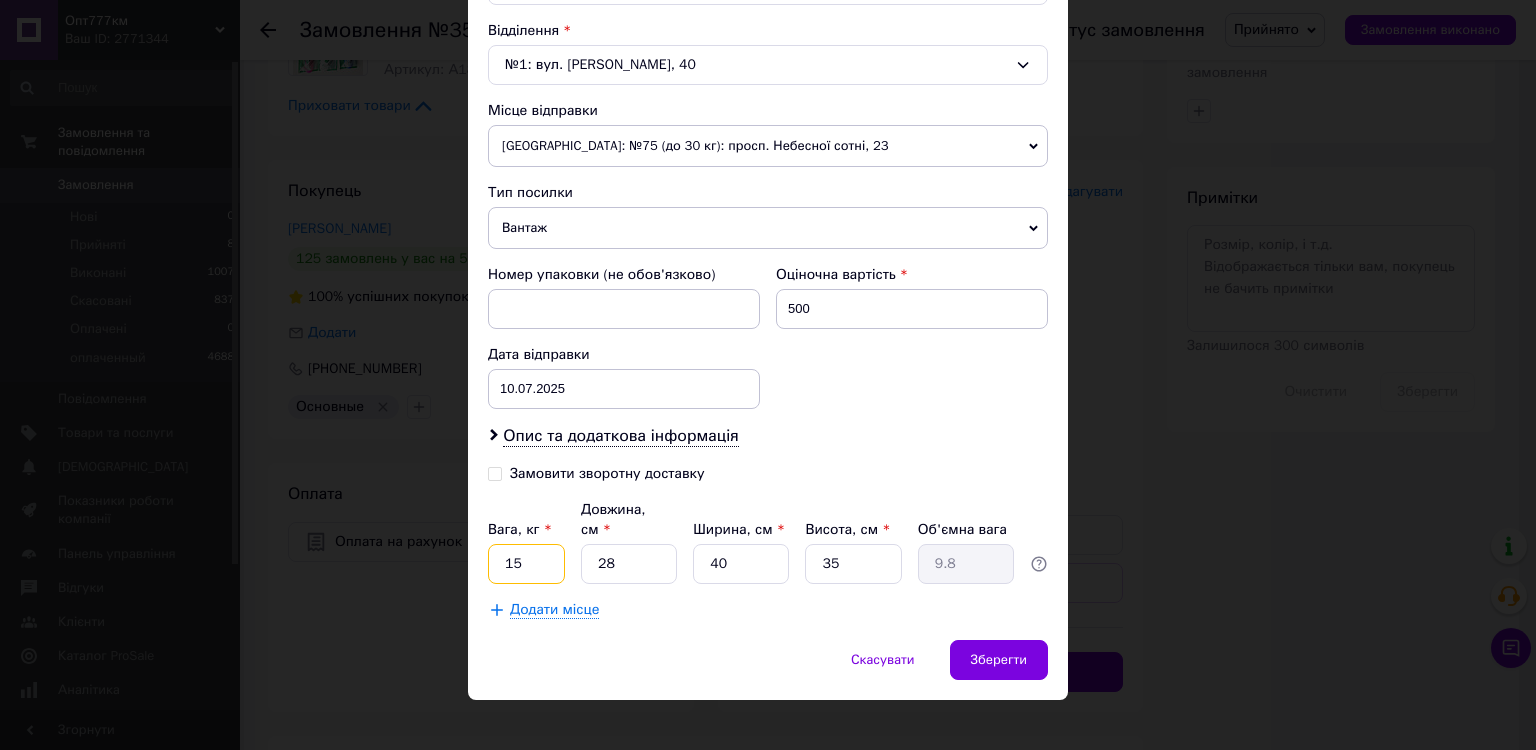type on "15" 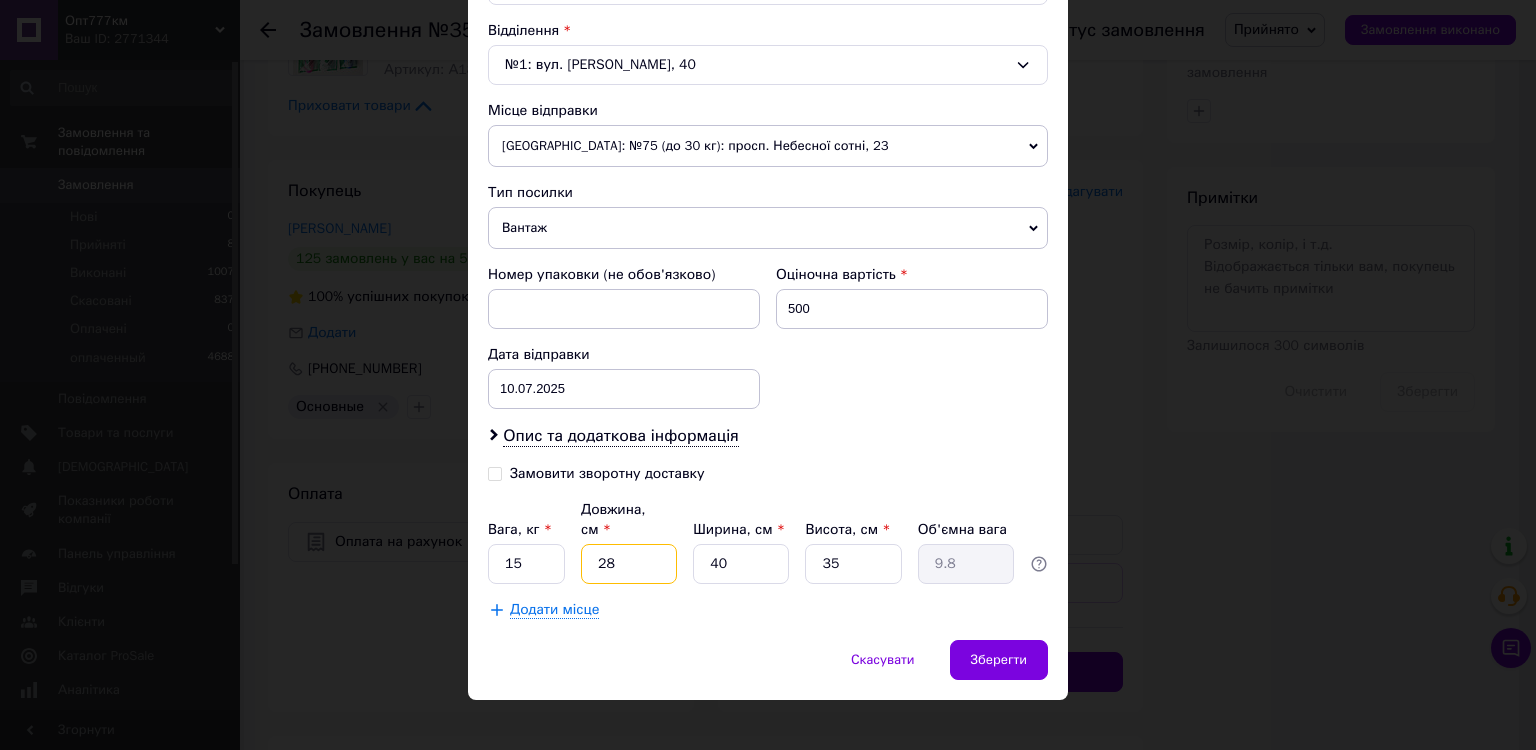 click on "28" at bounding box center [629, 564] 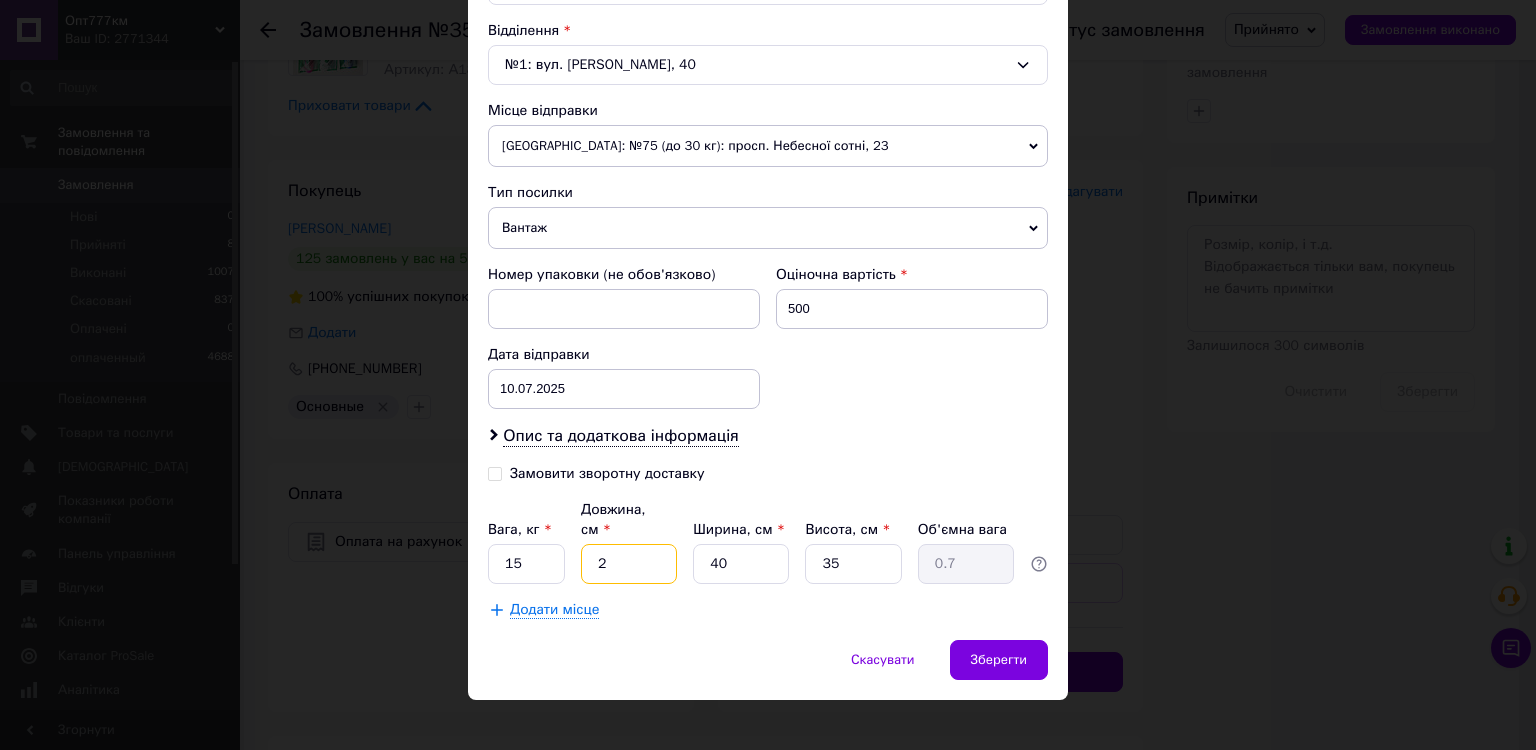 type 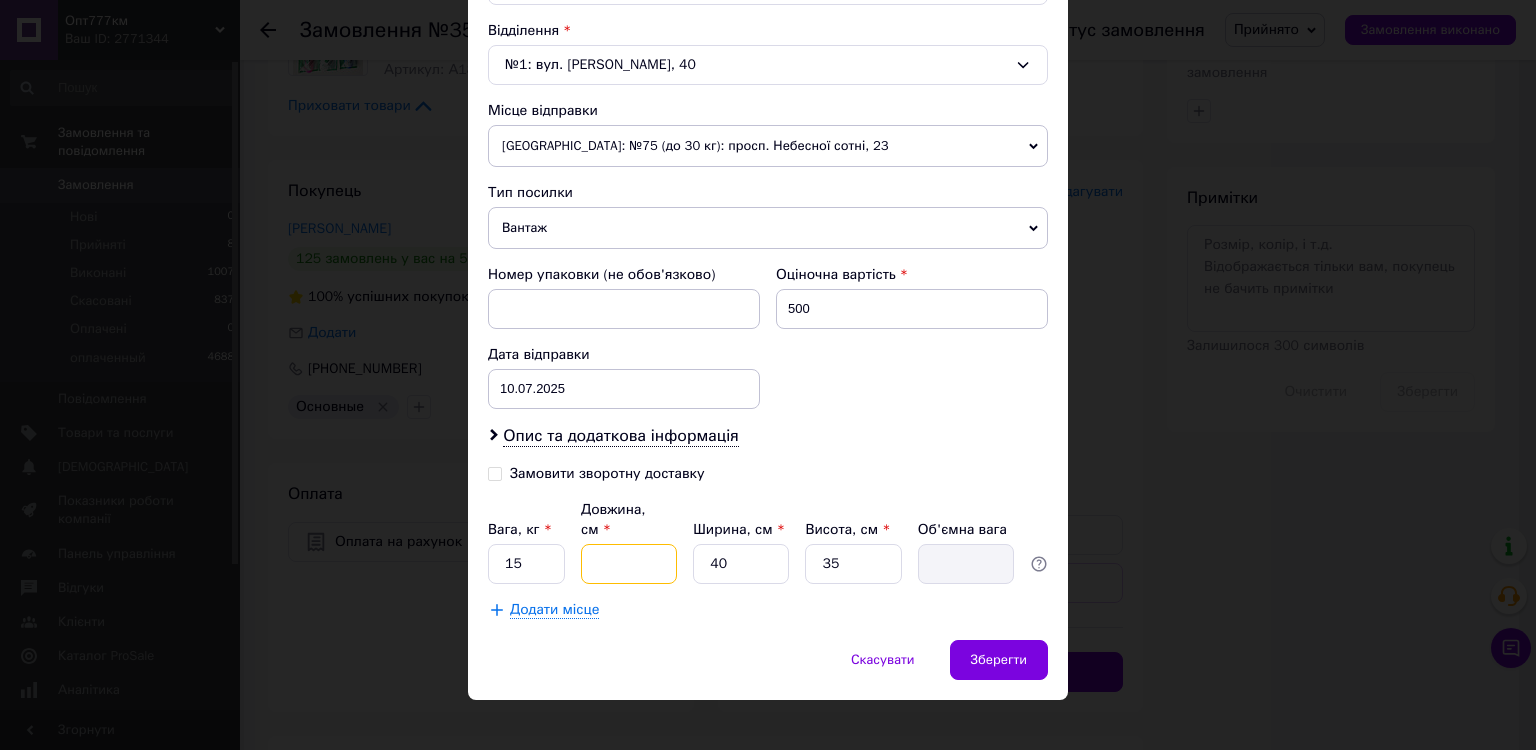 type on "5" 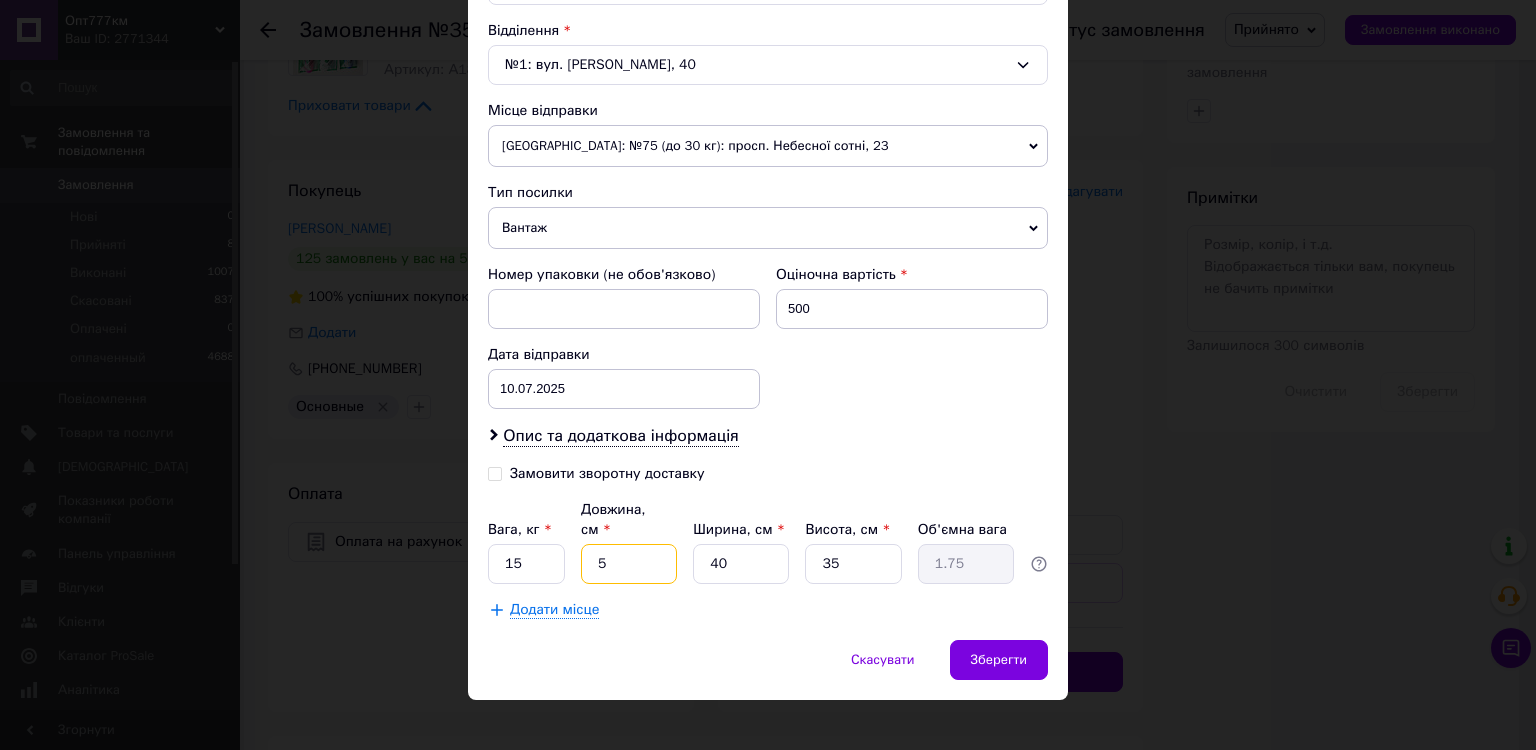 type on "54" 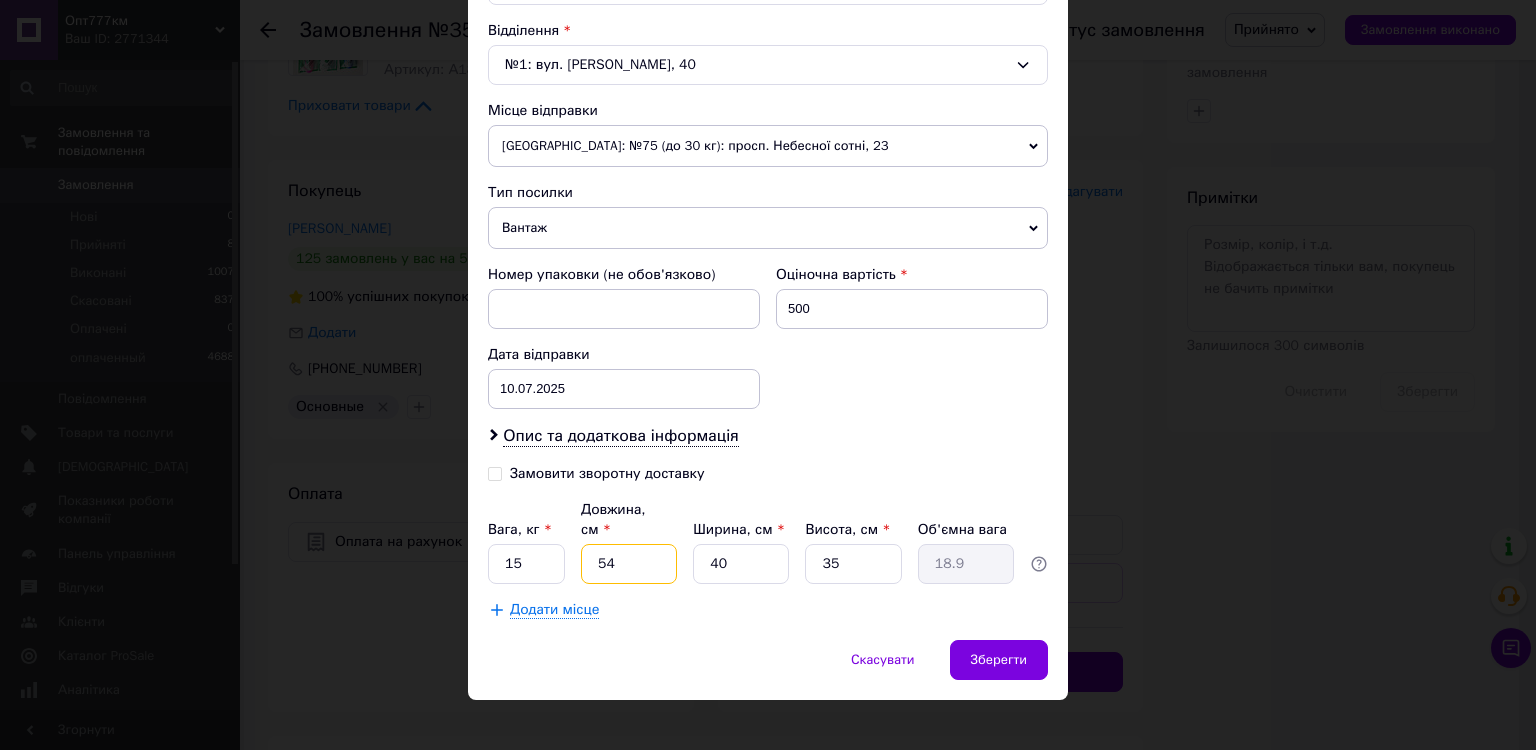 type on "54" 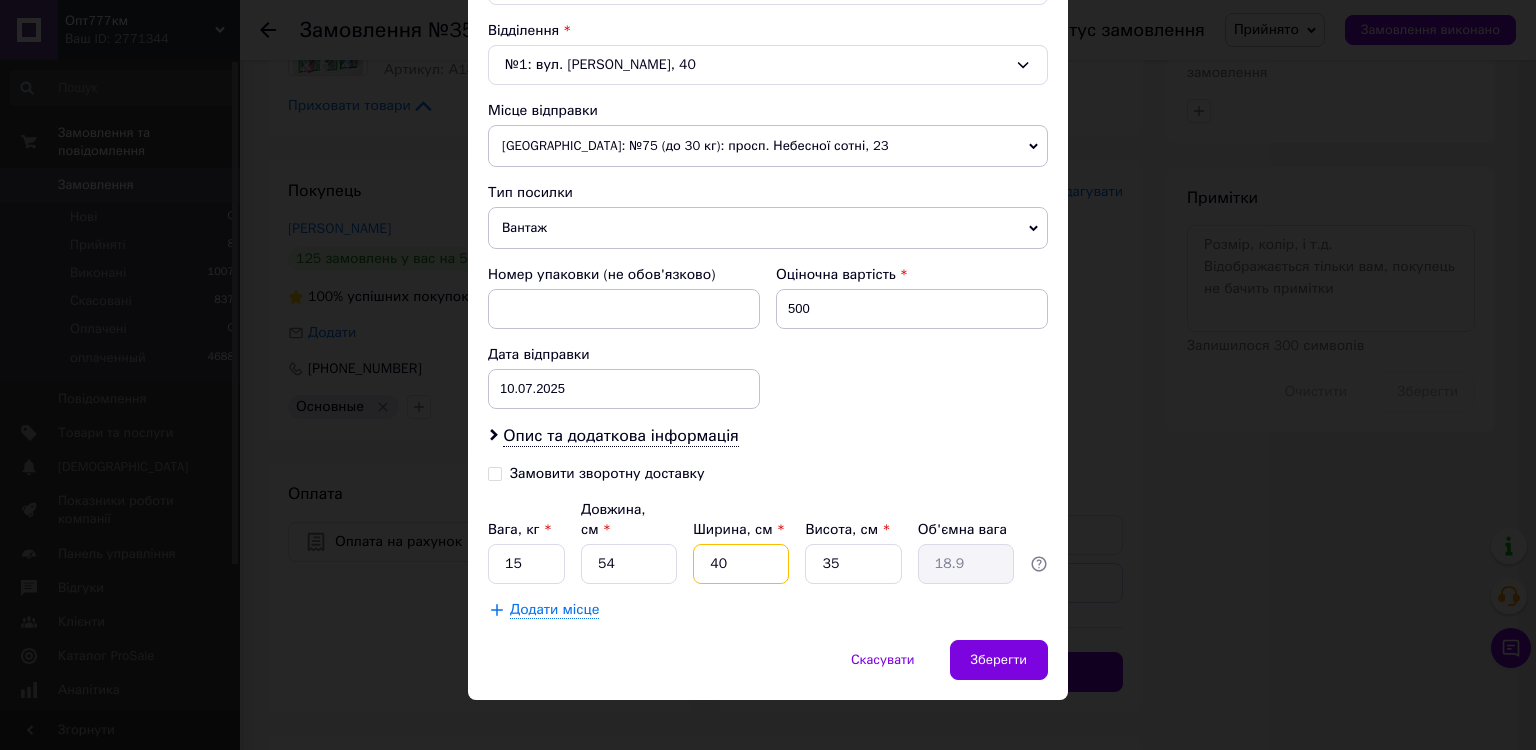 click on "40" at bounding box center (741, 564) 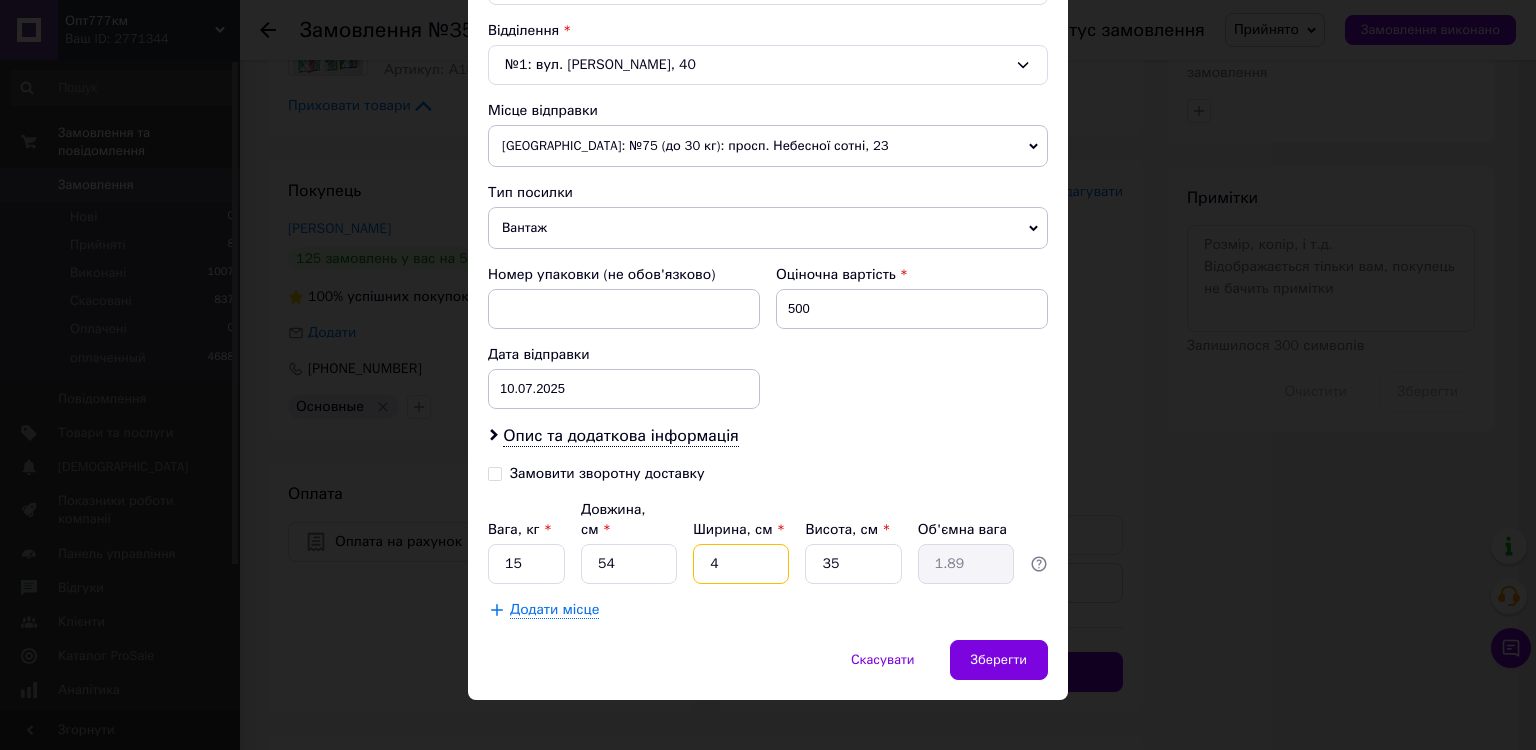 type on "41" 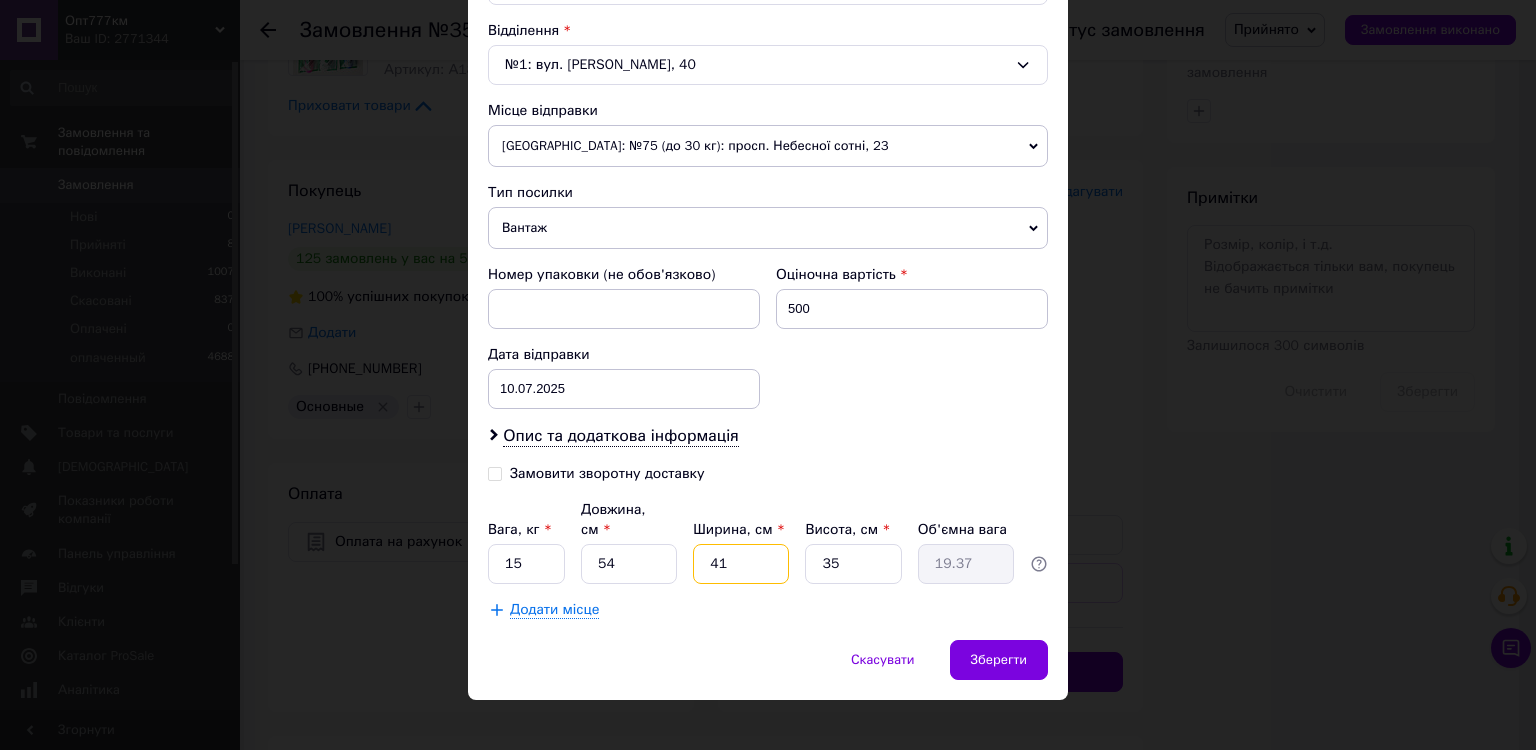 type on "41" 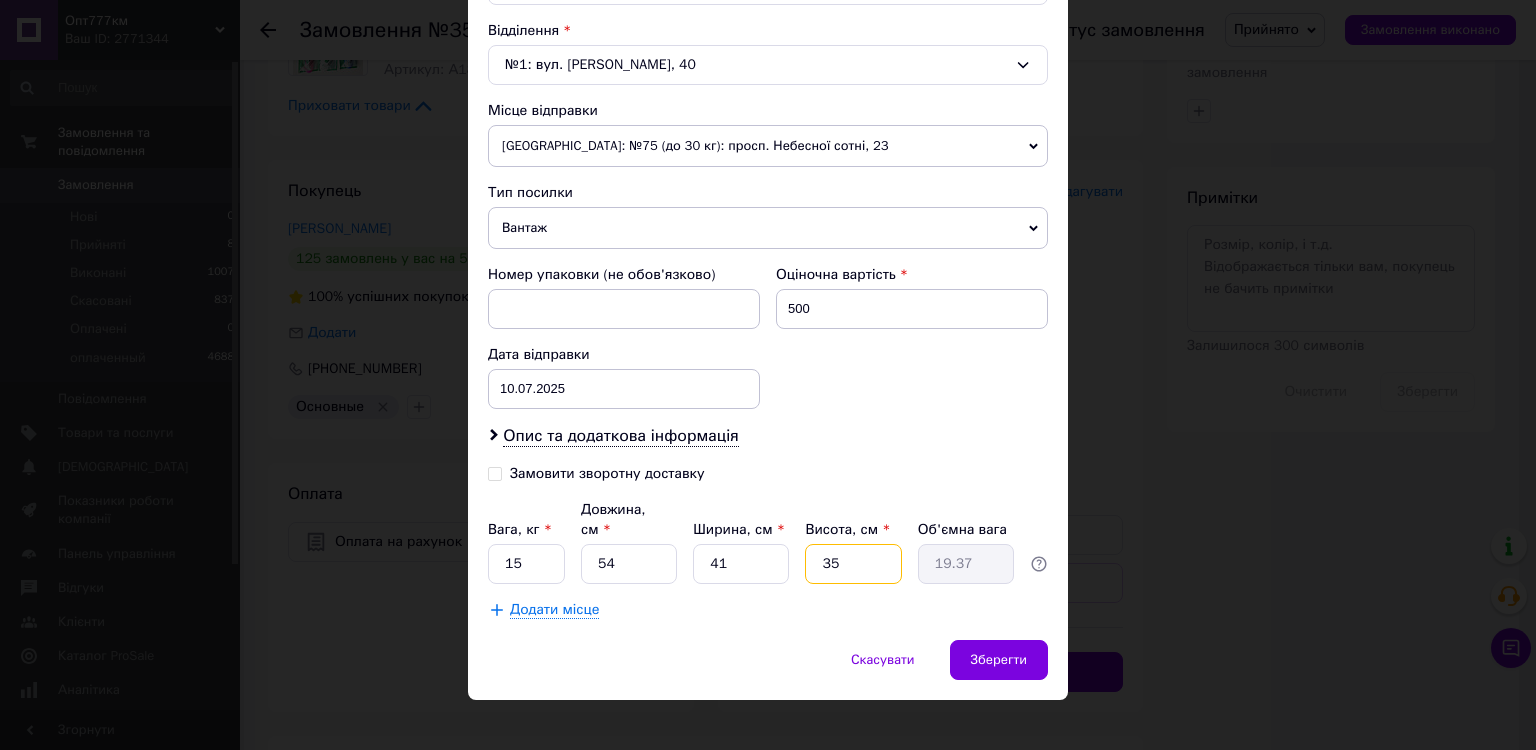 click on "35" at bounding box center [853, 564] 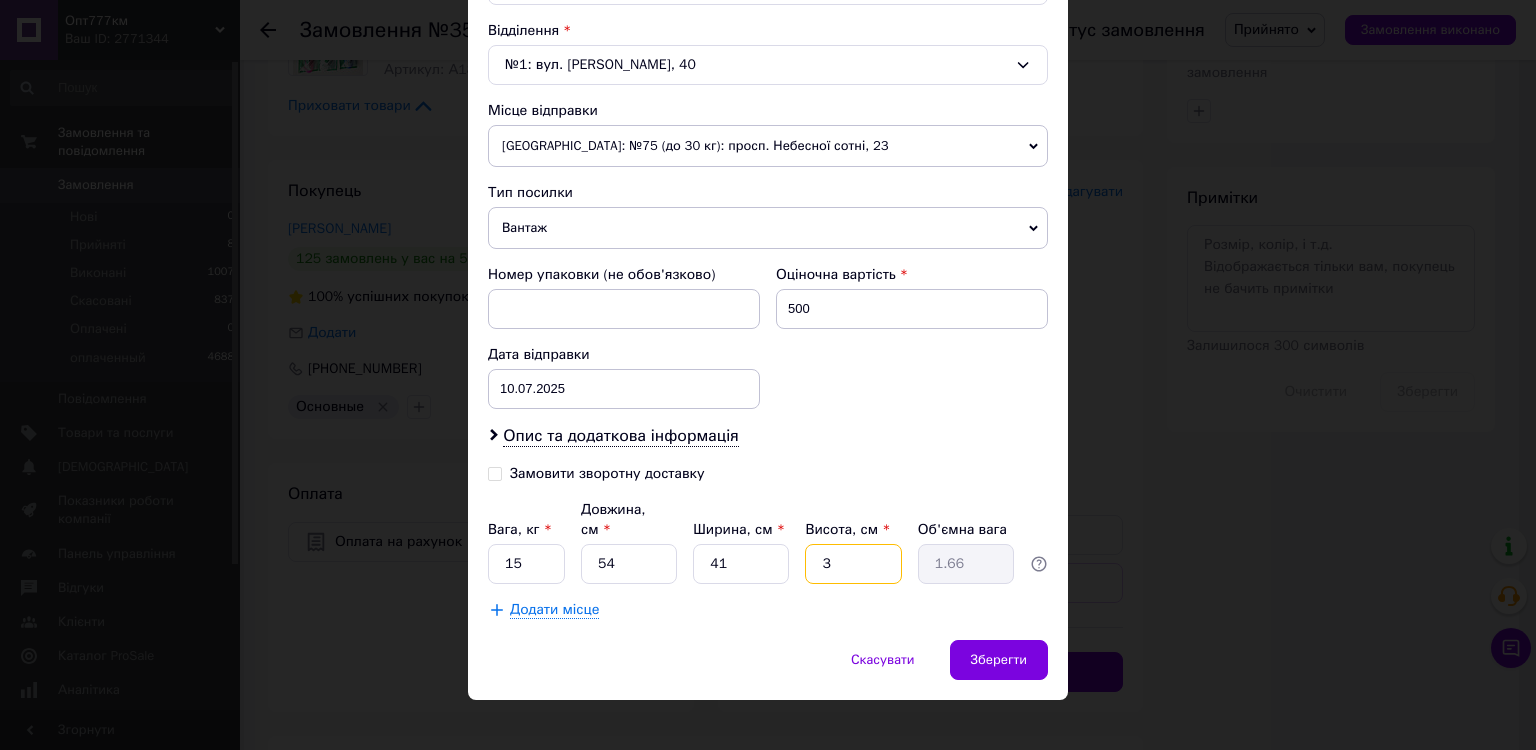 type 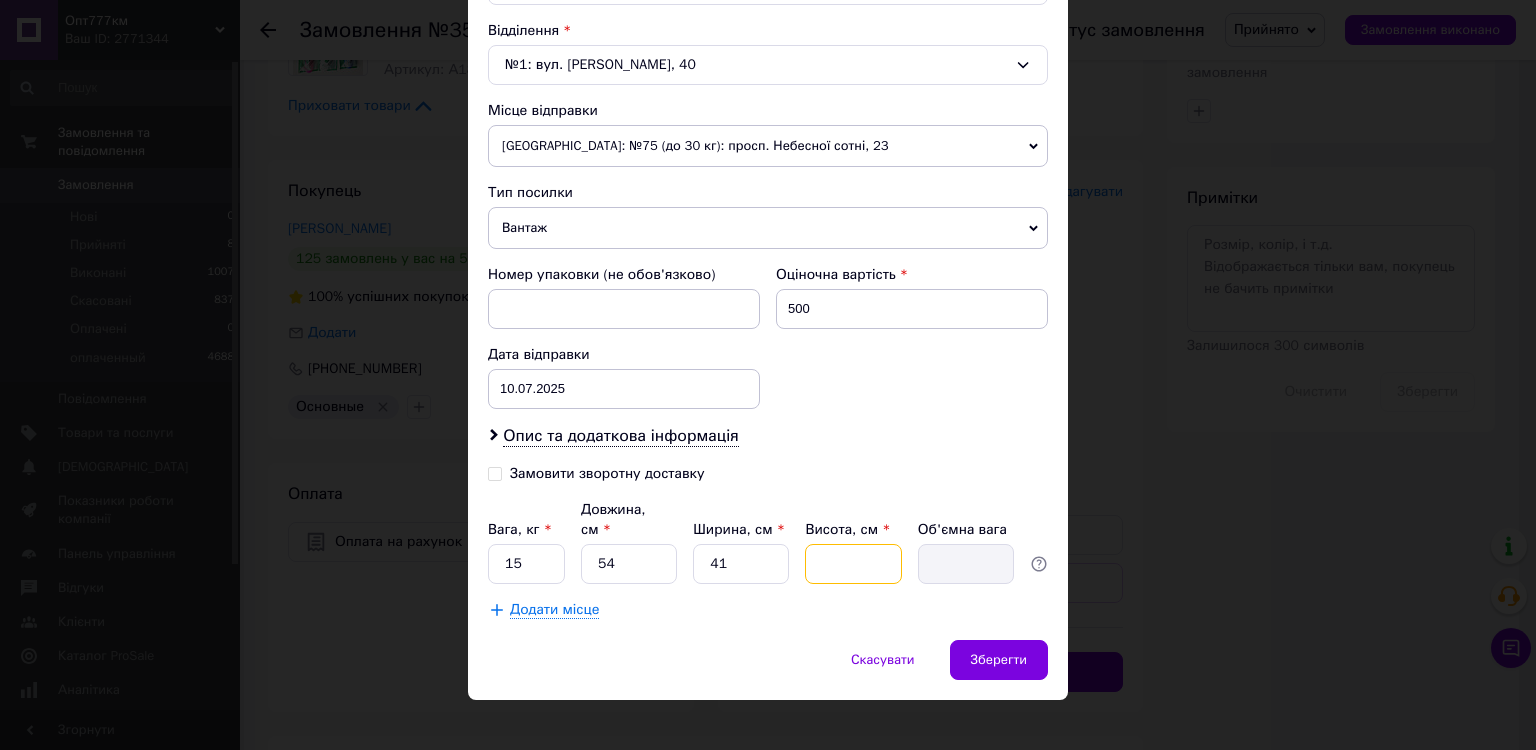 type on "2" 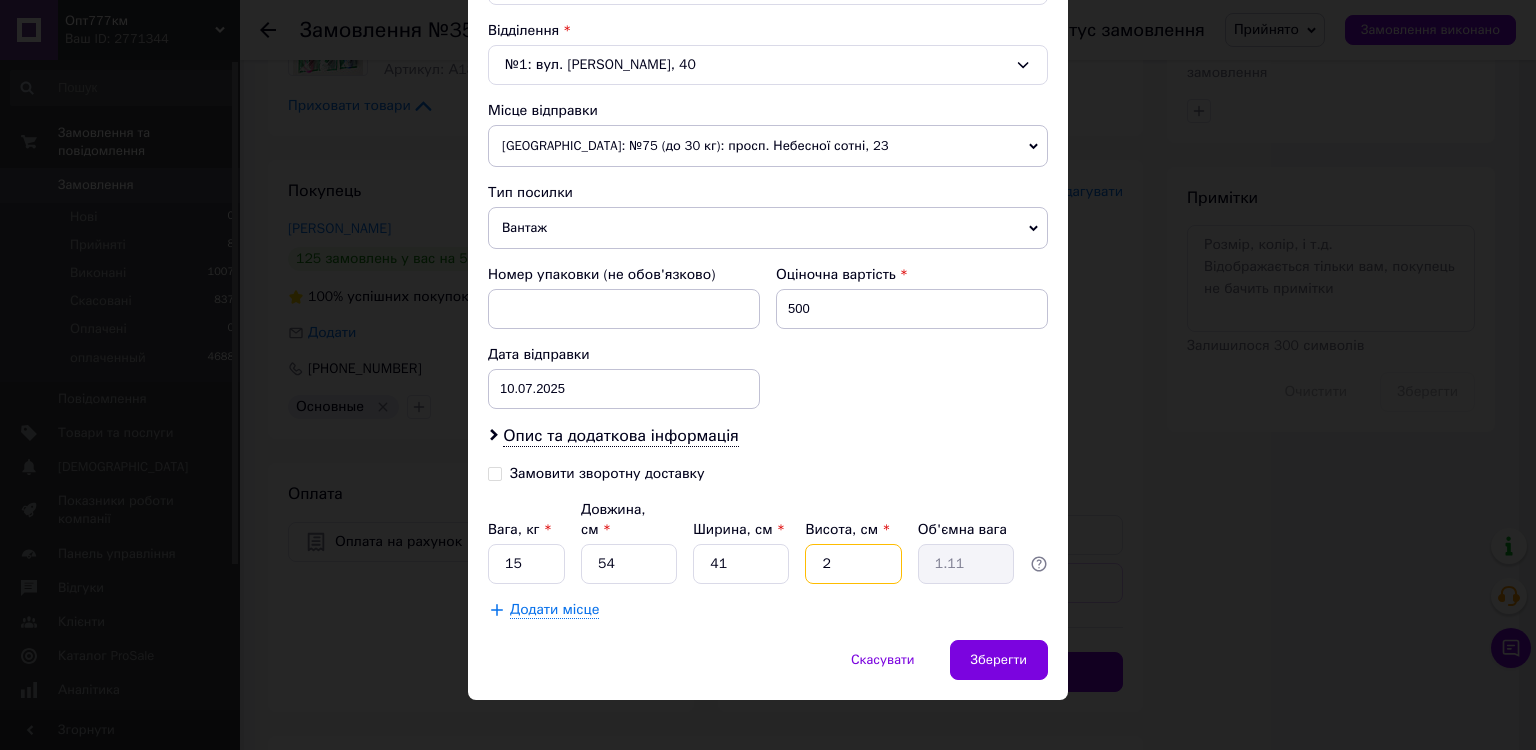 type on "26" 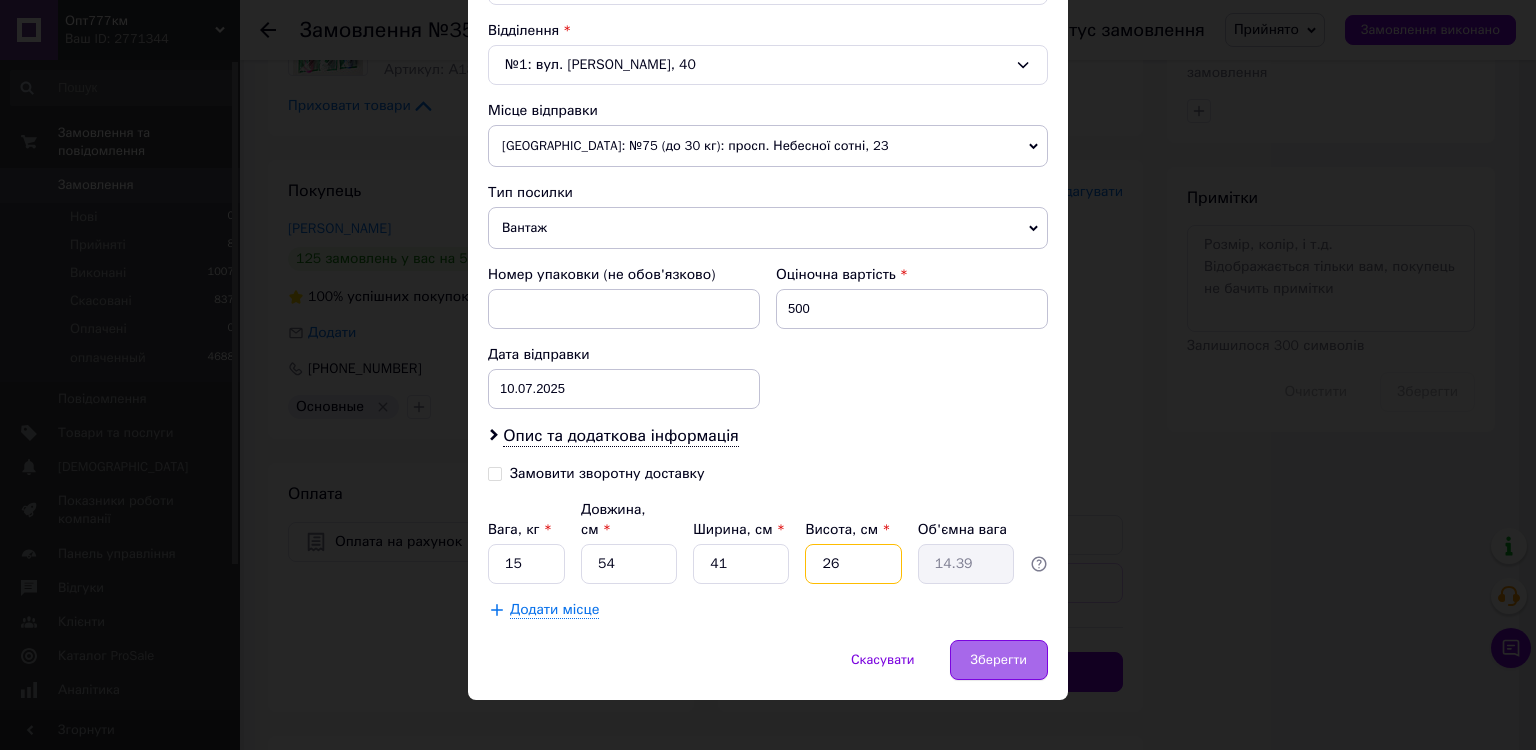 type on "26" 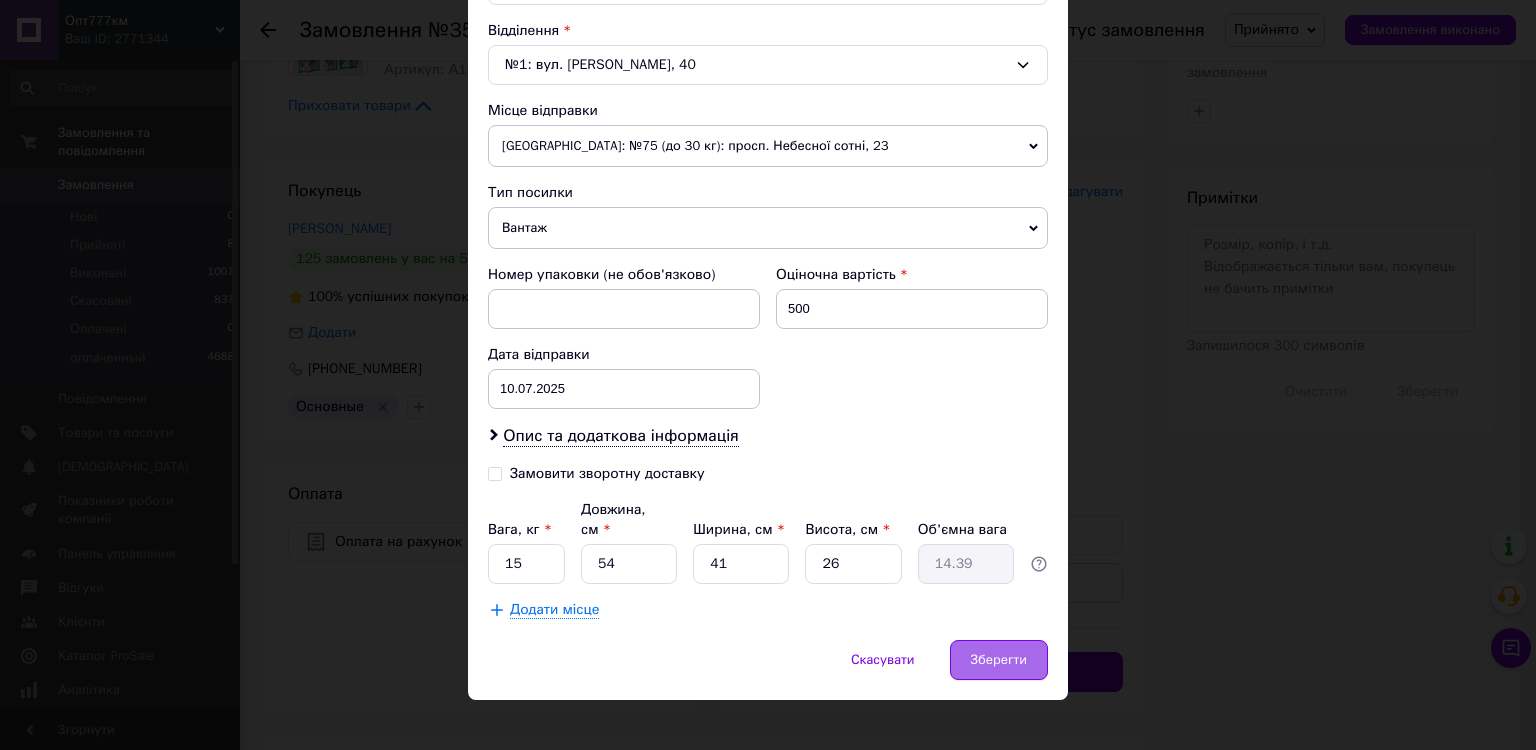 click on "Зберегти" at bounding box center [999, 660] 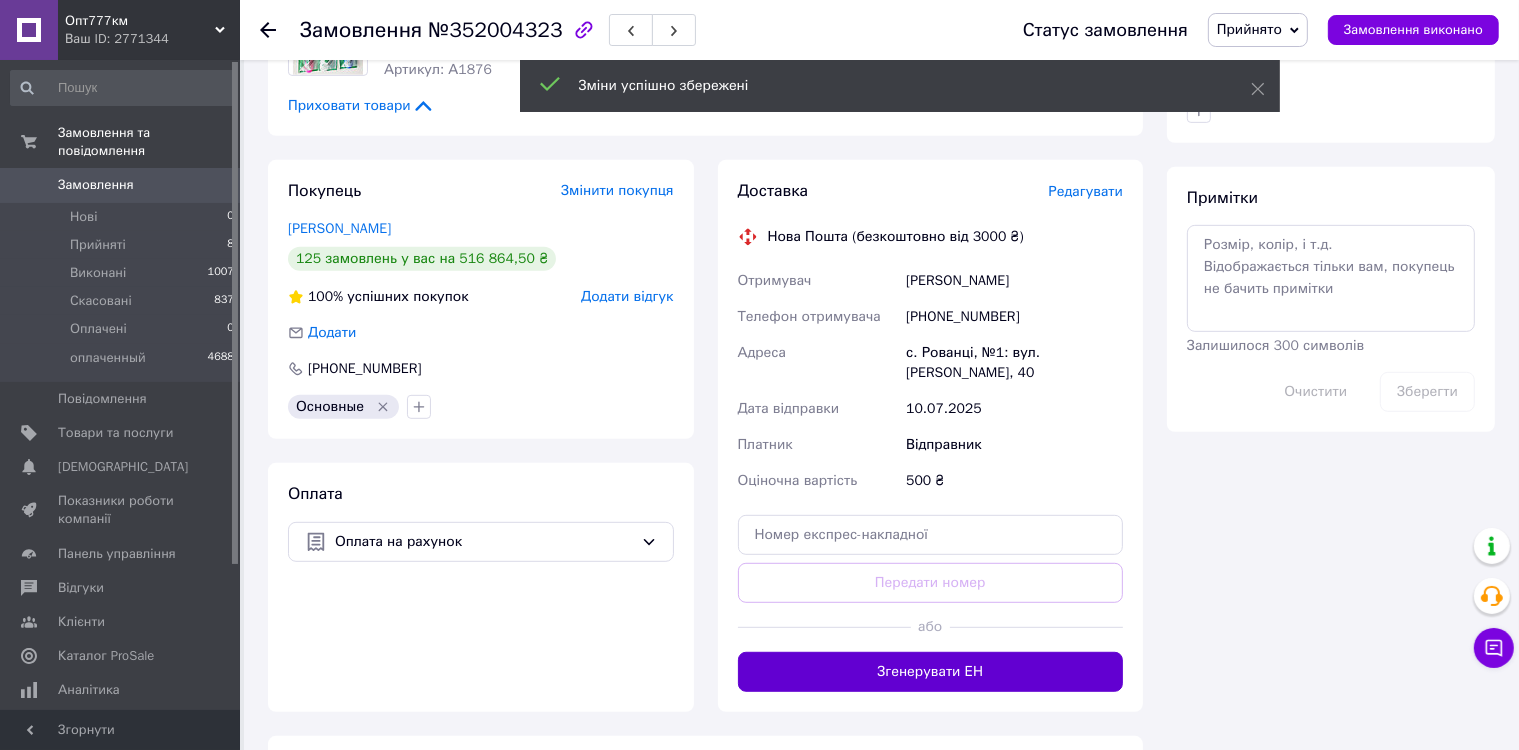 click on "Згенерувати ЕН" at bounding box center [931, 672] 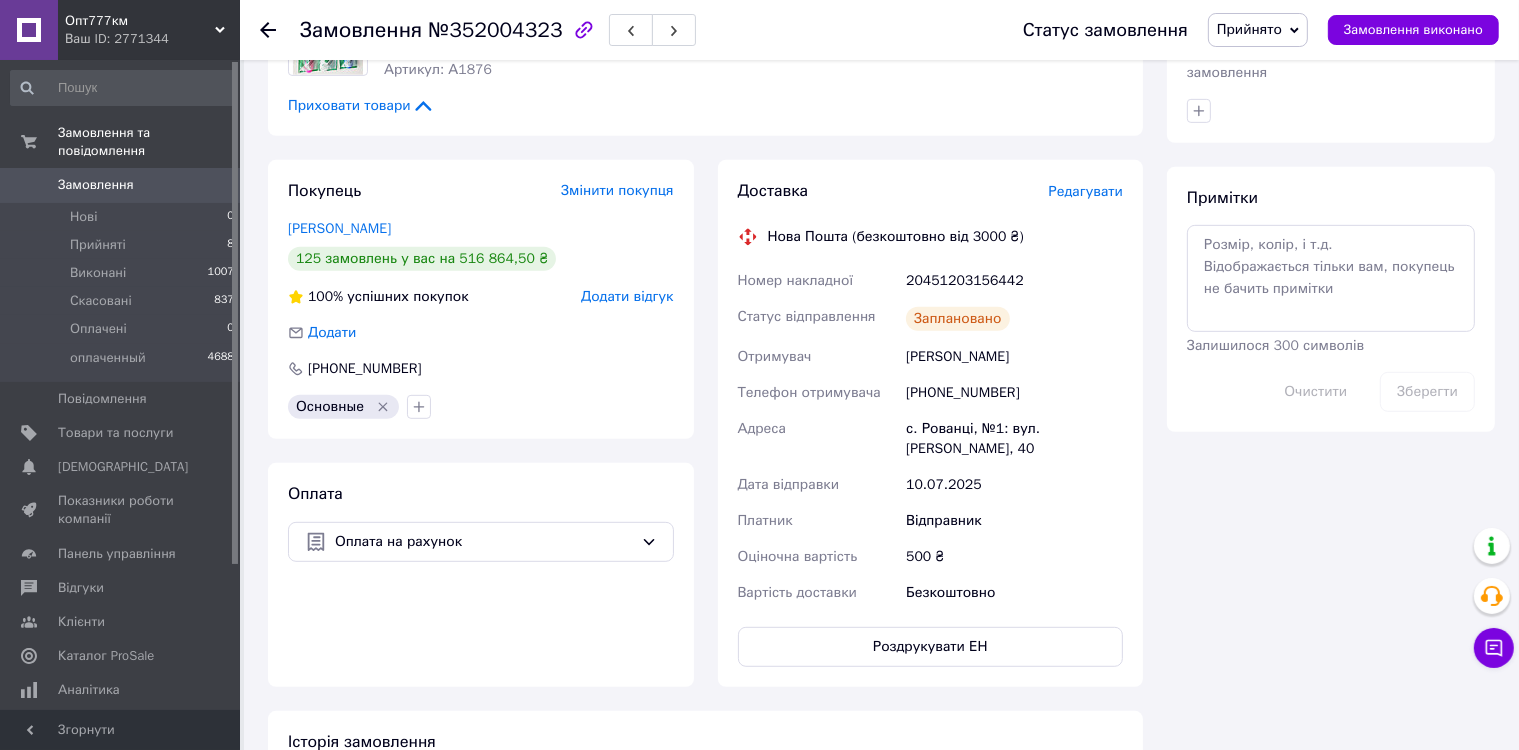 click 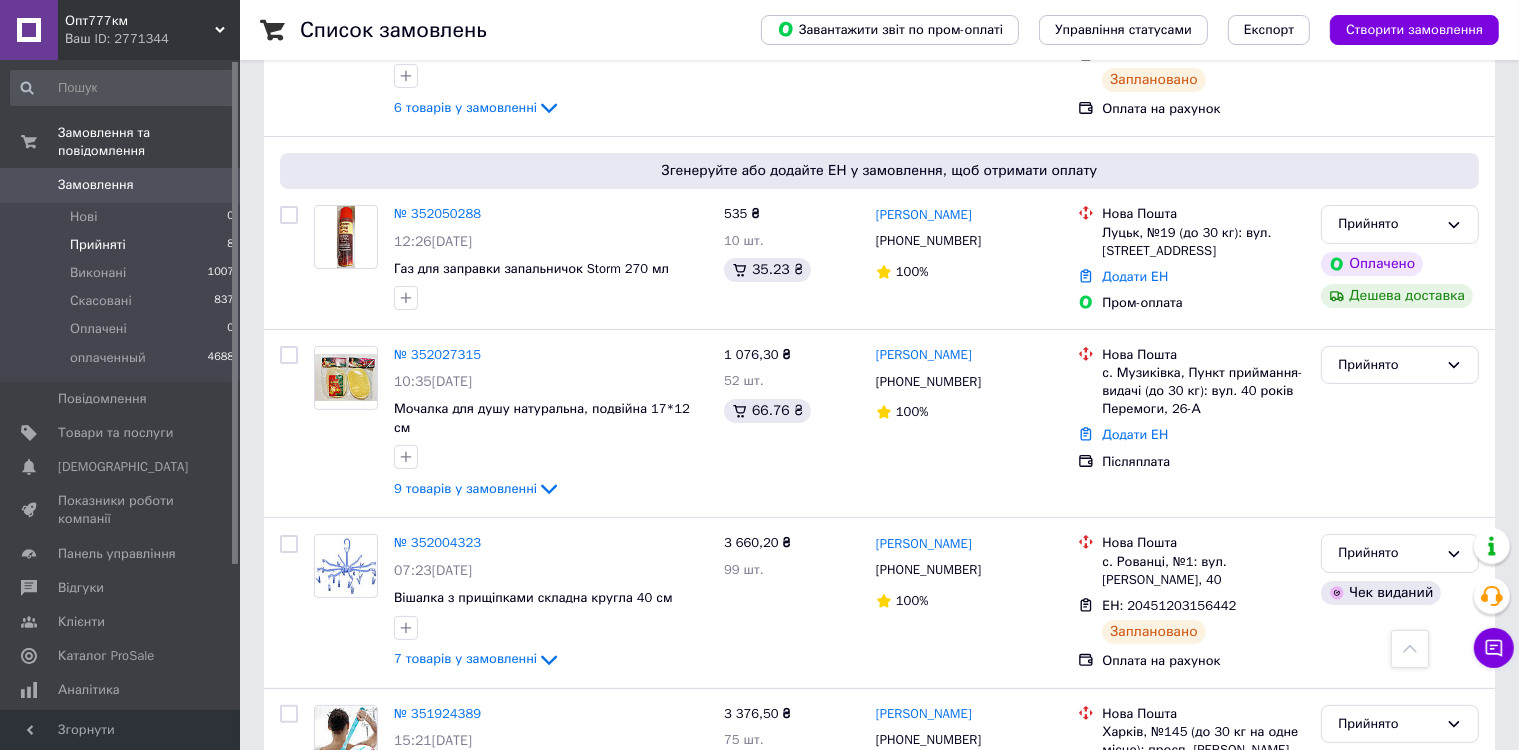 scroll, scrollTop: 295, scrollLeft: 0, axis: vertical 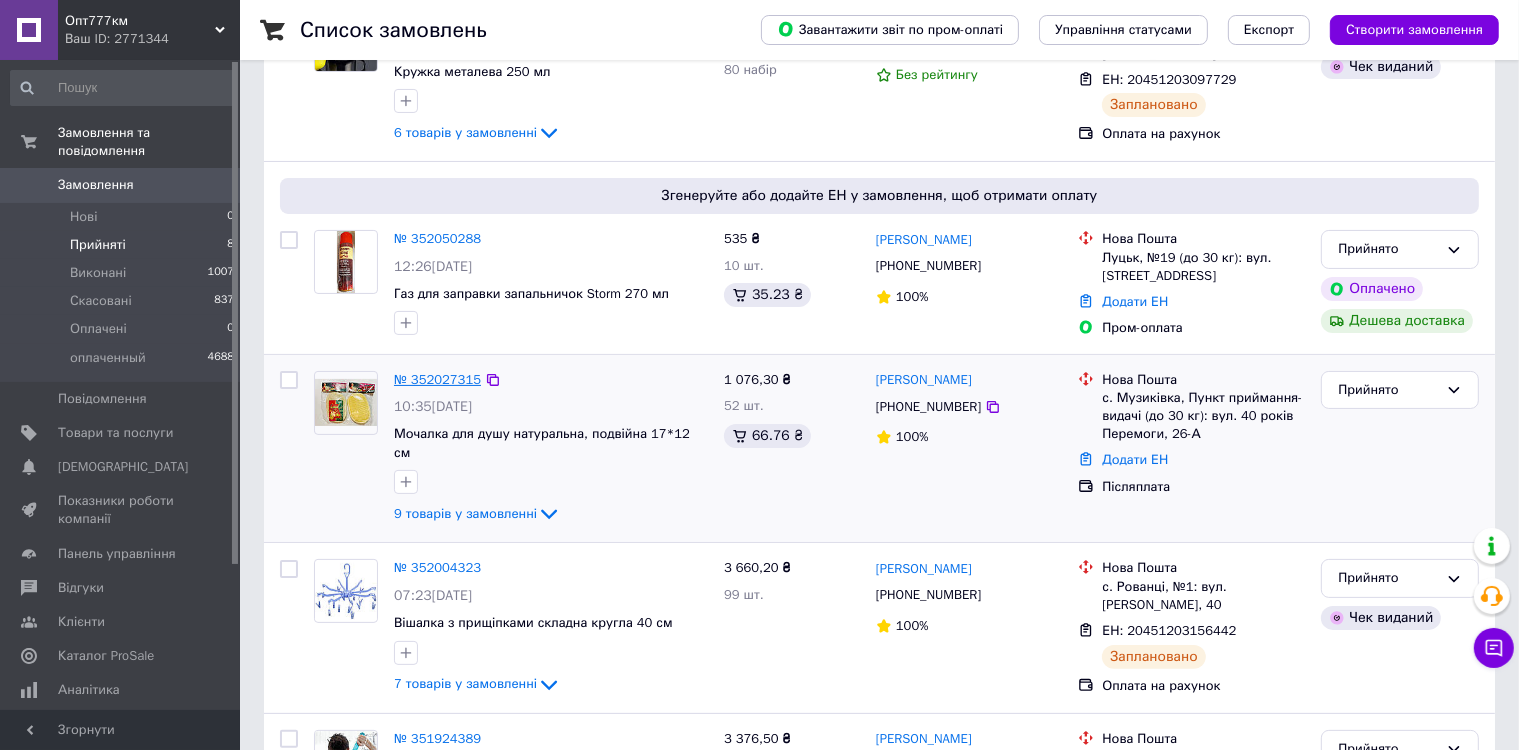 click on "№ 352027315" at bounding box center [437, 379] 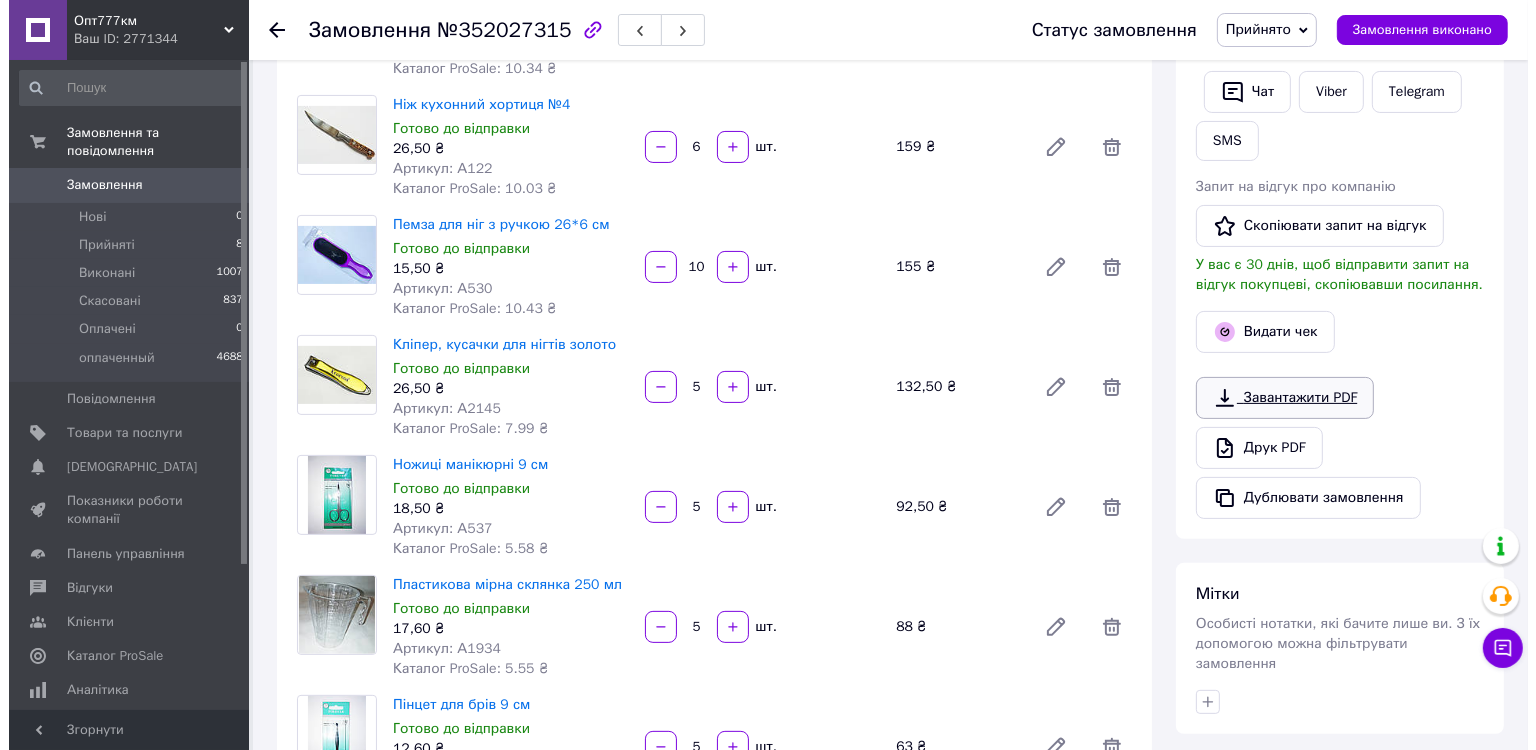 scroll, scrollTop: 395, scrollLeft: 0, axis: vertical 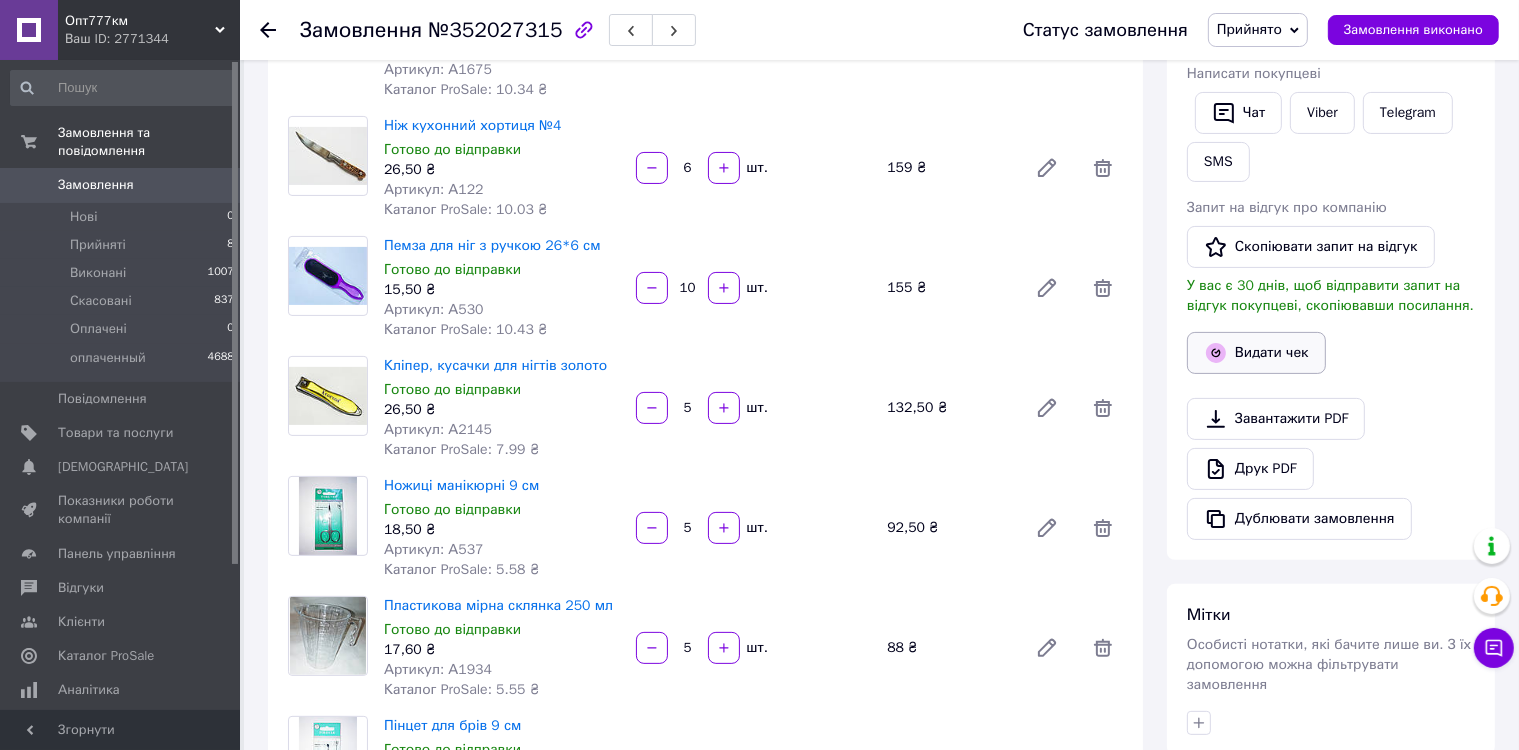 click 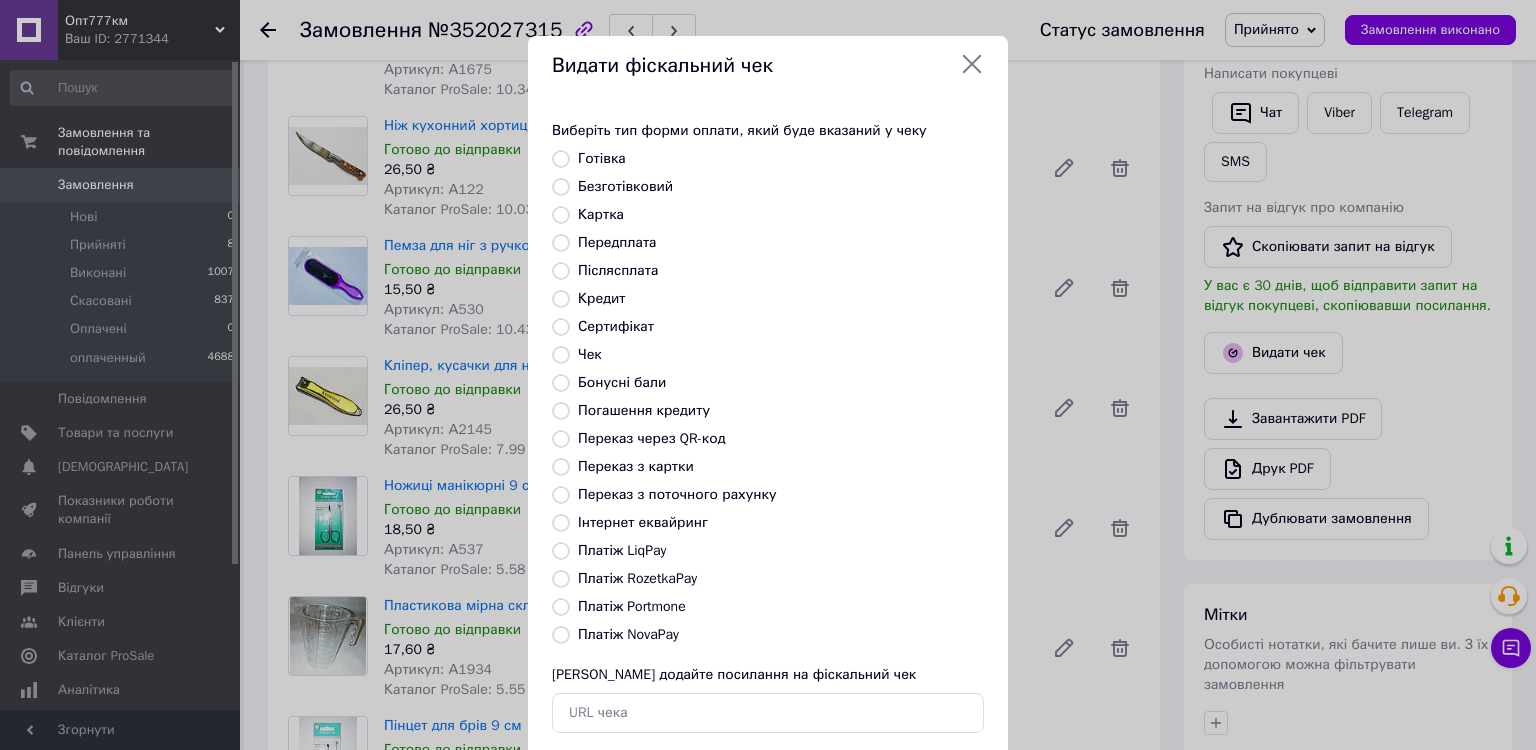 click on "Післясплата" at bounding box center (561, 271) 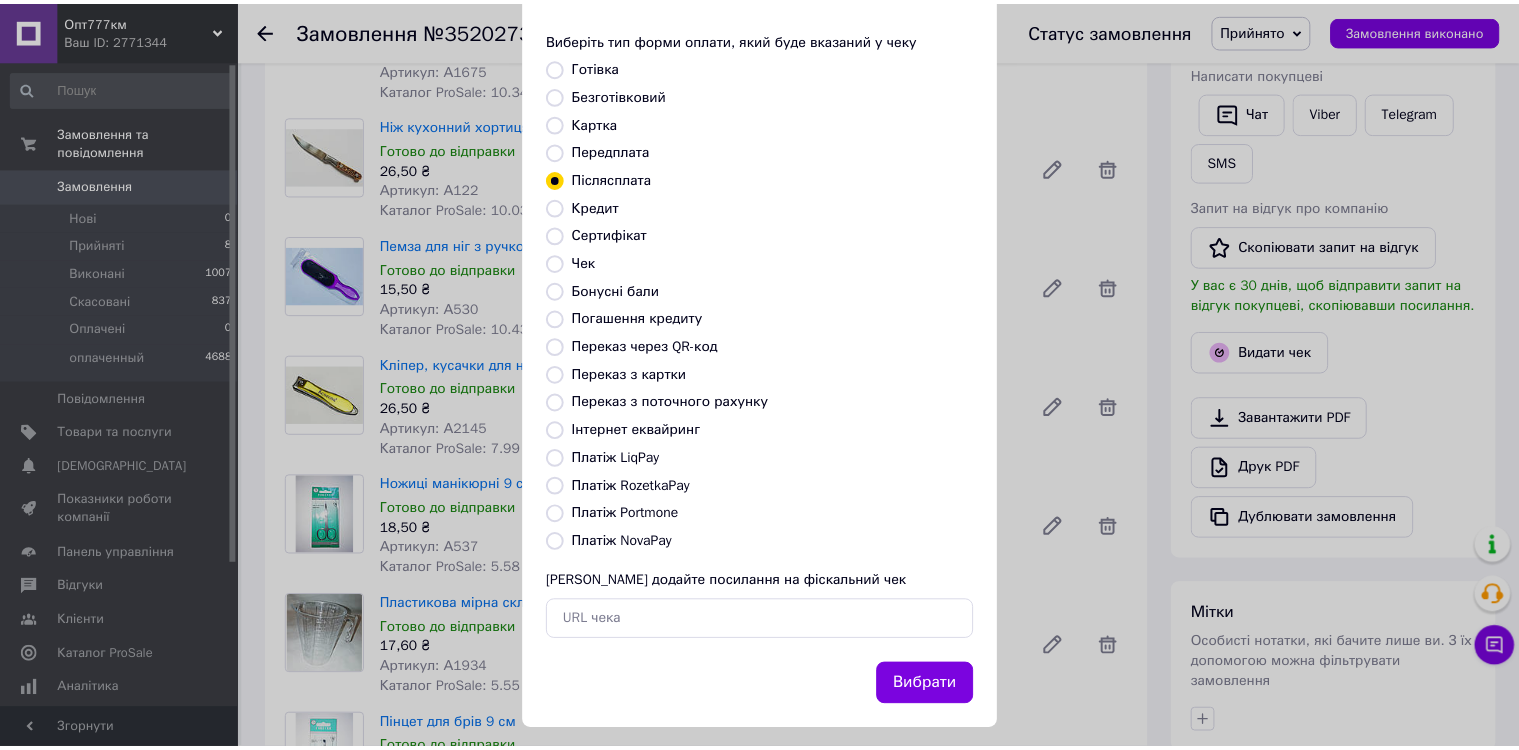 scroll, scrollTop: 109, scrollLeft: 0, axis: vertical 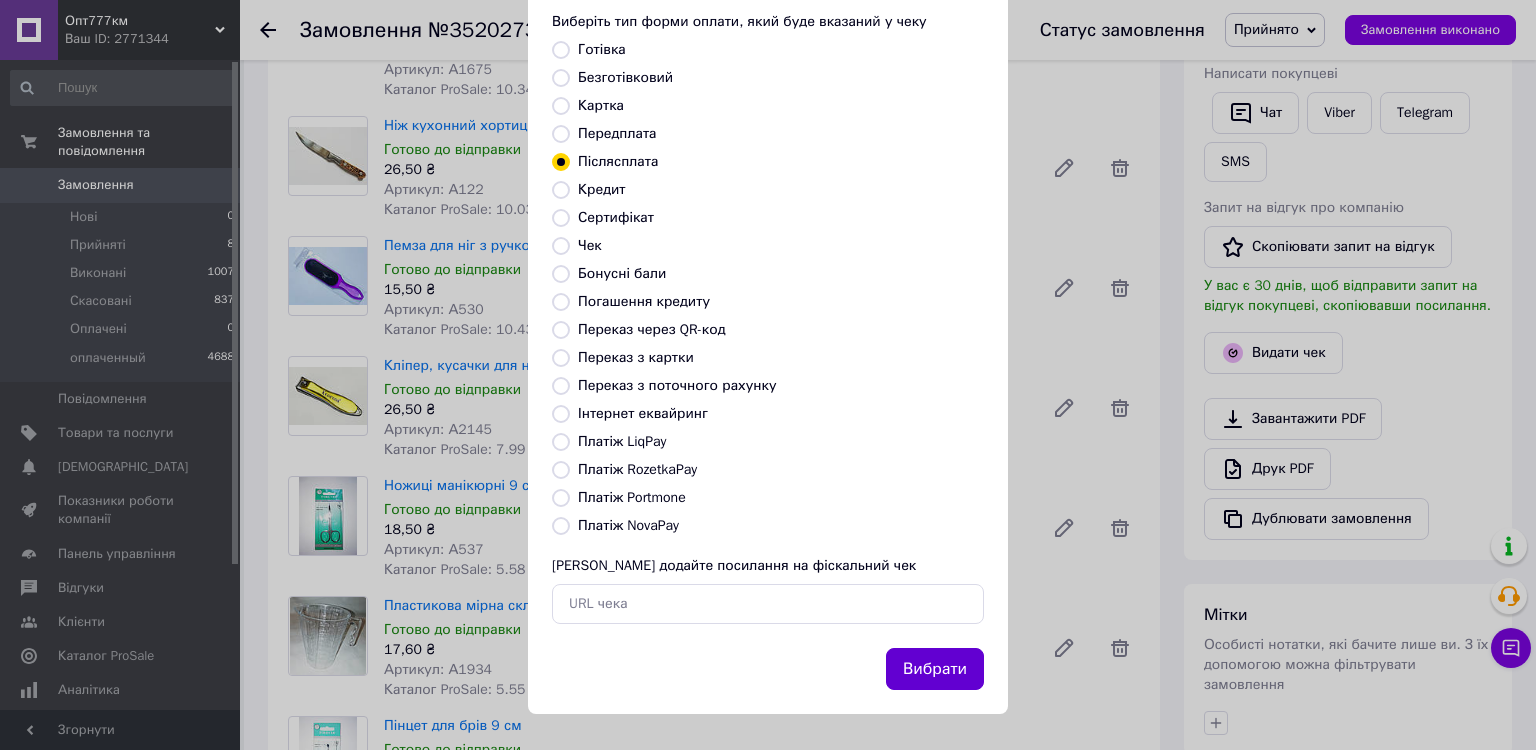 click on "Вибрати" at bounding box center (935, 669) 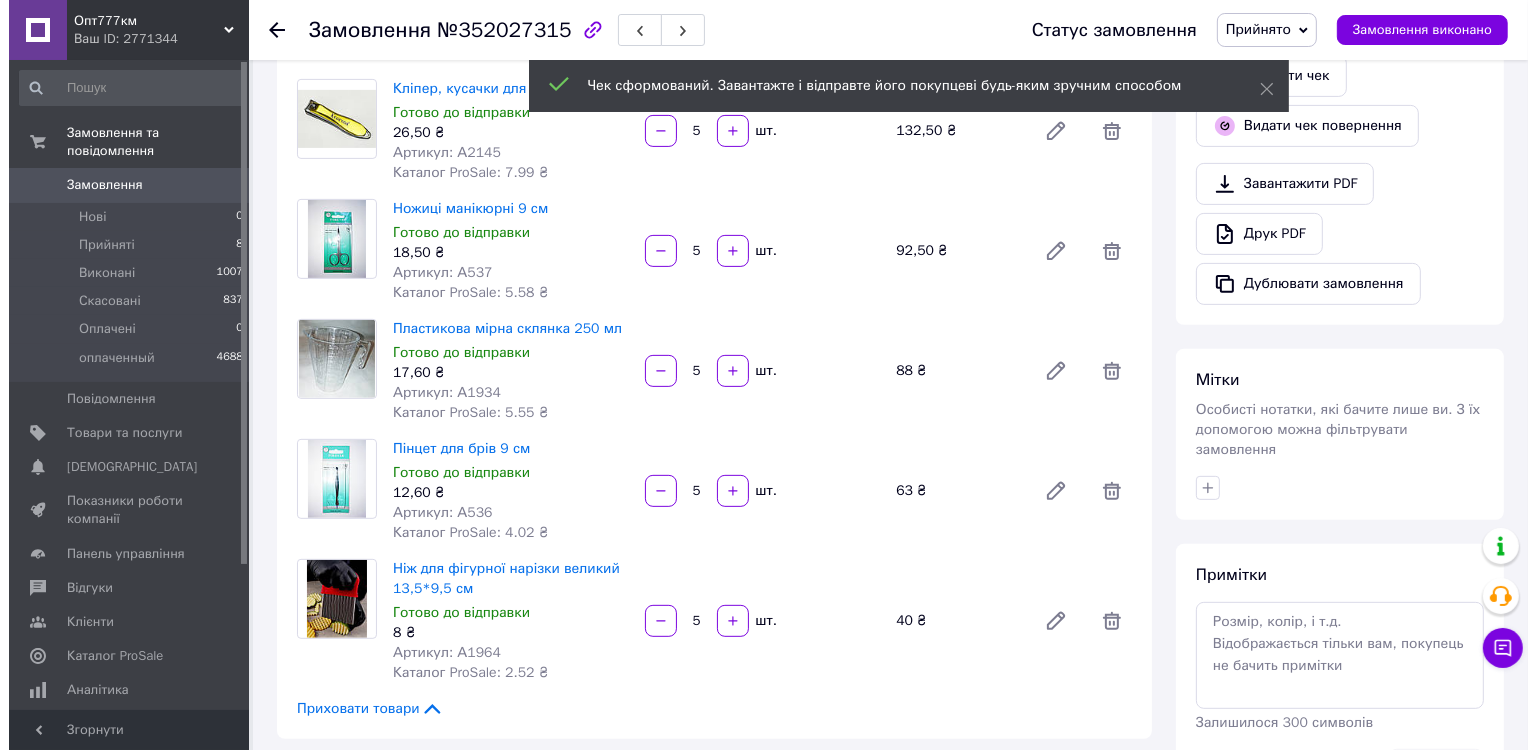 scroll, scrollTop: 795, scrollLeft: 0, axis: vertical 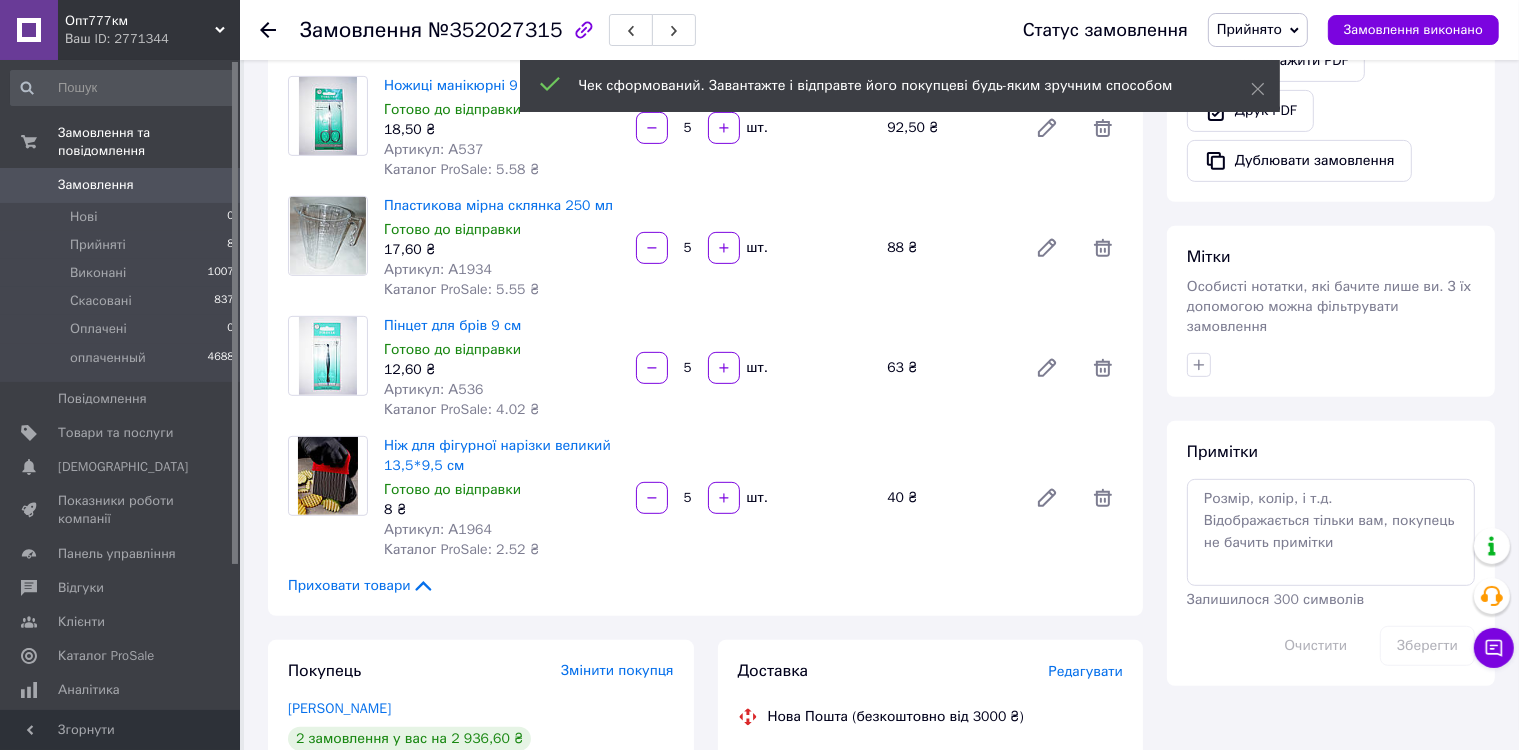 click on "Редагувати" at bounding box center (1086, 671) 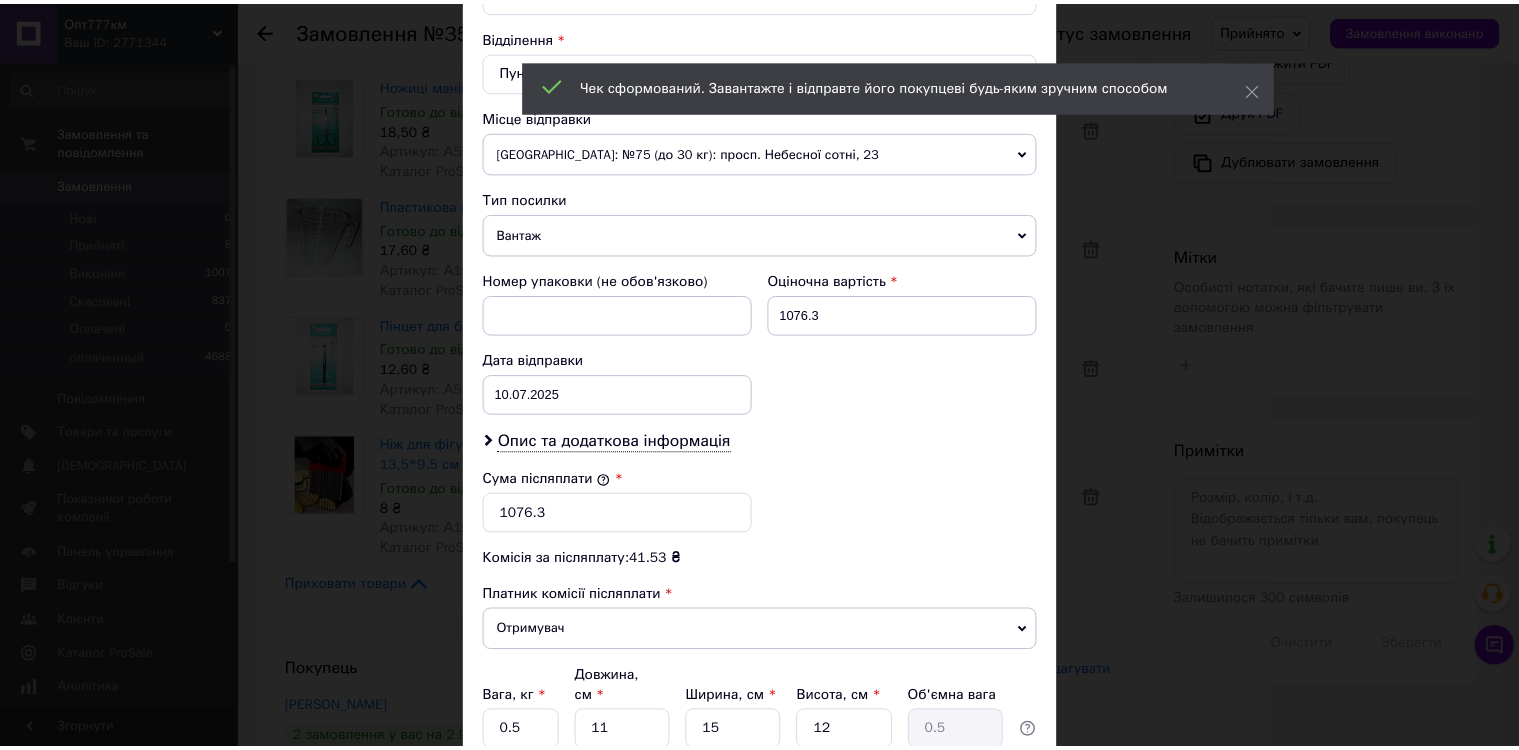 scroll, scrollTop: 776, scrollLeft: 0, axis: vertical 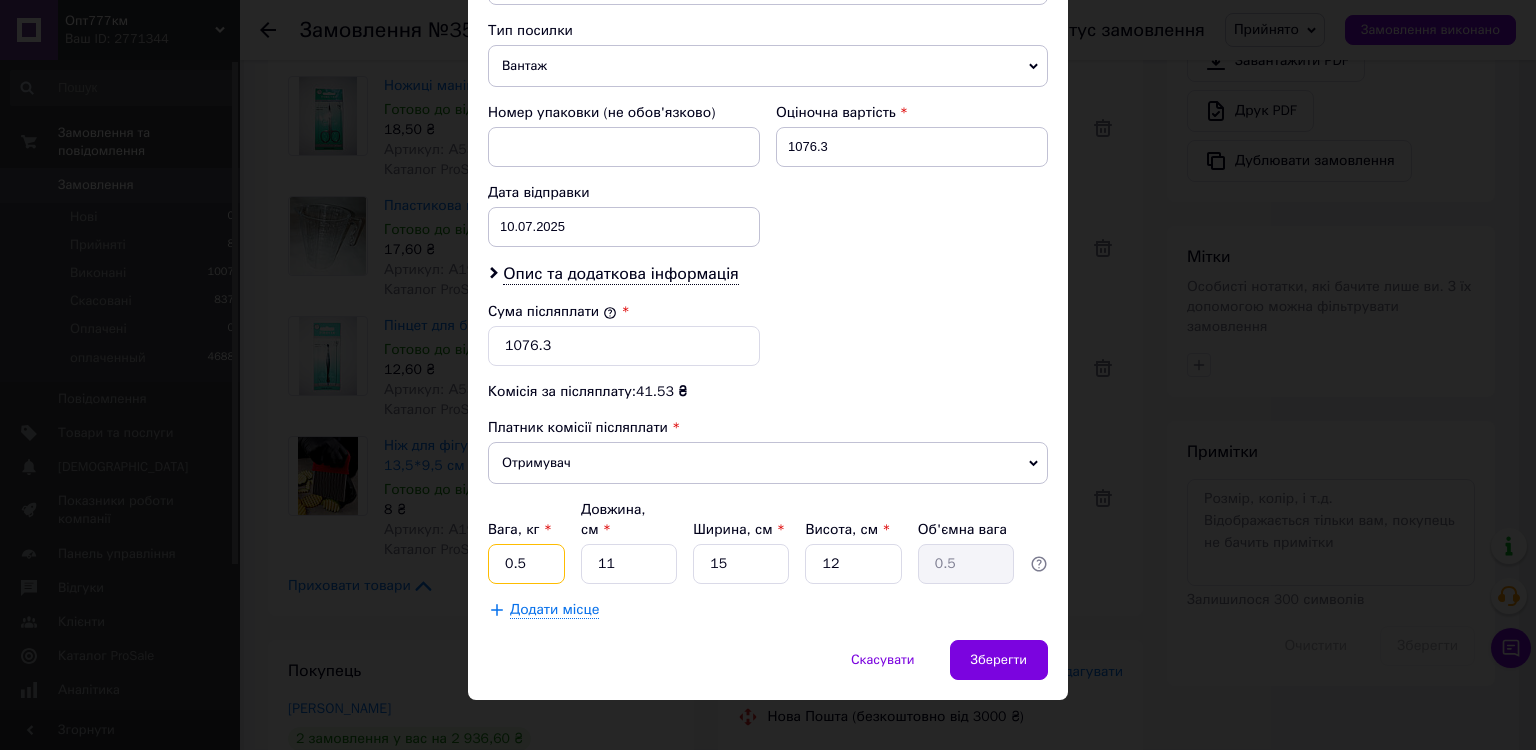 click on "0.5" at bounding box center (526, 564) 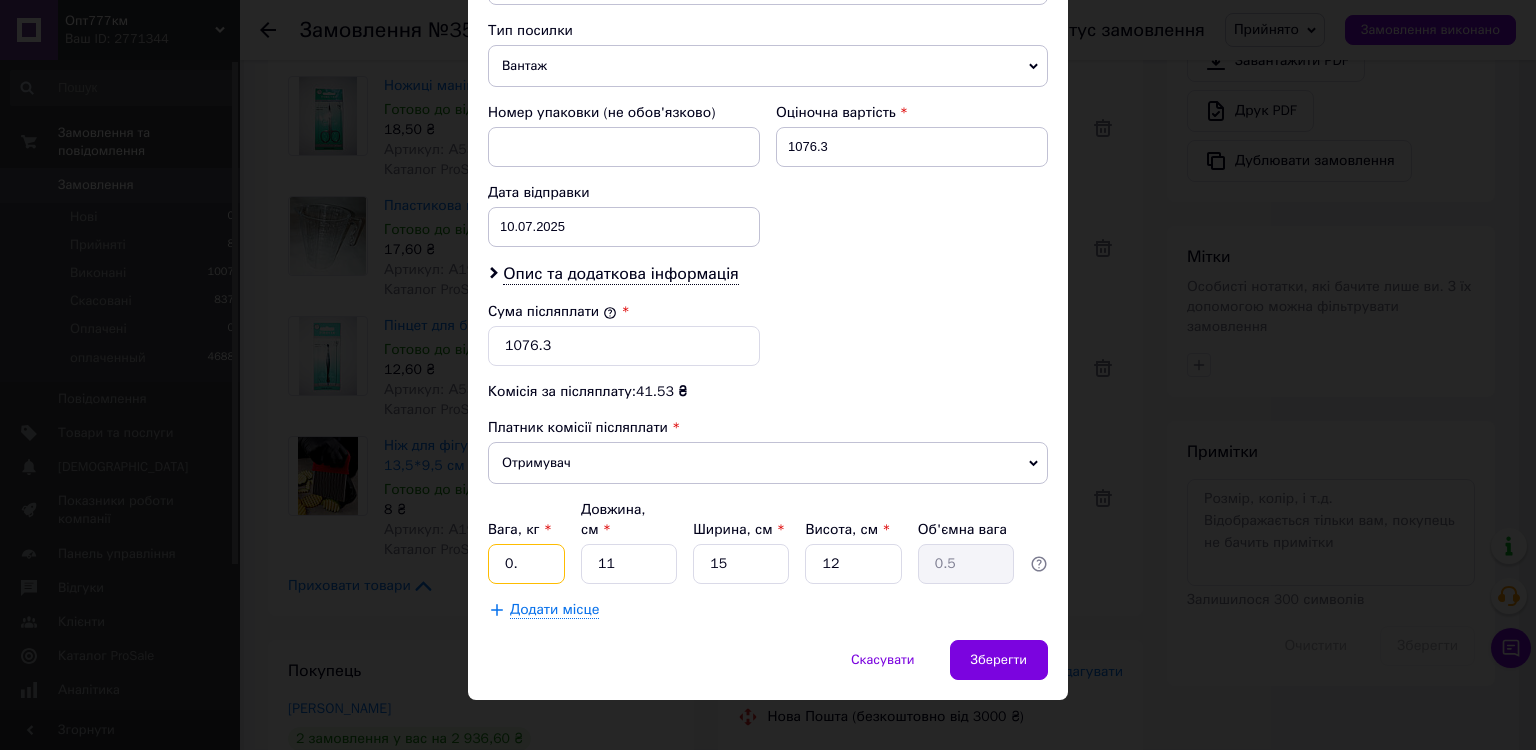 type on "0" 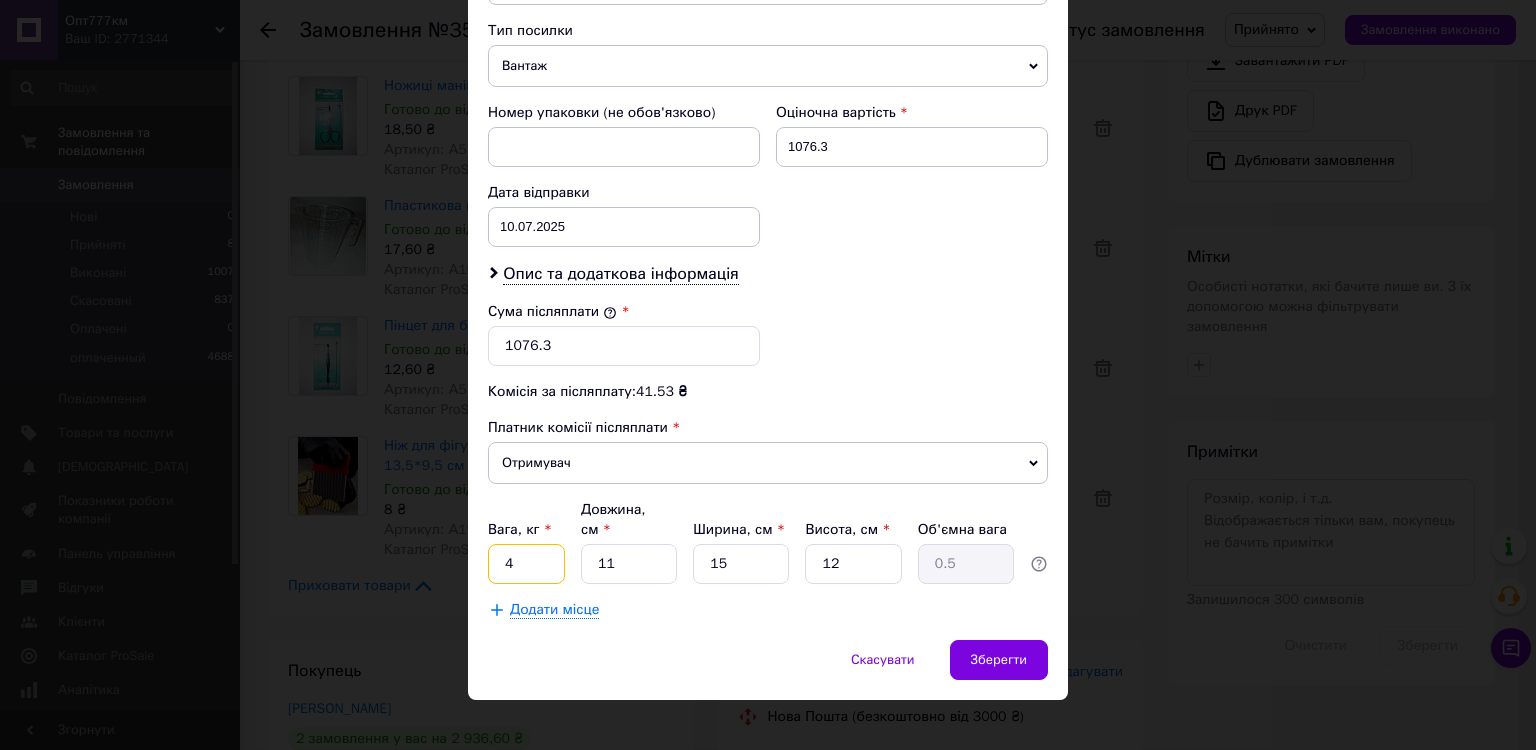 type on "4" 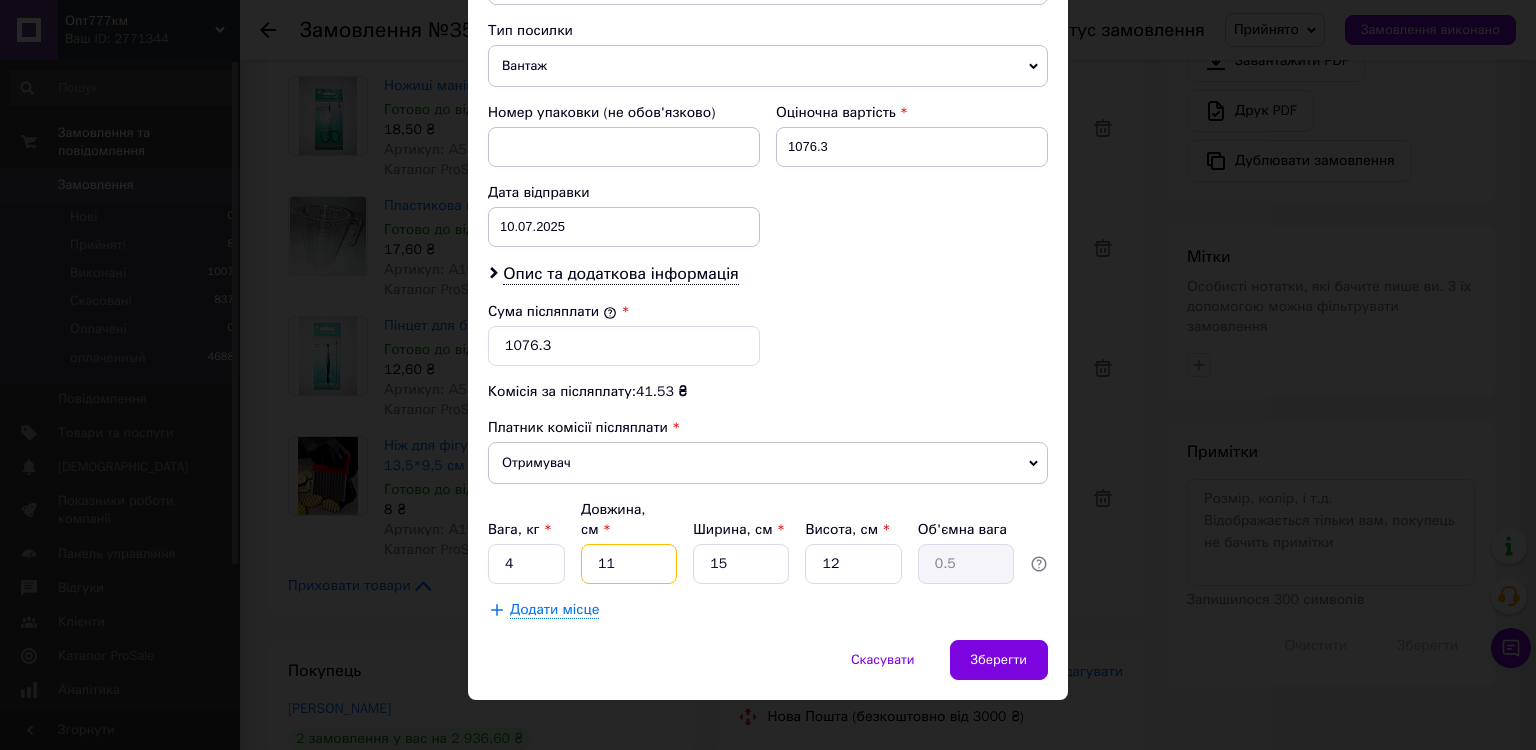 click on "11" at bounding box center (629, 564) 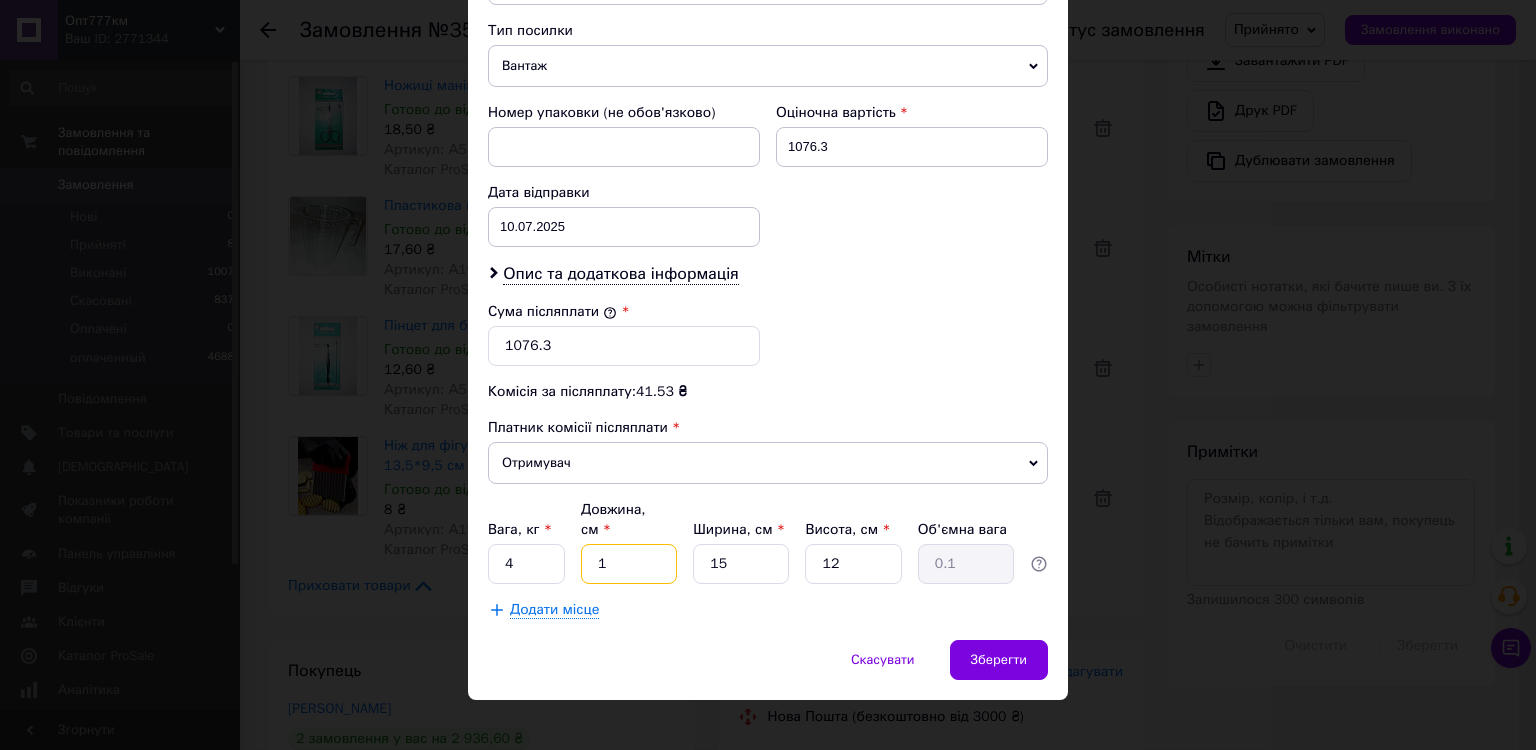 type 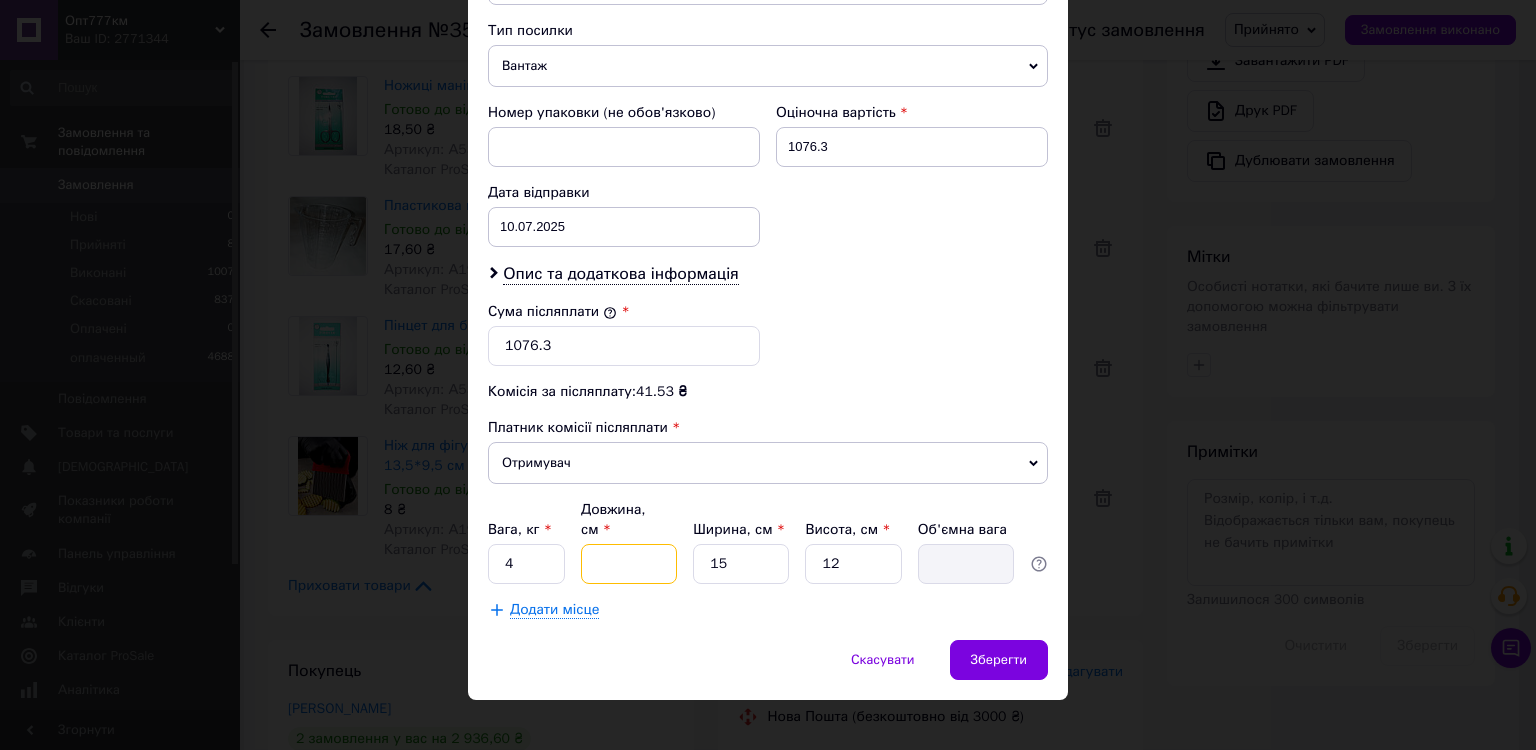 type on "4" 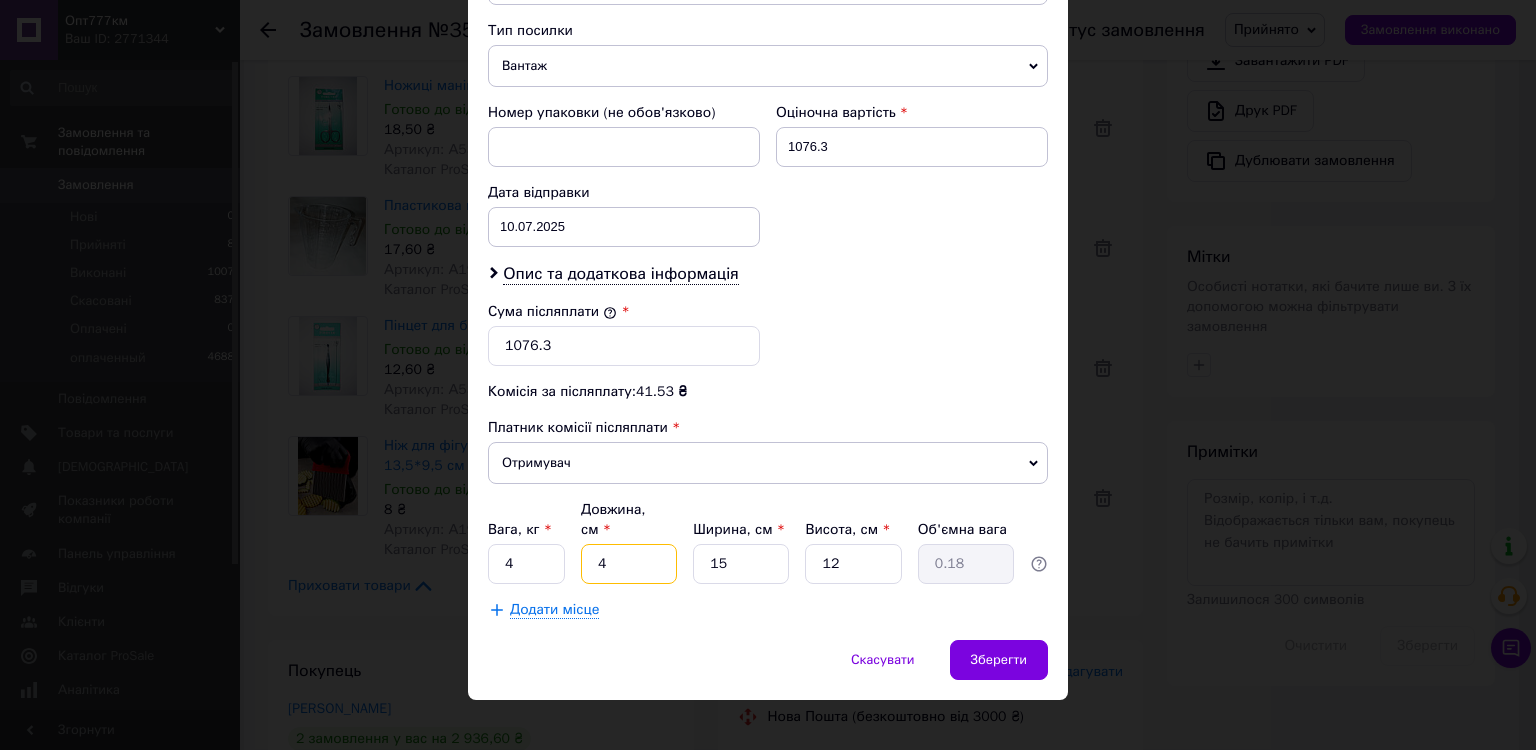 type on "40" 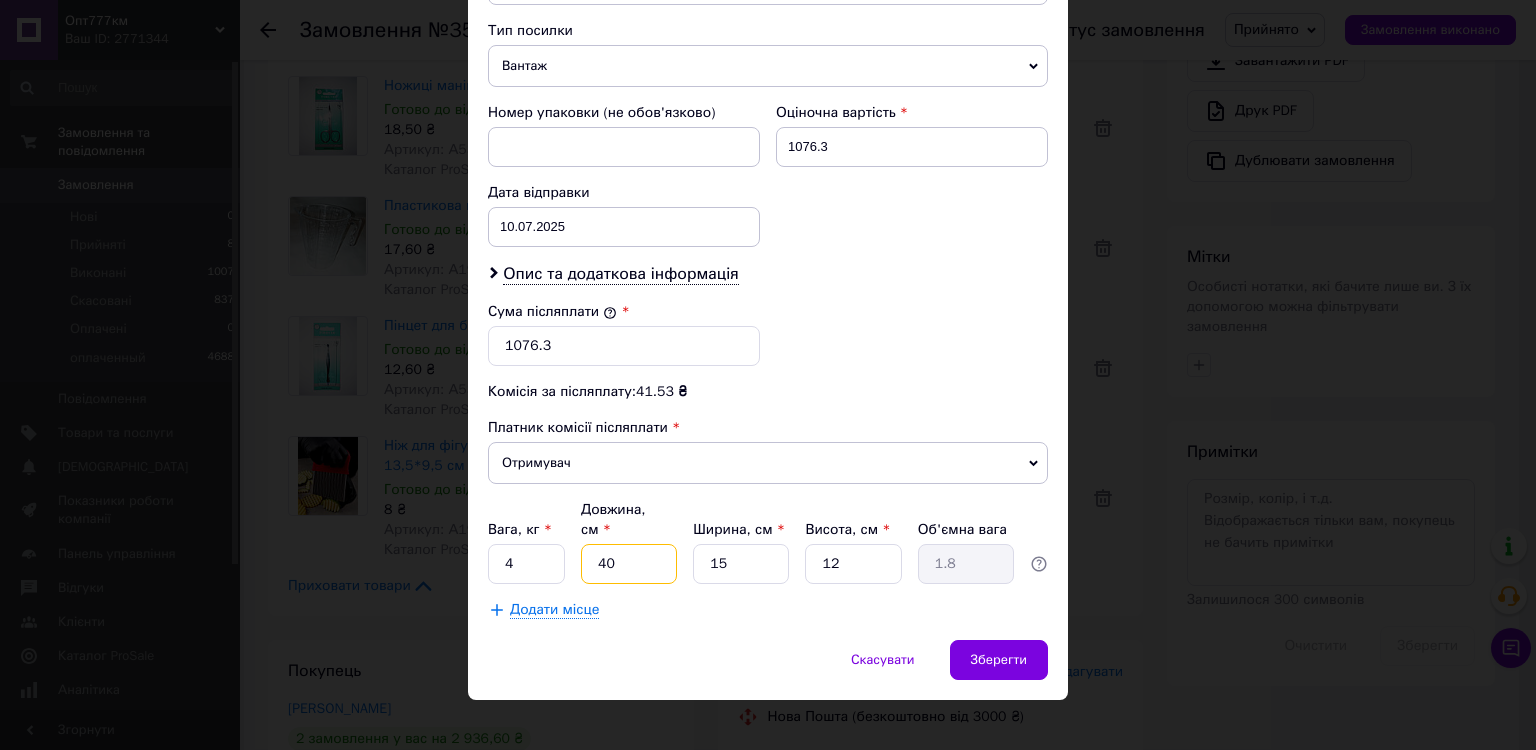 type on "40" 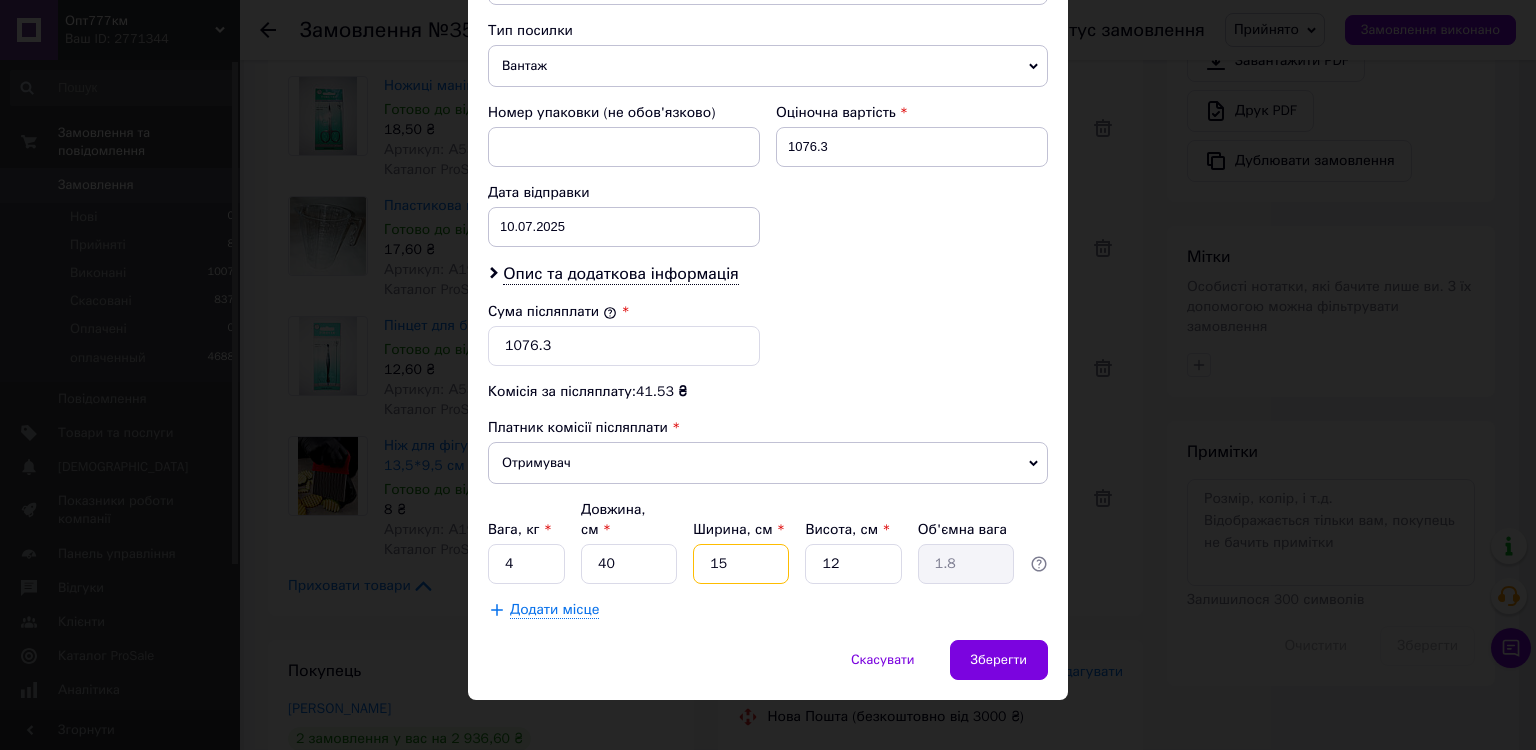 click on "15" at bounding box center (741, 564) 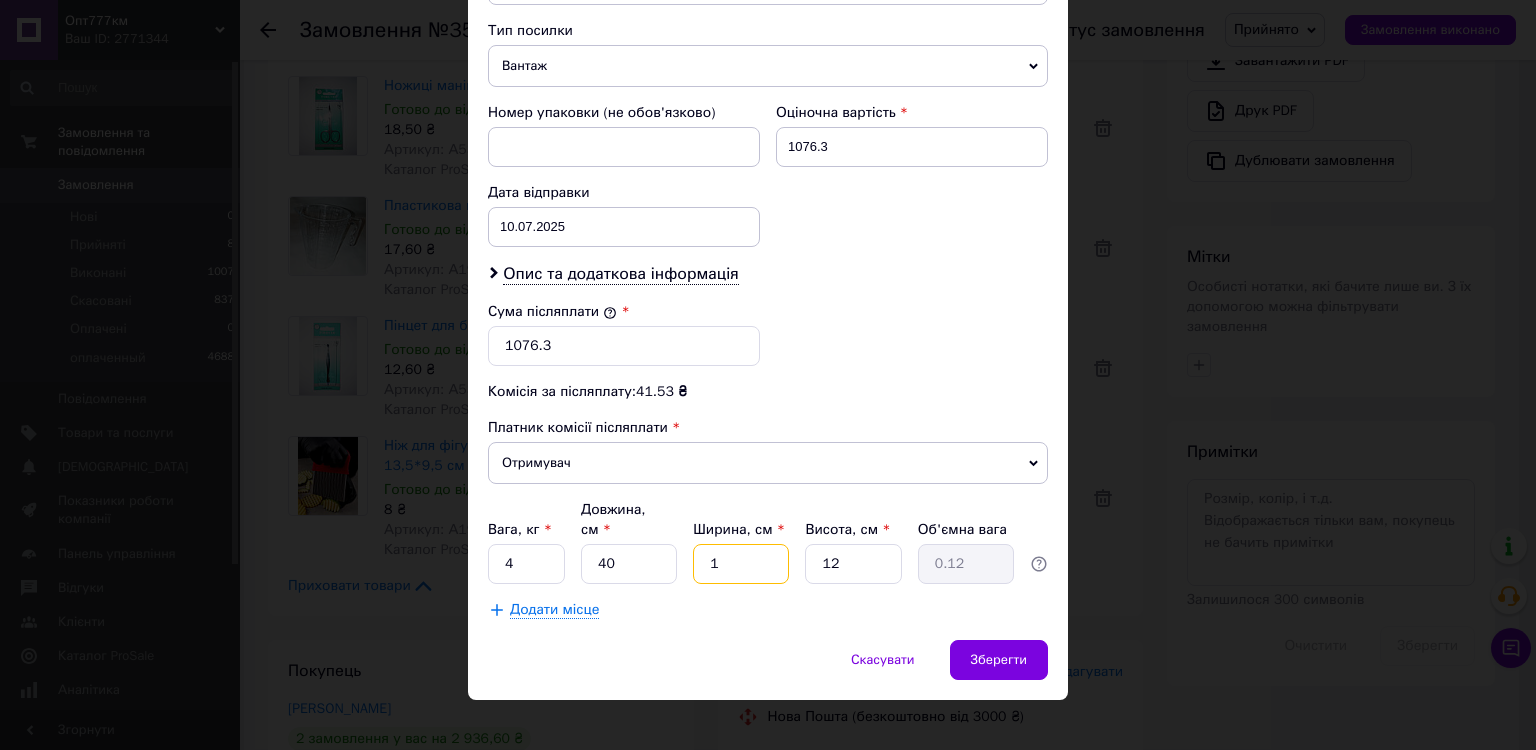 type 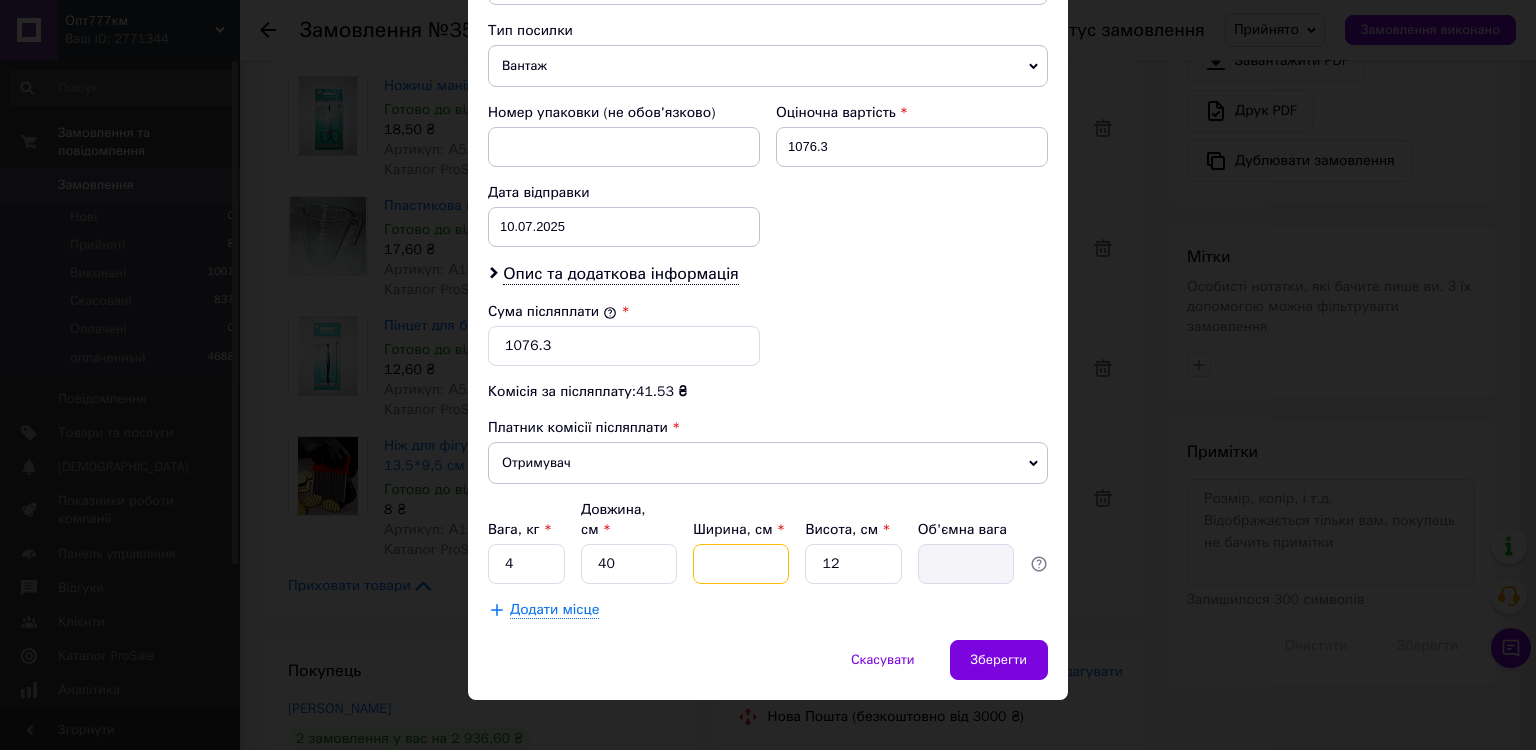 type on "2" 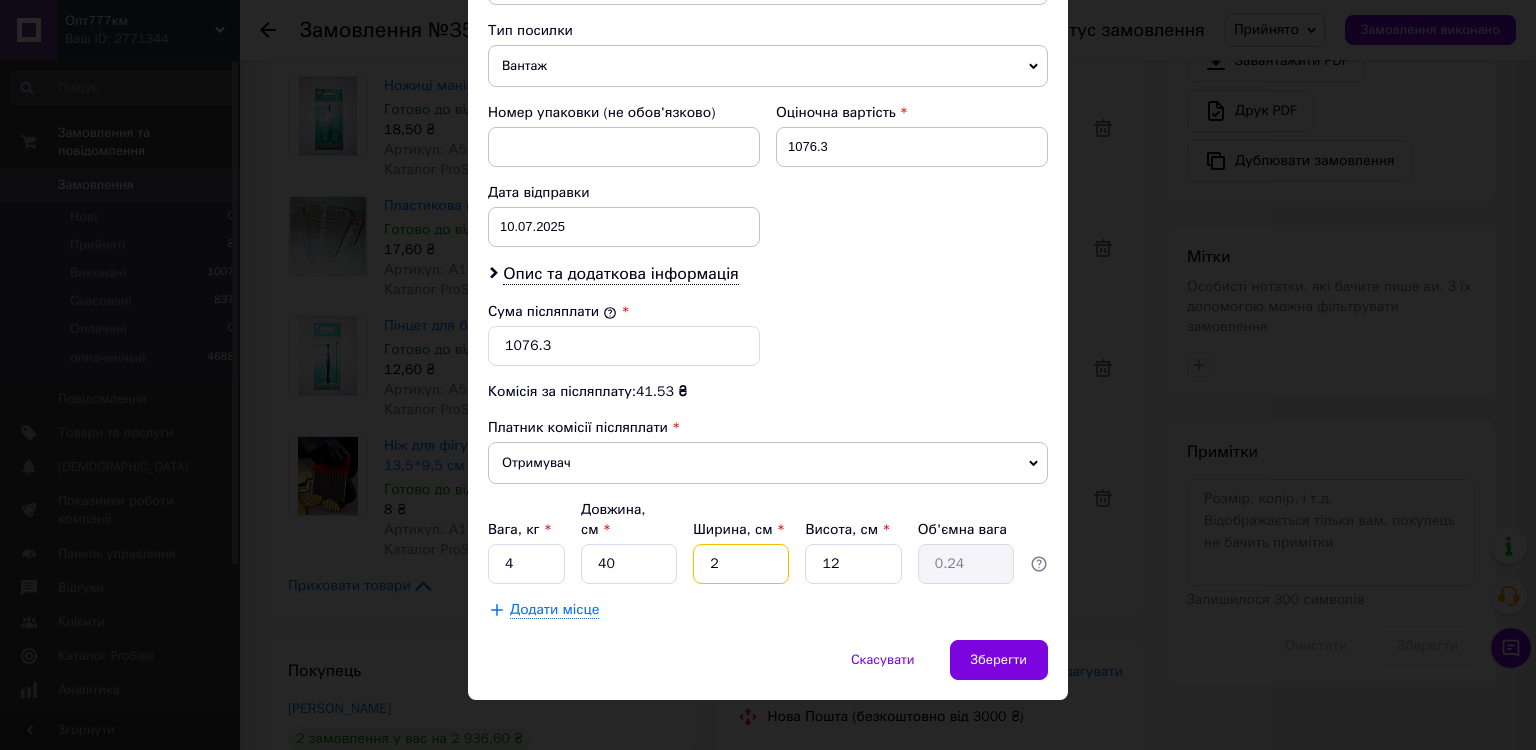 type on "20" 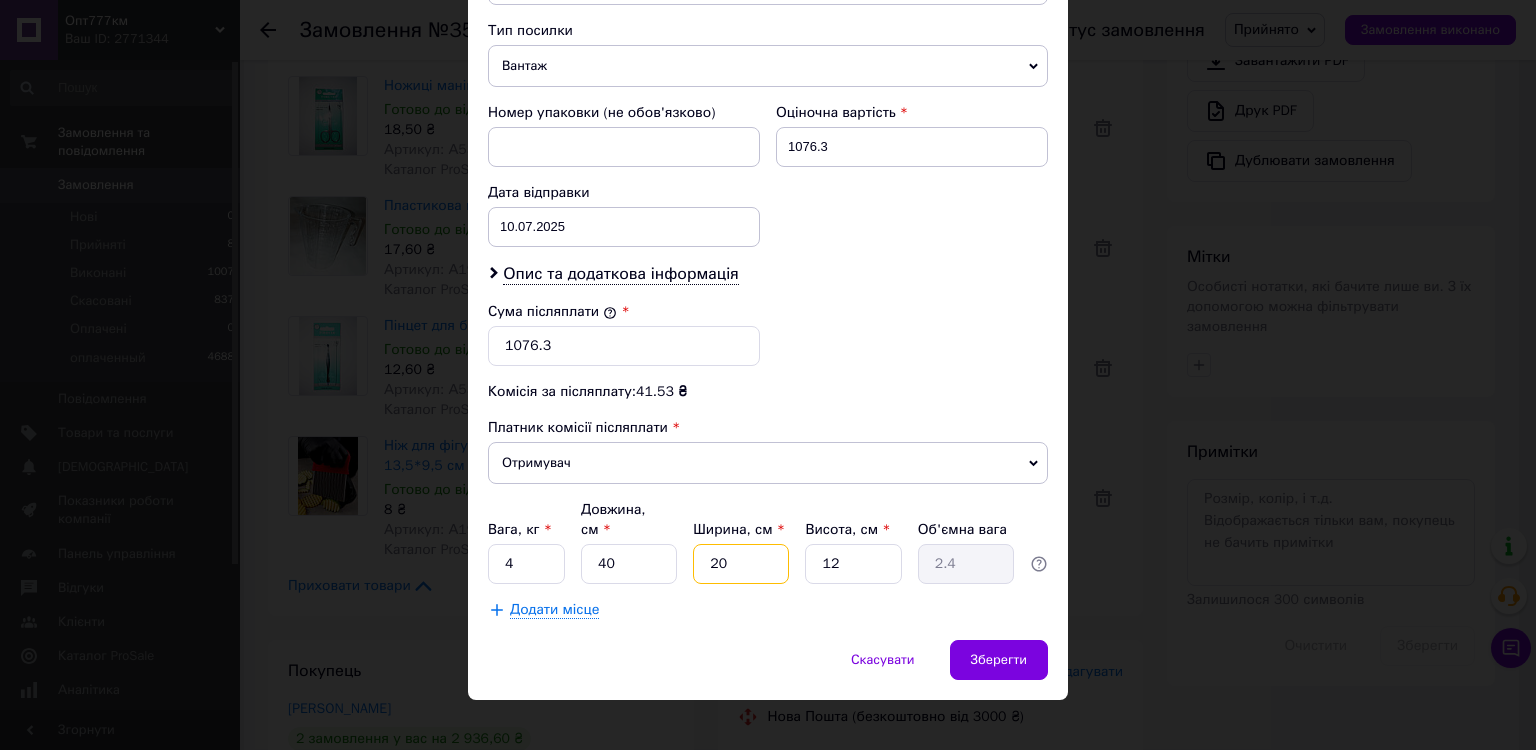 type on "20" 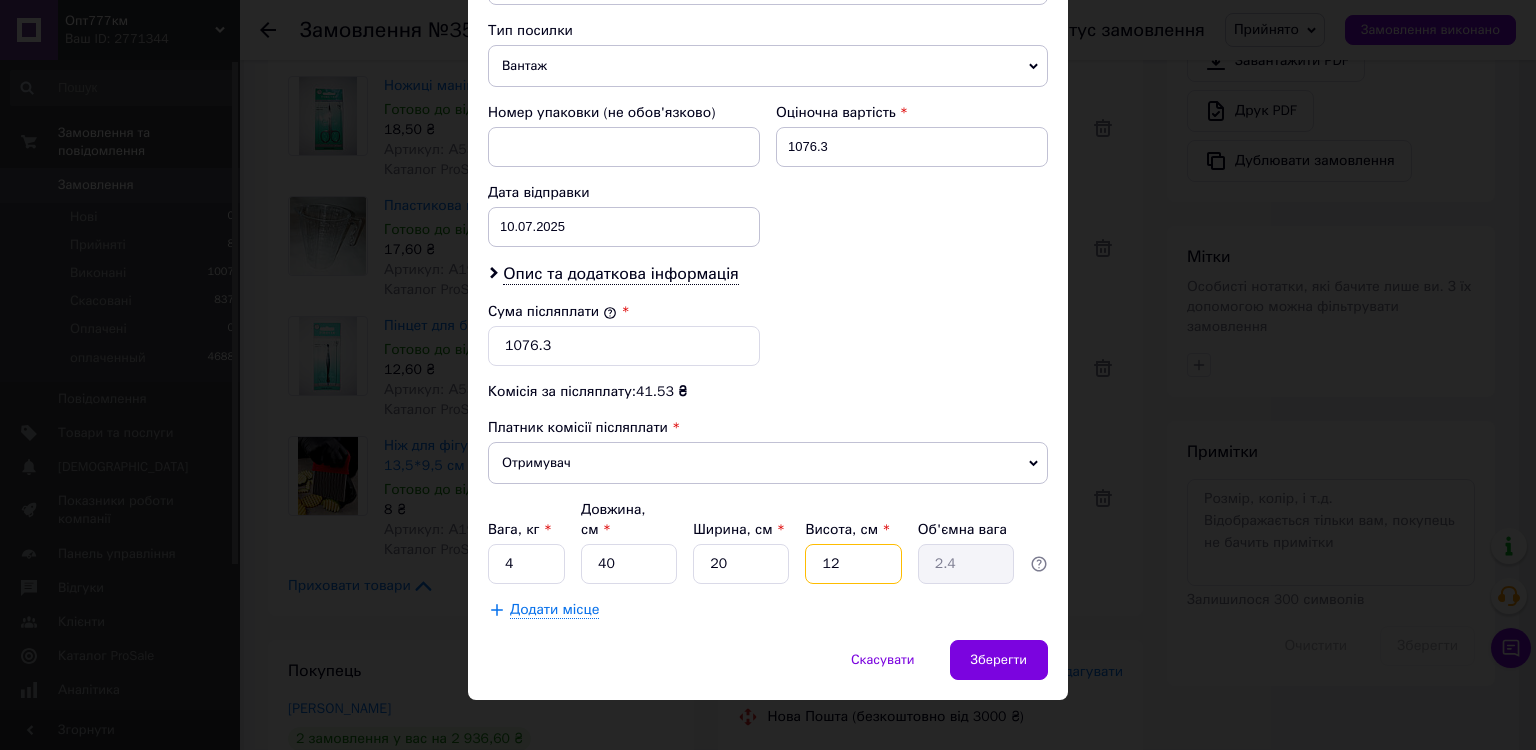click on "12" at bounding box center [853, 564] 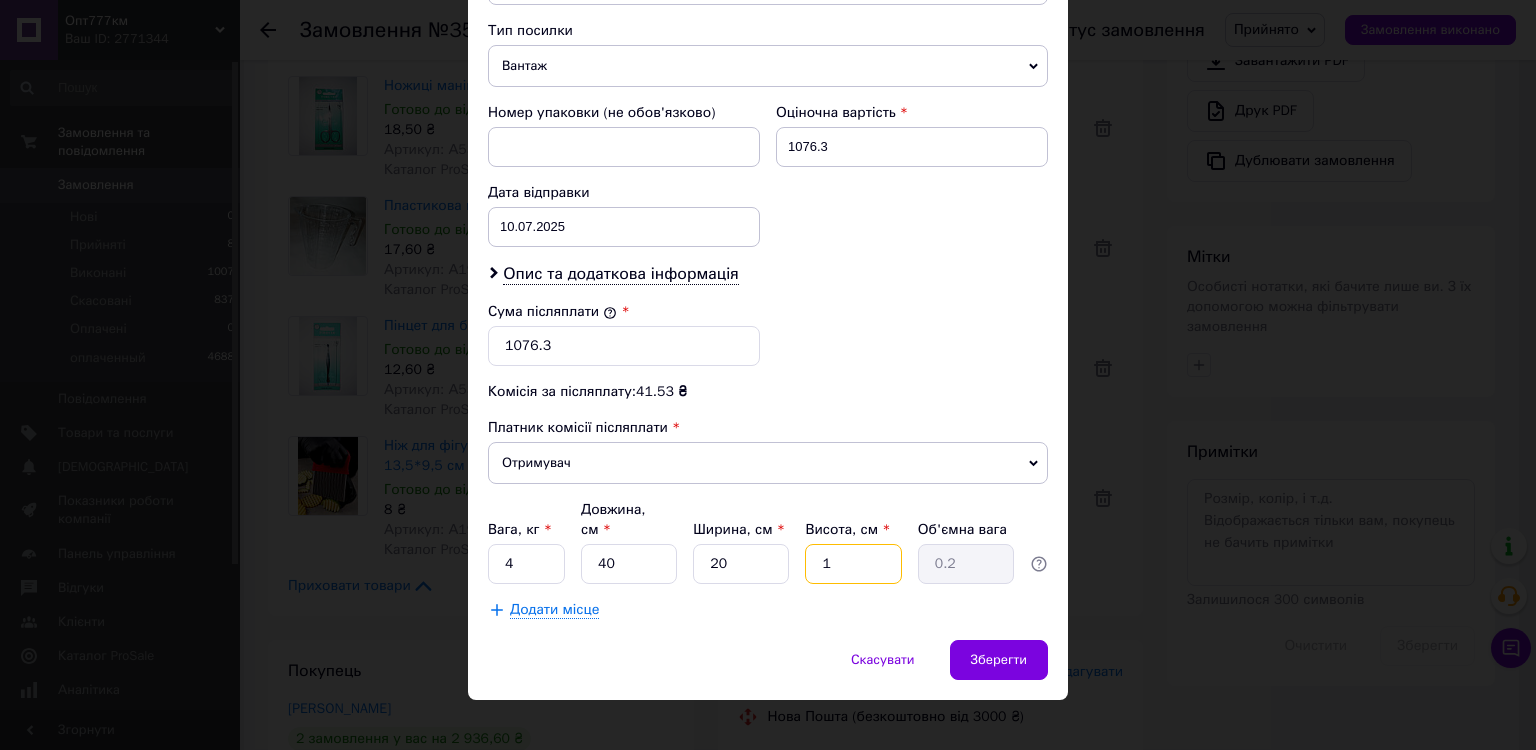 type on "17" 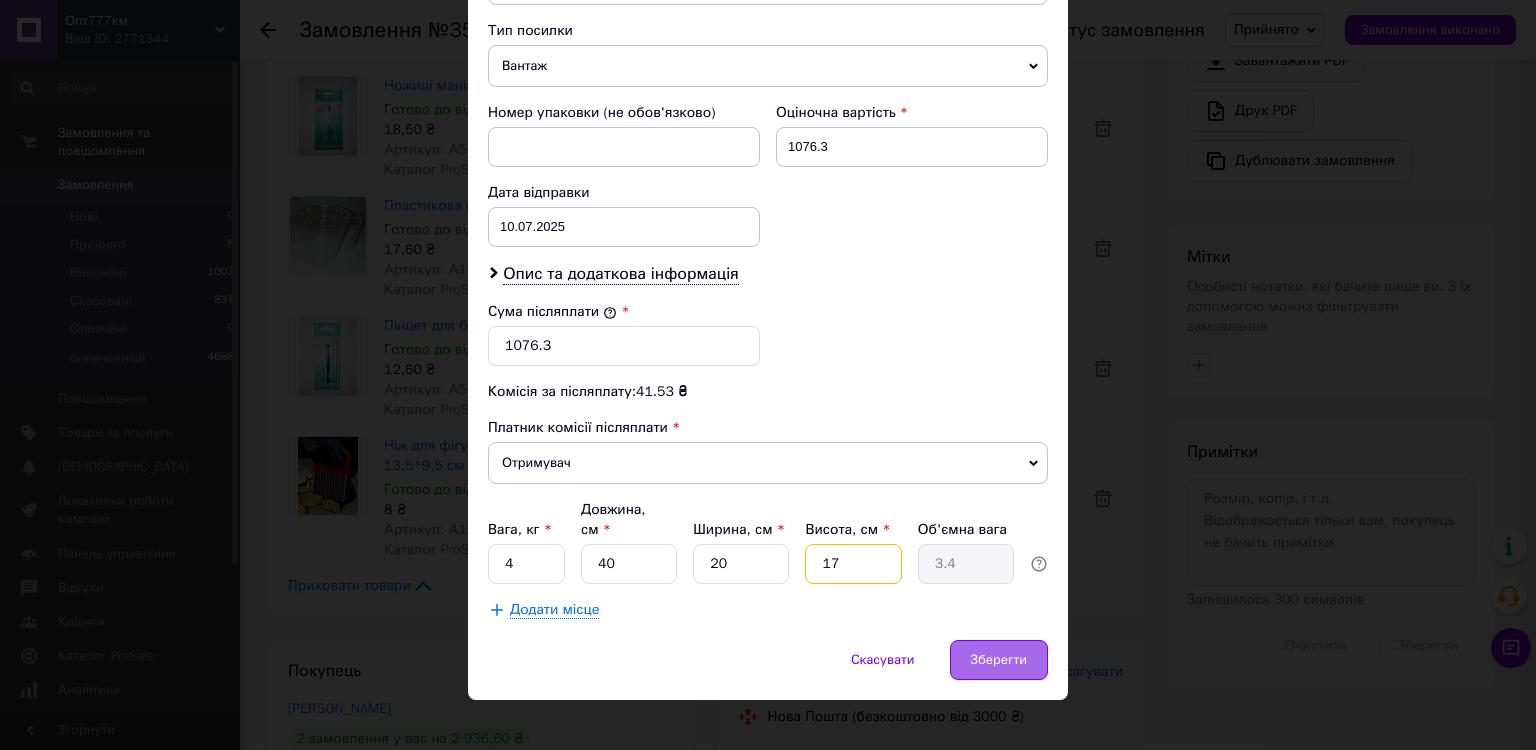 type on "17" 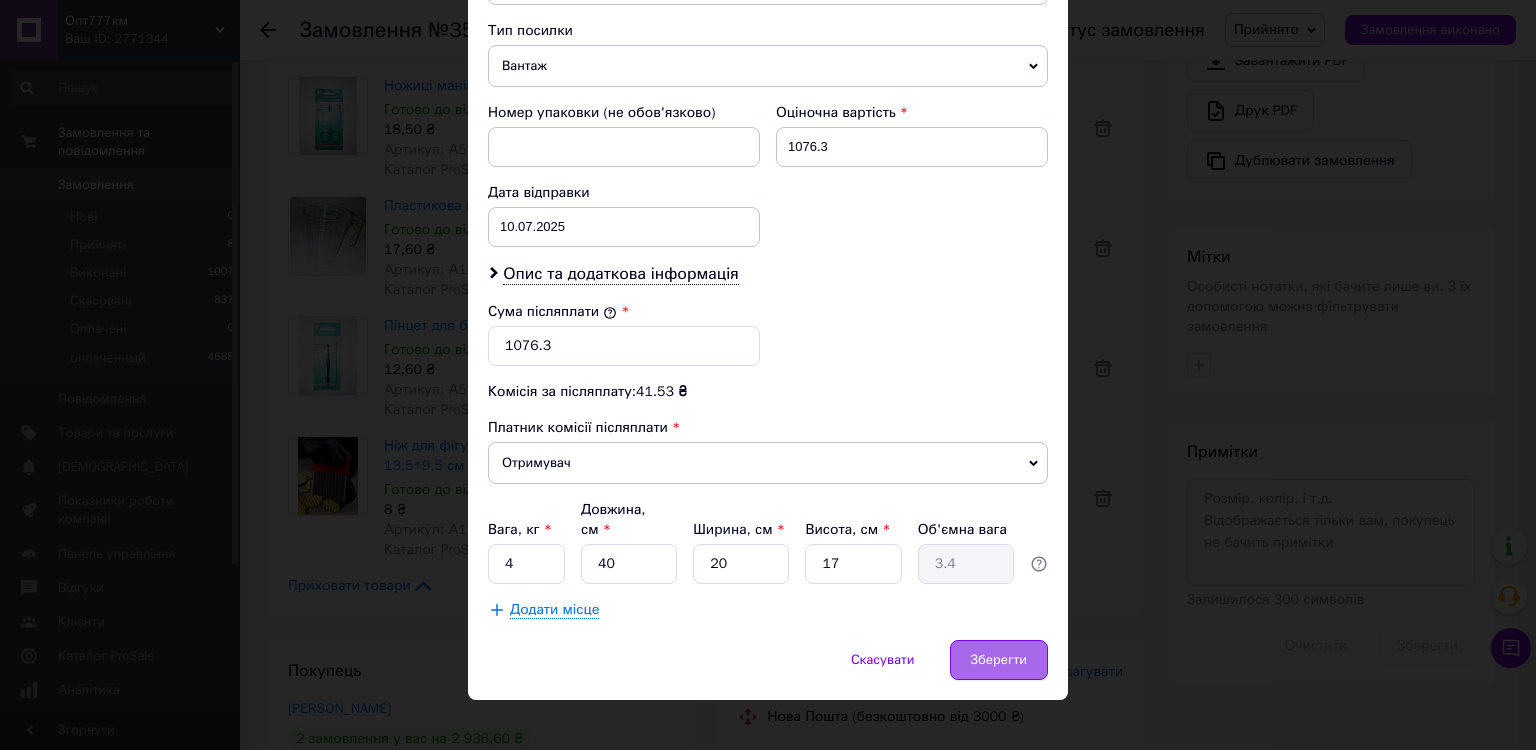 click on "Зберегти" at bounding box center [999, 660] 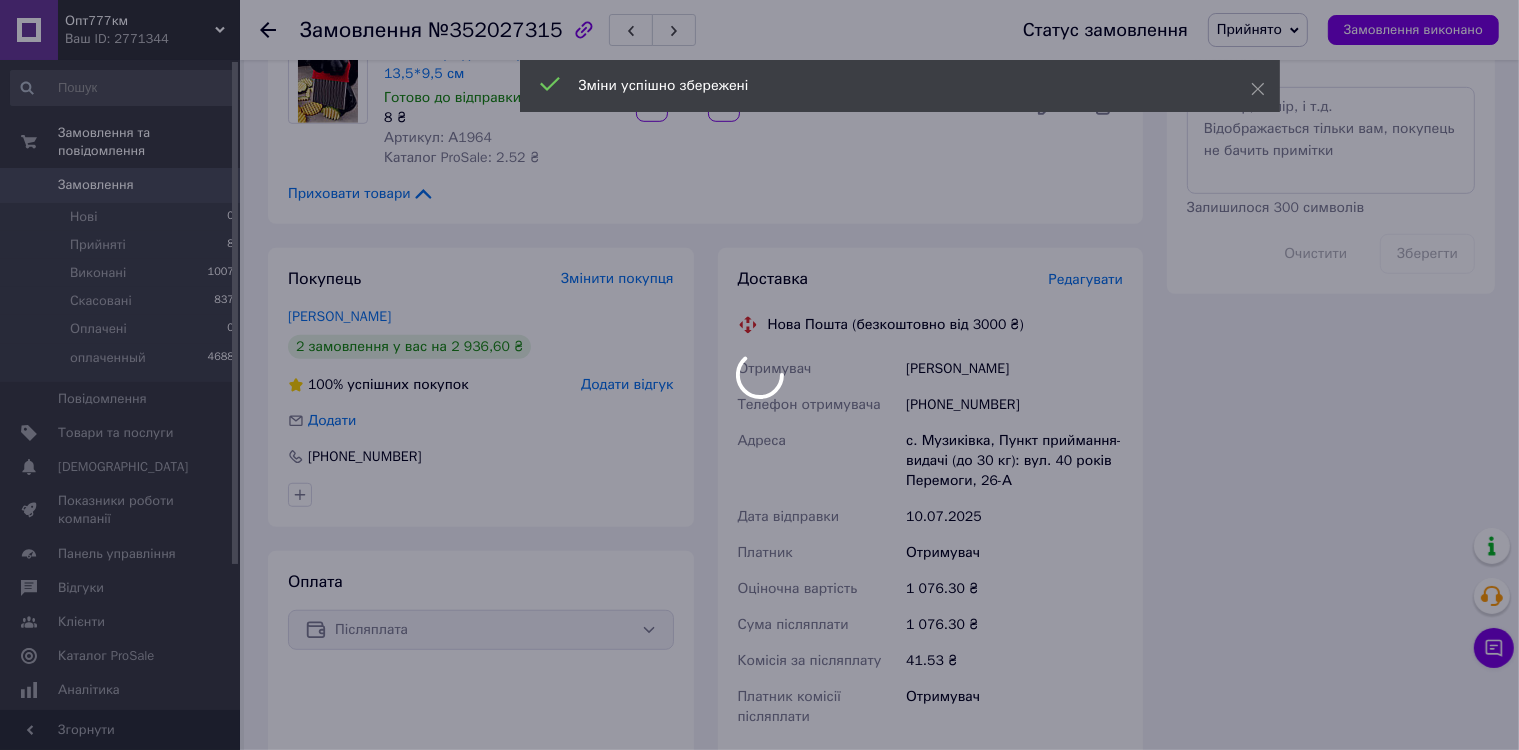 scroll, scrollTop: 1395, scrollLeft: 0, axis: vertical 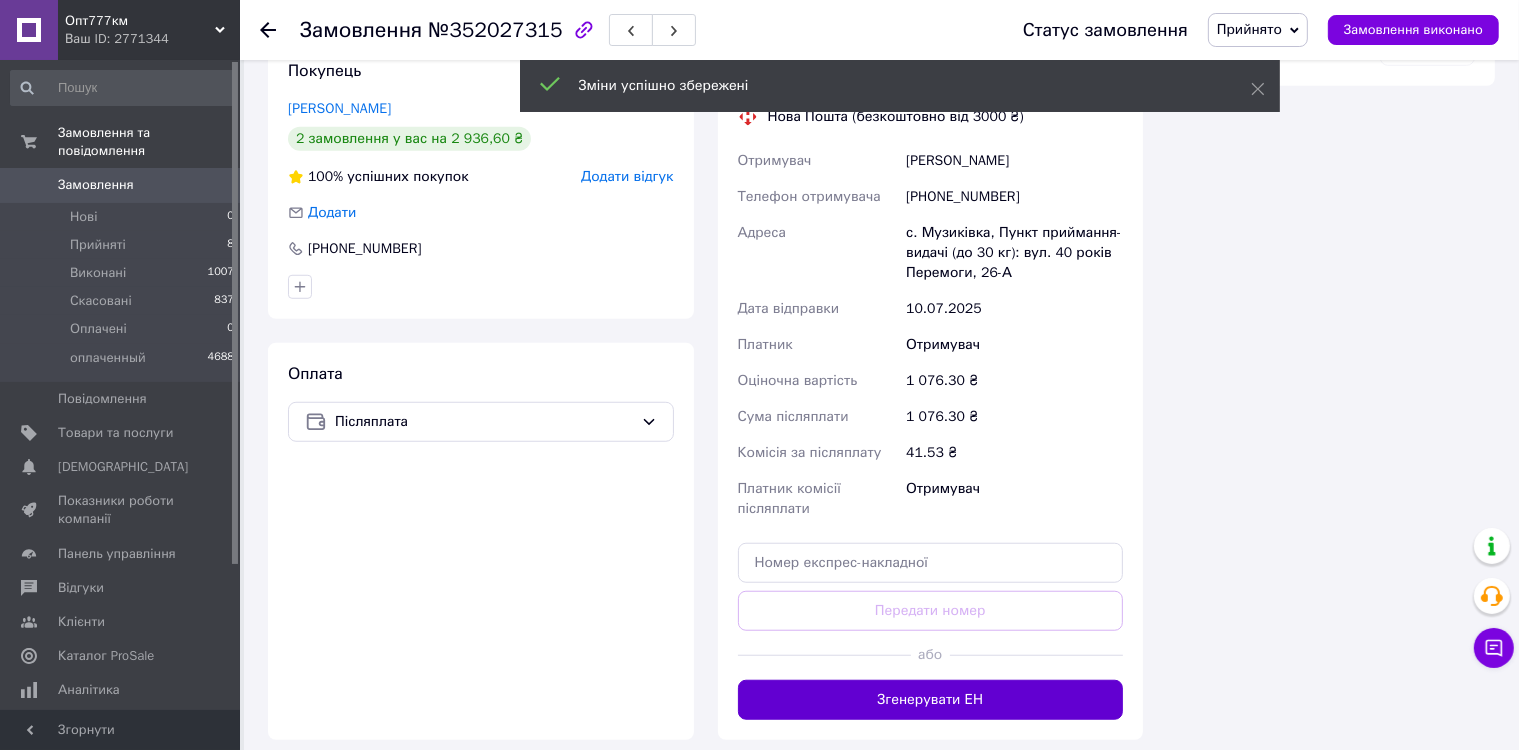 click on "Згенерувати ЕН" at bounding box center [931, 700] 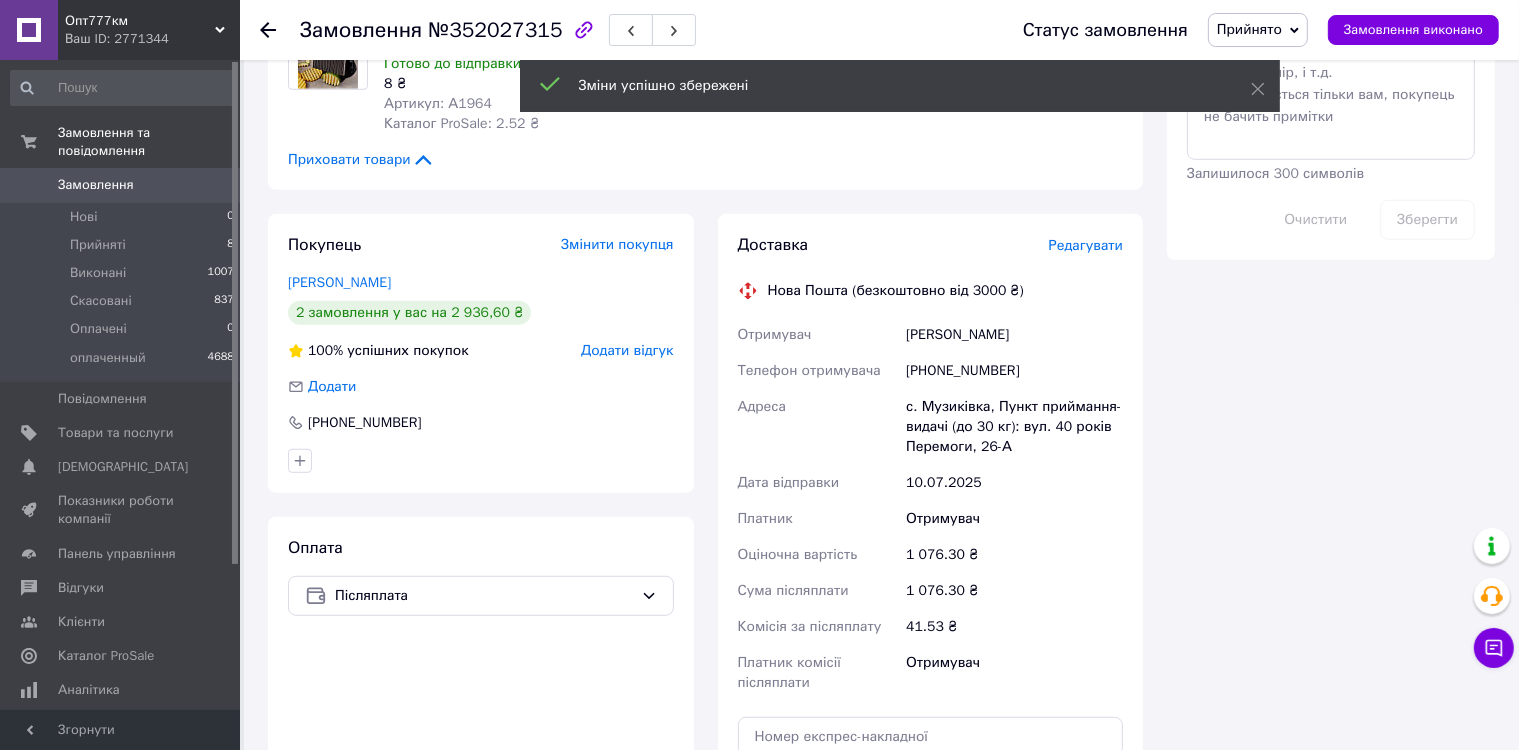 scroll, scrollTop: 1195, scrollLeft: 0, axis: vertical 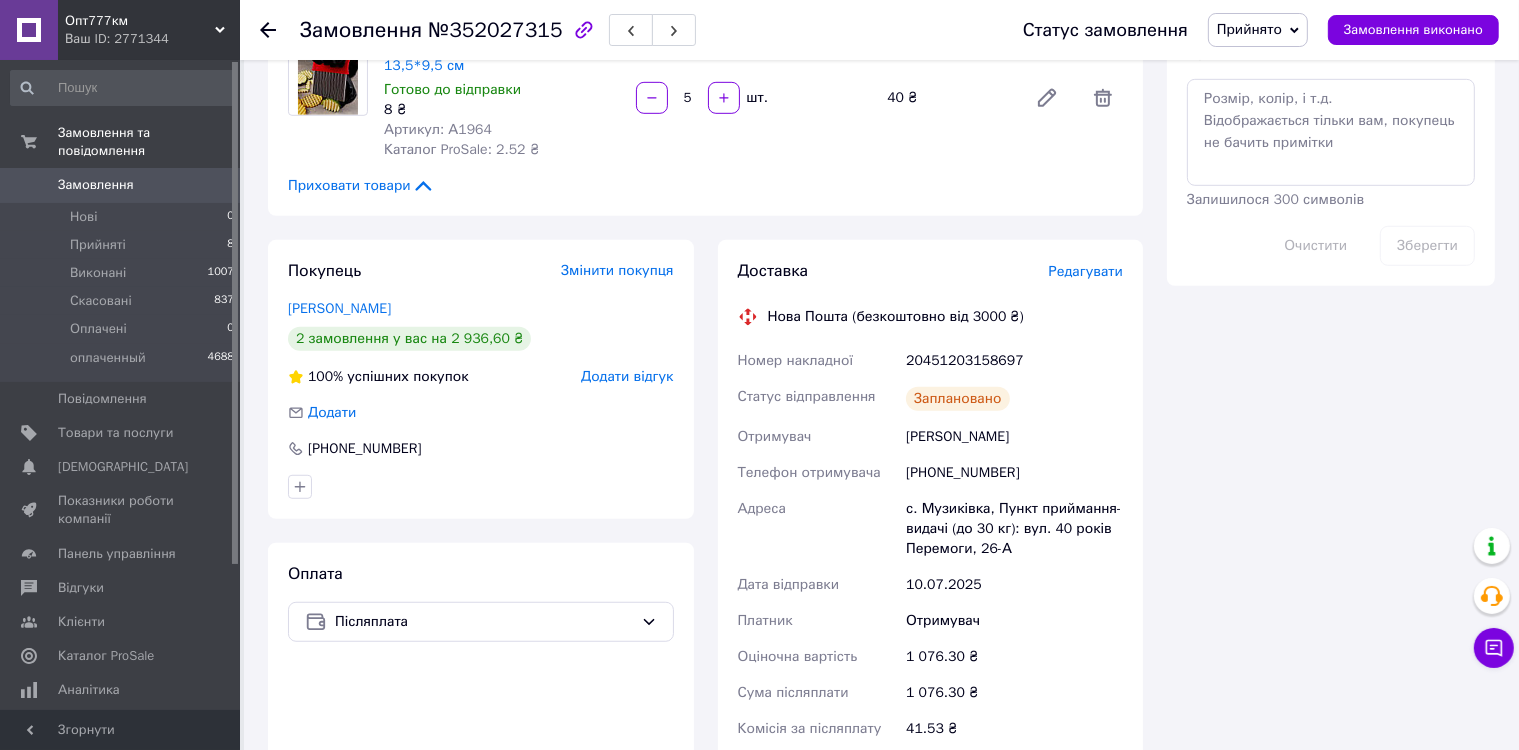click 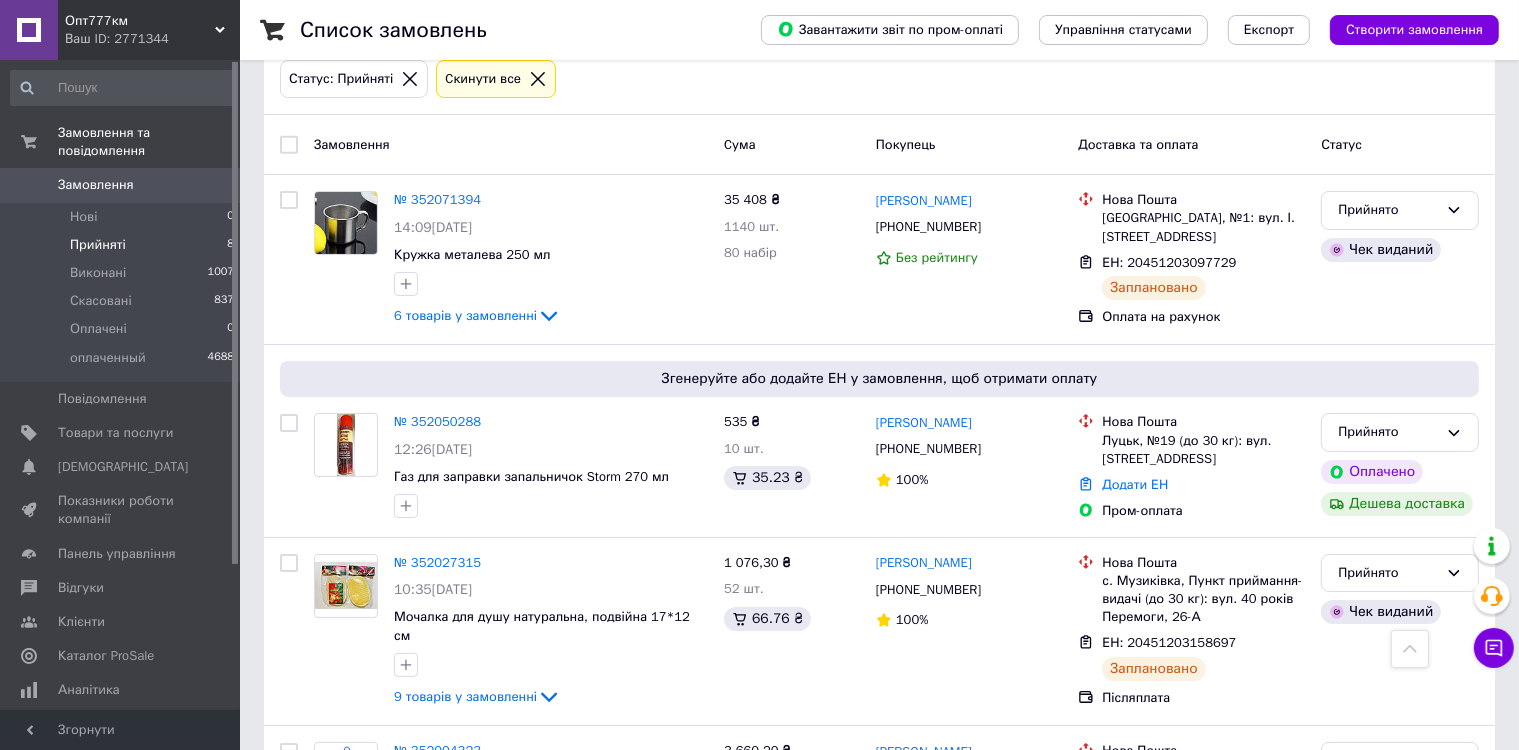 scroll, scrollTop: 111, scrollLeft: 0, axis: vertical 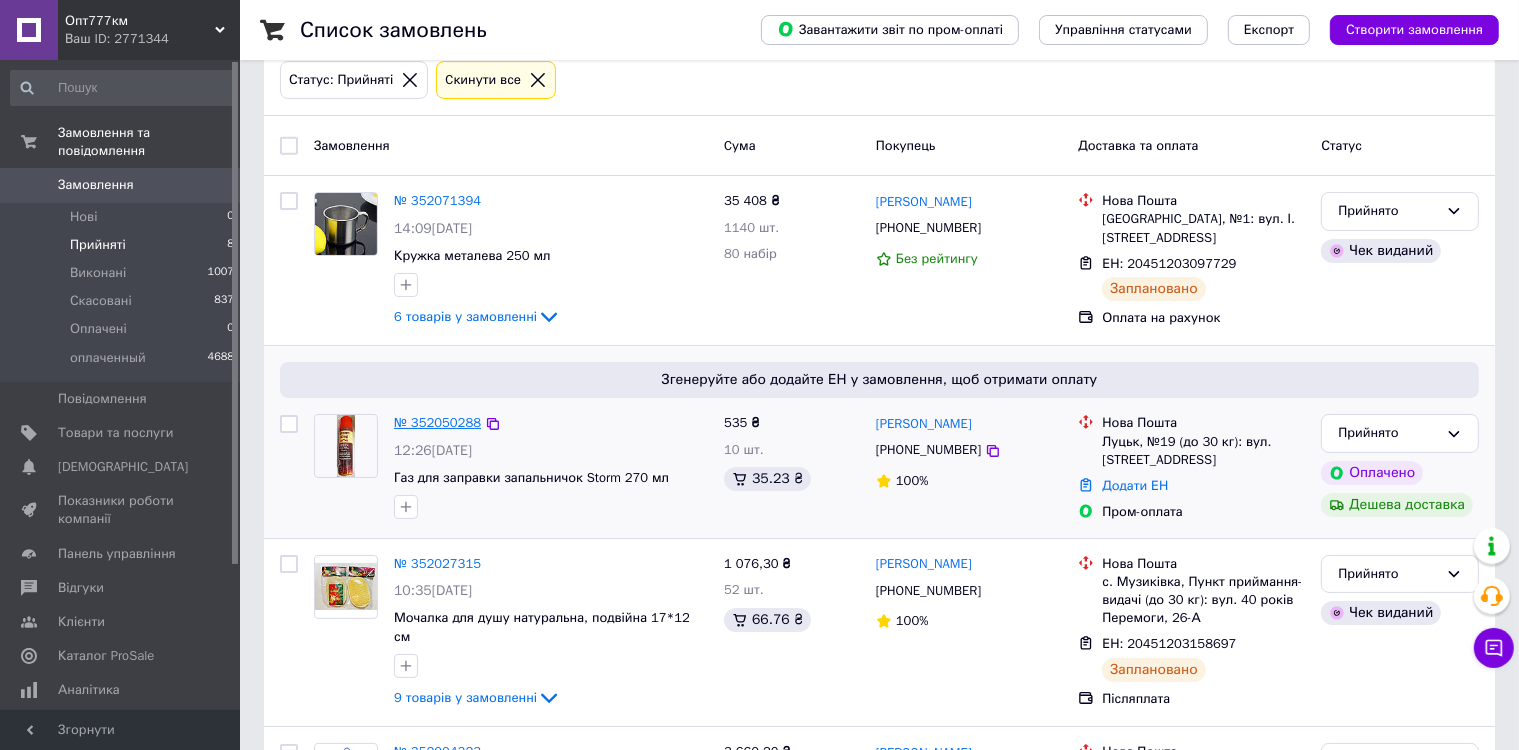 click on "№ 352050288" at bounding box center [437, 422] 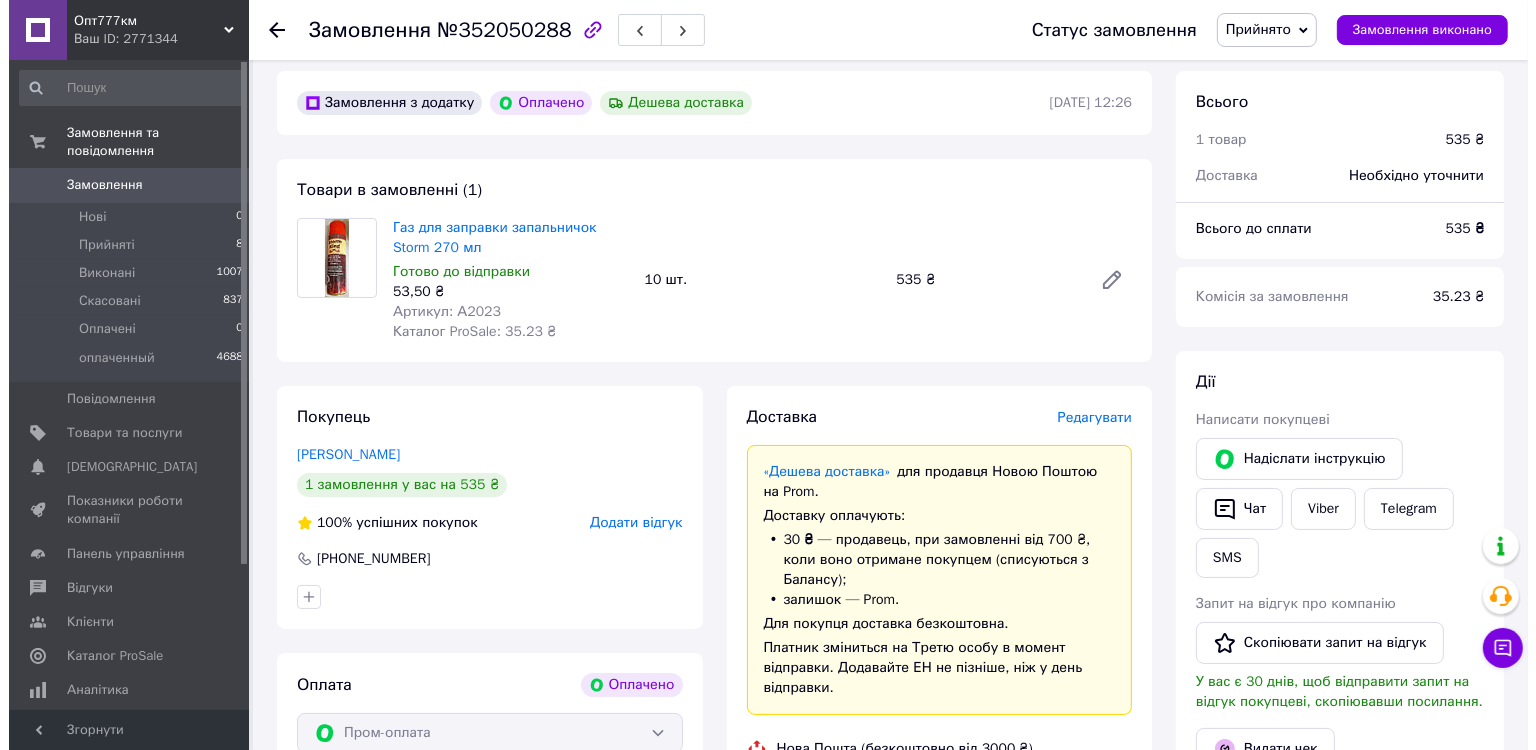 scroll, scrollTop: 400, scrollLeft: 0, axis: vertical 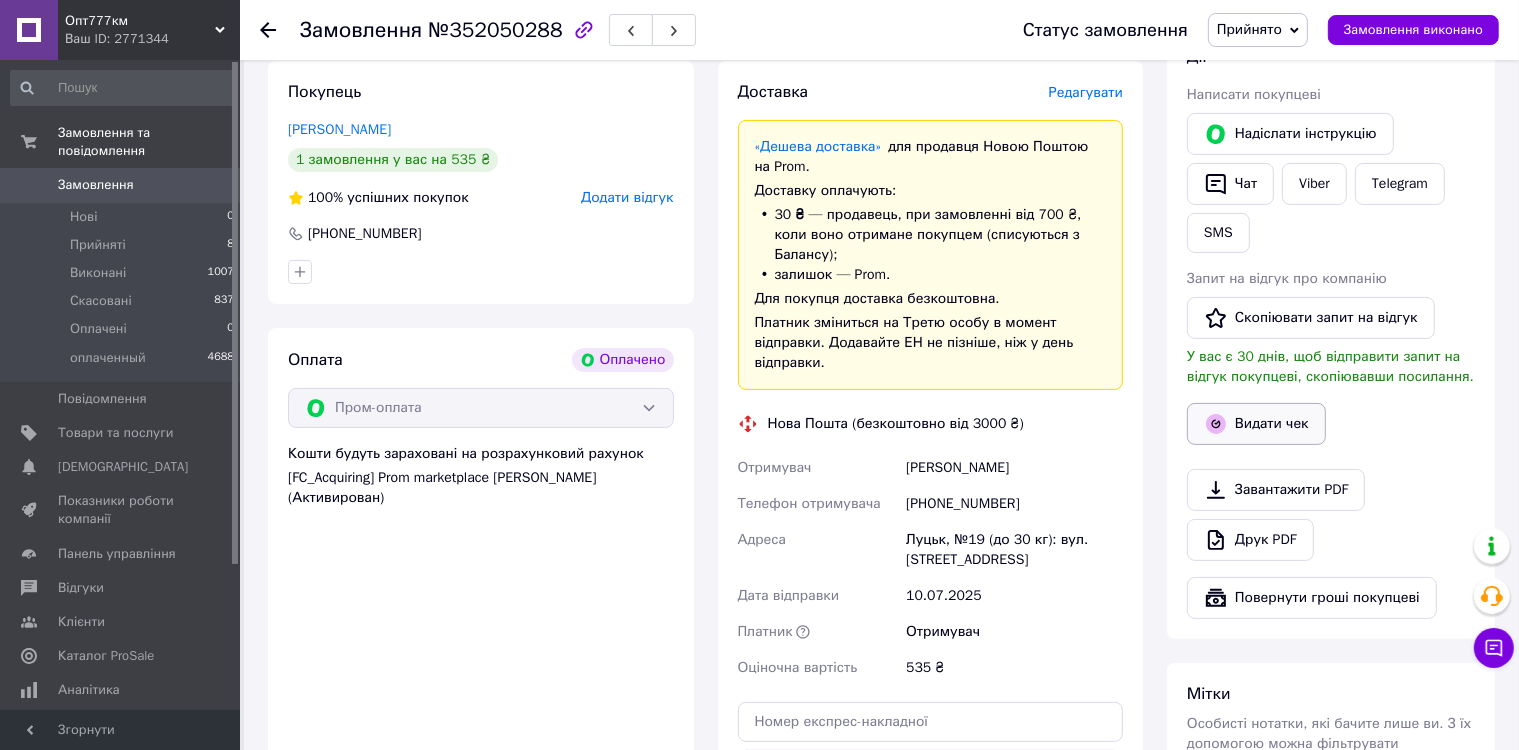 click on "Видати чек" at bounding box center [1256, 424] 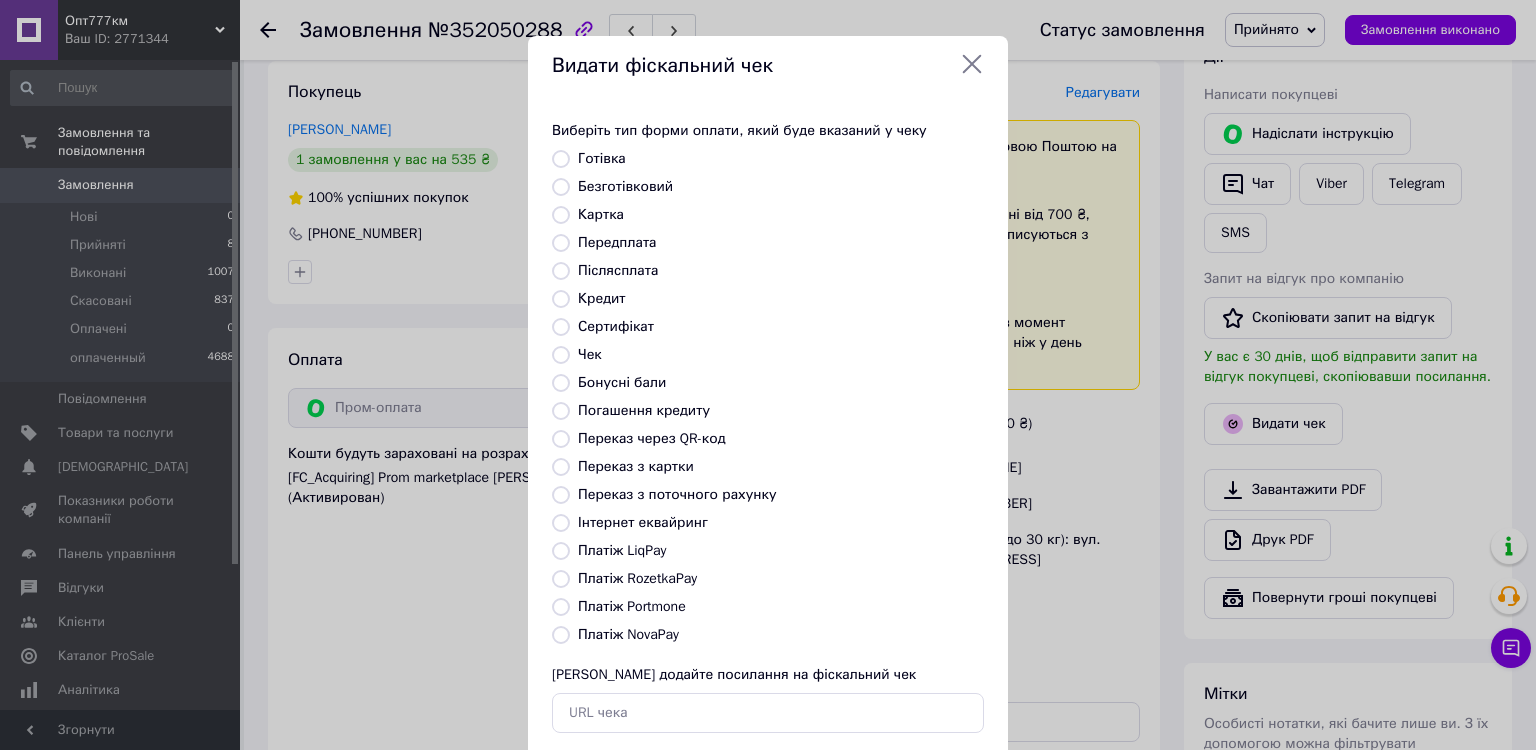 click on "Платіж RozetkaPay" at bounding box center [561, 579] 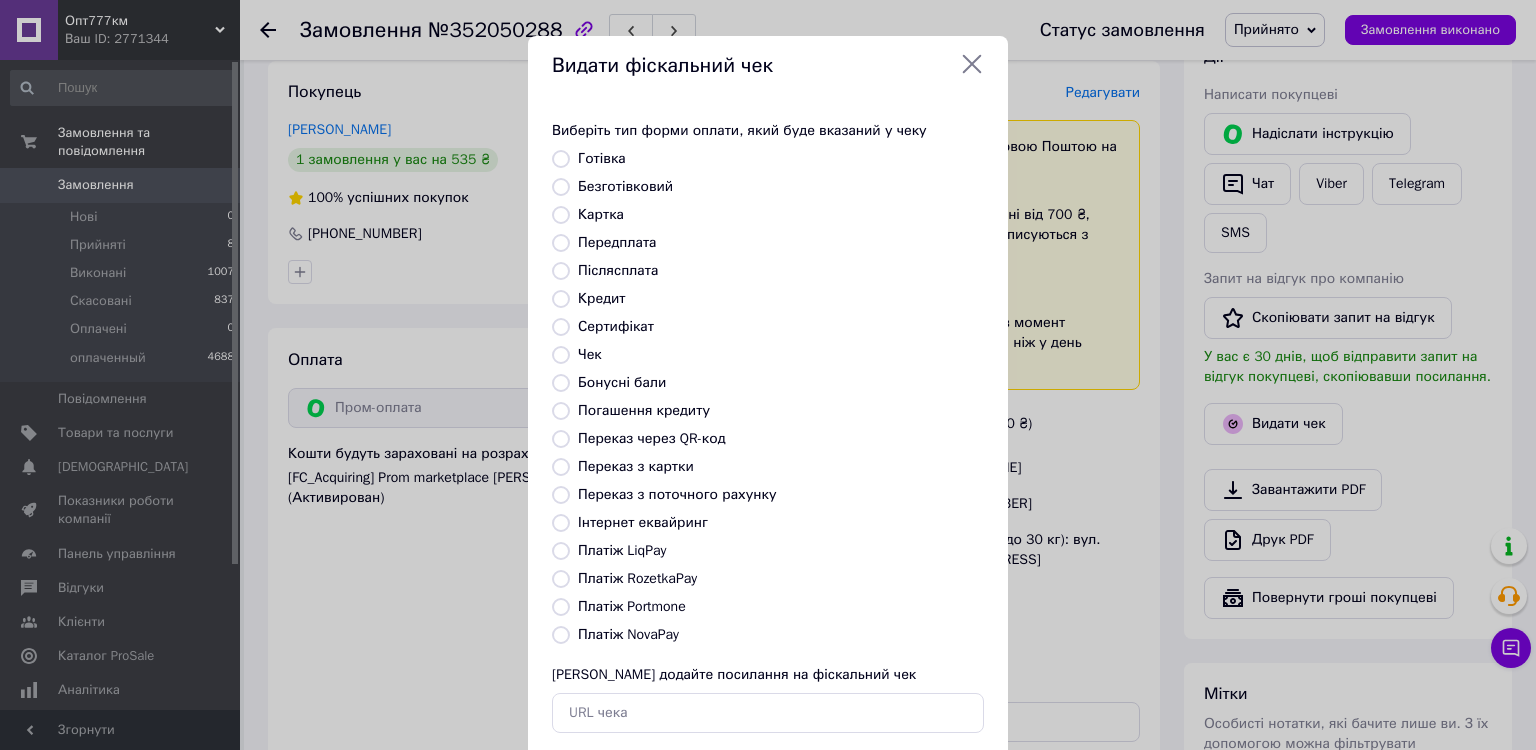 radio on "true" 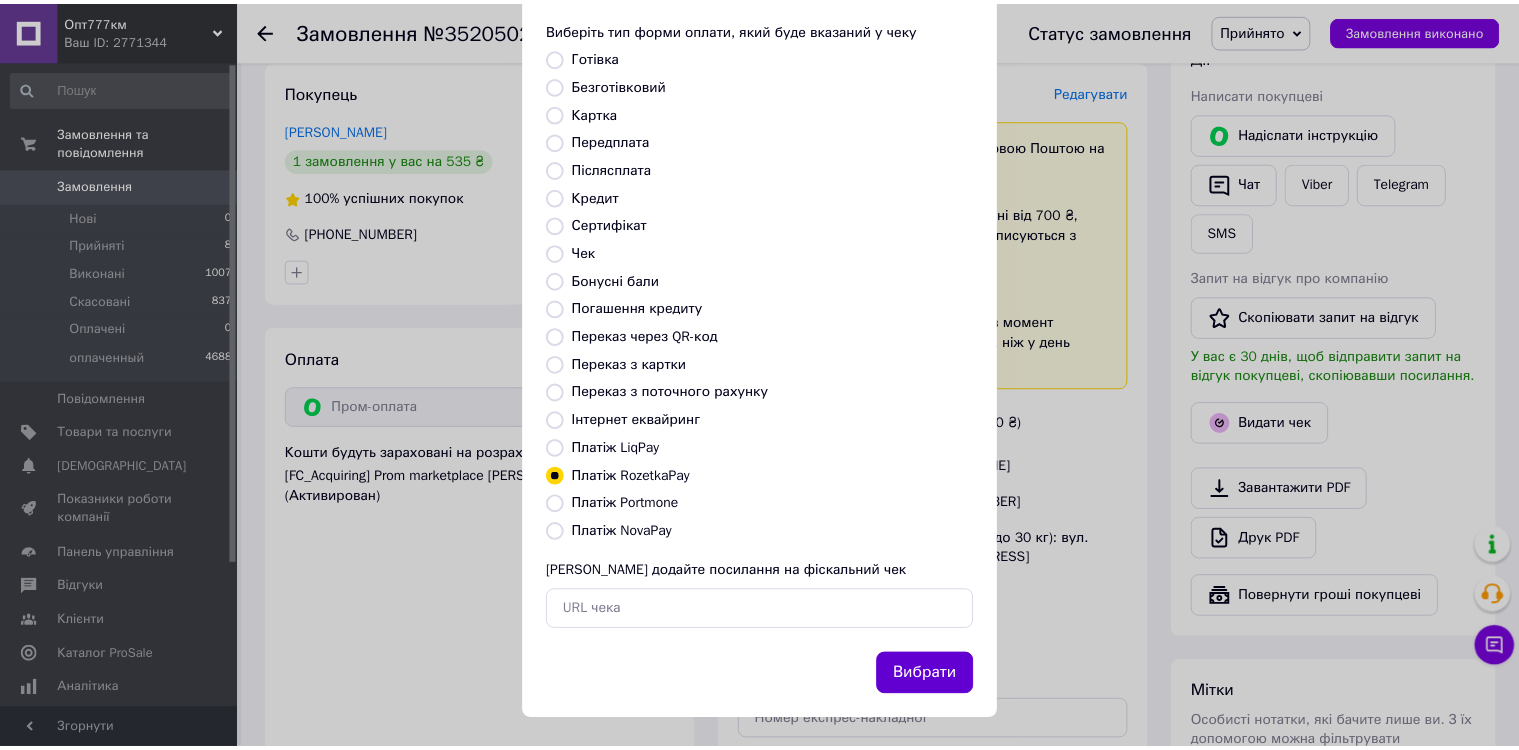scroll, scrollTop: 109, scrollLeft: 0, axis: vertical 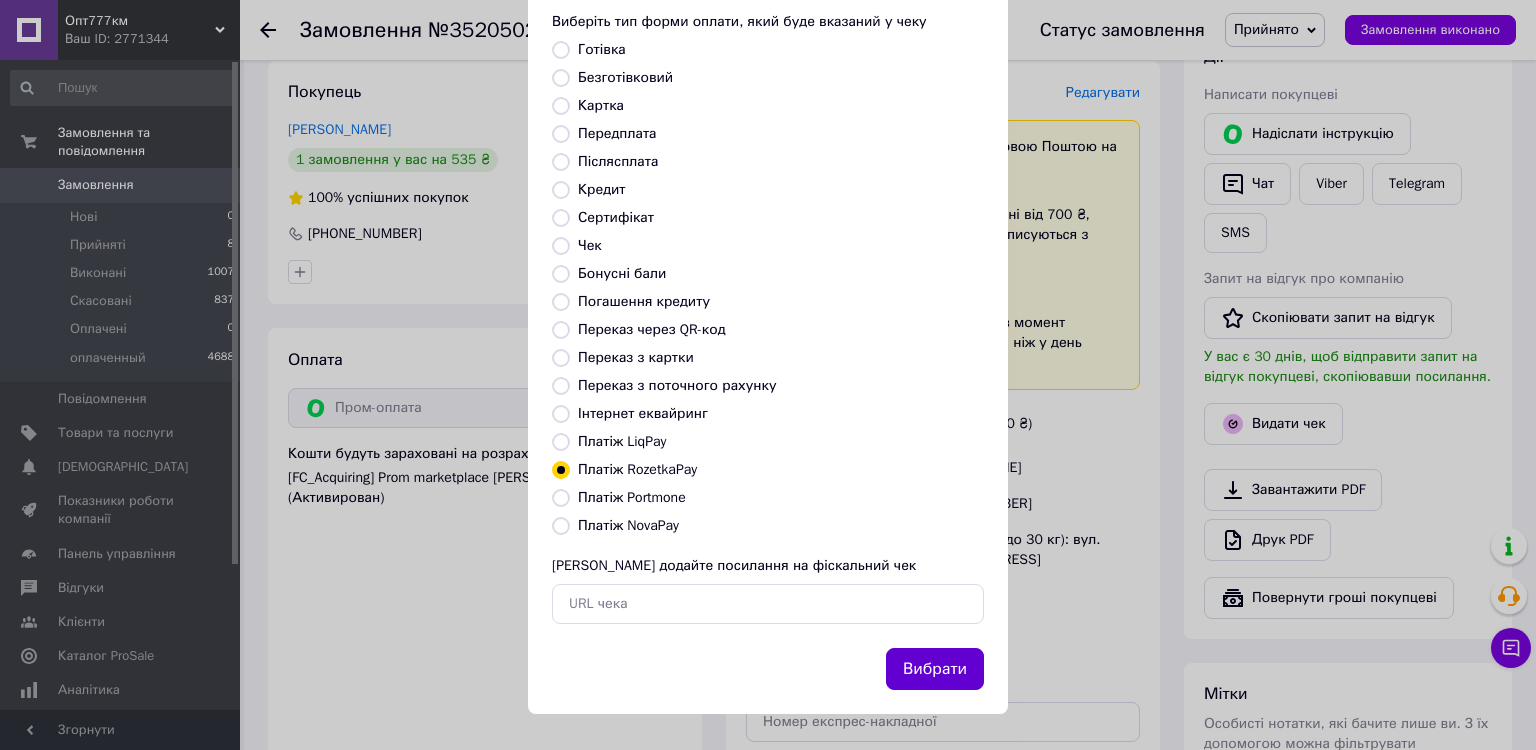 click on "Вибрати" at bounding box center (935, 669) 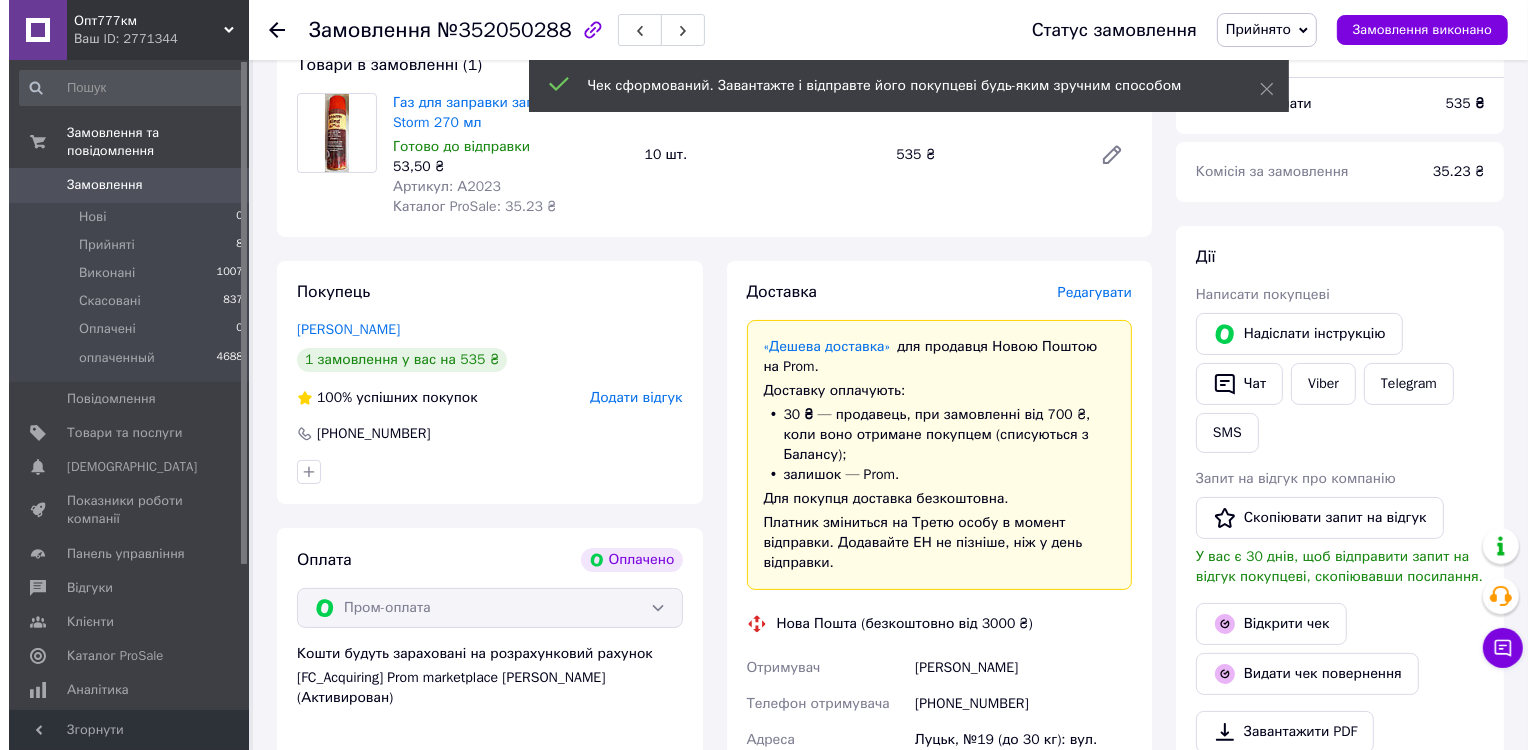 scroll, scrollTop: 200, scrollLeft: 0, axis: vertical 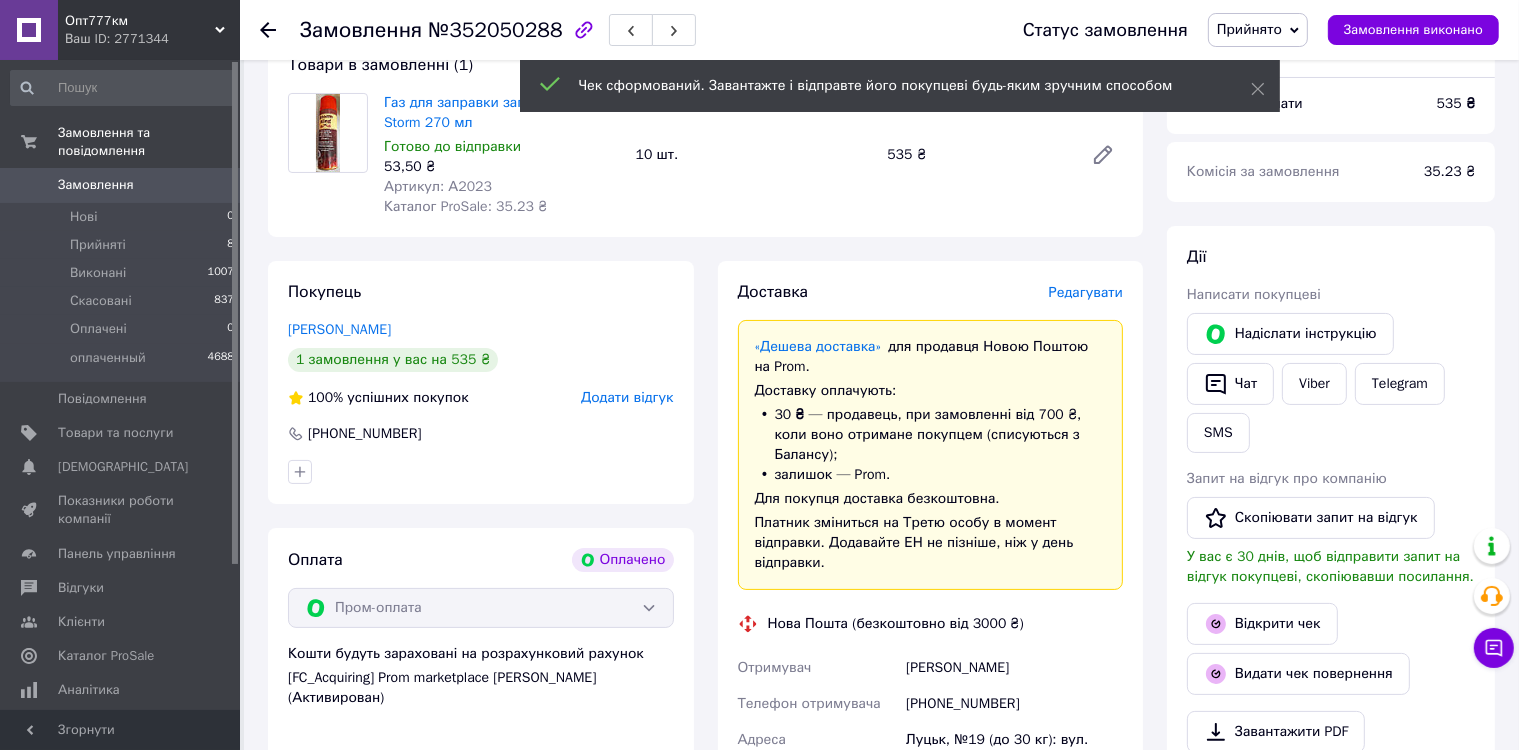 click on "Редагувати" at bounding box center [1086, 292] 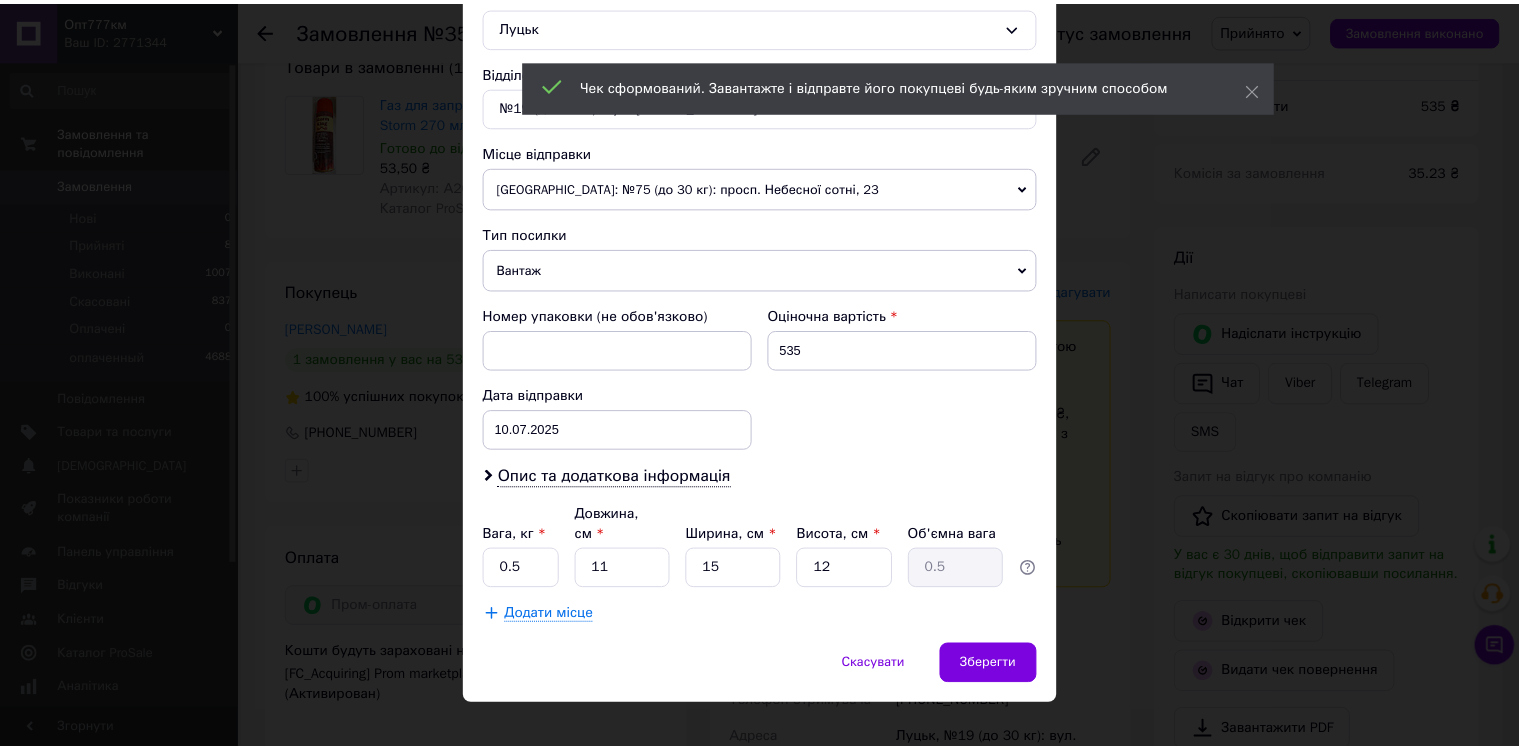 scroll, scrollTop: 578, scrollLeft: 0, axis: vertical 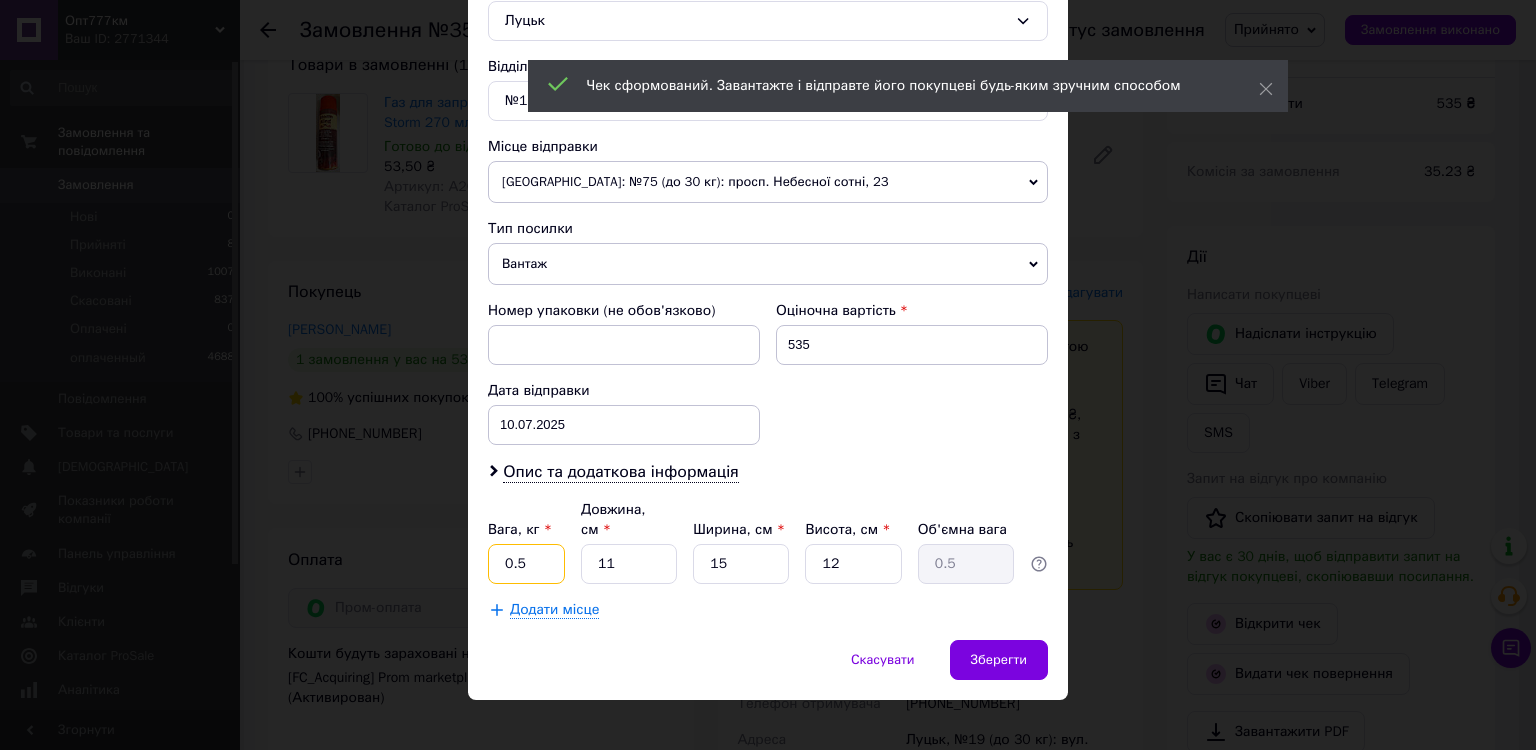 click on "0.5" at bounding box center [526, 564] 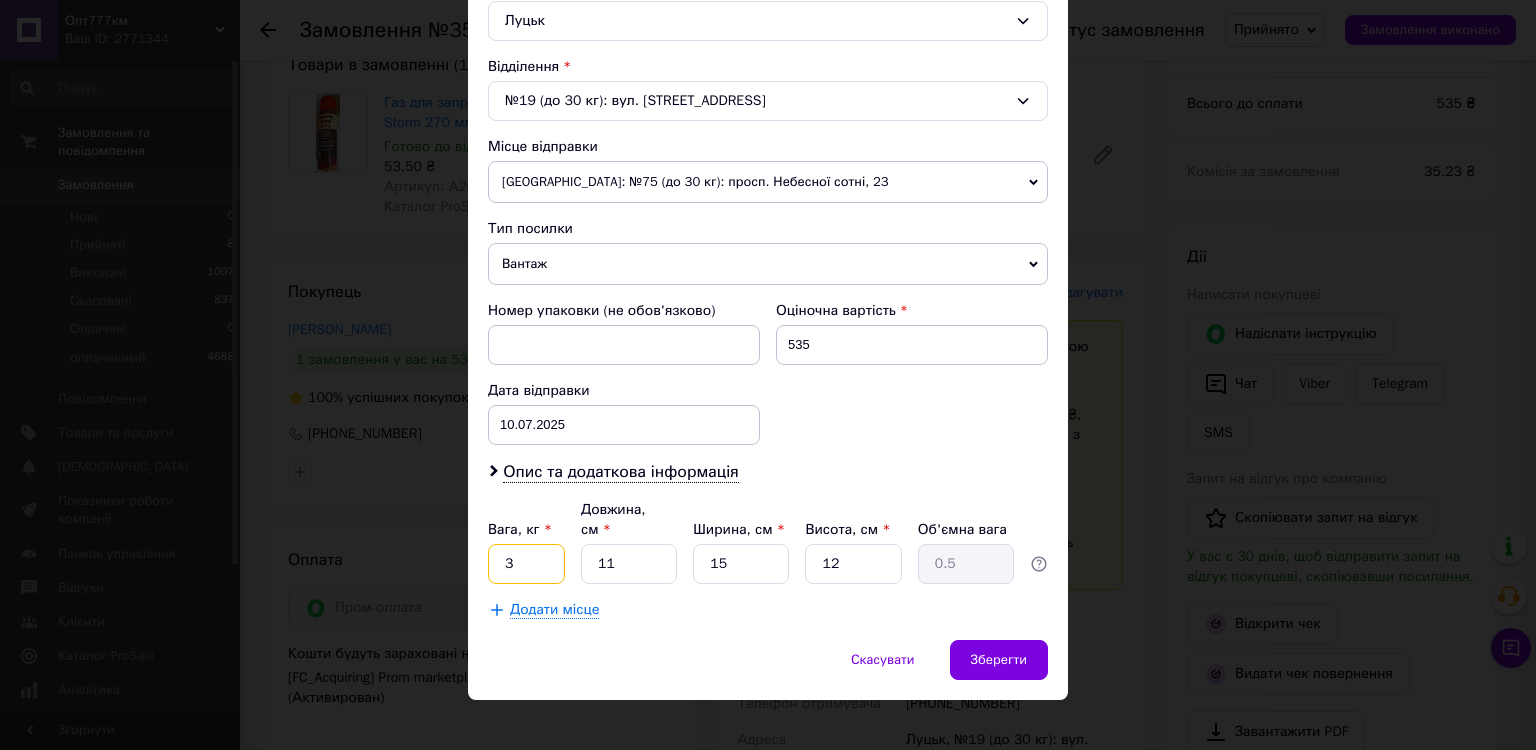 type on "3" 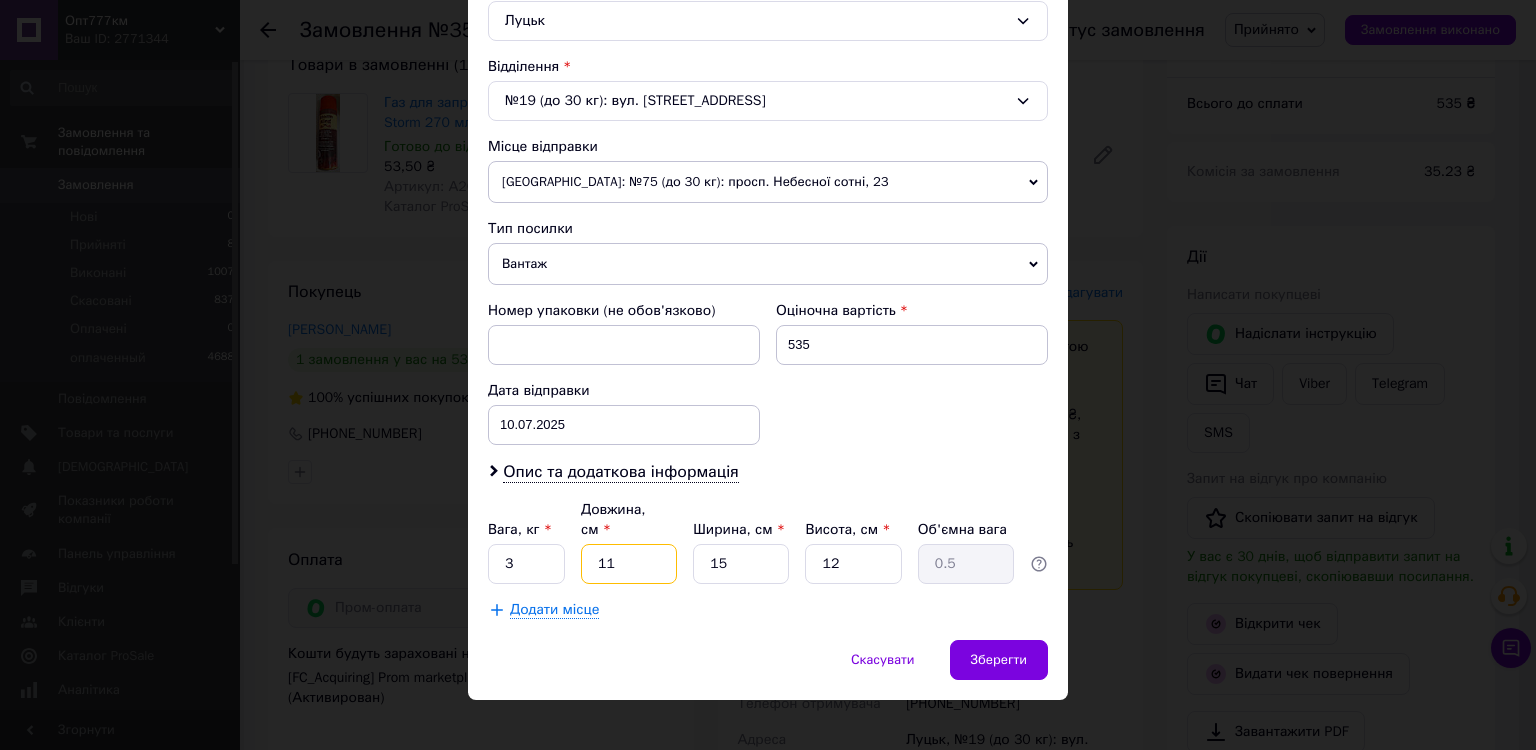 click on "11" at bounding box center [629, 564] 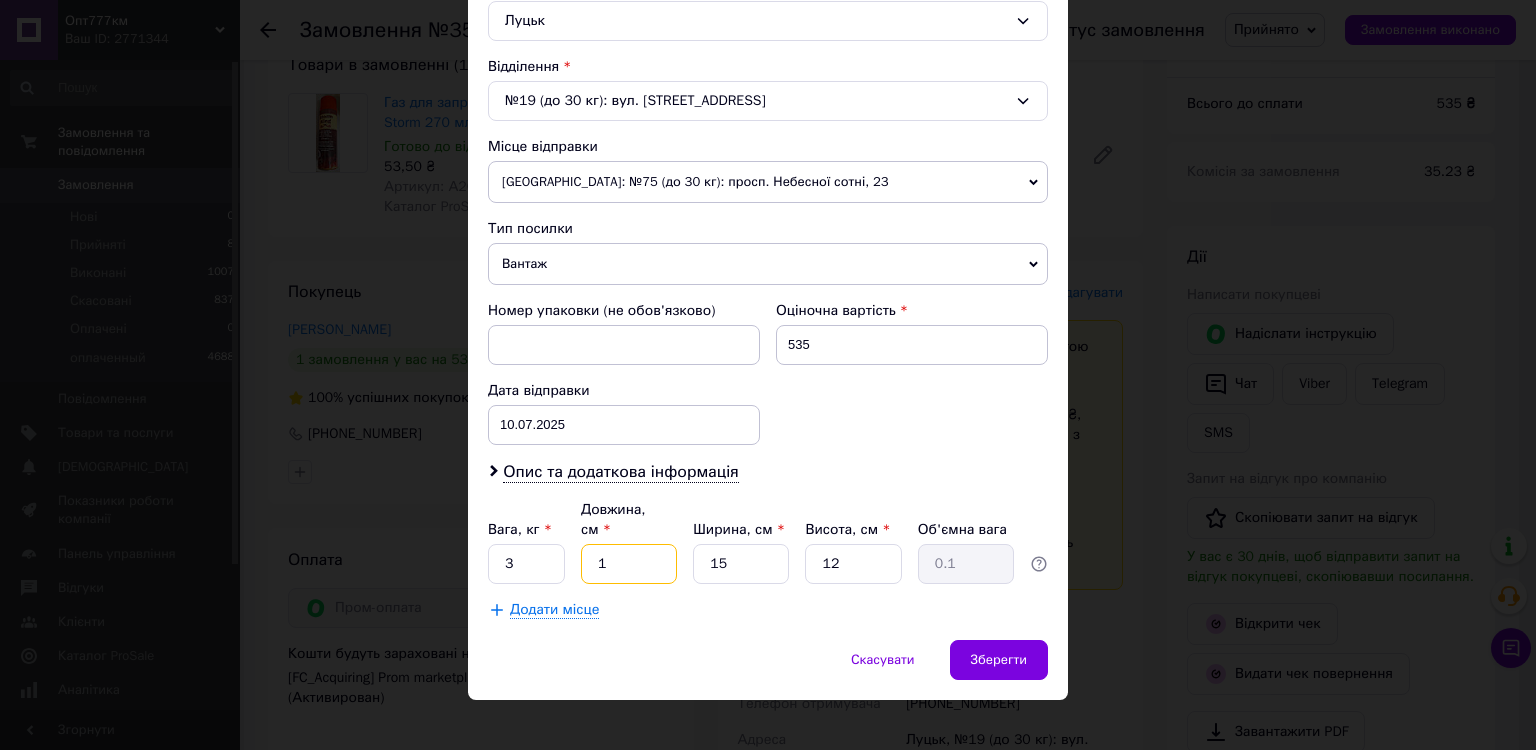 type 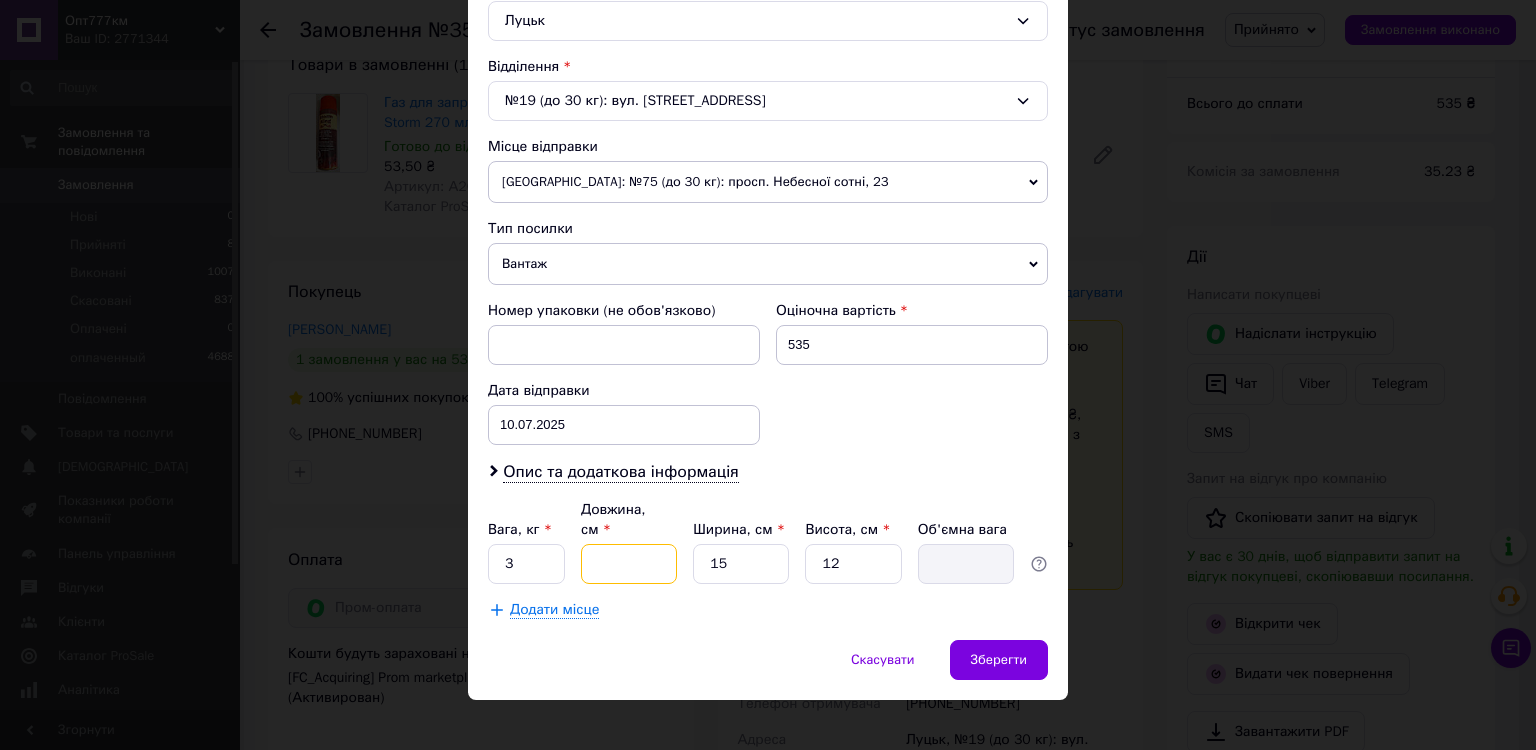 type on "2" 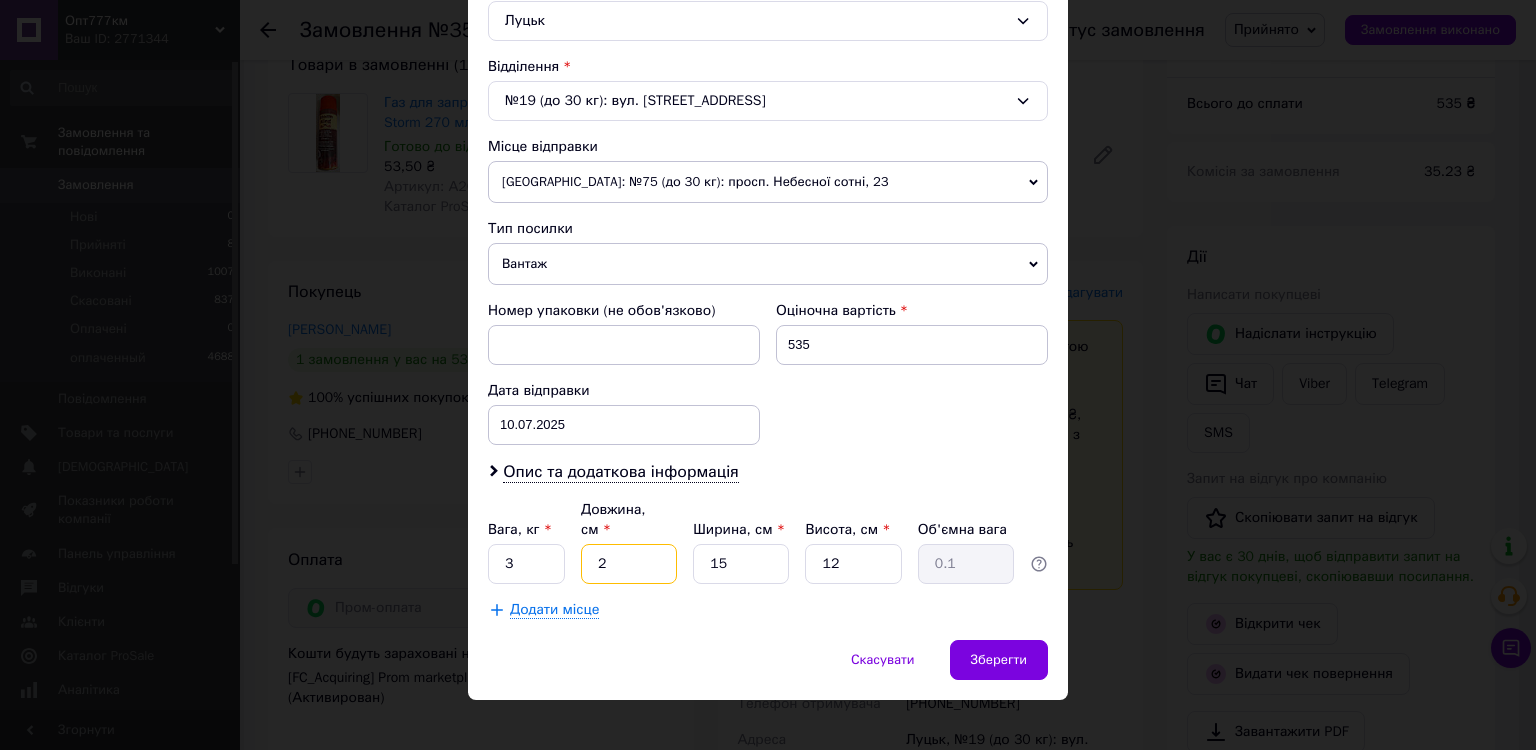 type on "22" 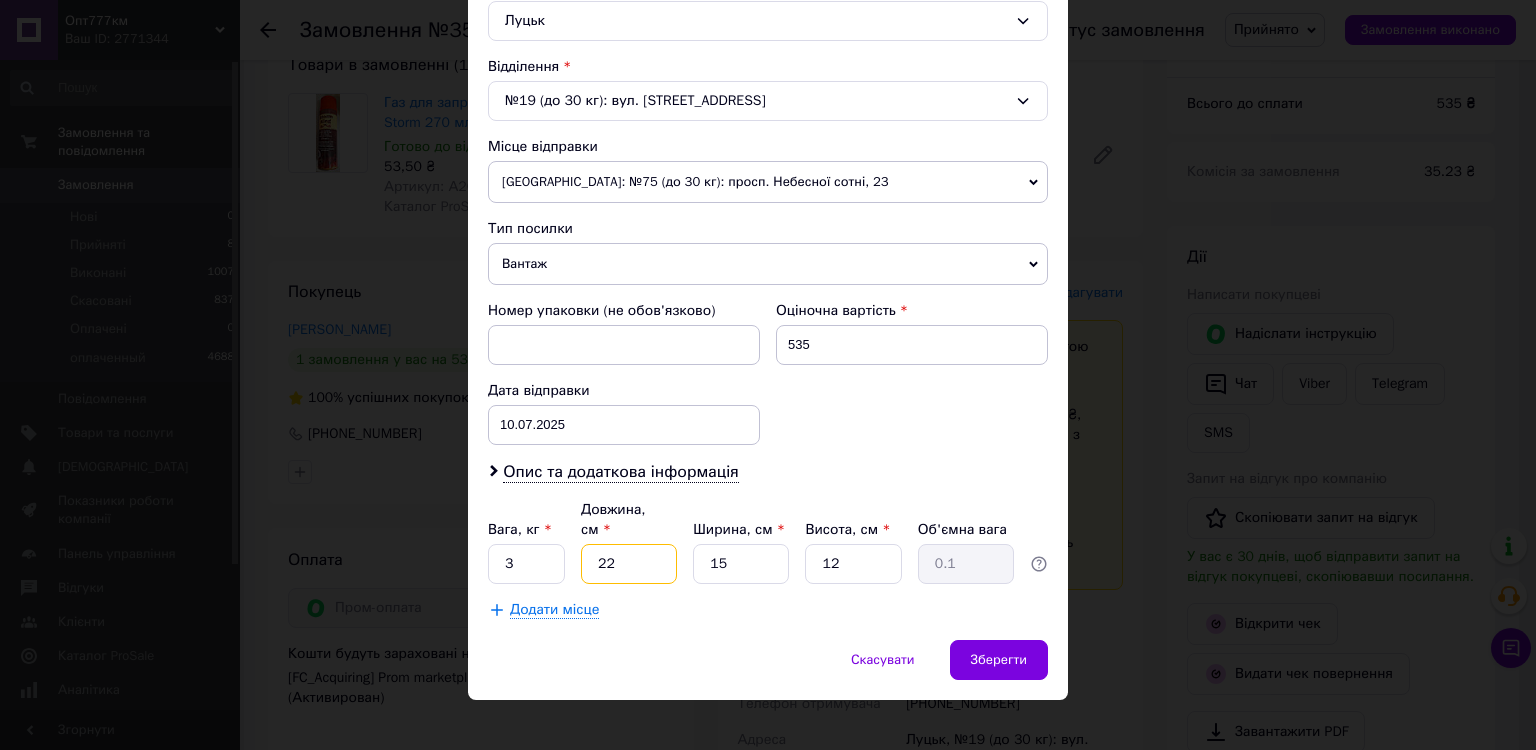 type on "0.99" 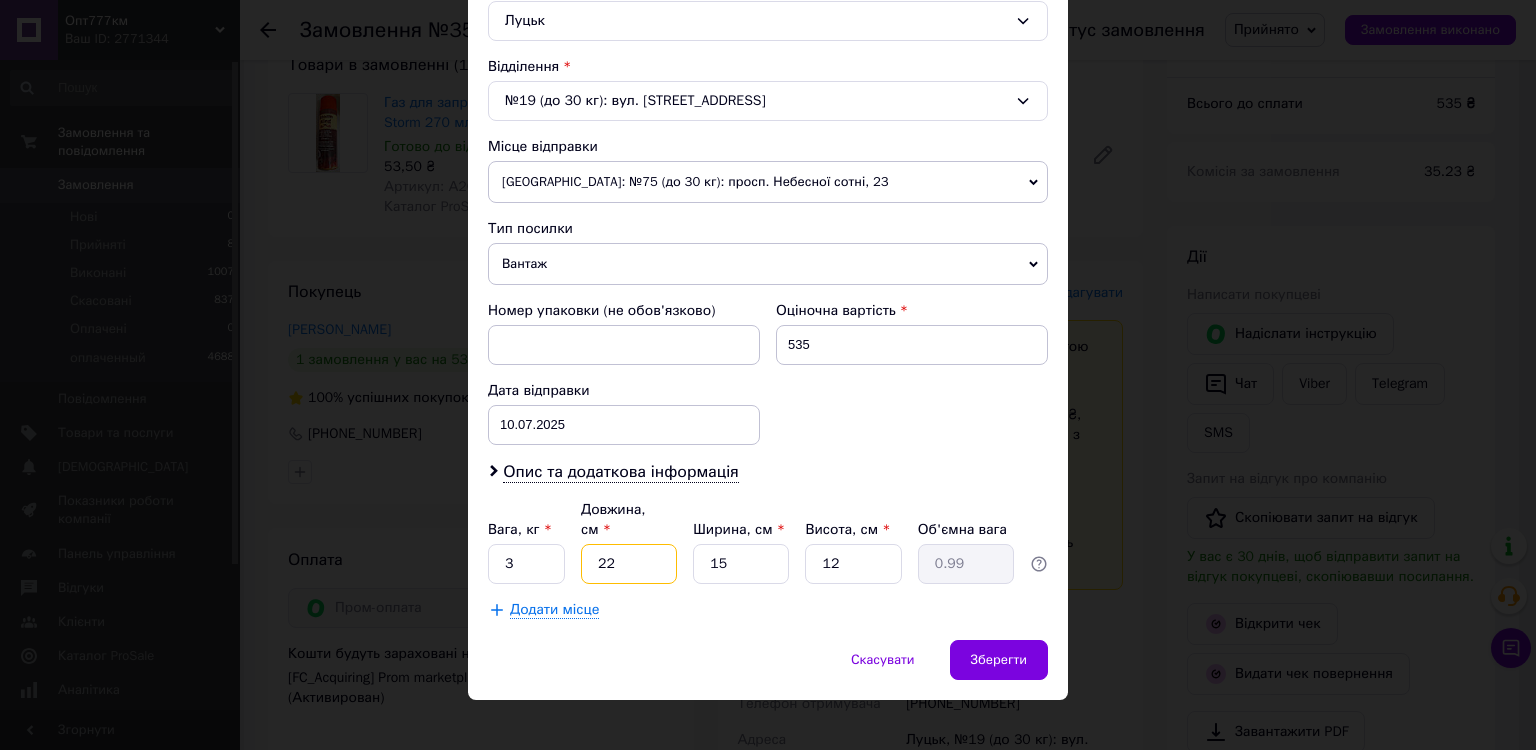 type on "22" 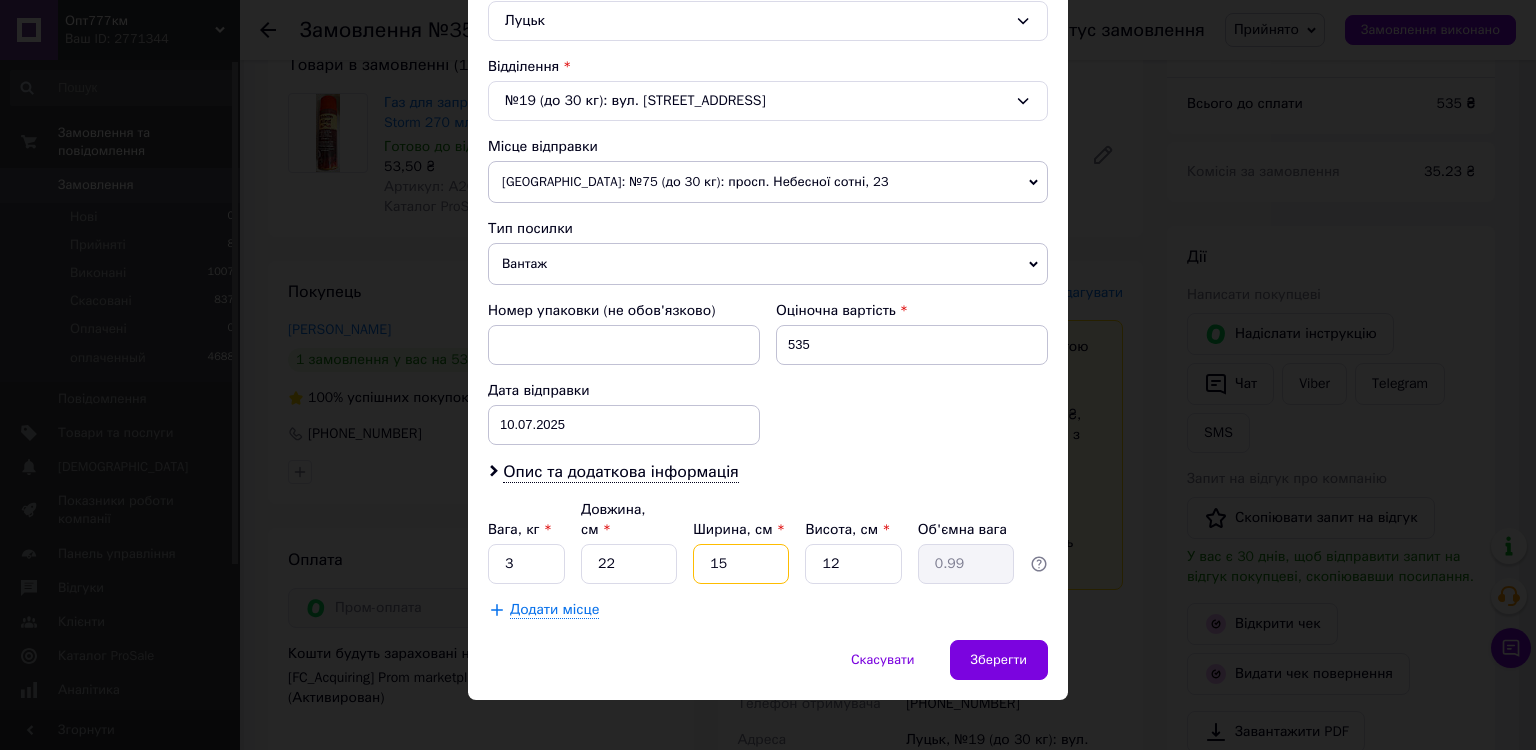 click on "15" at bounding box center [741, 564] 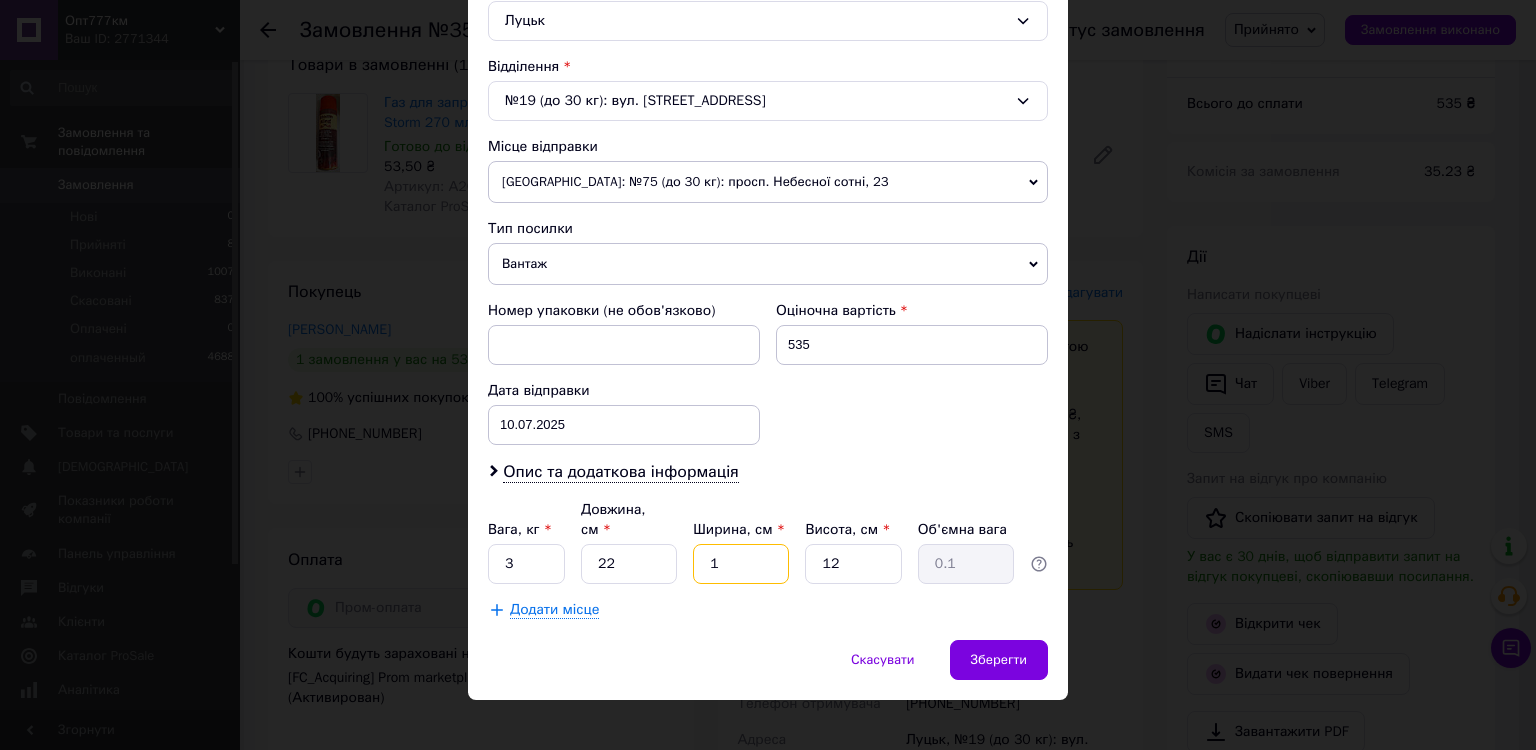 type 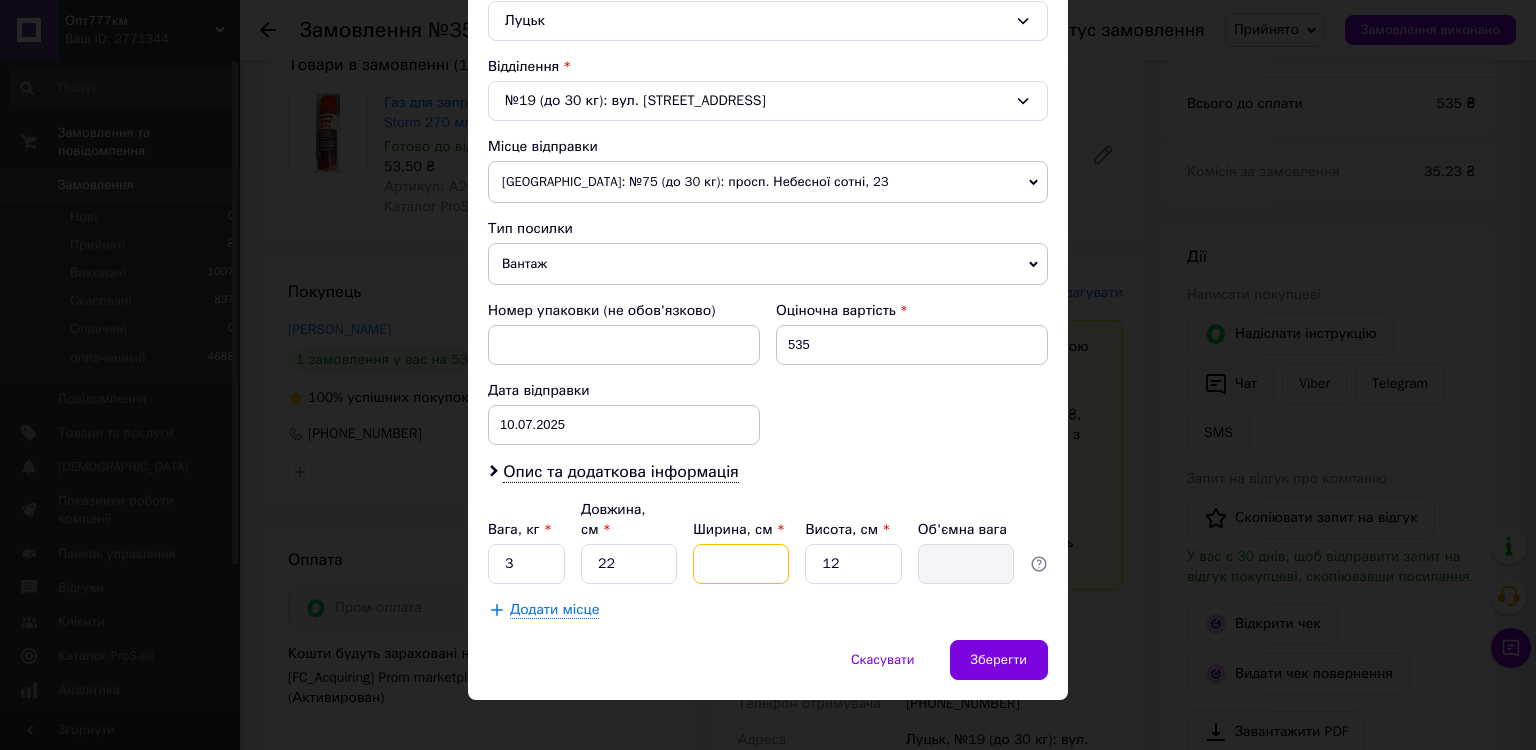 type on "2" 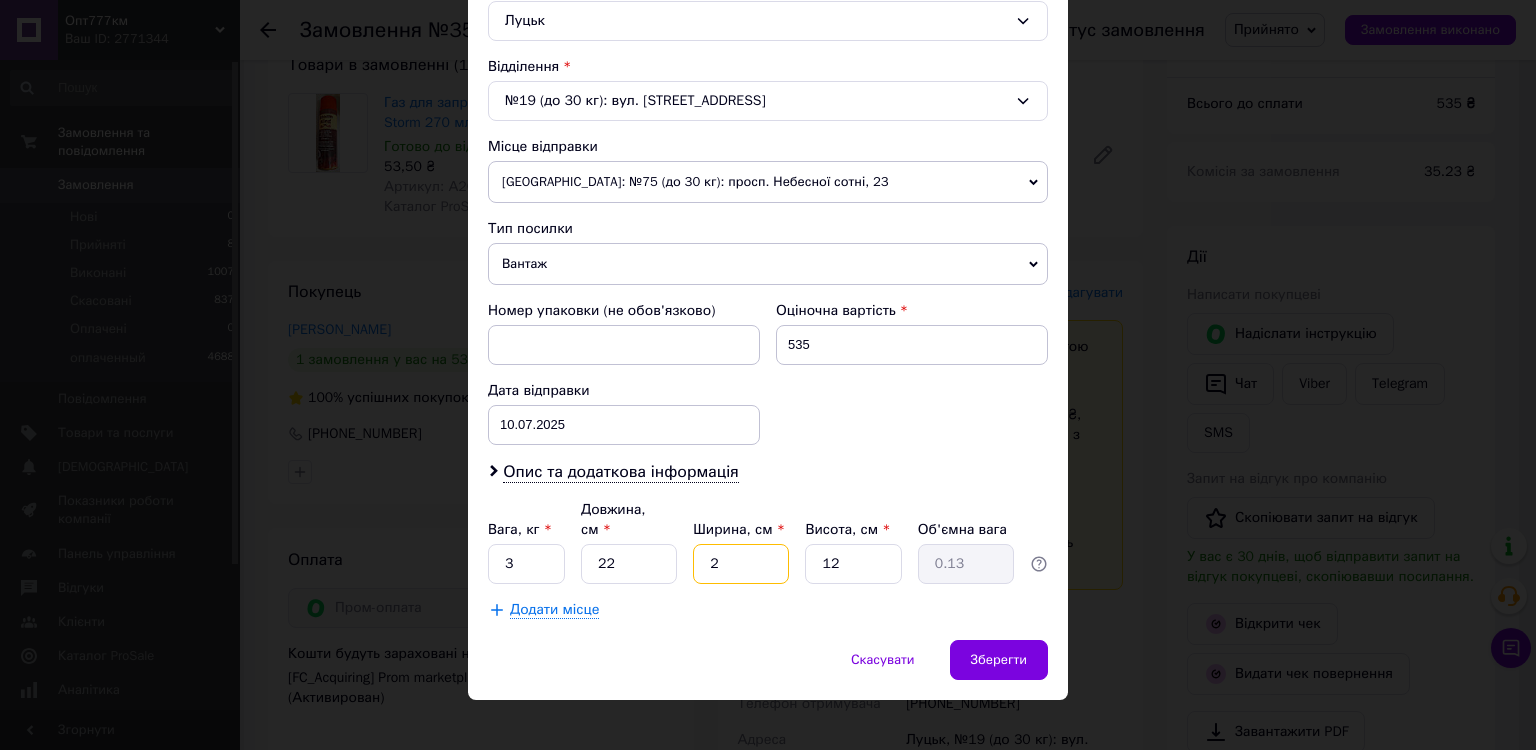 type on "21" 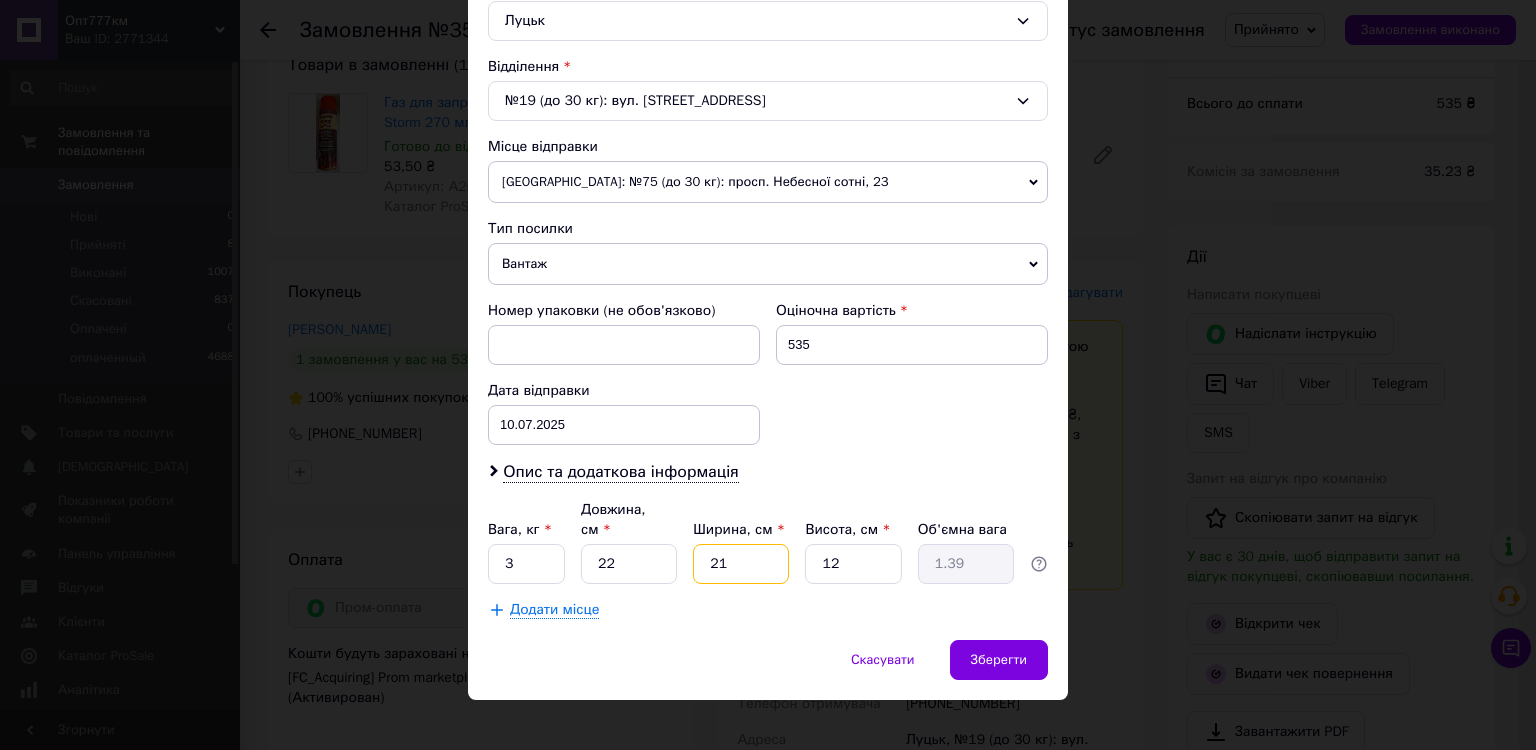 type on "21" 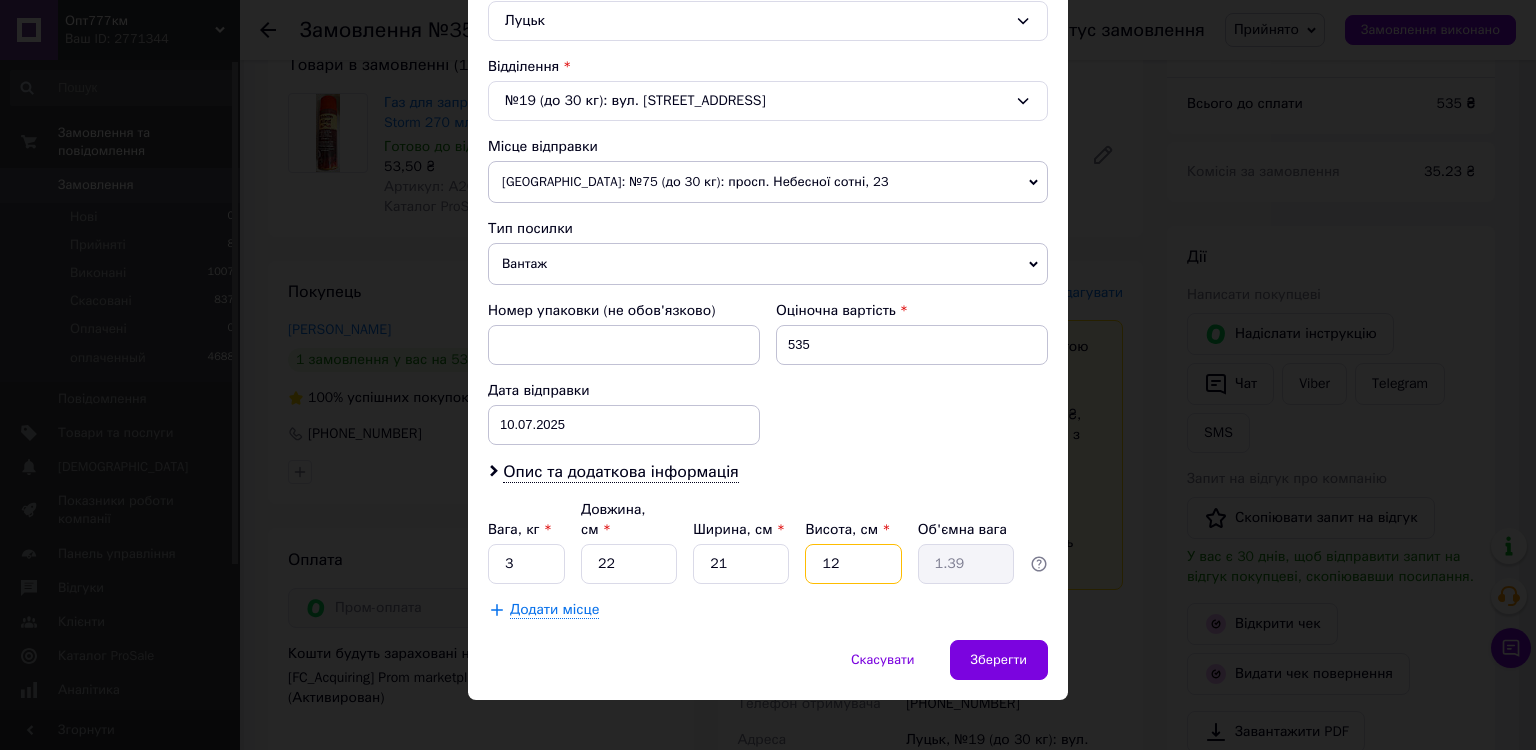 click on "12" at bounding box center (853, 564) 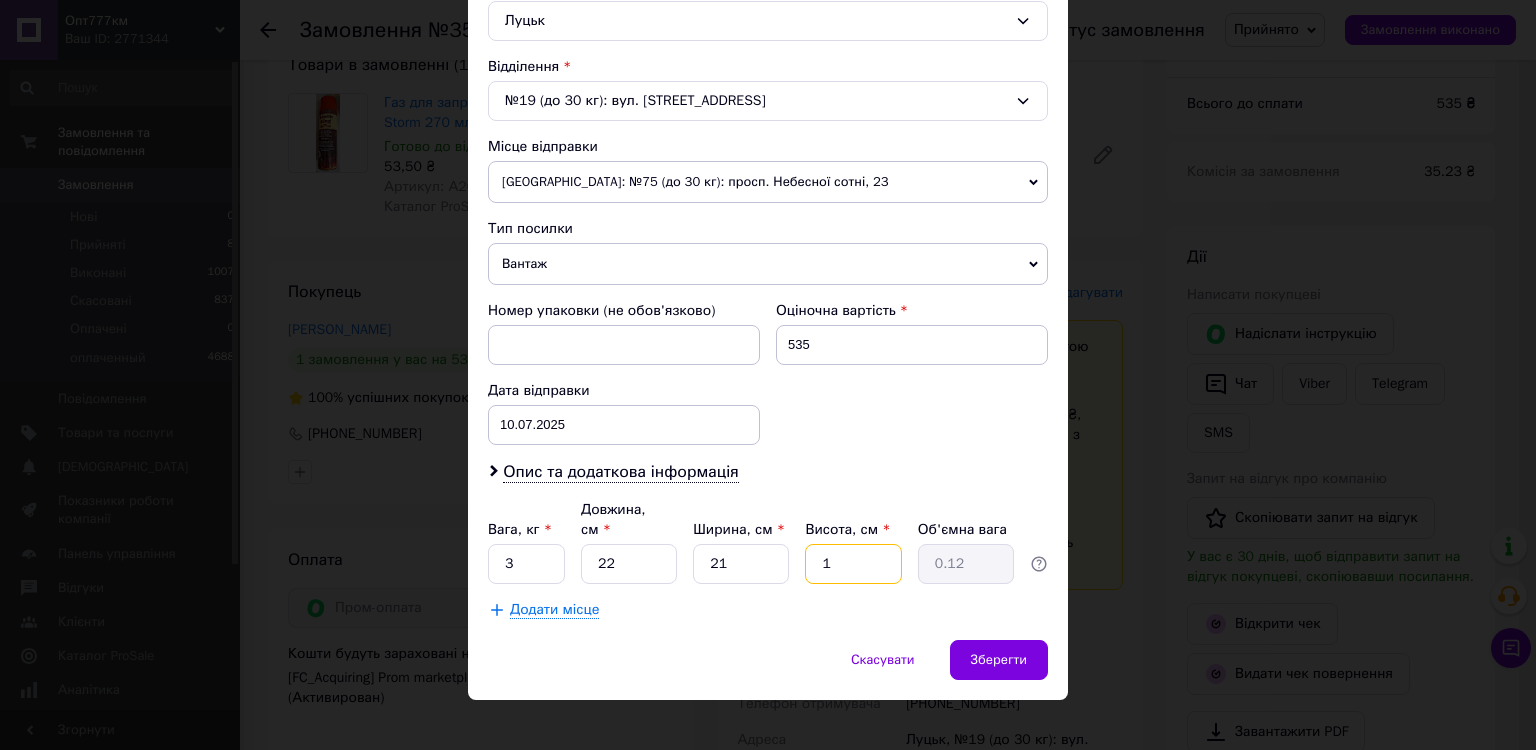 type on "17" 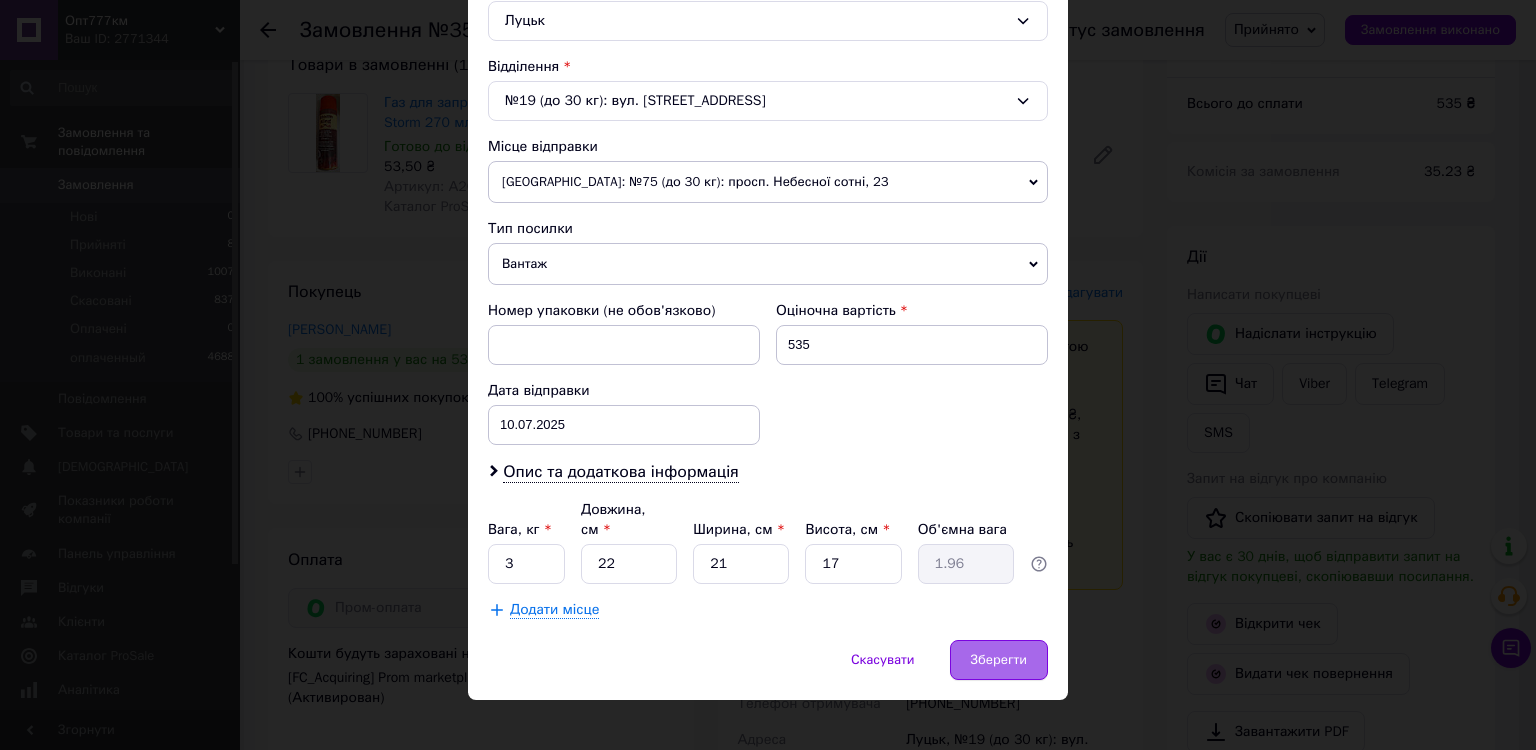 click on "Зберегти" at bounding box center [999, 660] 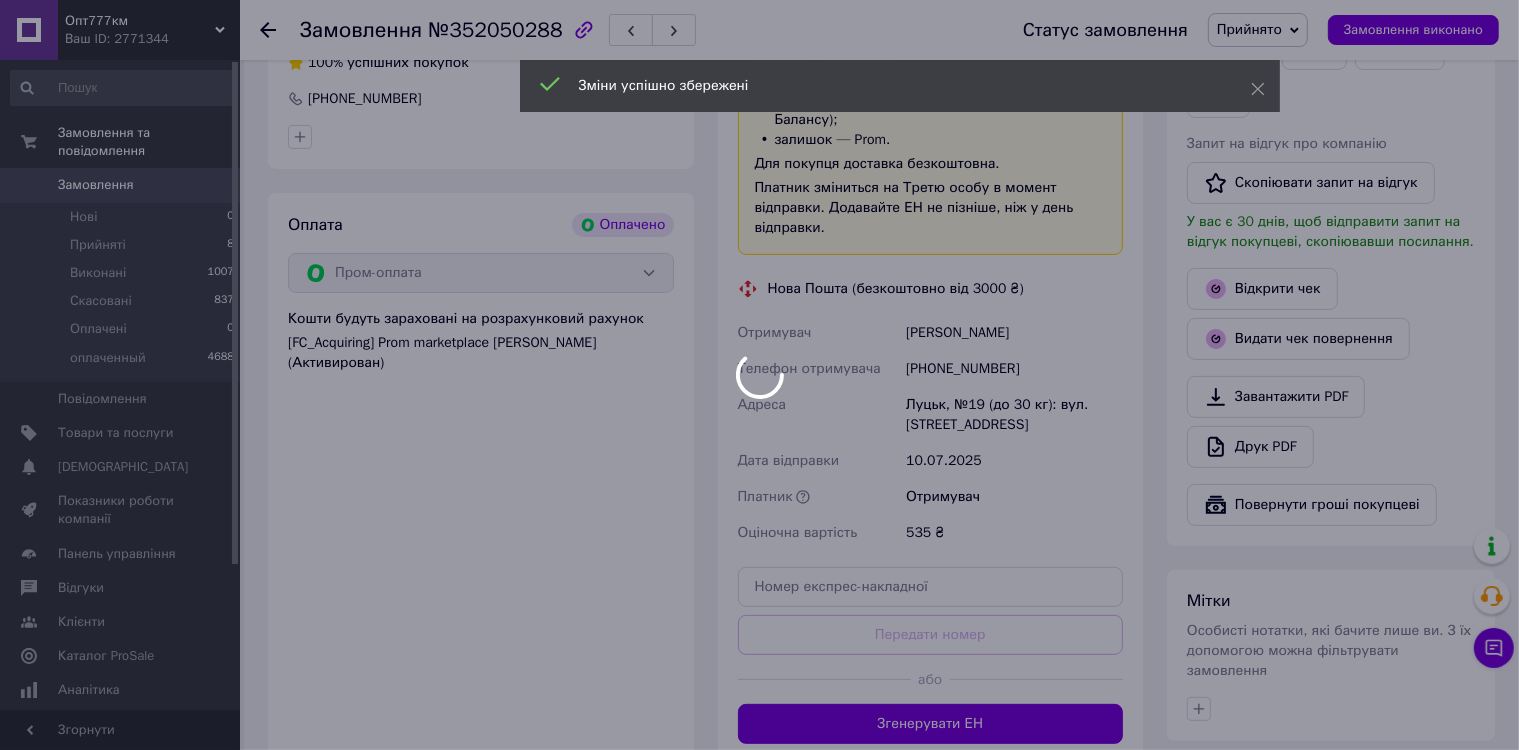 scroll, scrollTop: 600, scrollLeft: 0, axis: vertical 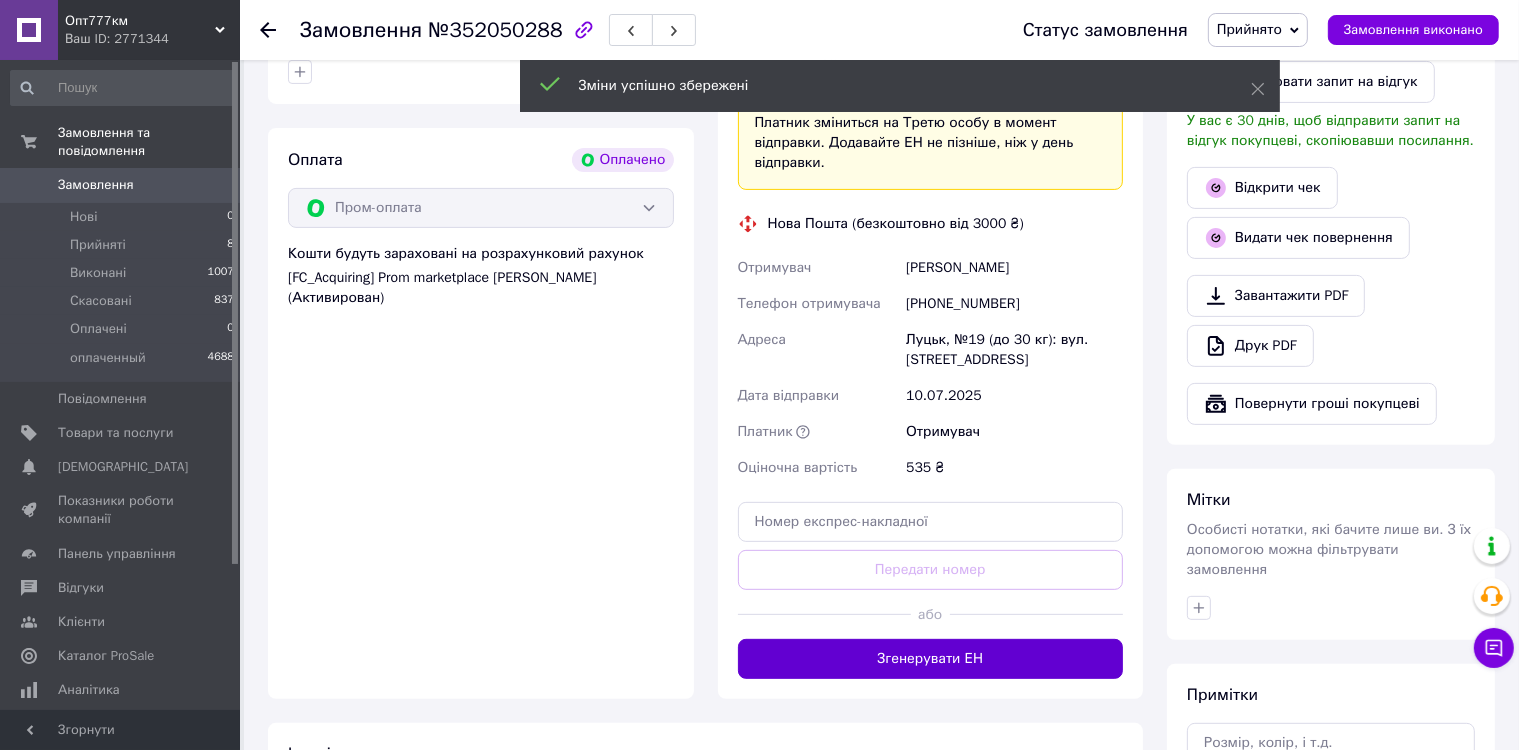 click on "Згенерувати ЕН" at bounding box center (931, 659) 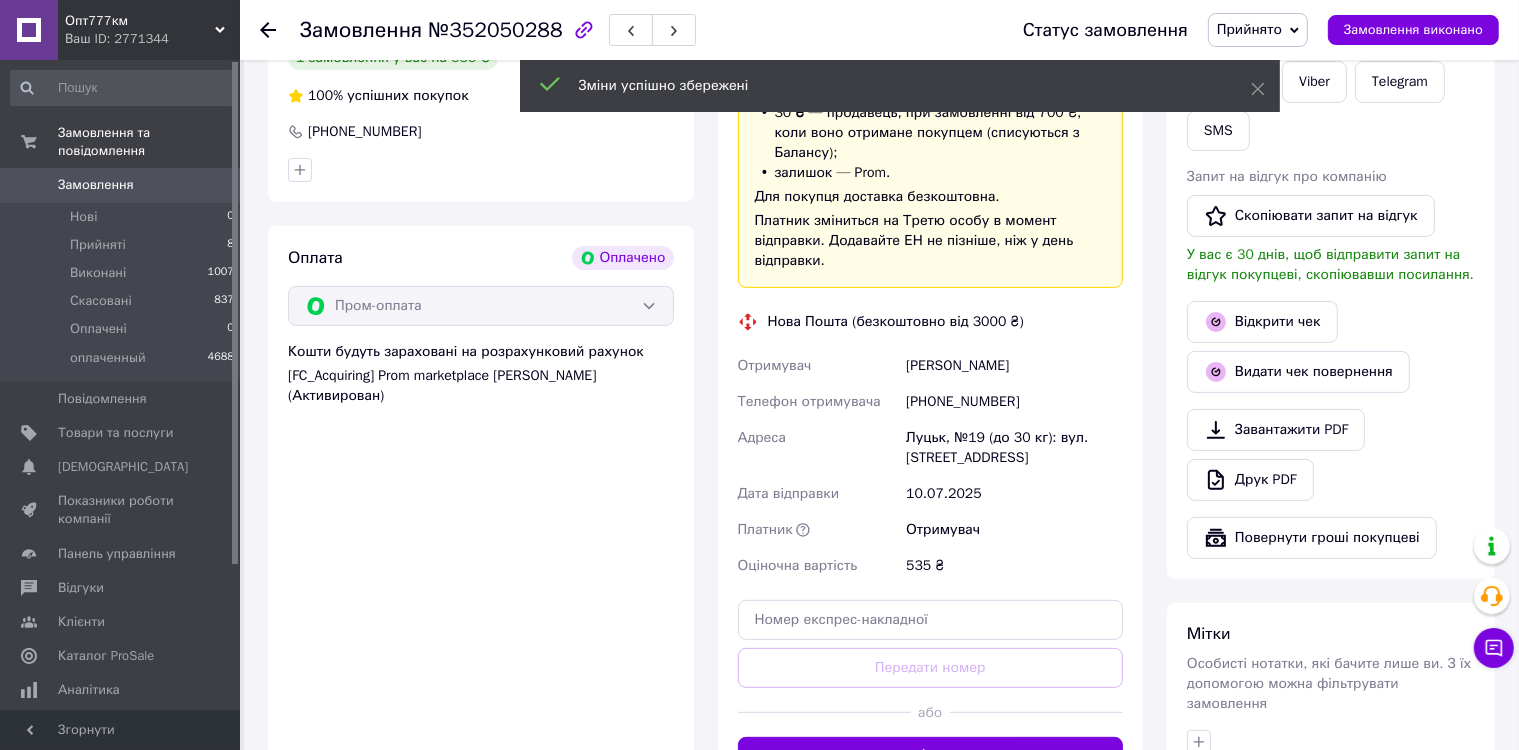 scroll, scrollTop: 500, scrollLeft: 0, axis: vertical 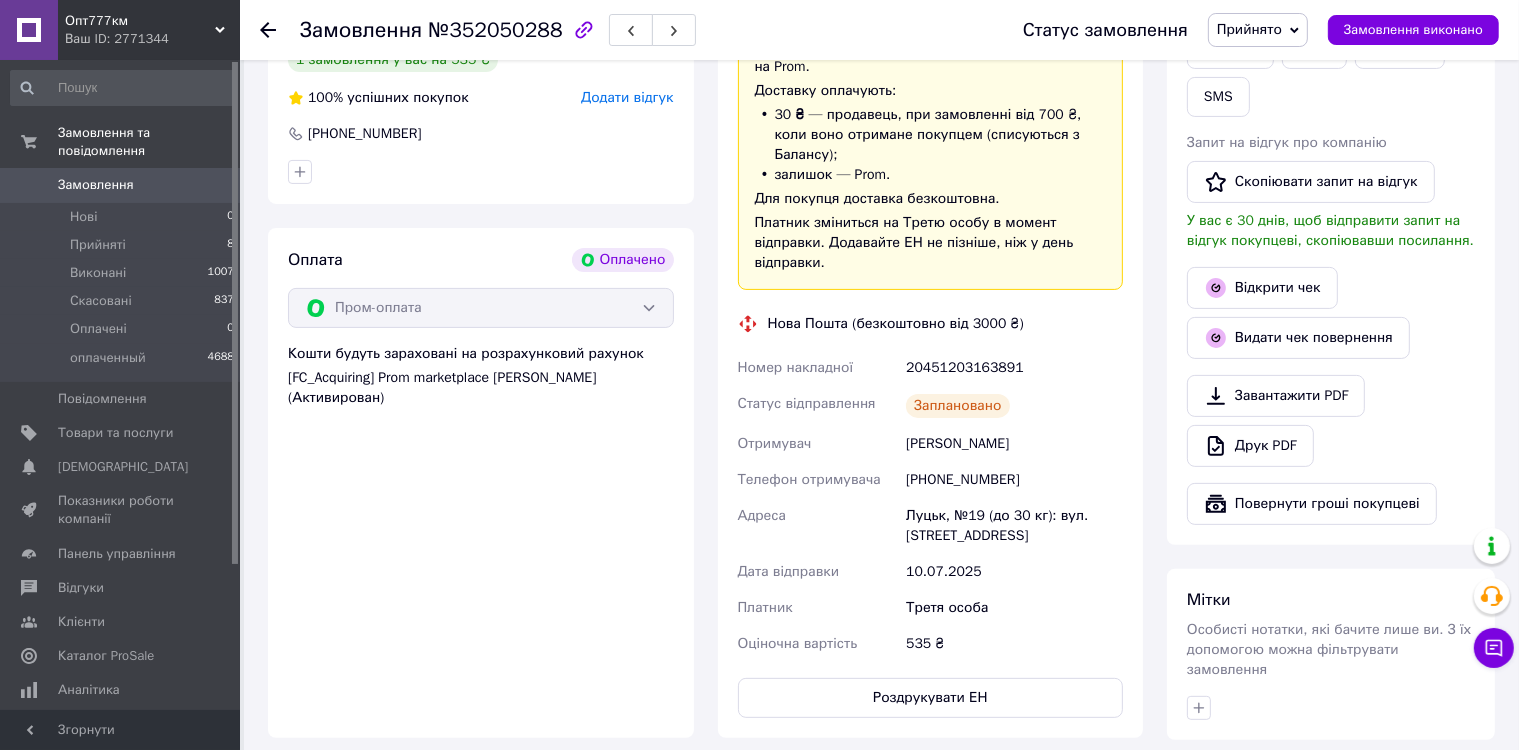 click 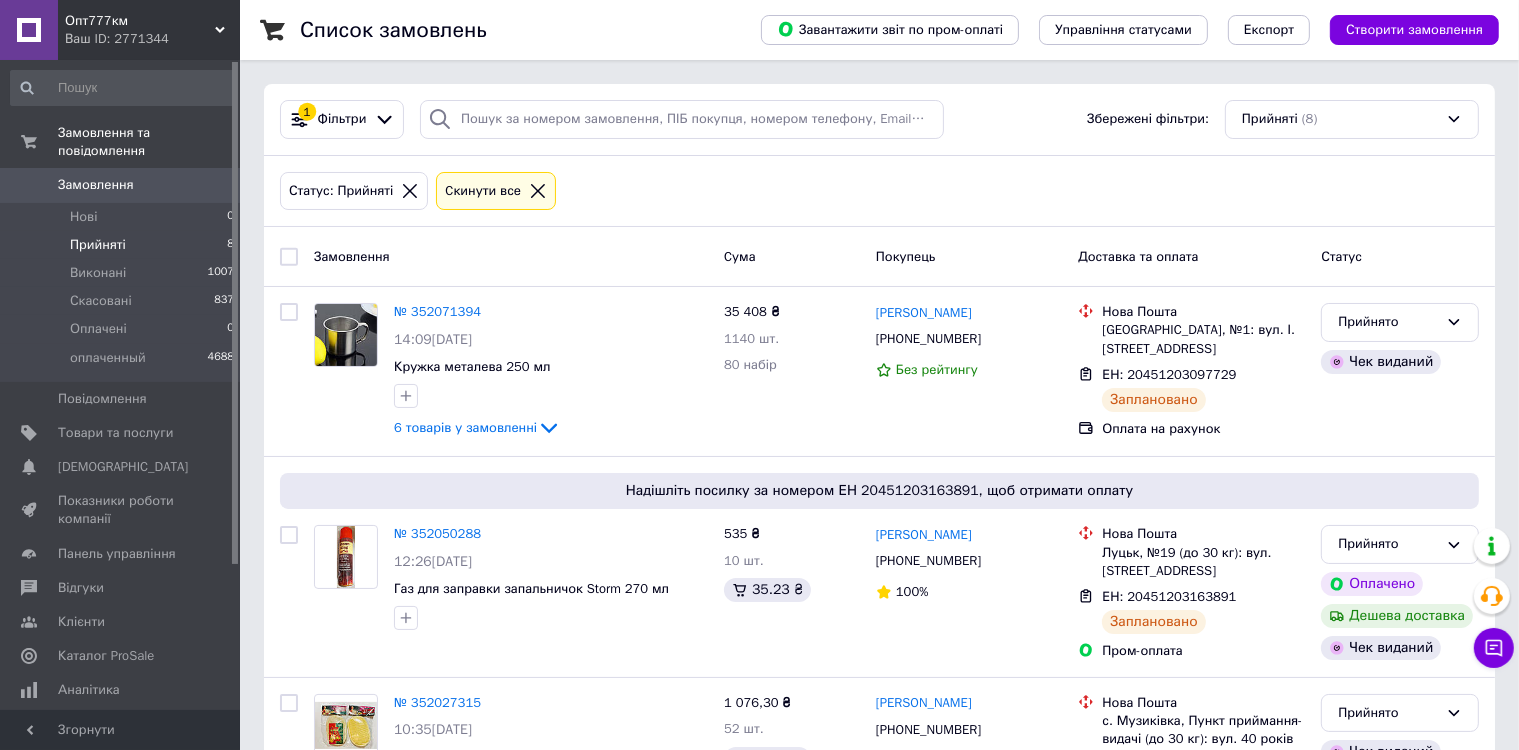 scroll, scrollTop: 0, scrollLeft: 0, axis: both 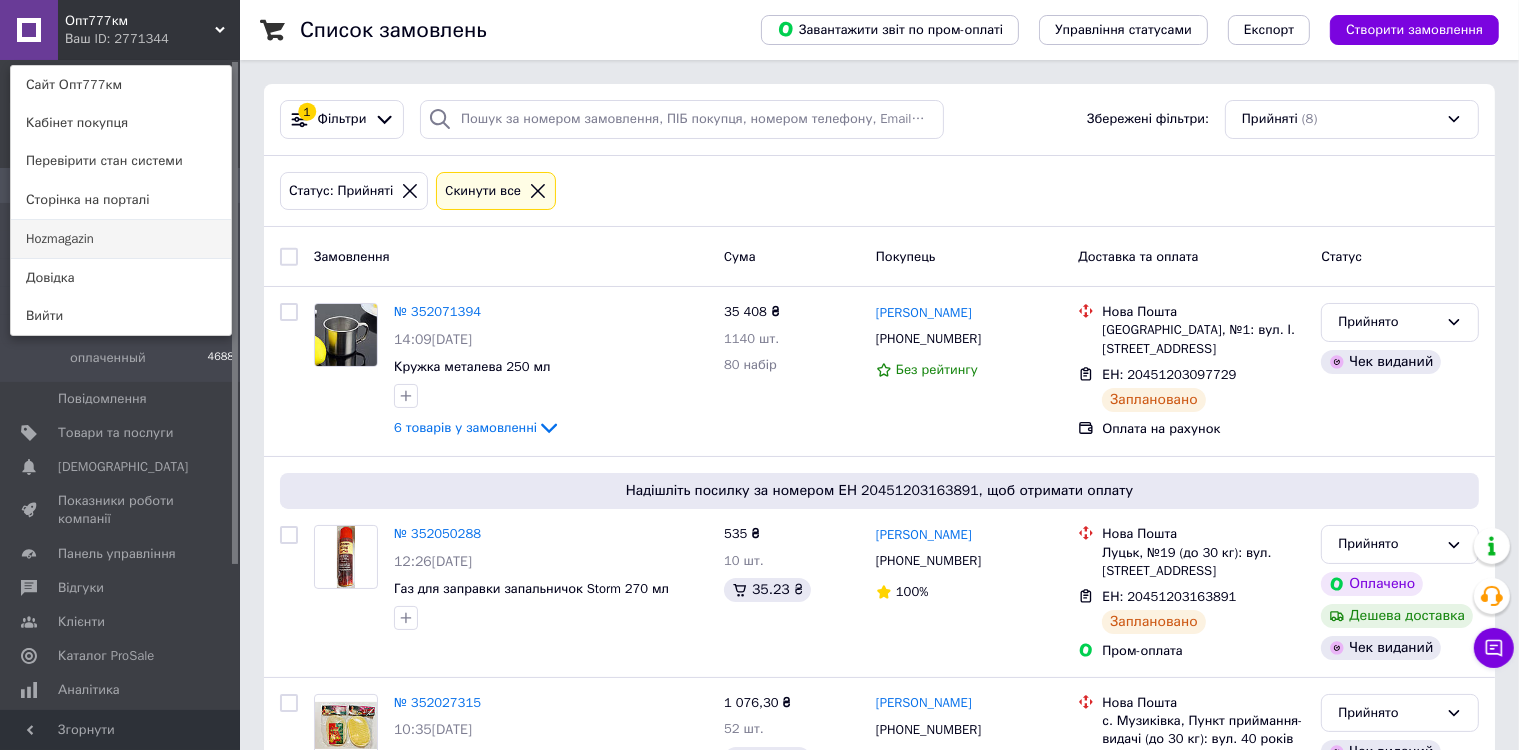 click on "Hozmagazin" at bounding box center [121, 239] 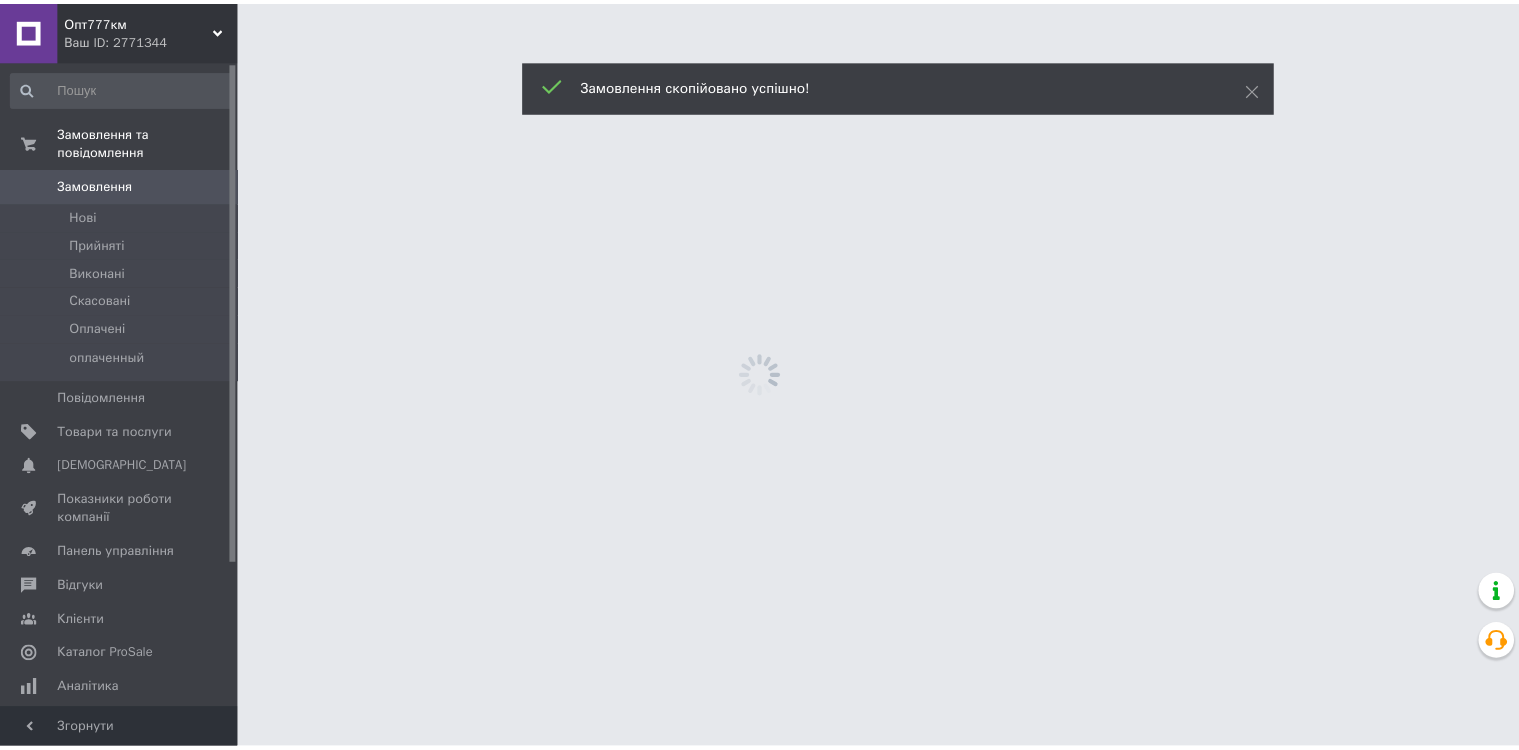 scroll, scrollTop: 0, scrollLeft: 0, axis: both 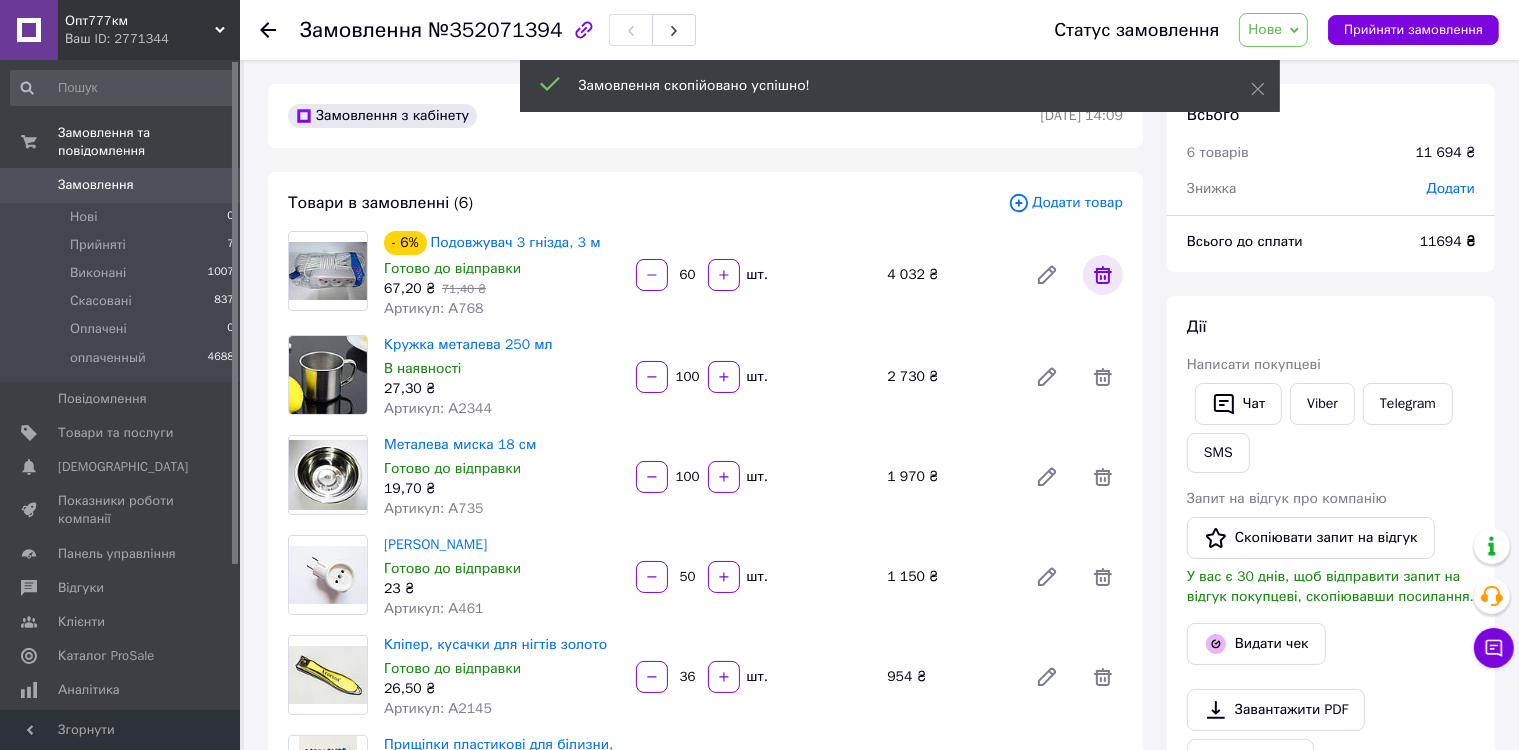click 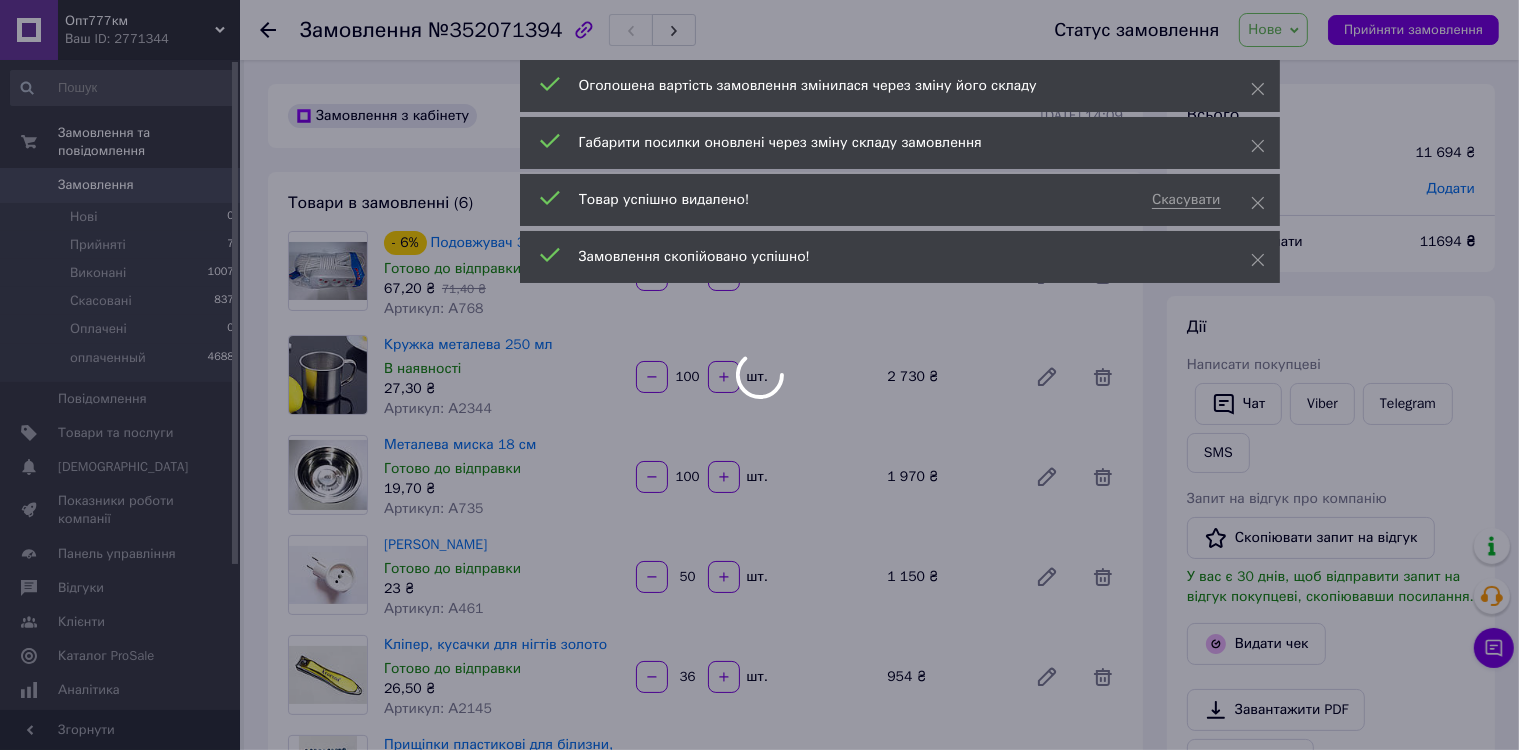 type on "100" 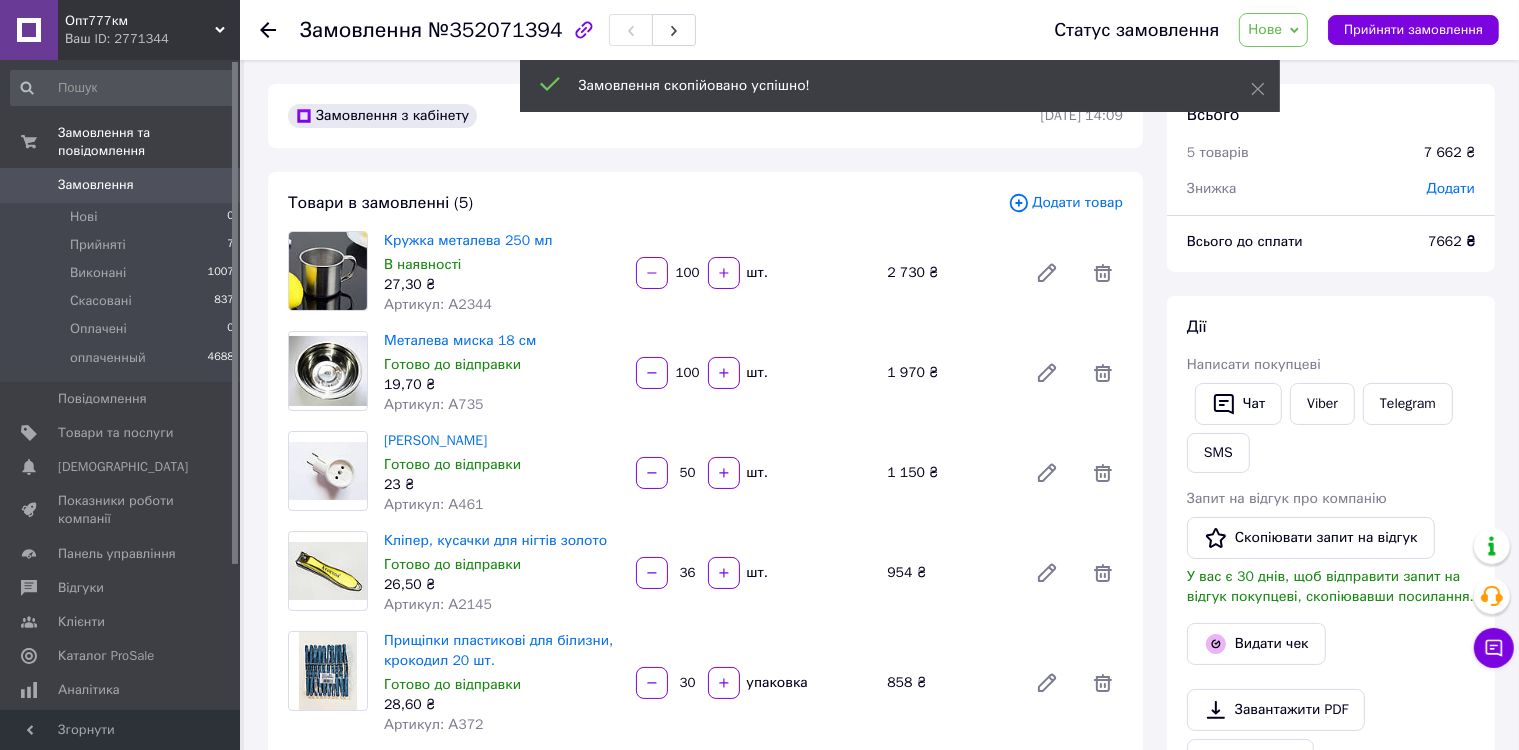 click on "100" at bounding box center [688, 373] 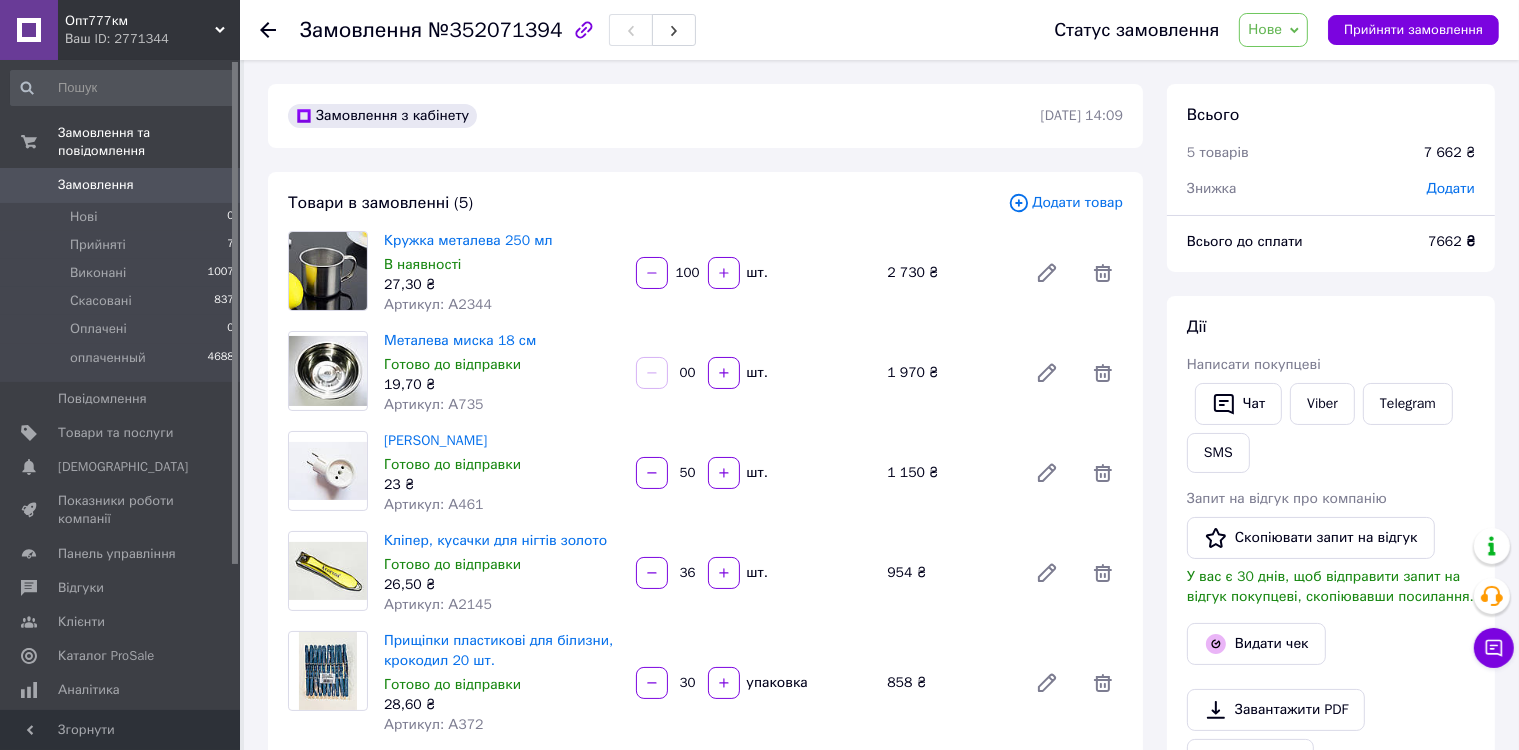 type on "200" 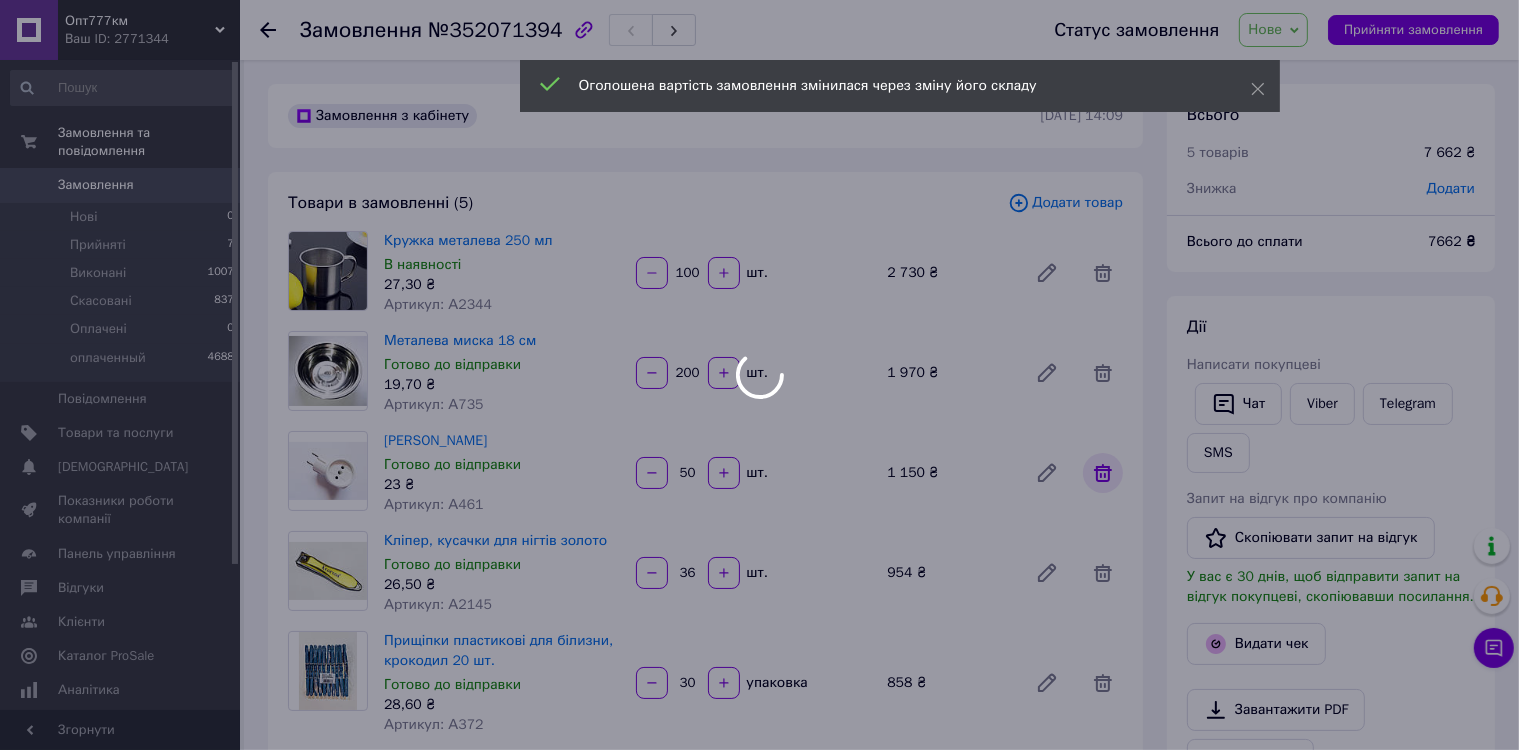 type on "200" 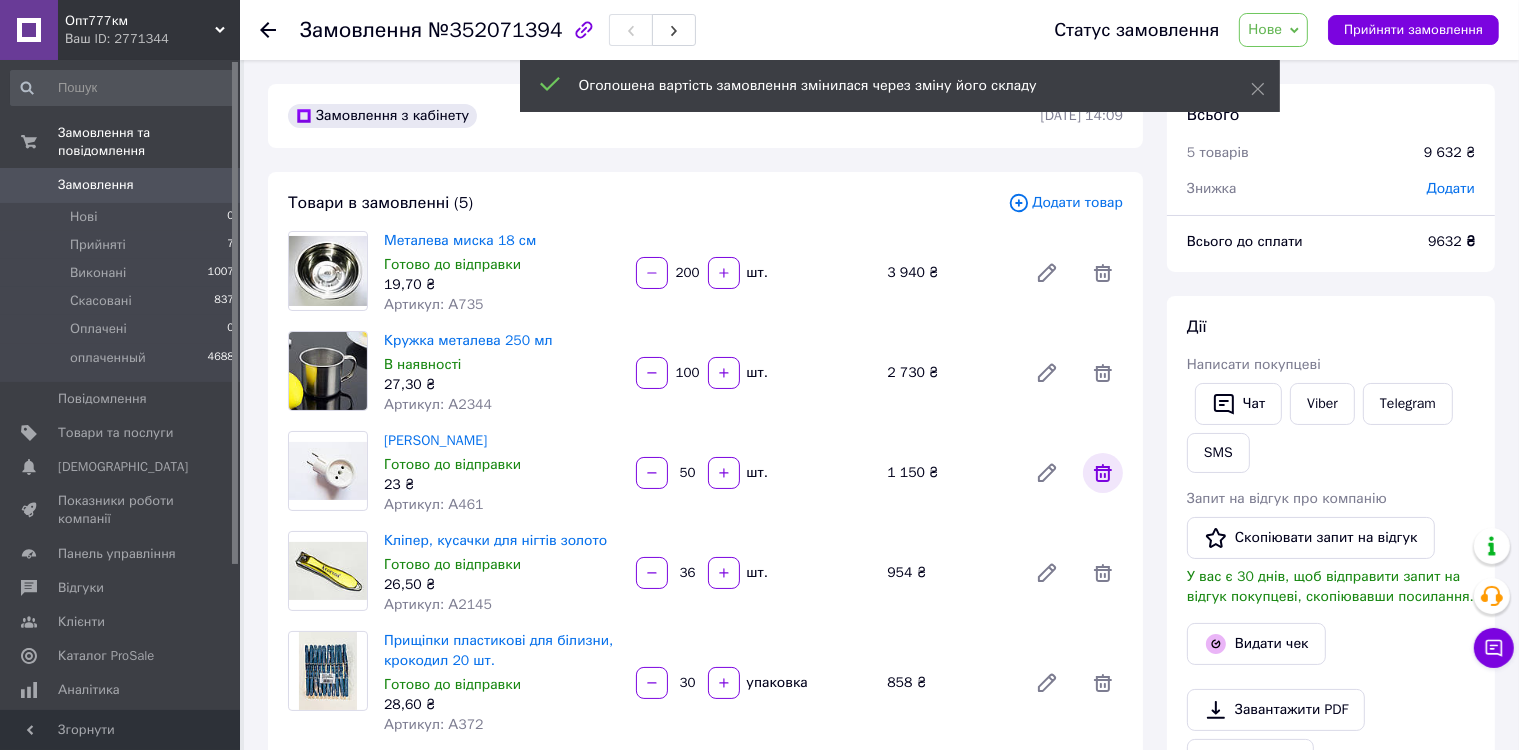click 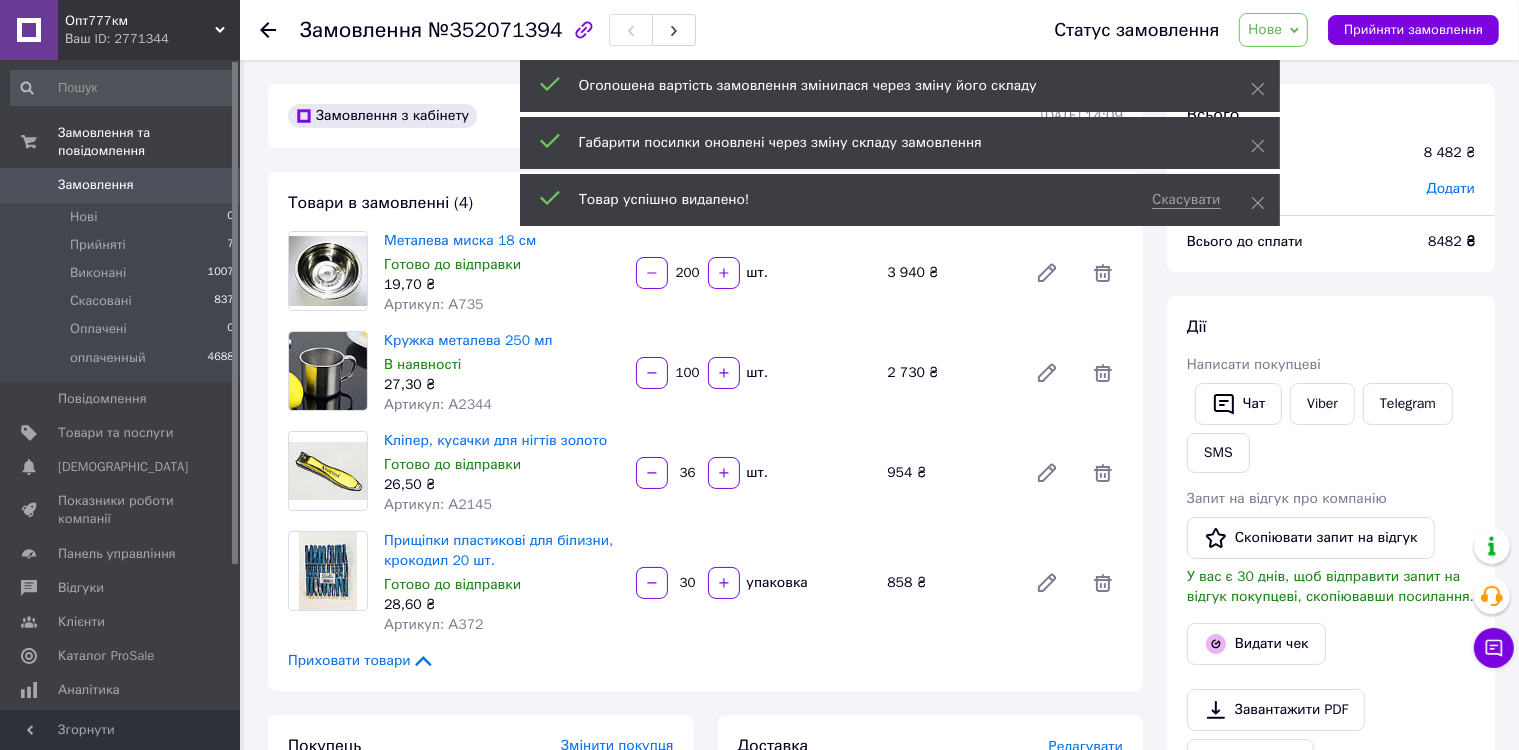 click on "36   шт." at bounding box center [754, 473] 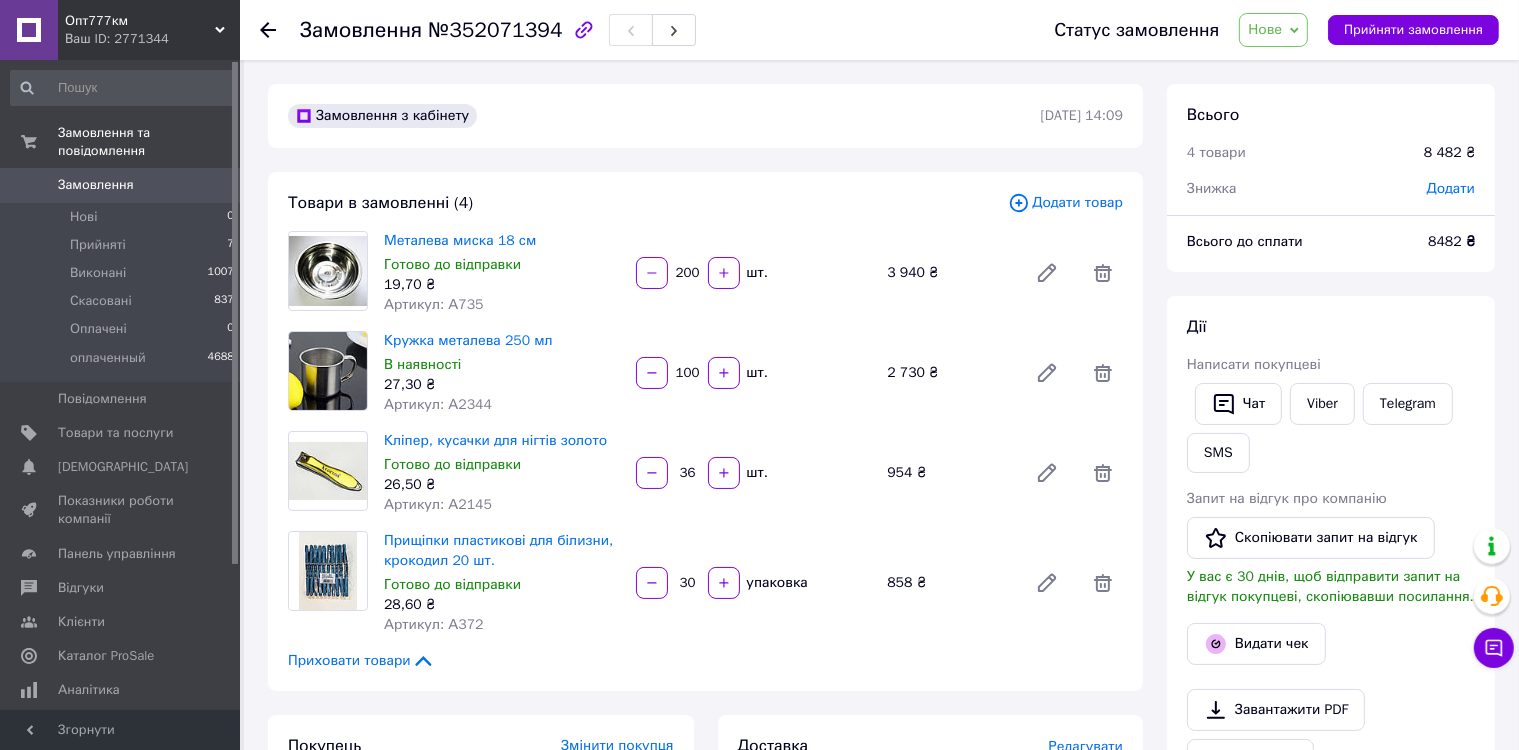 click on "36" at bounding box center (688, 473) 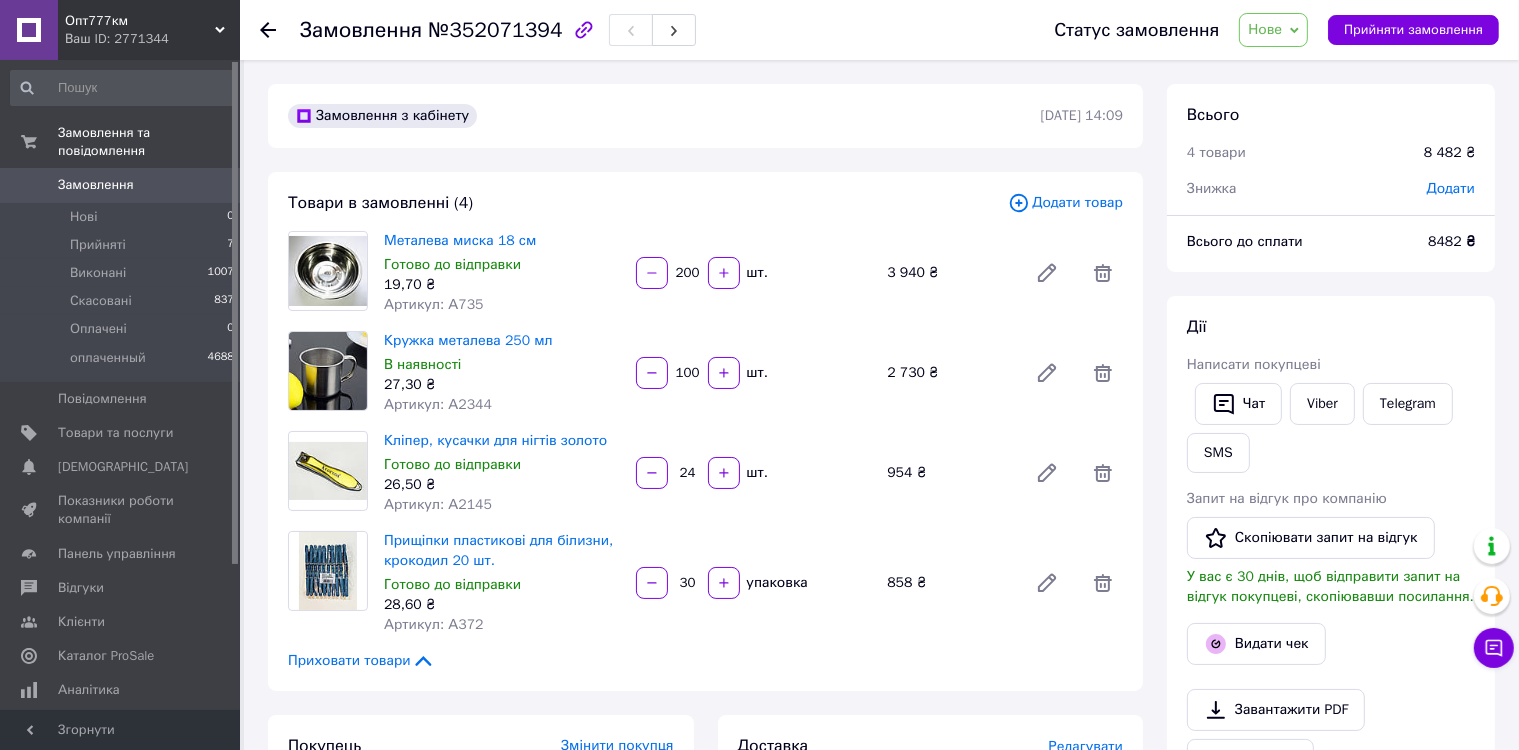 type on "240" 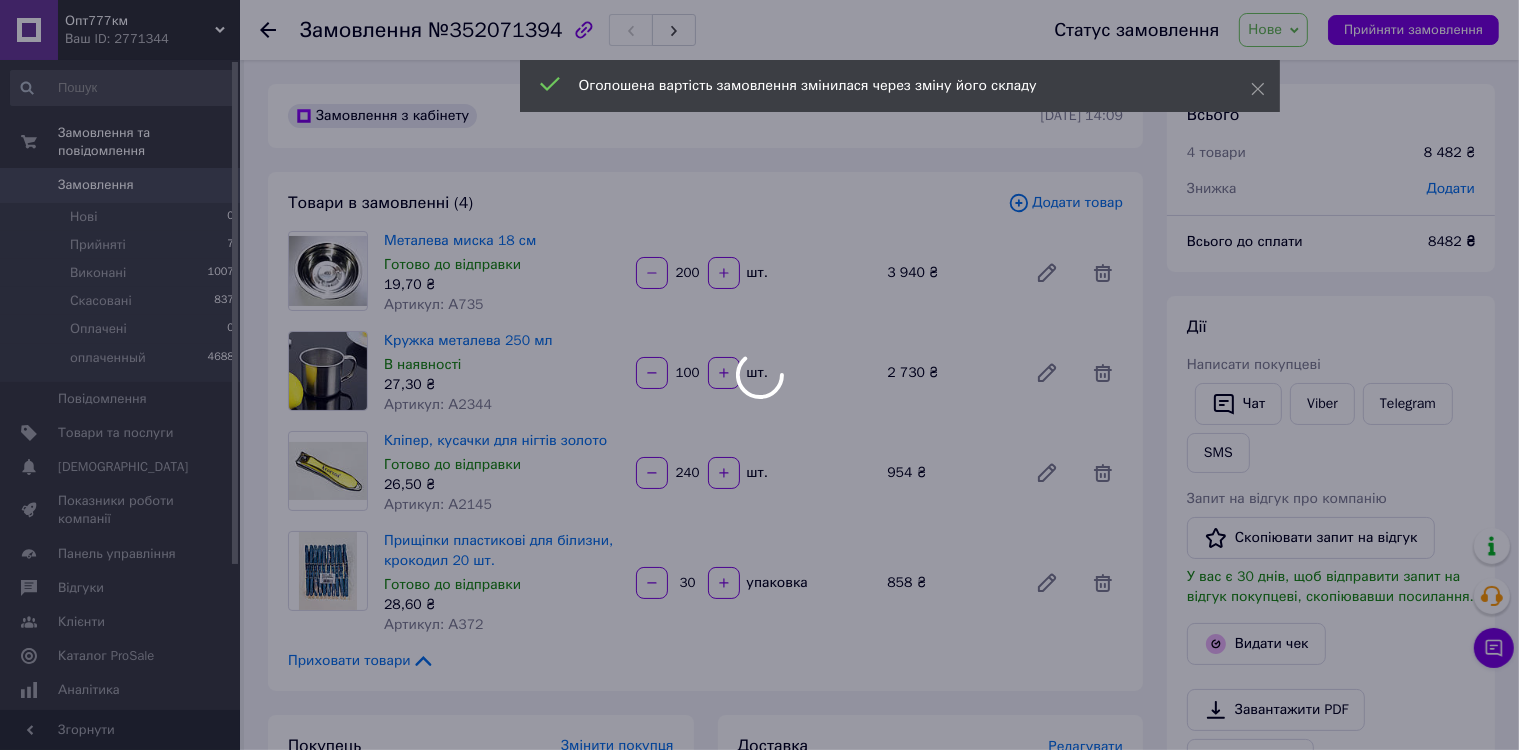 type on "240" 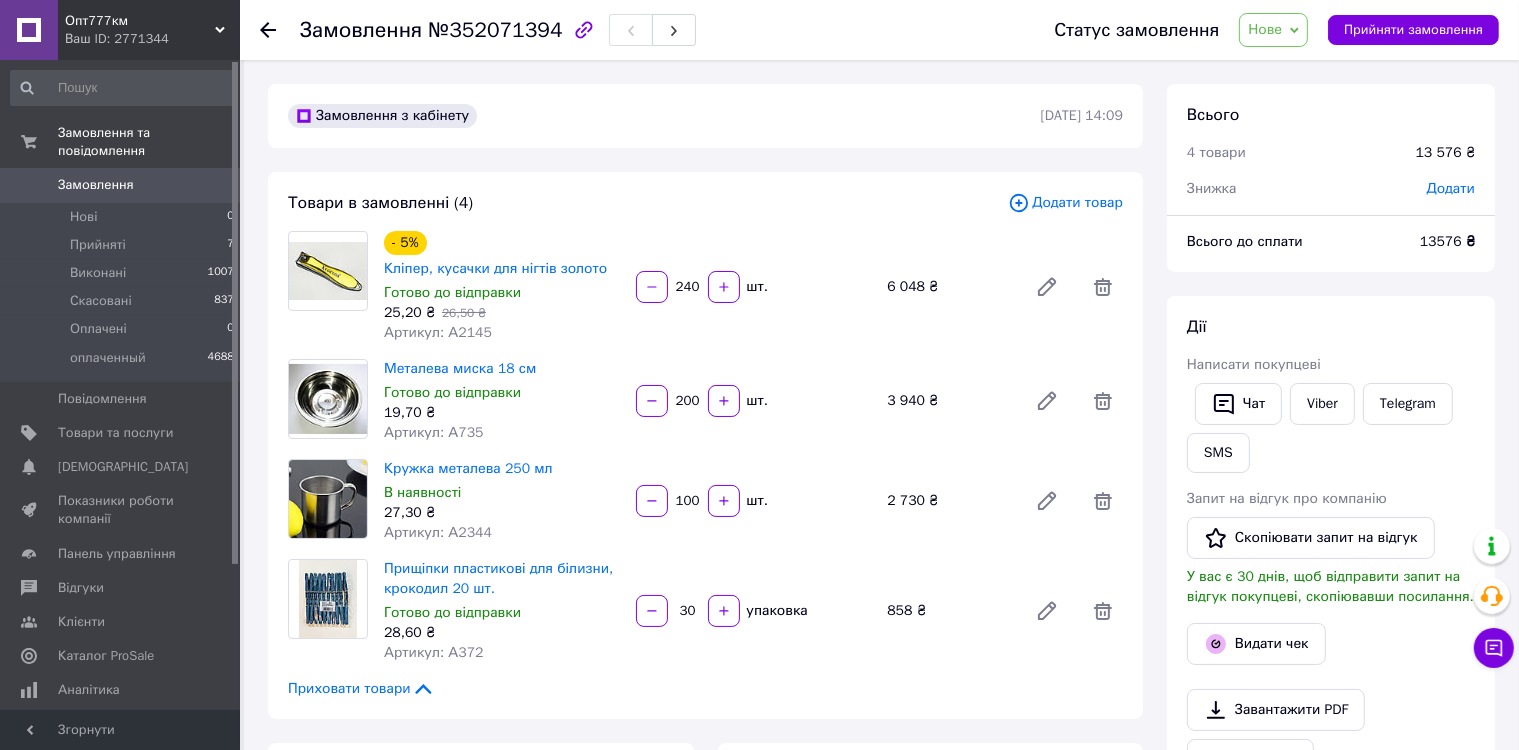 click on "100" at bounding box center (688, 501) 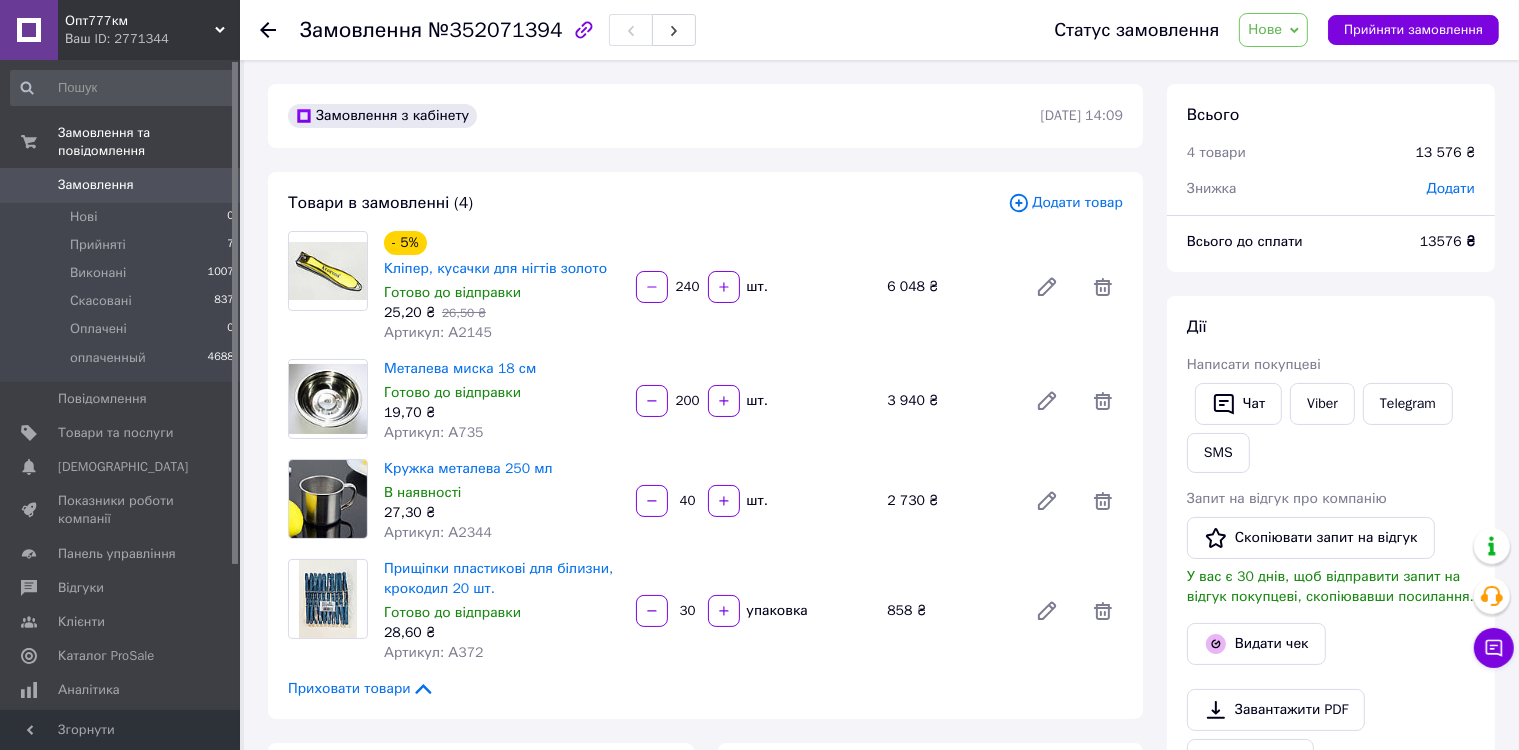 type on "480" 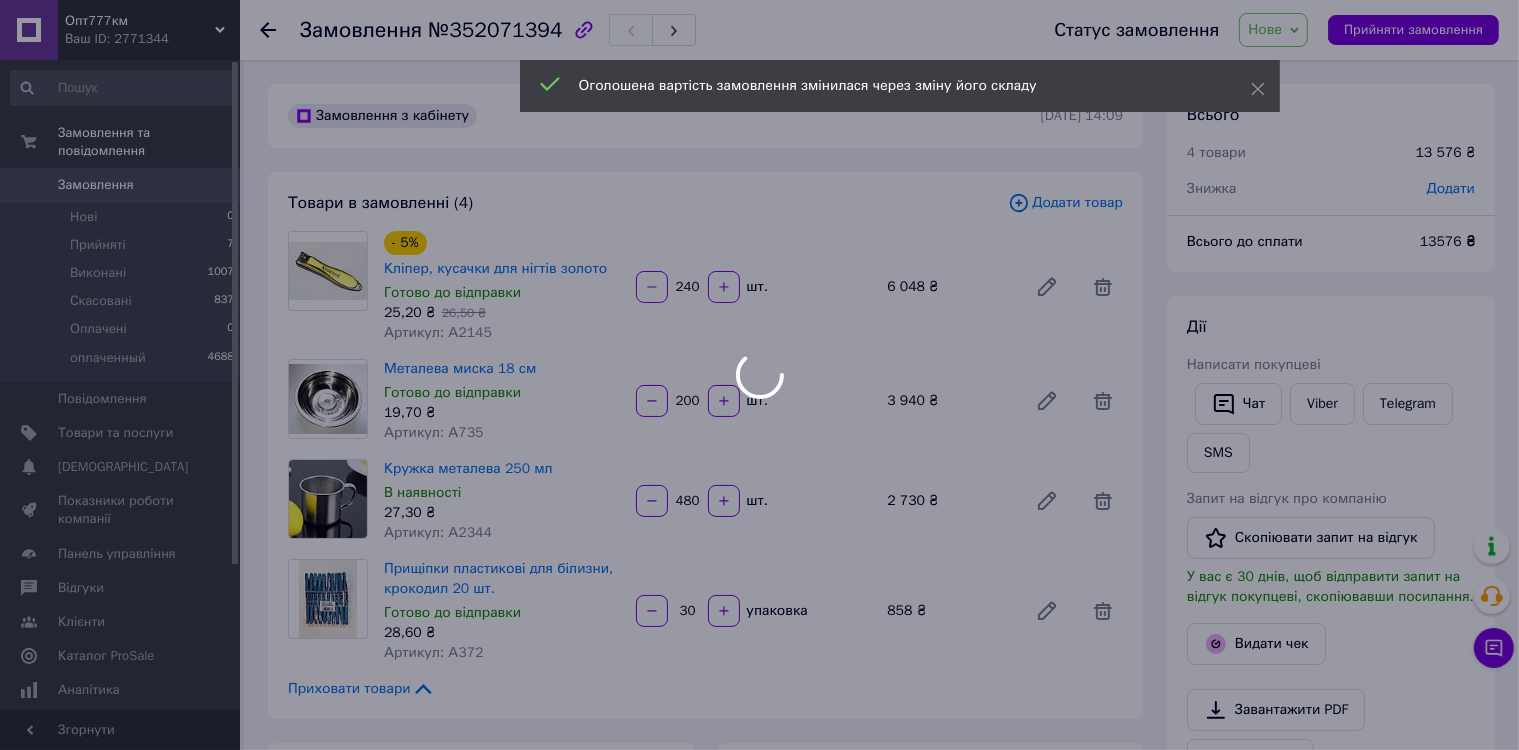 type on "480" 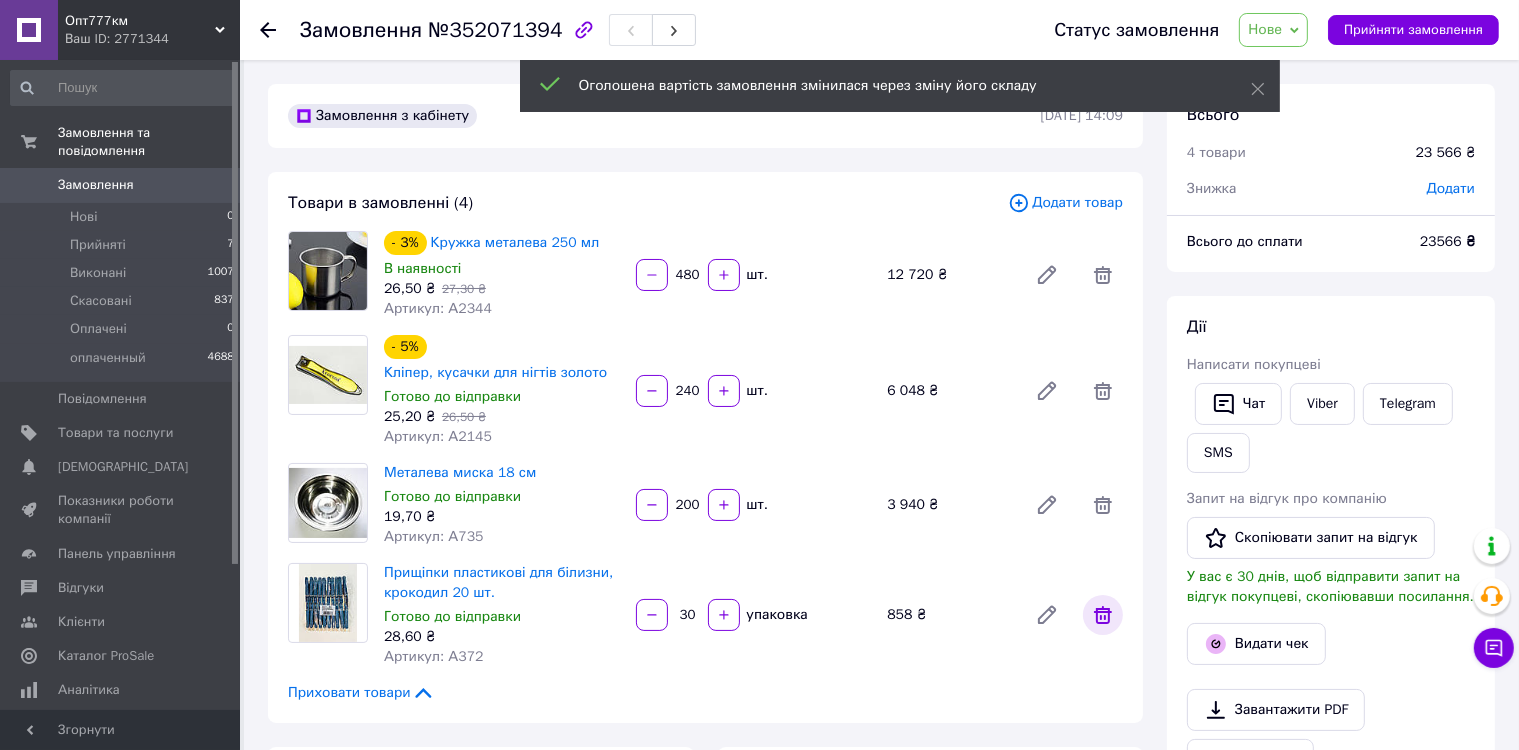 click 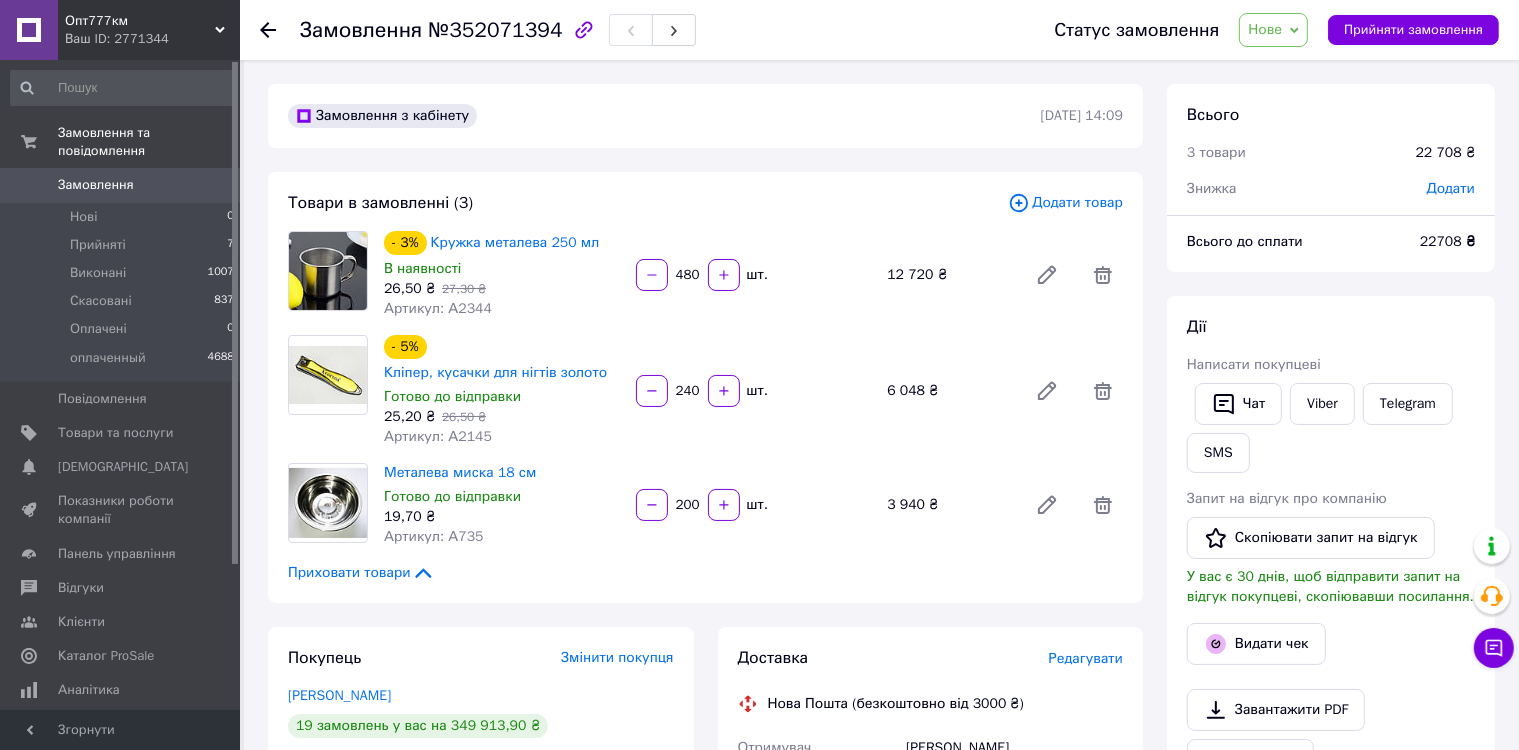 click on "Додати товар" at bounding box center [1065, 203] 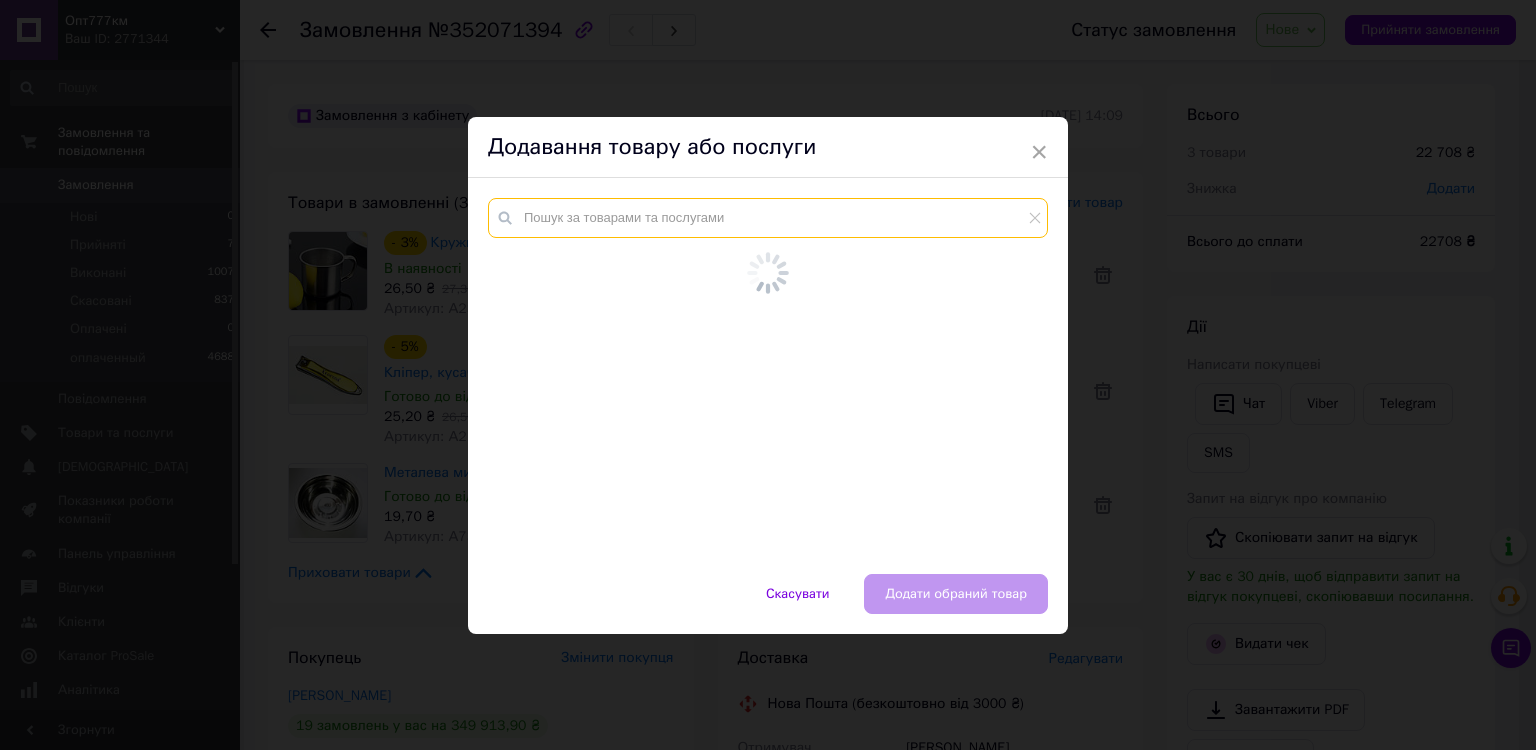 click at bounding box center [768, 218] 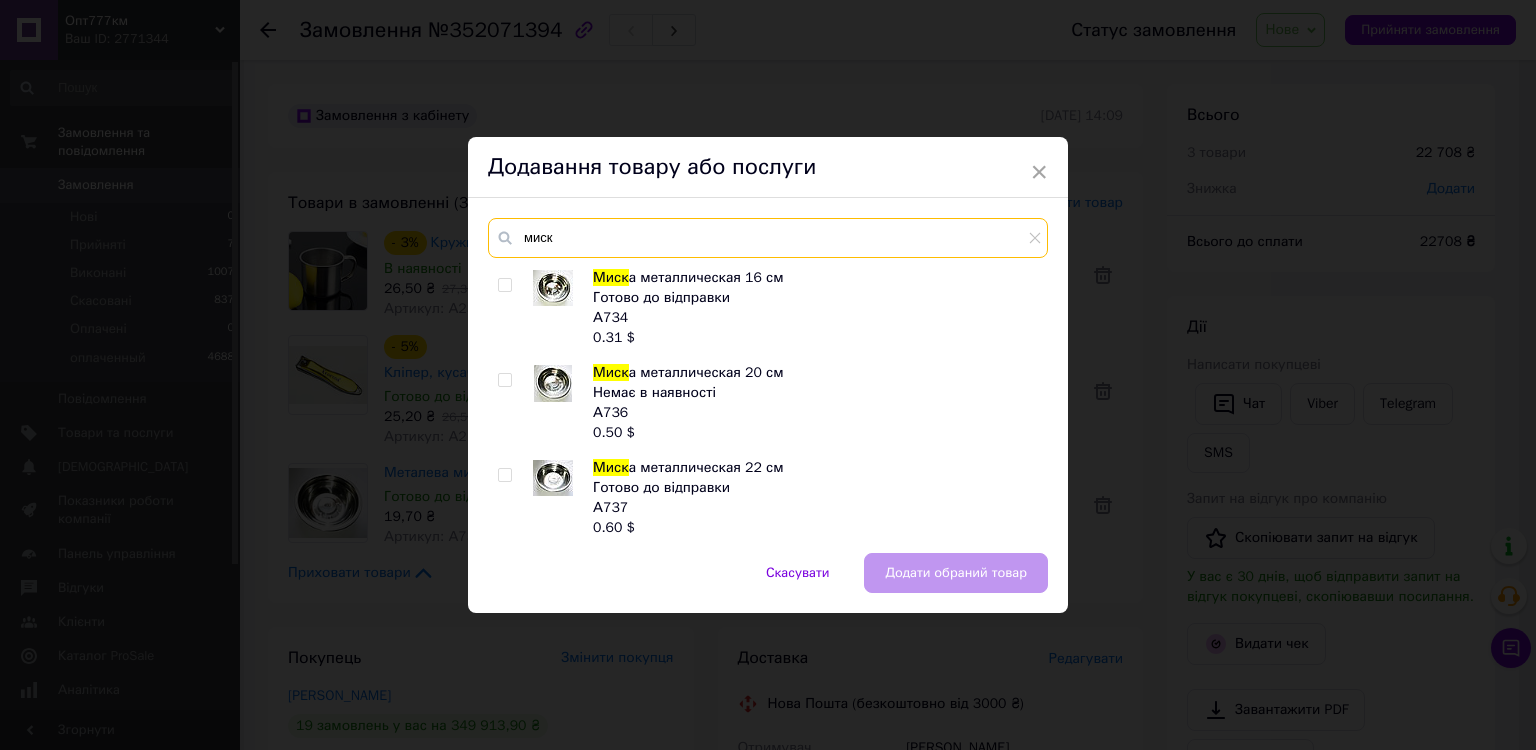 type on "миск" 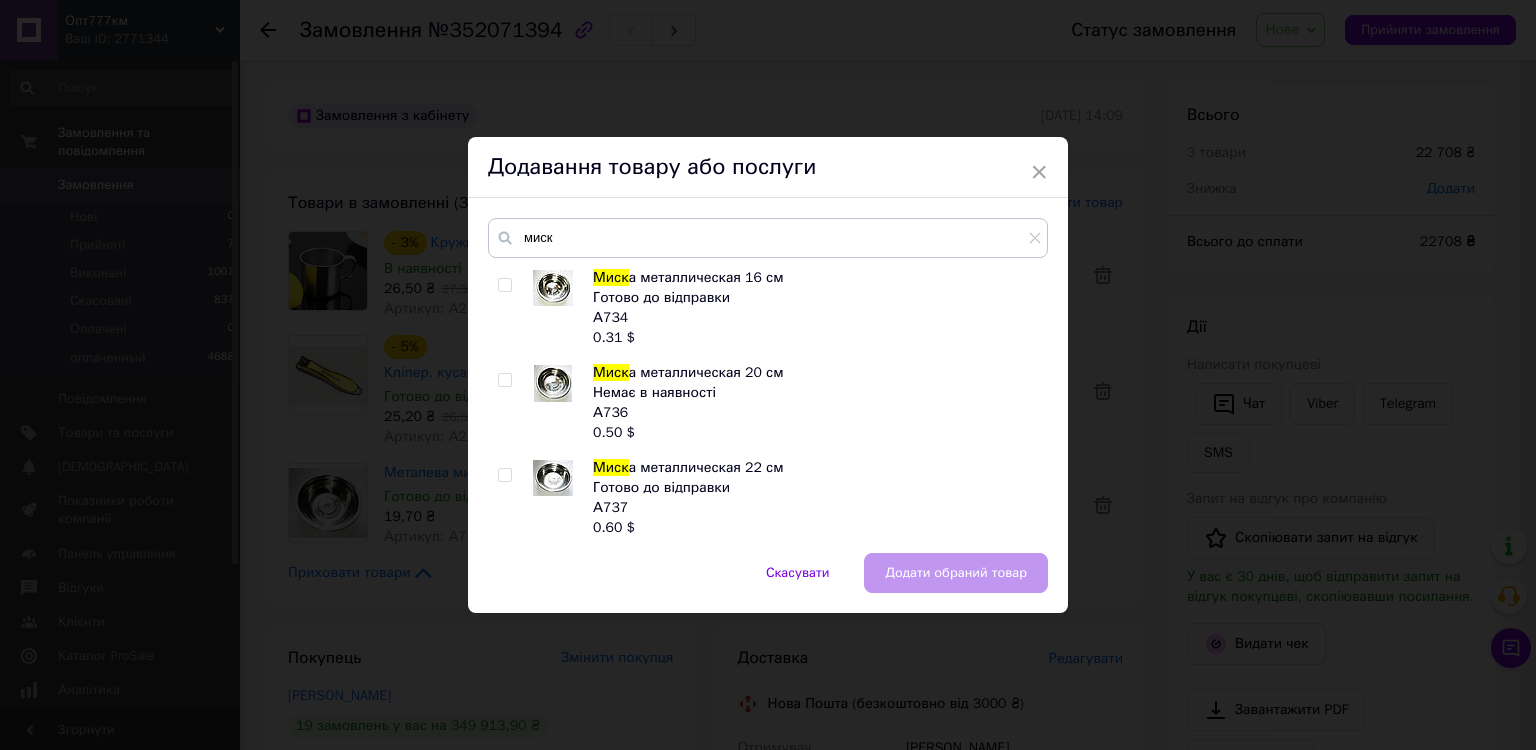 click at bounding box center [504, 475] 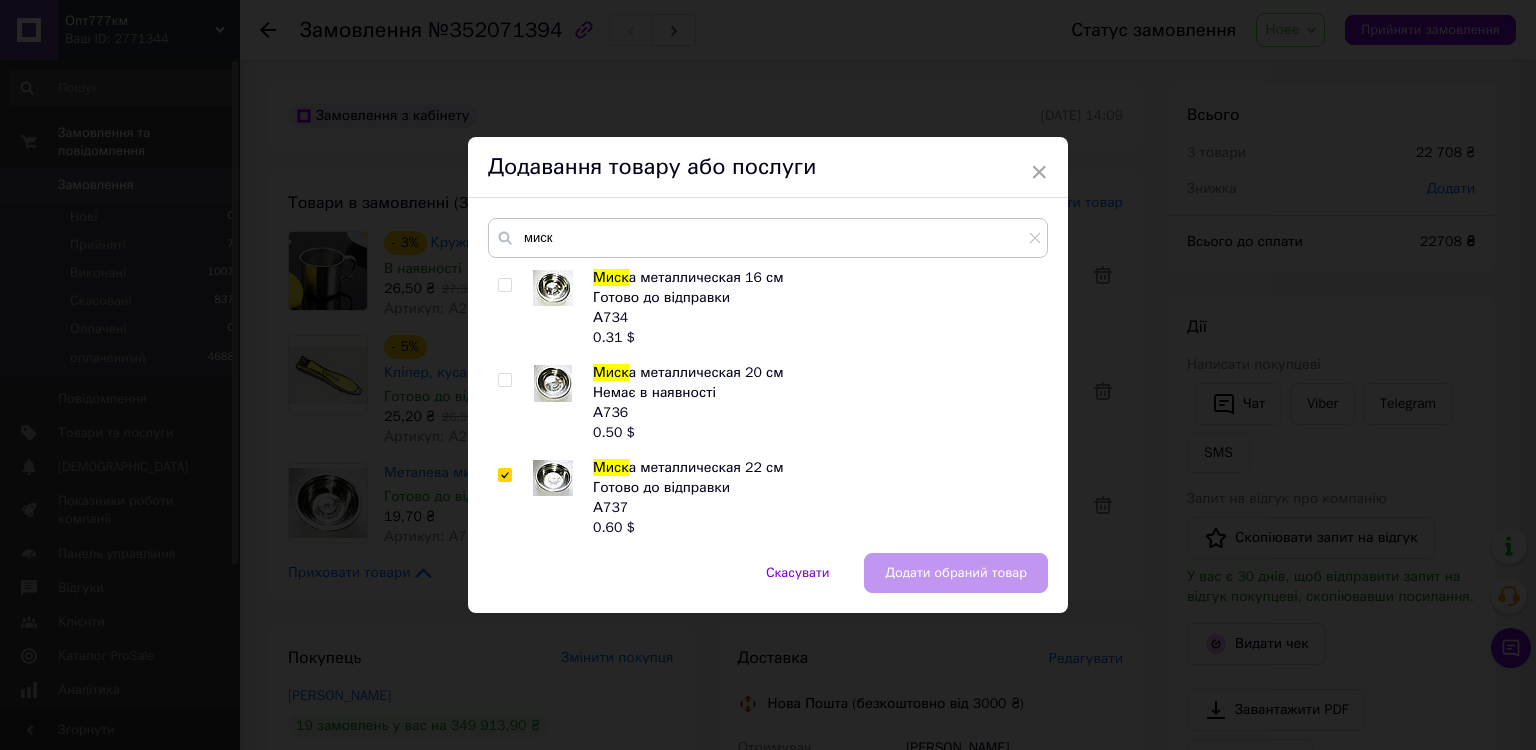 checkbox on "true" 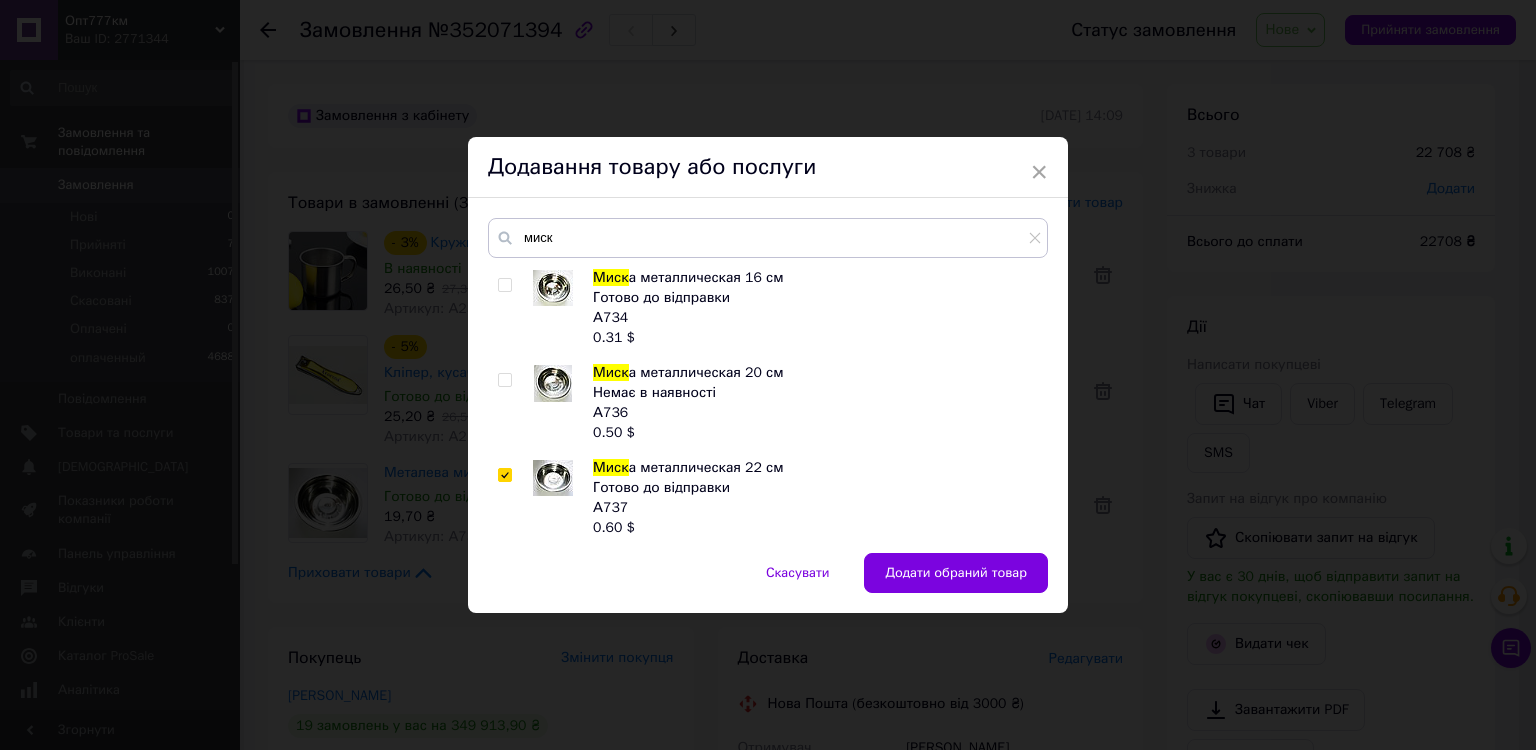 click on "Додати обраний товар" at bounding box center (956, 573) 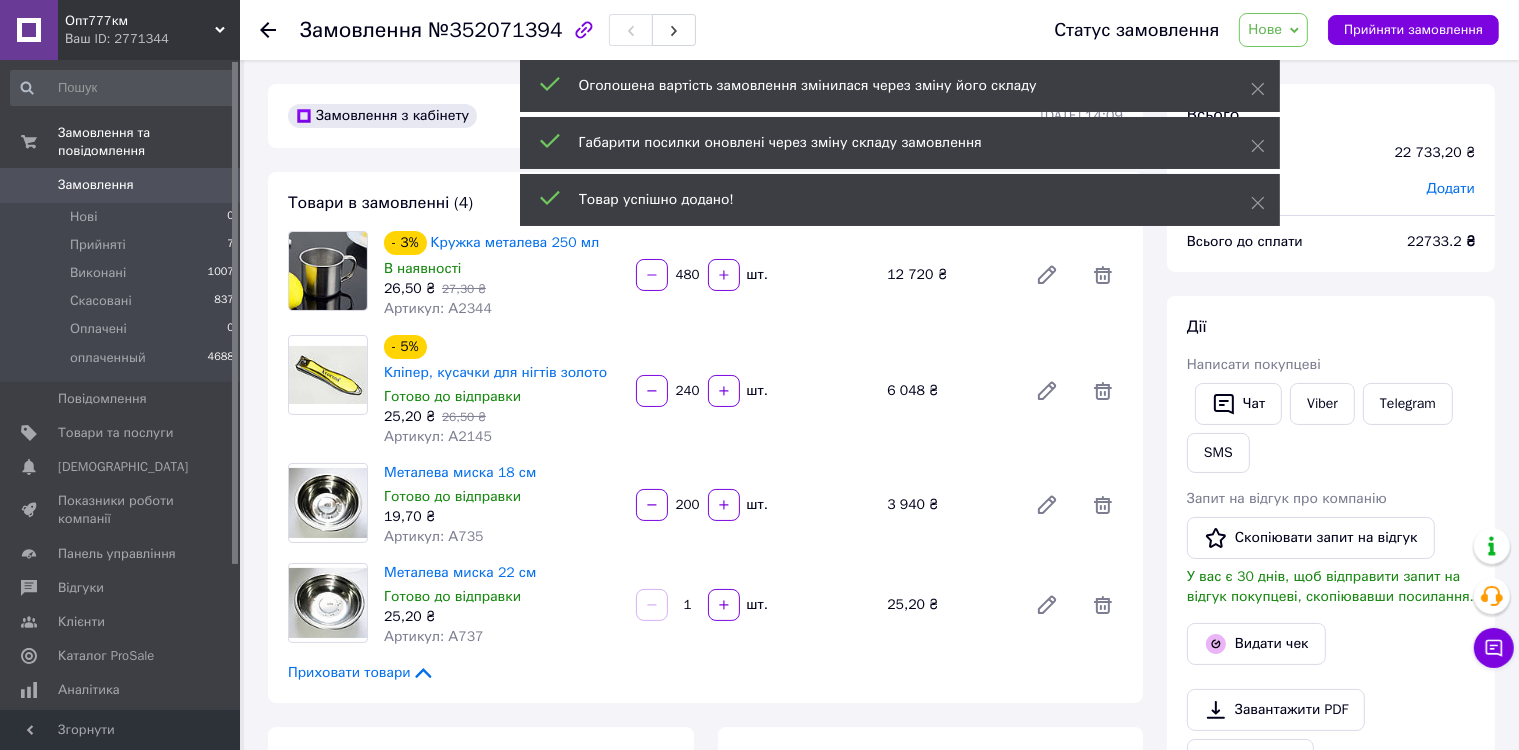 click on "1" at bounding box center [688, 605] 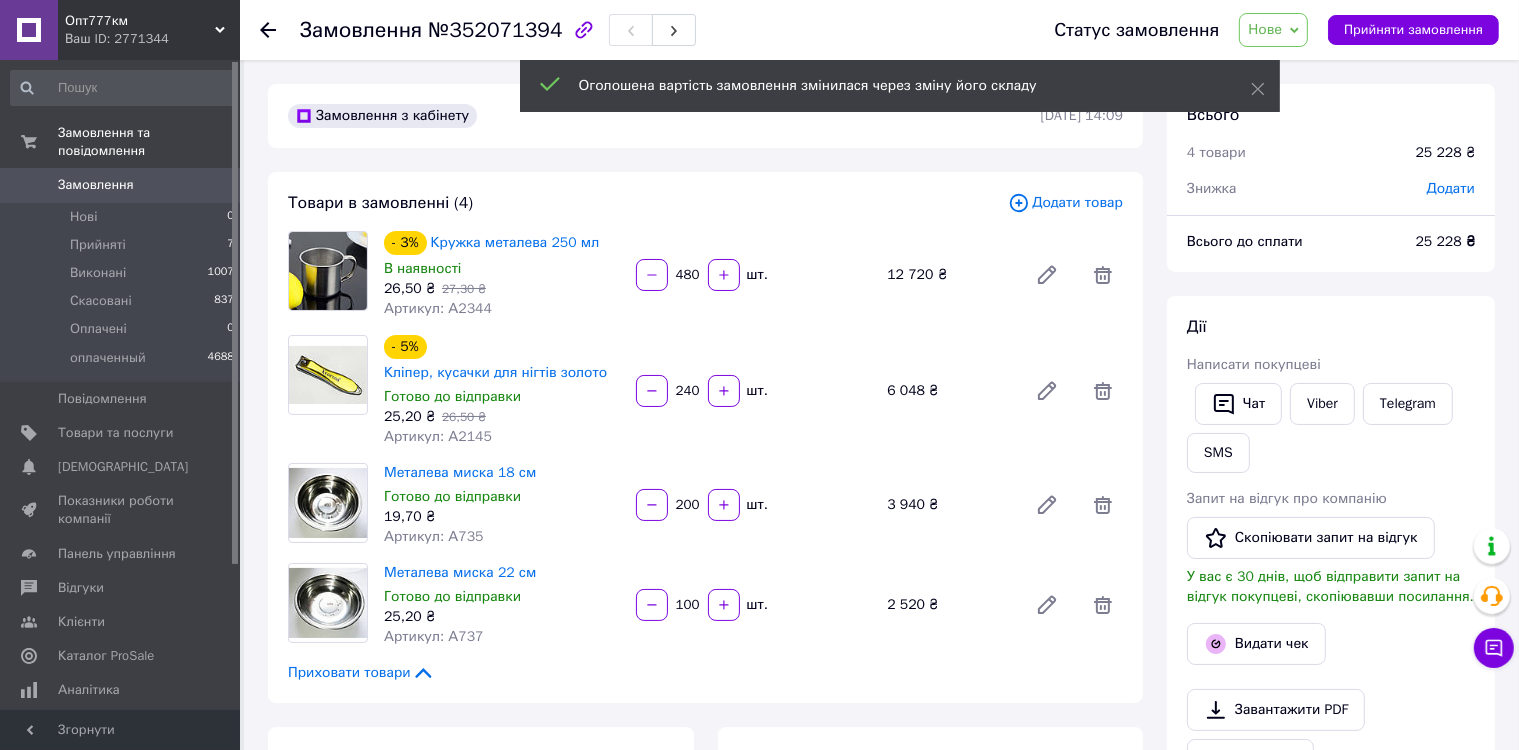type on "100" 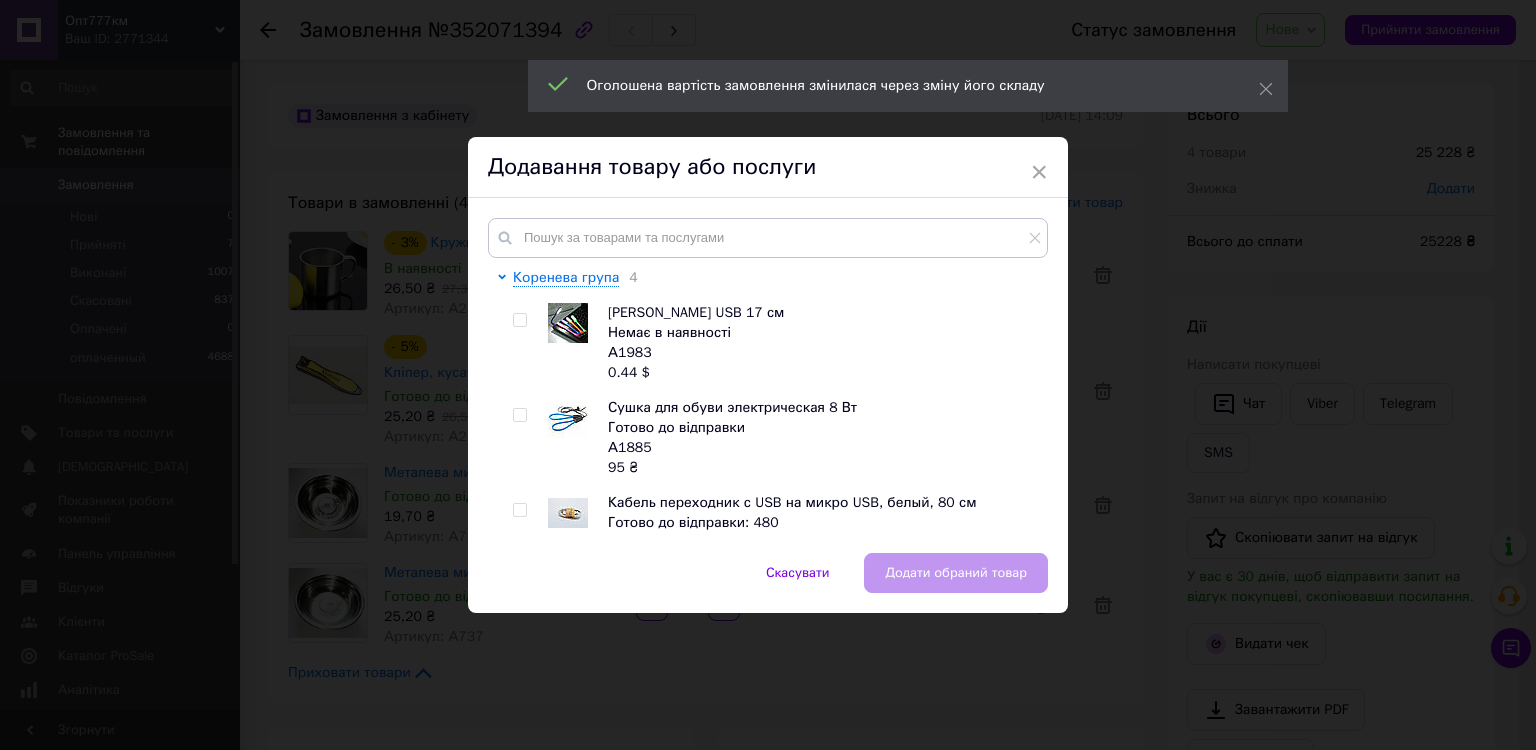 click on "Коренева група 4 Мини фонарик USB 17 см Немає в наявності А1983 0.44   $ Сушка для обуви электрическая 8 Вт Готово до відправки А1885 95   ₴ Кабель переходник с USB на микро USB, белый, 80 см Готово до відправки: 480 А1163 0.48   $ Футляр для очков тканевый, чёрный Немає в наявності А1090 0.78   $ Клей 6 Рукавиці господарські 12 Дождевики 5 Прищіпки, мотузки для білизни 13 Резинка бельевая 5 Зажигалки и аксессуары к ним 1 Всё для ванной Канцтовары 1 Всё для кухни и дома Термометри 5 Ліхтарі, лампи настільні, нічники 20 Будильники 3 Щітки, ролики для чищення одягу 19 Батарейки 3 28 2 8 Товары для детей" at bounding box center (768, 375) 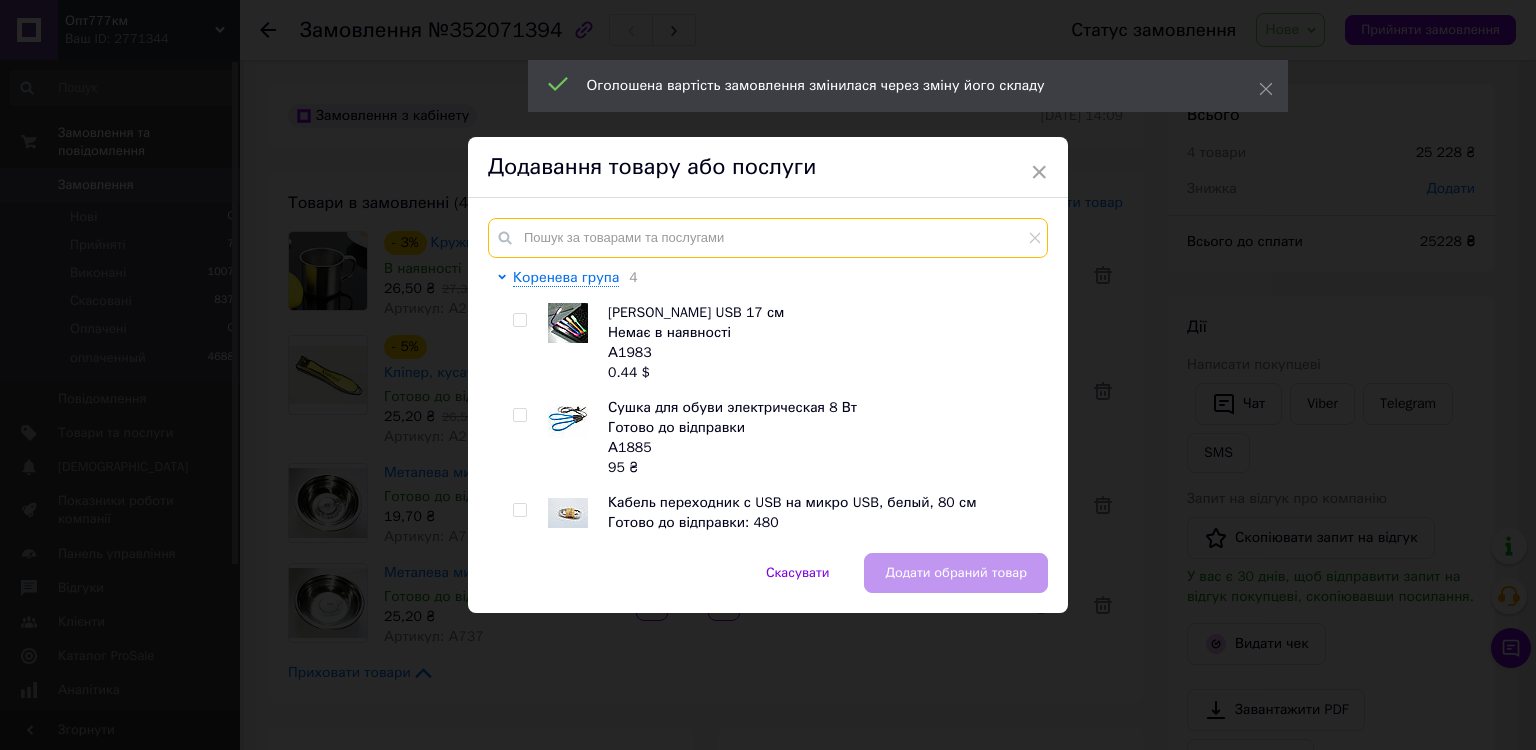 click at bounding box center [768, 238] 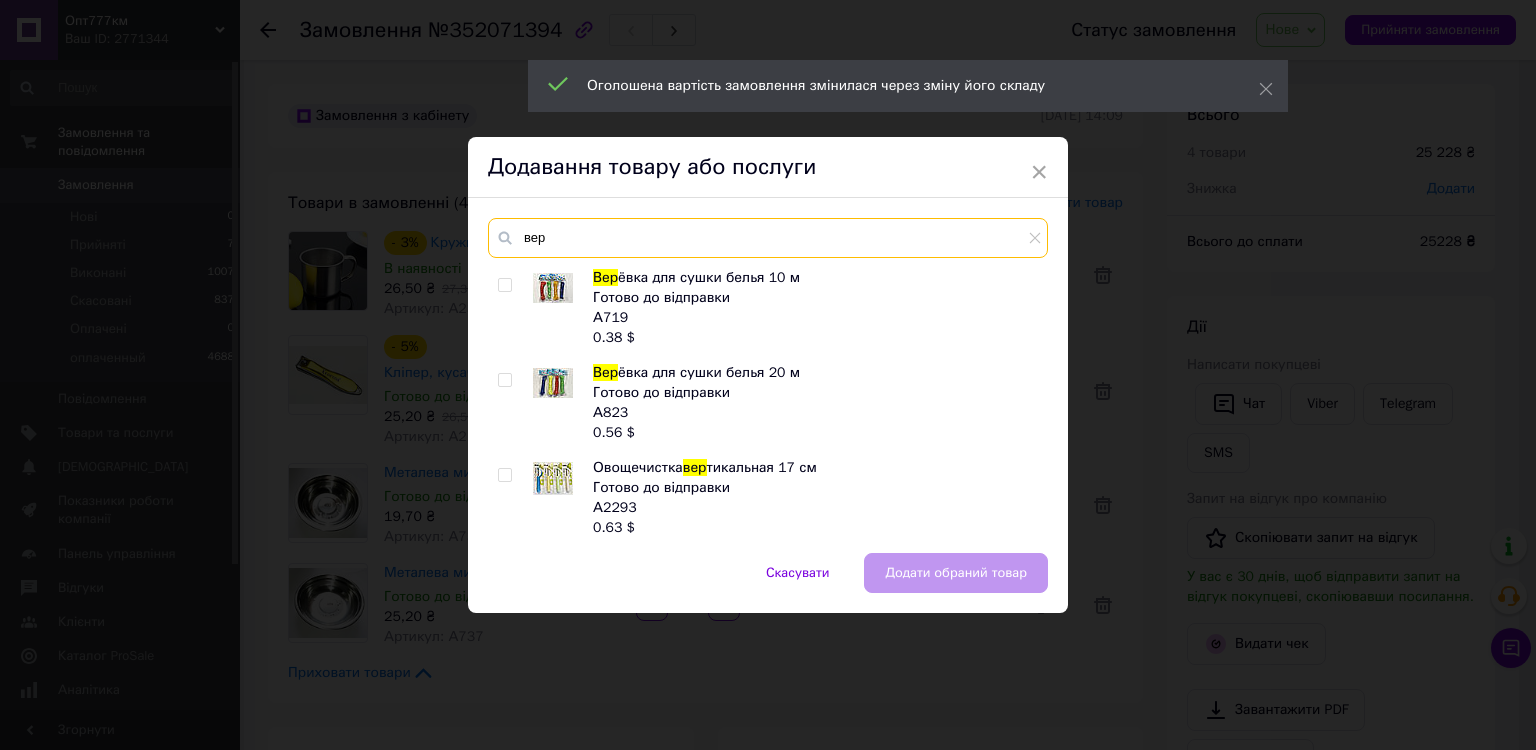 type on "вер" 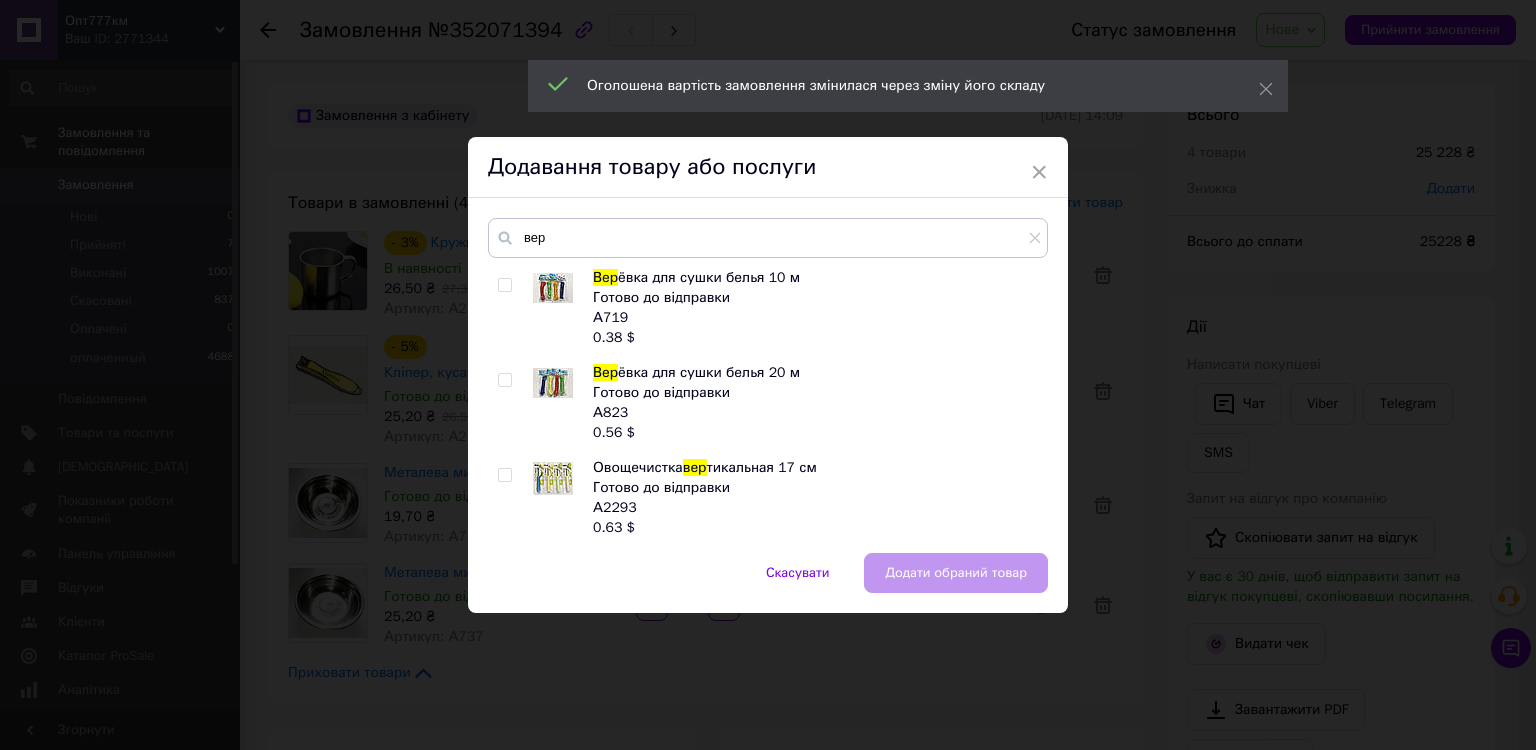 click at bounding box center (504, 380) 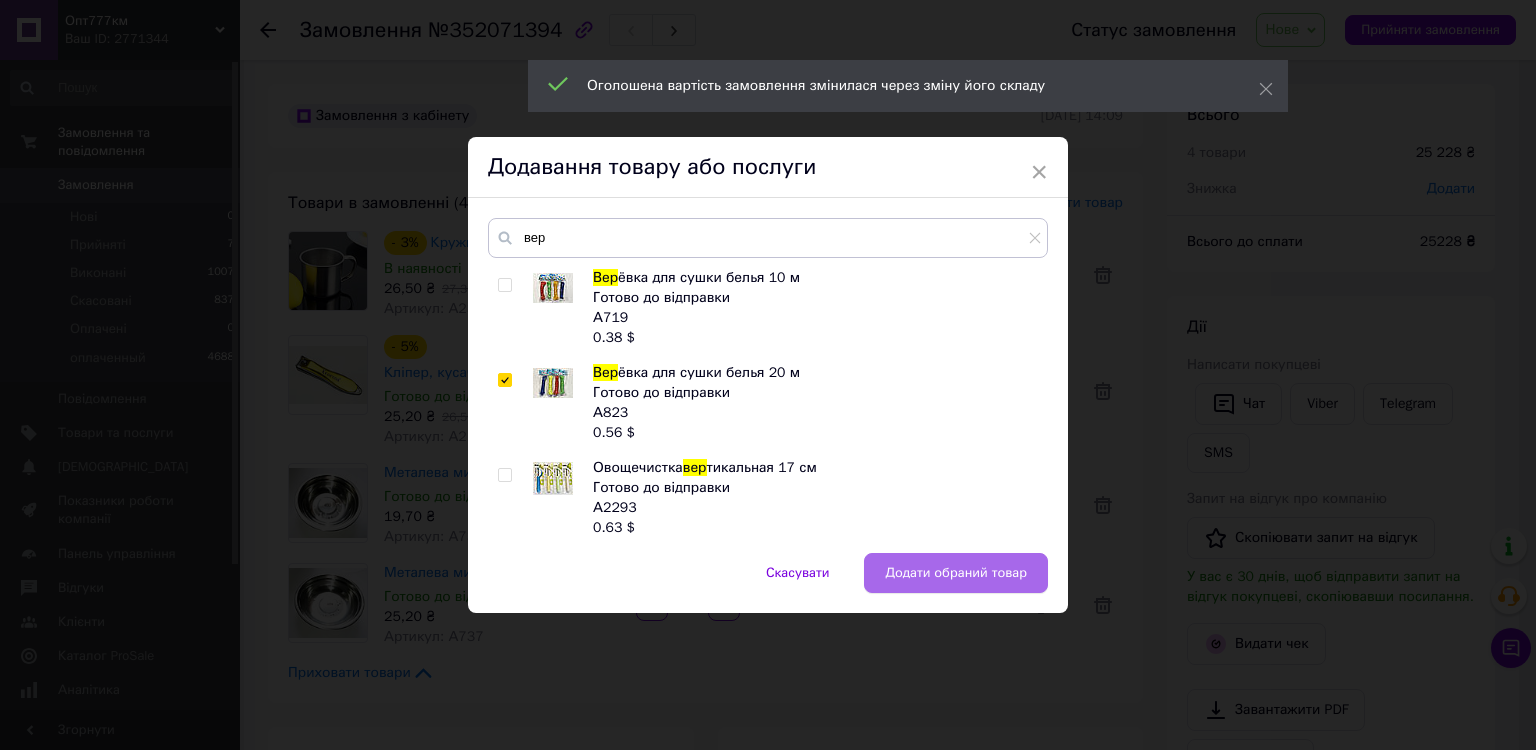 click on "Додати обраний товар" at bounding box center (956, 573) 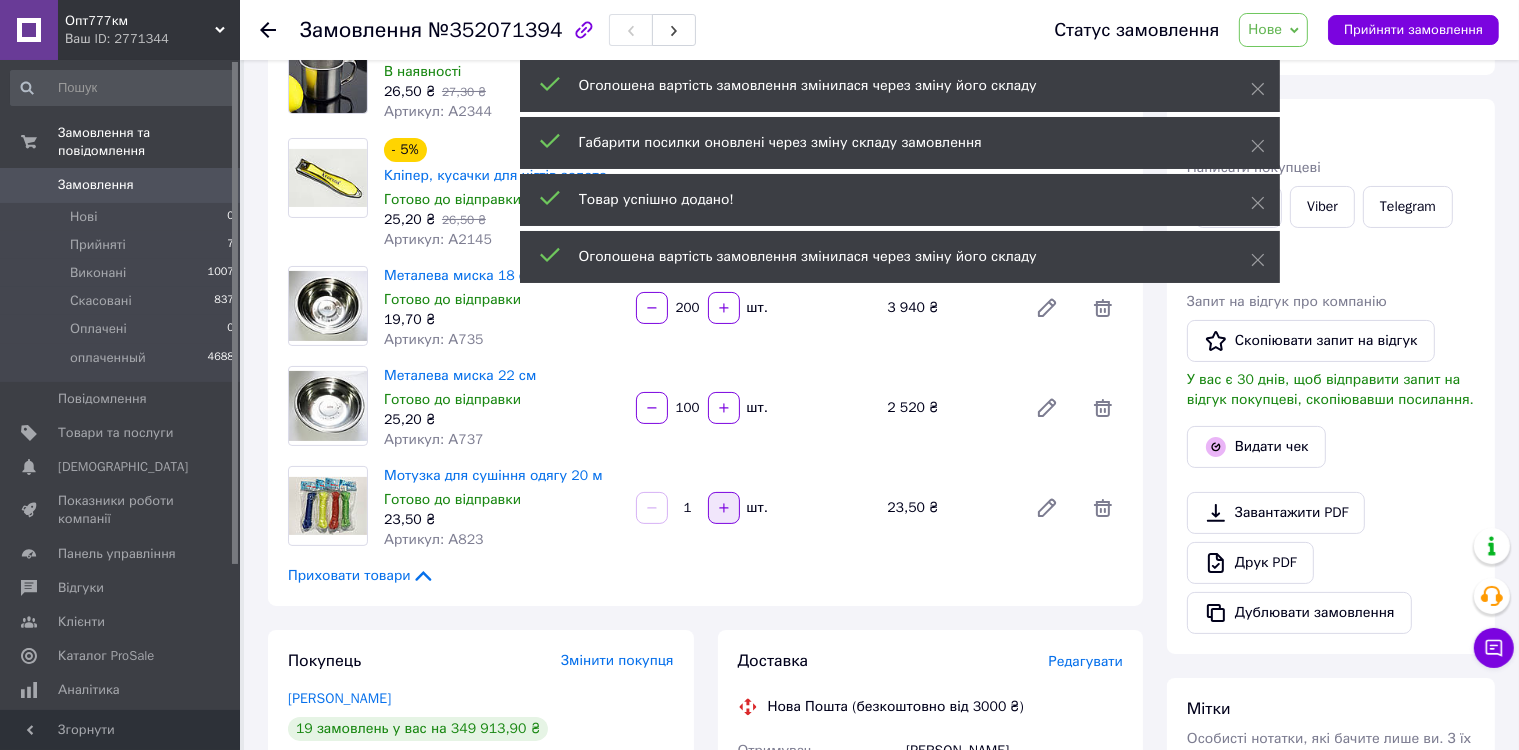 scroll, scrollTop: 200, scrollLeft: 0, axis: vertical 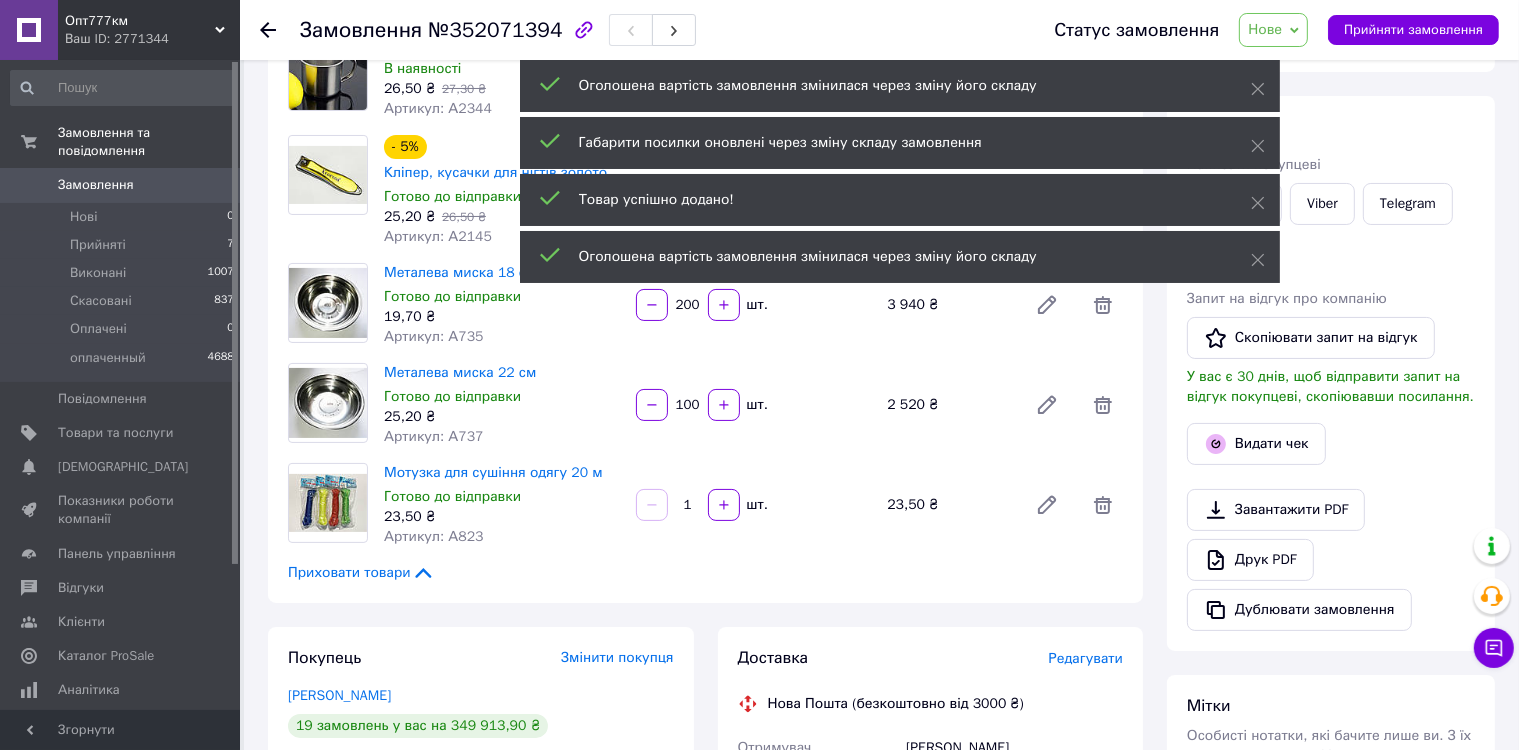 click on "1" at bounding box center (688, 505) 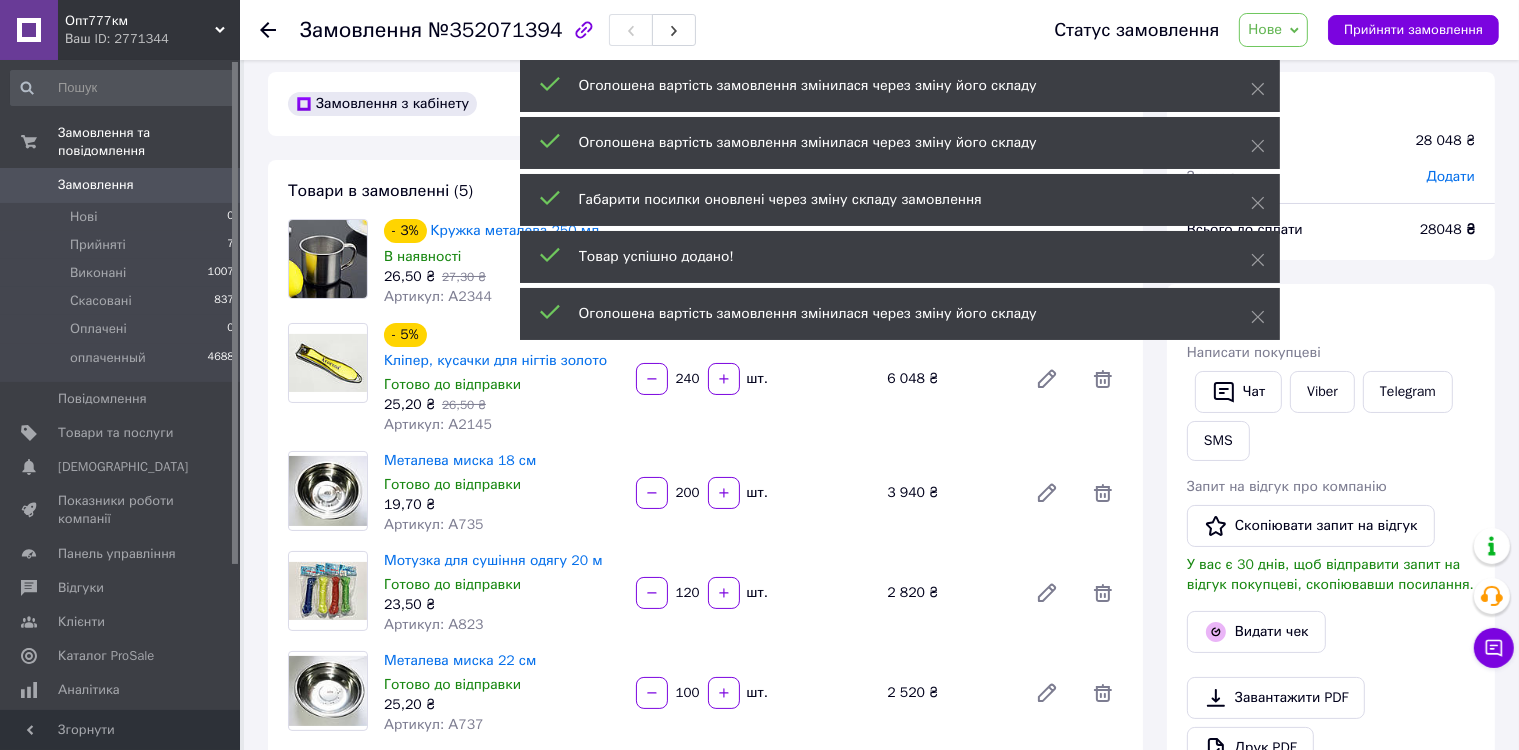 scroll, scrollTop: 0, scrollLeft: 0, axis: both 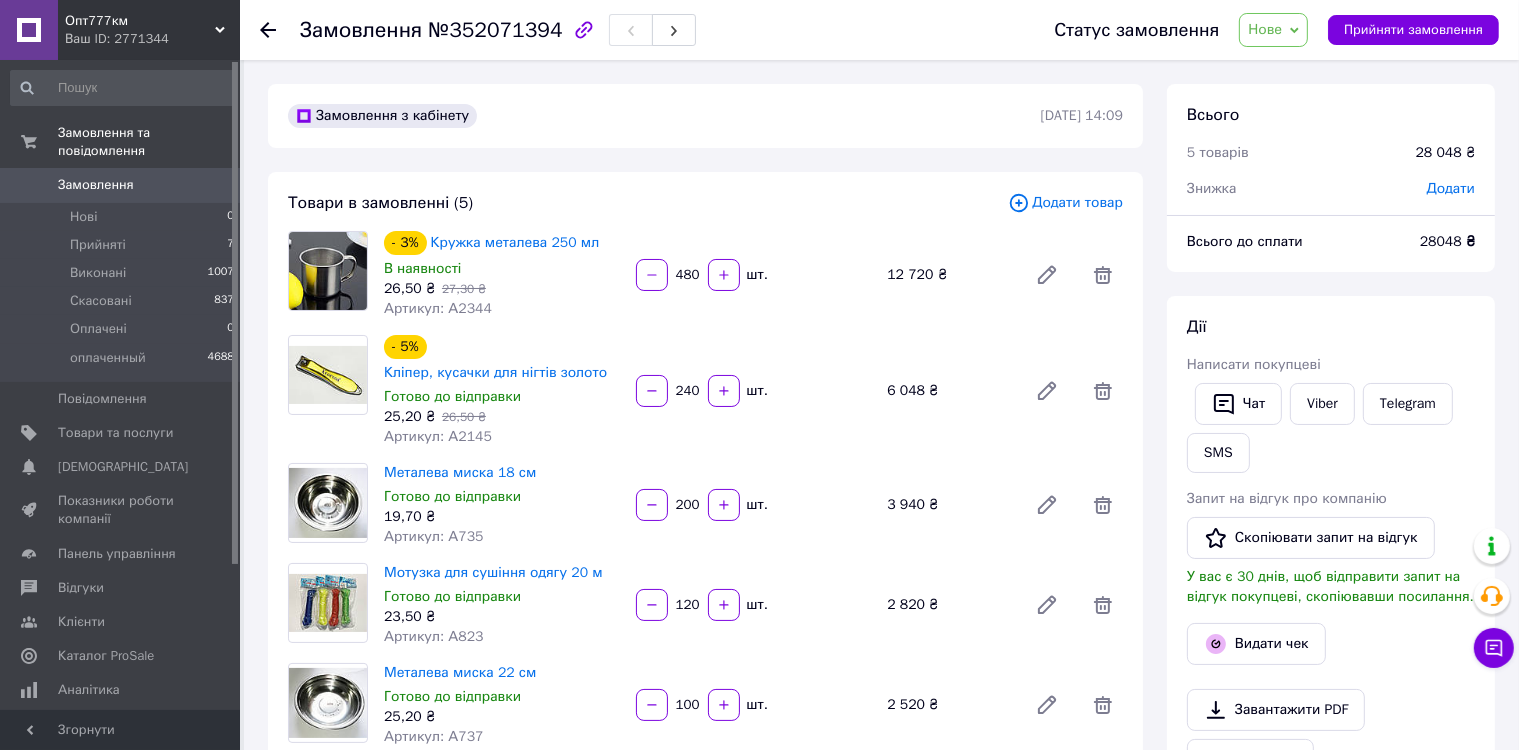 type on "120" 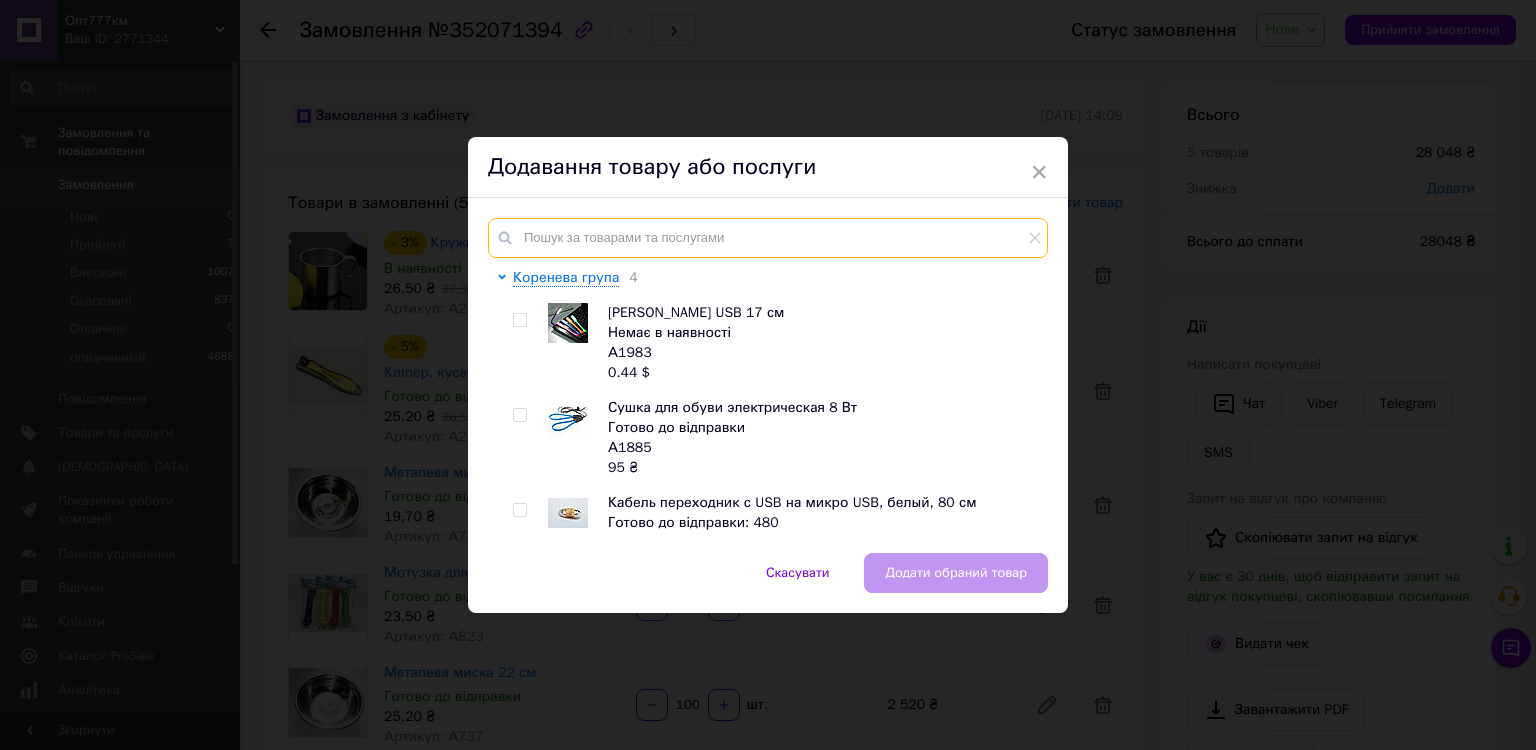 click at bounding box center (768, 238) 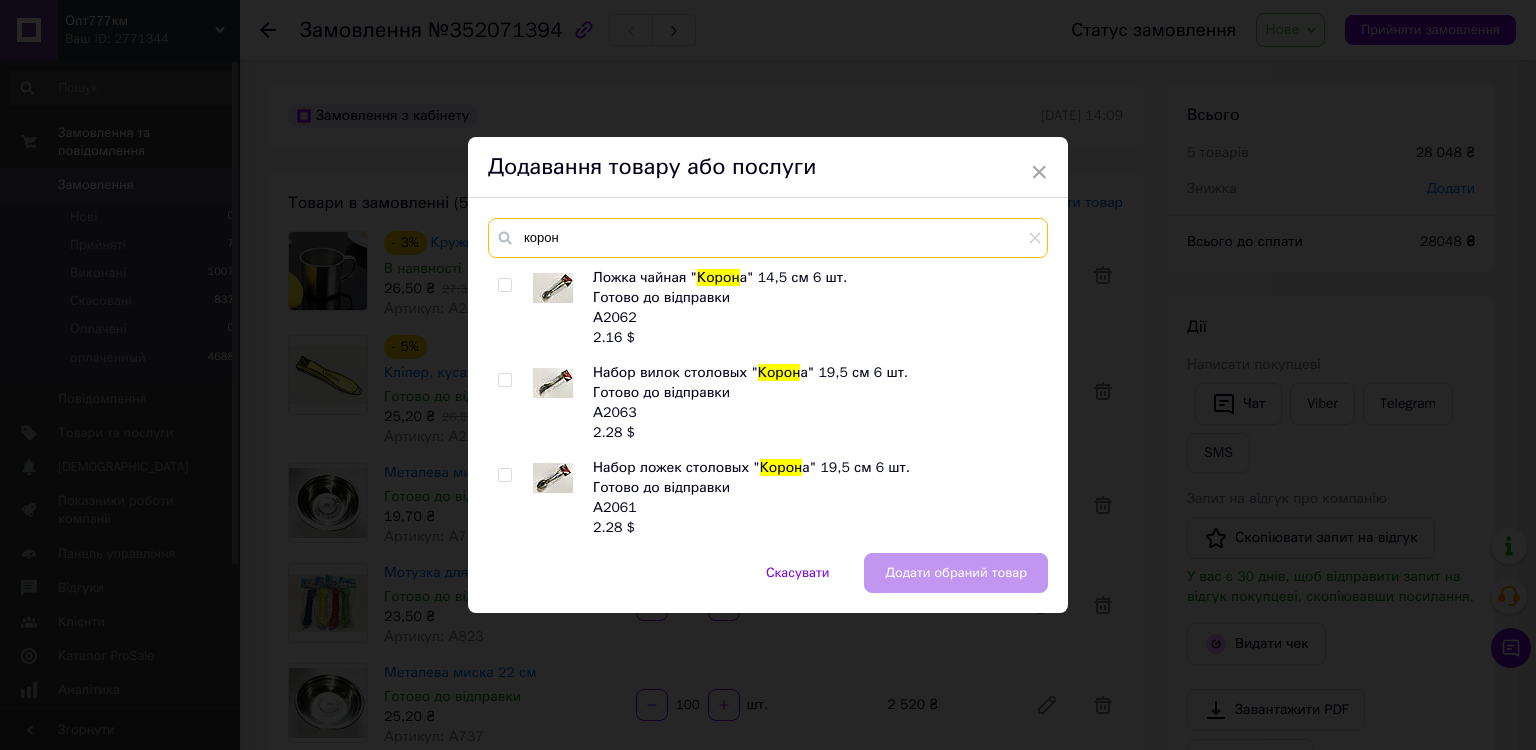 type on "корон" 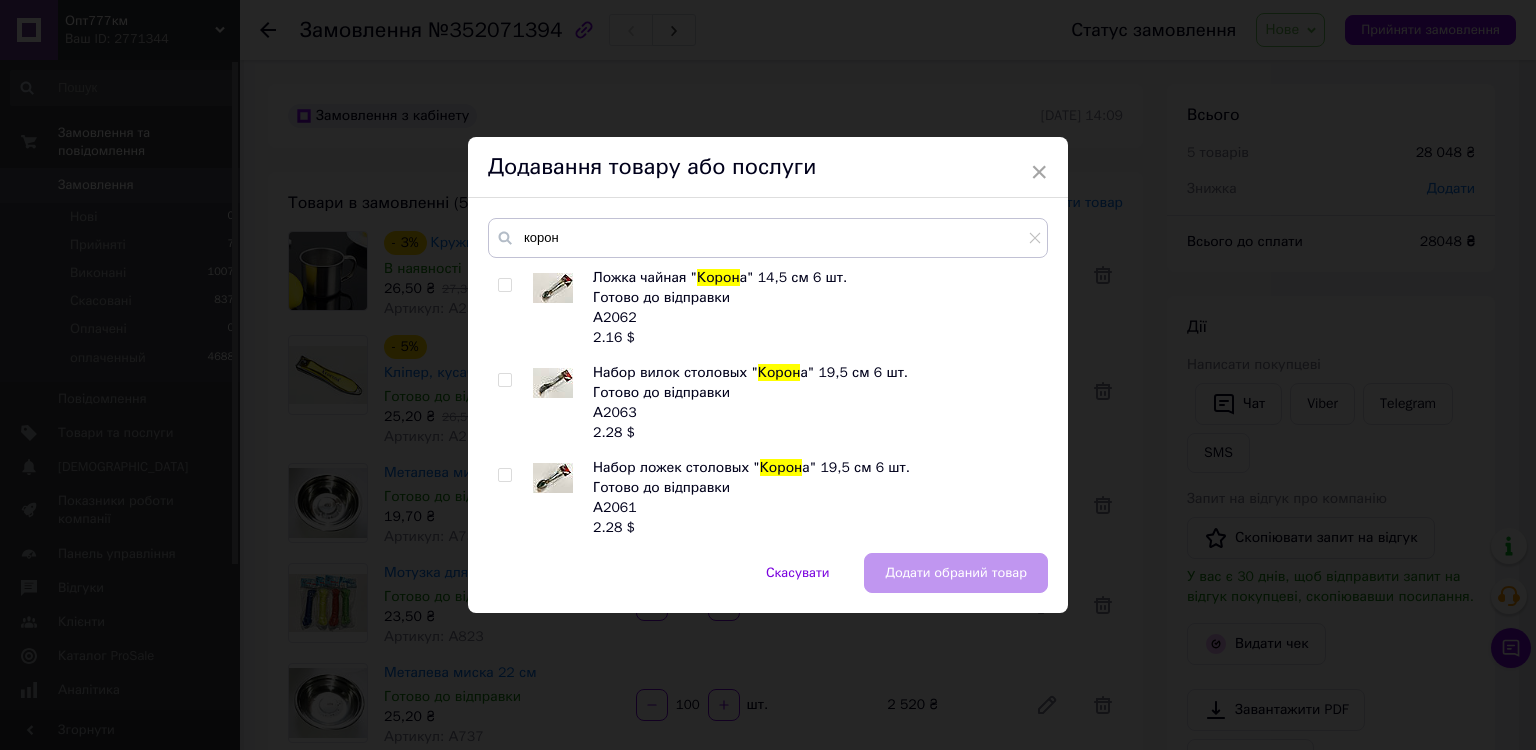 click at bounding box center [504, 475] 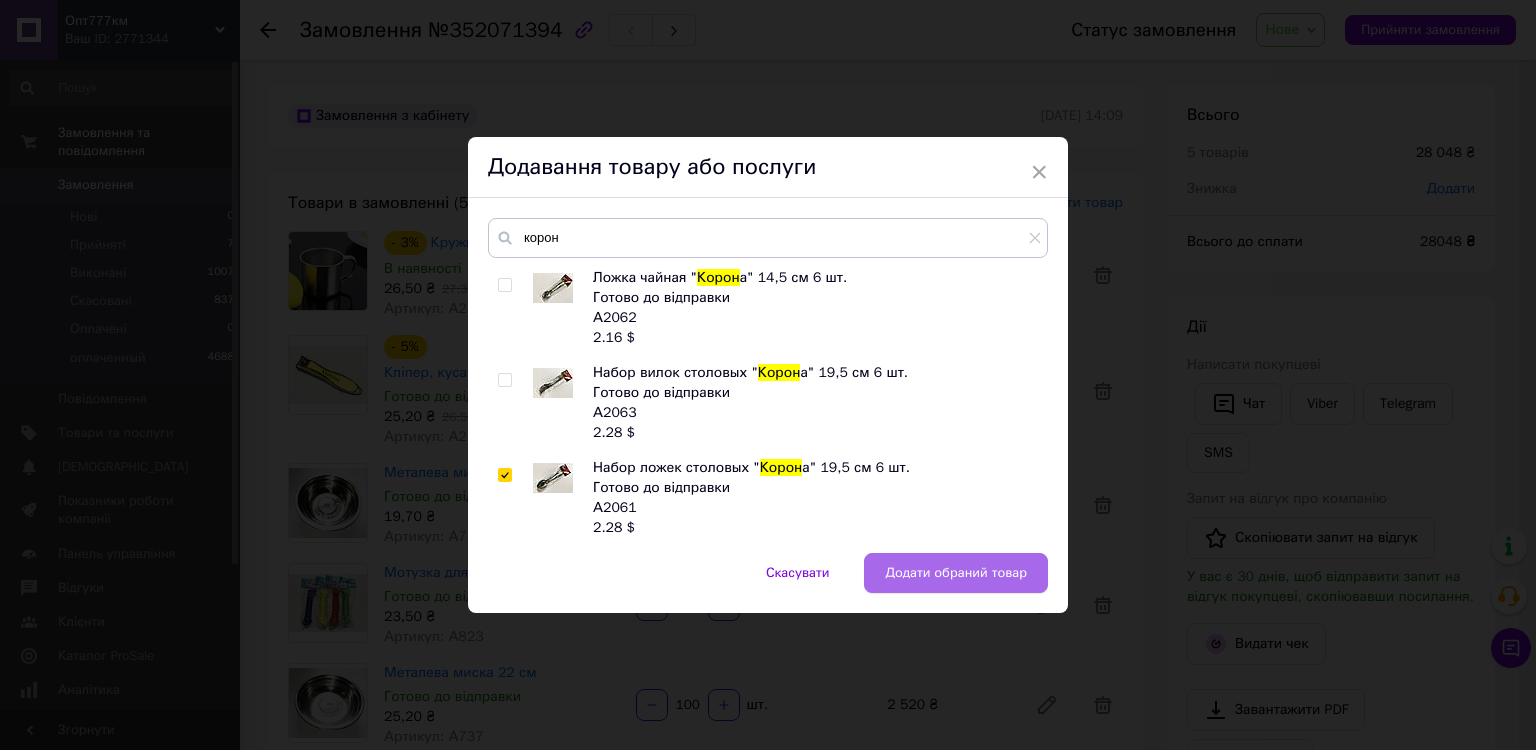click on "Додати обраний товар" at bounding box center [956, 573] 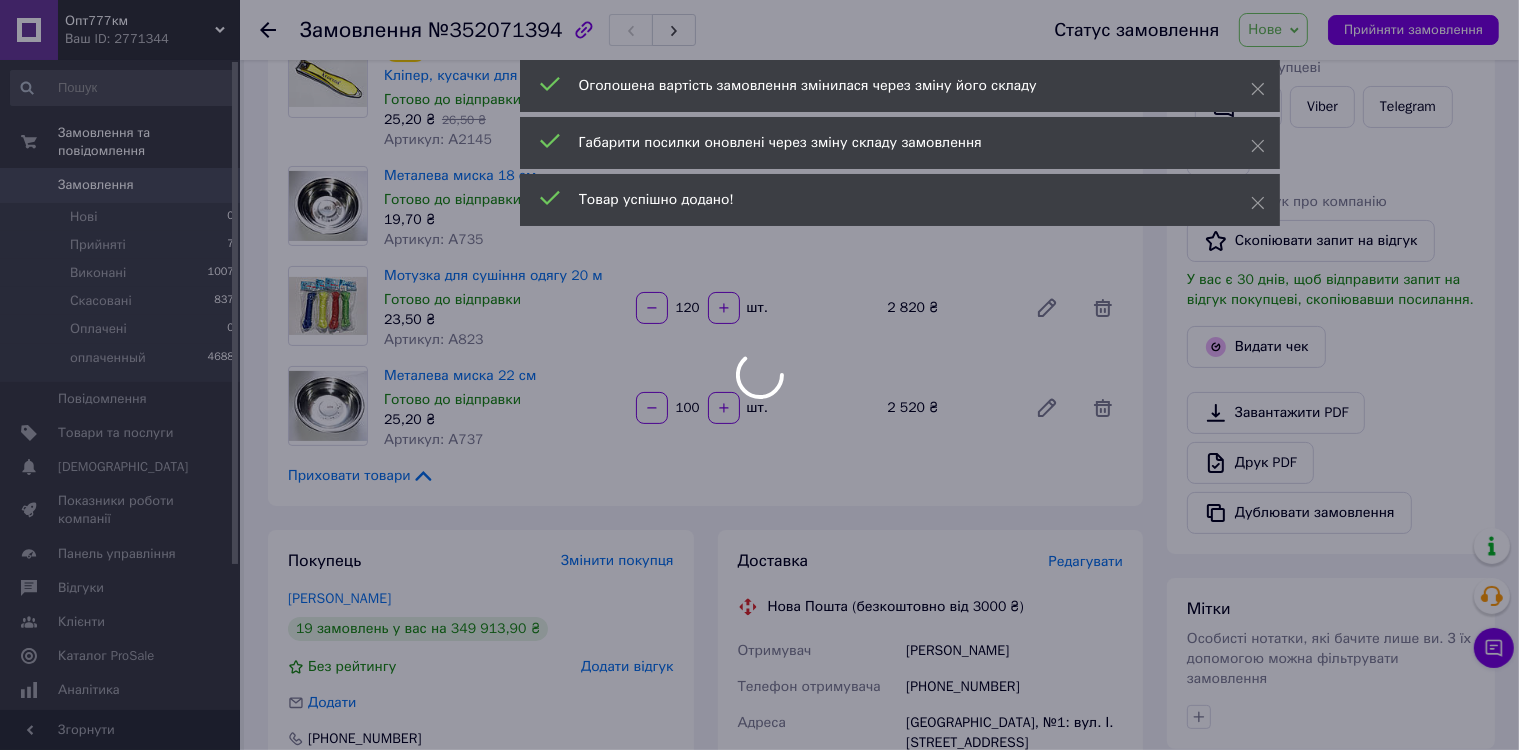 scroll, scrollTop: 300, scrollLeft: 0, axis: vertical 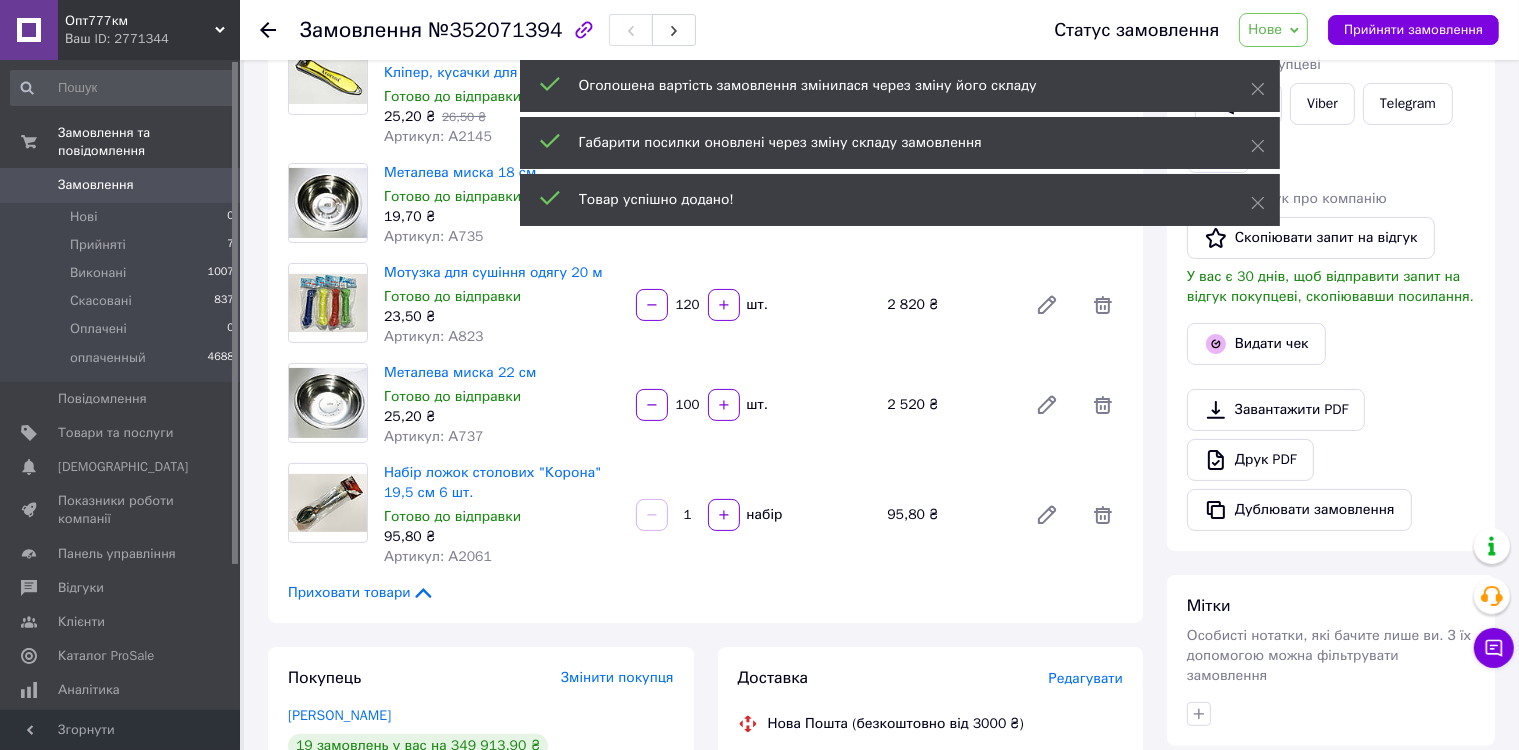 click on "1" at bounding box center [688, 515] 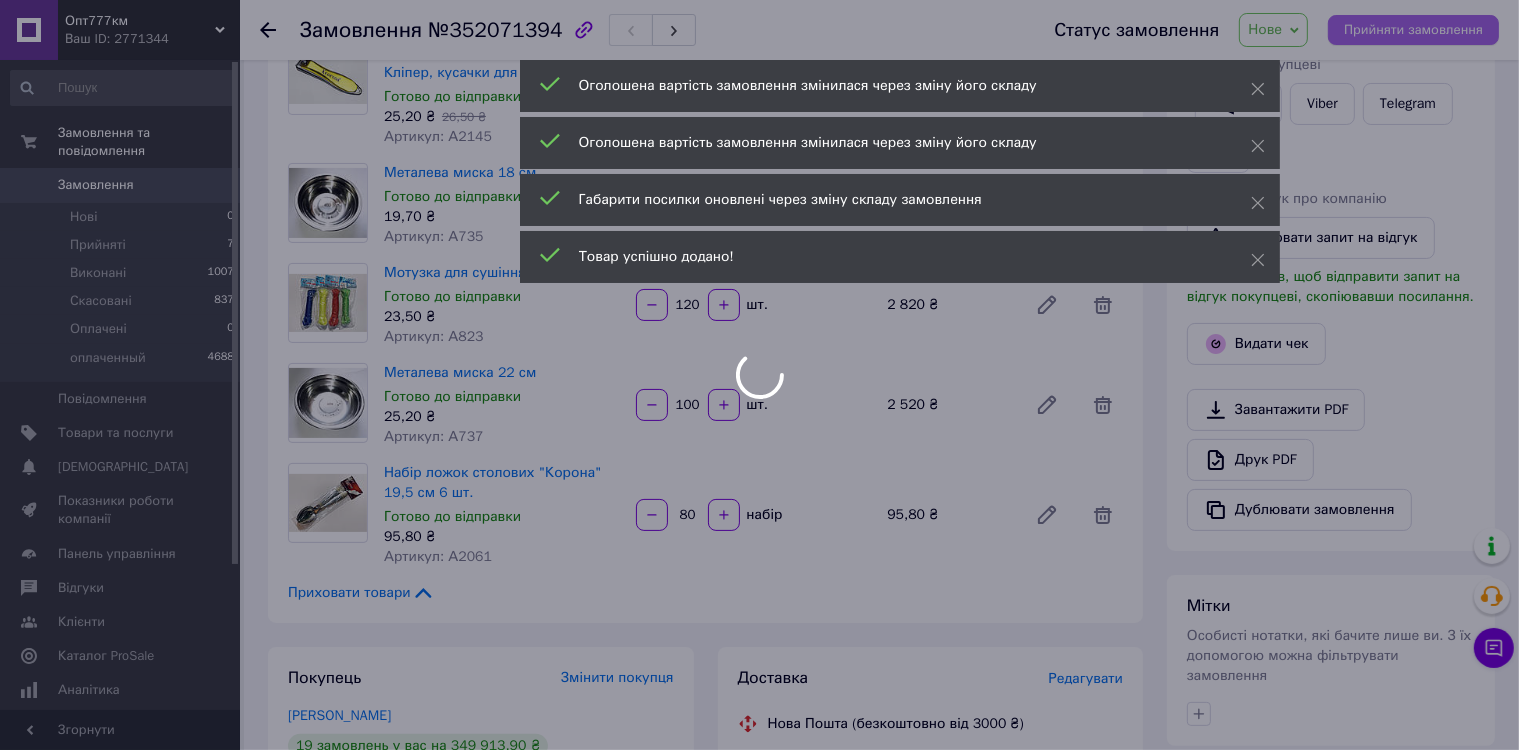 scroll, scrollTop: 20, scrollLeft: 0, axis: vertical 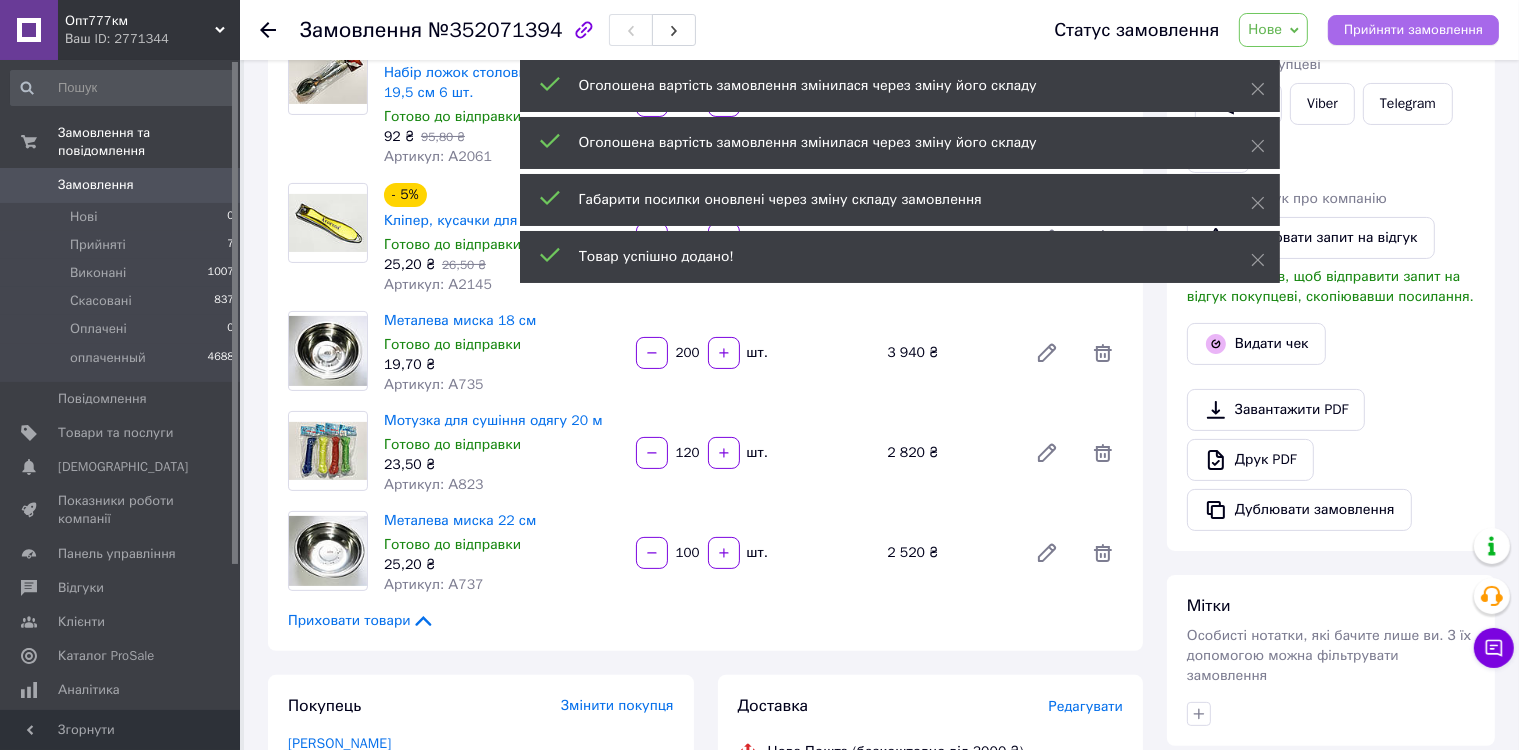 type on "80" 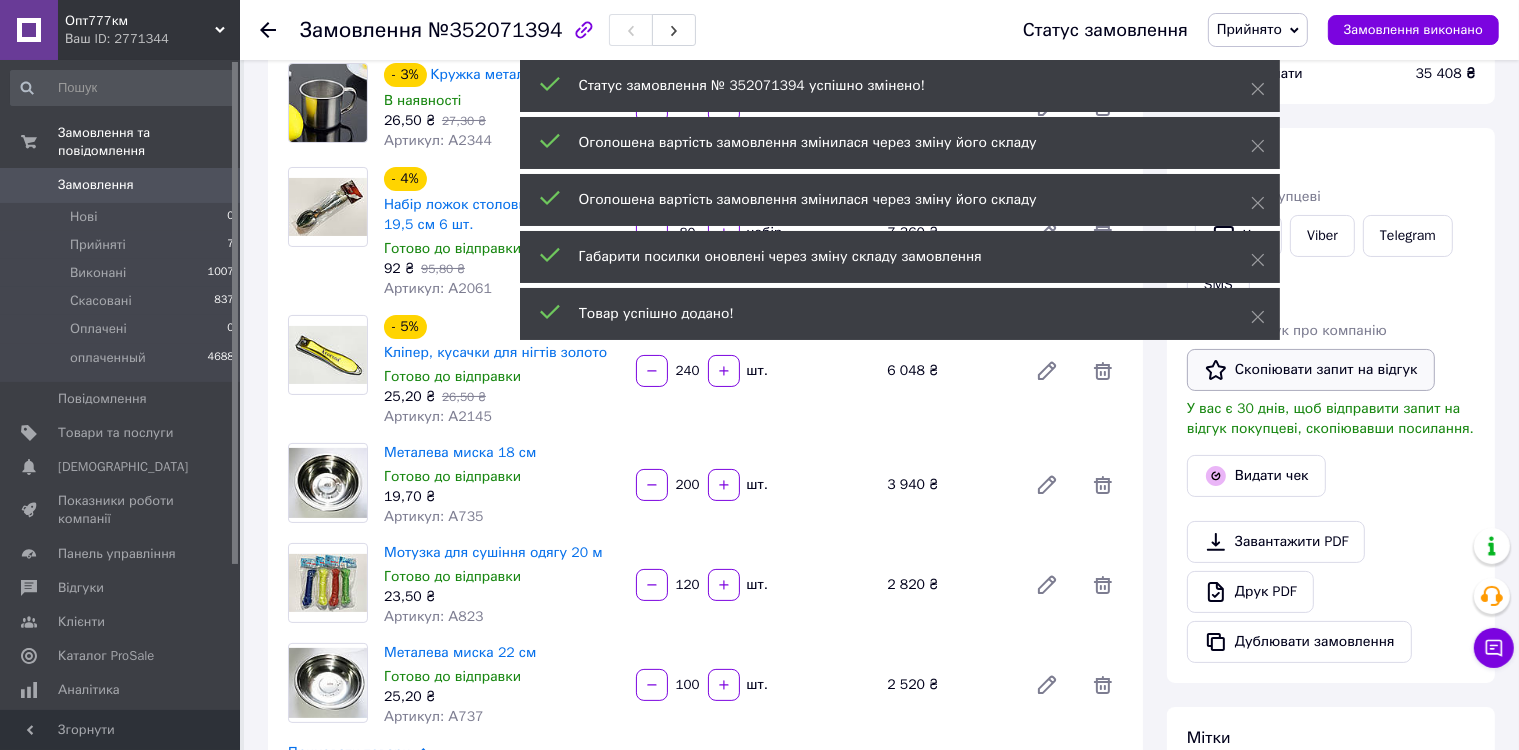 scroll, scrollTop: 200, scrollLeft: 0, axis: vertical 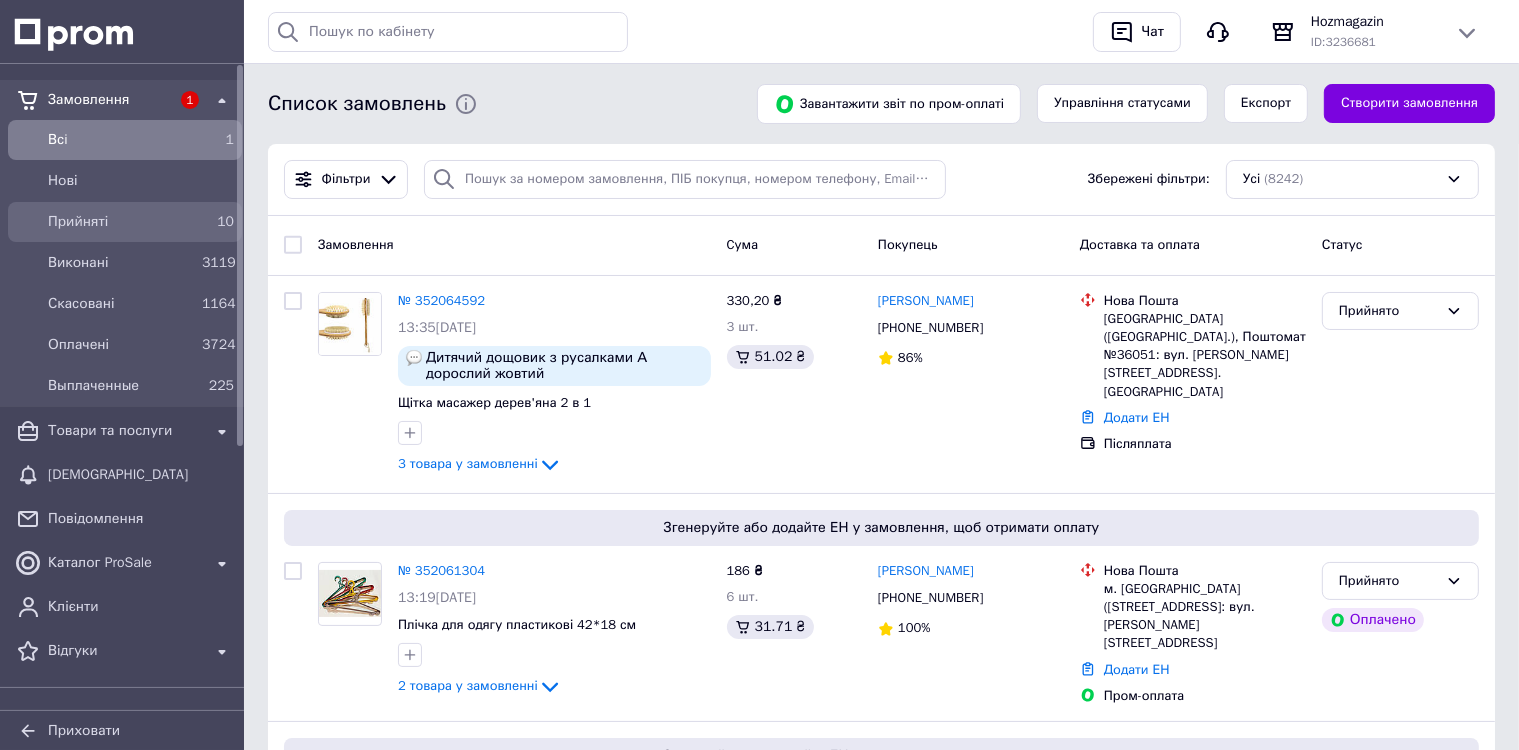 click on "Прийняті" at bounding box center [121, 222] 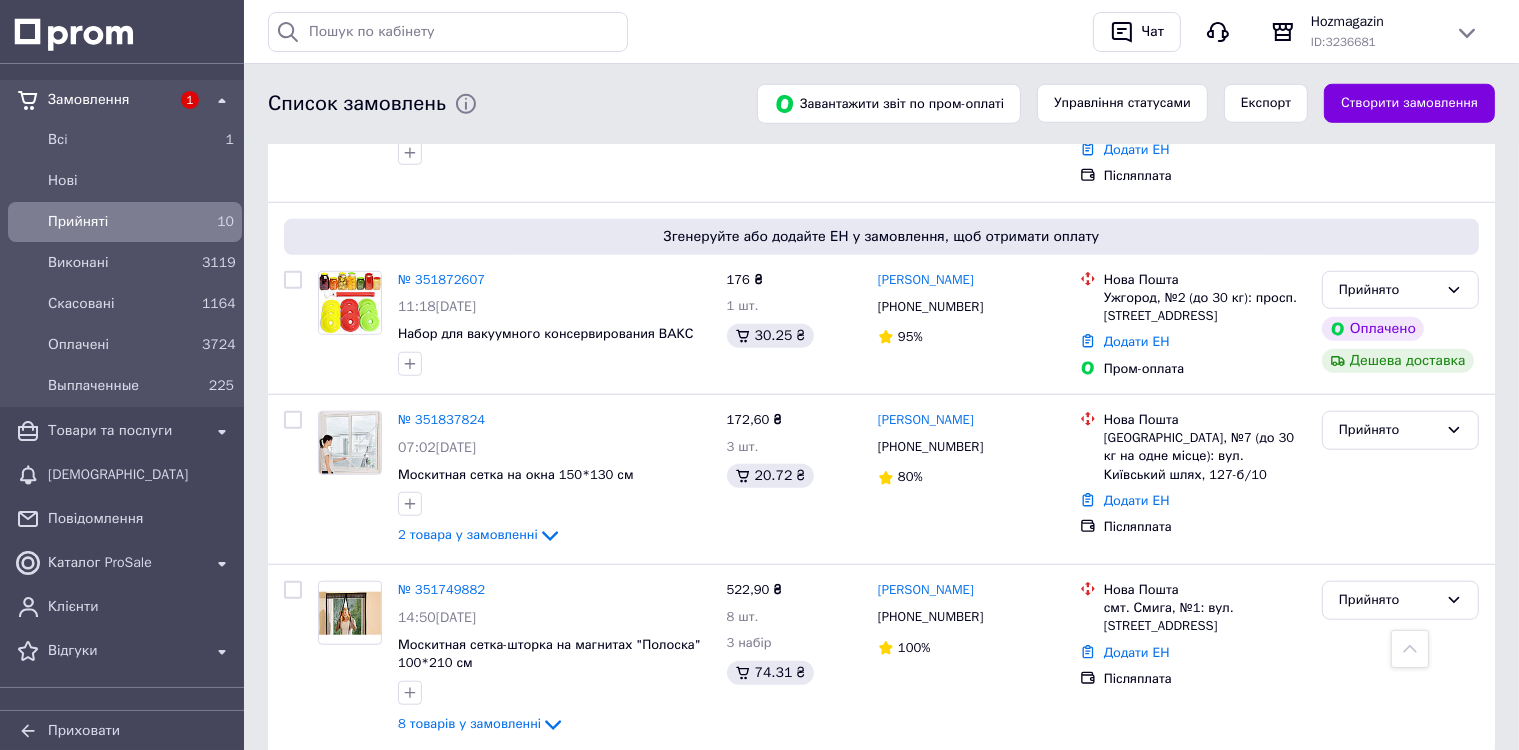 scroll, scrollTop: 1592, scrollLeft: 0, axis: vertical 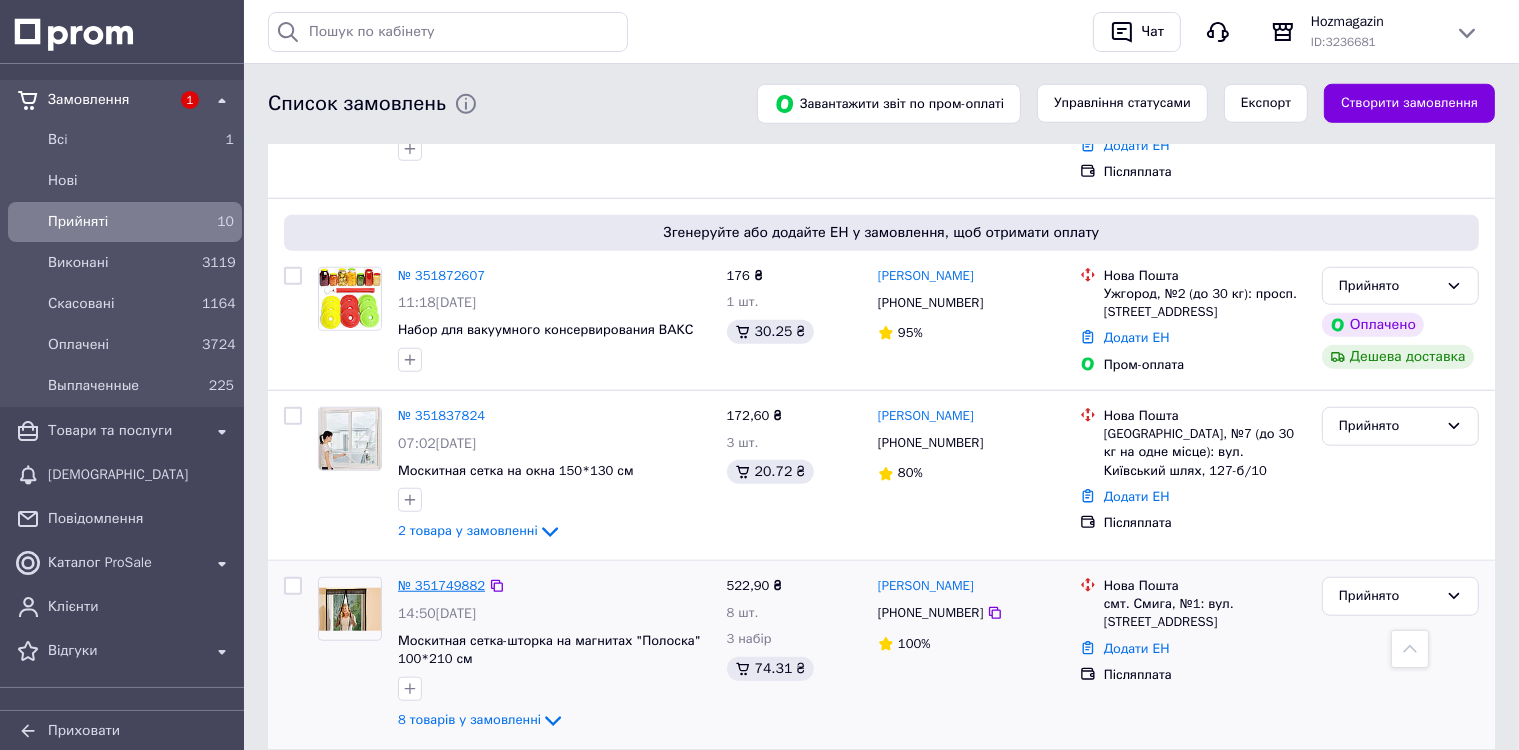 click on "№ 351749882" at bounding box center [441, 585] 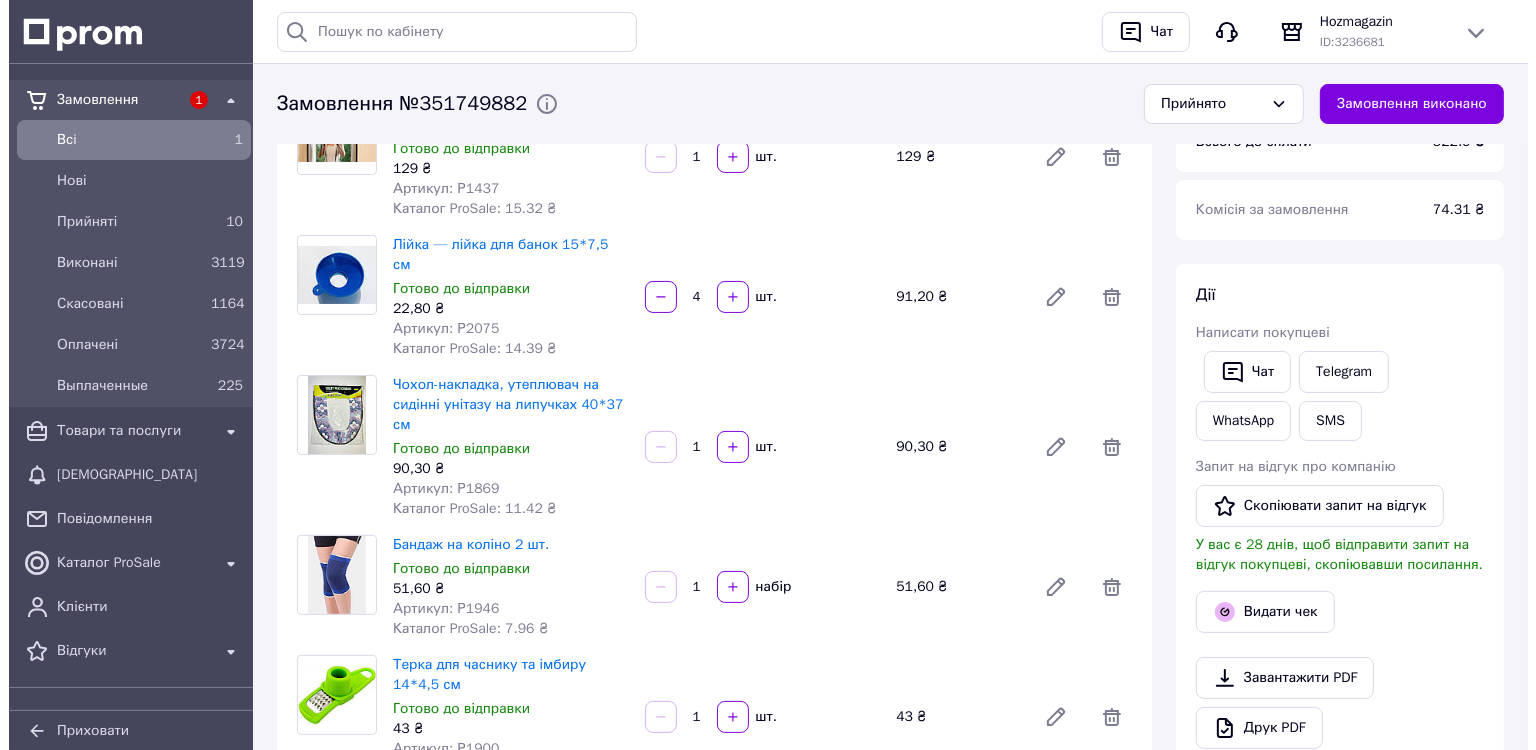 scroll, scrollTop: 500, scrollLeft: 0, axis: vertical 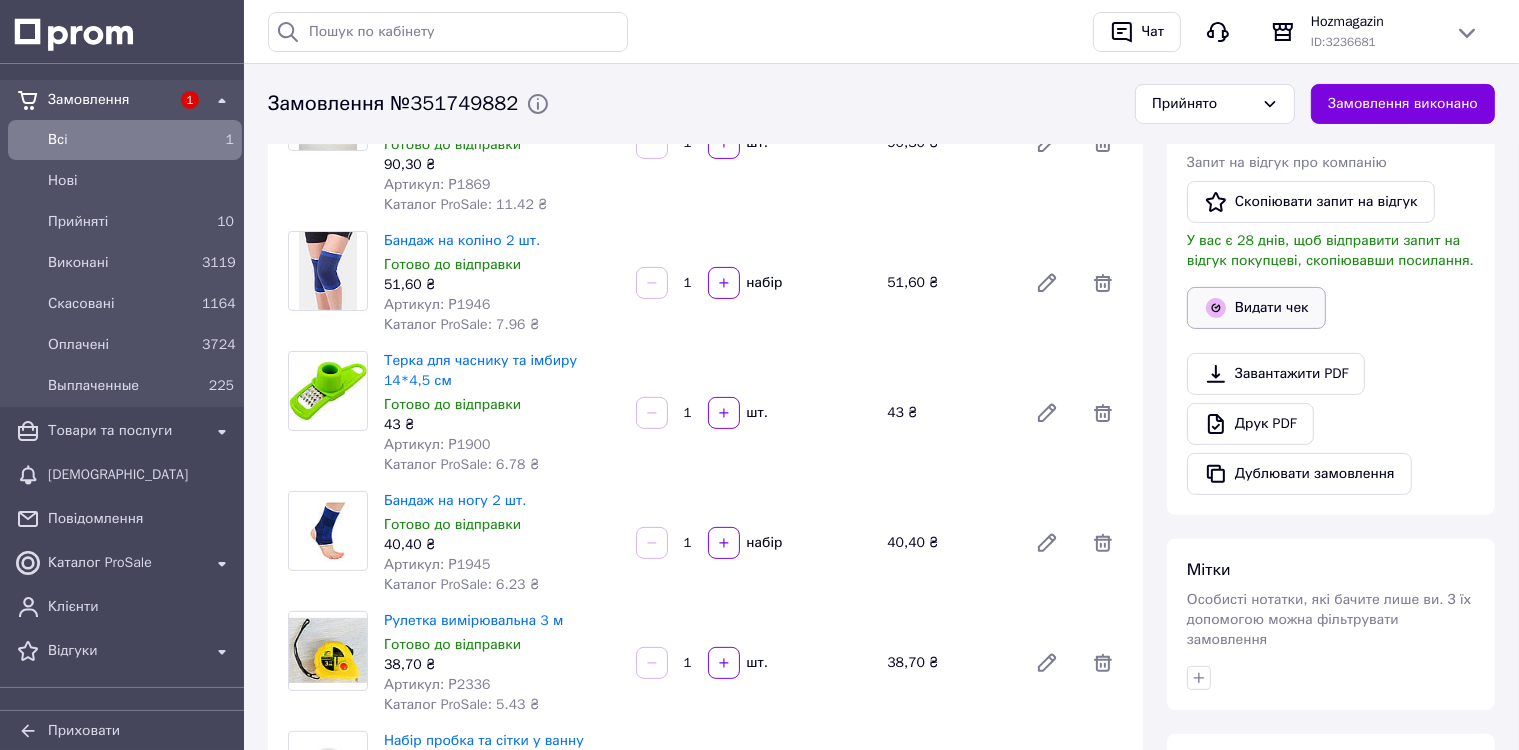 click on "Видати чек" at bounding box center (1256, 308) 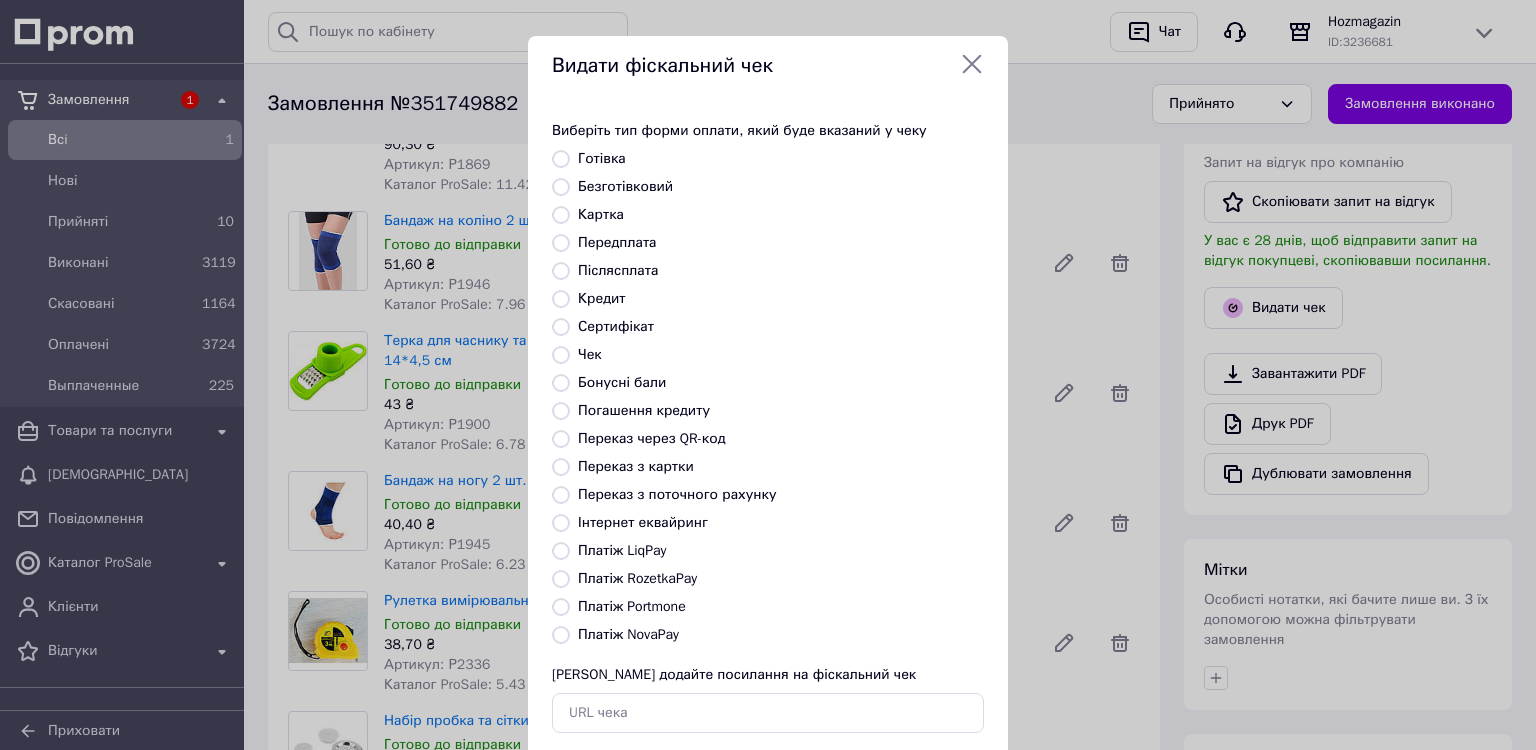 click on "Післясплата" at bounding box center [561, 271] 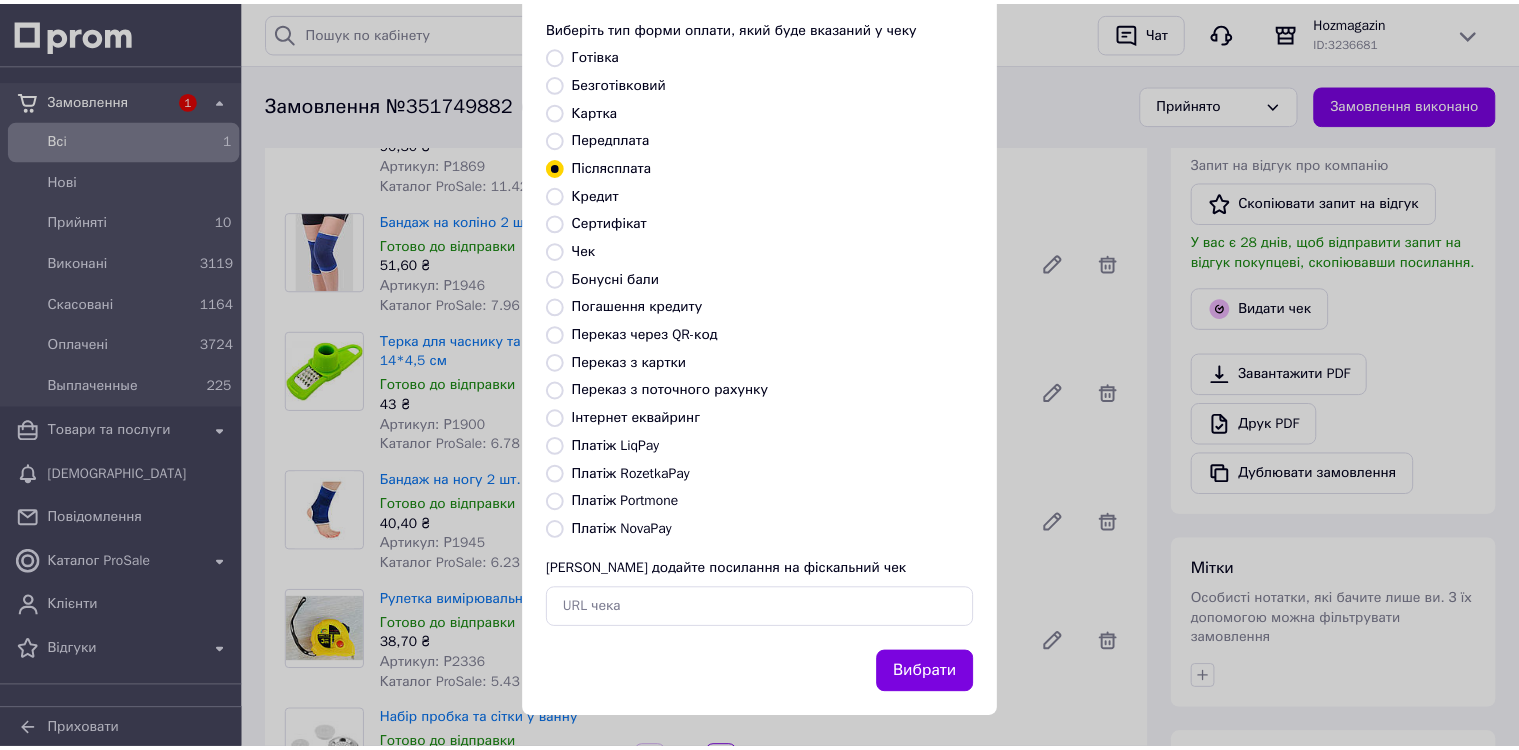 scroll, scrollTop: 109, scrollLeft: 0, axis: vertical 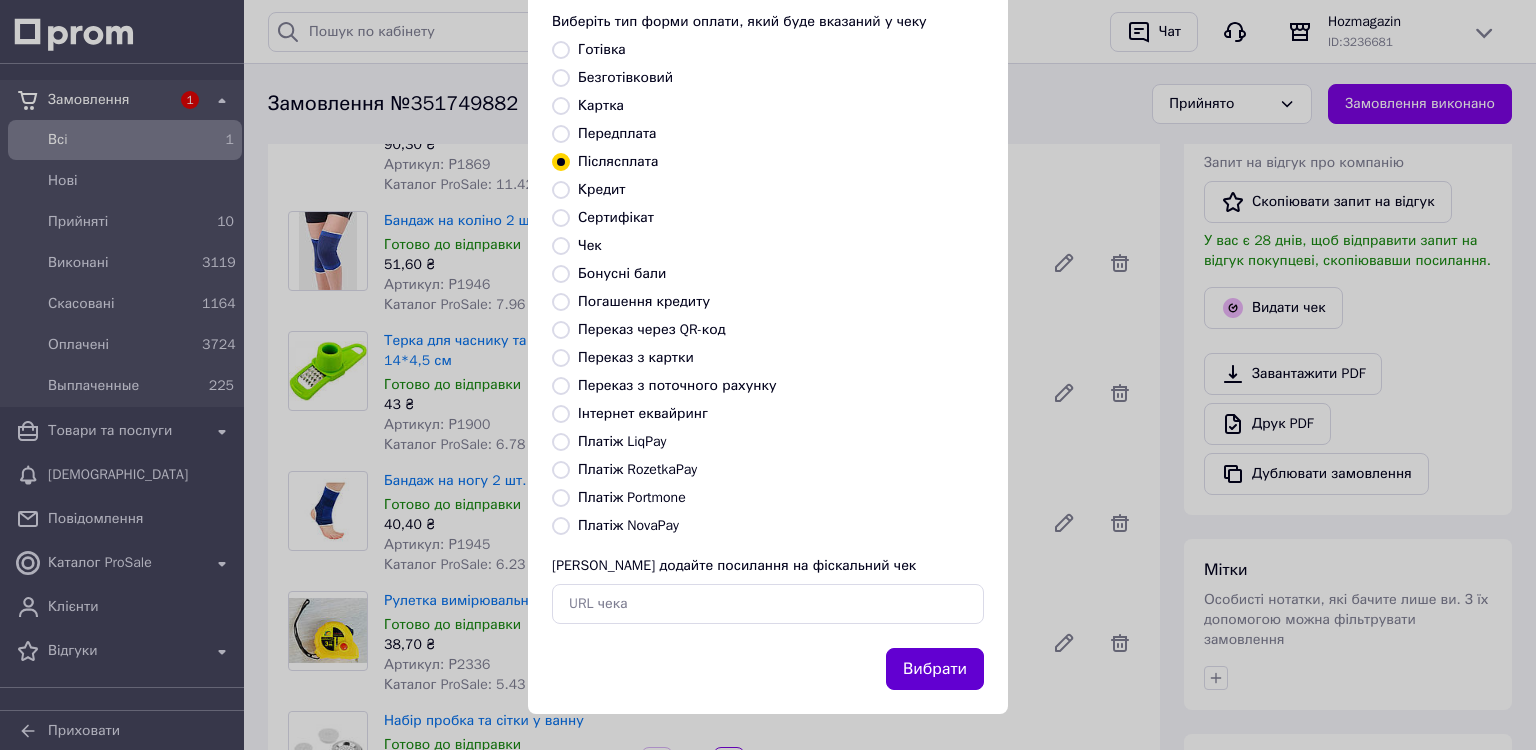 click on "Вибрати" at bounding box center [935, 669] 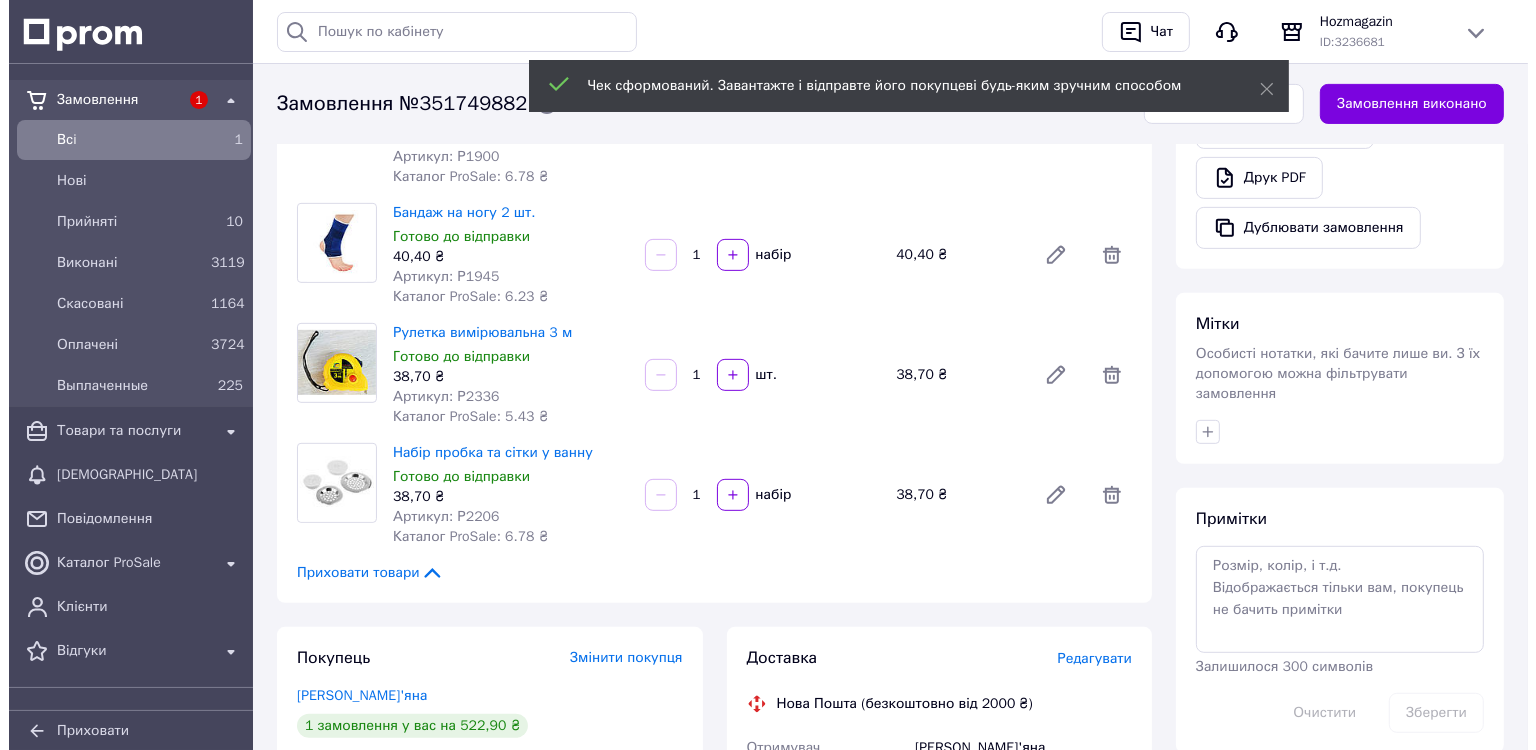 scroll, scrollTop: 1100, scrollLeft: 0, axis: vertical 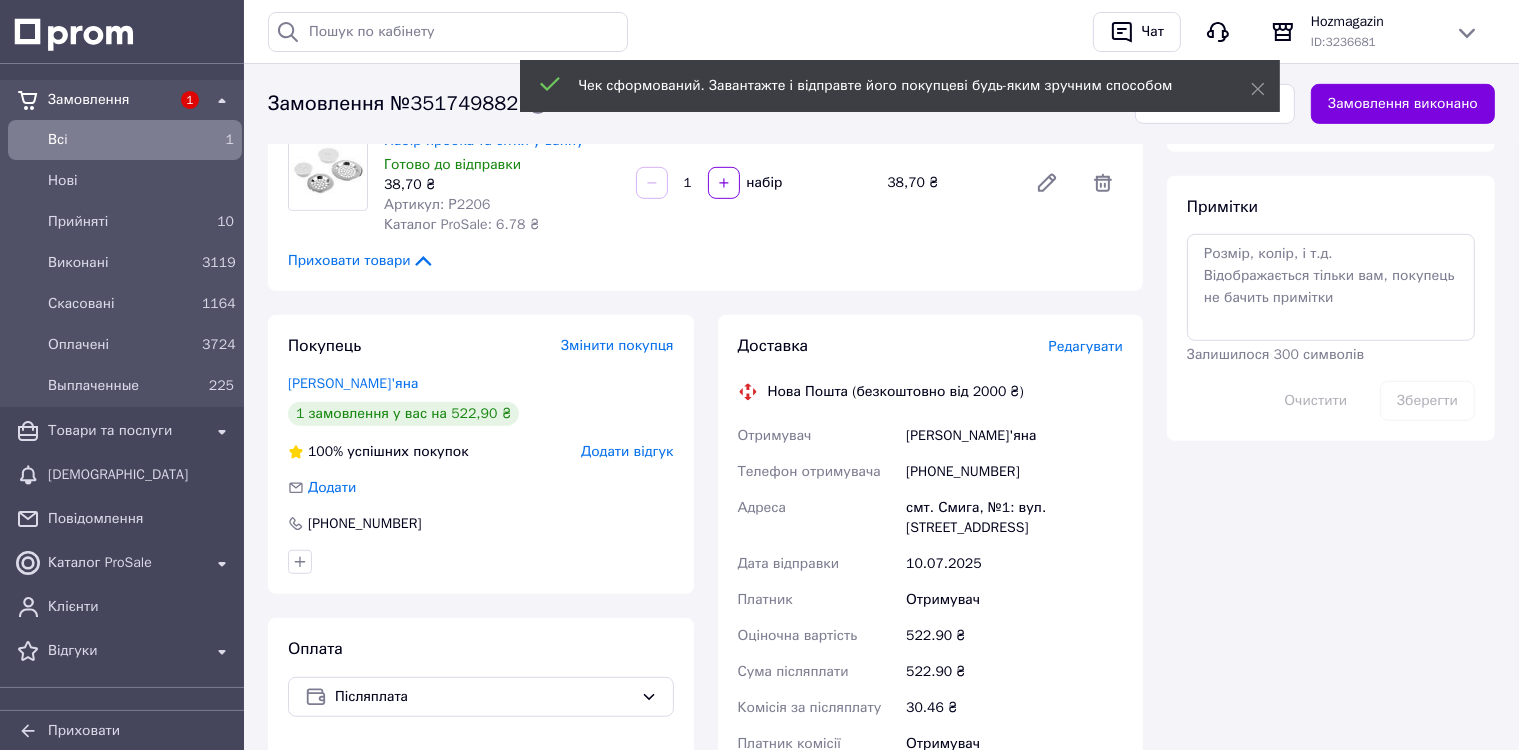 click on "Редагувати" at bounding box center [1086, 346] 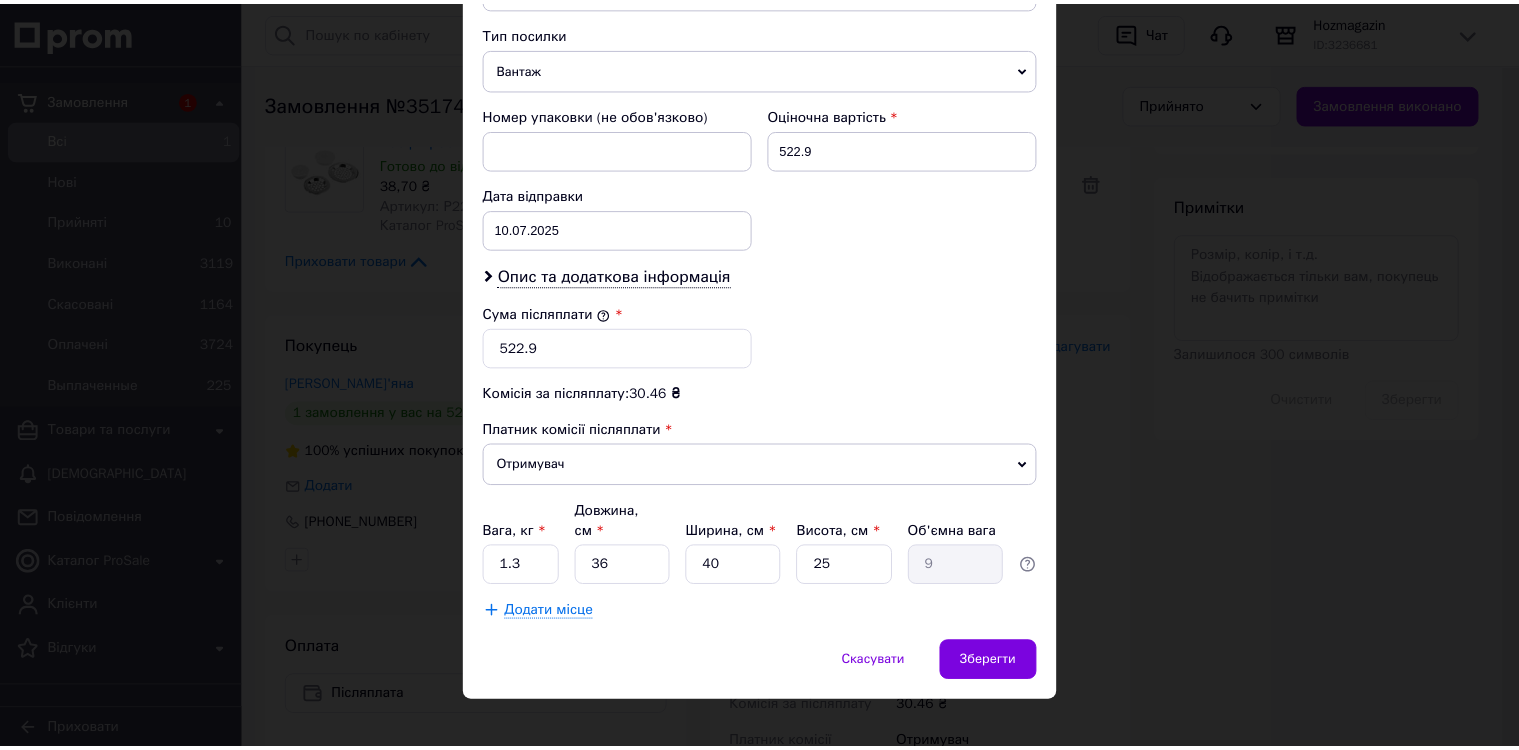scroll, scrollTop: 776, scrollLeft: 0, axis: vertical 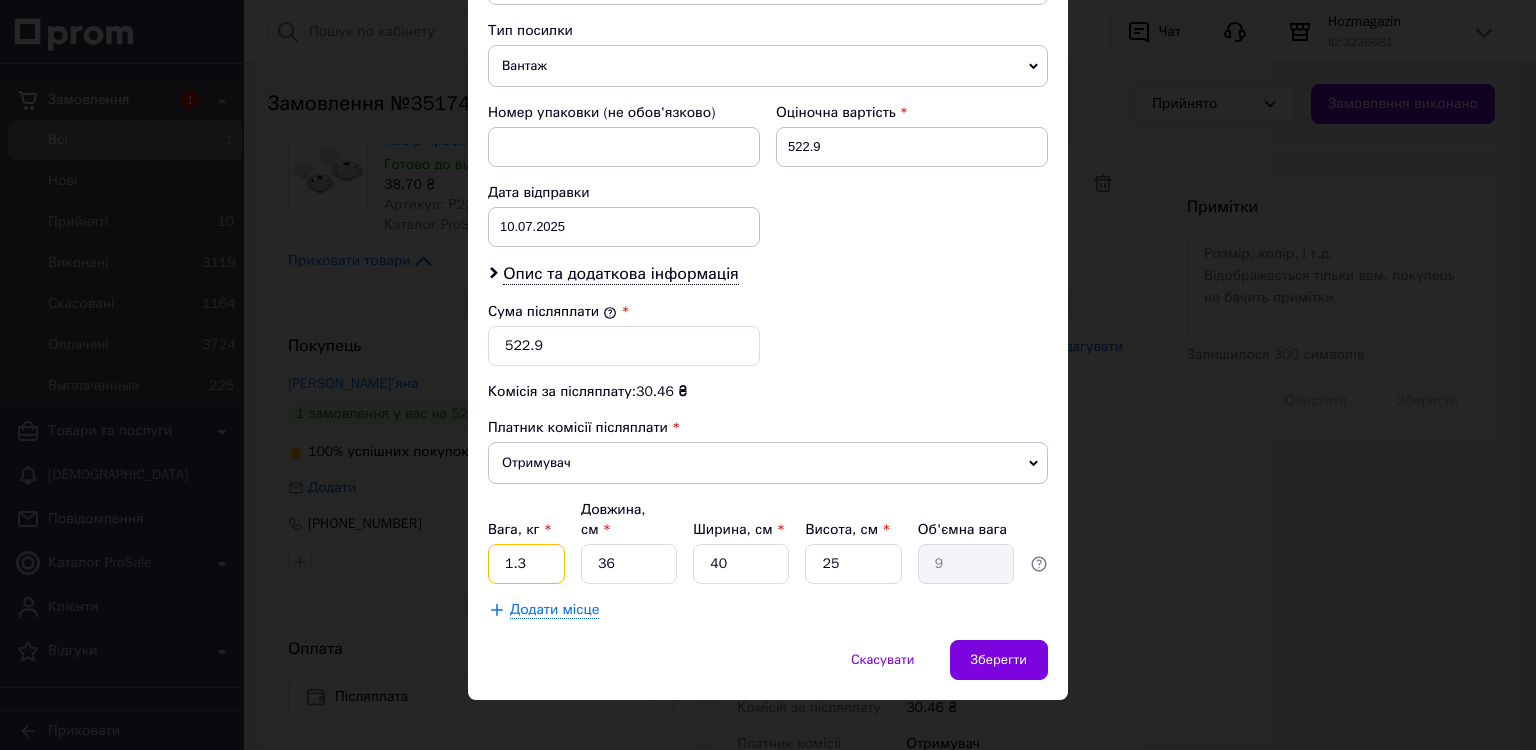 click on "1.3" at bounding box center [526, 564] 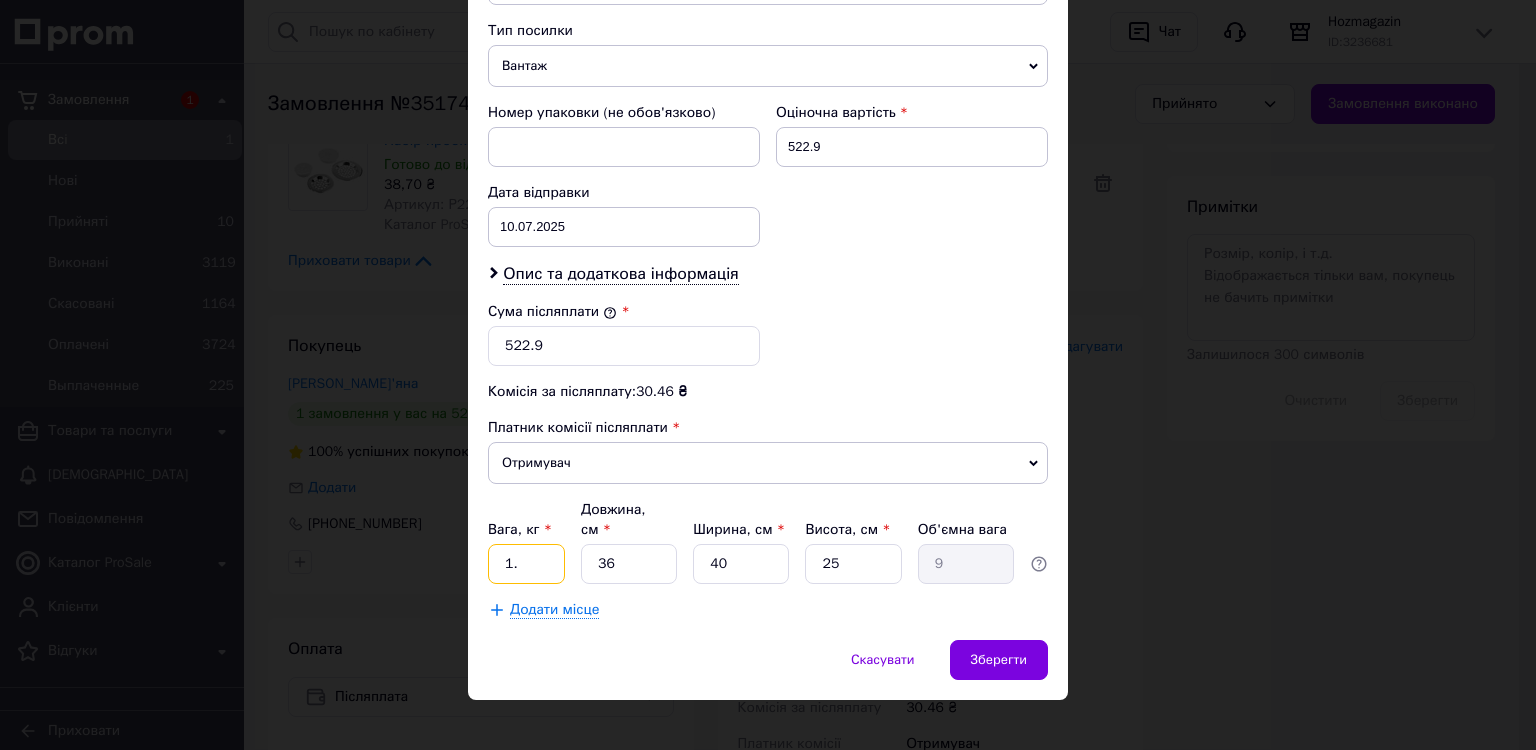 type on "1" 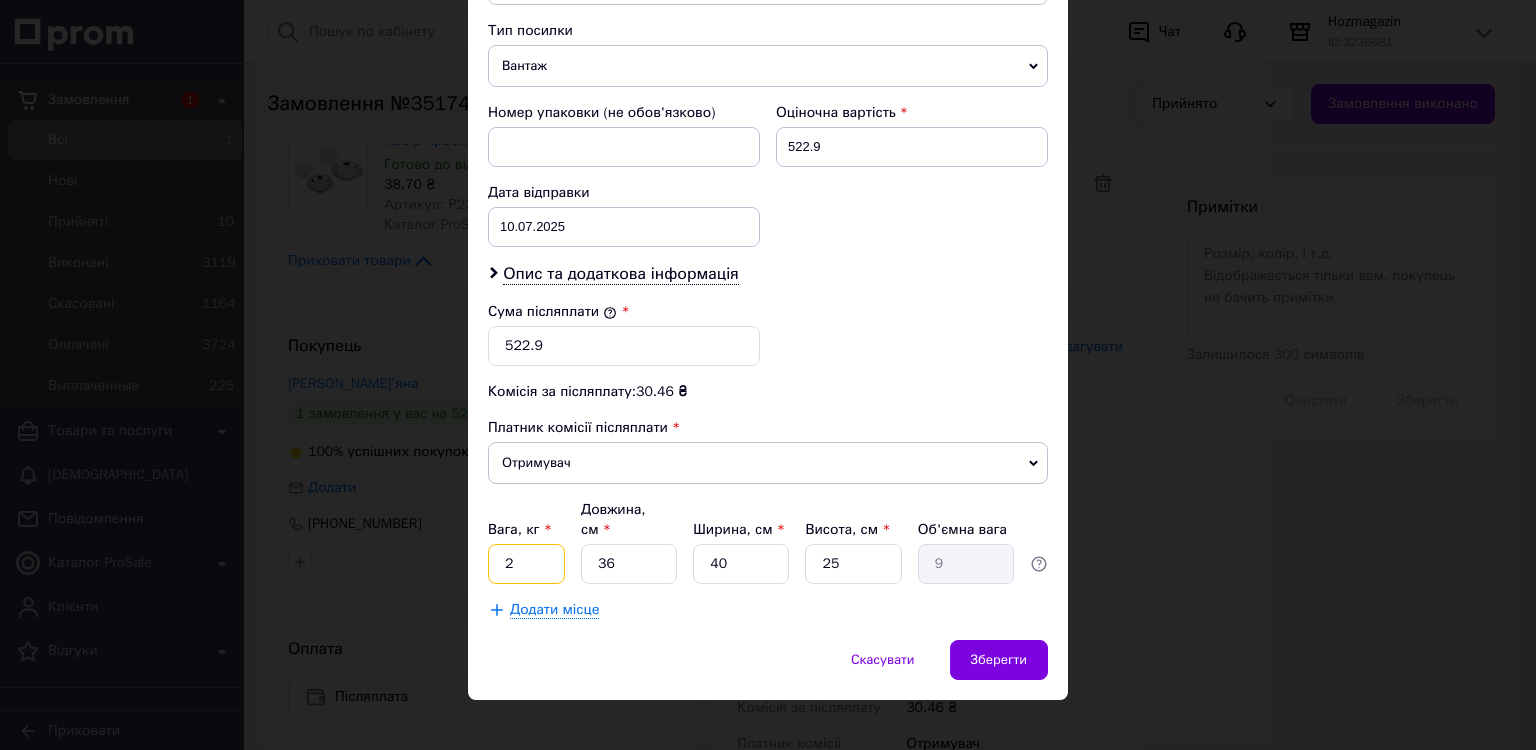 type on "2" 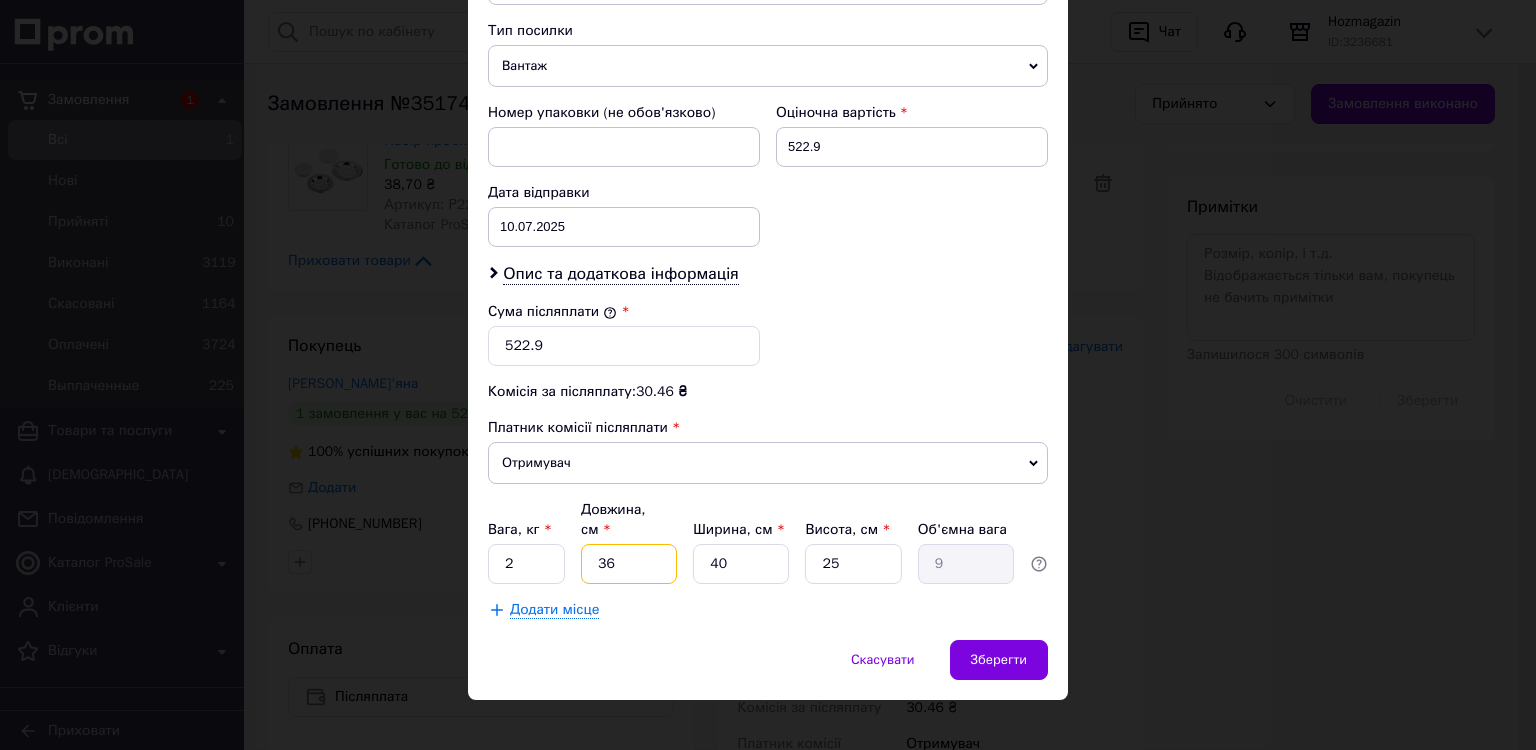 click on "36" at bounding box center [629, 564] 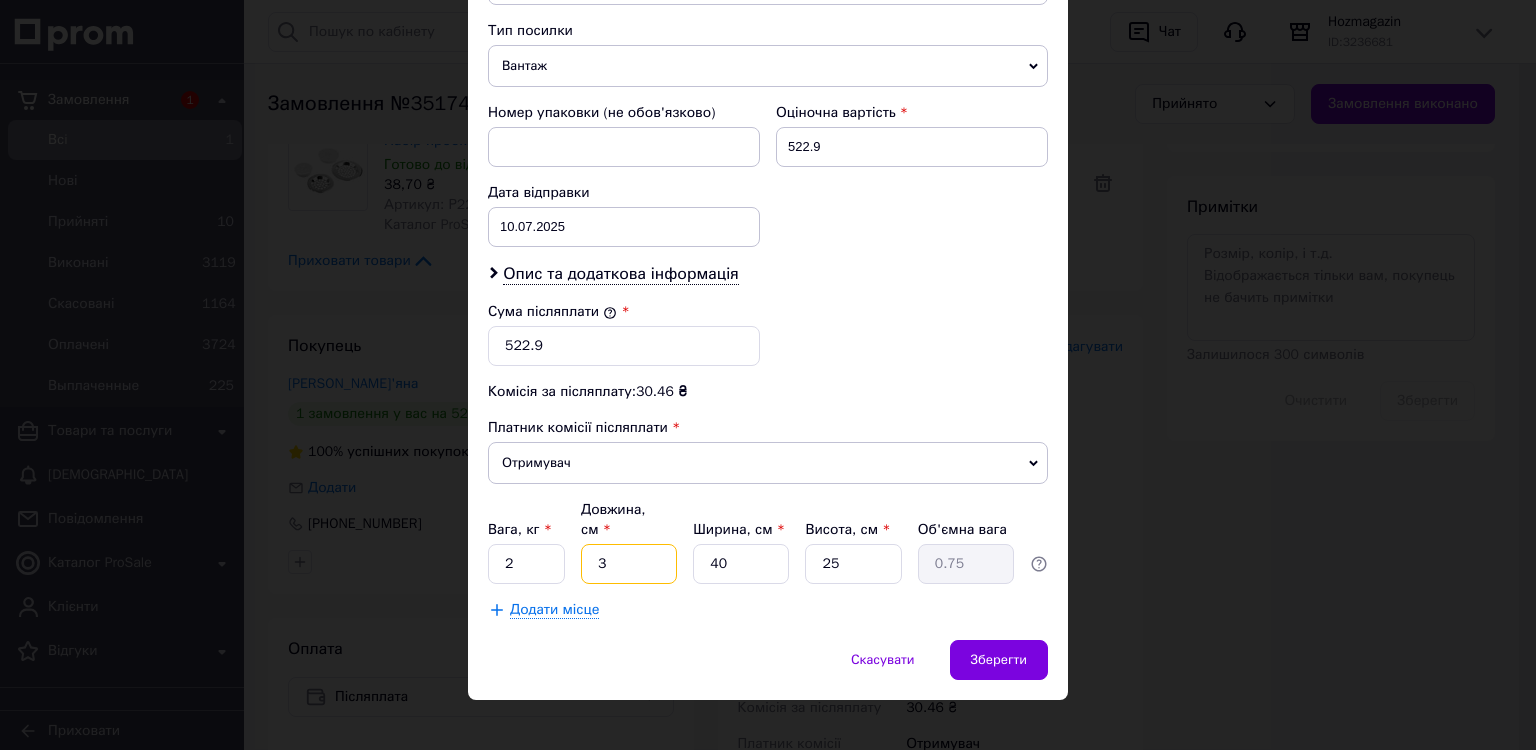 type on "39" 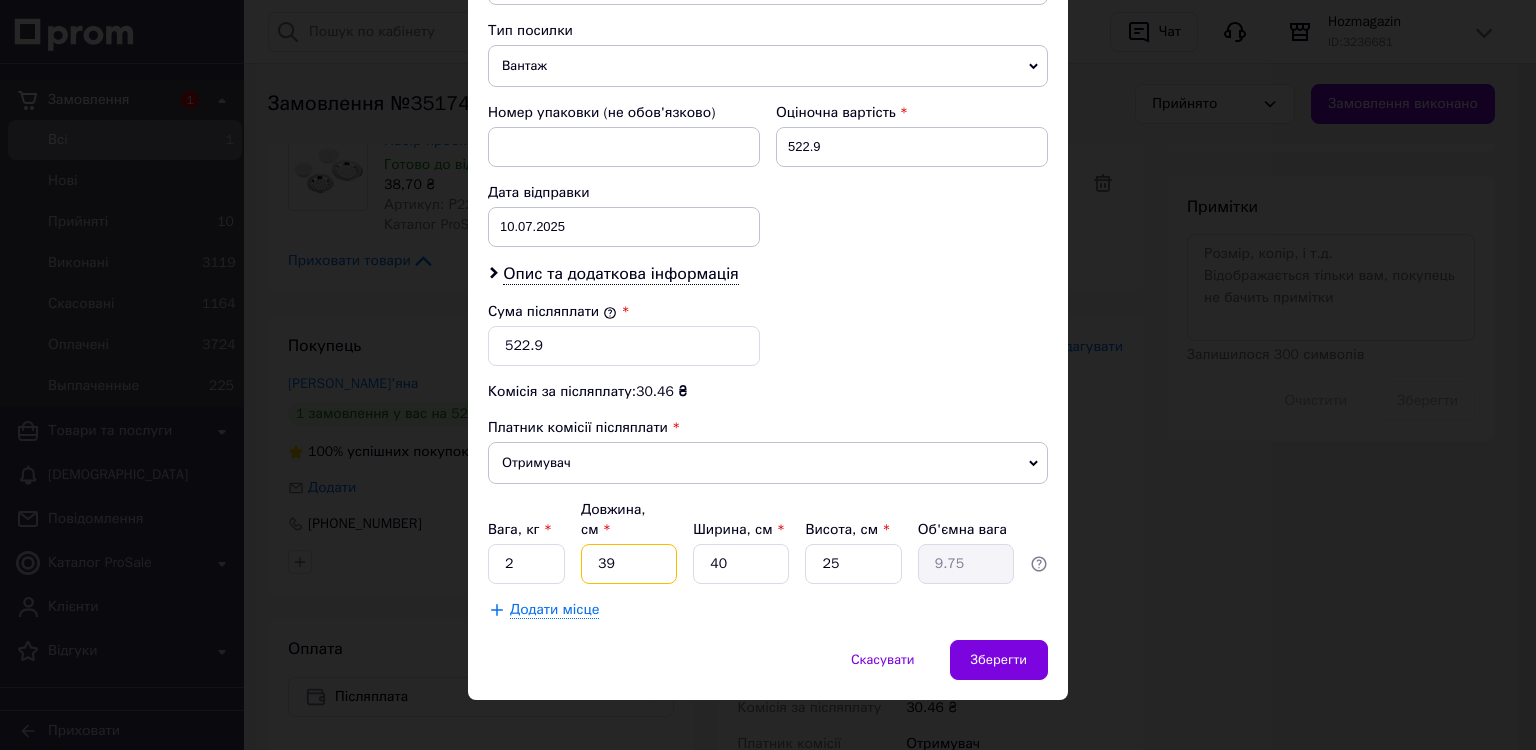 type on "39" 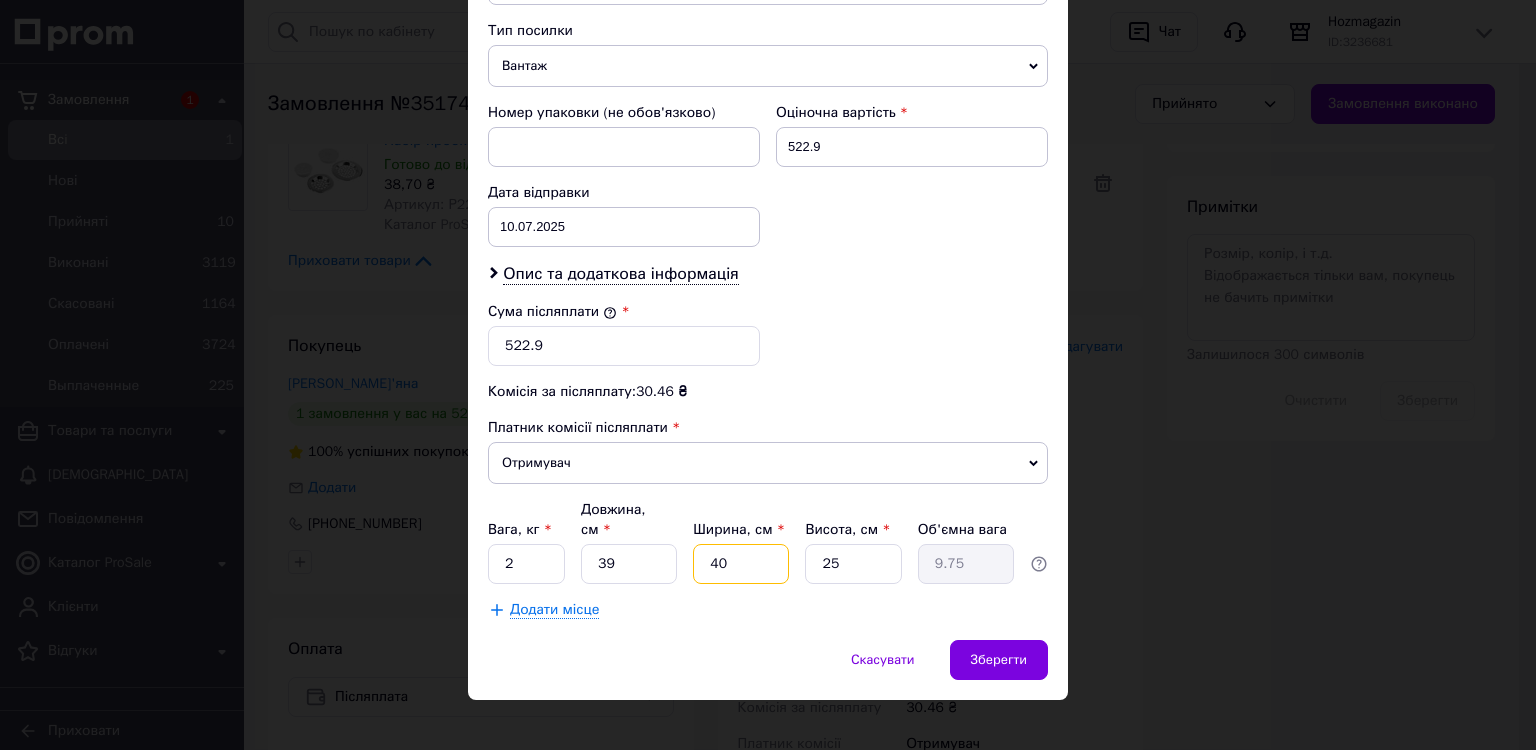 click on "40" at bounding box center (741, 564) 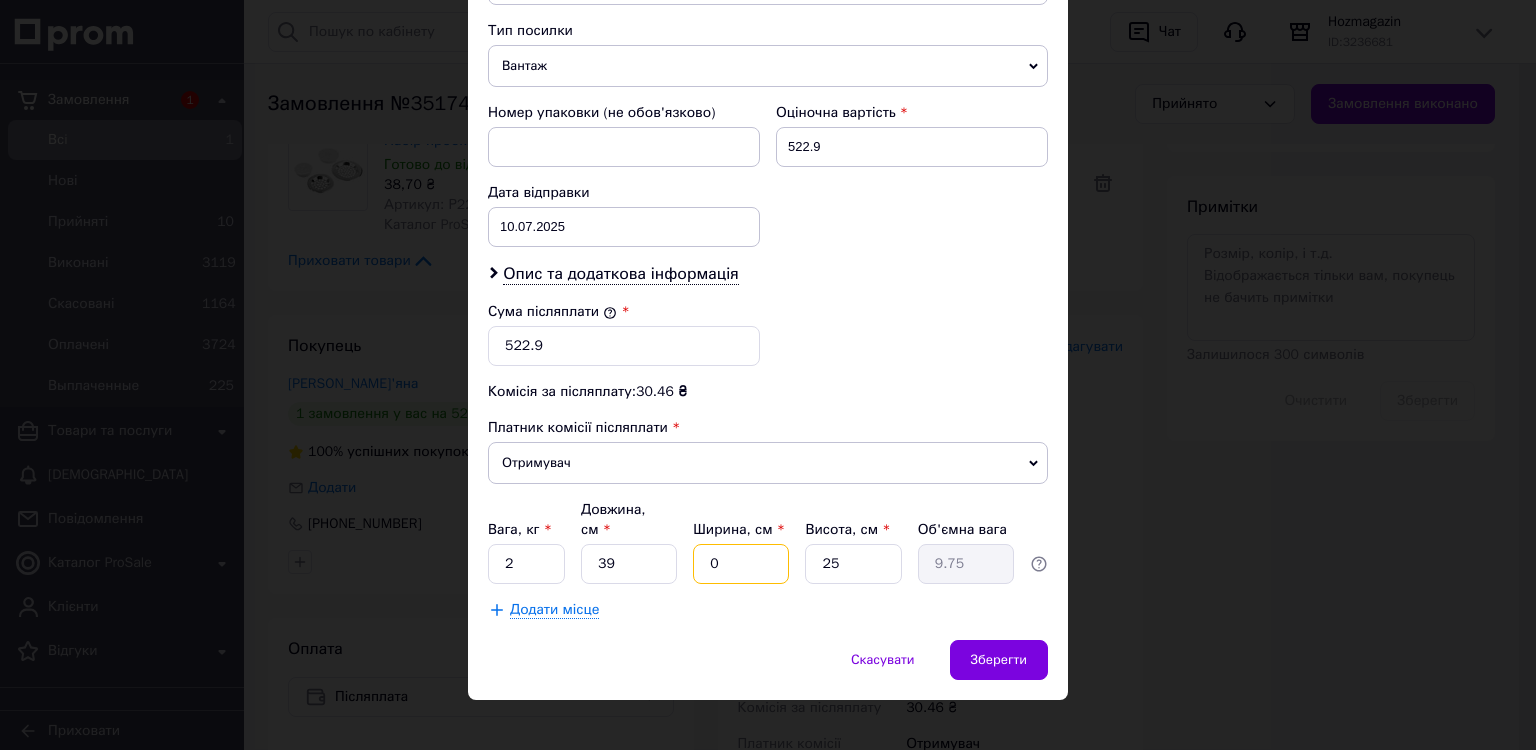 type on "0.1" 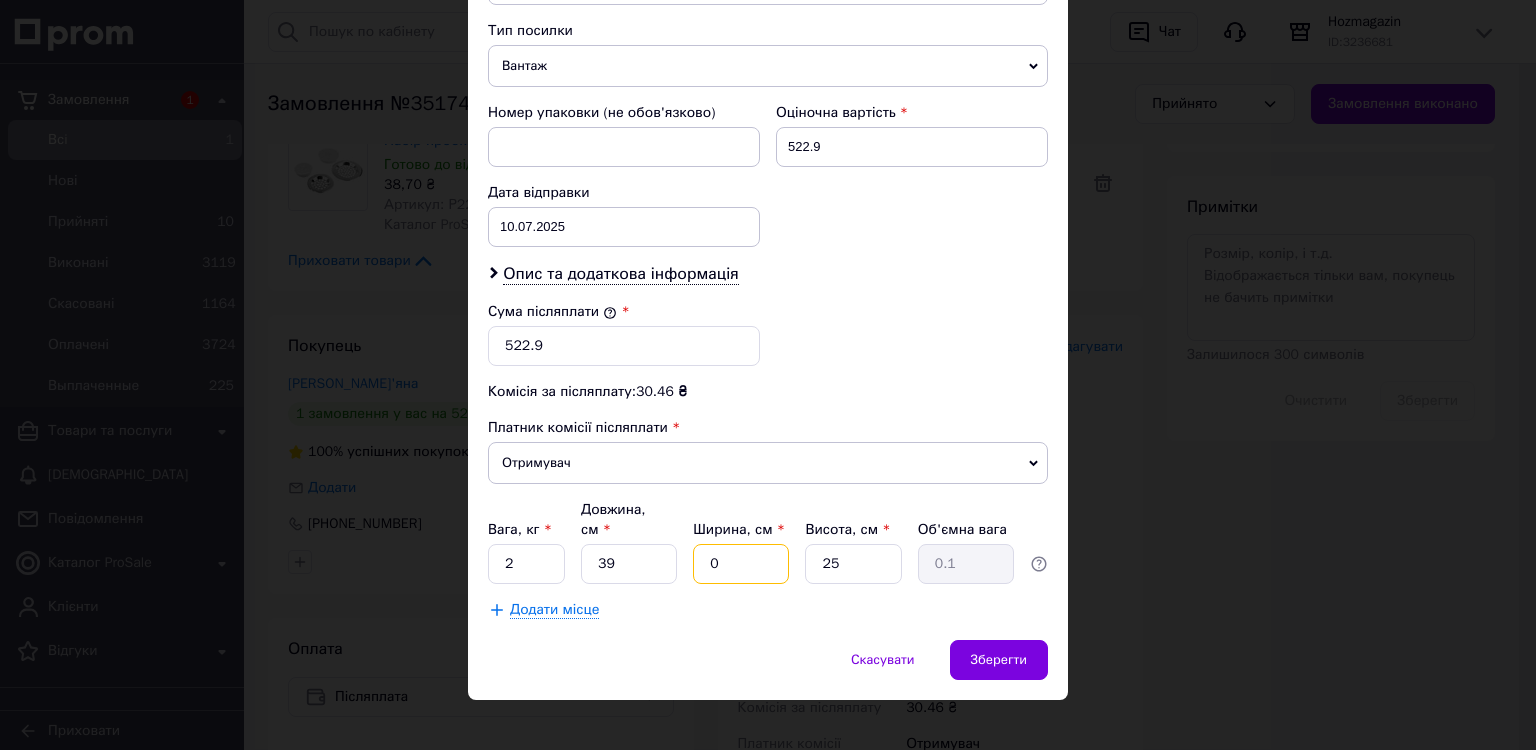 type on "20" 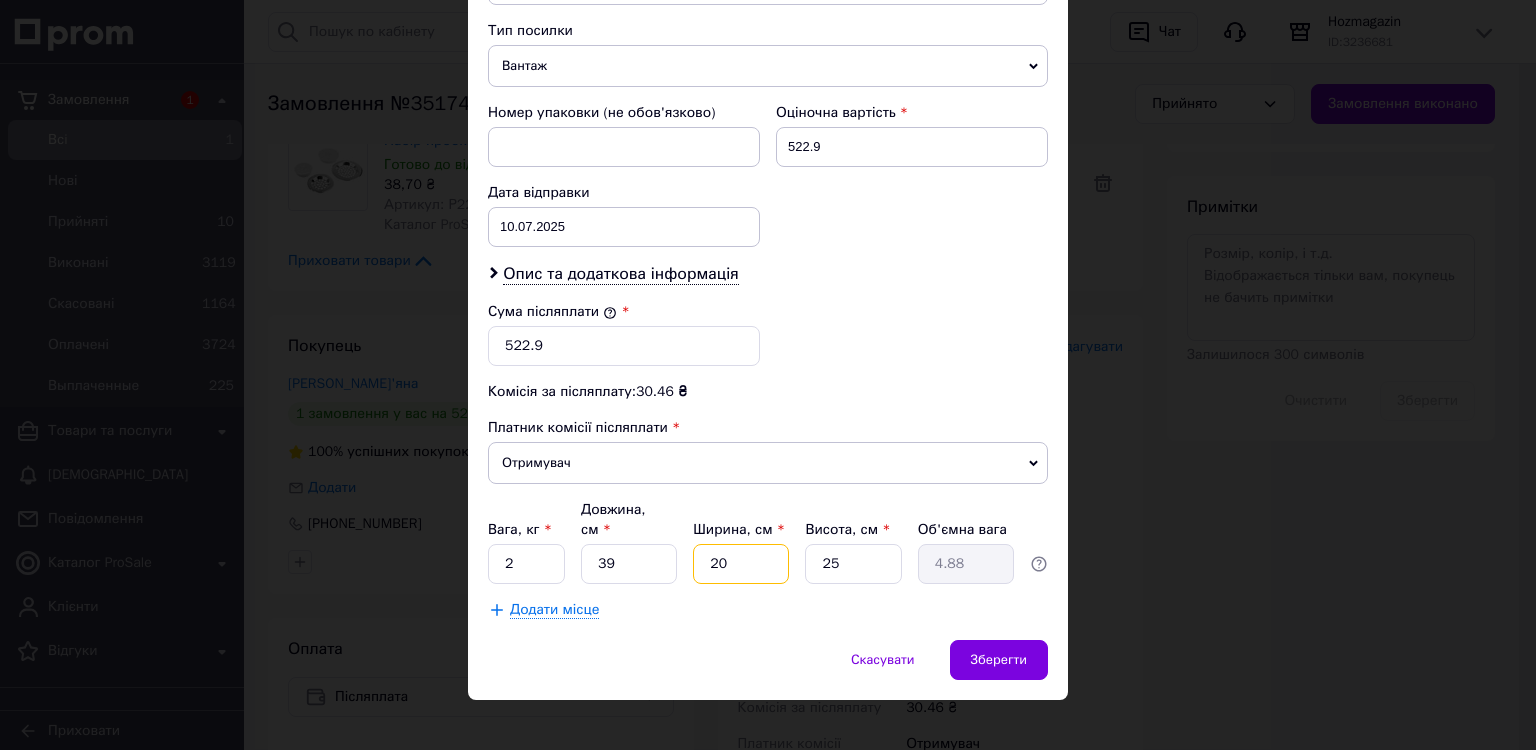 type on "20" 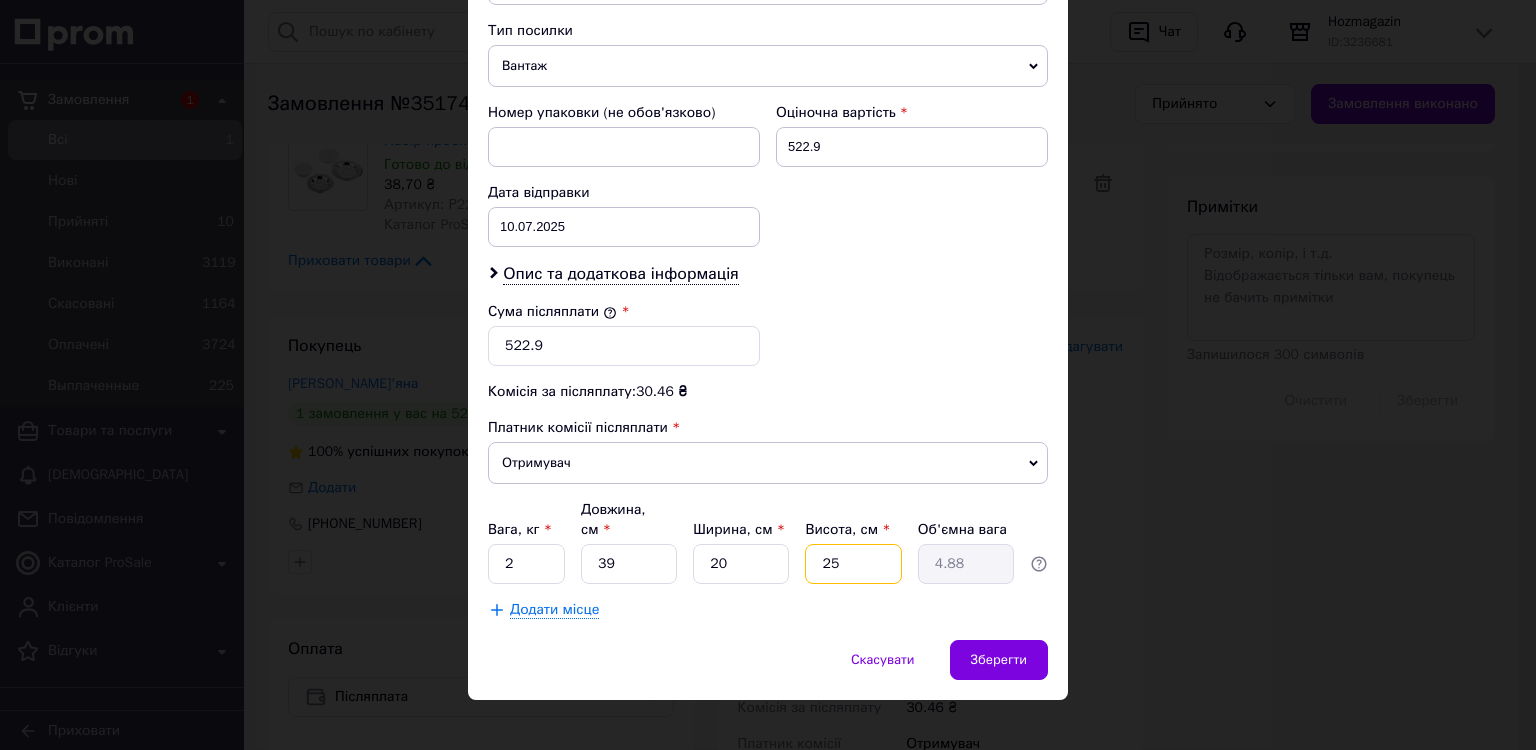 click on "25" at bounding box center (853, 564) 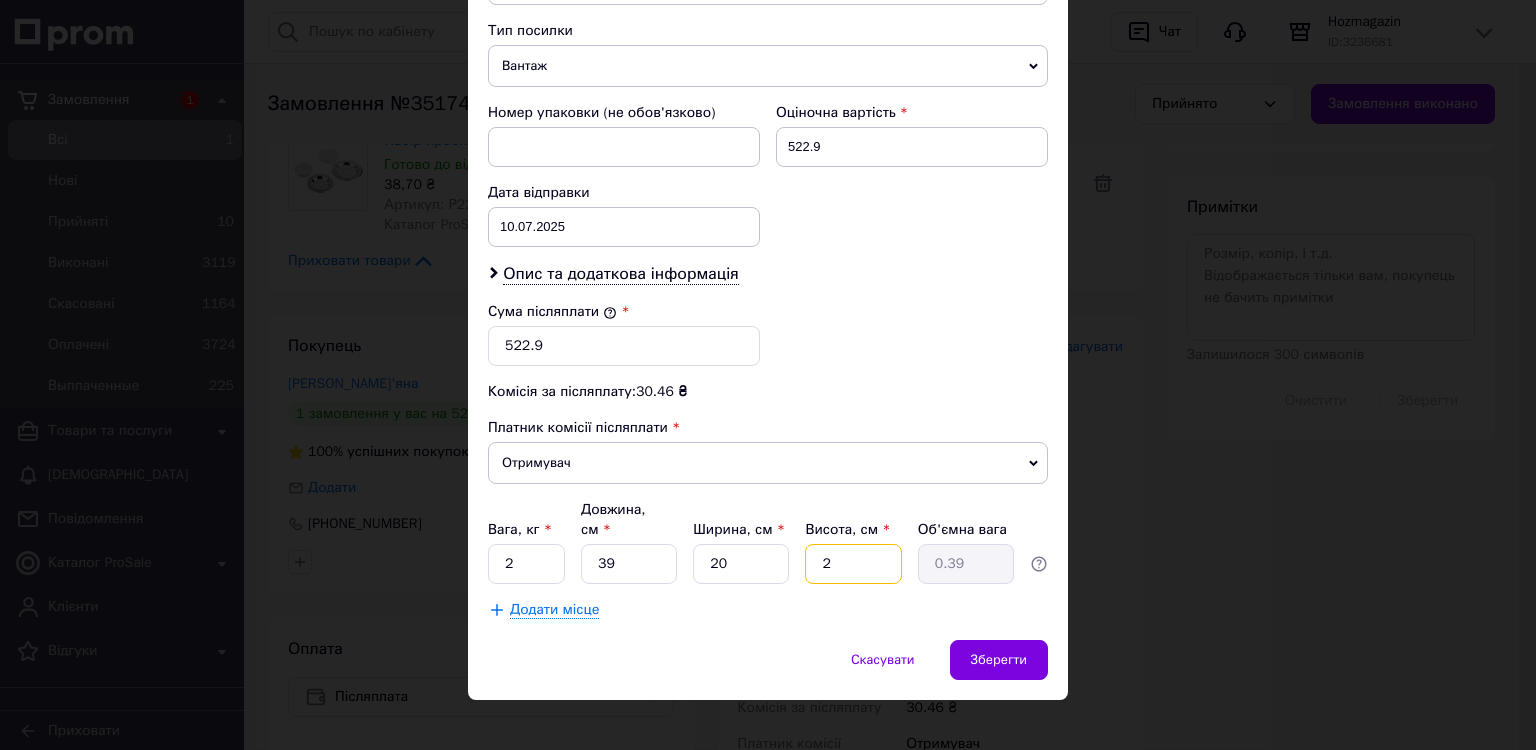 type 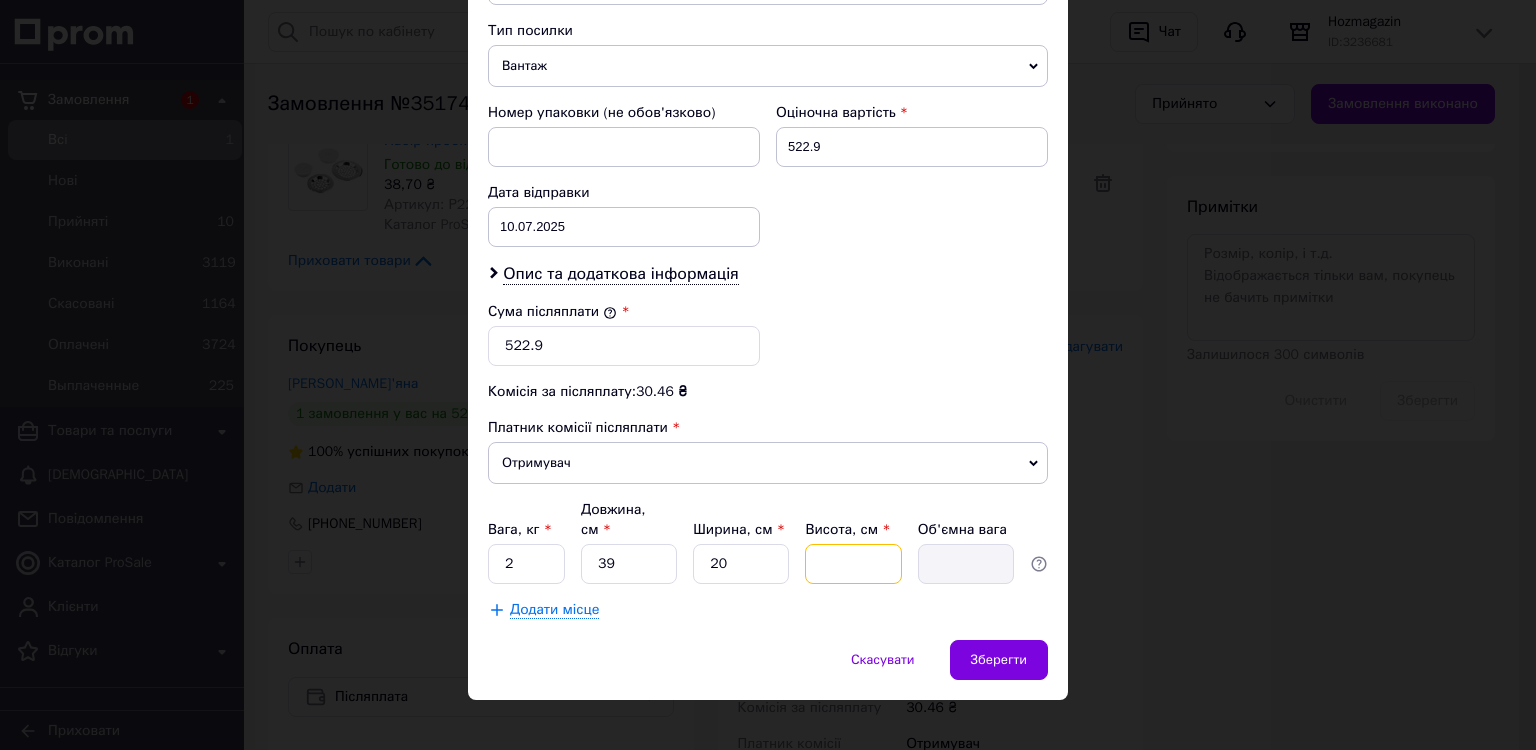 type on "1" 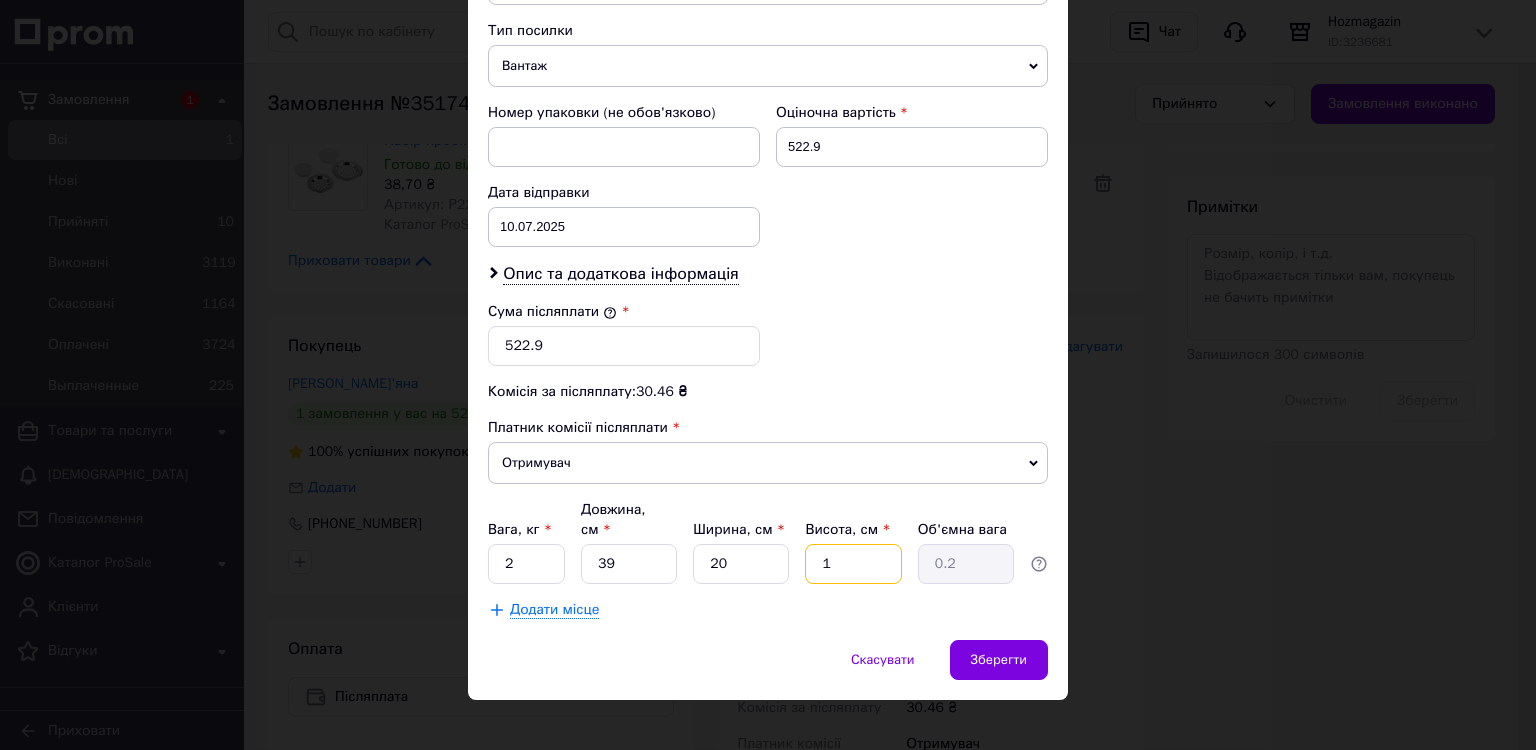 type on "17" 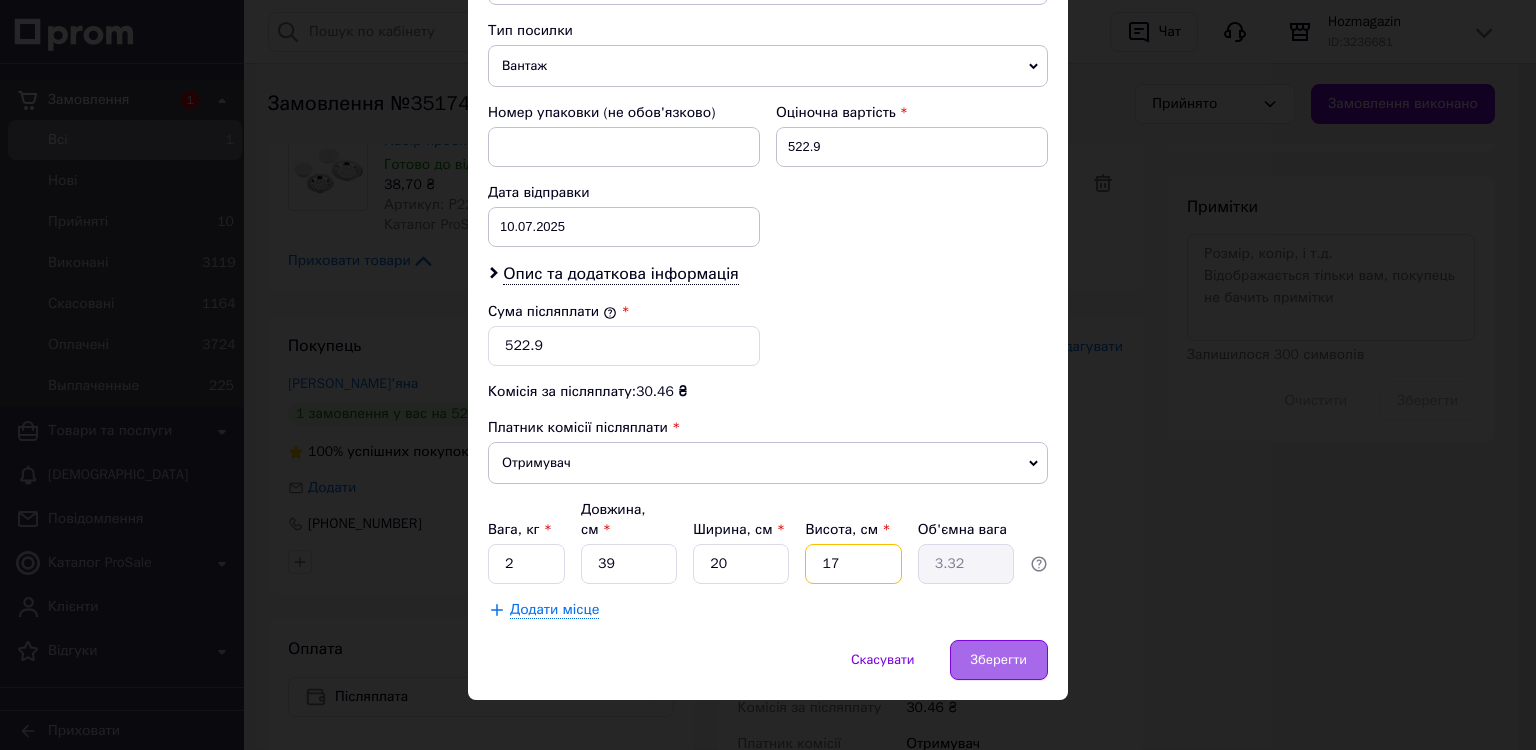 type on "17" 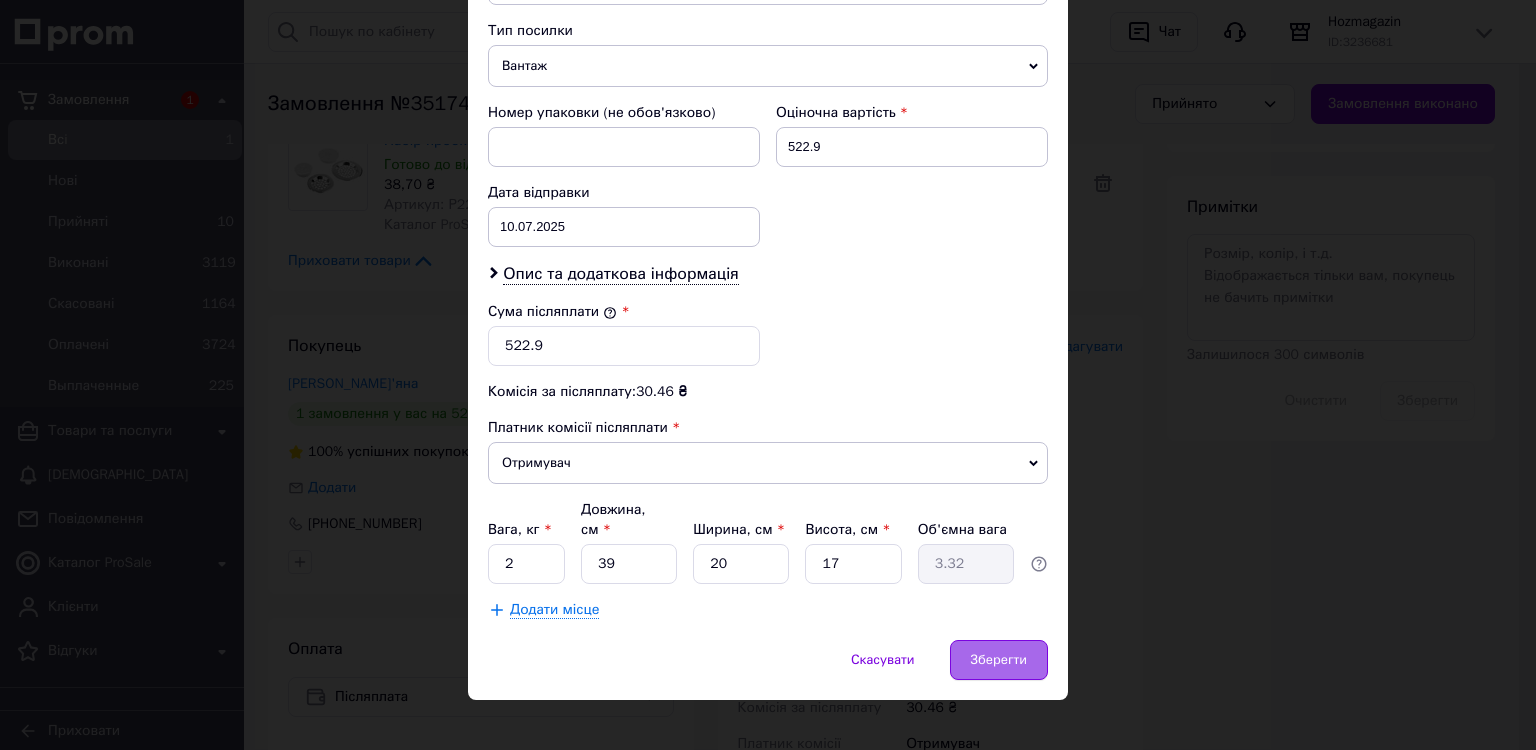 click on "Зберегти" at bounding box center [999, 660] 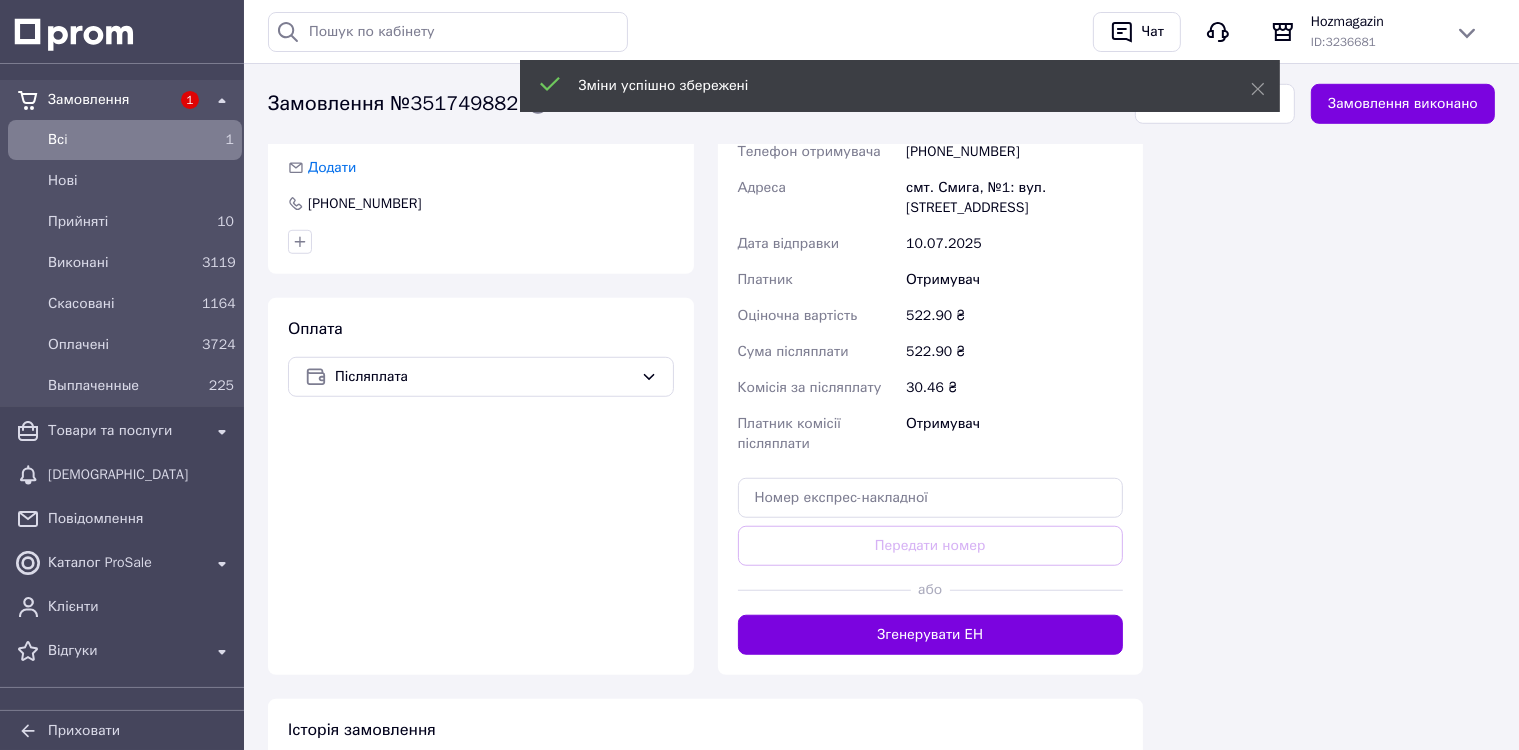 scroll, scrollTop: 1500, scrollLeft: 0, axis: vertical 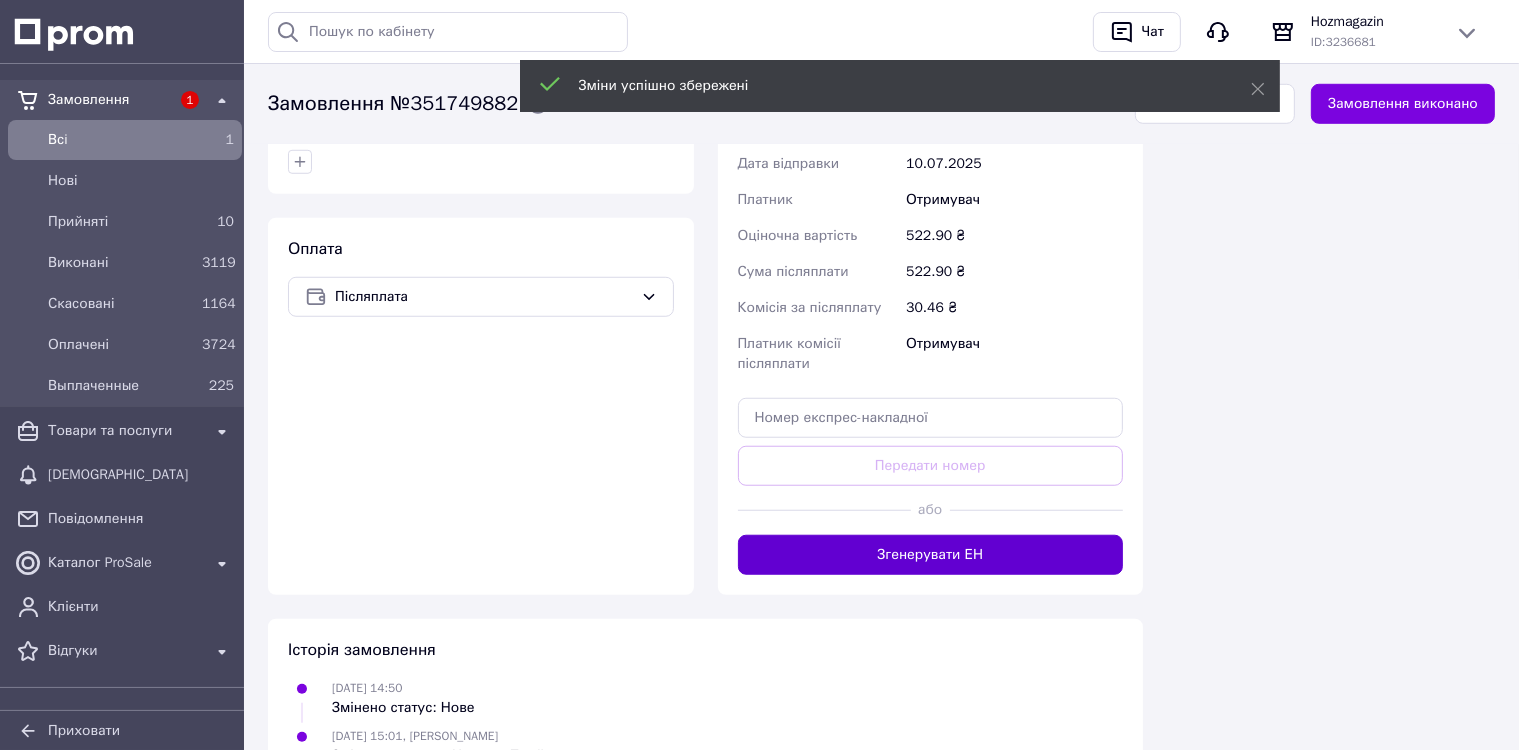 click on "Згенерувати ЕН" at bounding box center (931, 555) 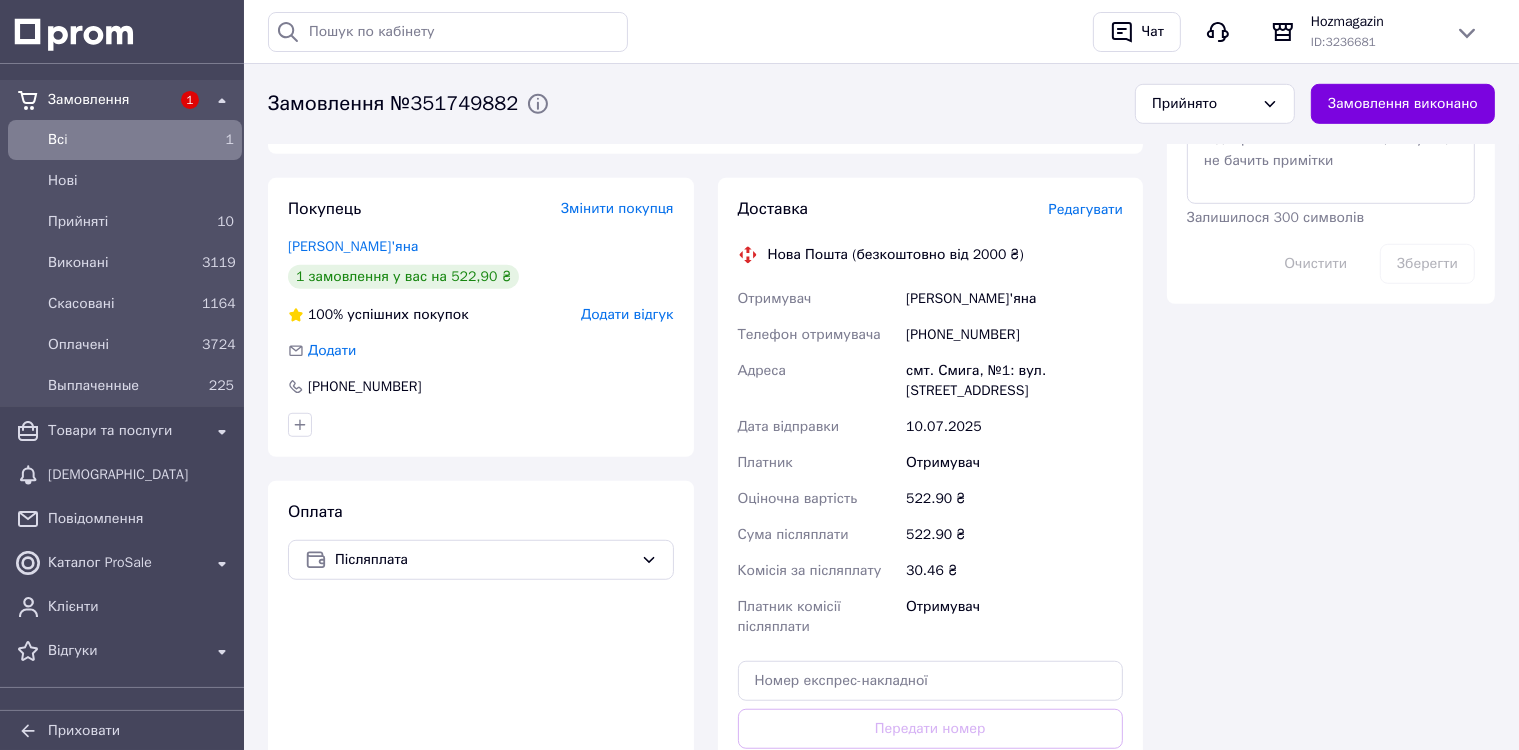 scroll, scrollTop: 1200, scrollLeft: 0, axis: vertical 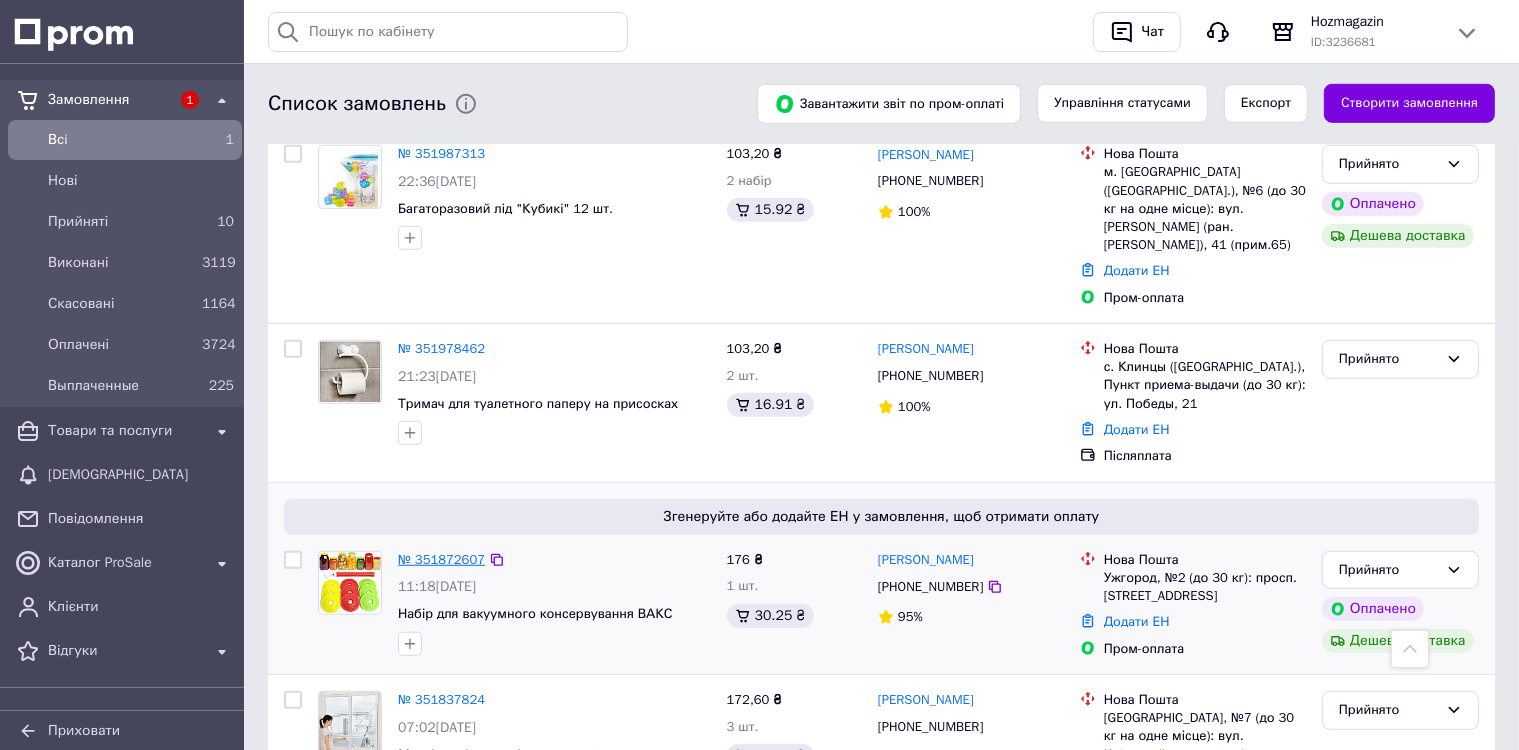 click on "№ 351872607" at bounding box center [441, 559] 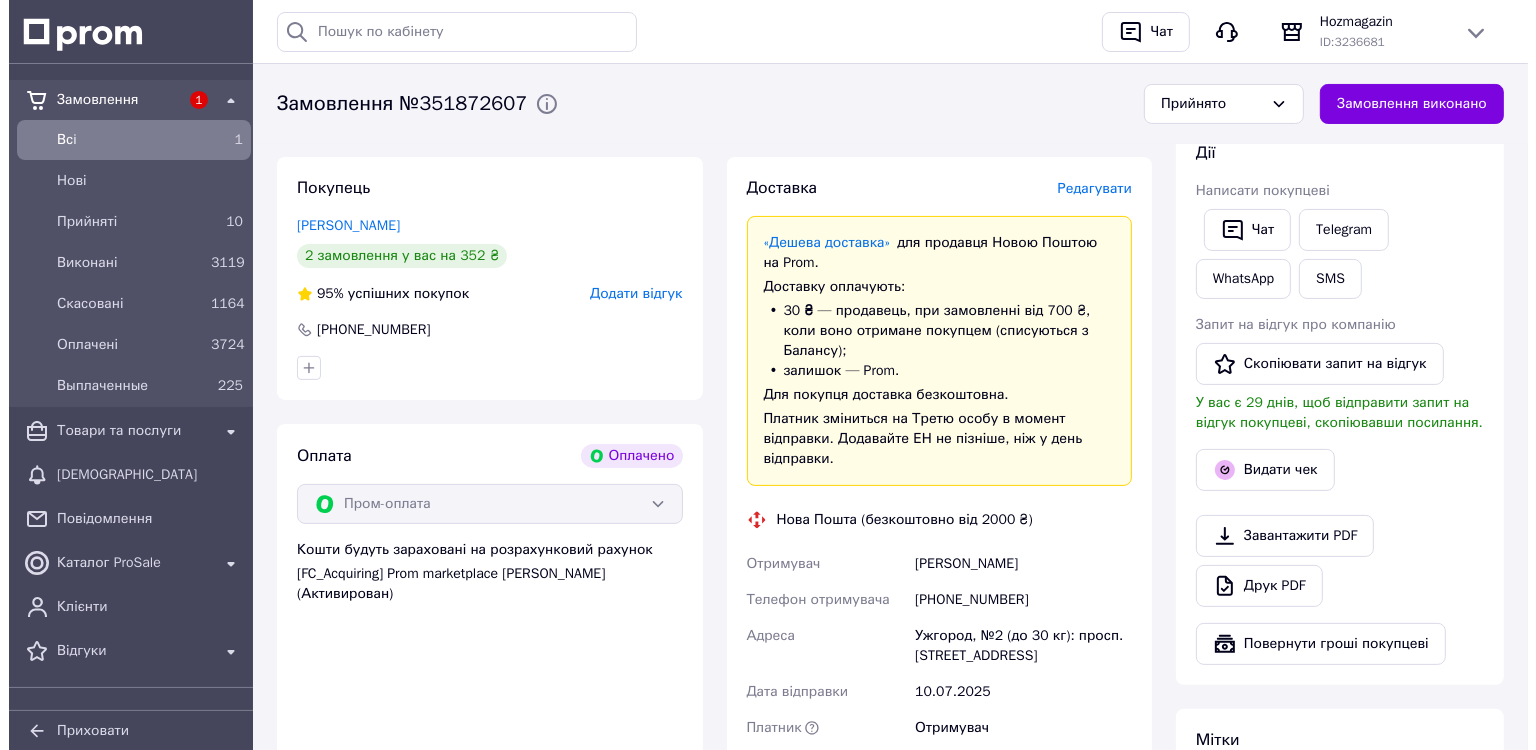 scroll, scrollTop: 312, scrollLeft: 0, axis: vertical 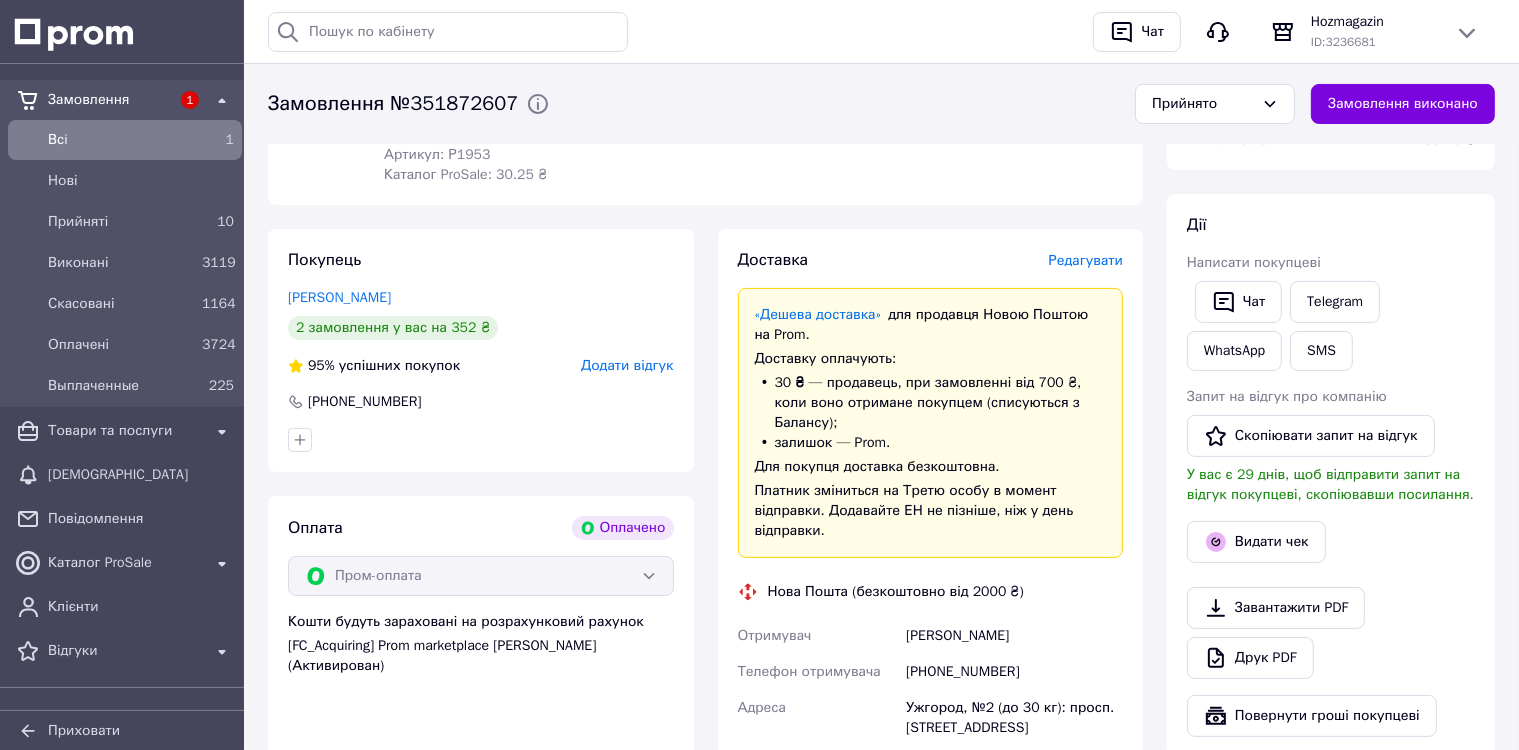 click on "Видати чек" at bounding box center (1256, 542) 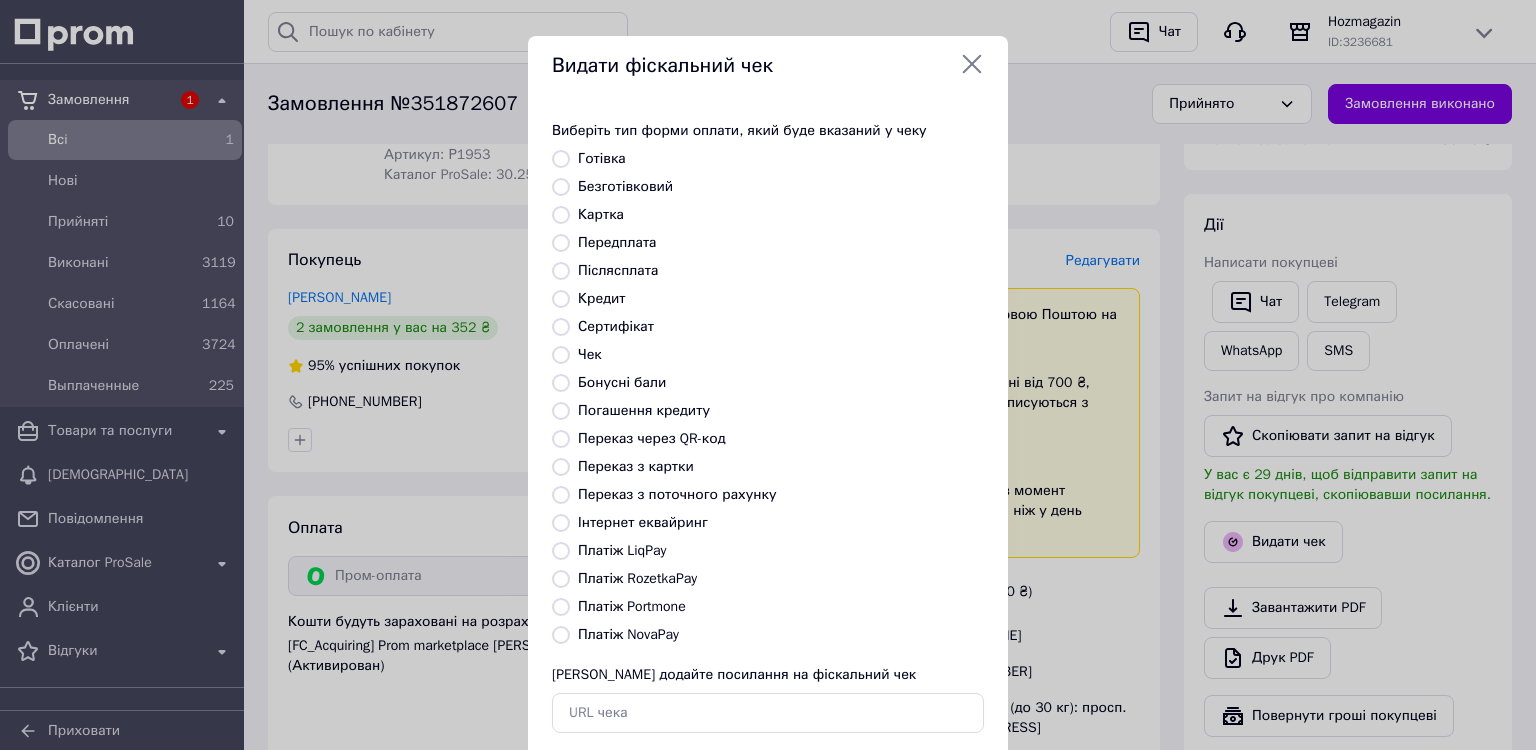 click at bounding box center [561, 579] 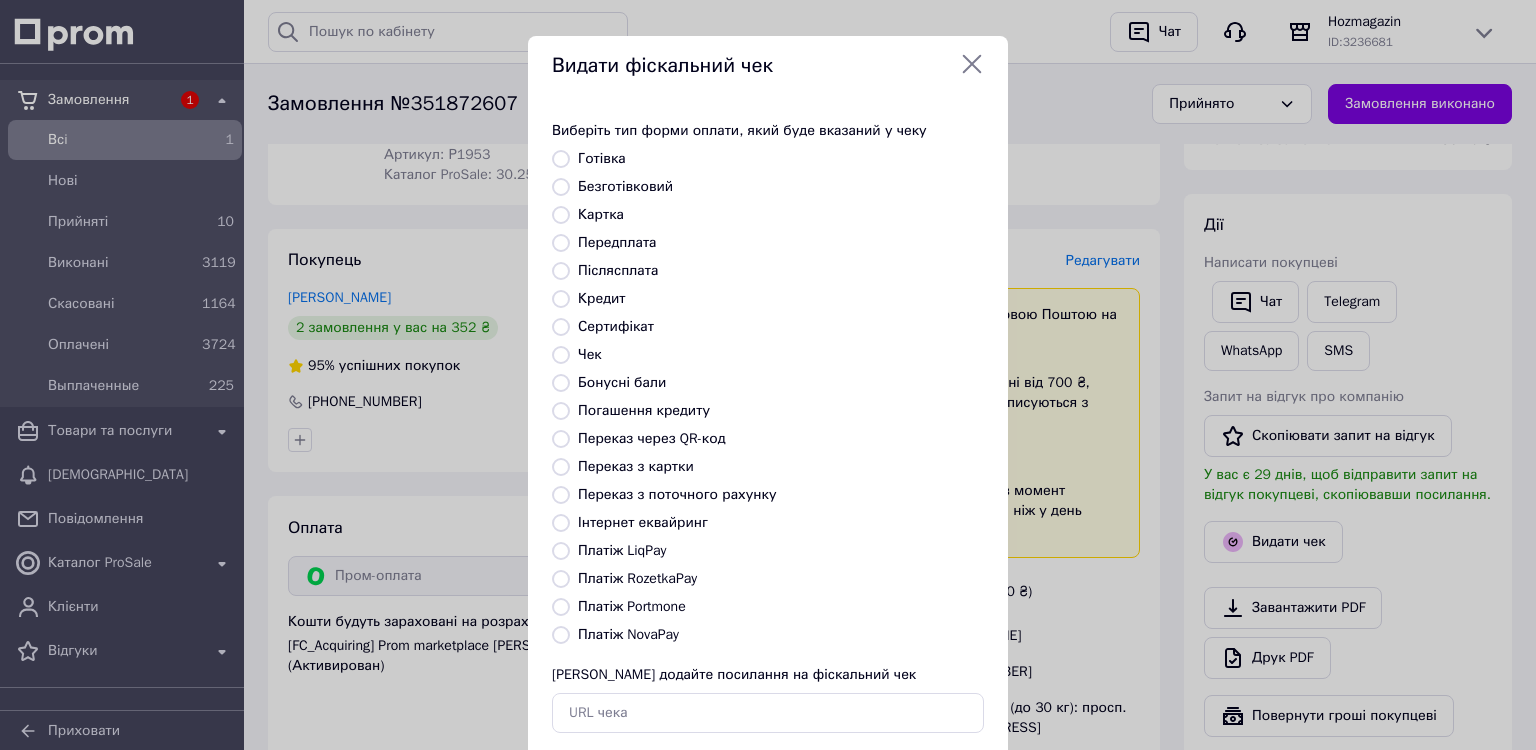 radio on "true" 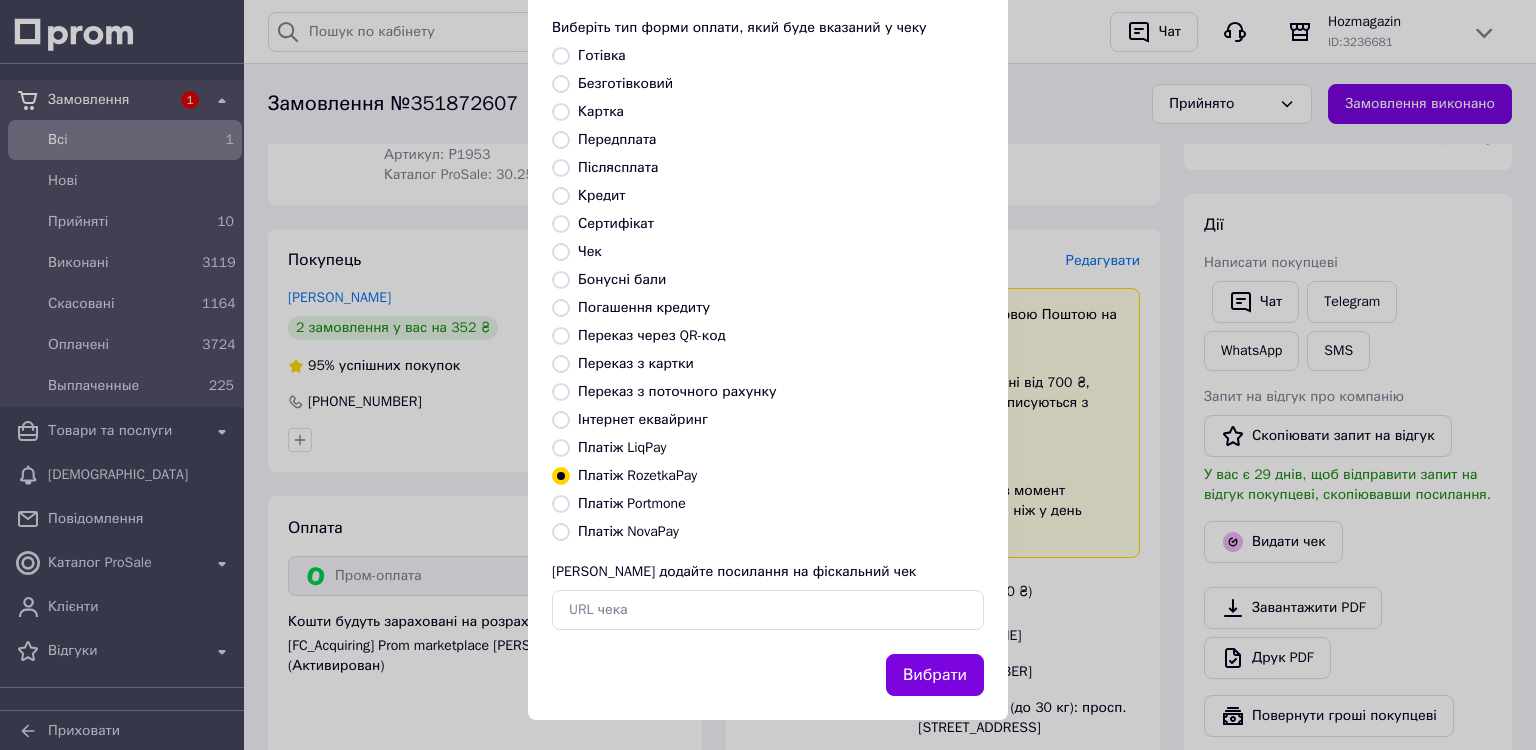 scroll, scrollTop: 109, scrollLeft: 0, axis: vertical 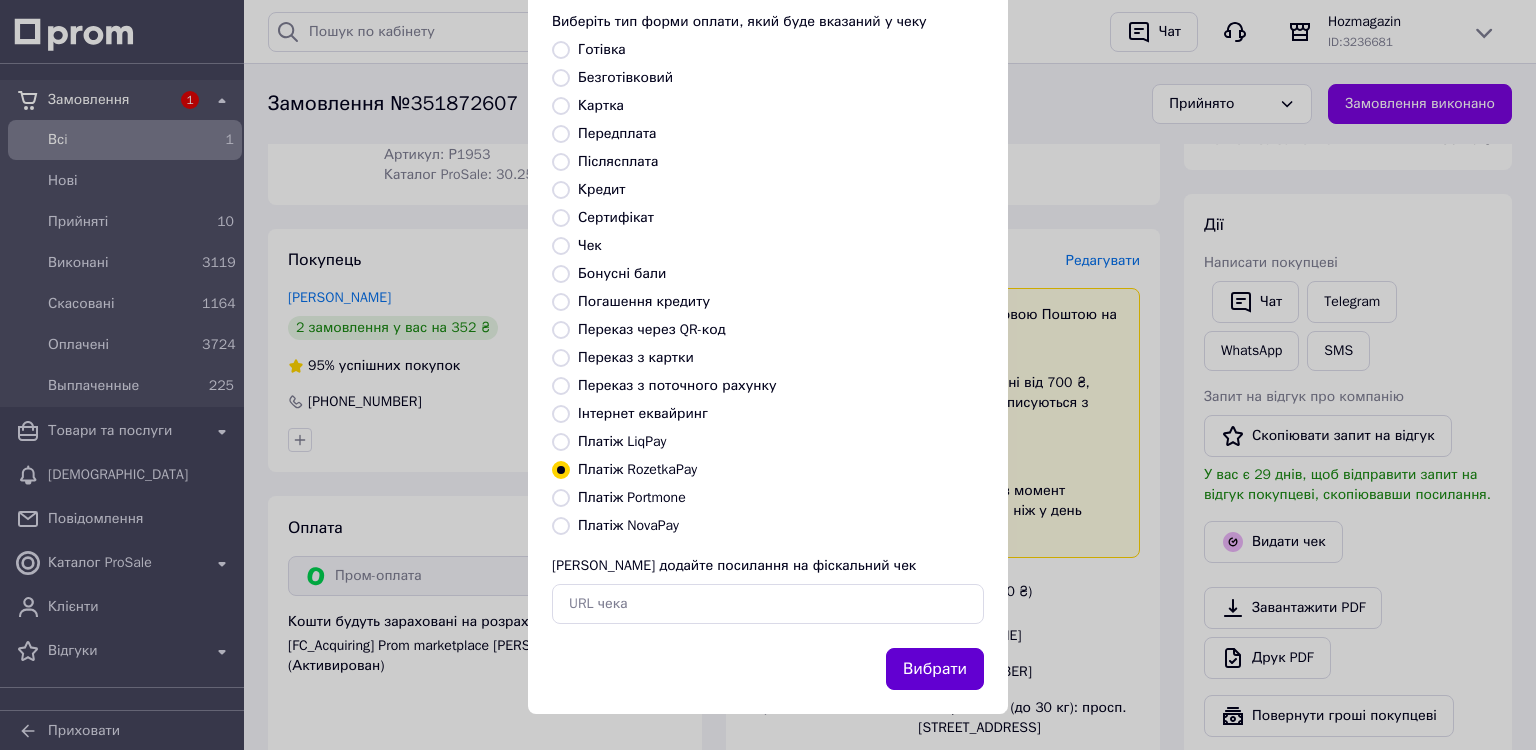 click on "Вибрати" at bounding box center (935, 669) 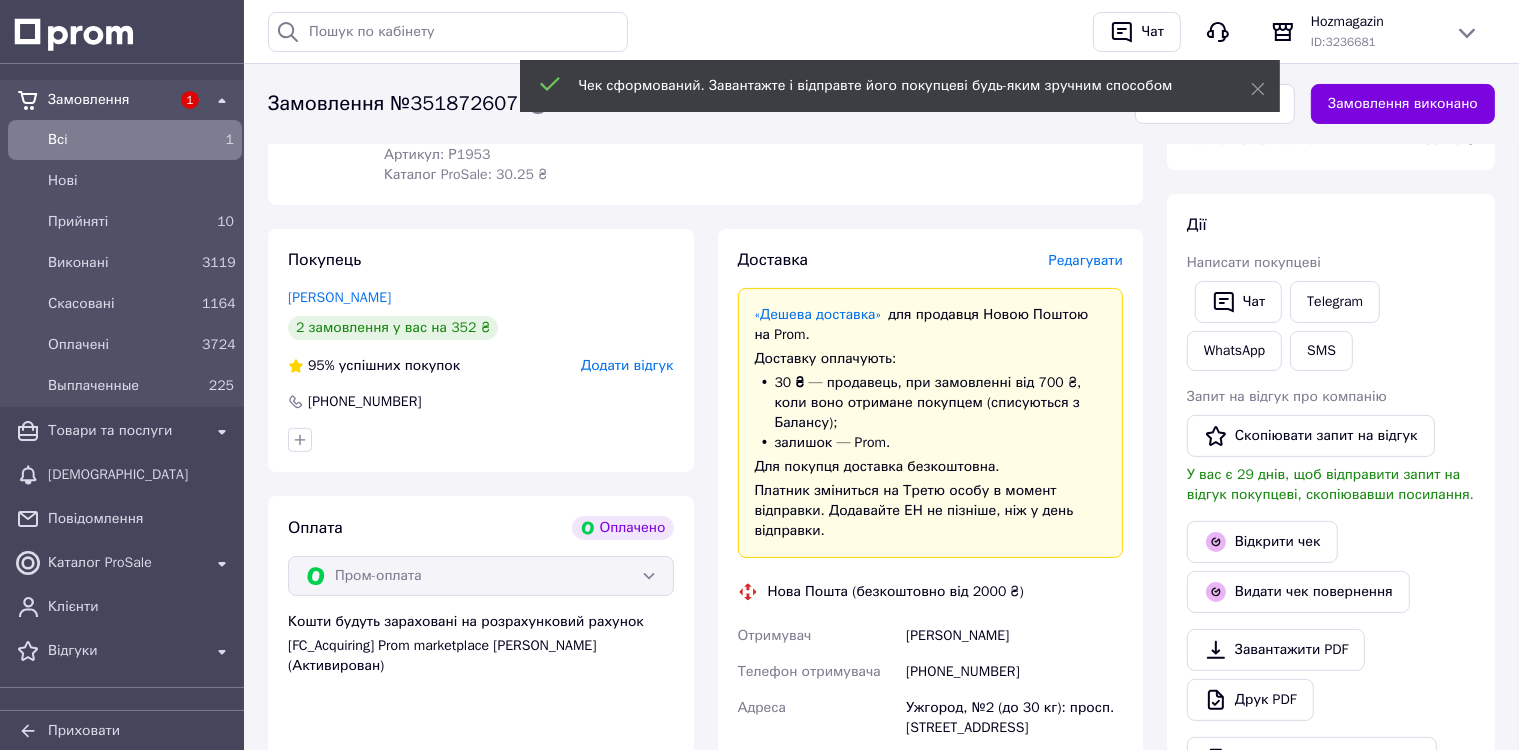 click on "Редагувати" at bounding box center (1086, 260) 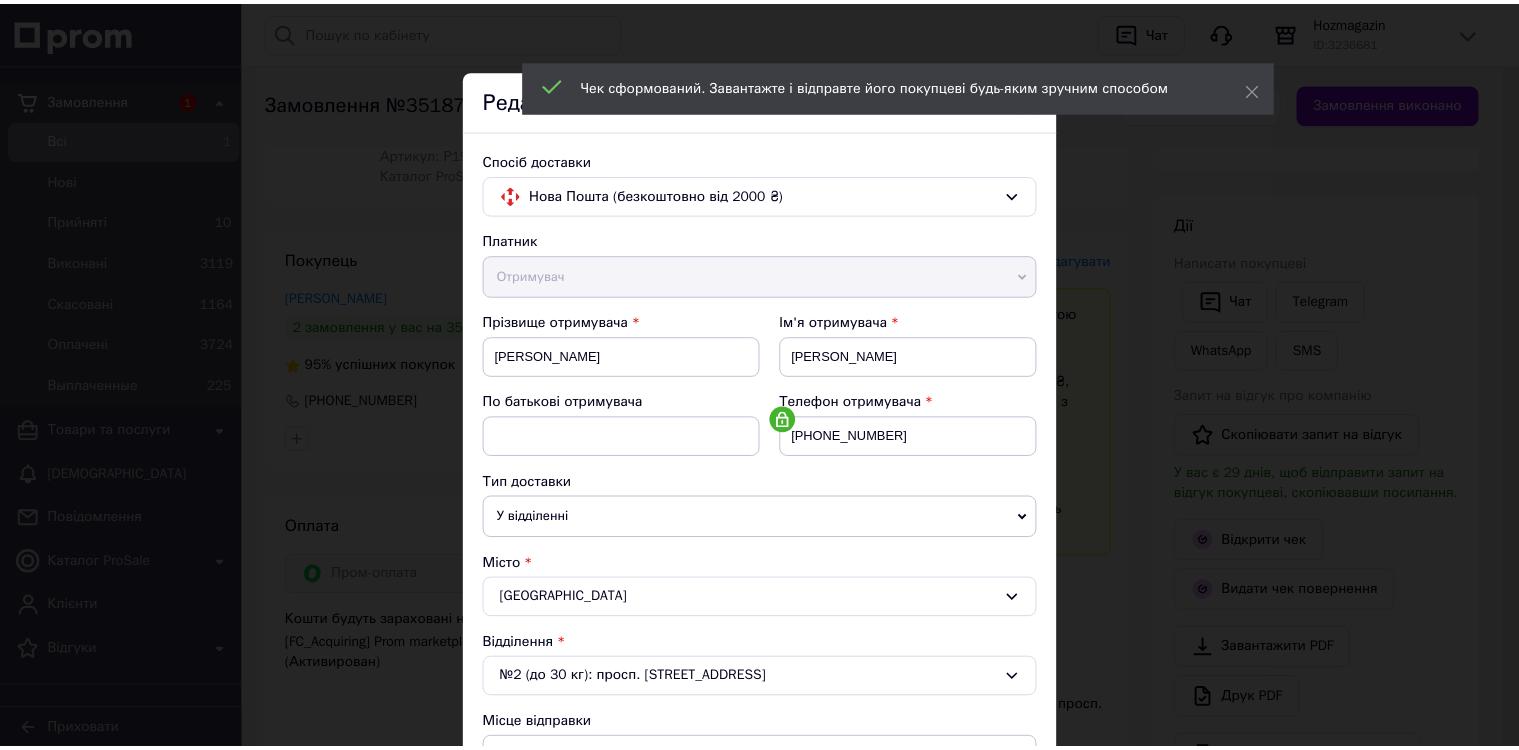 scroll, scrollTop: 578, scrollLeft: 0, axis: vertical 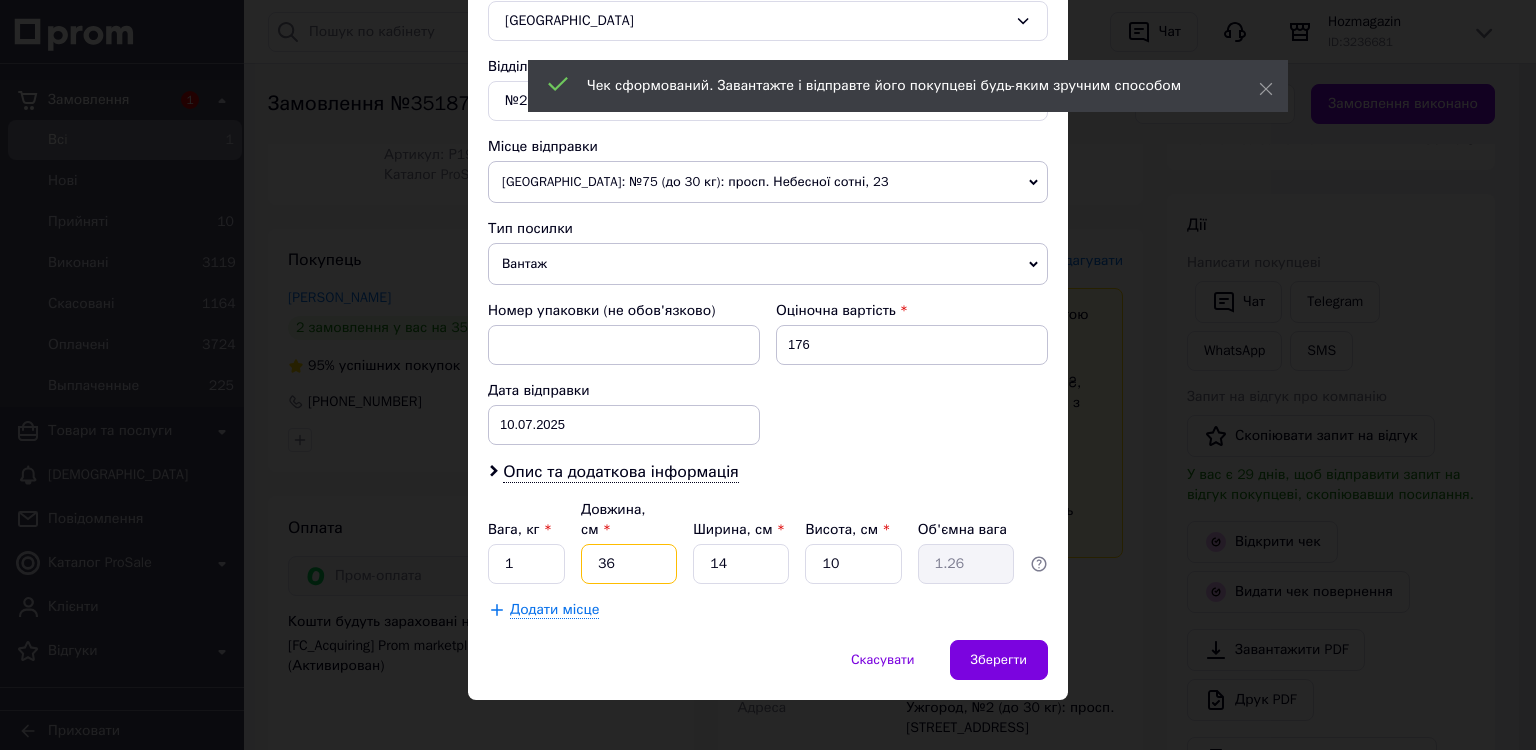 click on "36" at bounding box center (629, 564) 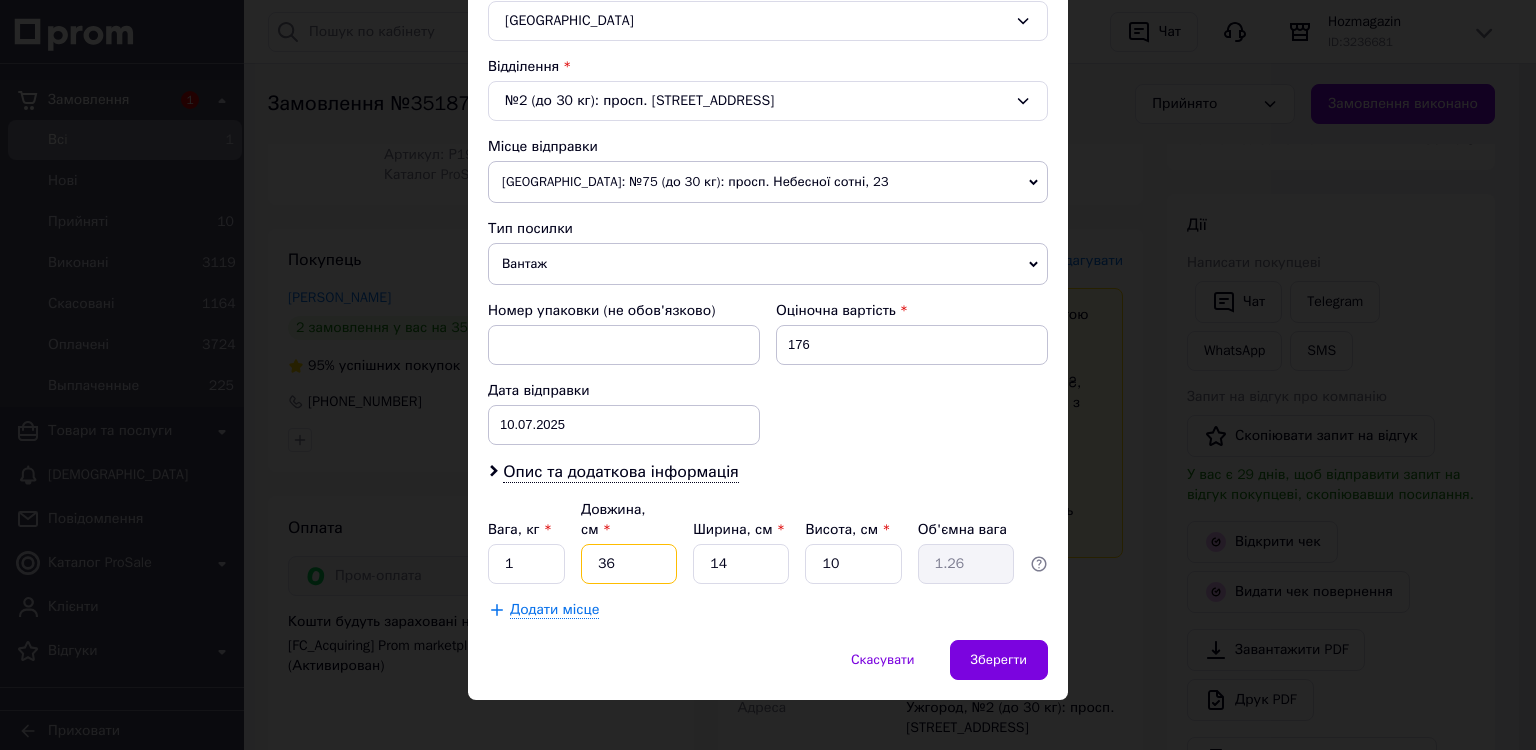 type on "3" 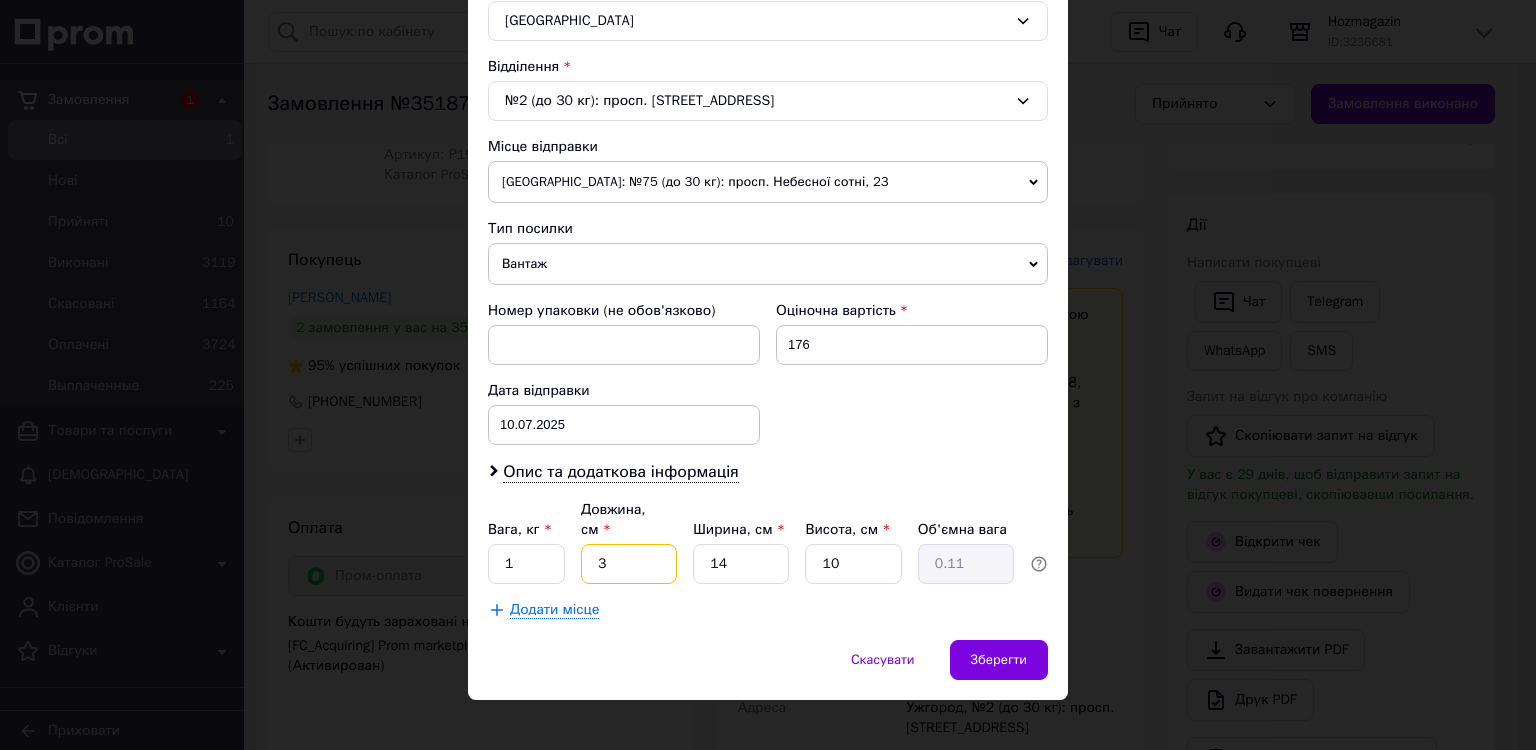 type 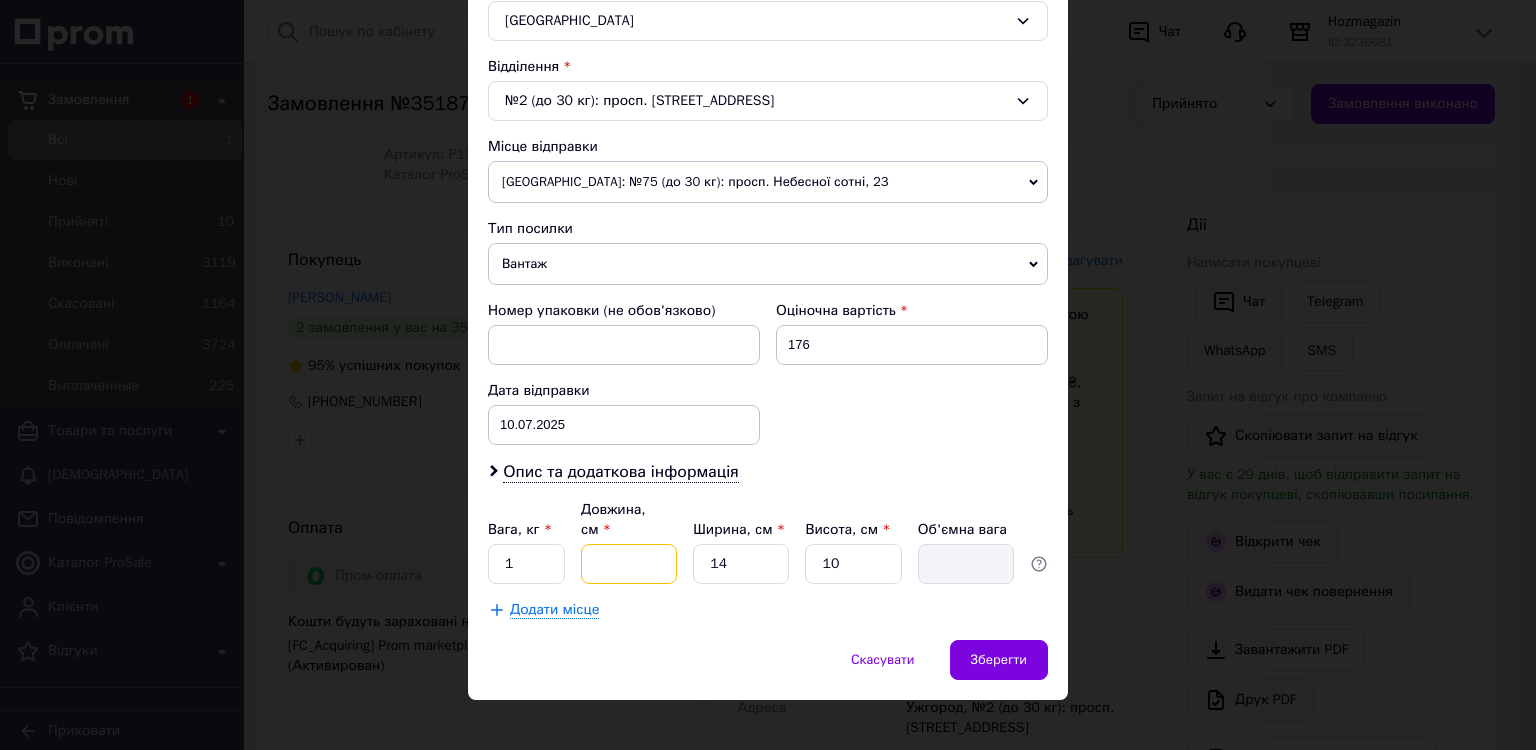 type on "4" 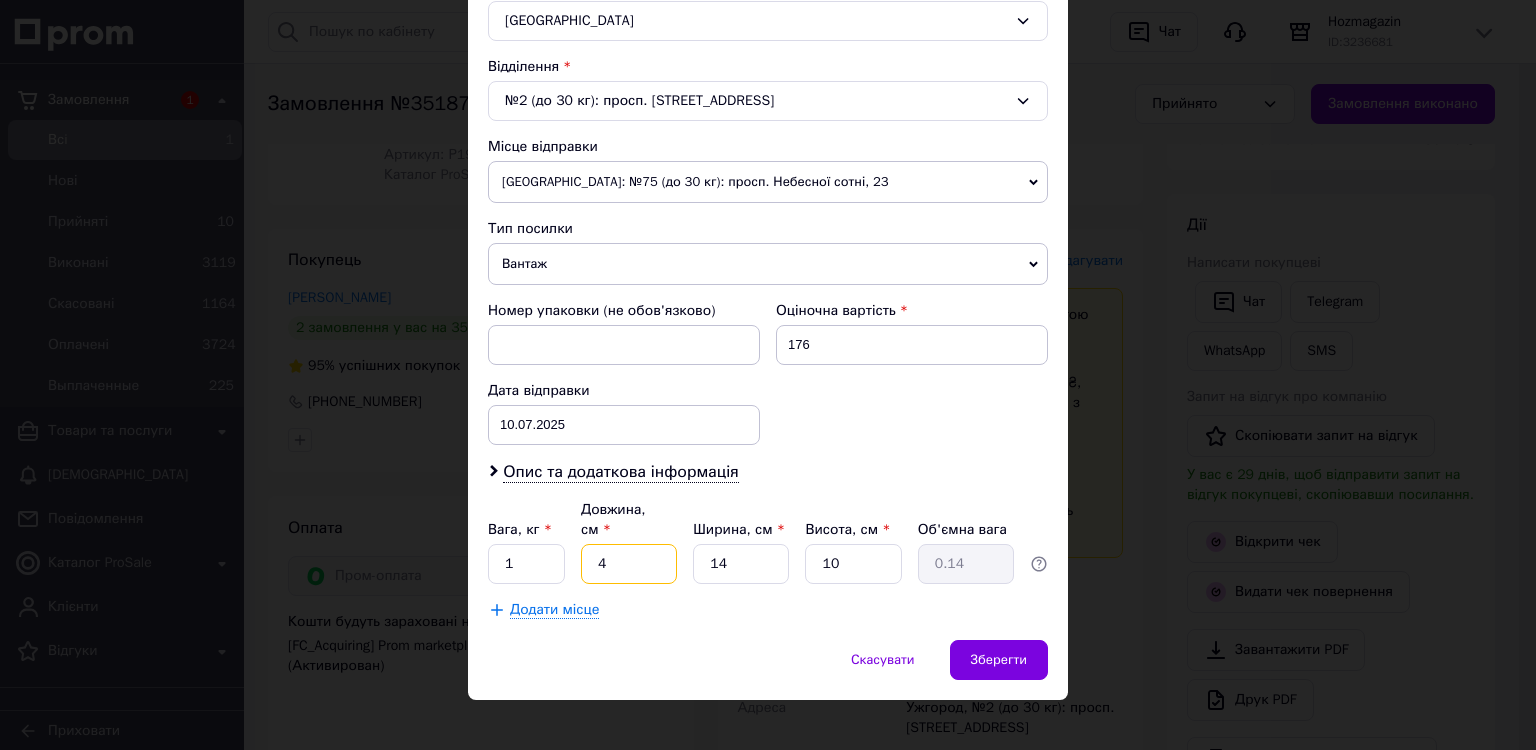 type on "40" 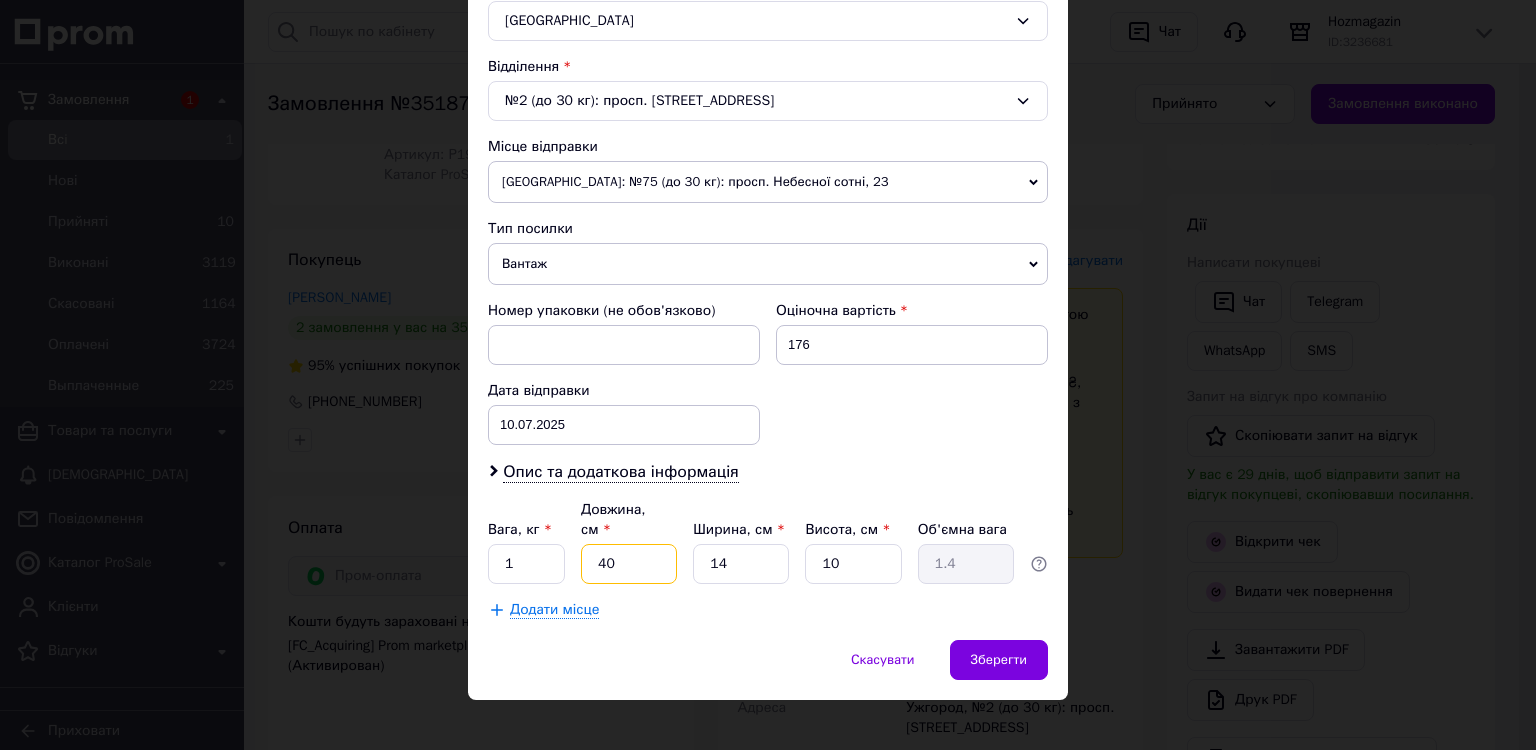 type on "40" 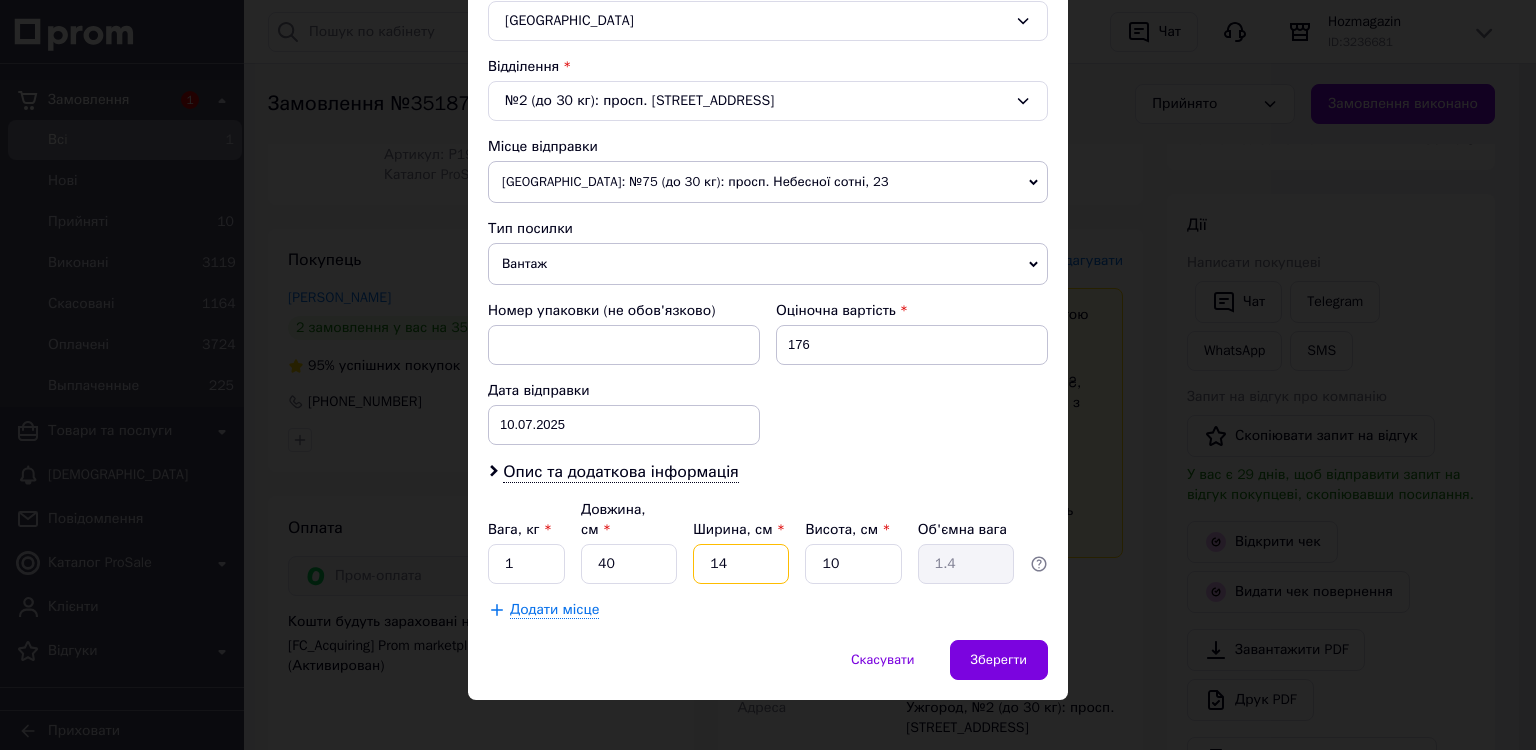 click on "14" at bounding box center [741, 564] 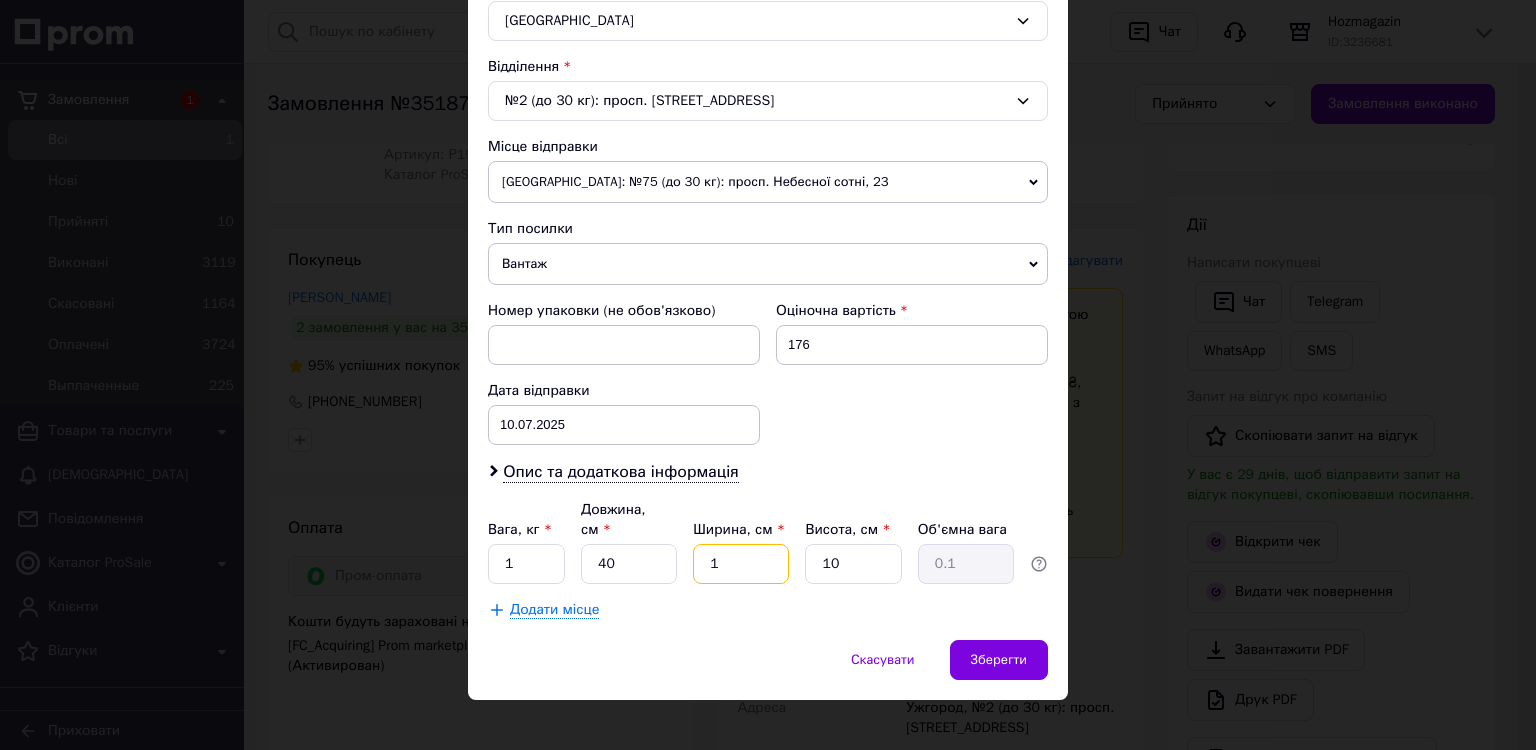 type 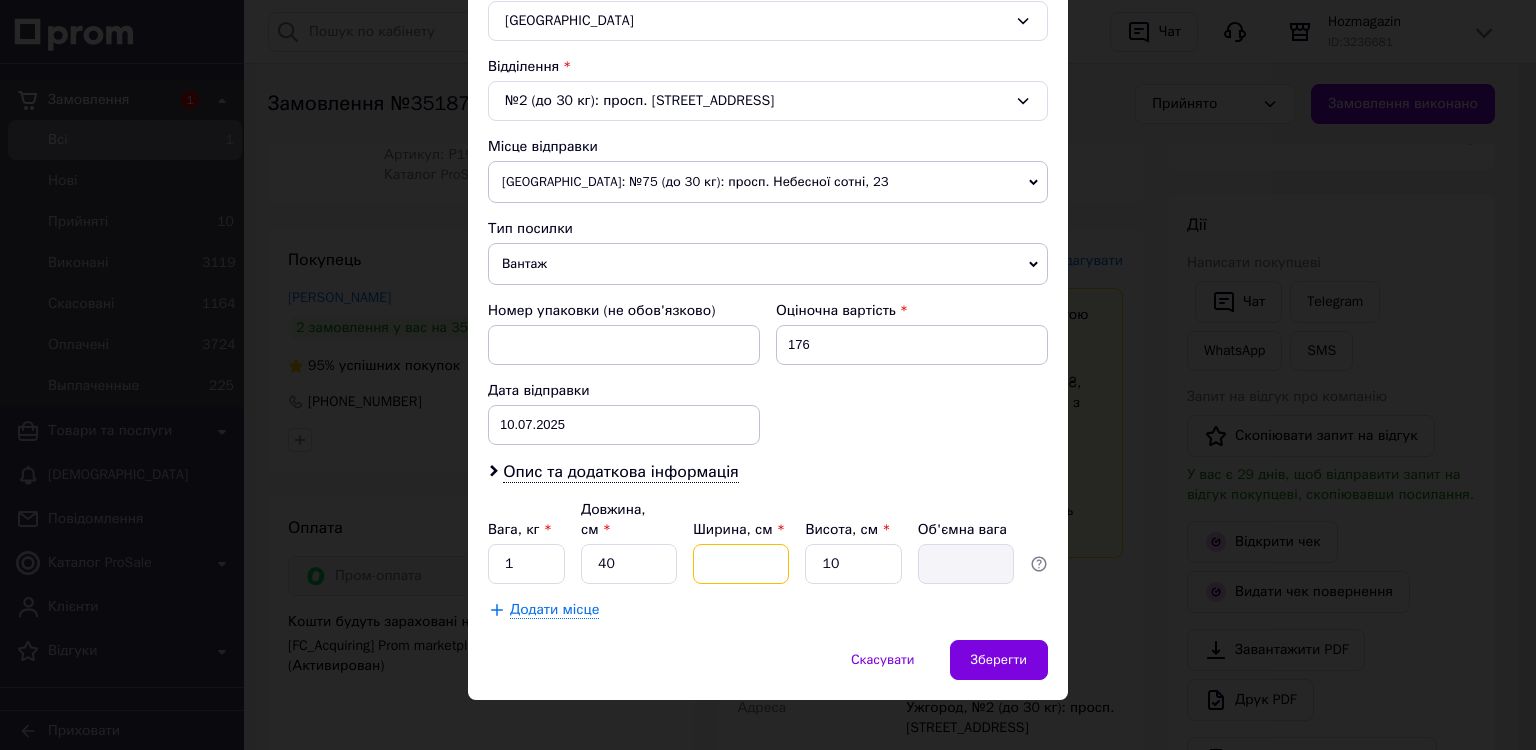 type on "2" 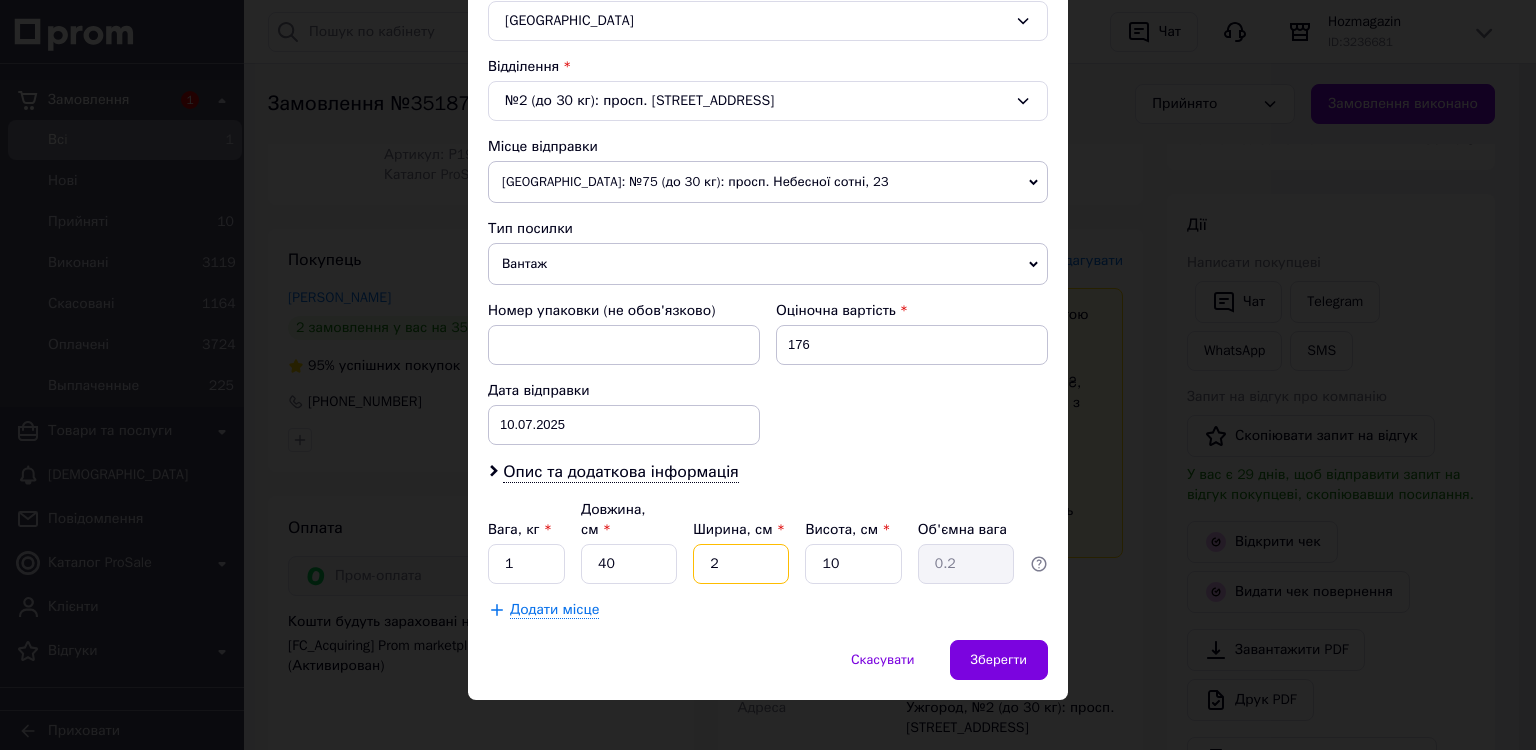type on "20" 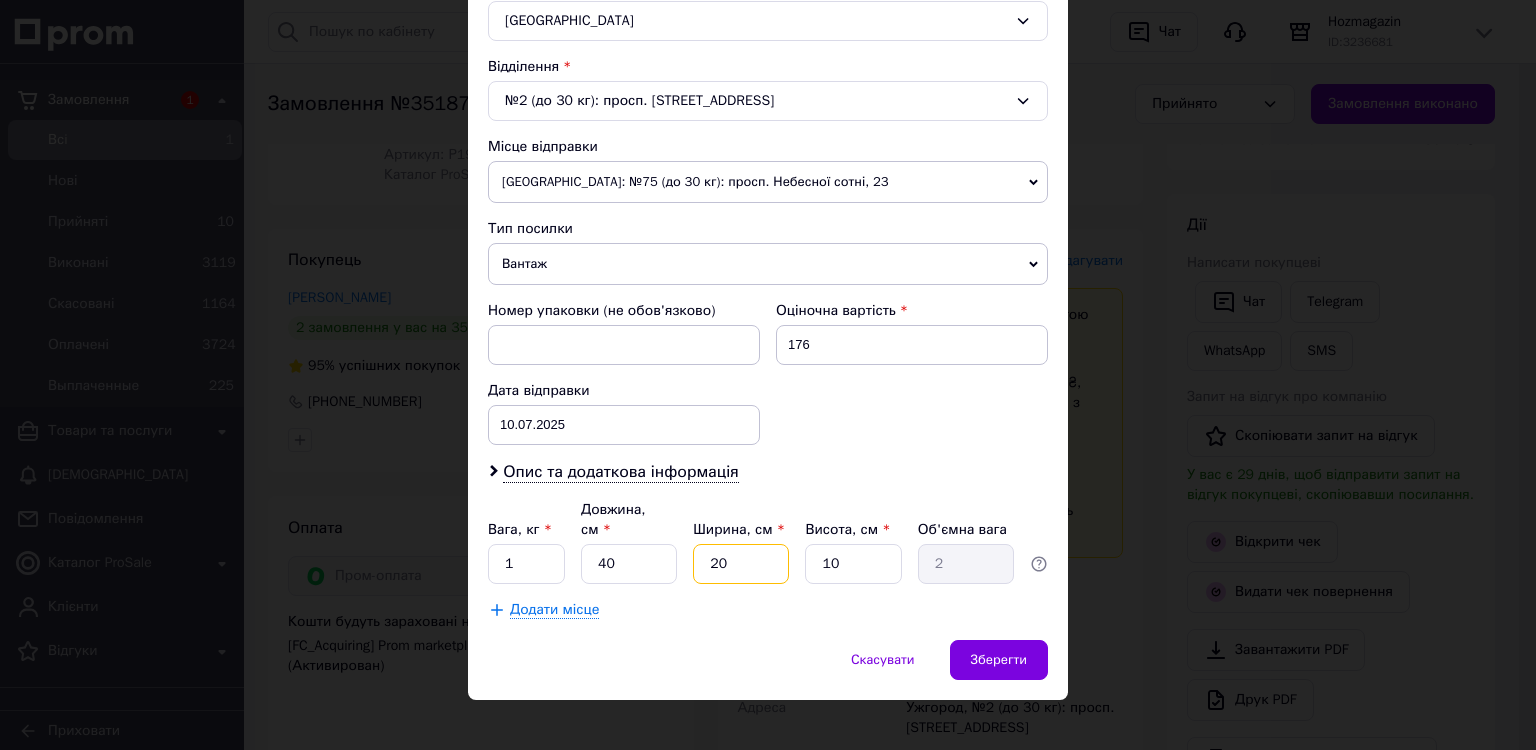 type on "20" 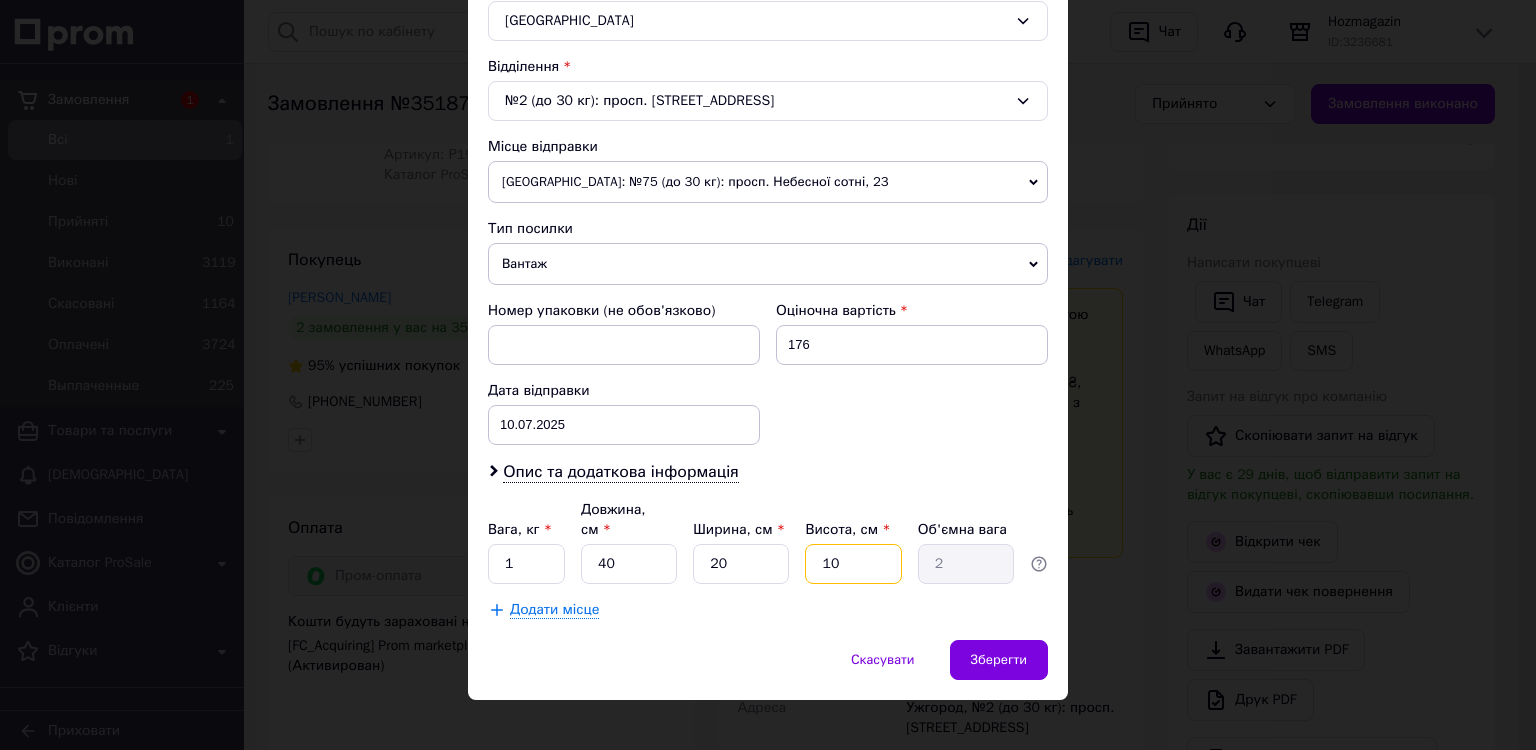 click on "10" at bounding box center [853, 564] 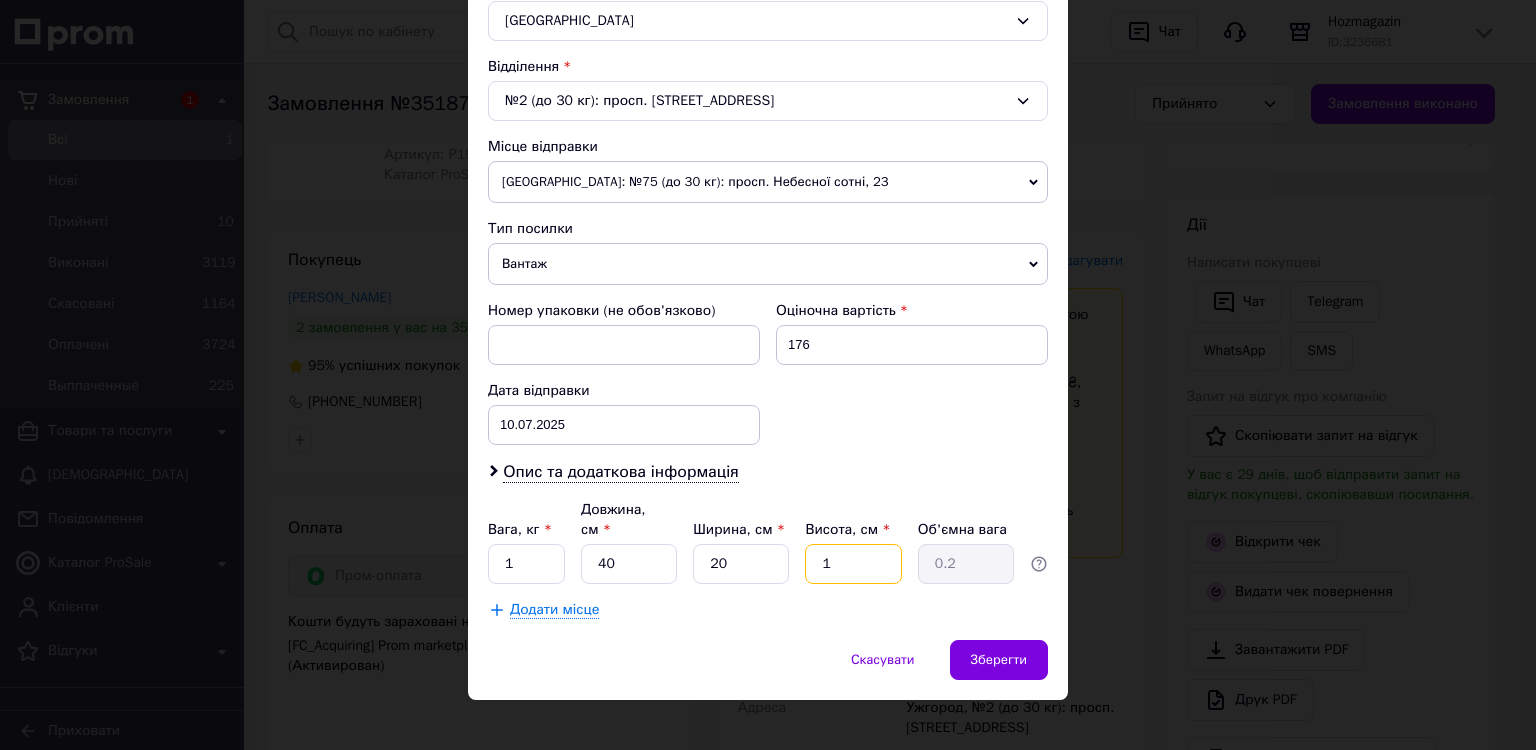 type 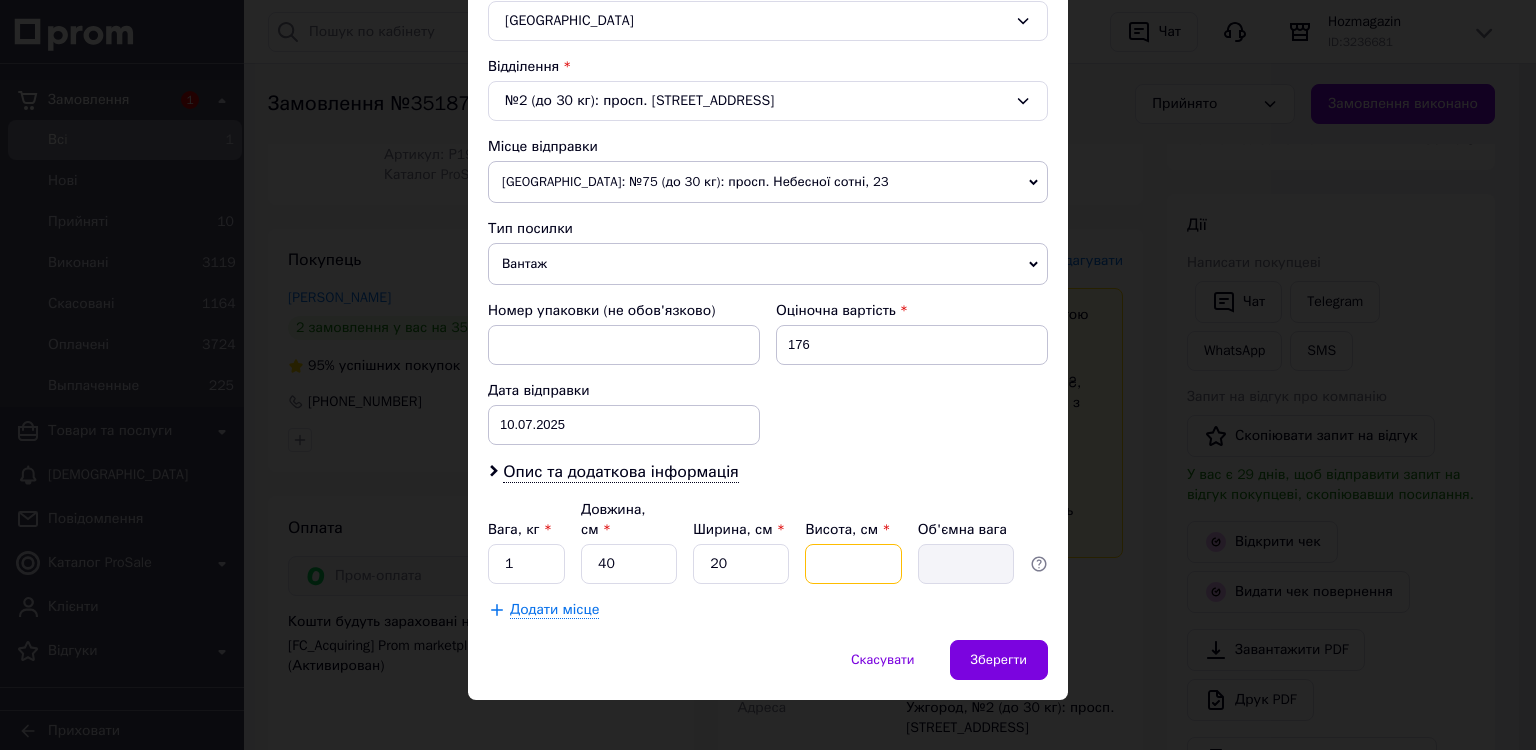 type on "6" 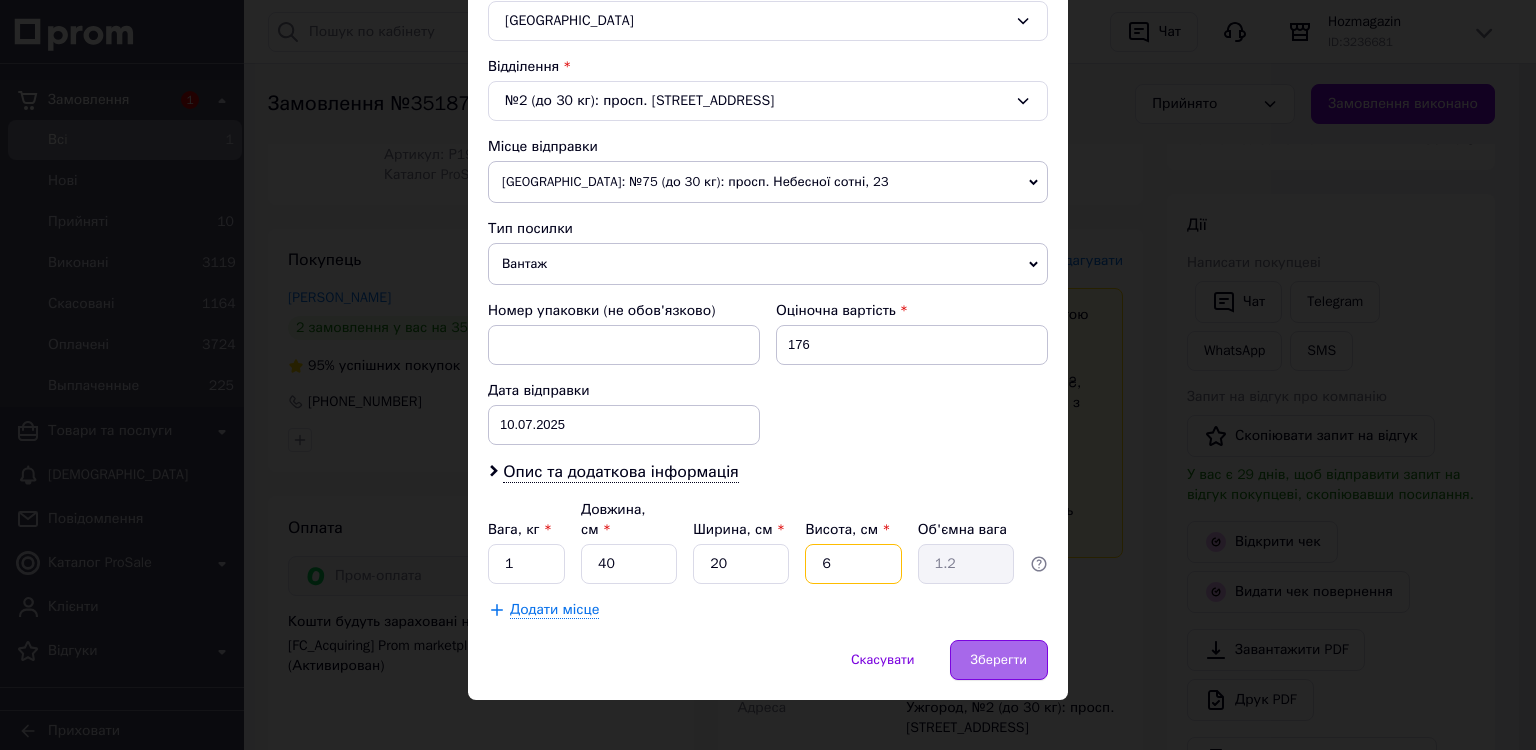 type on "6" 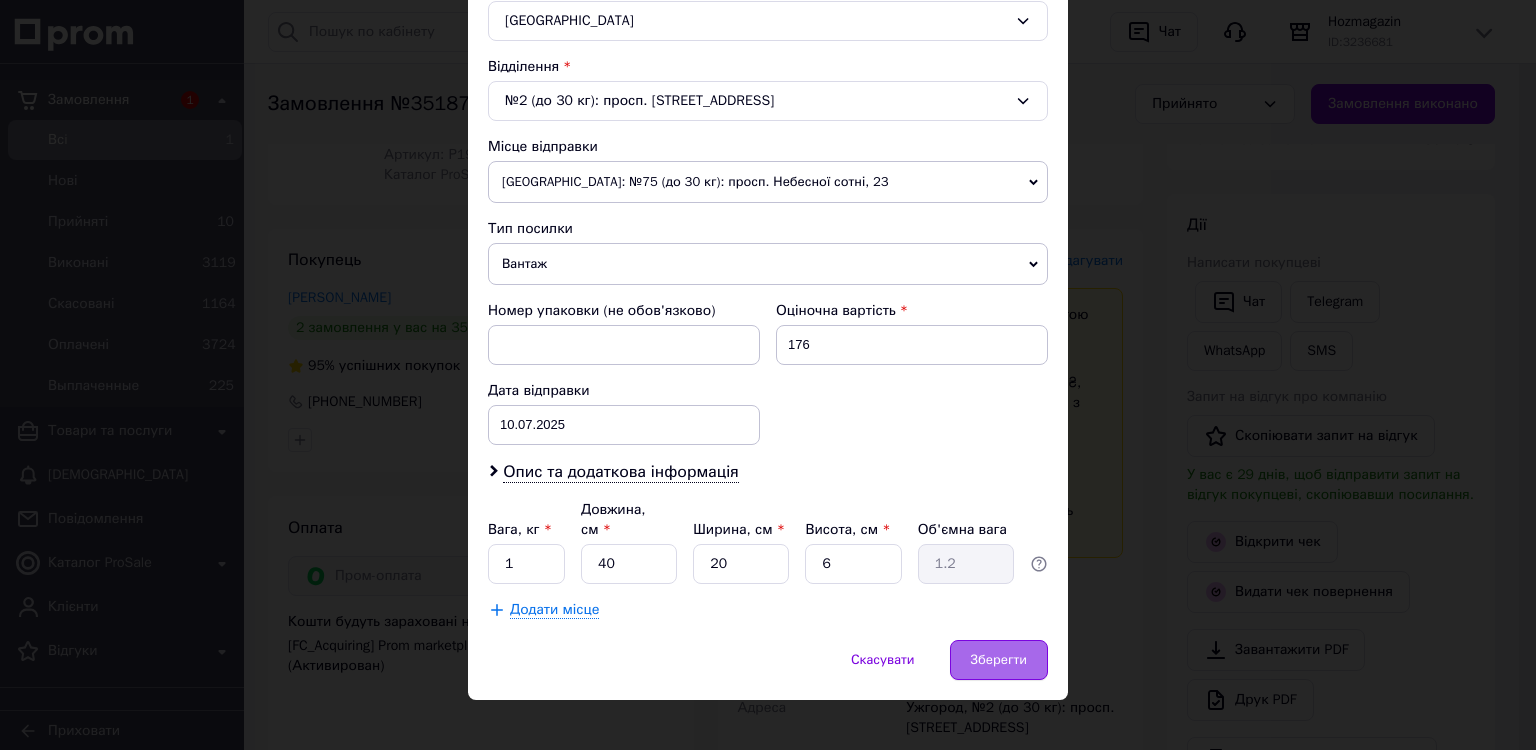 click on "Зберегти" at bounding box center [999, 660] 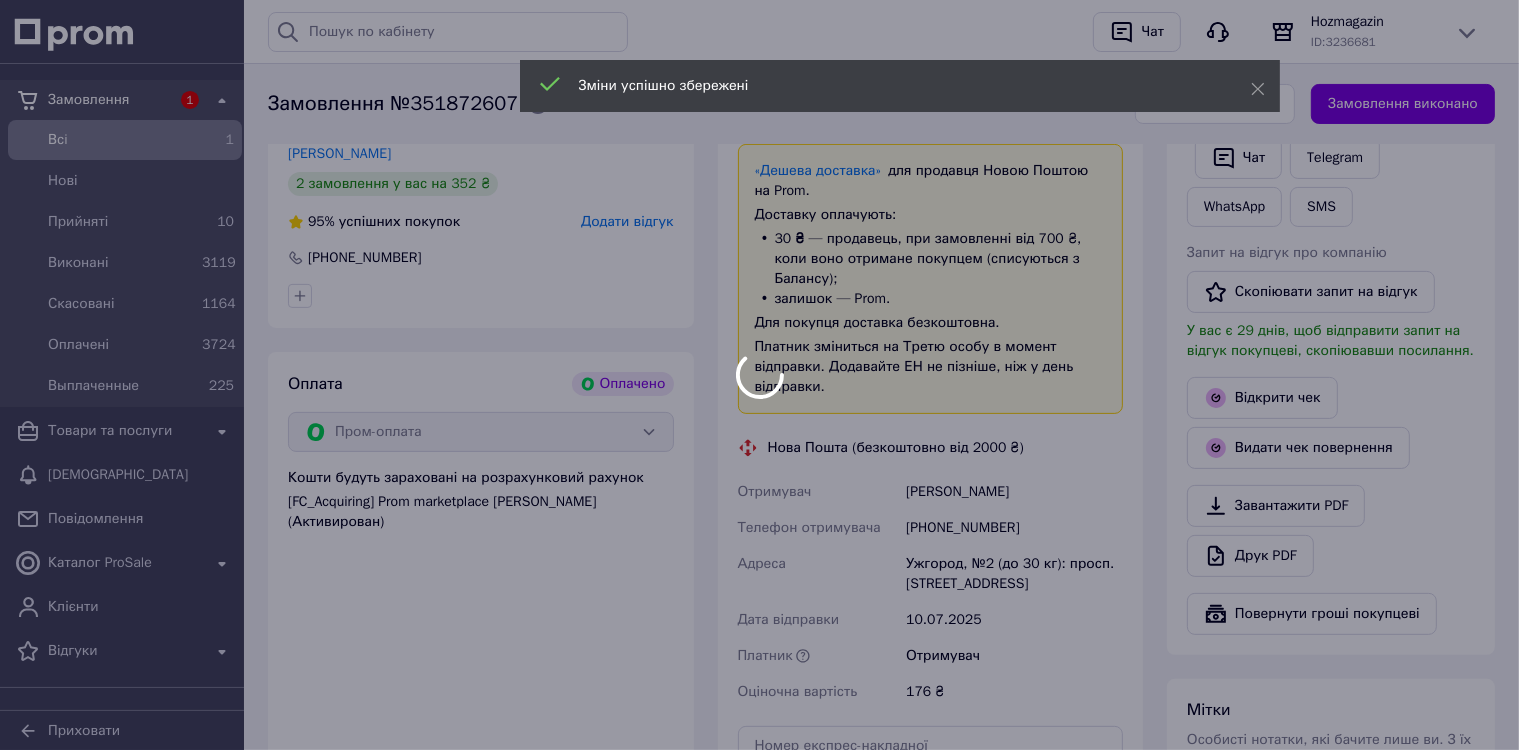 scroll, scrollTop: 612, scrollLeft: 0, axis: vertical 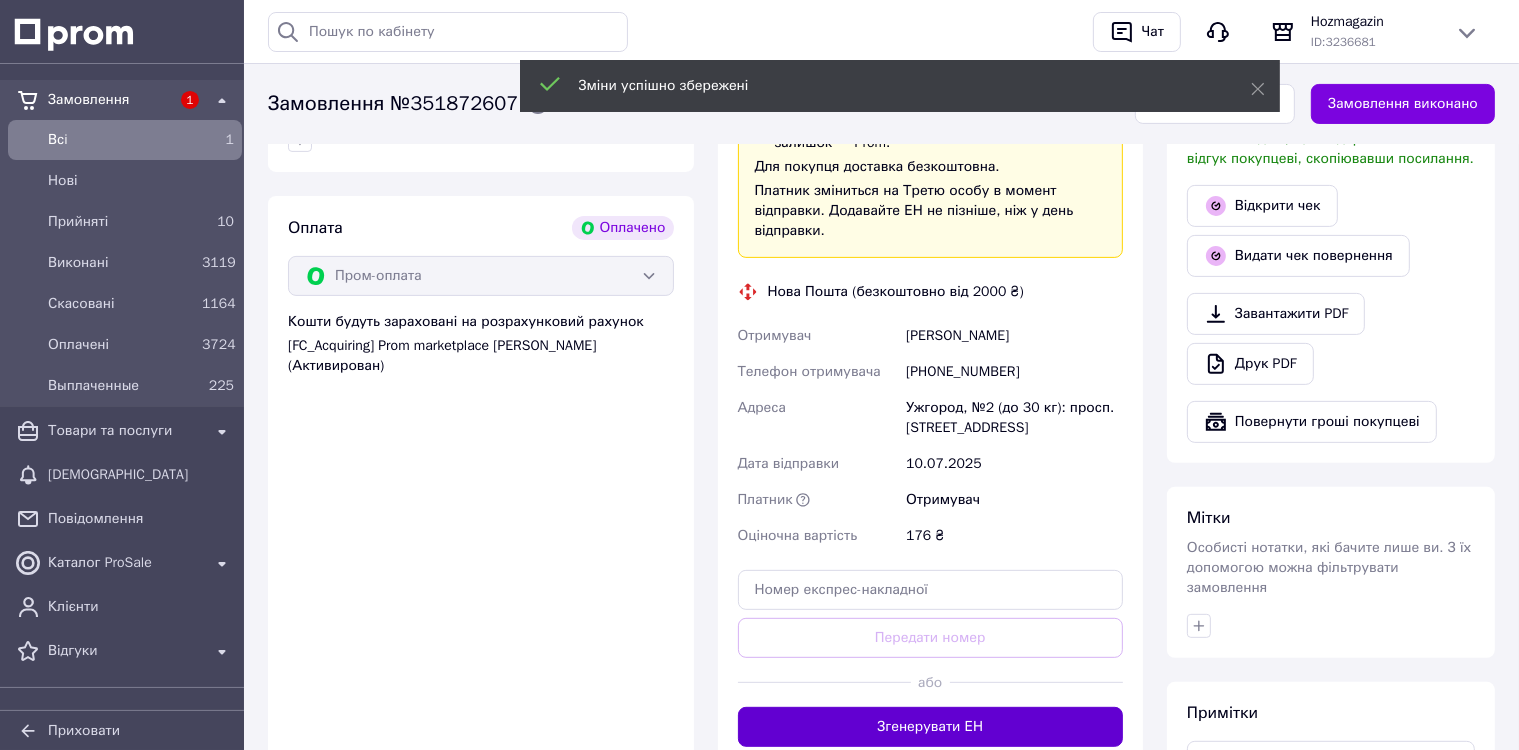click on "Згенерувати ЕН" at bounding box center (931, 727) 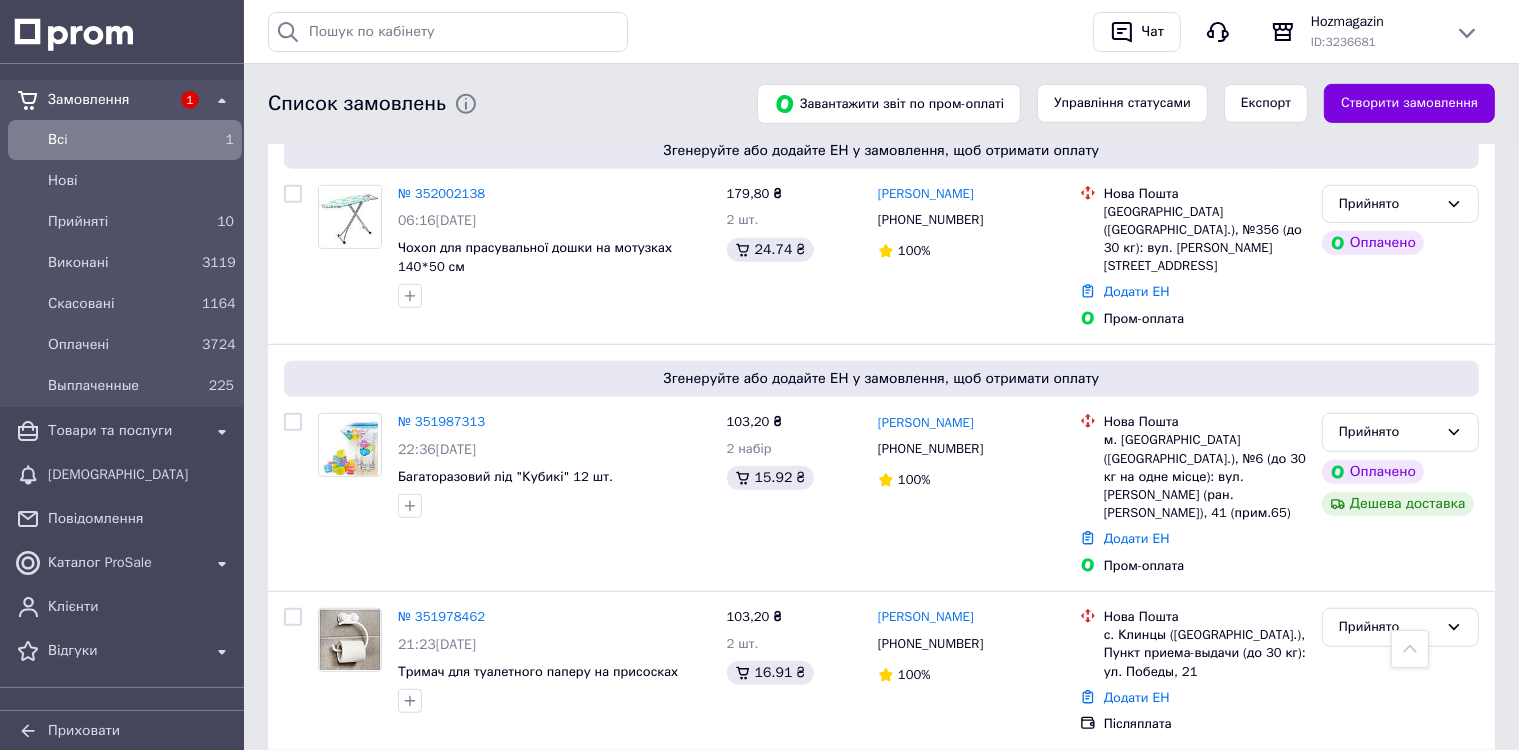 scroll, scrollTop: 1036, scrollLeft: 0, axis: vertical 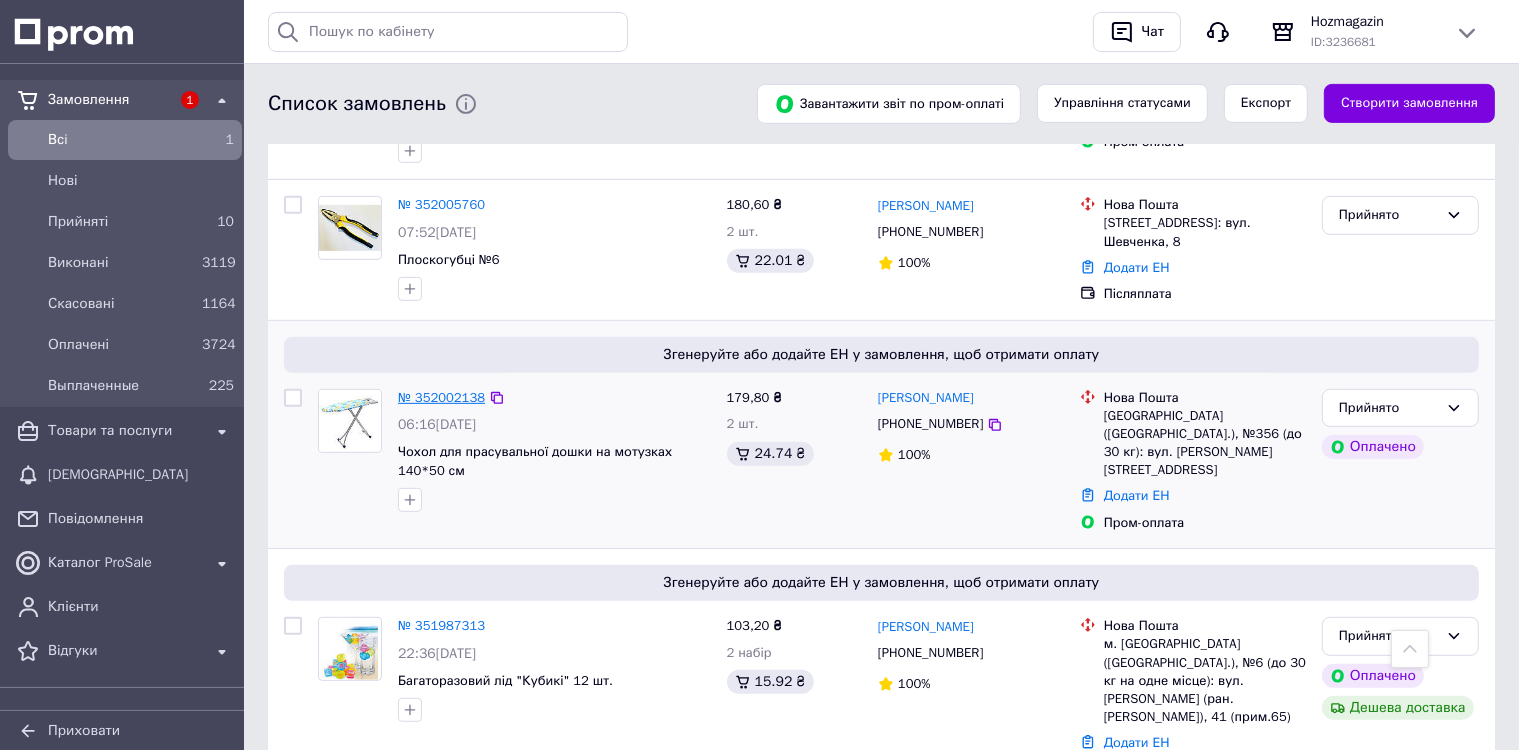 click on "№ 352002138" at bounding box center [441, 397] 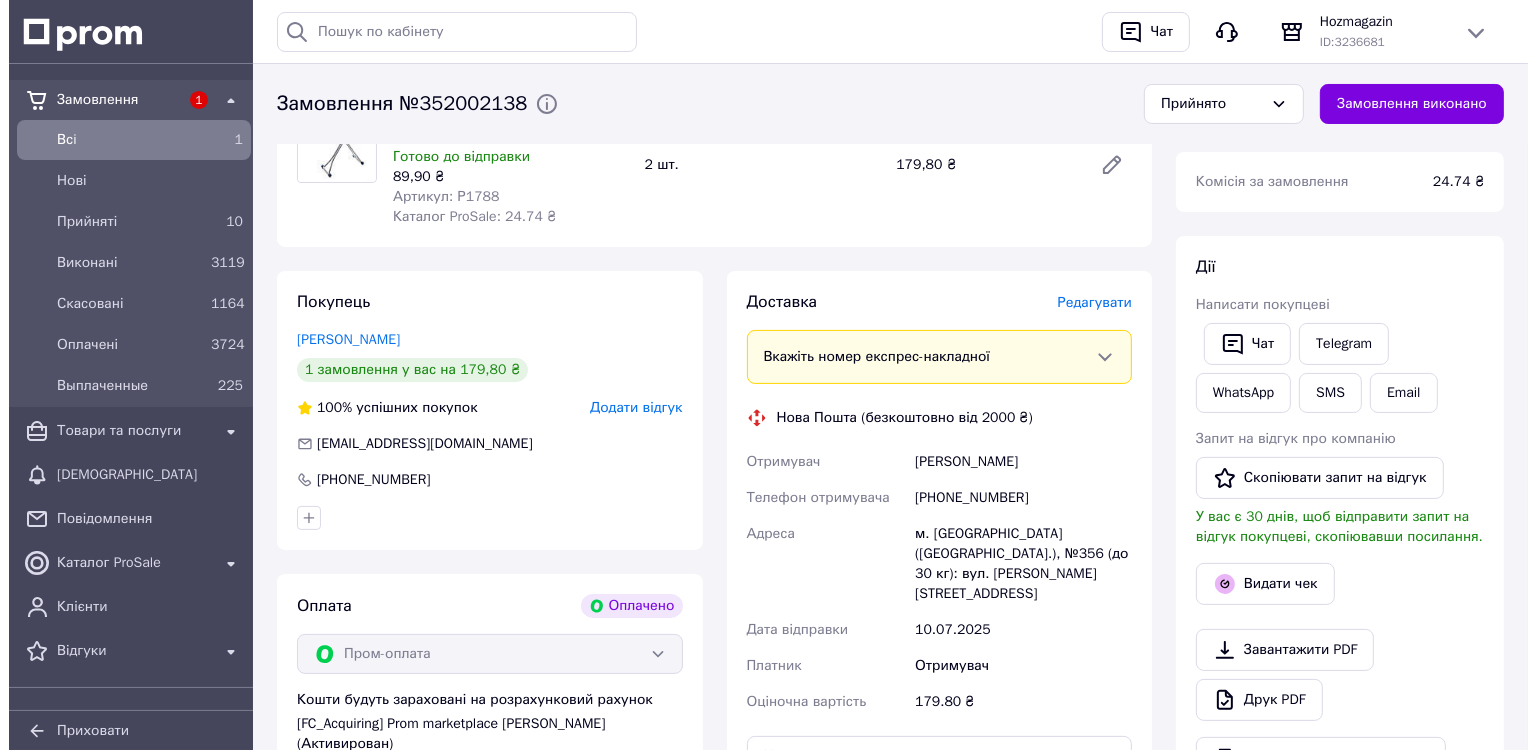 scroll, scrollTop: 500, scrollLeft: 0, axis: vertical 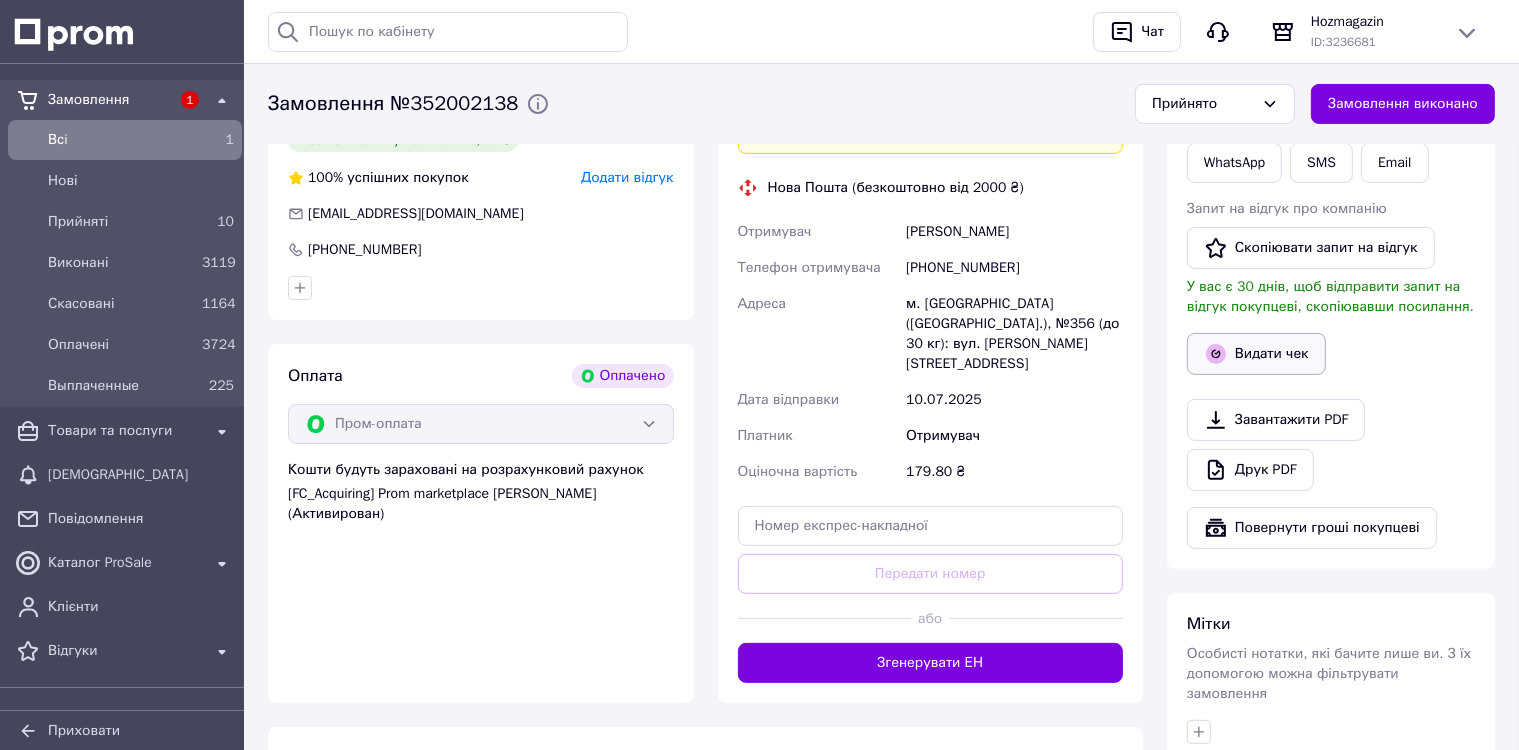 click on "Видати чек" at bounding box center [1256, 354] 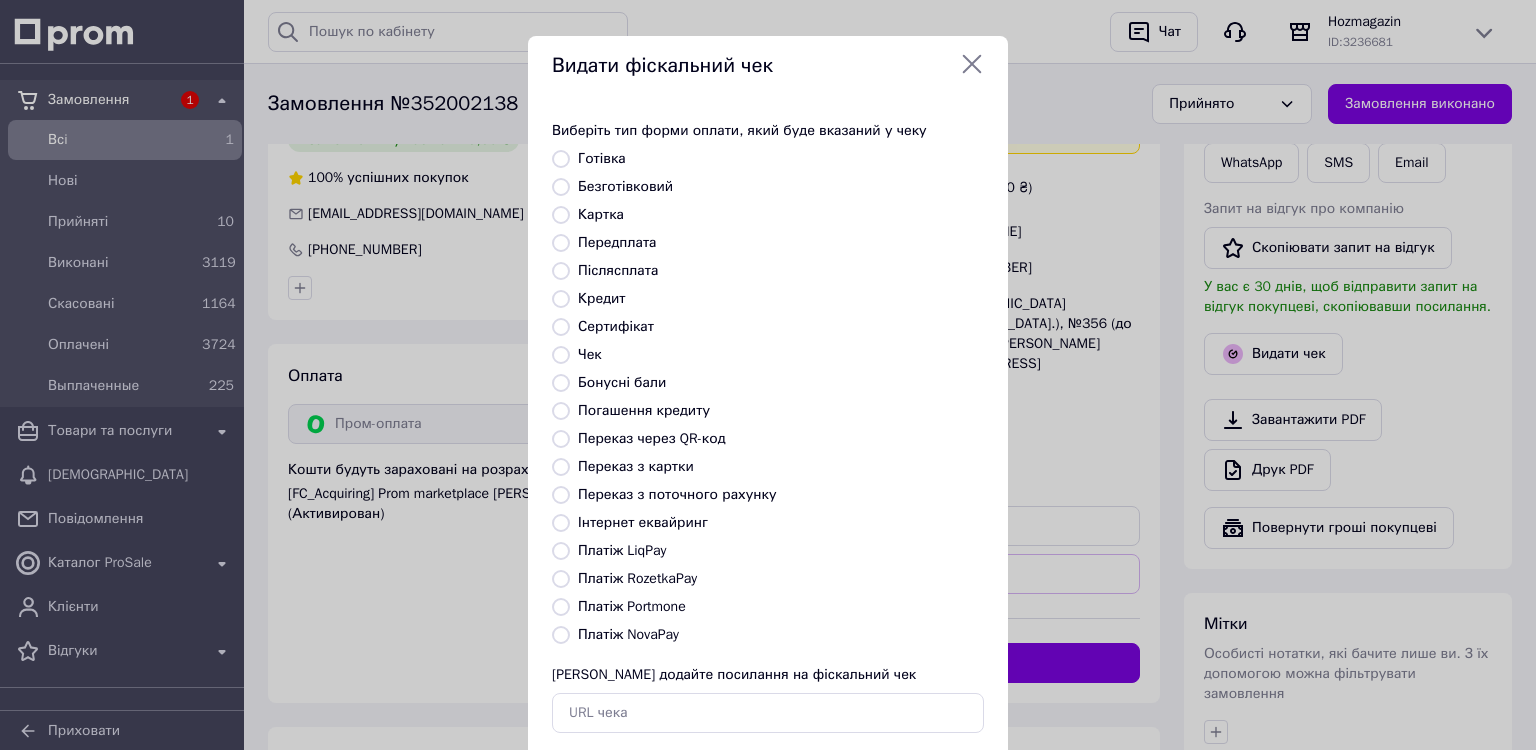 click on "Платіж RozetkaPay" at bounding box center [561, 579] 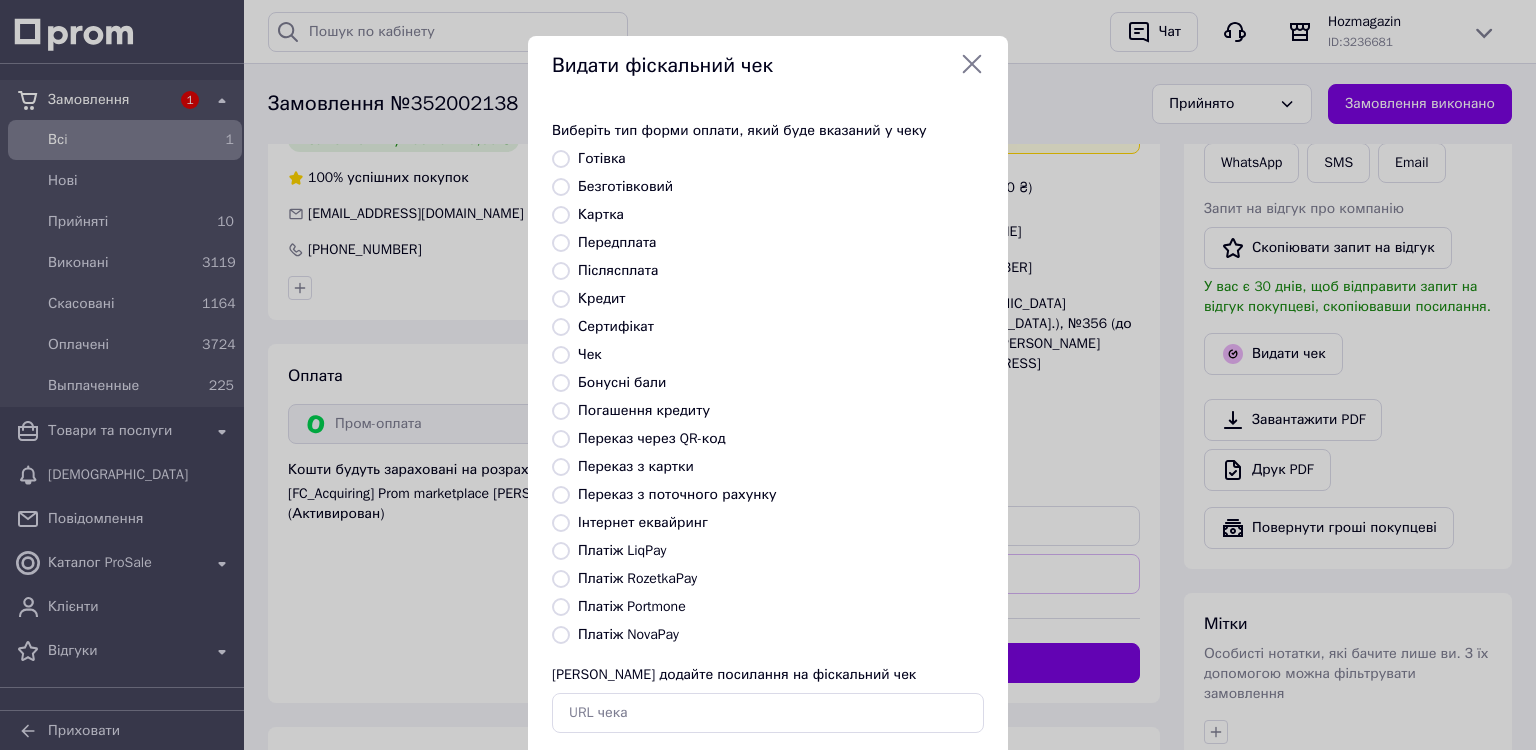 radio on "true" 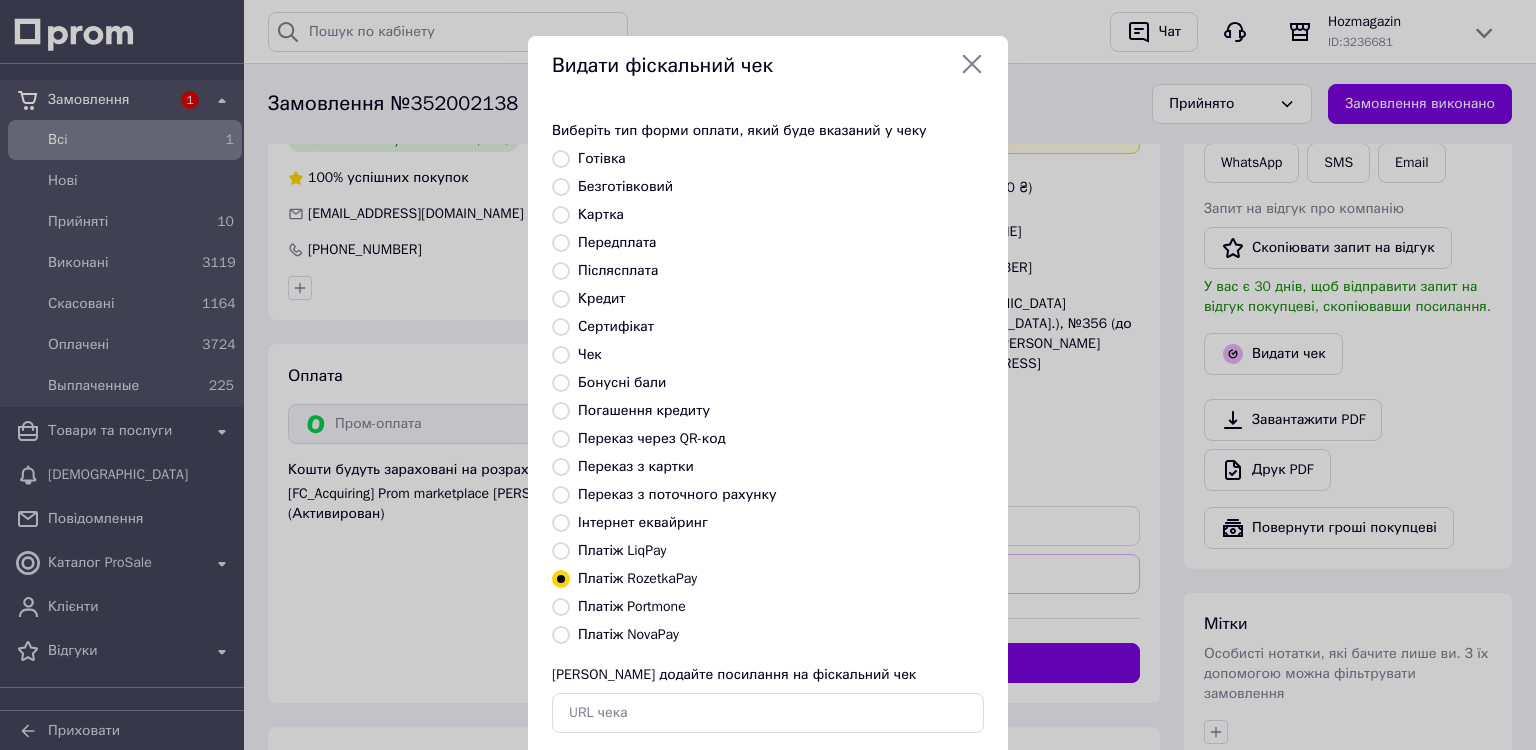 click on "Платіж RozetkaPay" at bounding box center (561, 579) 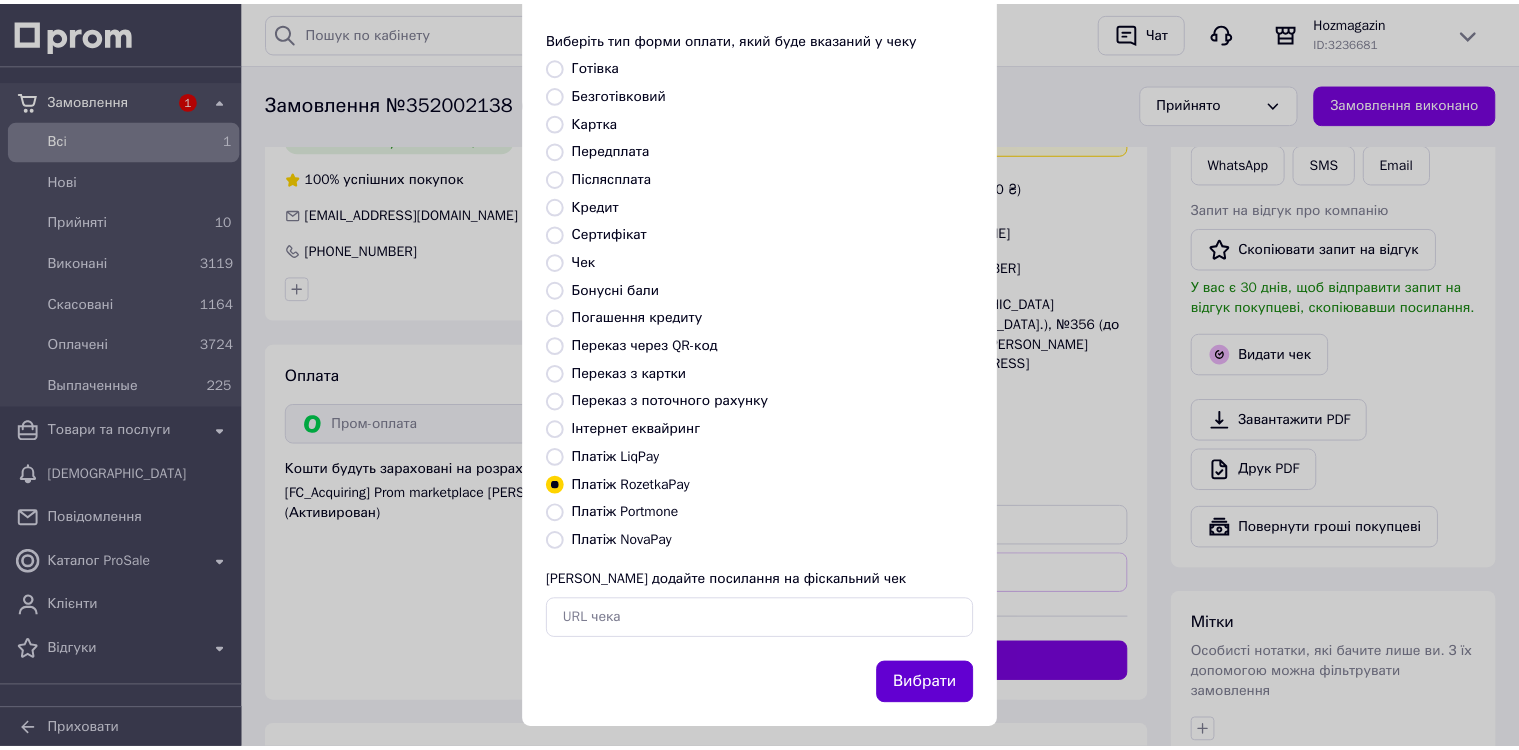 scroll, scrollTop: 109, scrollLeft: 0, axis: vertical 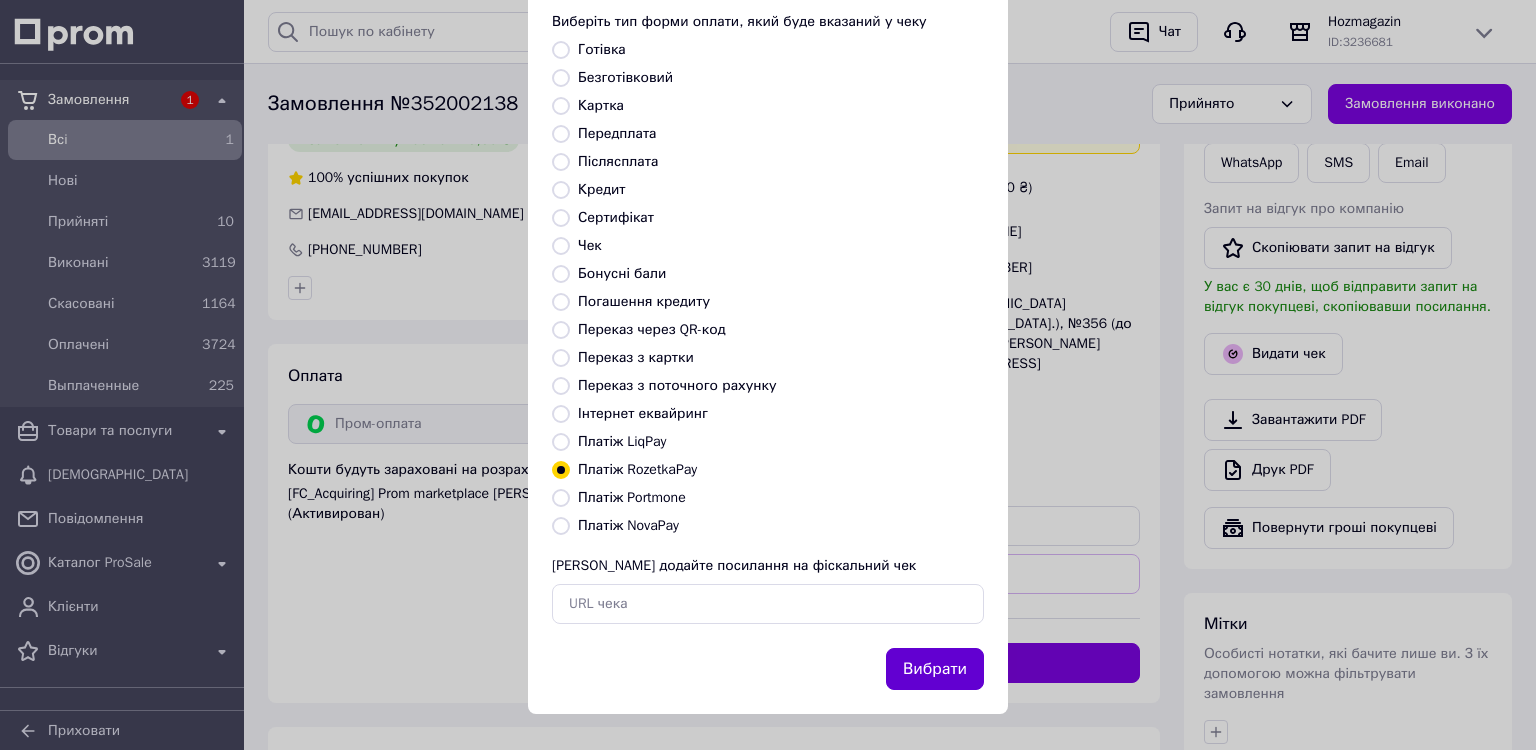 click on "Вибрати" at bounding box center [935, 669] 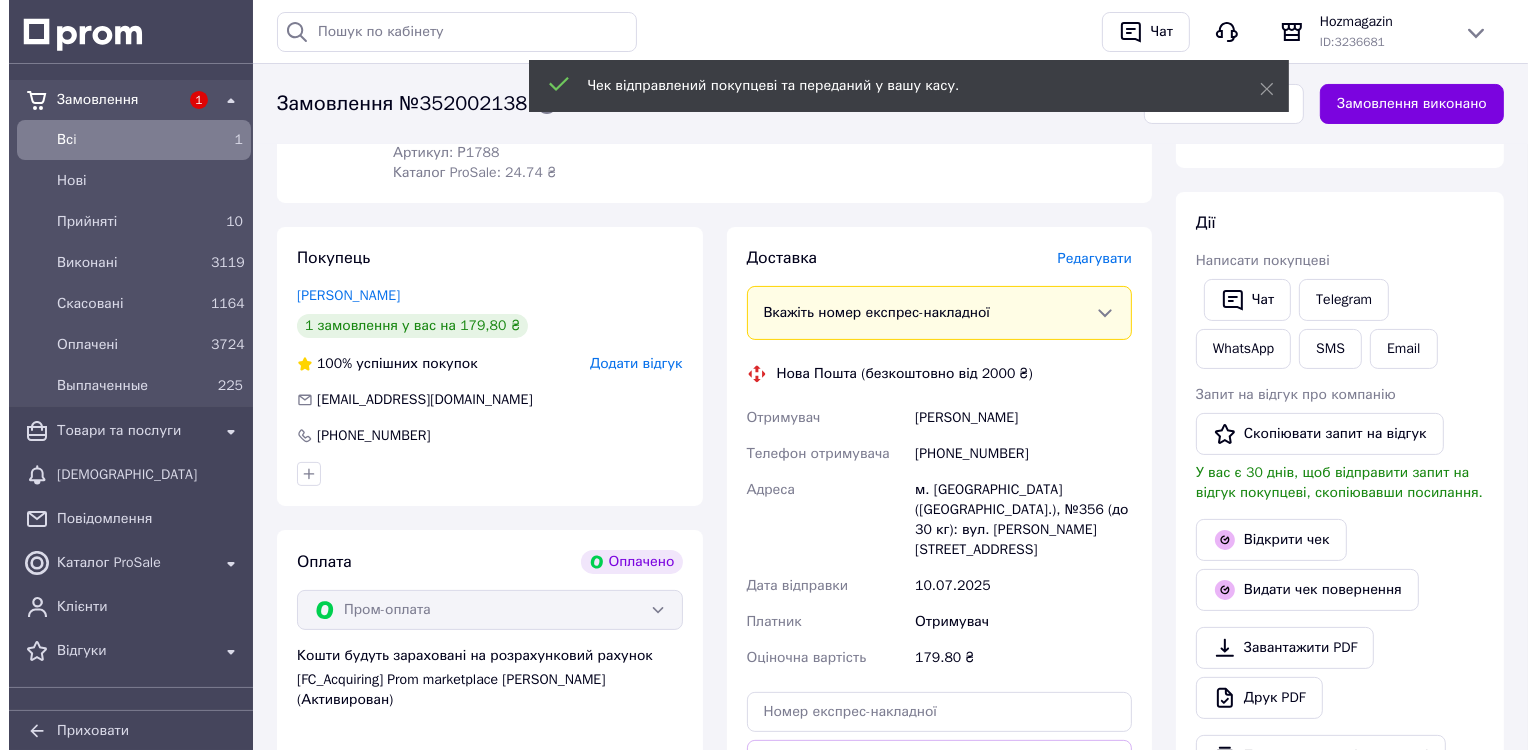 scroll, scrollTop: 300, scrollLeft: 0, axis: vertical 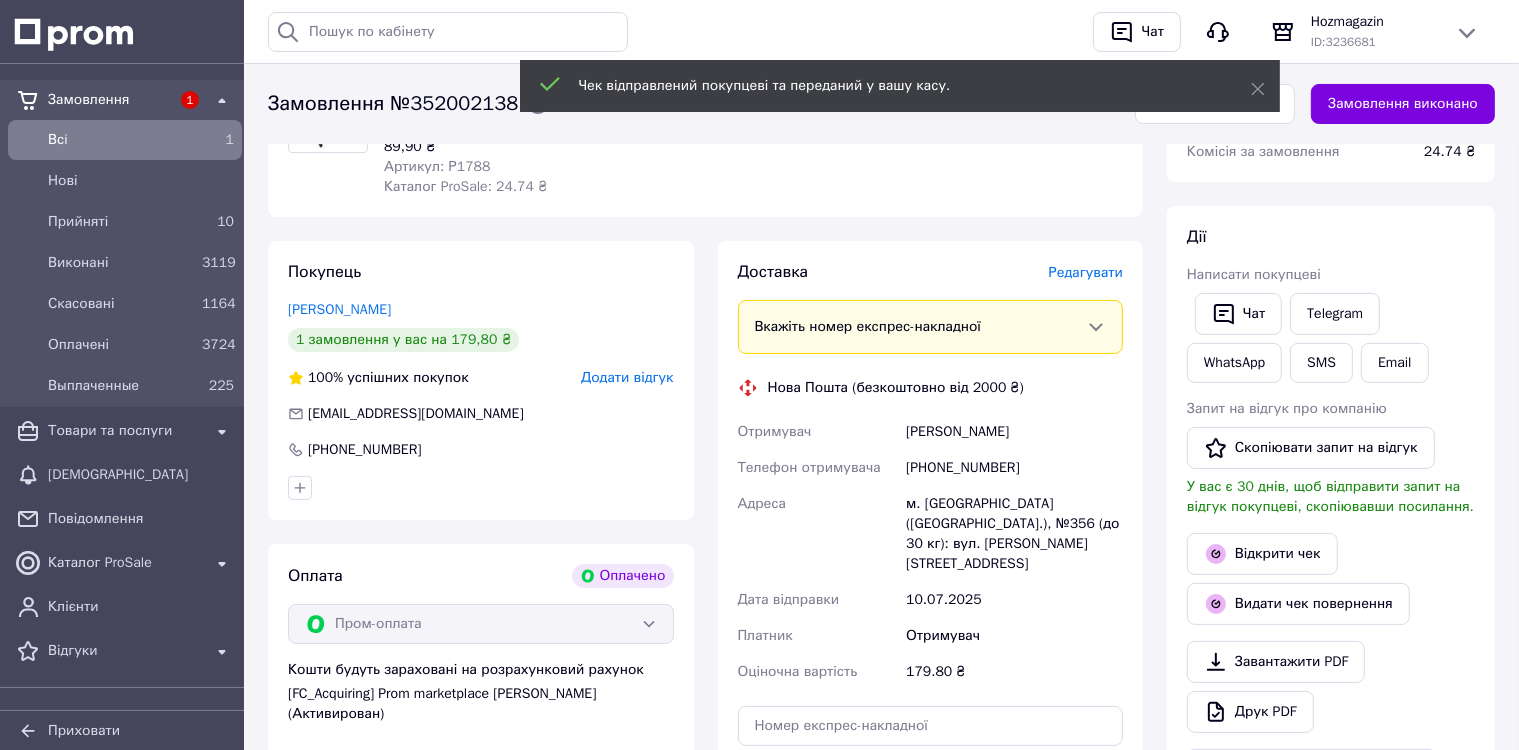 click on "Редагувати" at bounding box center (1086, 272) 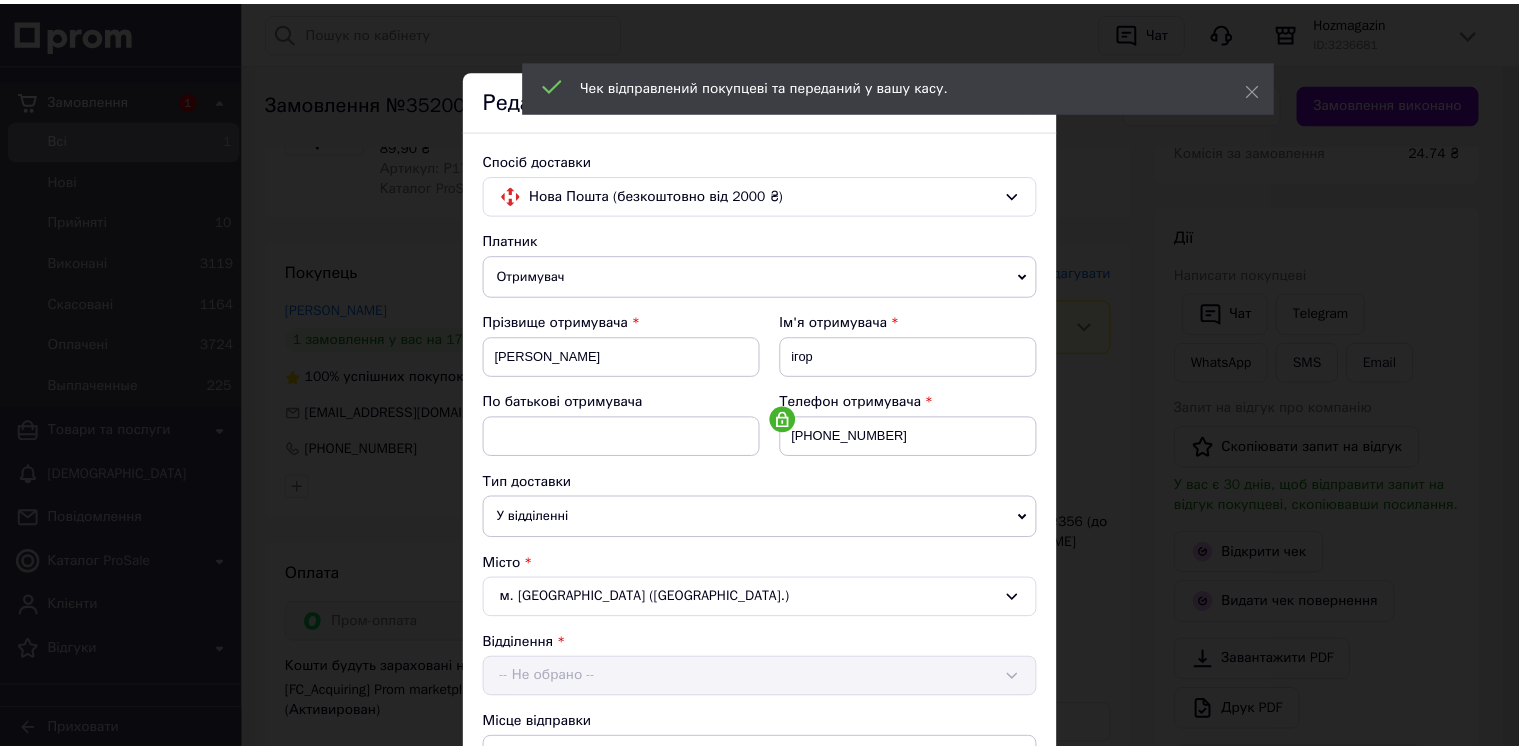 scroll, scrollTop: 578, scrollLeft: 0, axis: vertical 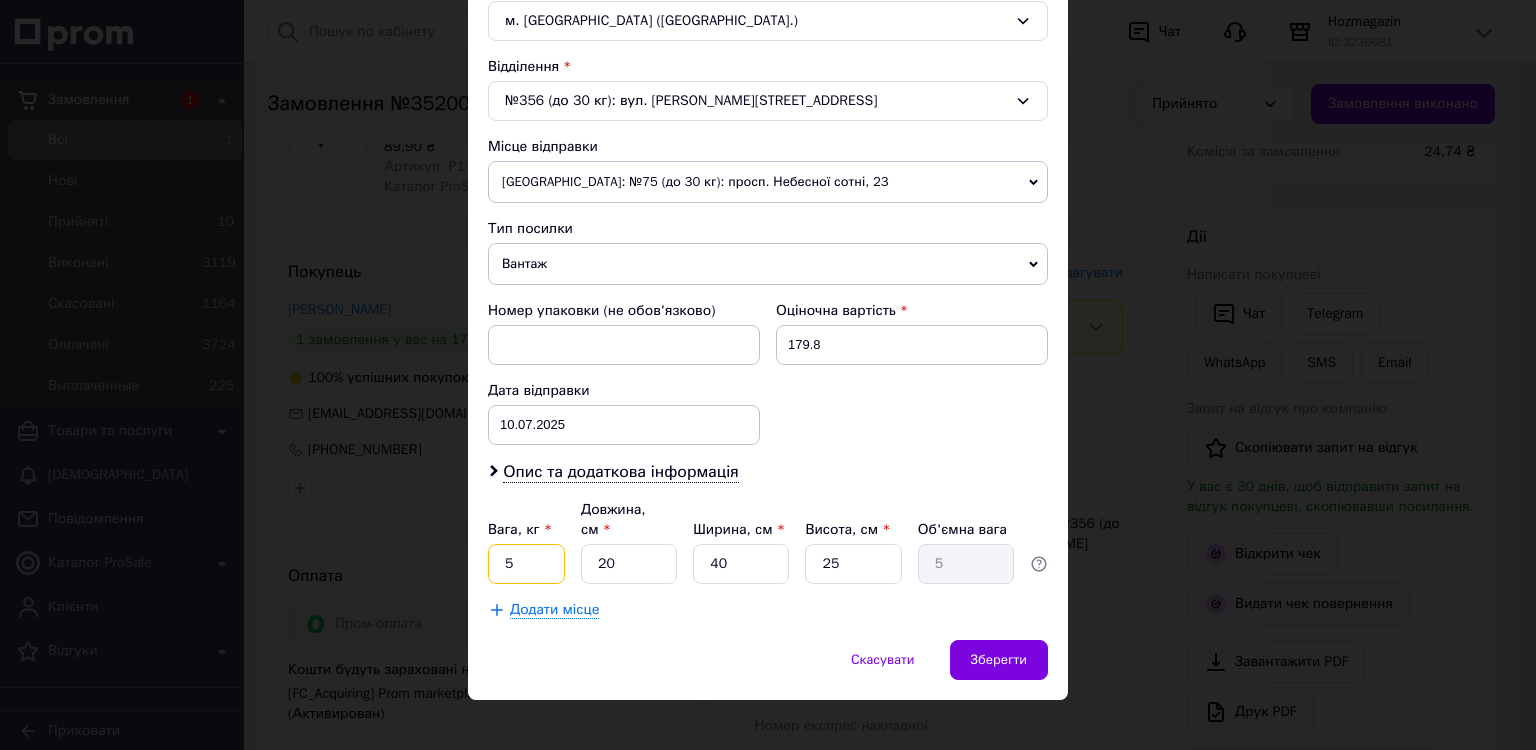 click on "5" at bounding box center [526, 564] 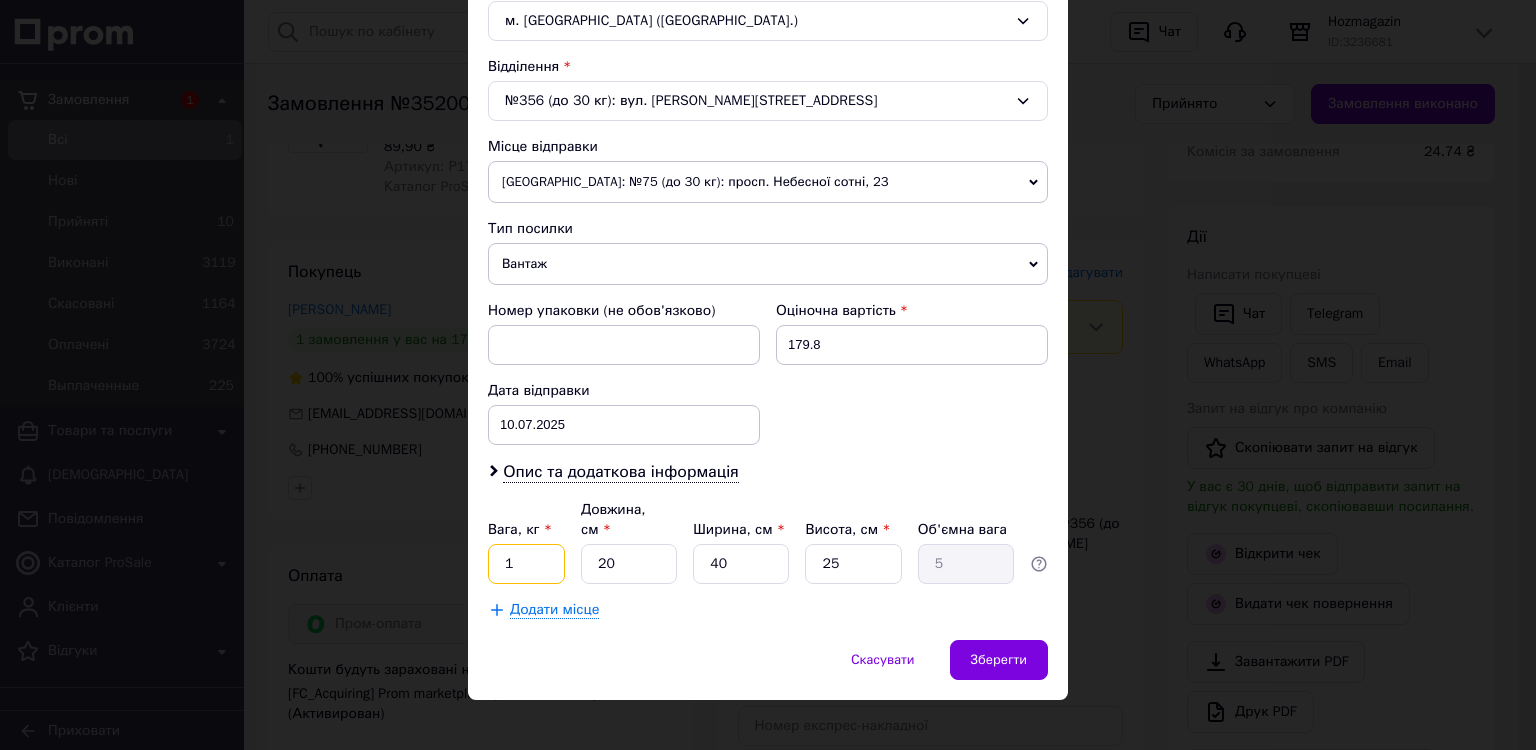 type on "1" 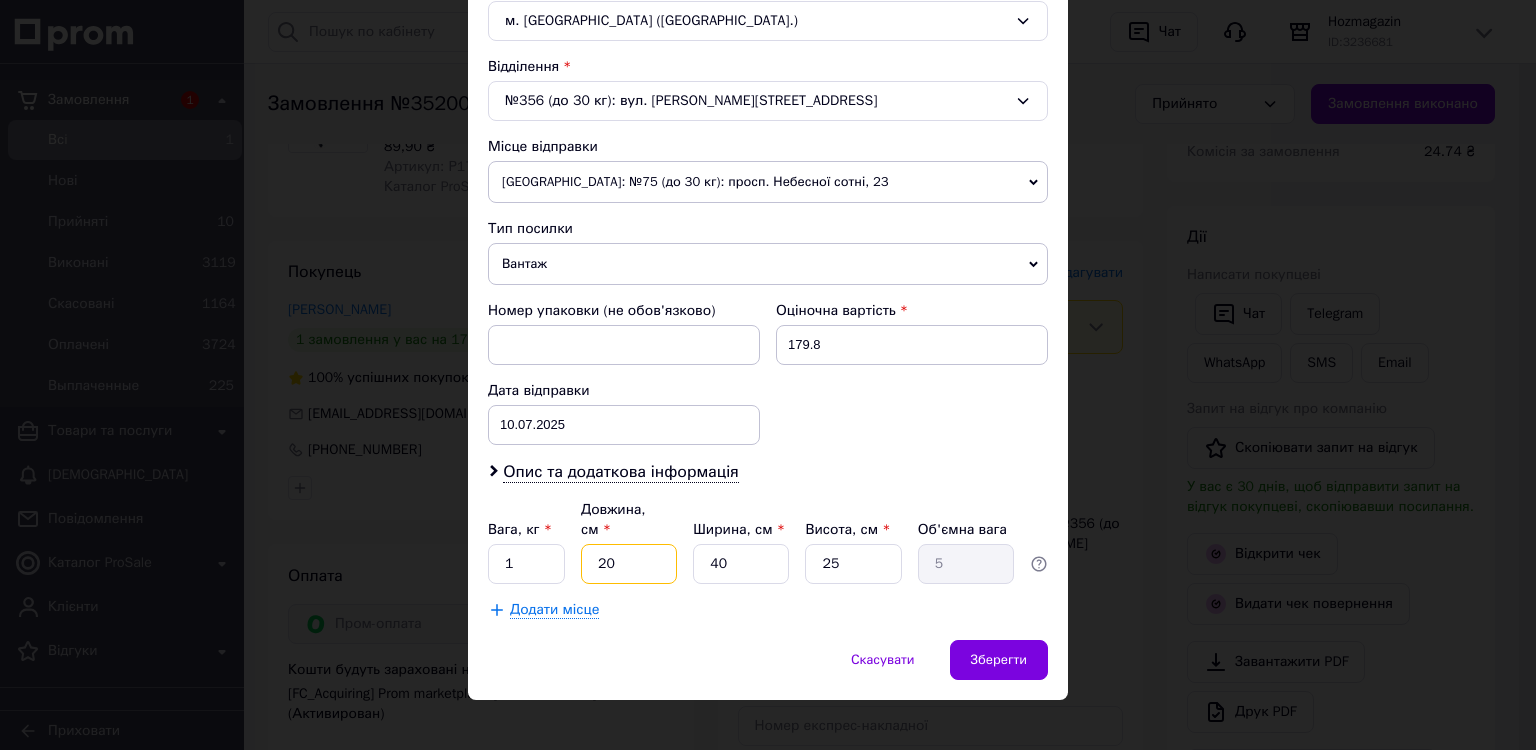 click on "20" at bounding box center [629, 564] 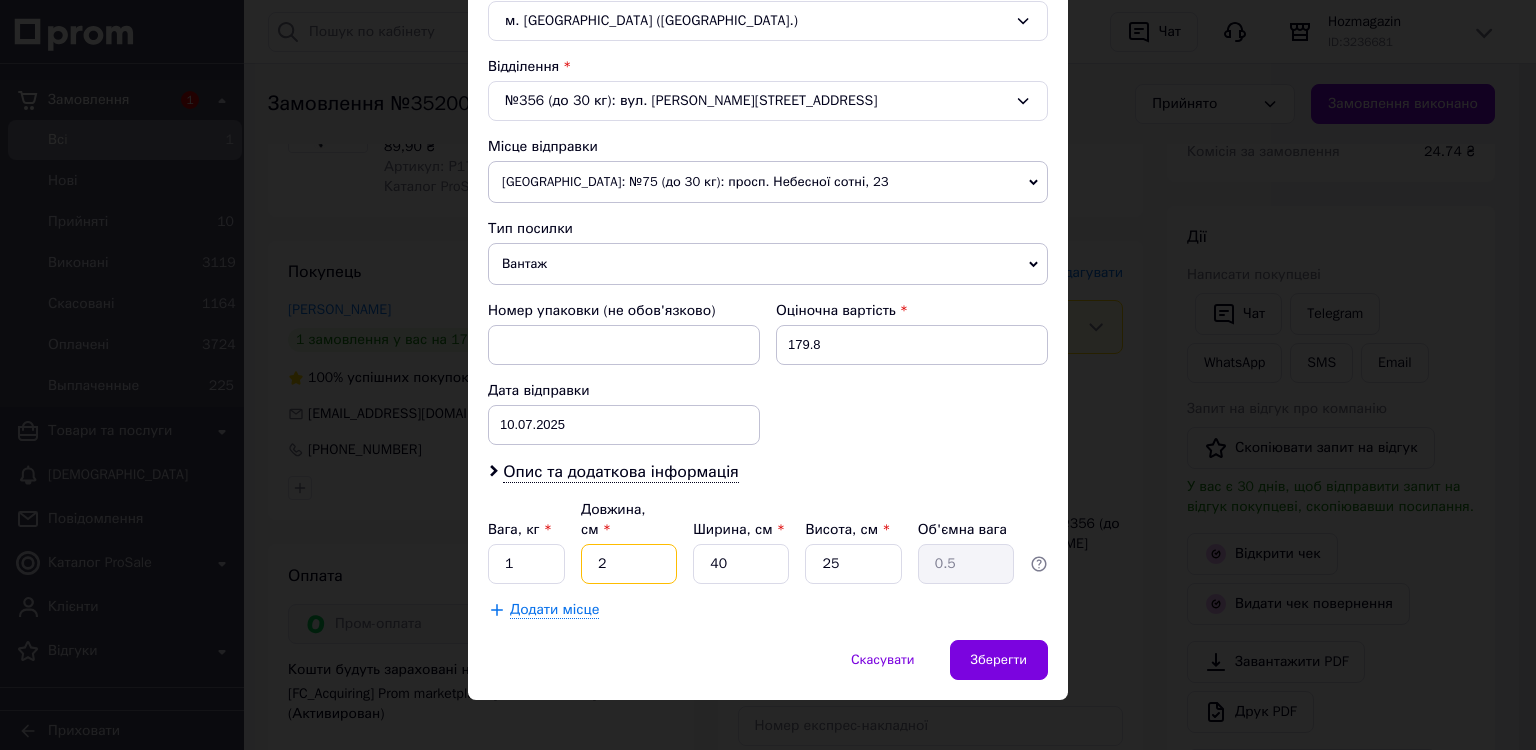 type 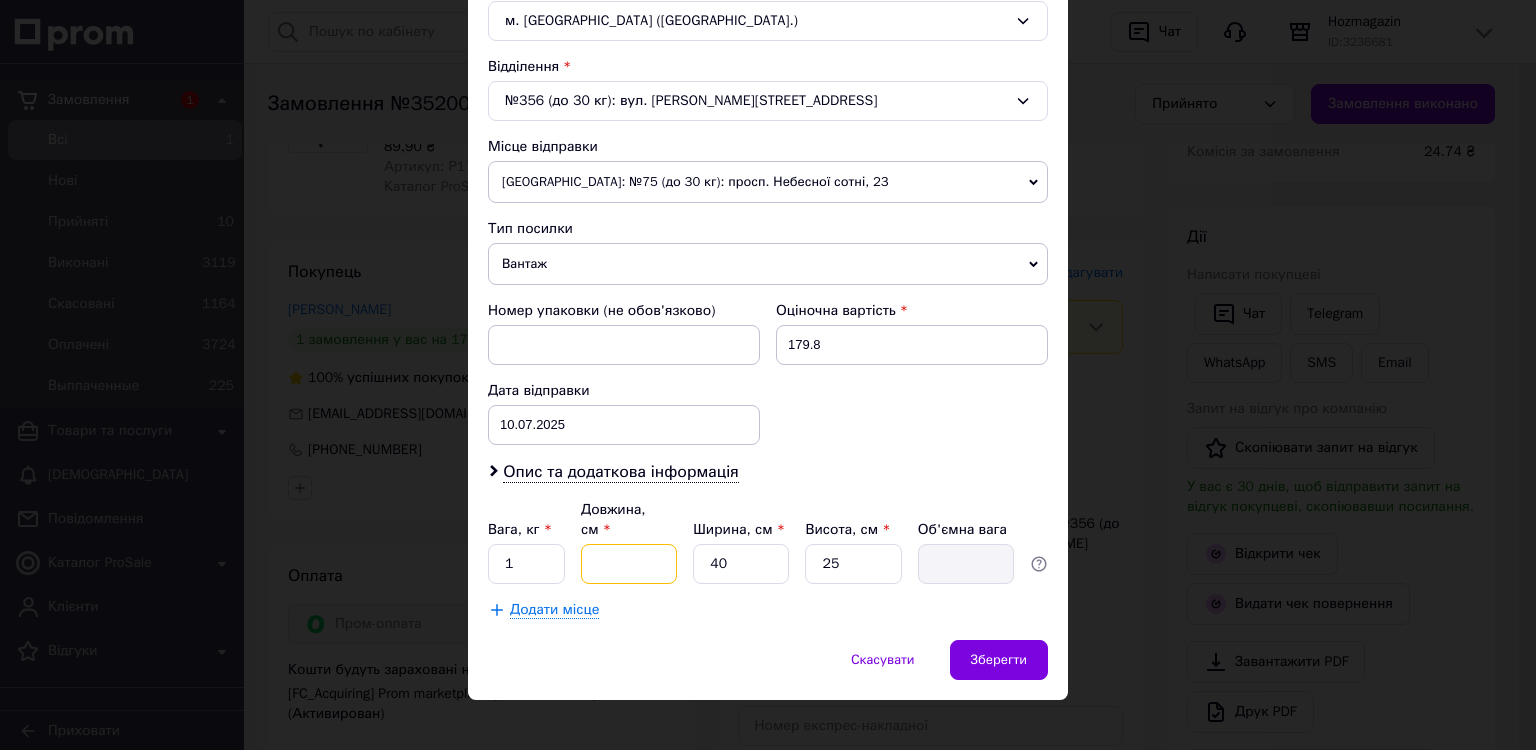 type on "3" 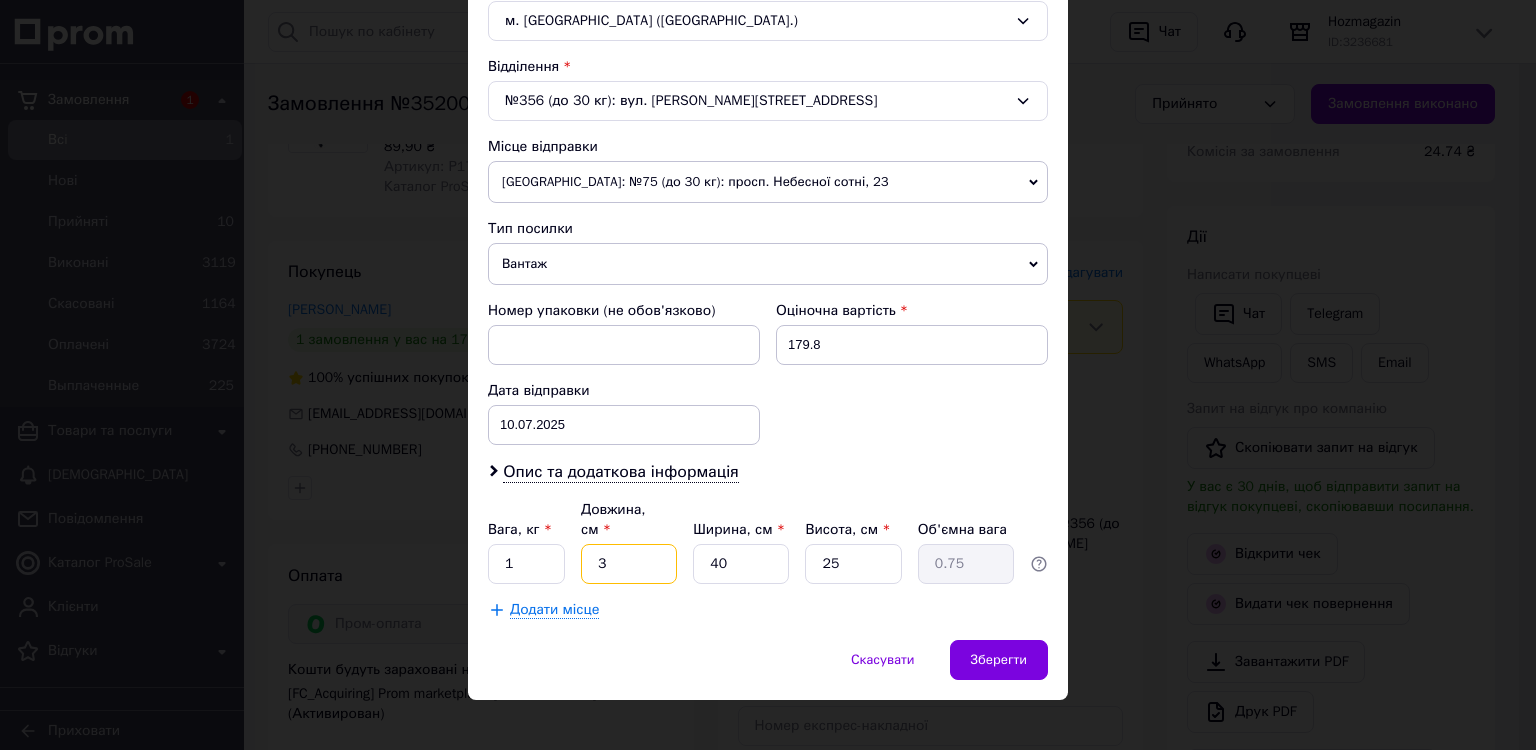 type on "36" 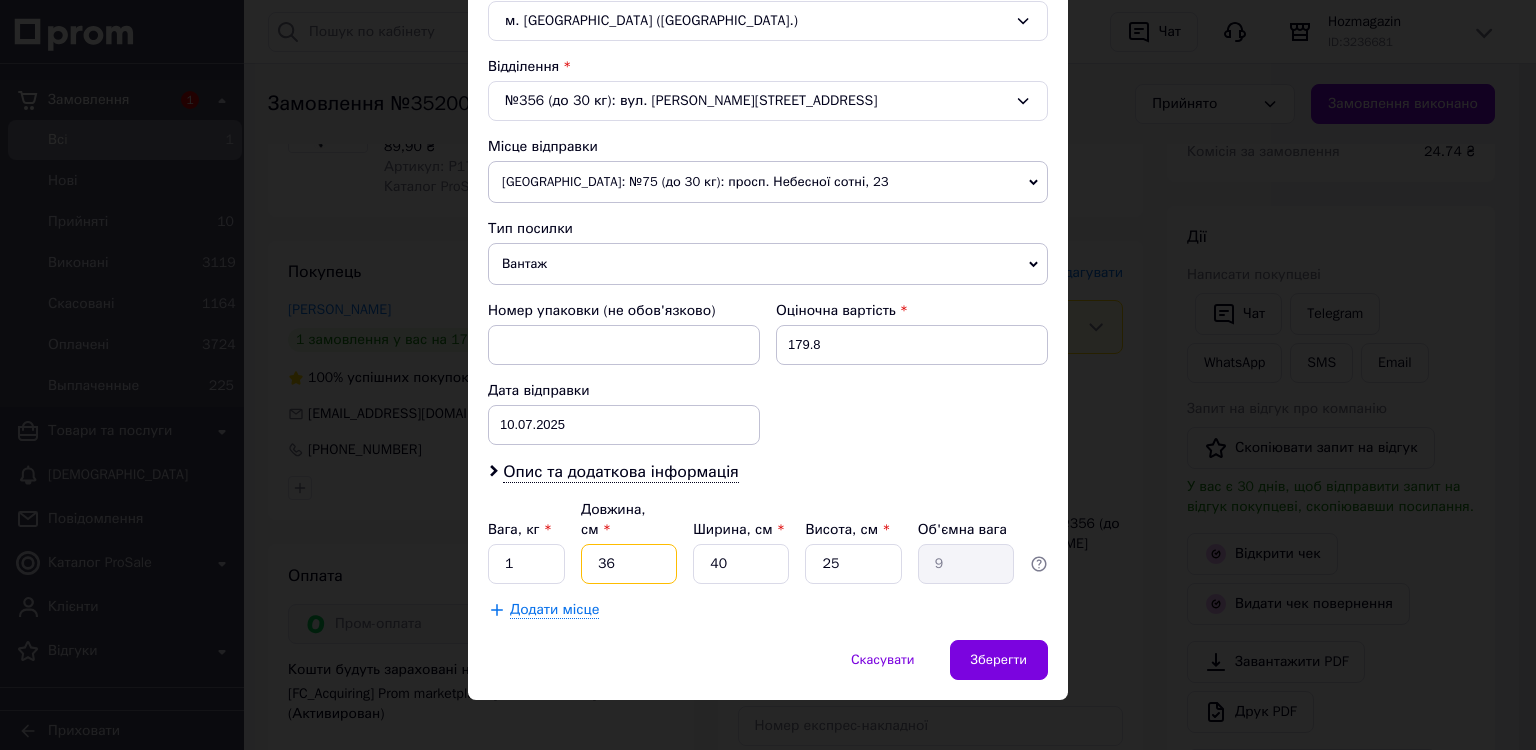 type on "36" 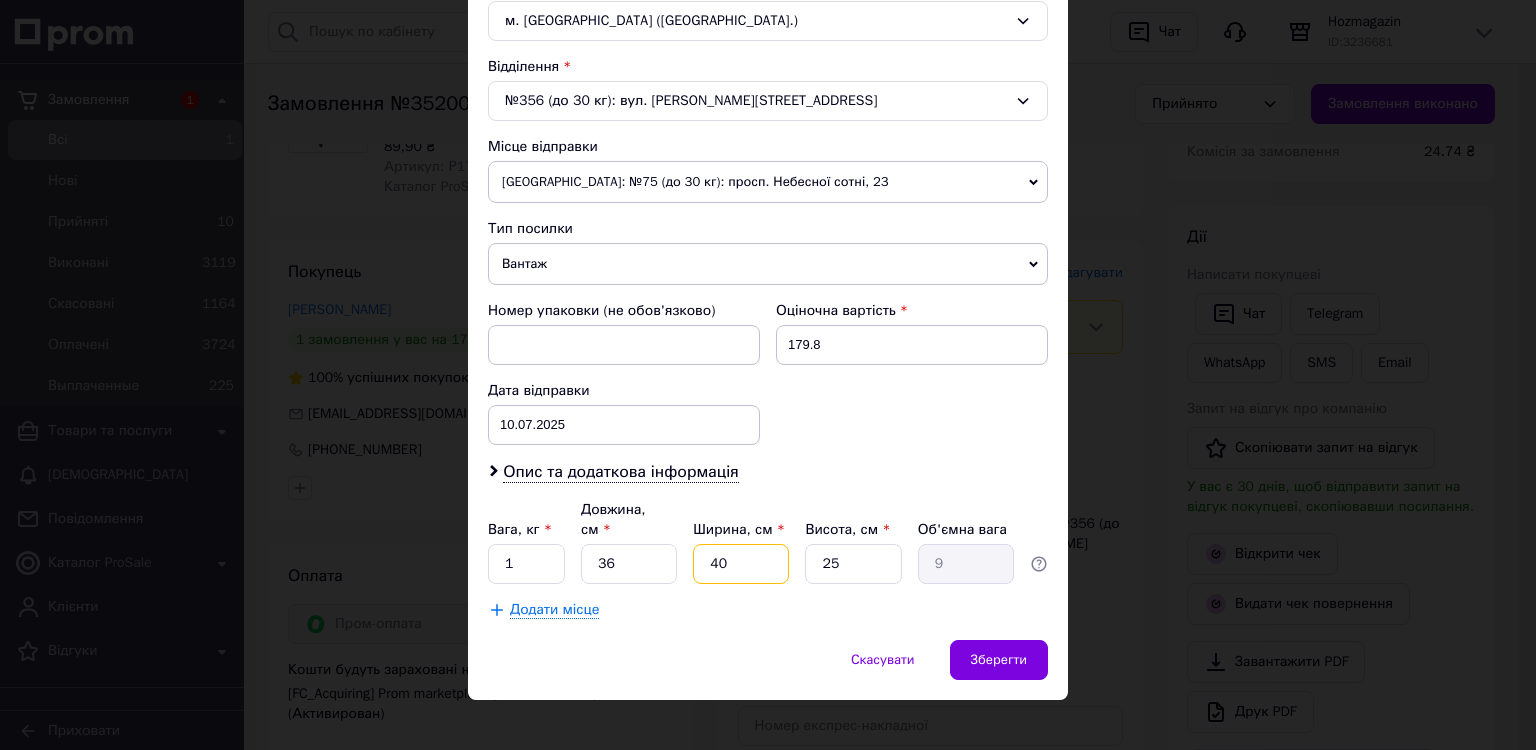 click on "40" at bounding box center (741, 564) 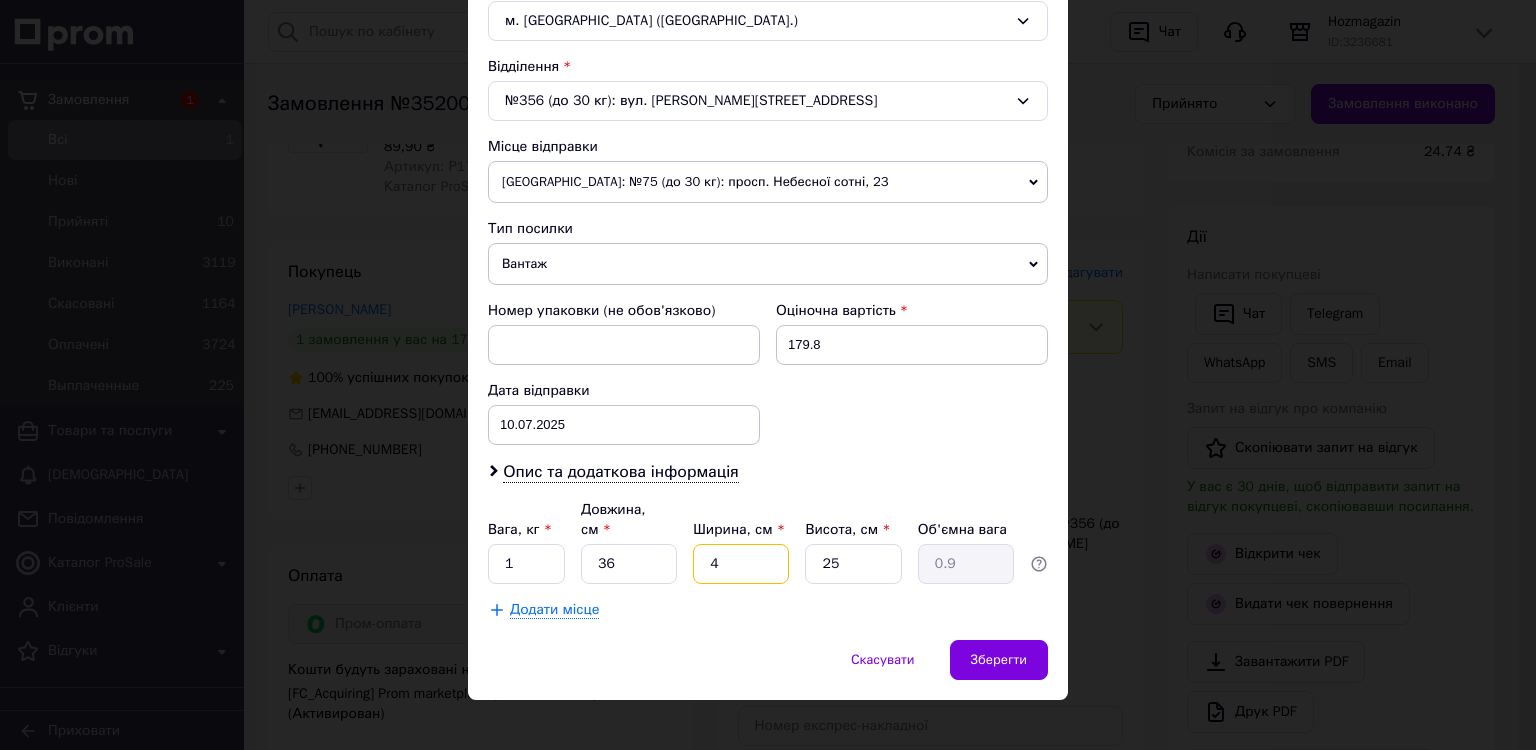 type 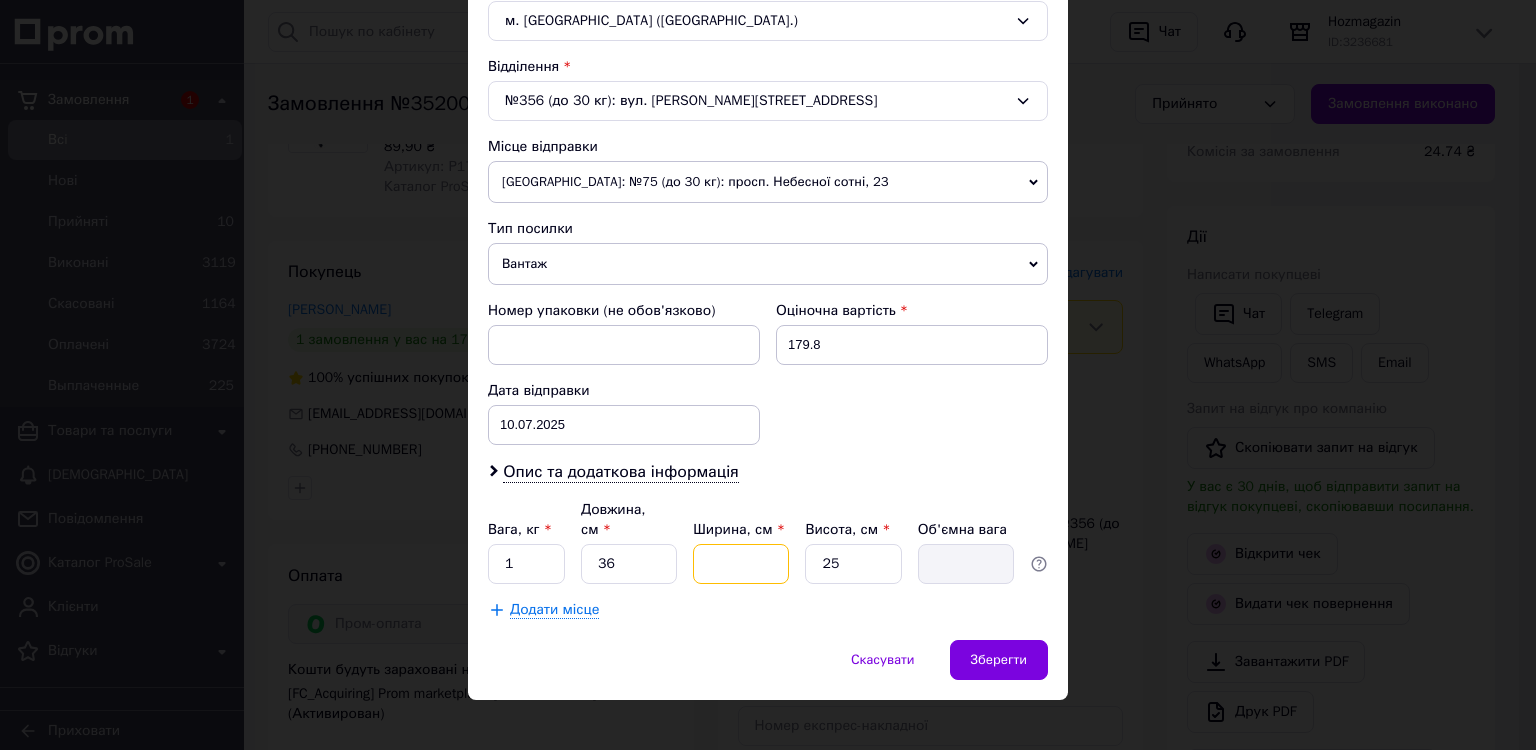 type on "2" 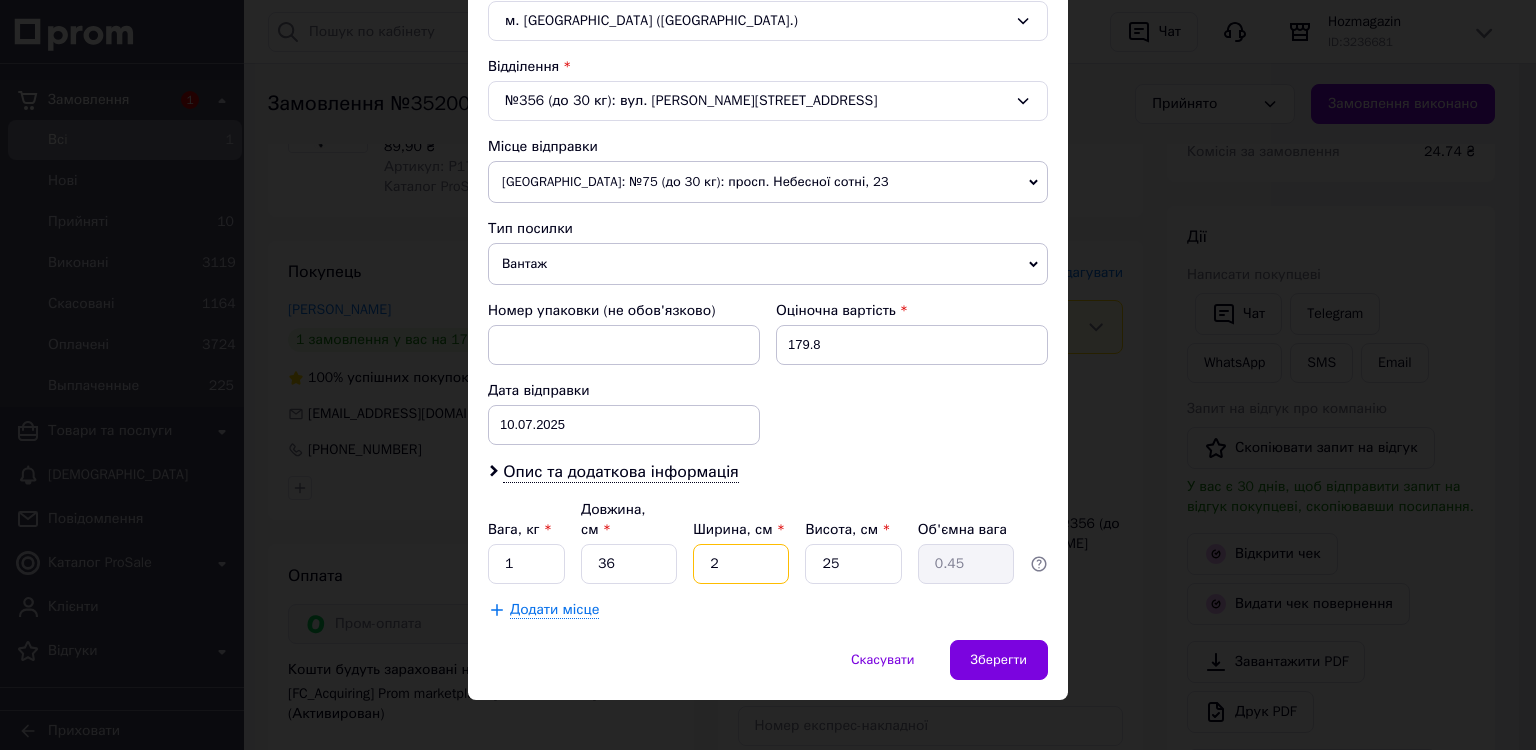 type on "25" 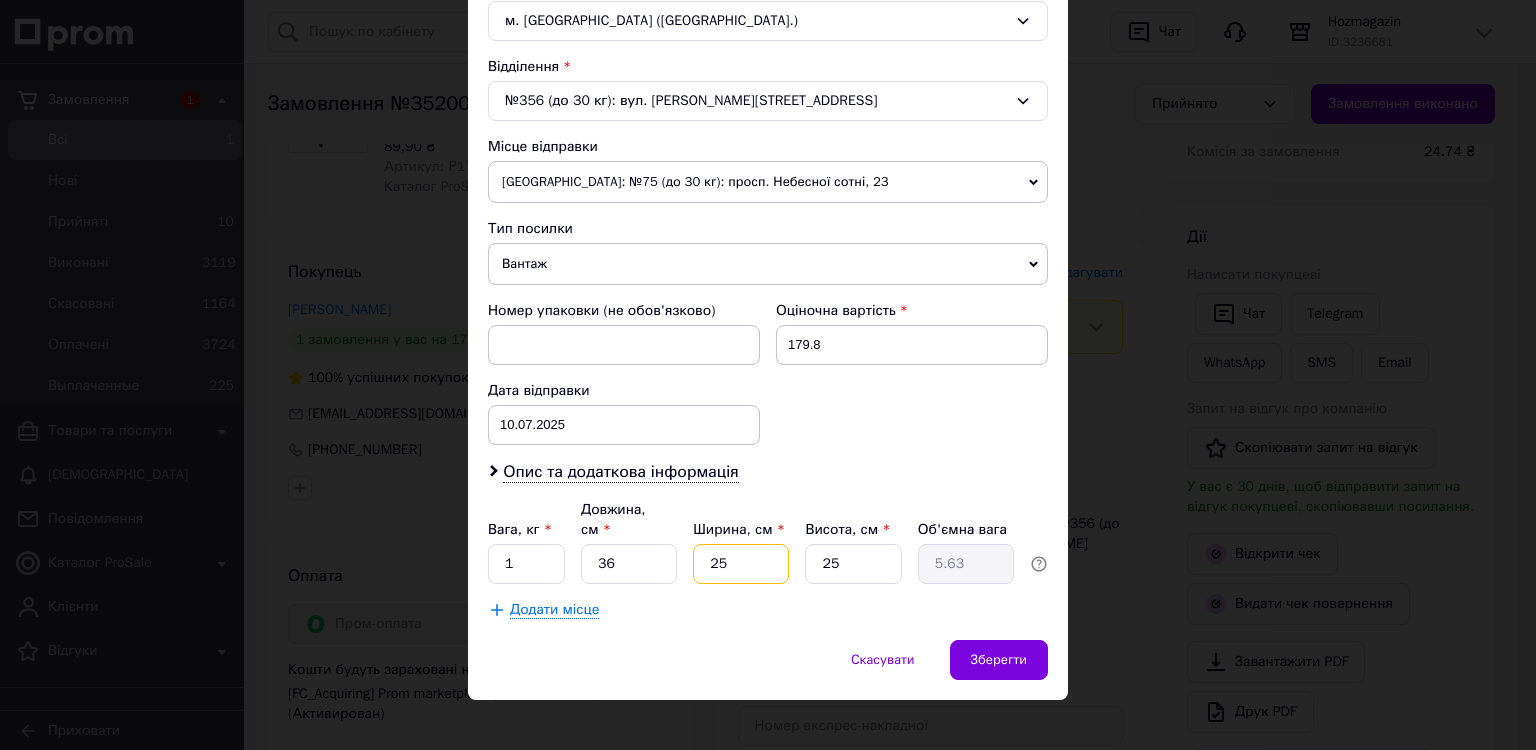 type on "25" 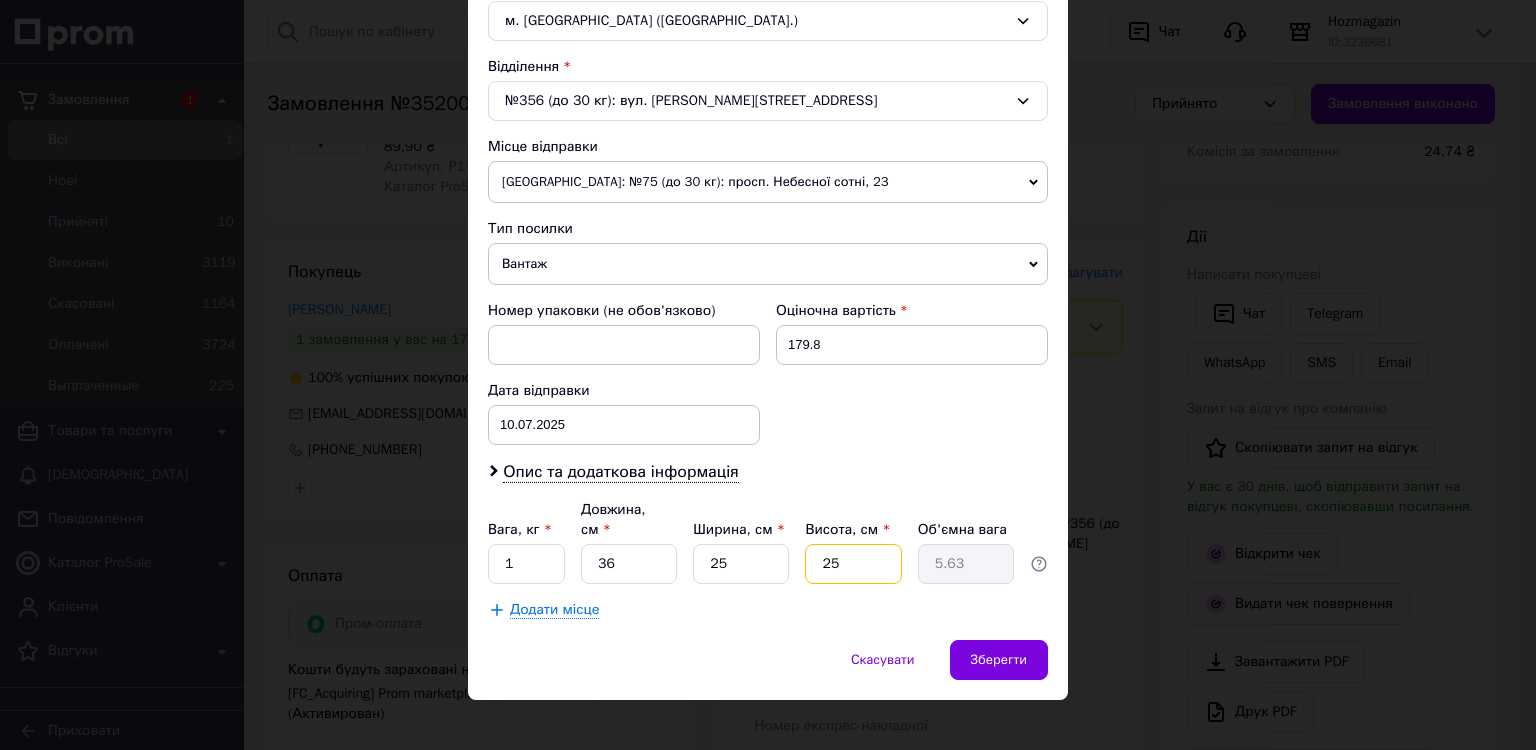 click on "25" at bounding box center (853, 564) 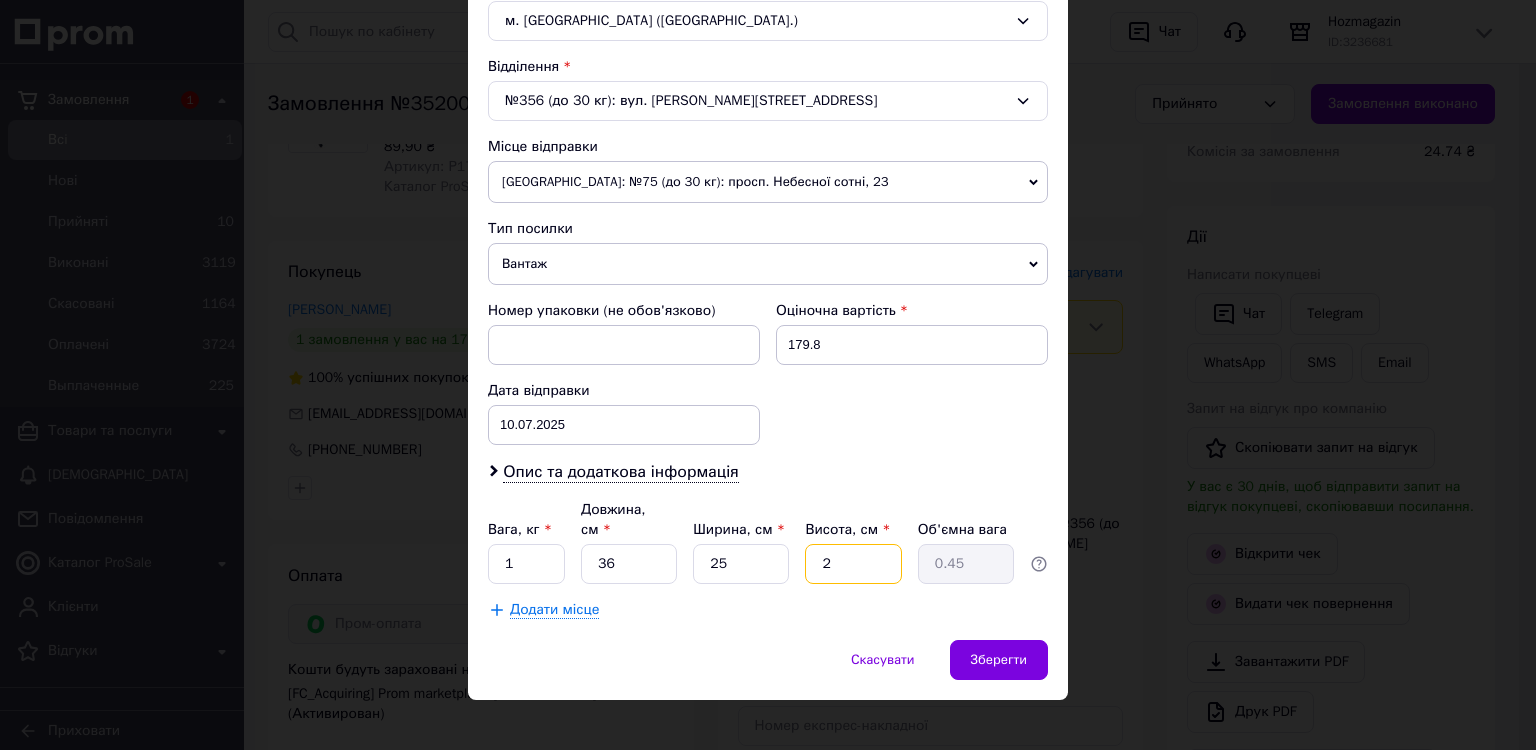 type 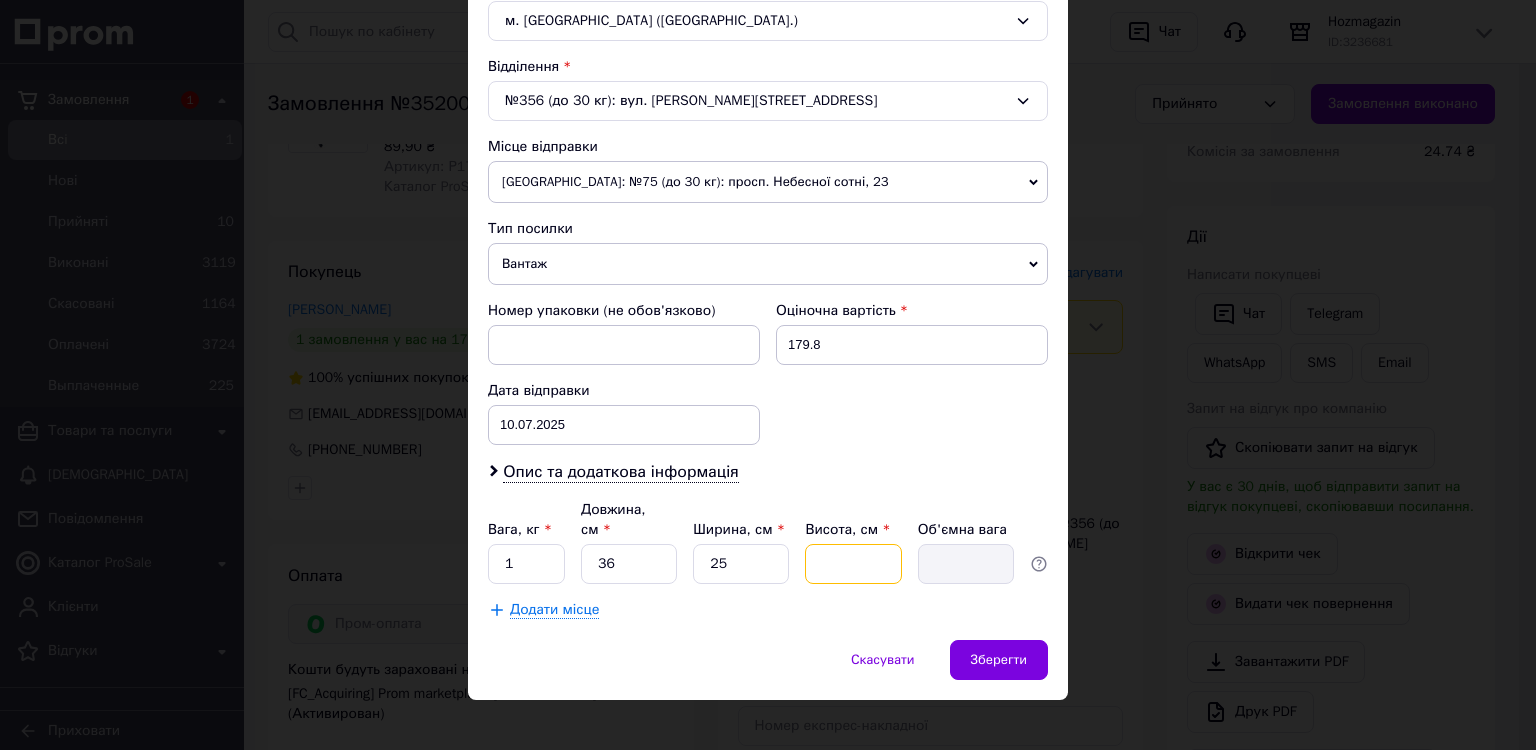 type on "3" 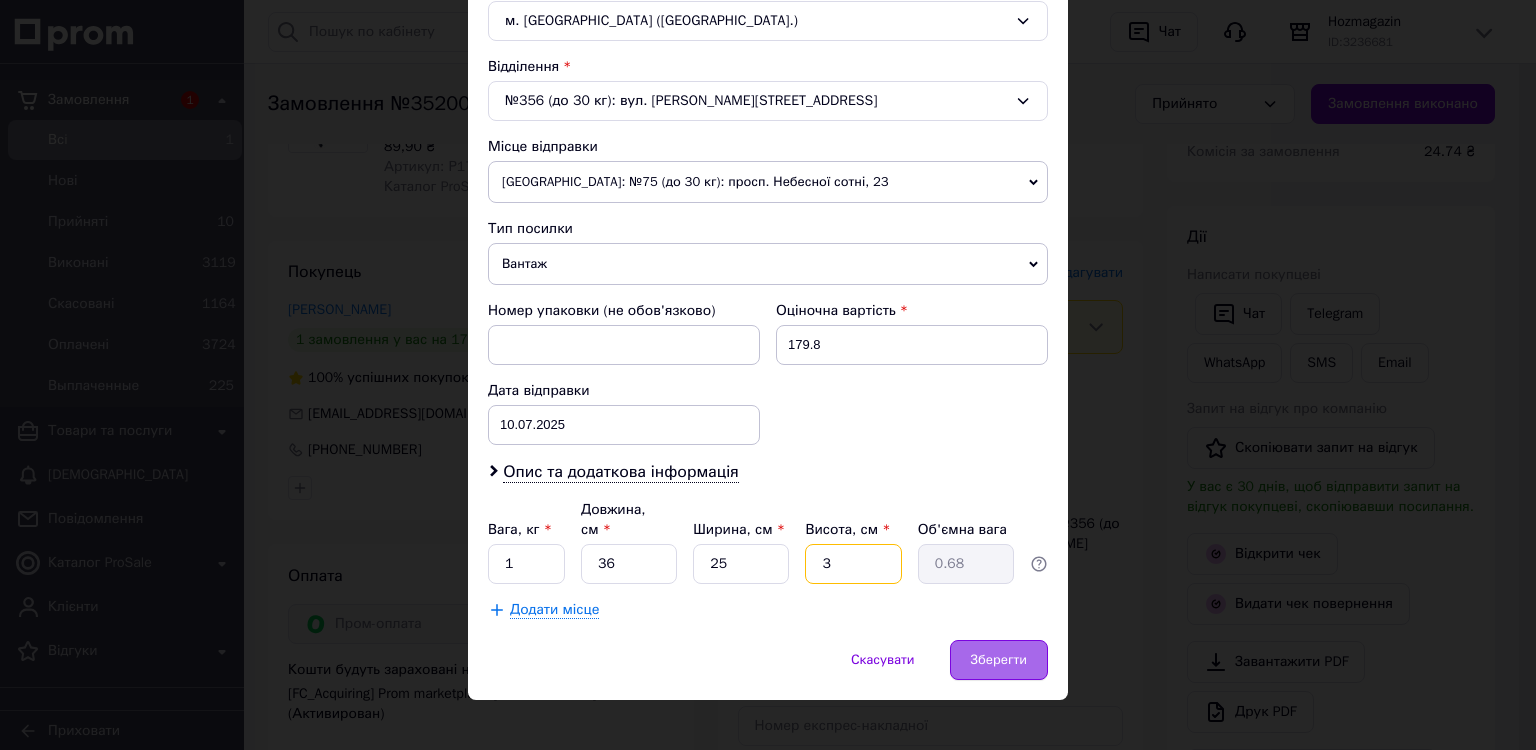 type on "3" 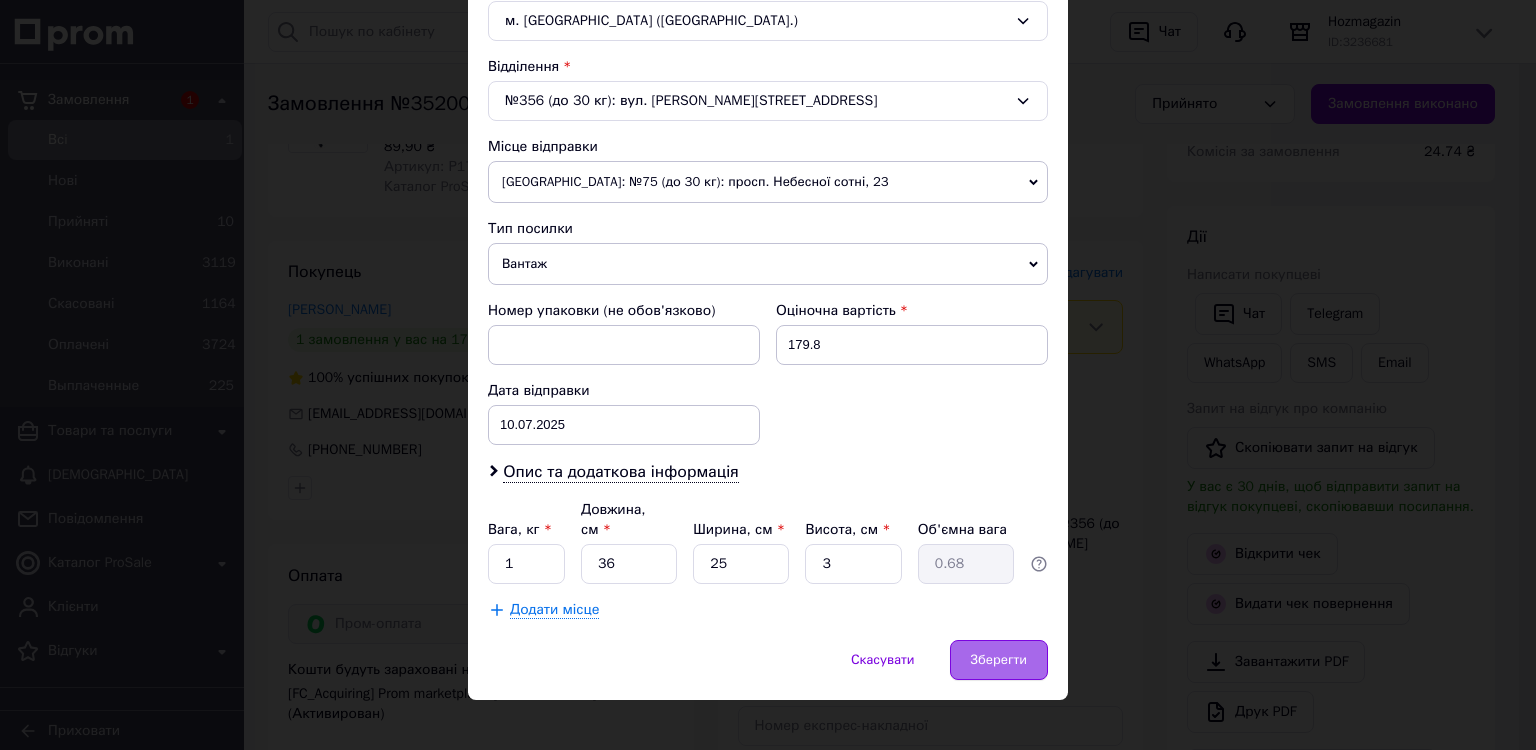 click on "Зберегти" at bounding box center (999, 660) 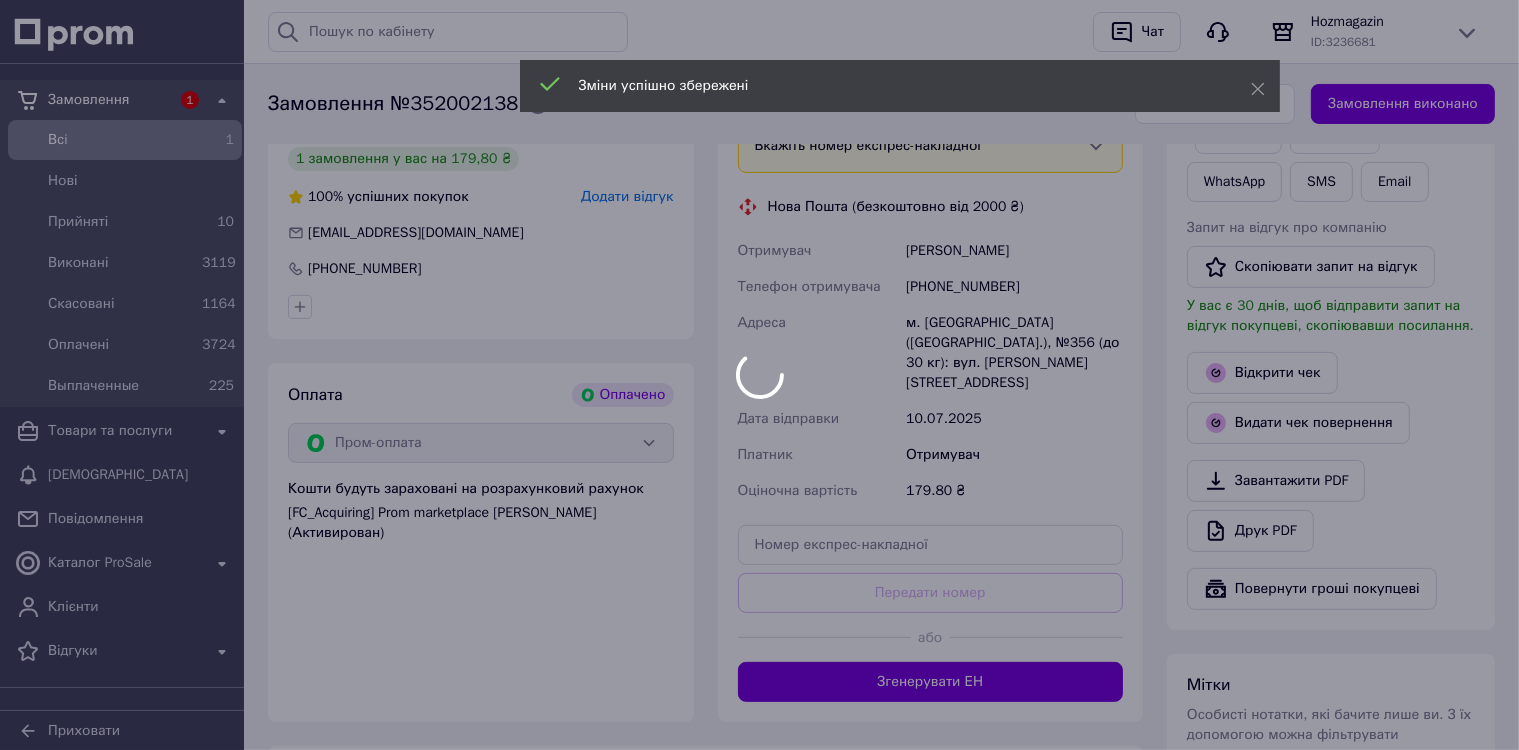 scroll, scrollTop: 500, scrollLeft: 0, axis: vertical 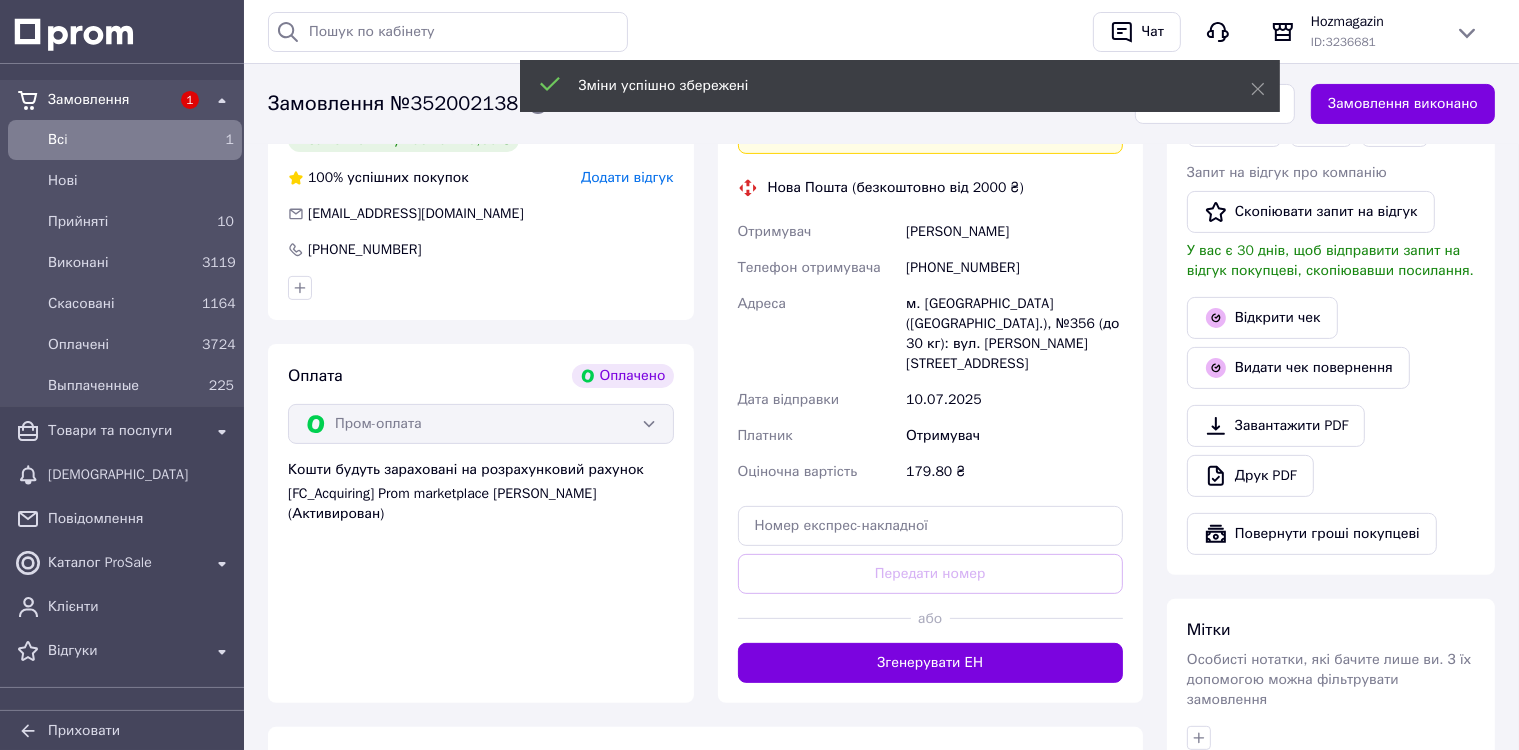 click on "Згенерувати ЕН" at bounding box center [931, 663] 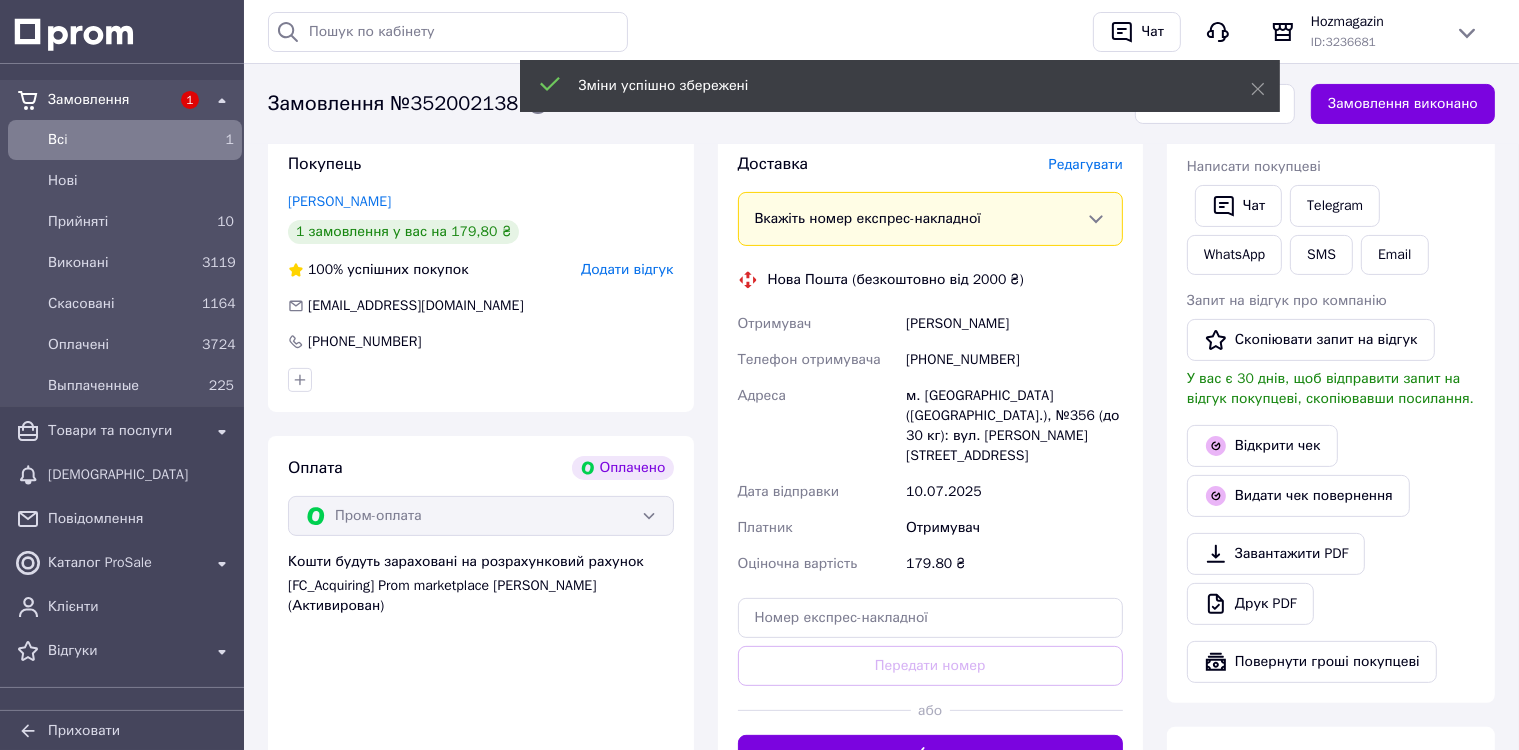 scroll, scrollTop: 400, scrollLeft: 0, axis: vertical 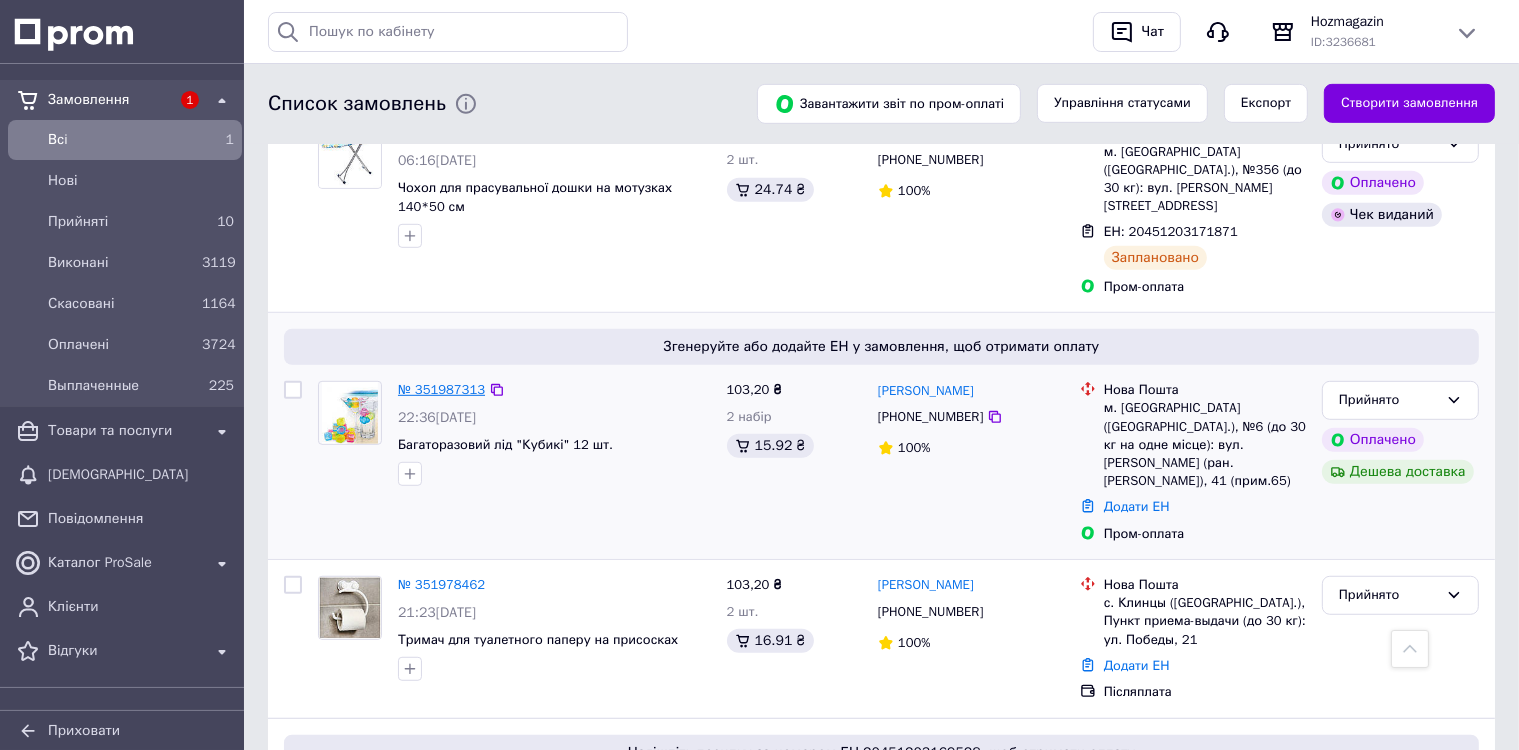 click on "№ 351987313" at bounding box center [441, 389] 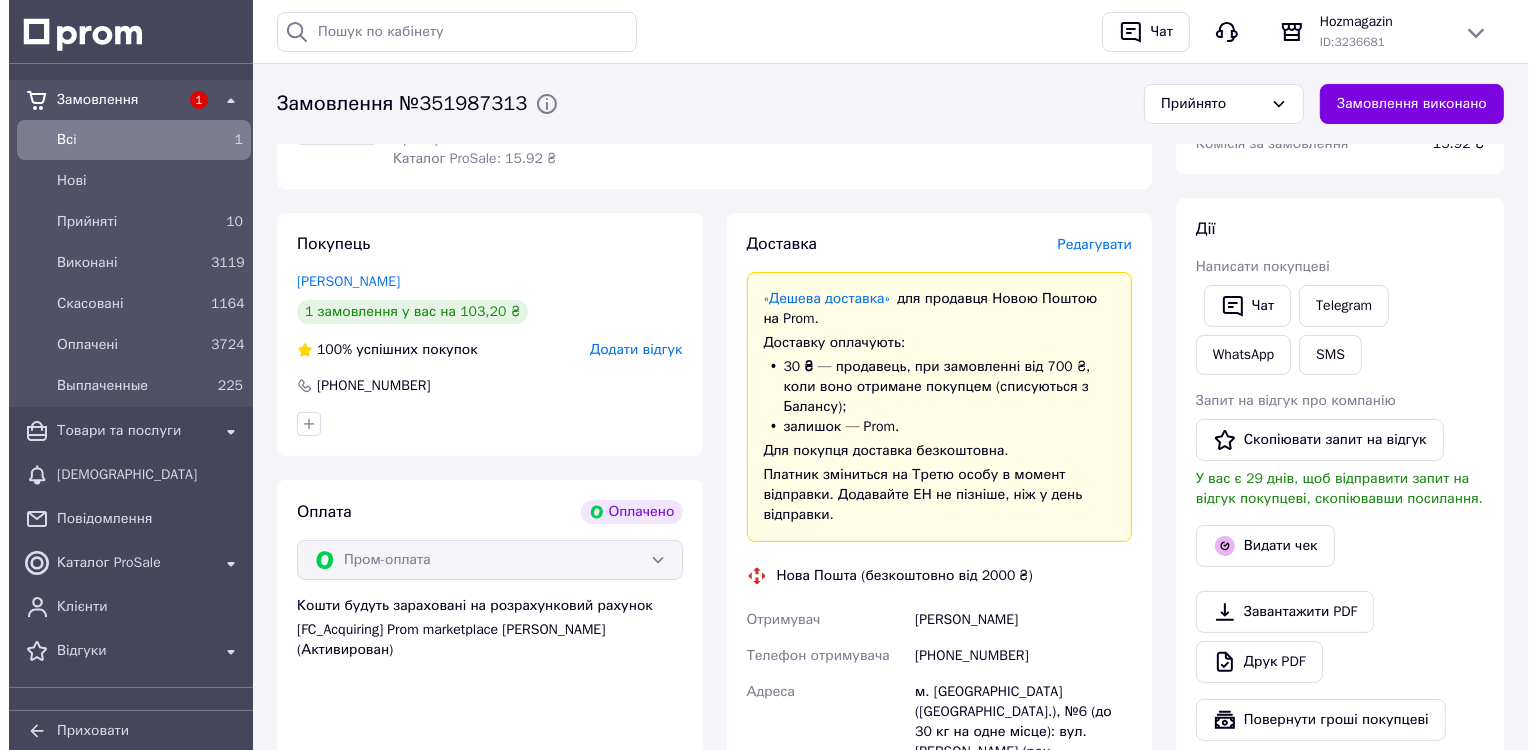 scroll, scrollTop: 333, scrollLeft: 0, axis: vertical 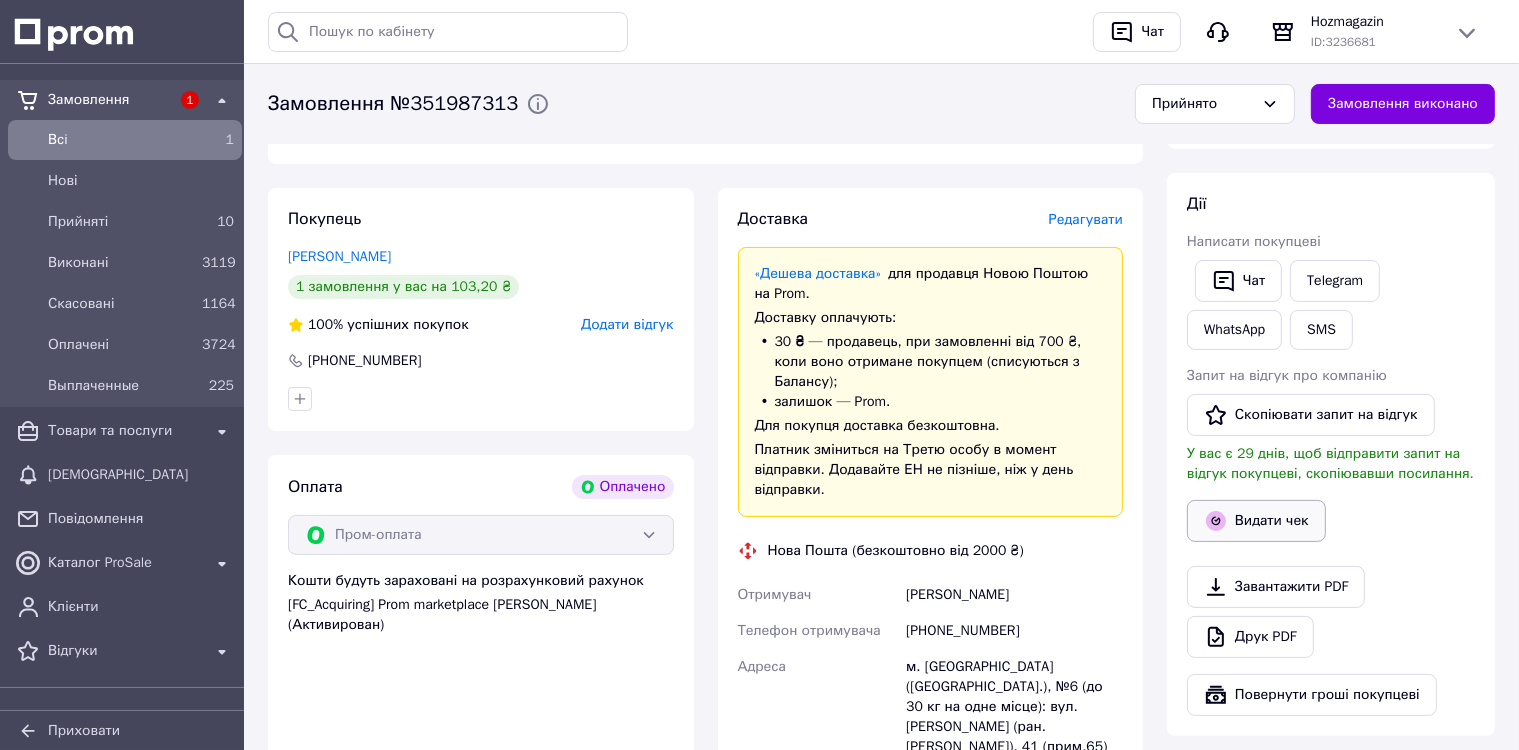click on "Видати чек" at bounding box center [1256, 521] 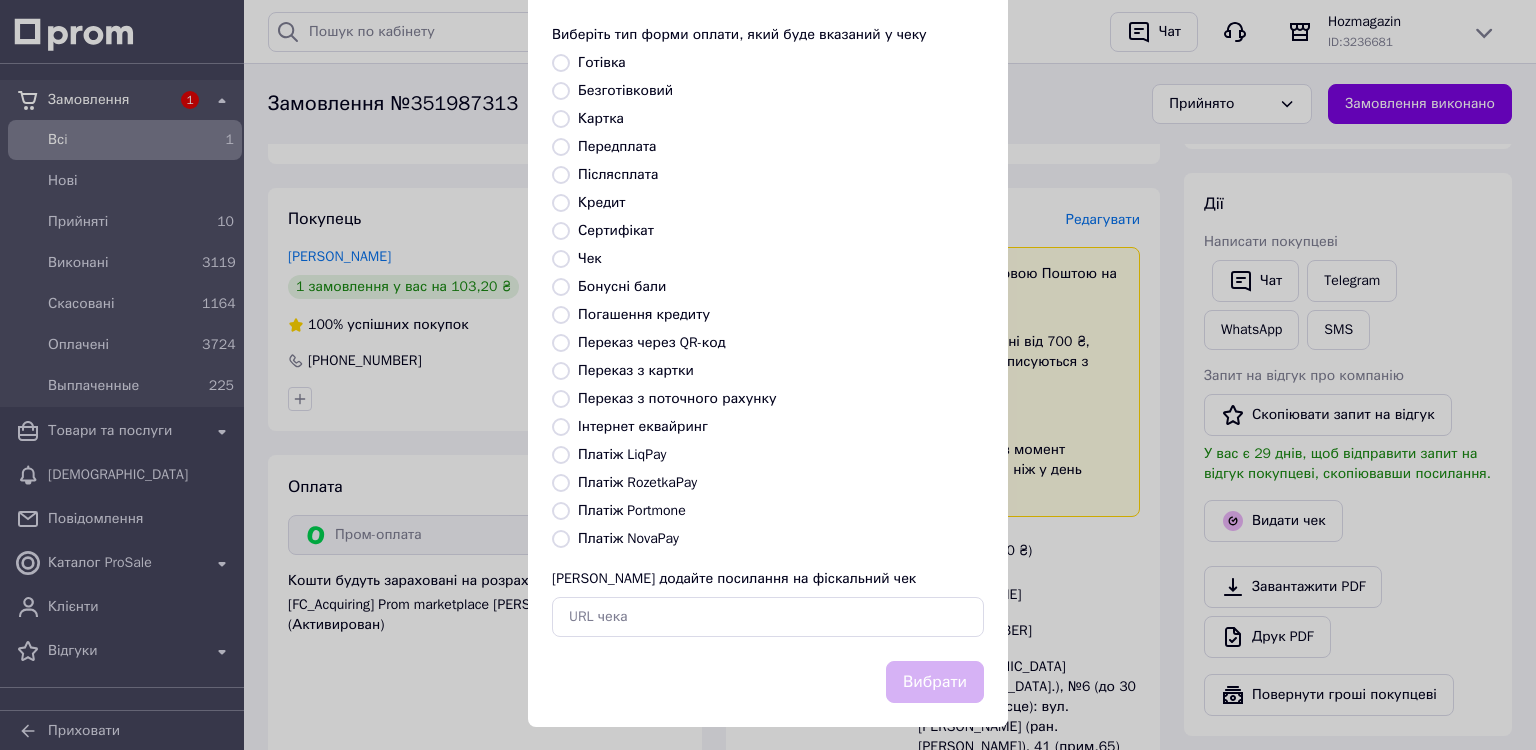 scroll, scrollTop: 109, scrollLeft: 0, axis: vertical 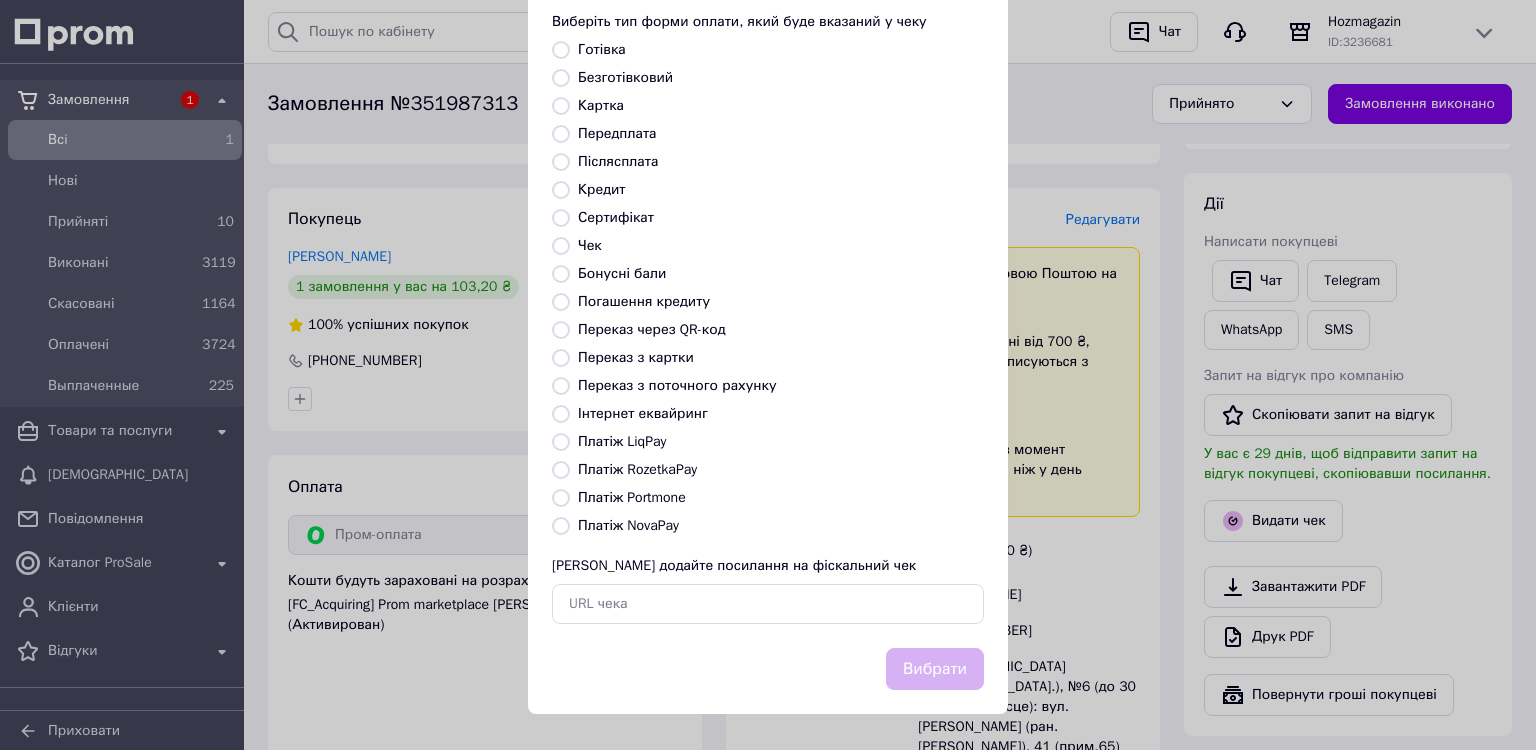 click on "Платіж RozetkaPay" at bounding box center [561, 470] 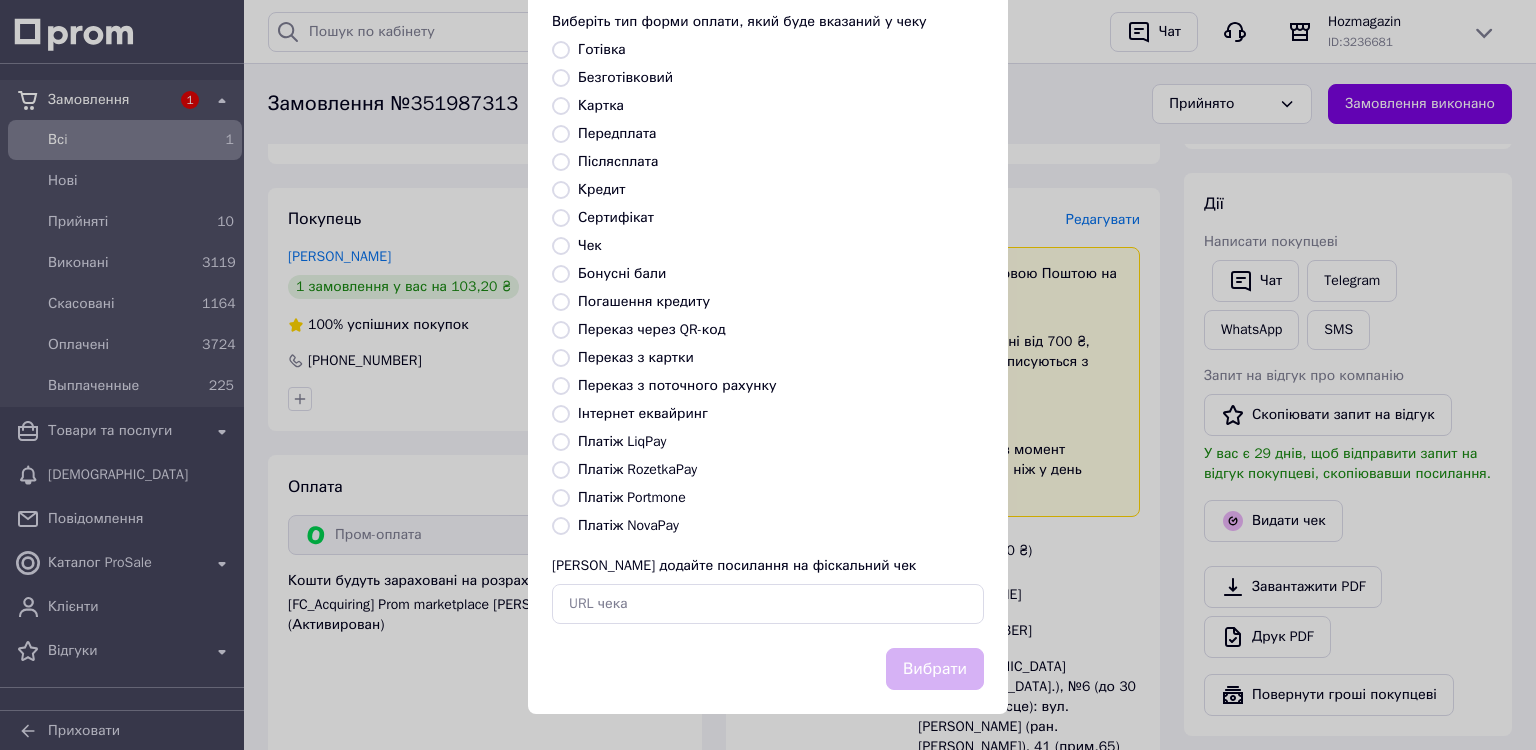 radio on "true" 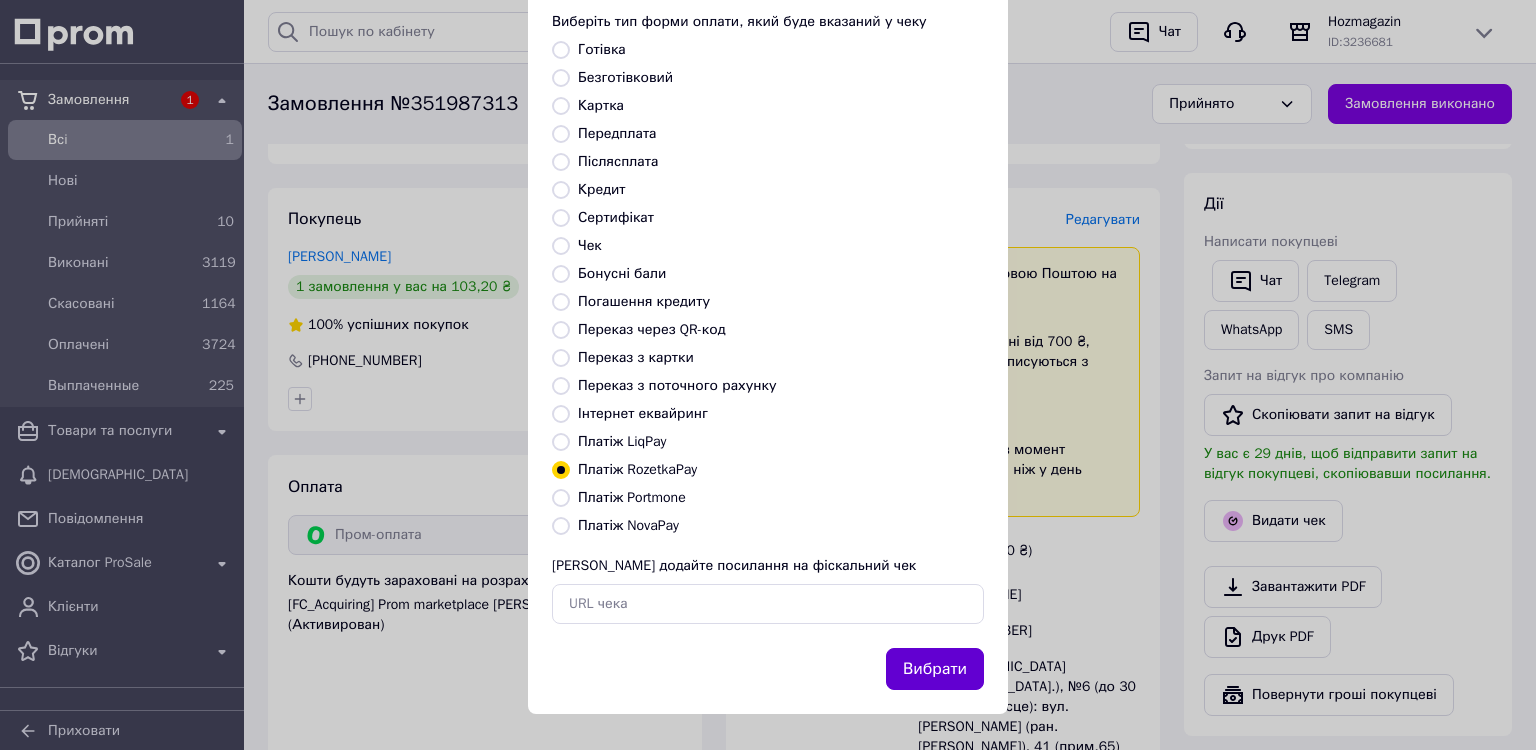 click on "Вибрати" at bounding box center [935, 669] 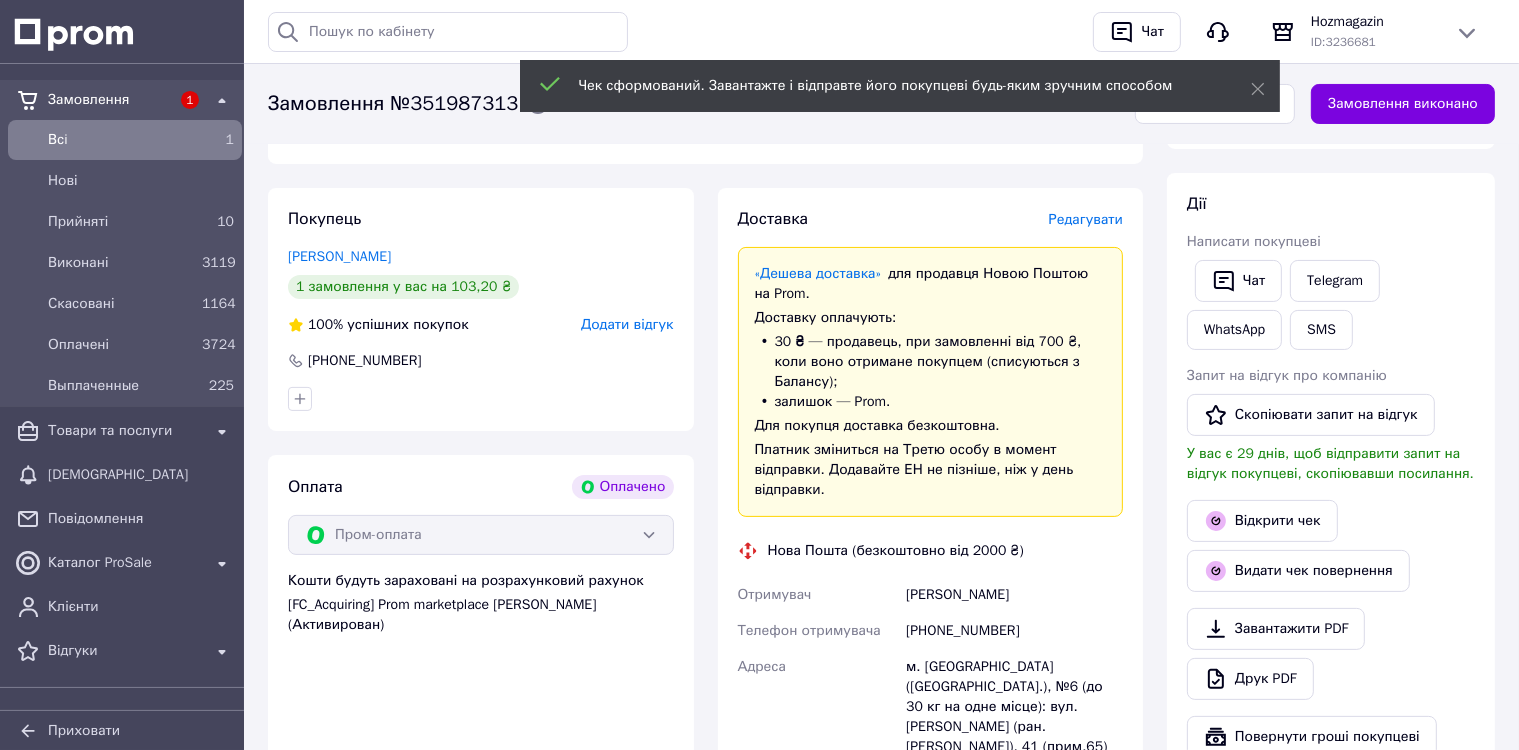 click on "Редагувати" at bounding box center [1086, 219] 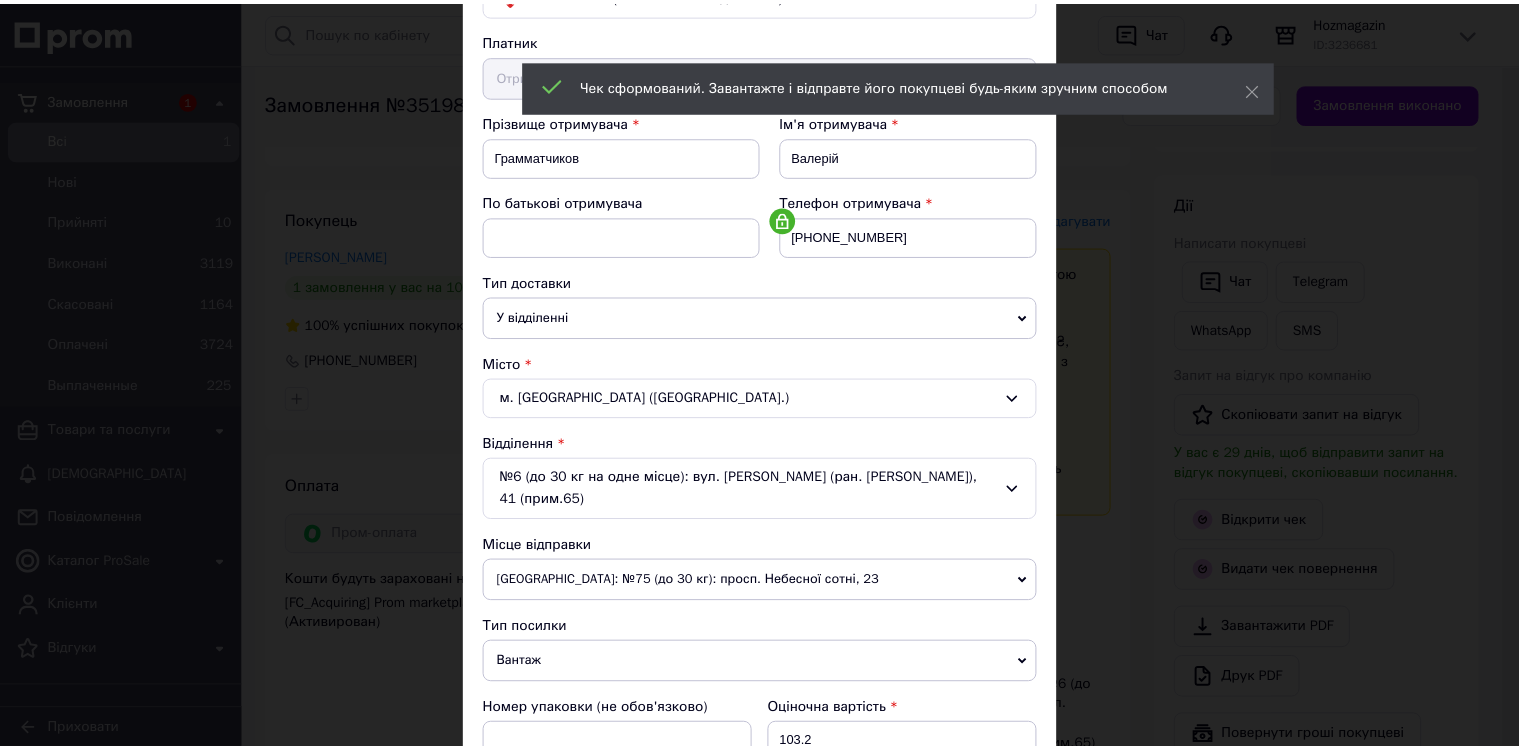 scroll, scrollTop: 600, scrollLeft: 0, axis: vertical 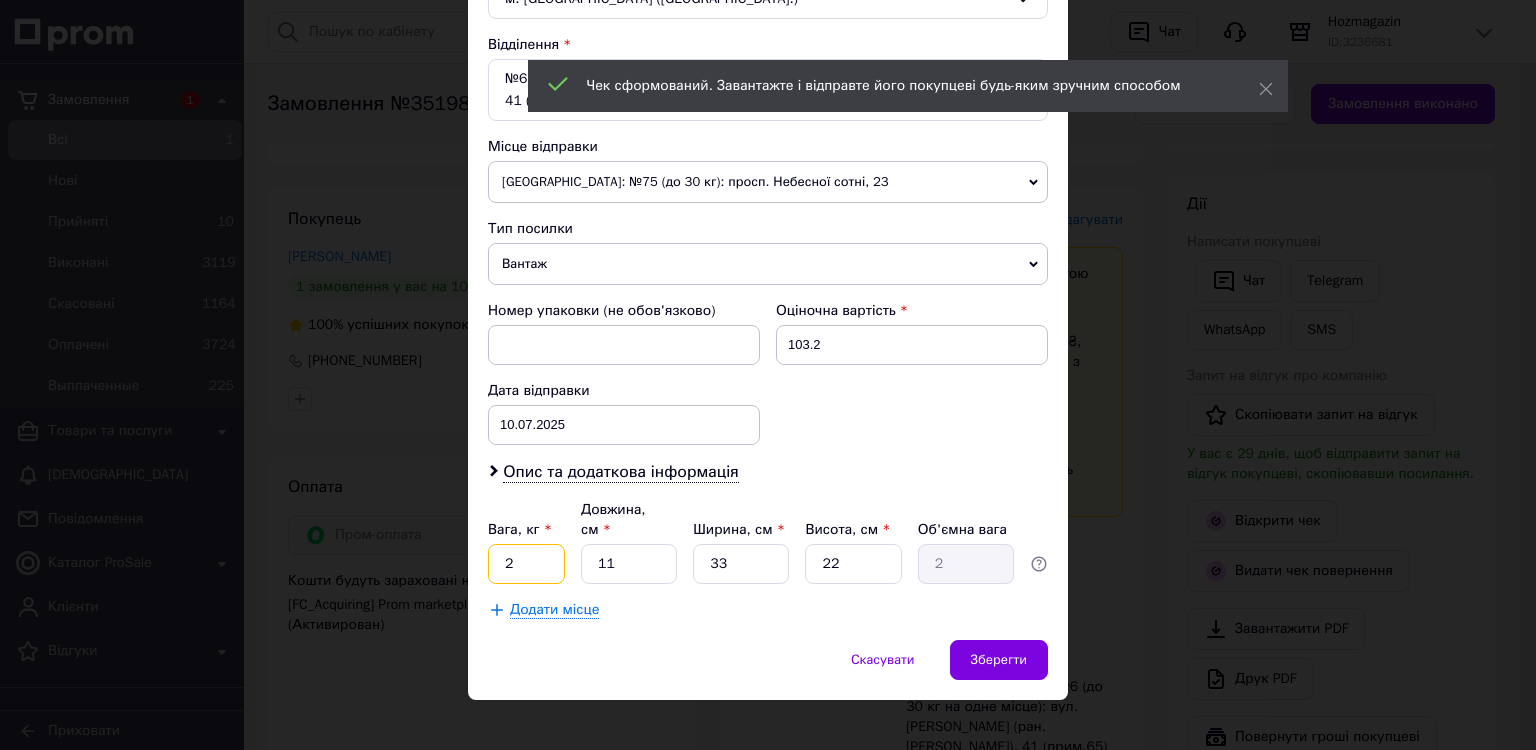 click on "2" at bounding box center [526, 564] 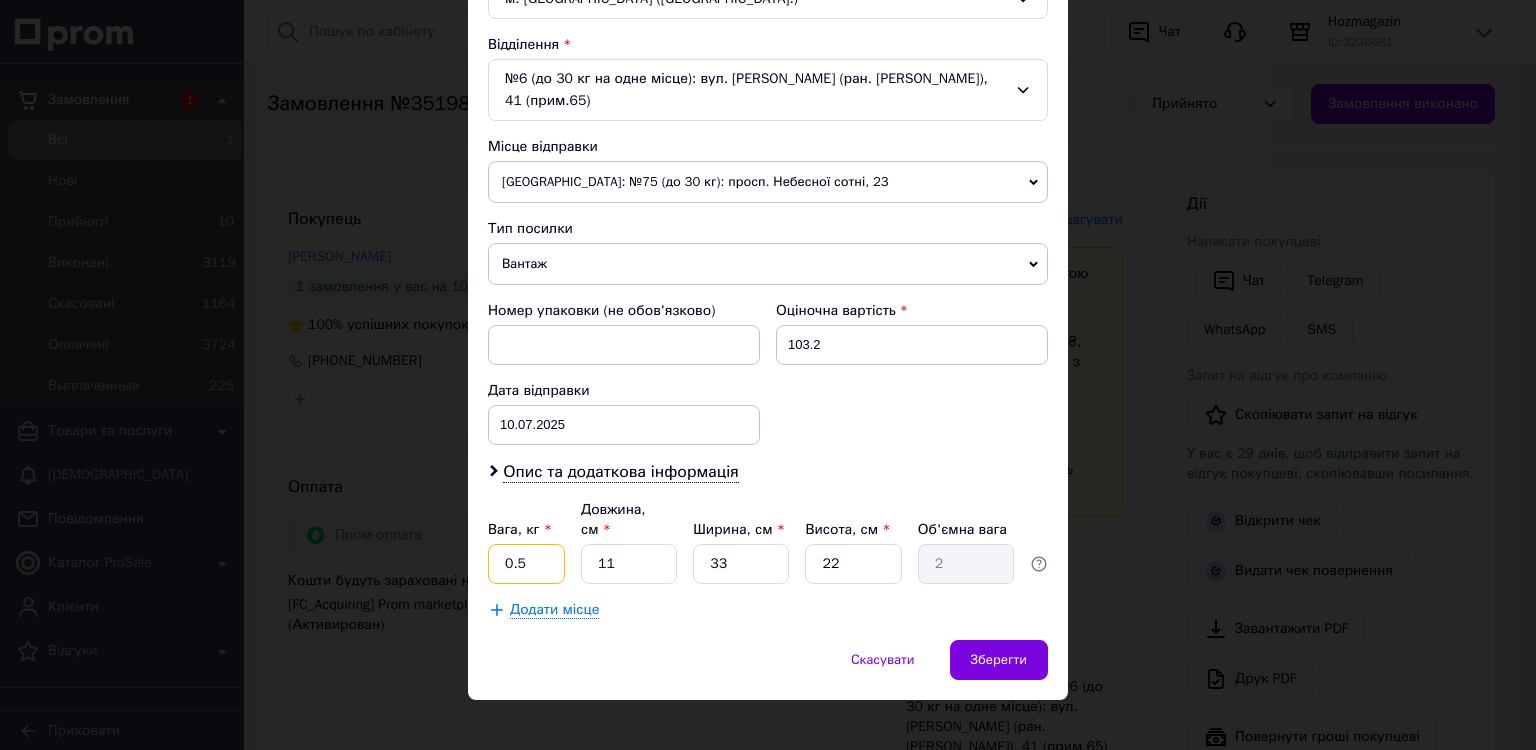 type on "0.5" 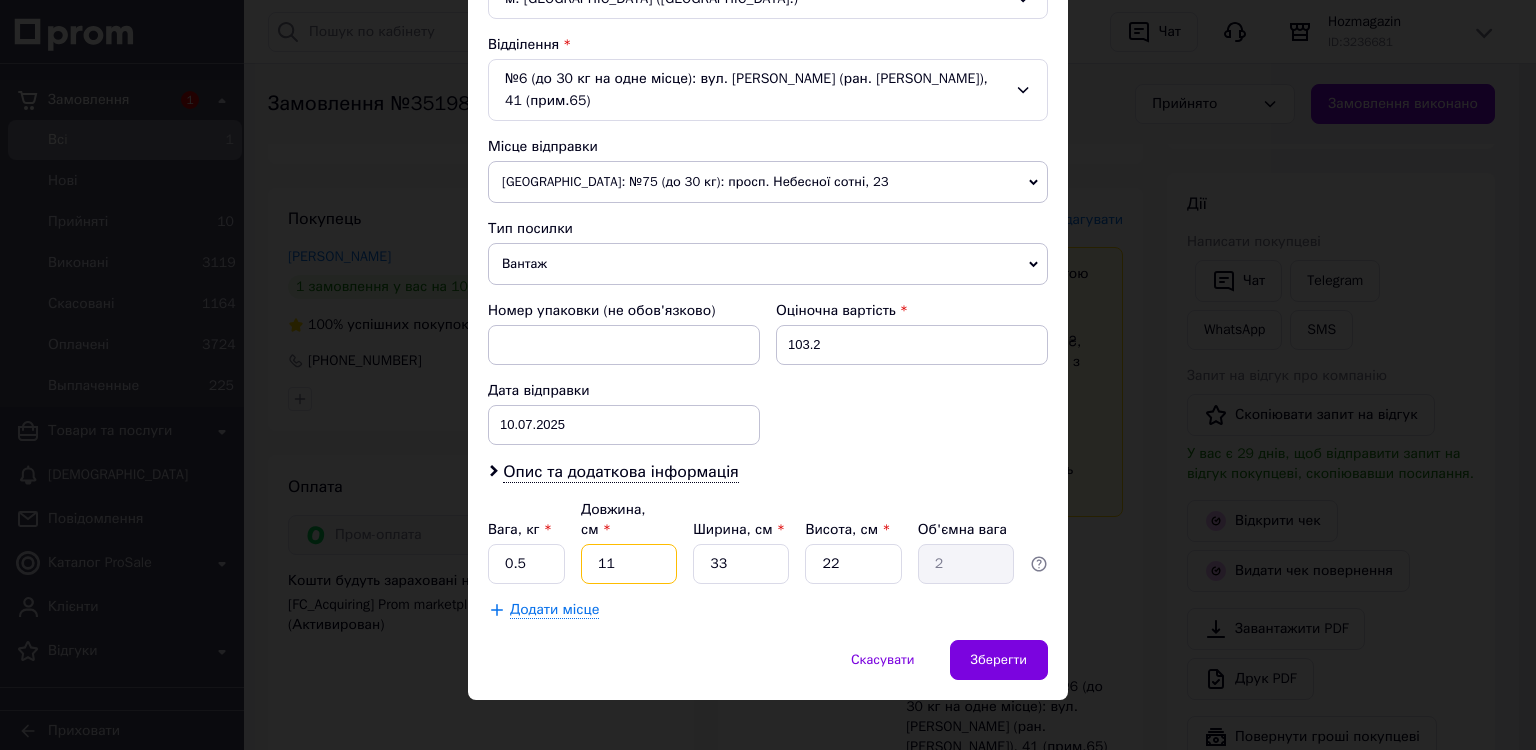click on "11" at bounding box center [629, 564] 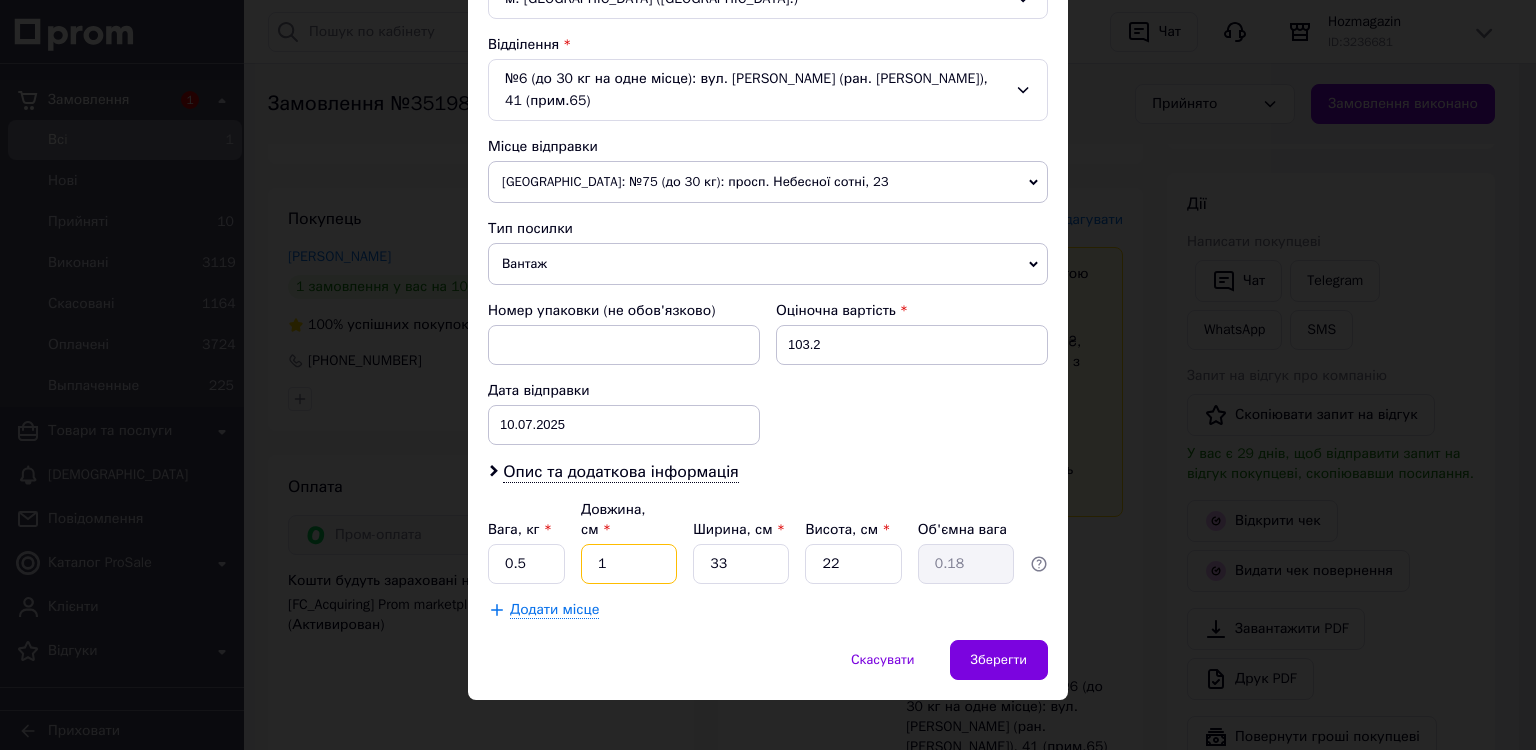 type 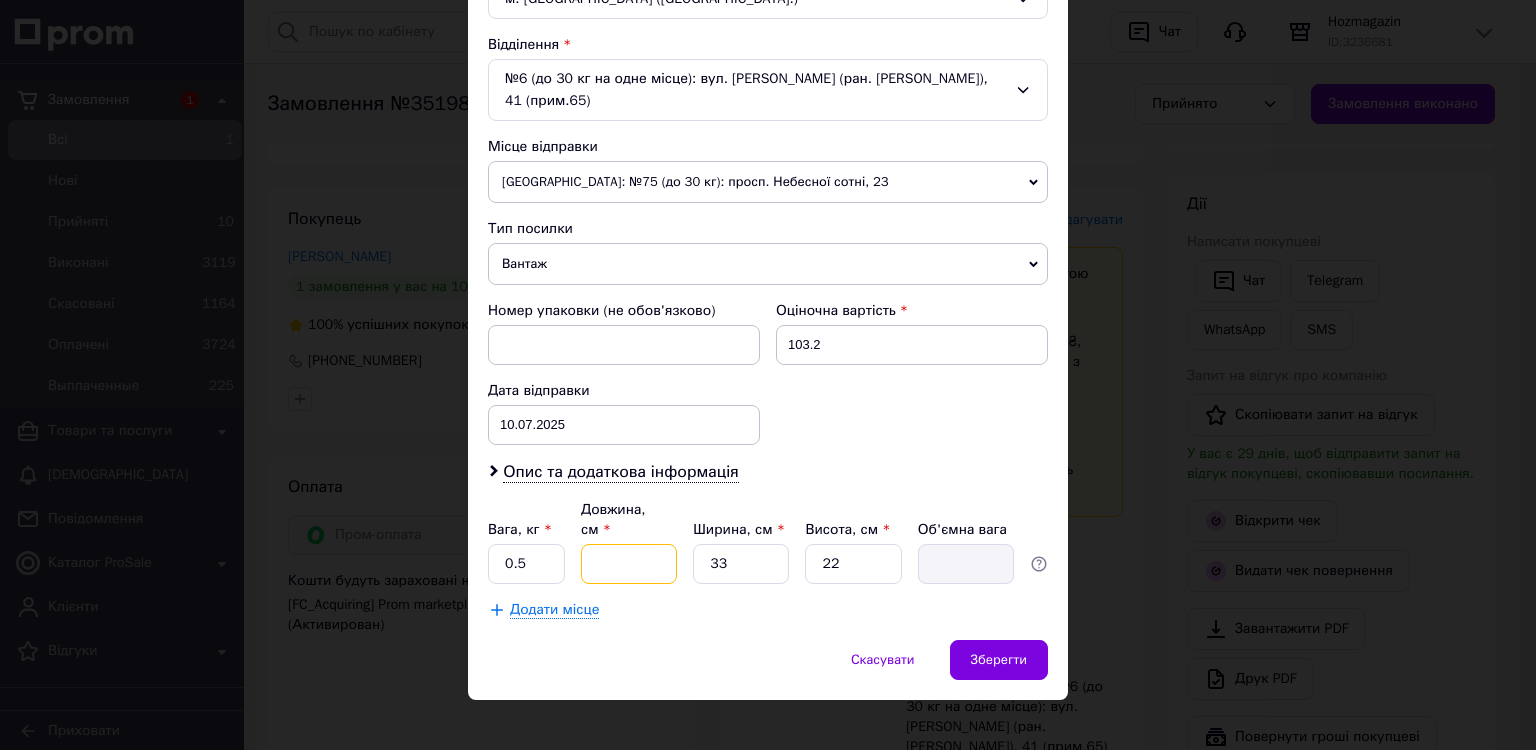 type on "2" 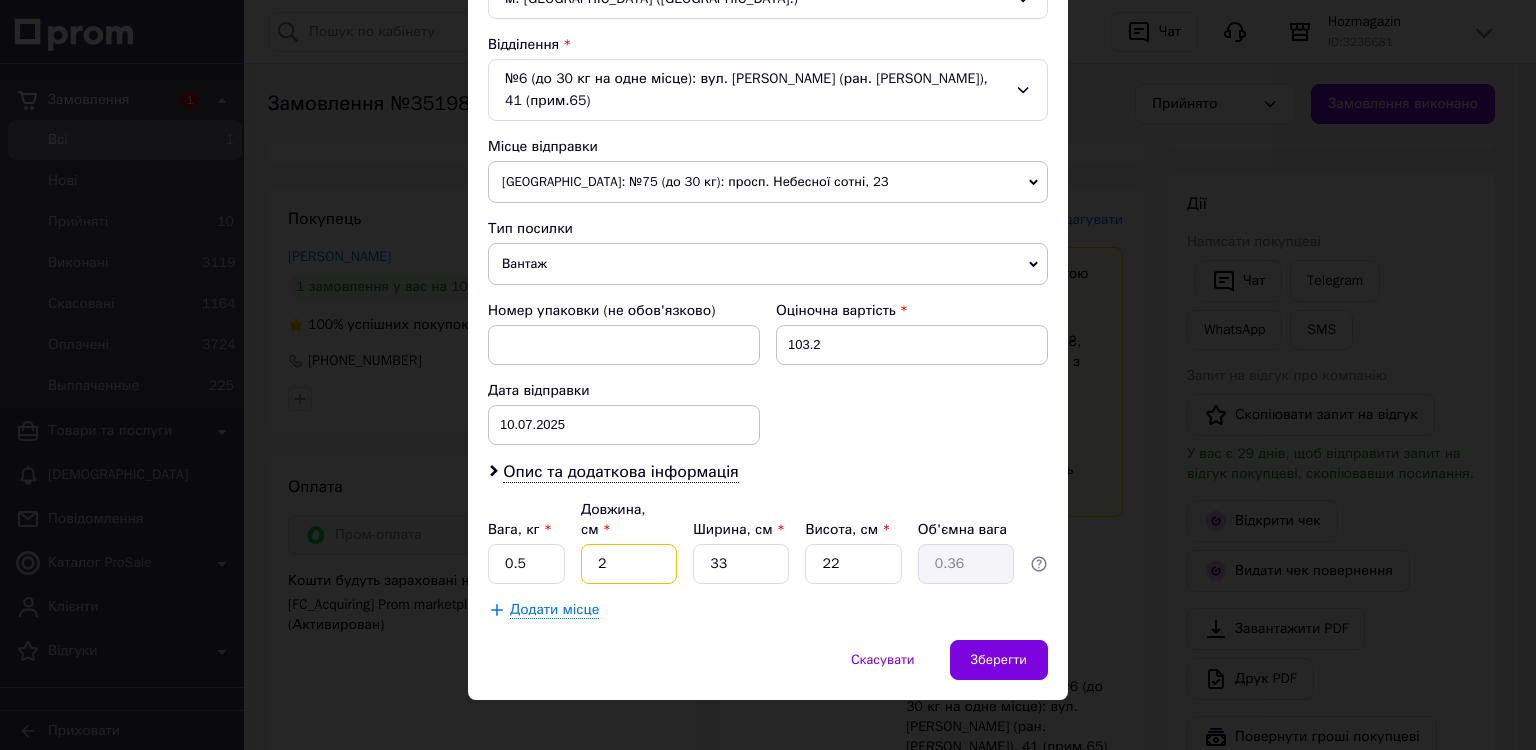 type on "20" 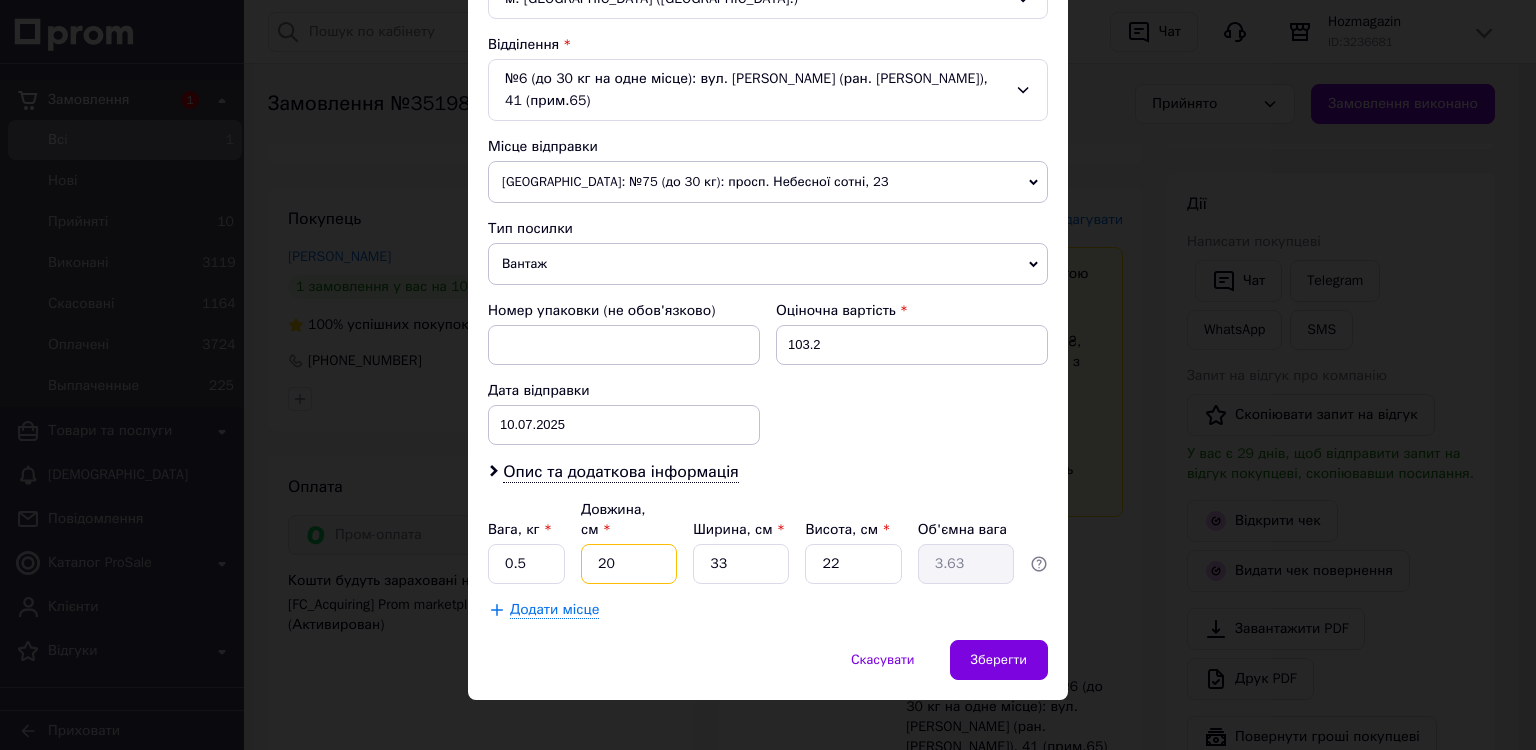 type on "20" 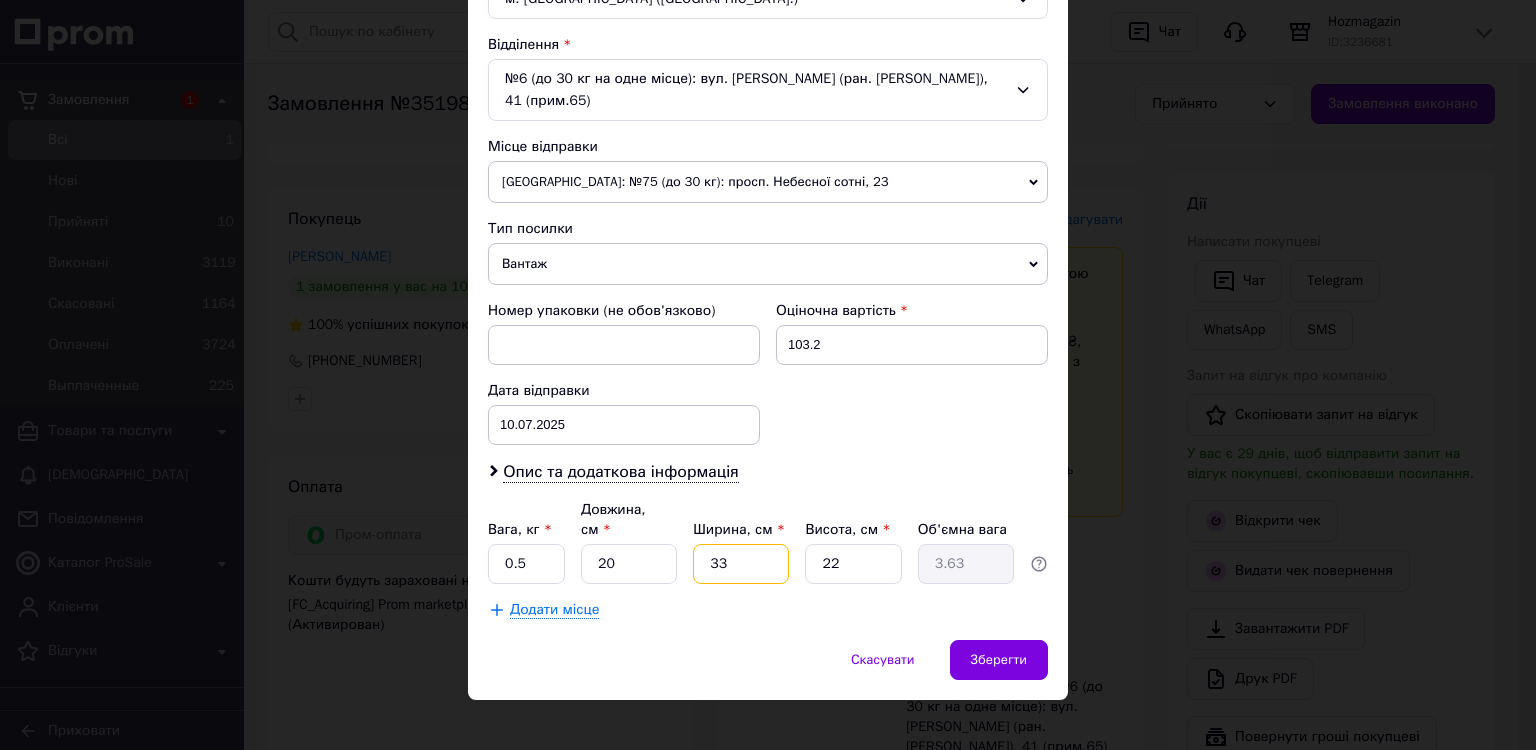 click on "33" at bounding box center (741, 564) 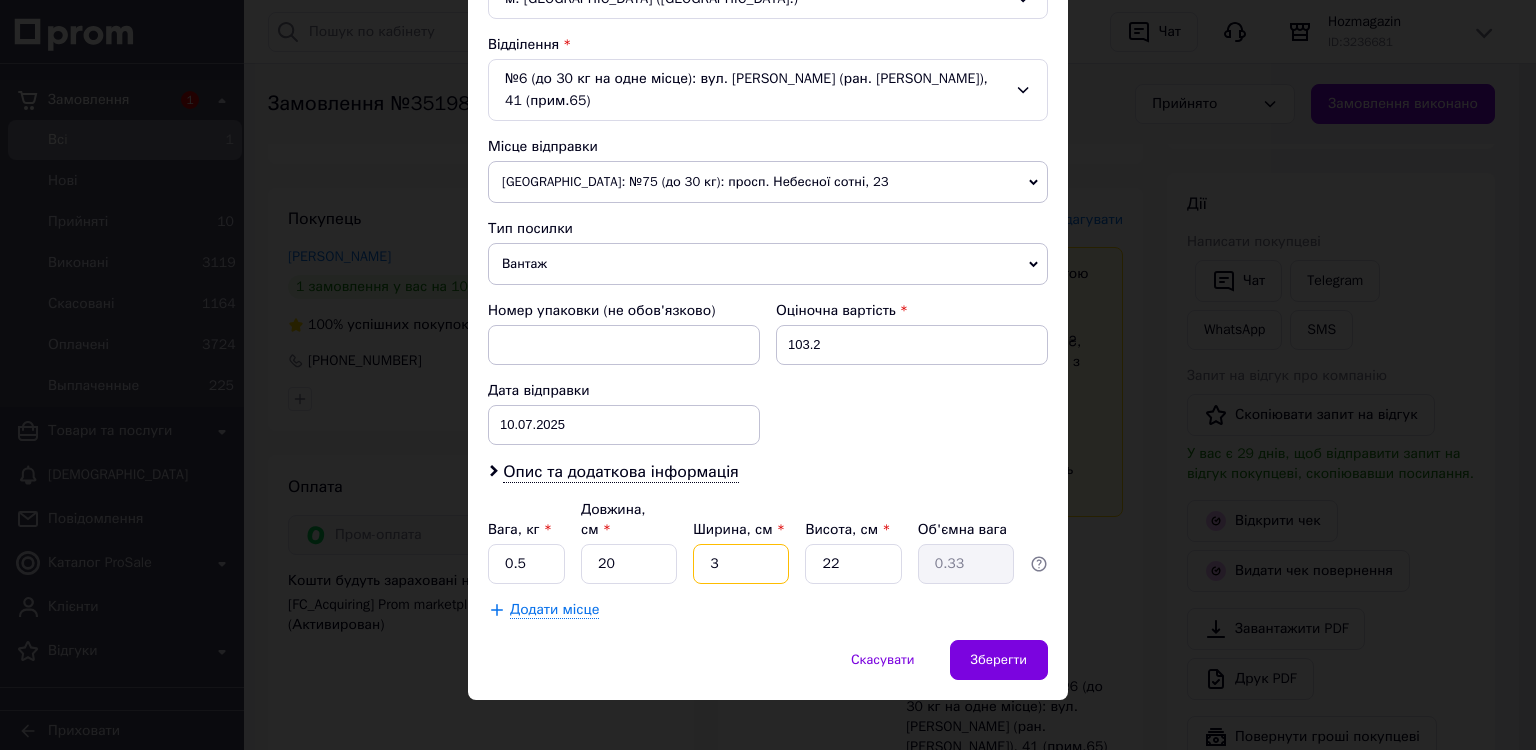 type 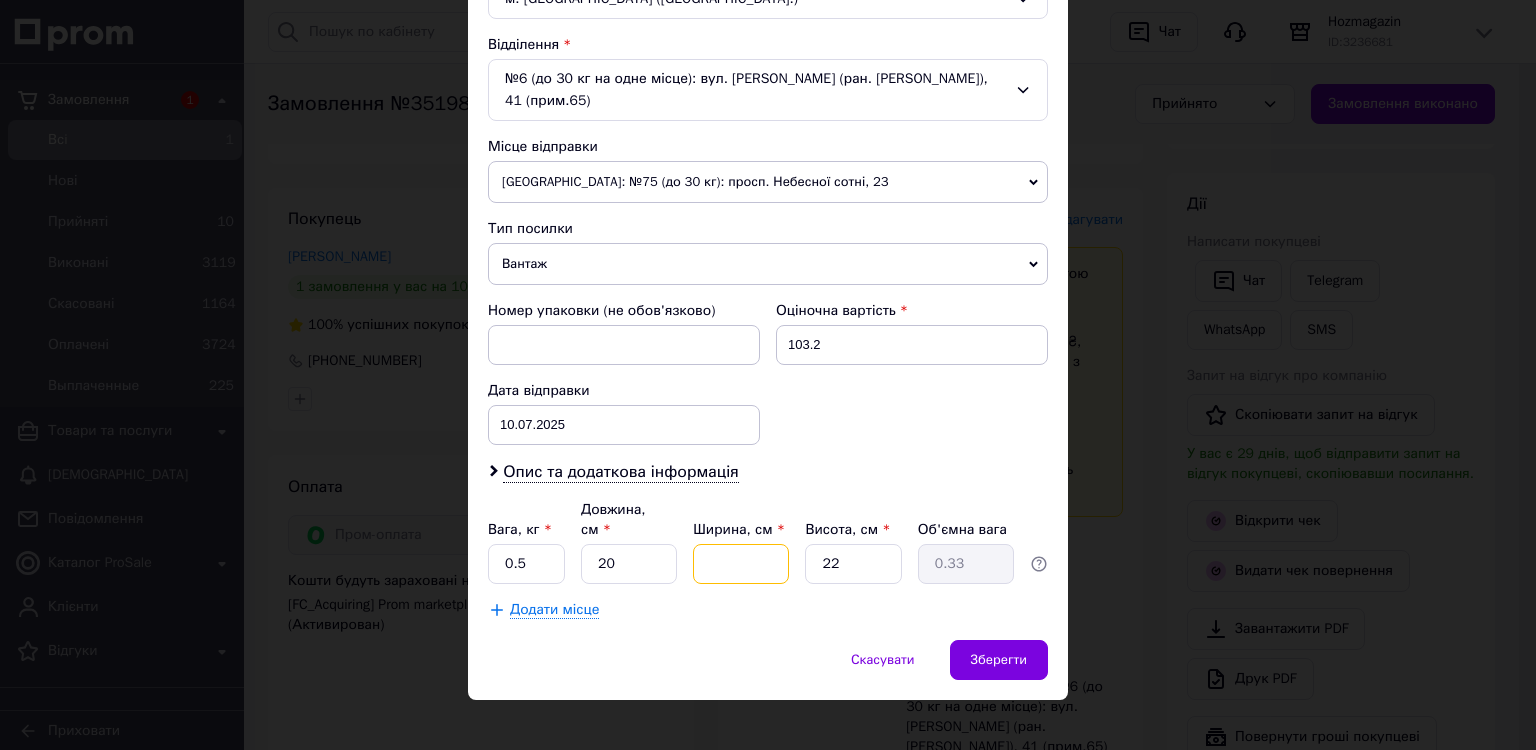 type 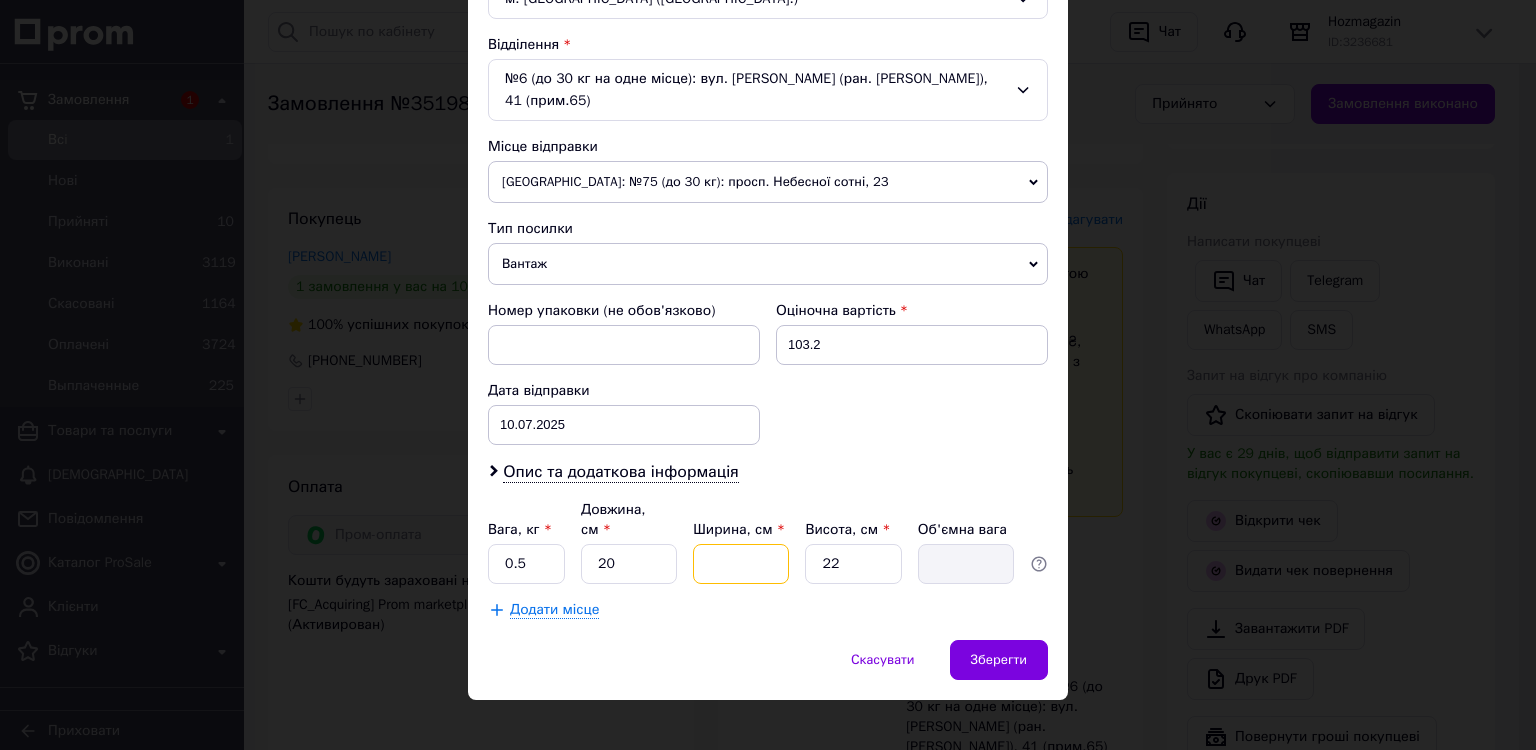 type on "1" 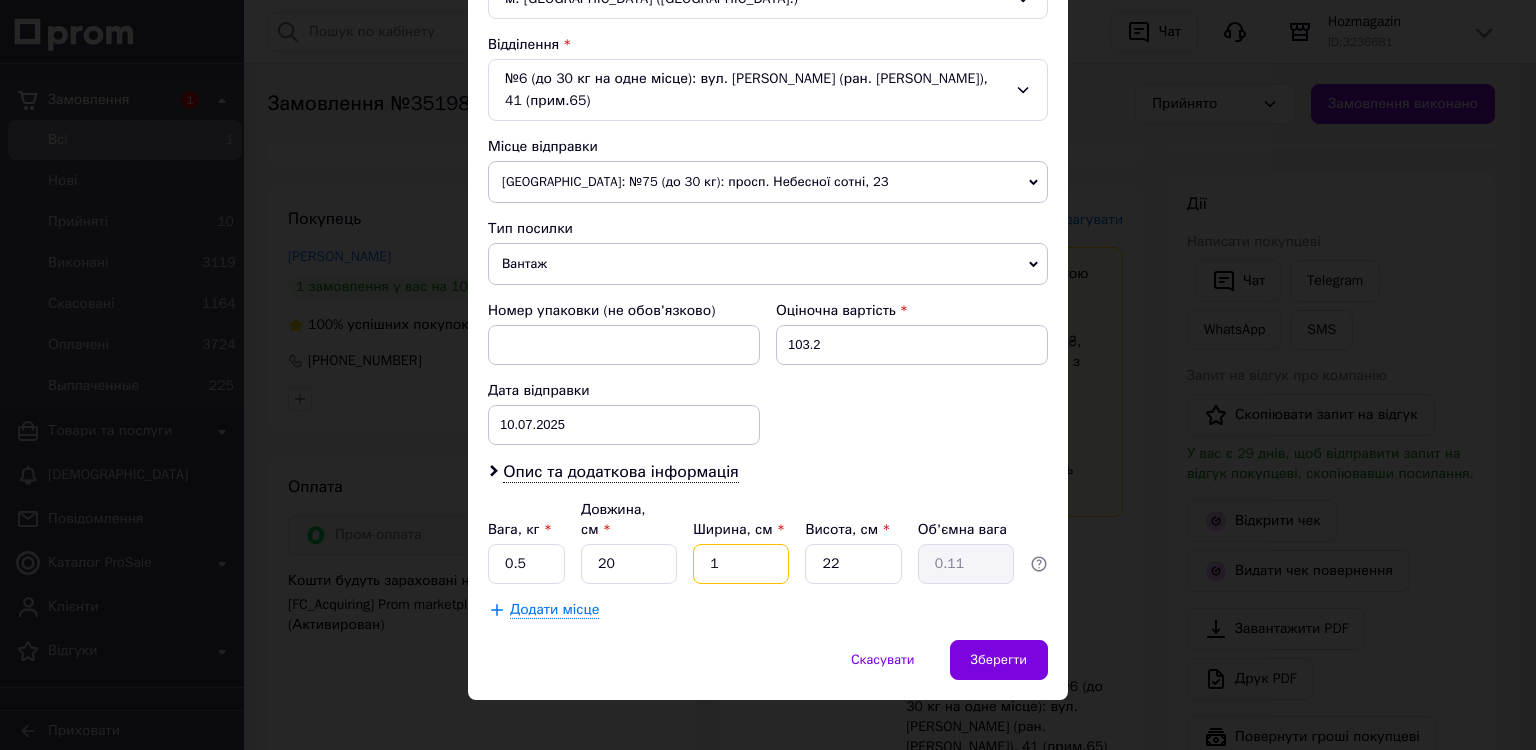 type on "17" 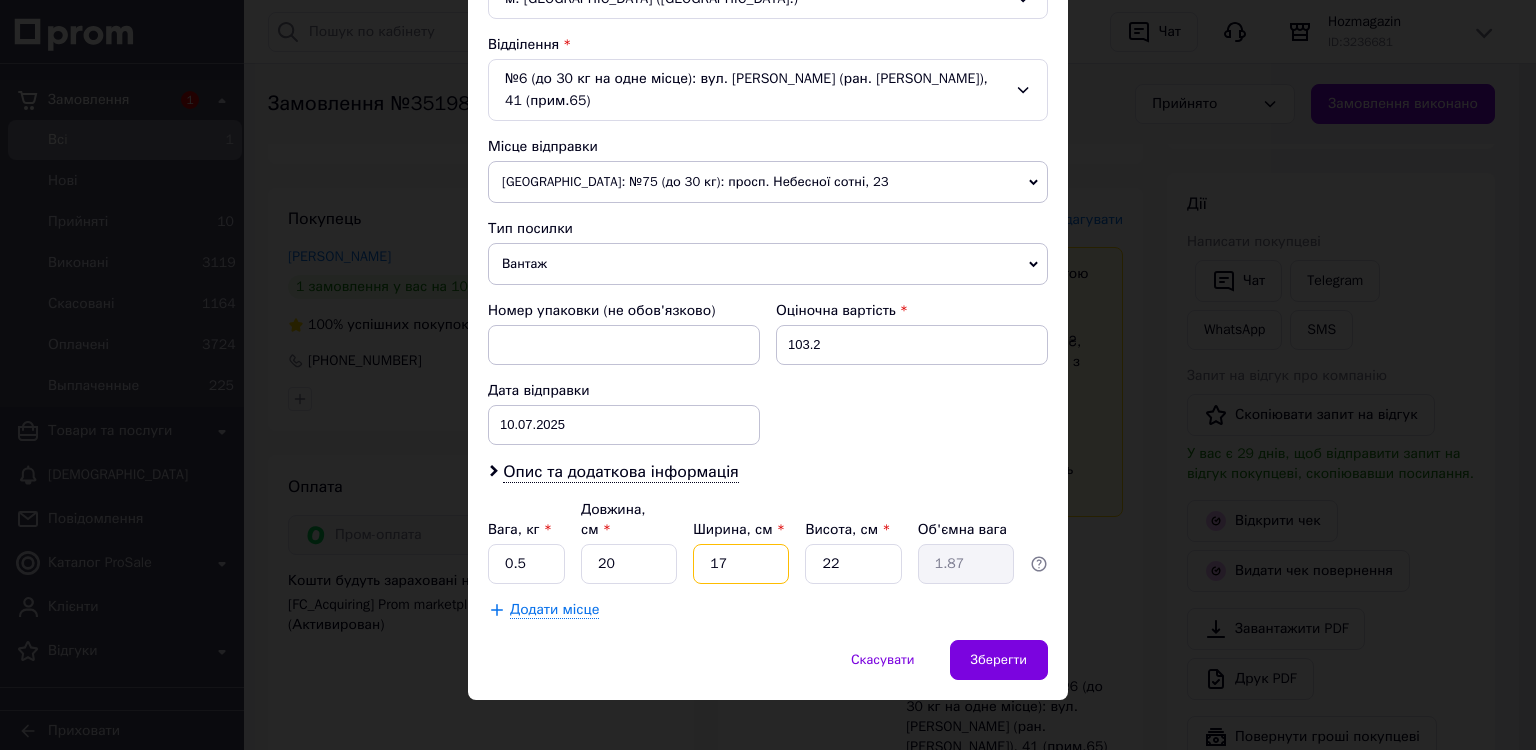 type on "17" 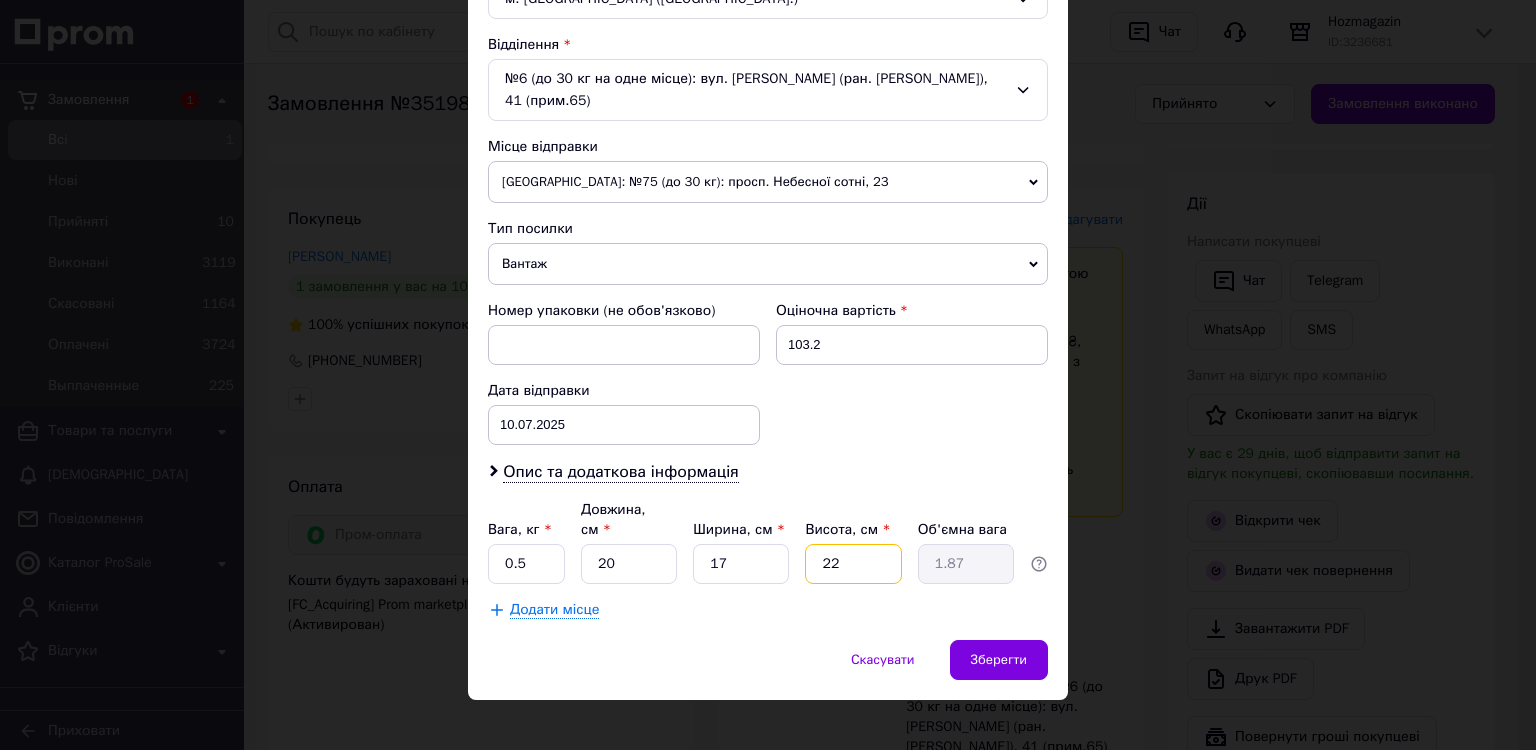 click on "22" at bounding box center [853, 564] 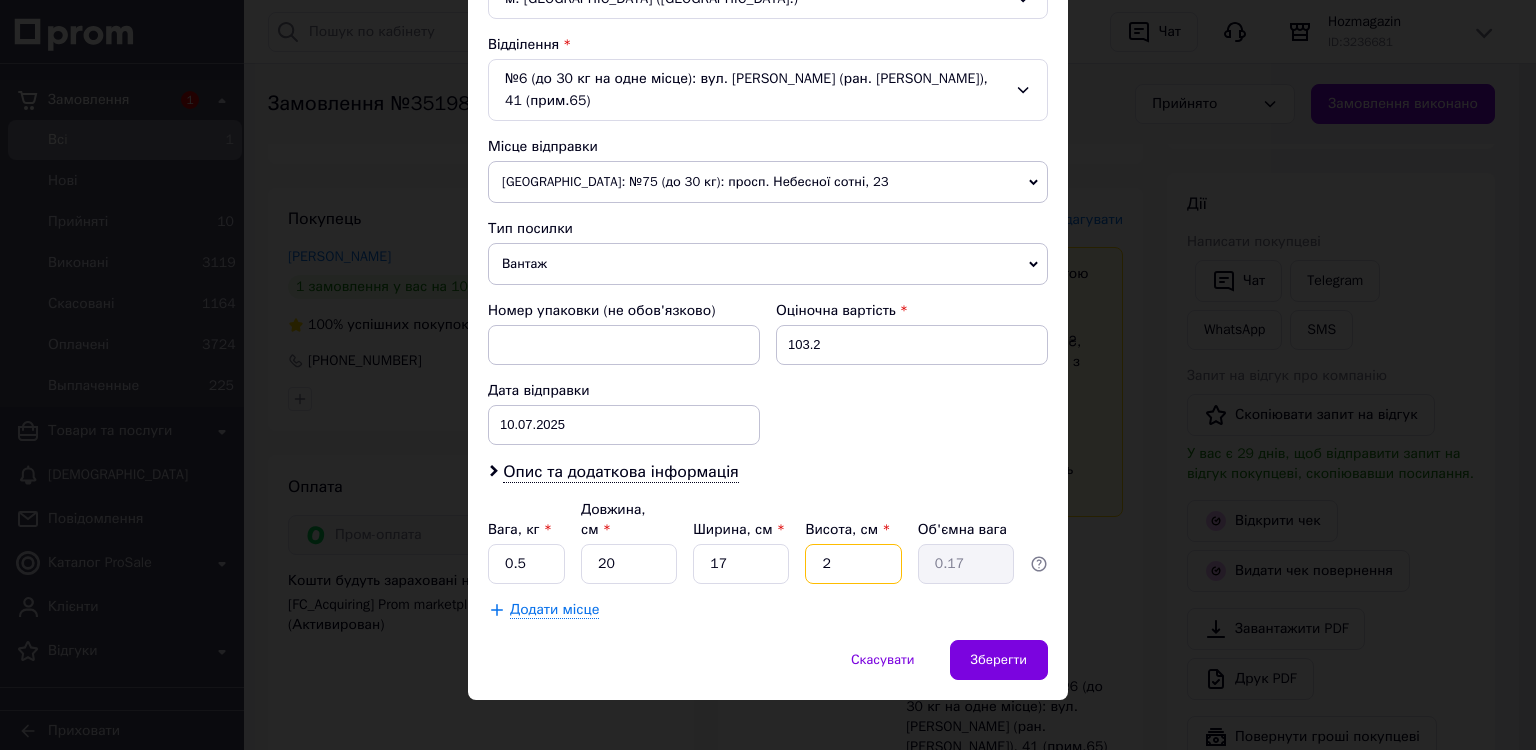 type 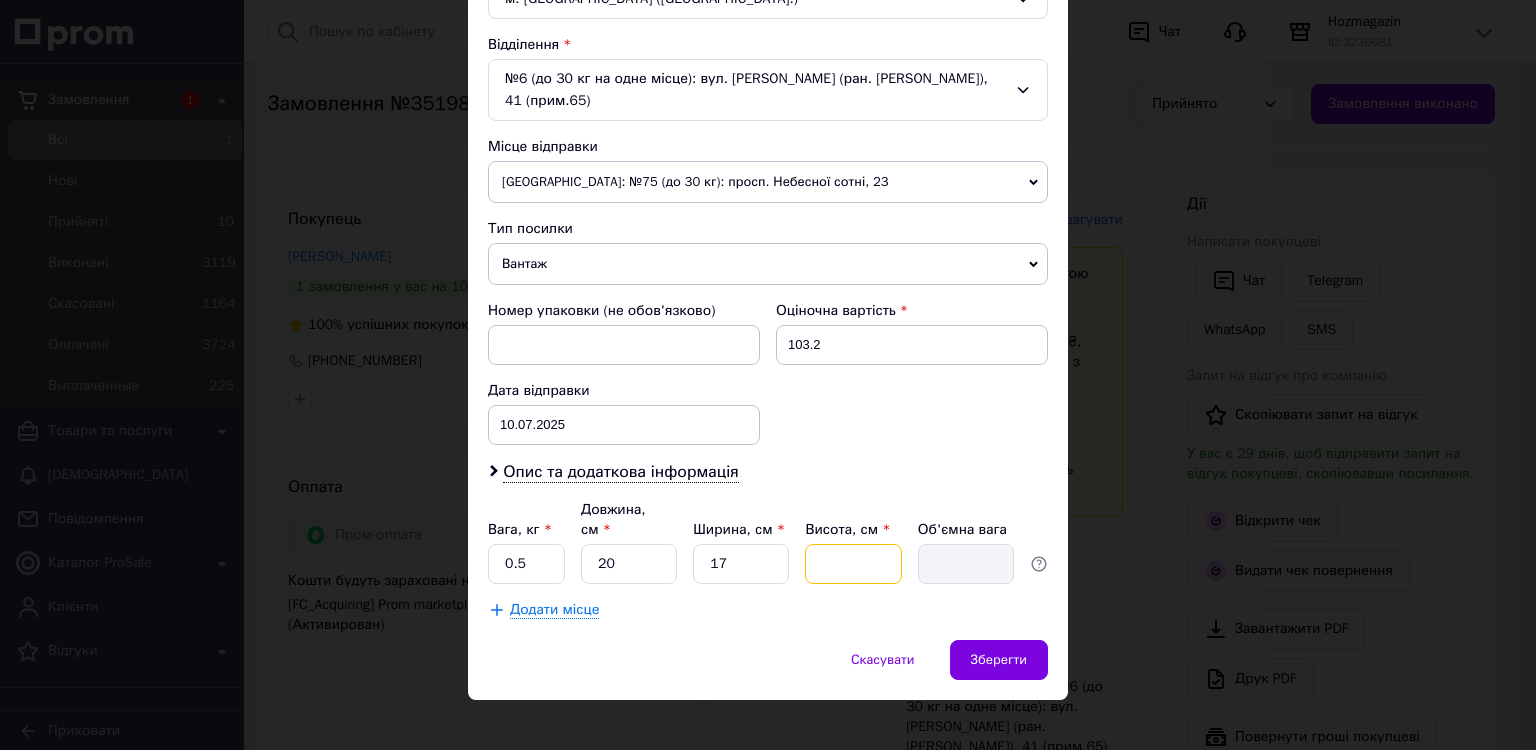 type on "7" 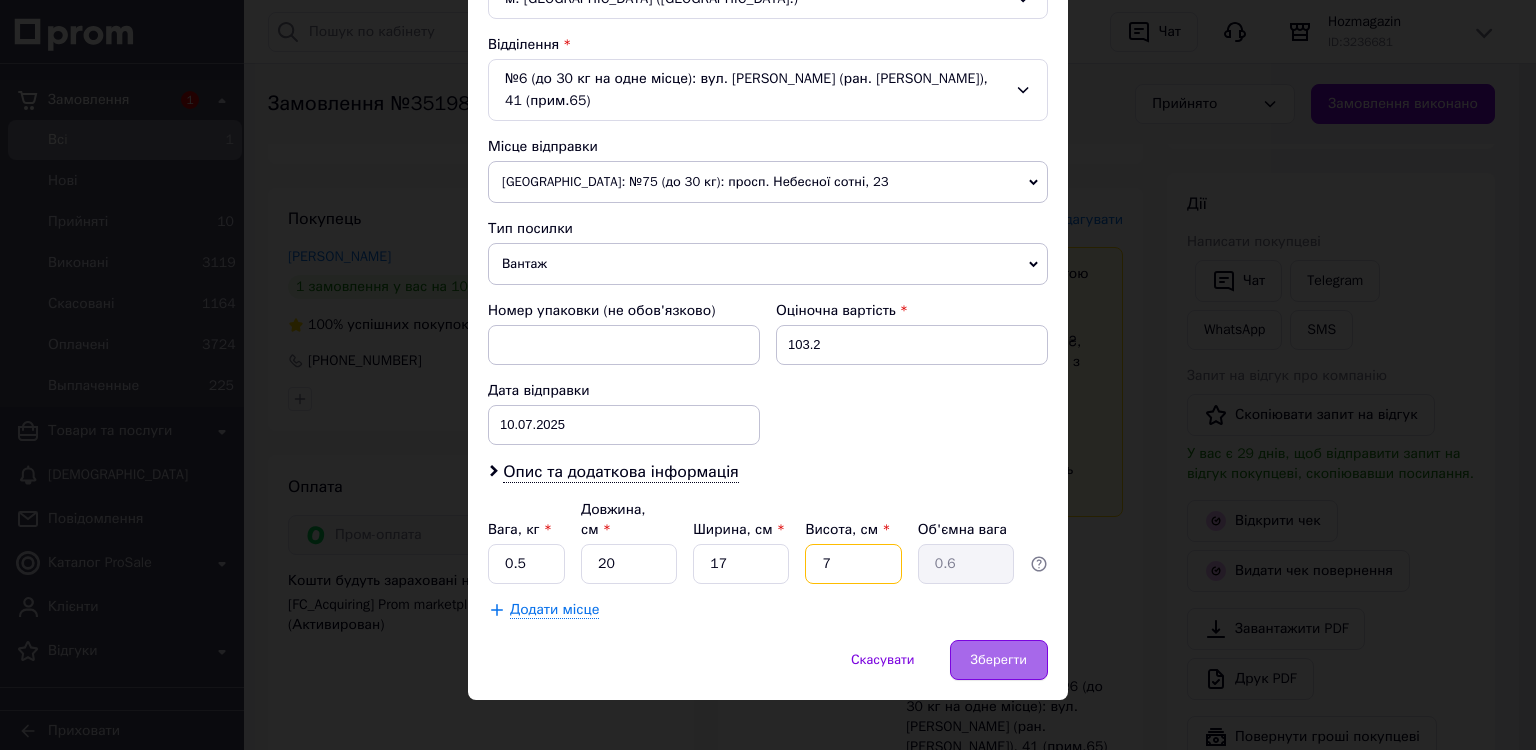 type on "7" 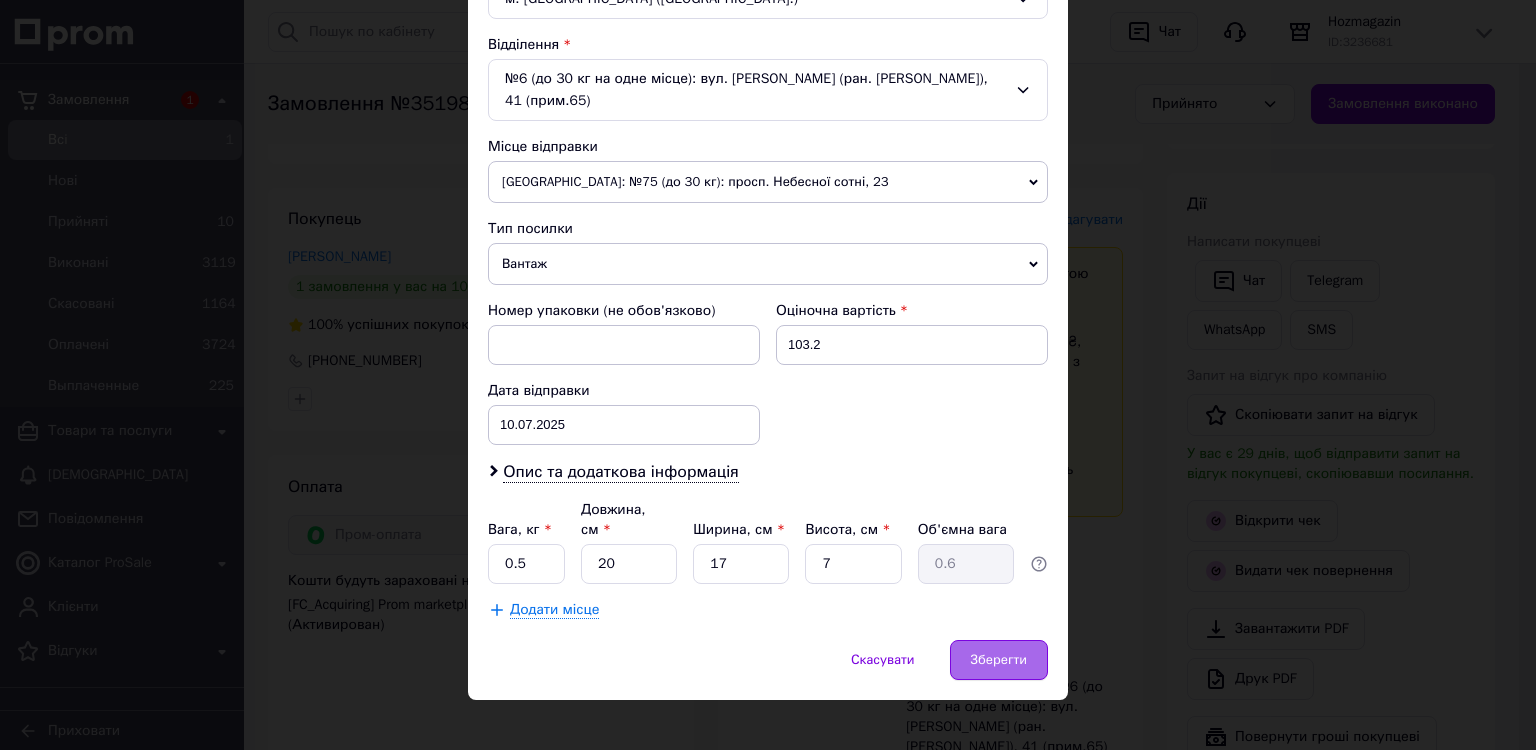 click on "Зберегти" at bounding box center (999, 660) 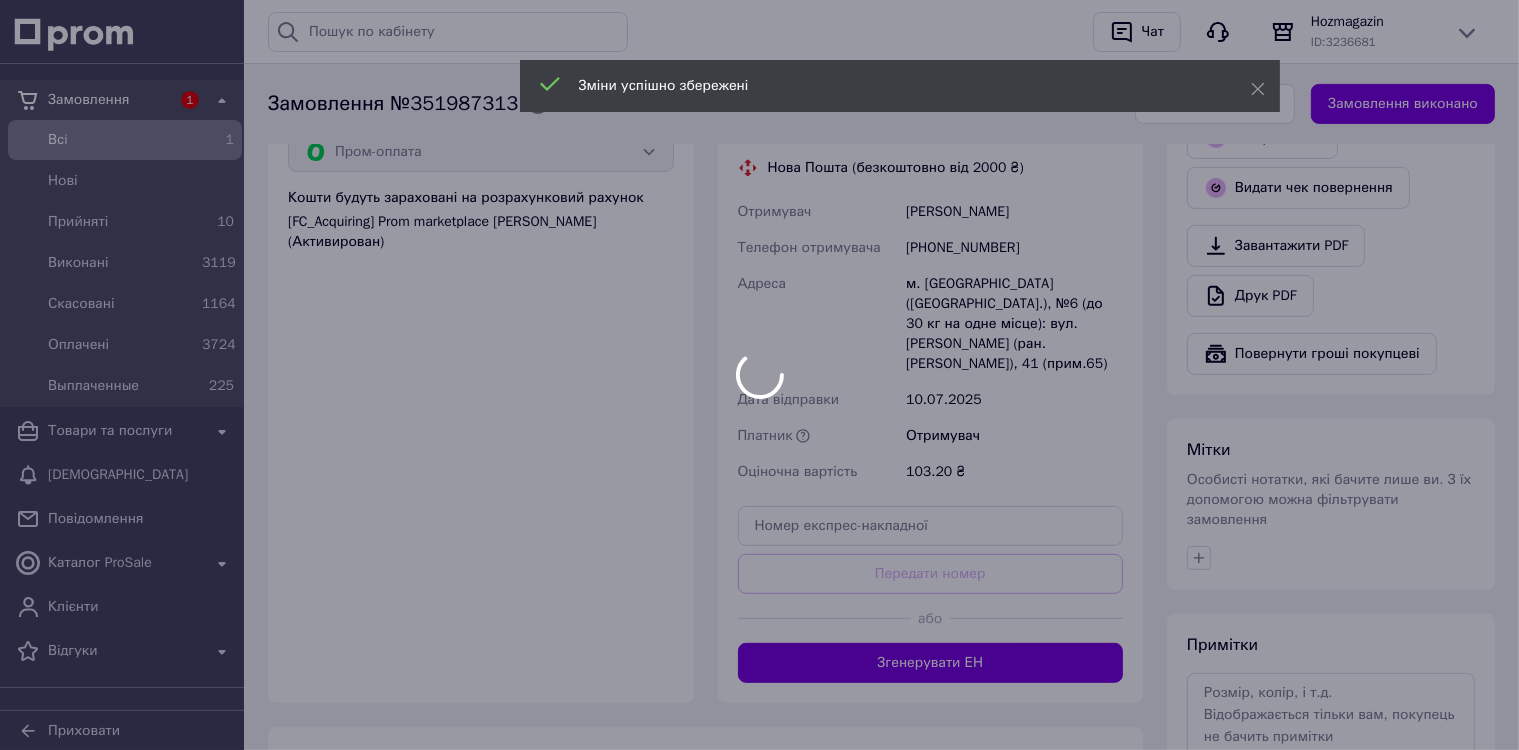 scroll, scrollTop: 733, scrollLeft: 0, axis: vertical 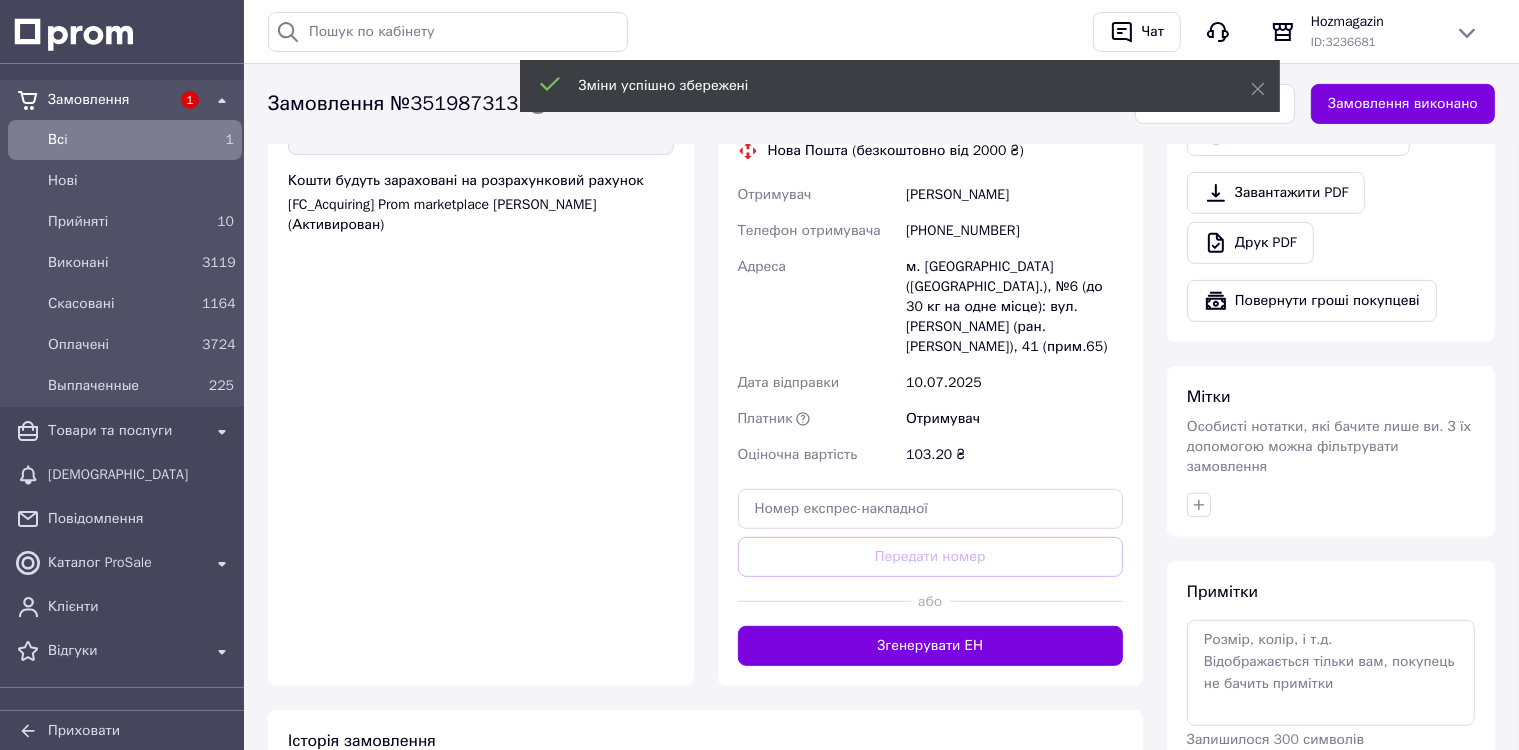 click on "Згенерувати ЕН" at bounding box center (931, 646) 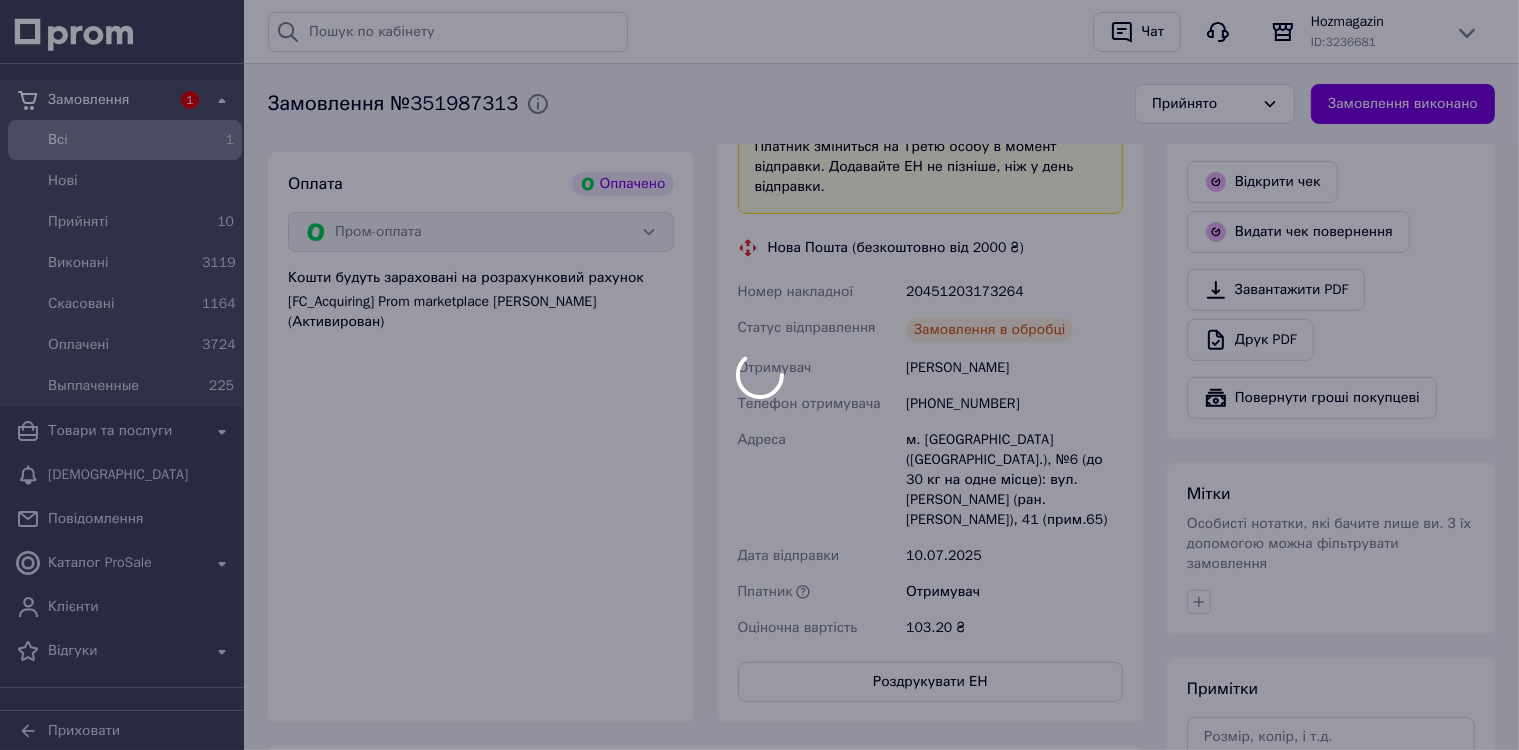 scroll, scrollTop: 633, scrollLeft: 0, axis: vertical 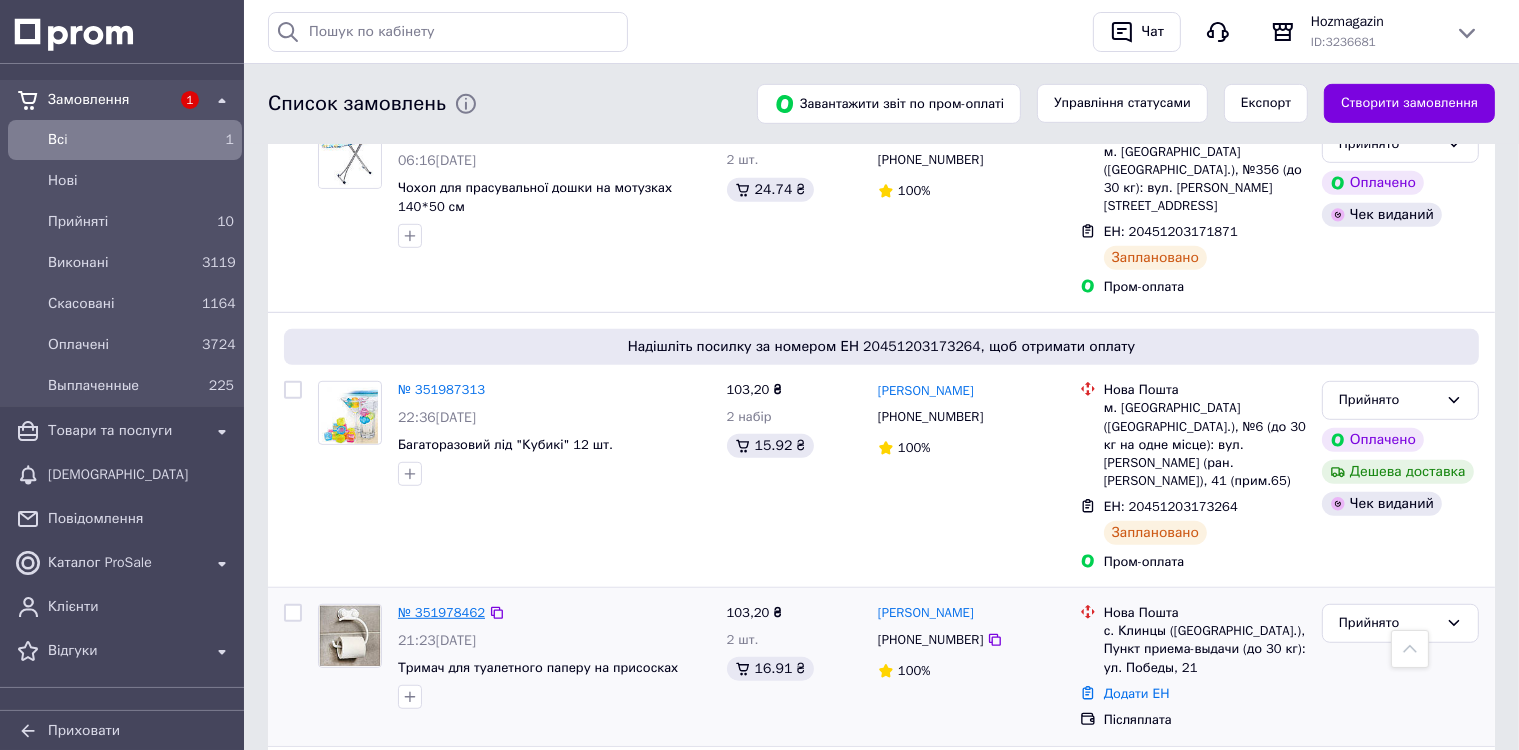 click on "№ 351978462" at bounding box center [441, 612] 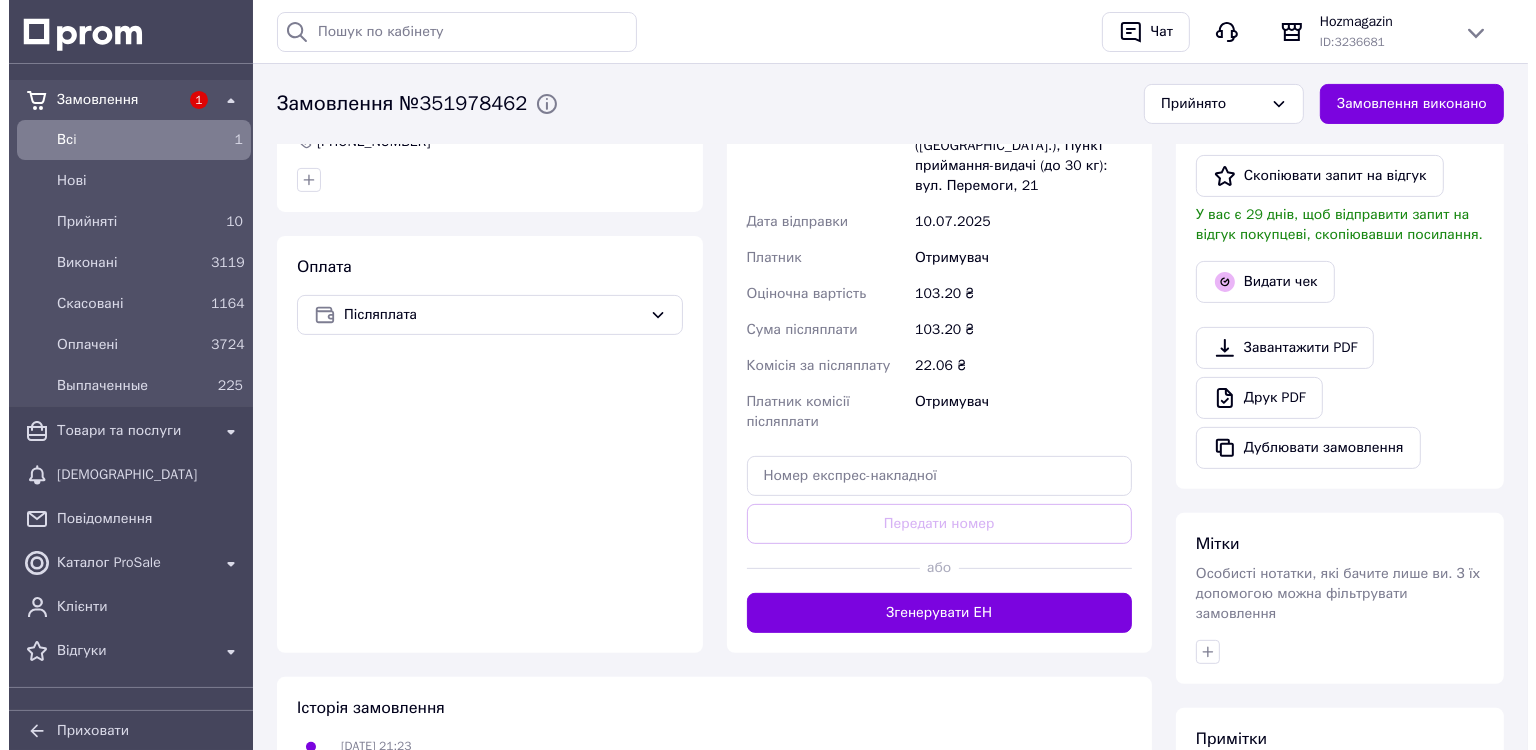 scroll, scrollTop: 393, scrollLeft: 0, axis: vertical 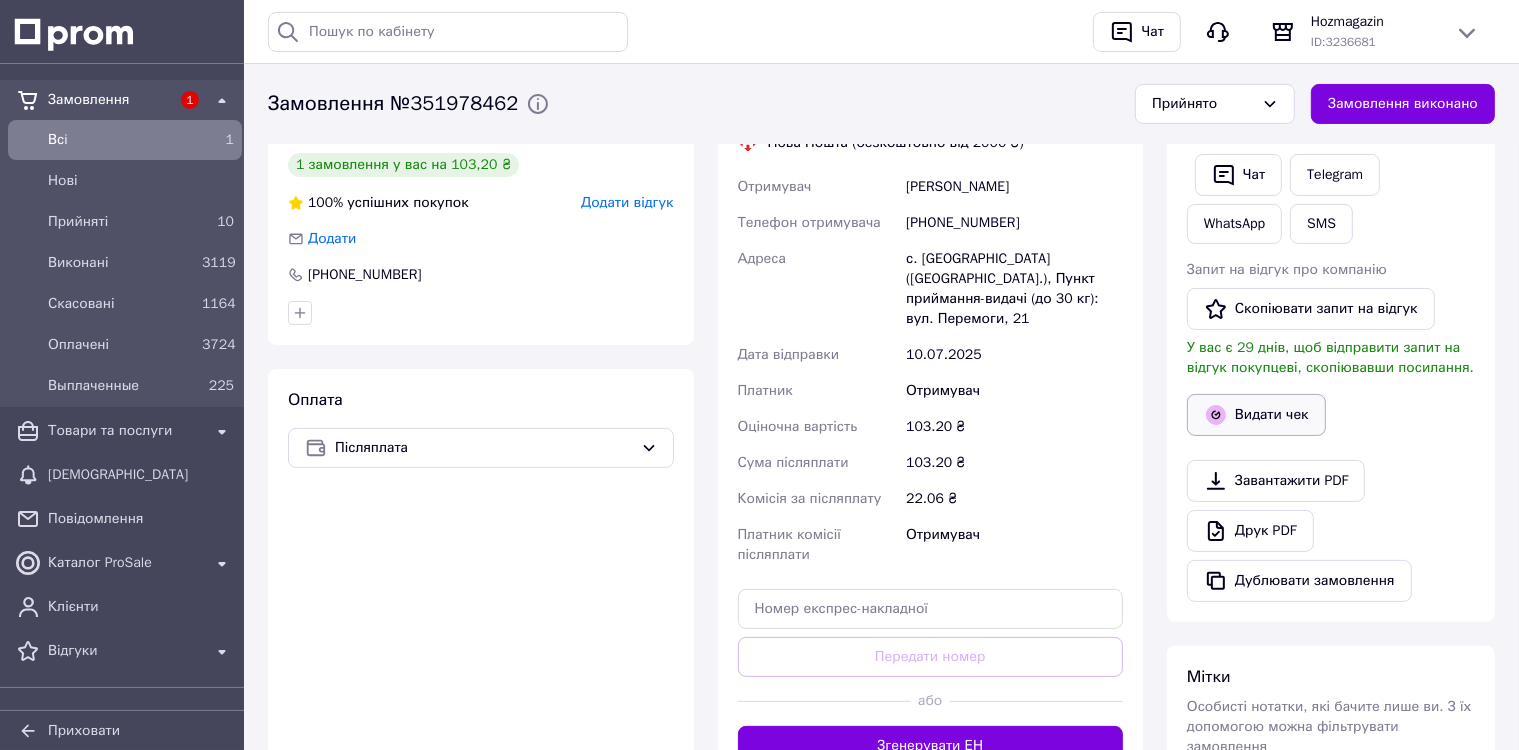 click on "Видати чек" at bounding box center (1256, 415) 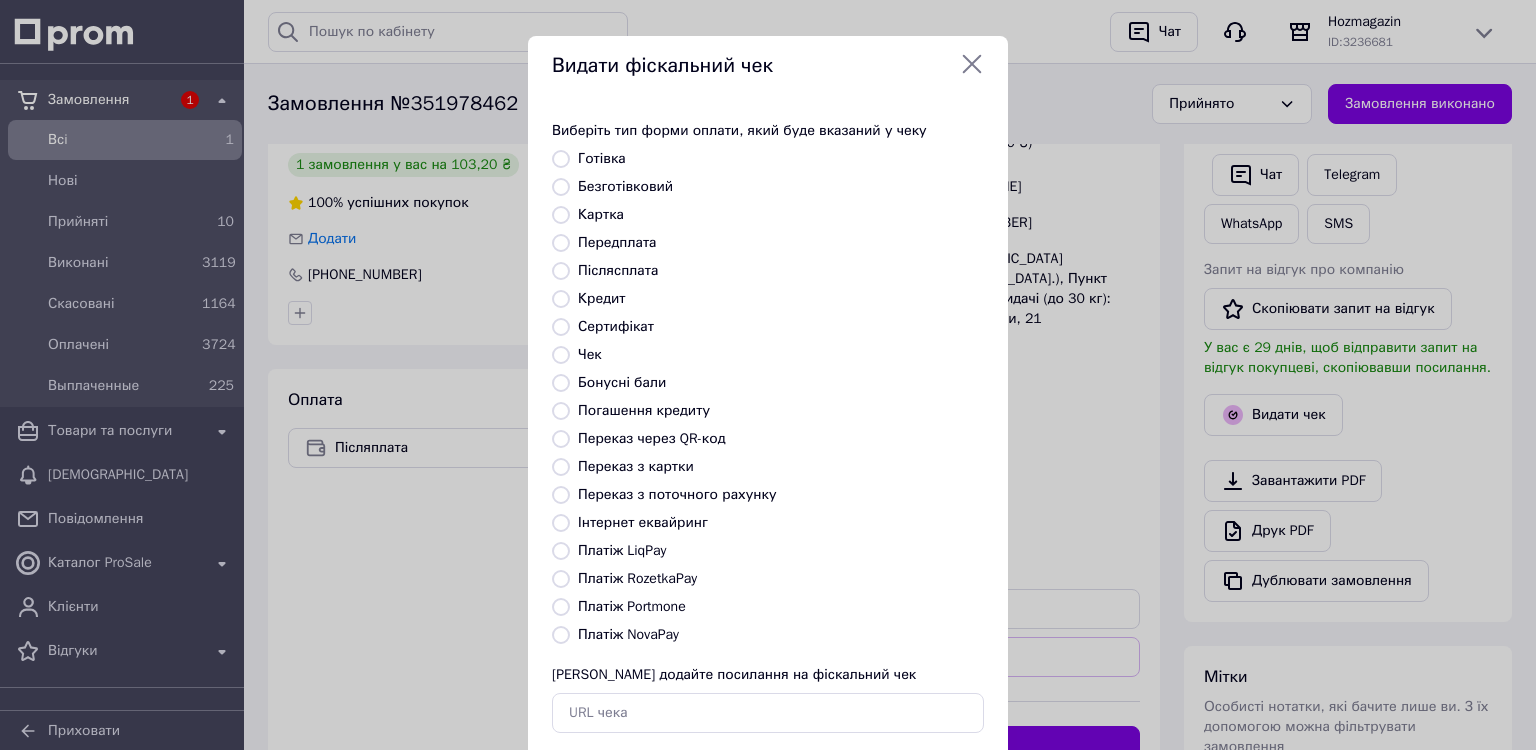 click on "Післясплата" at bounding box center [561, 271] 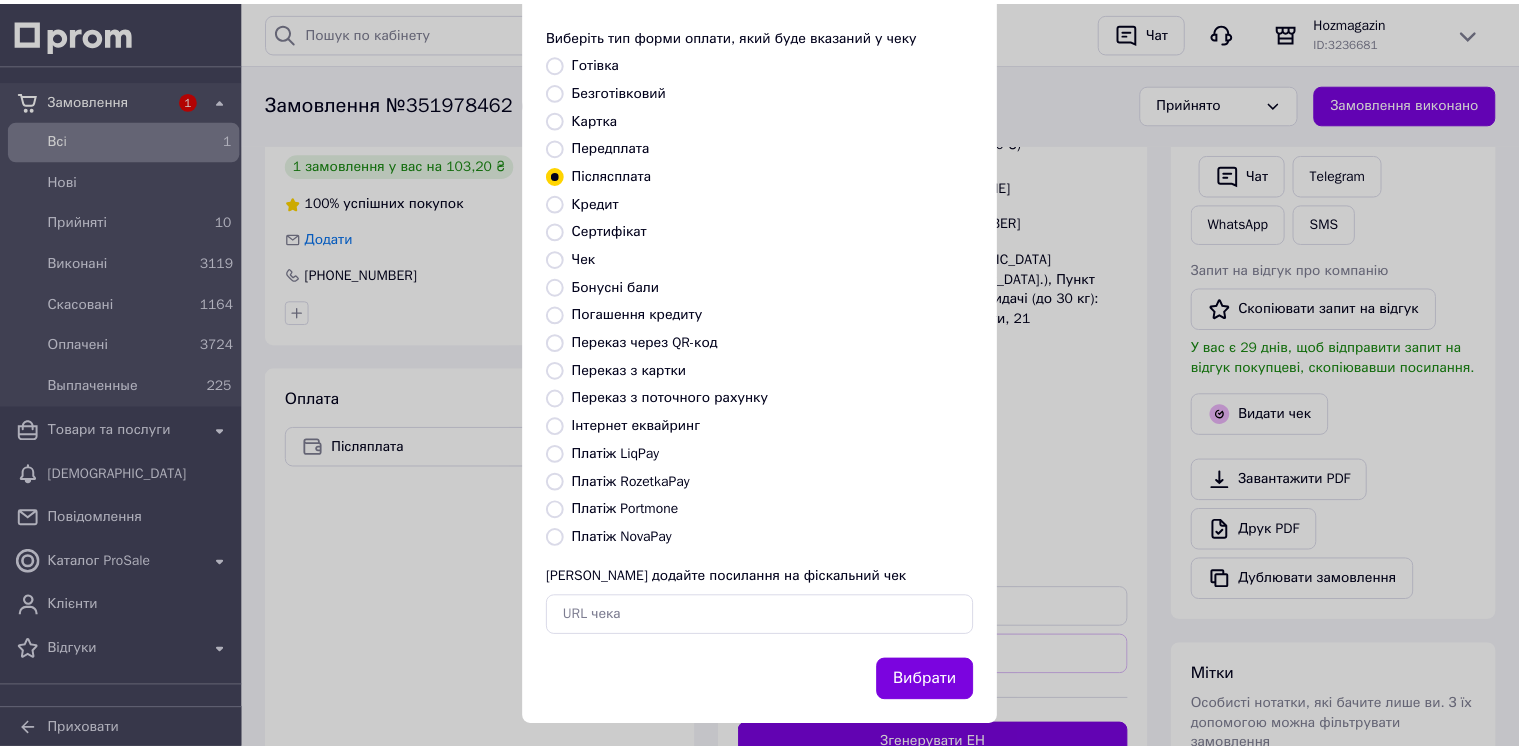 scroll, scrollTop: 109, scrollLeft: 0, axis: vertical 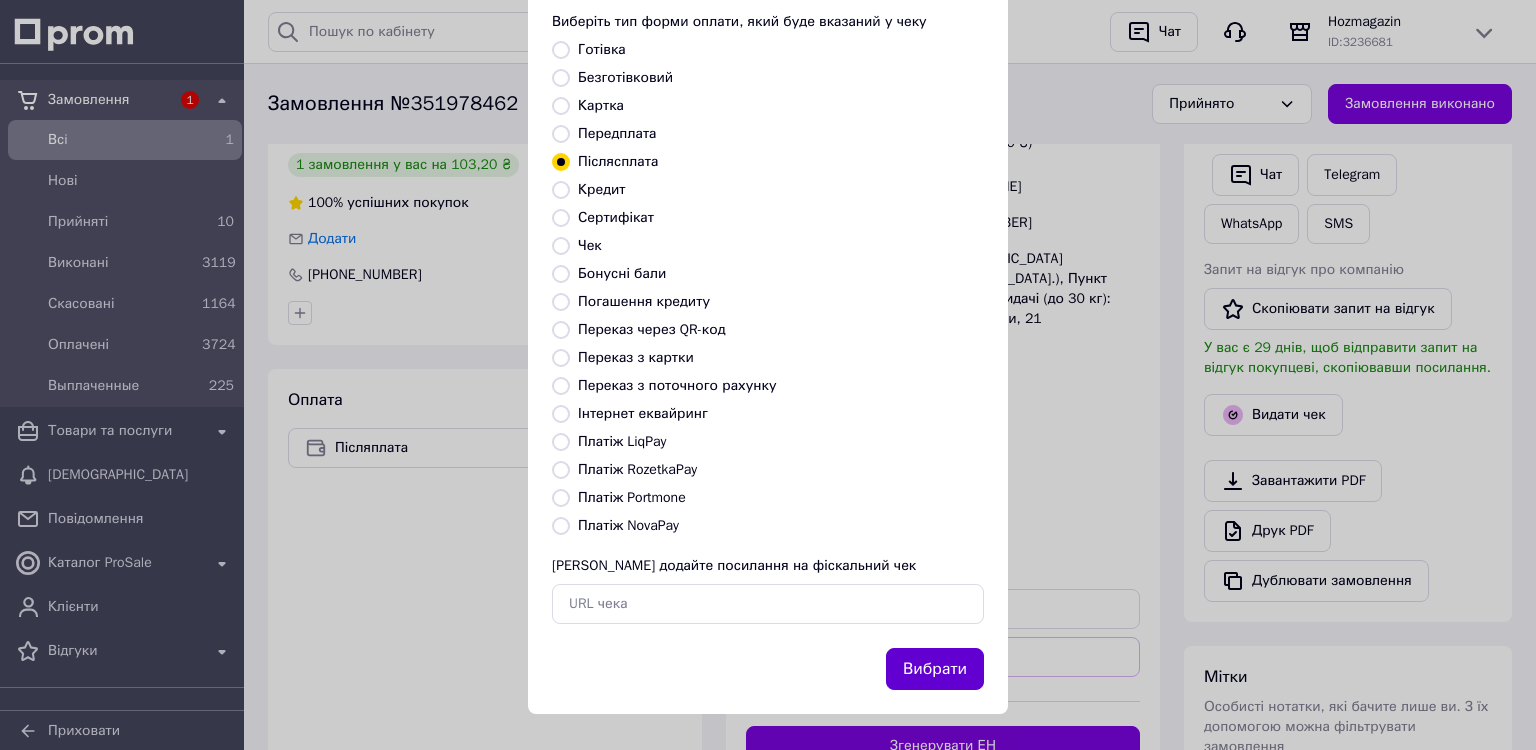 click on "Вибрати" at bounding box center (935, 669) 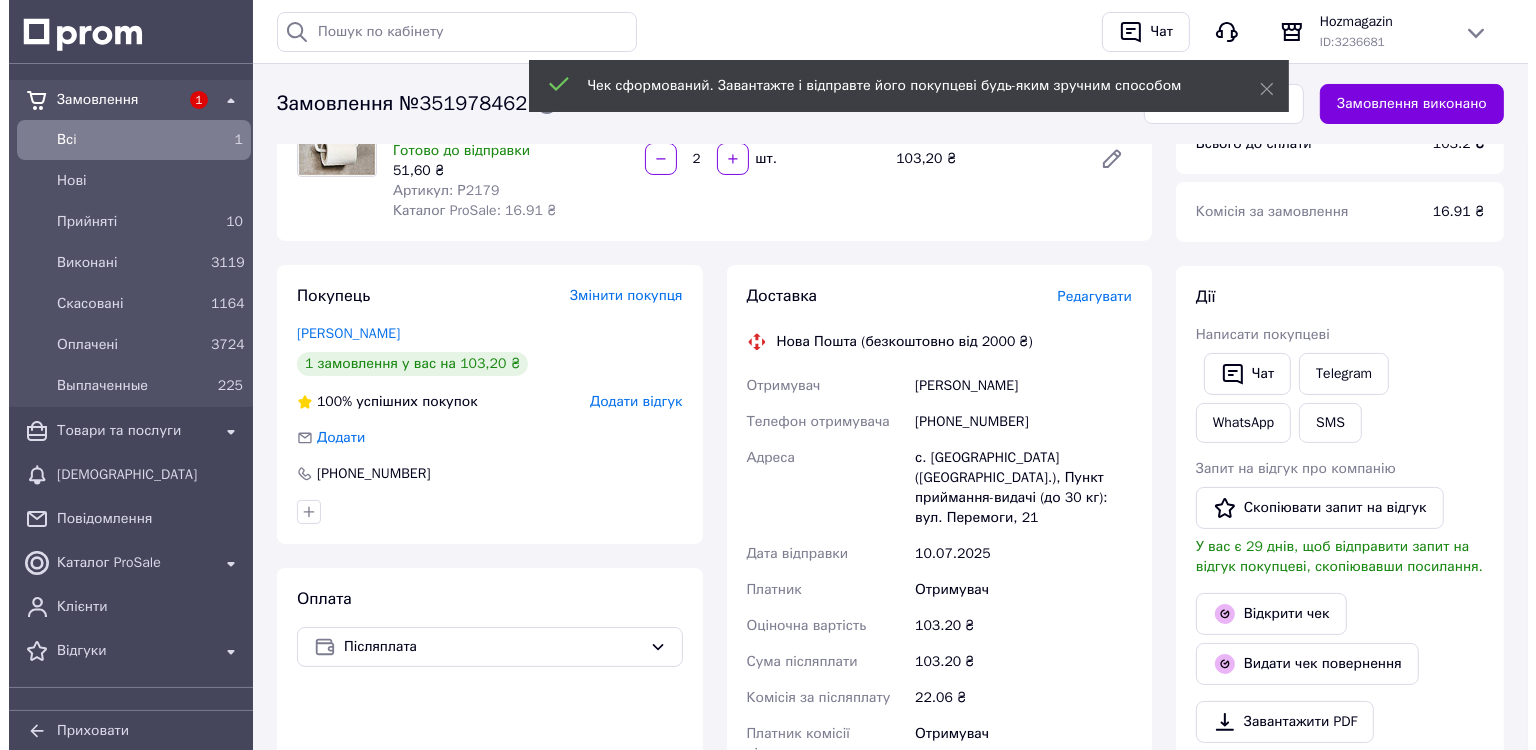 scroll, scrollTop: 193, scrollLeft: 0, axis: vertical 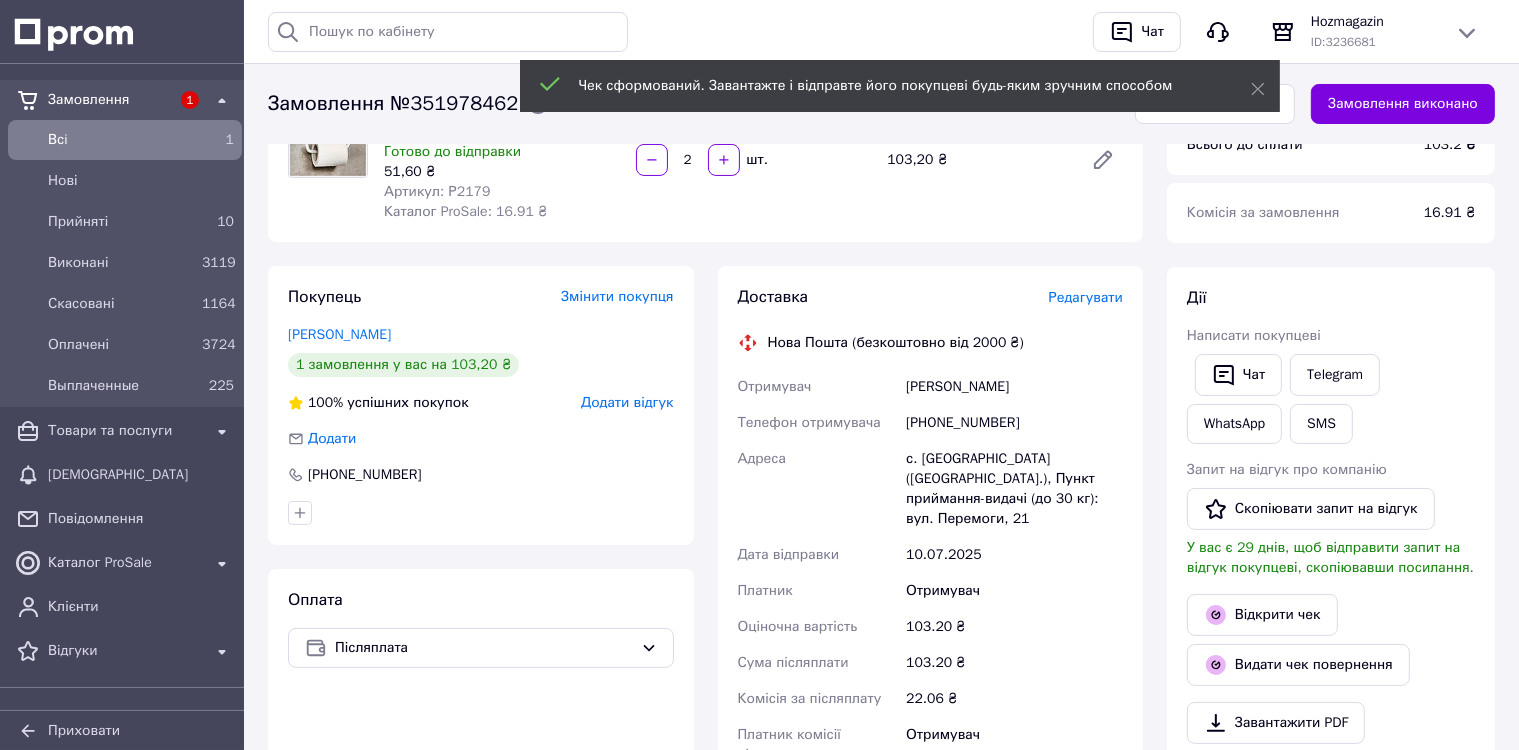 click on "Редагувати" at bounding box center [1086, 297] 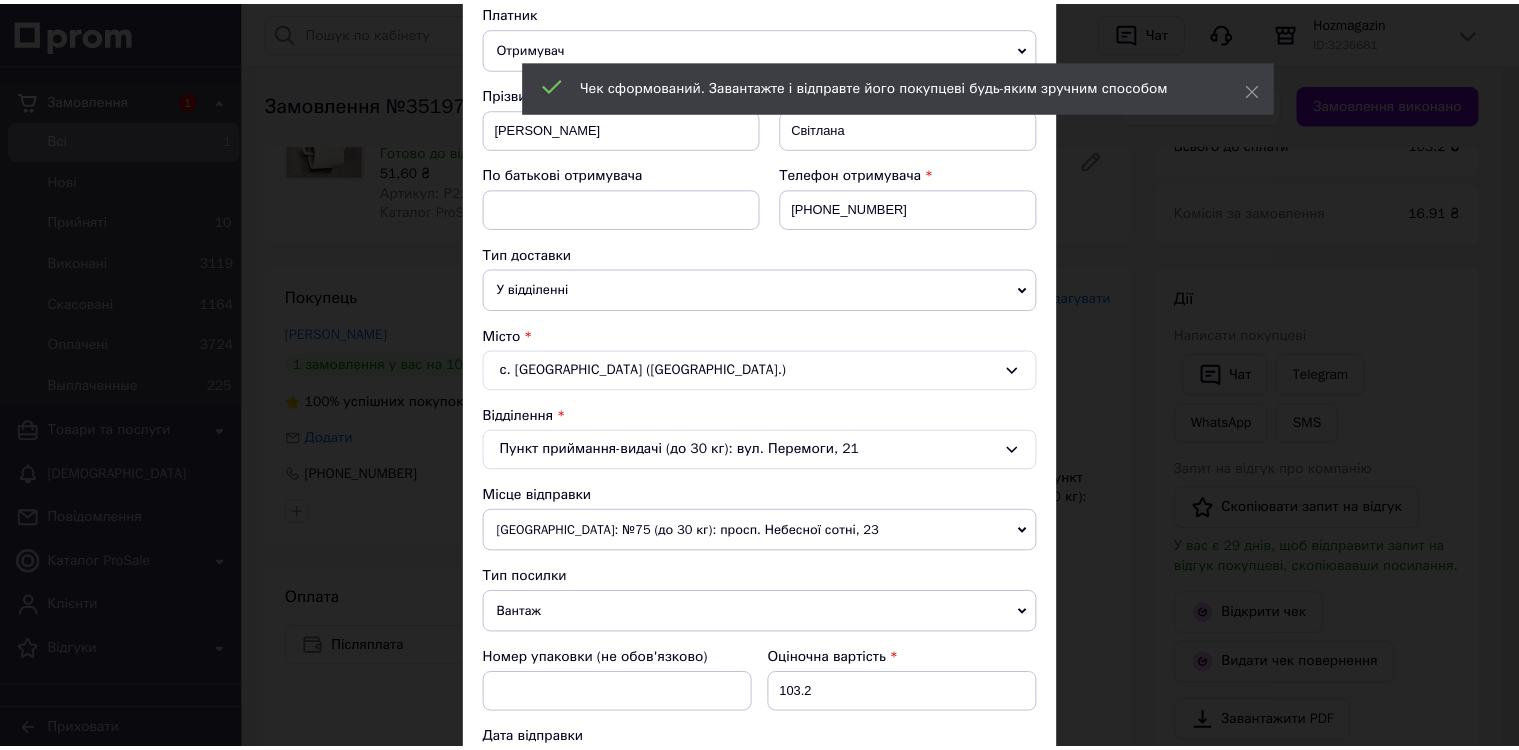 scroll, scrollTop: 700, scrollLeft: 0, axis: vertical 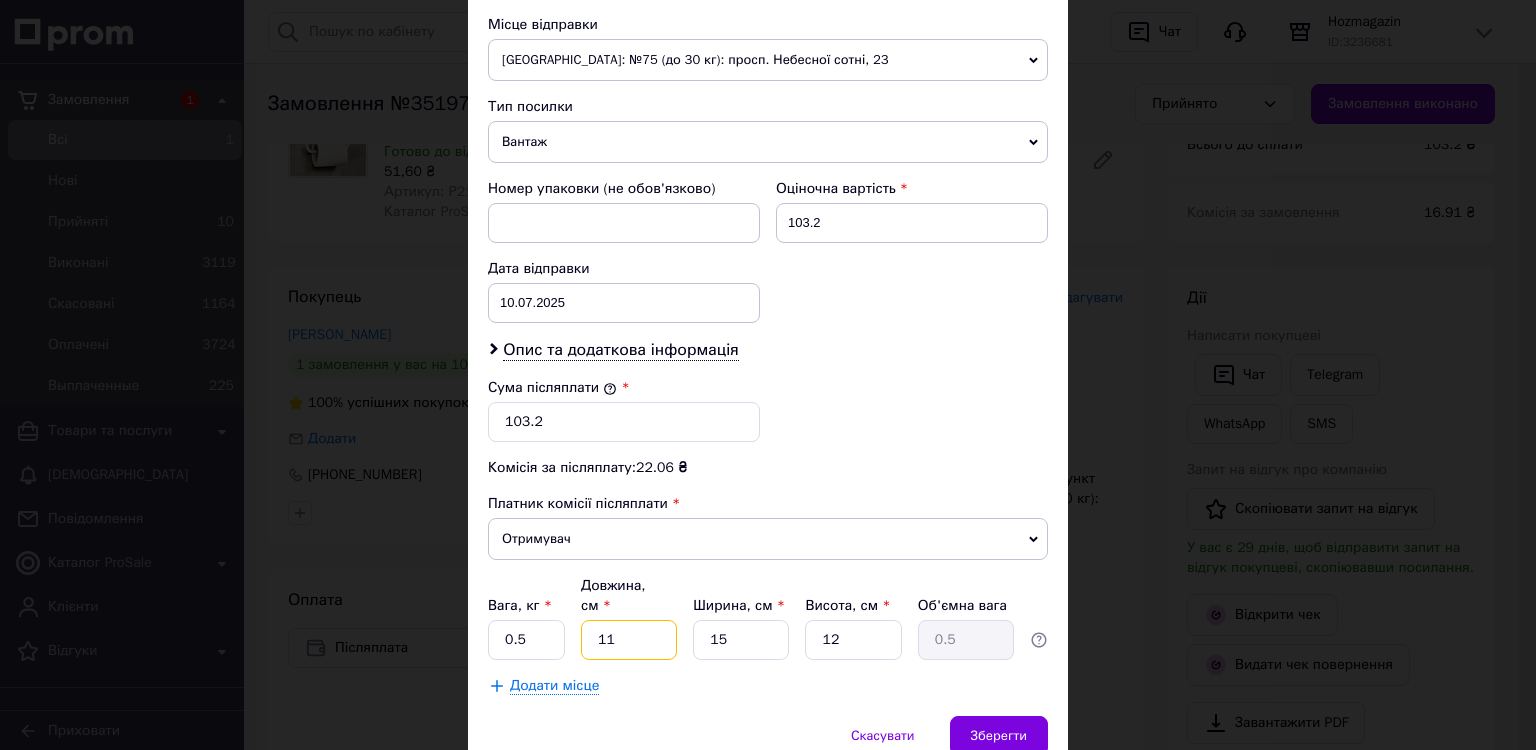 type on "1" 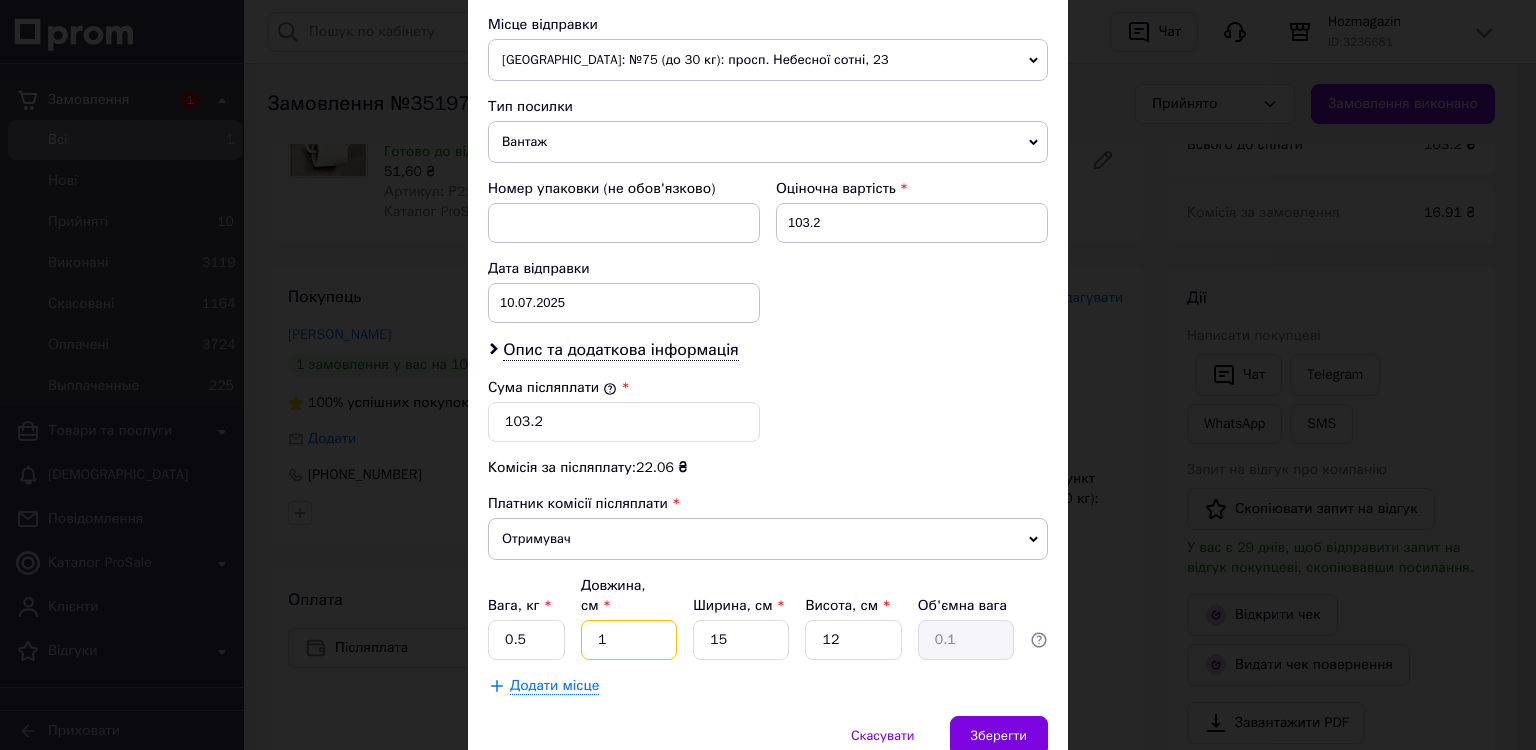 type 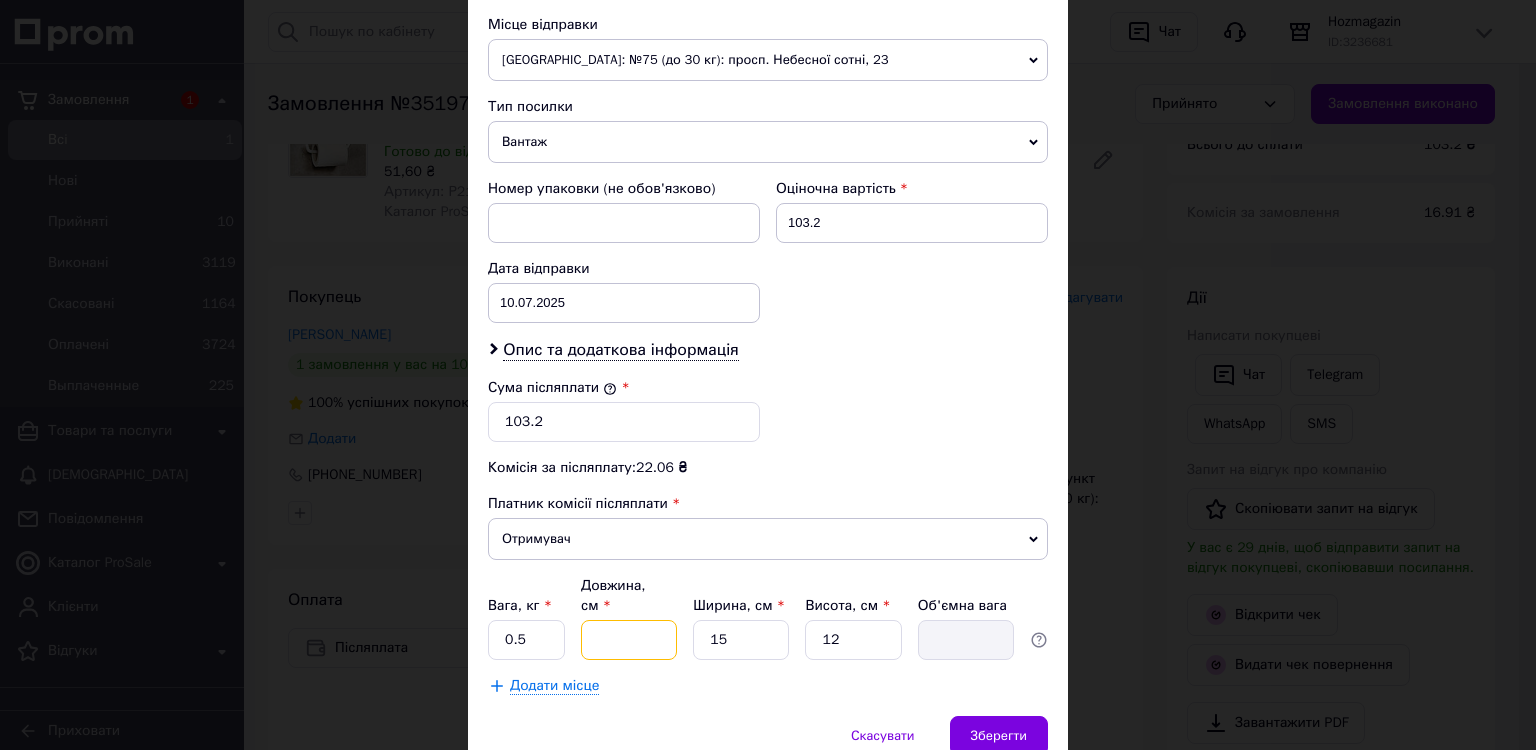 type on "2" 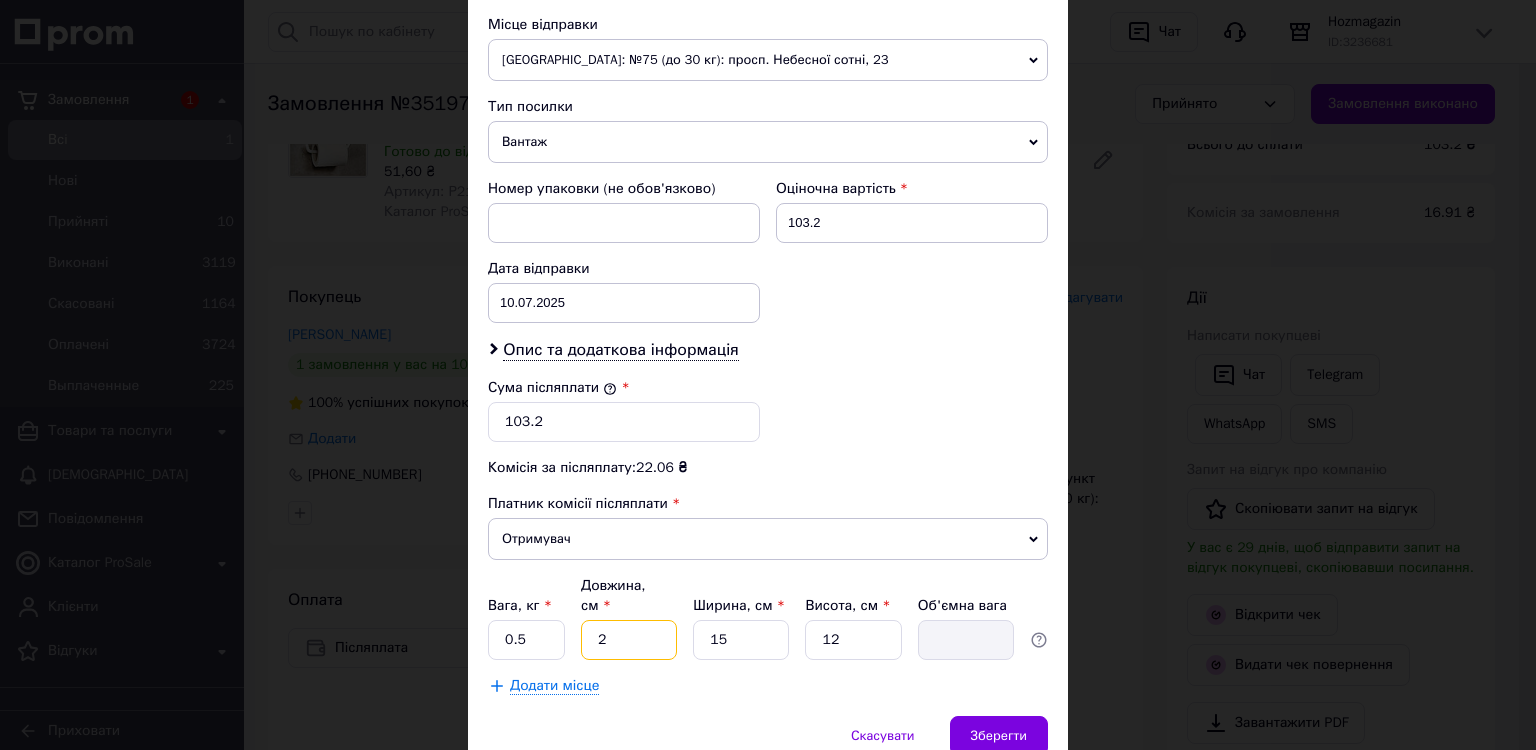 type on "0.1" 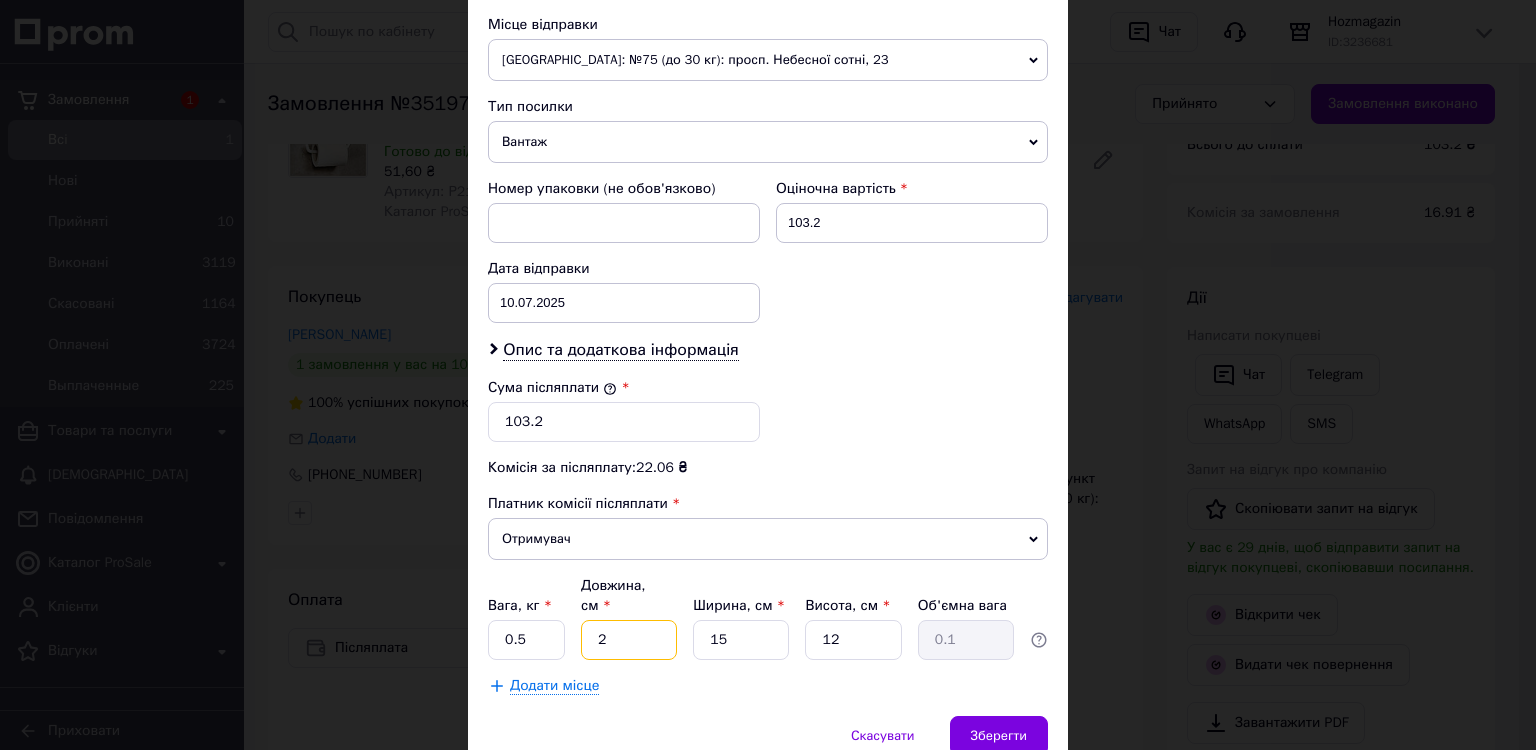 type on "20" 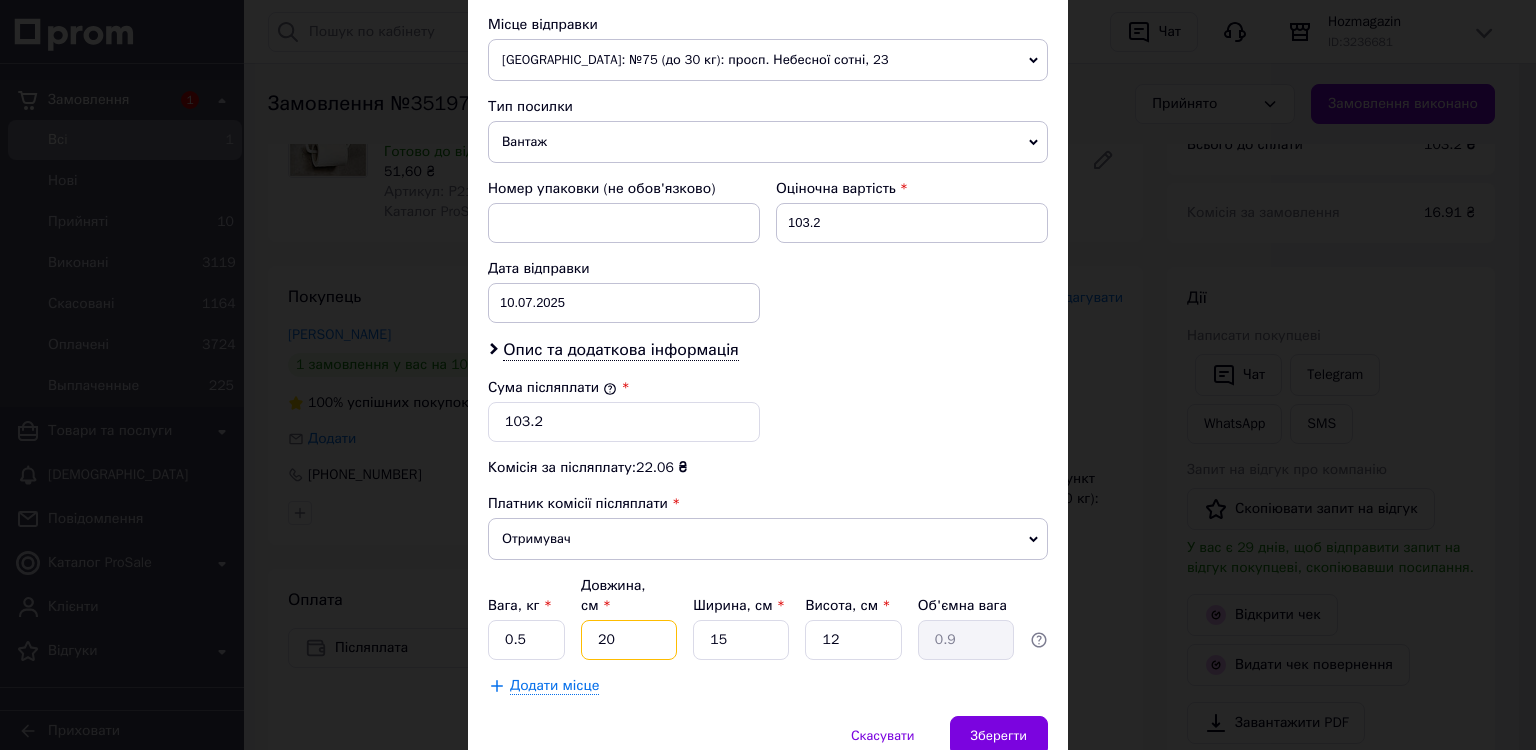 type on "20" 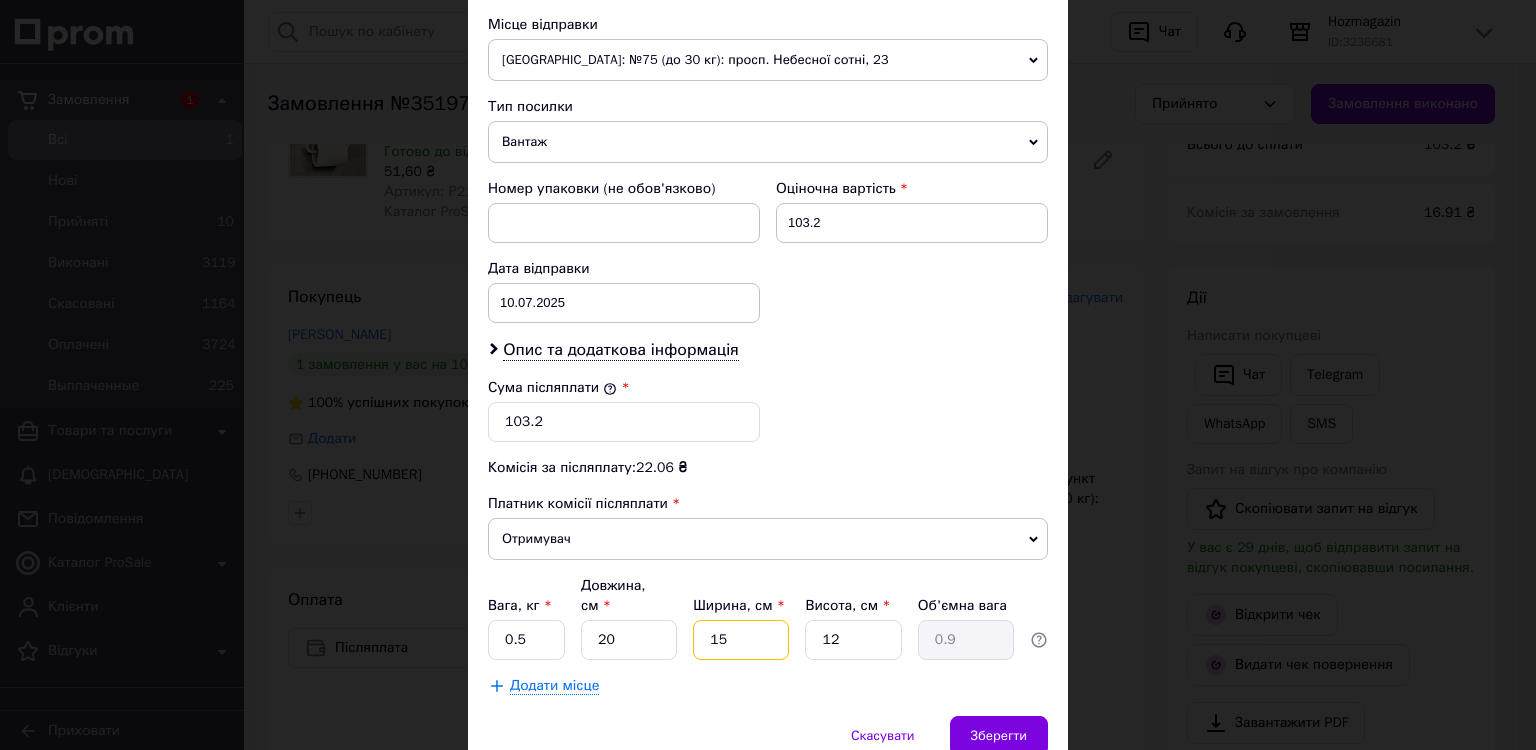 click on "15" at bounding box center [741, 640] 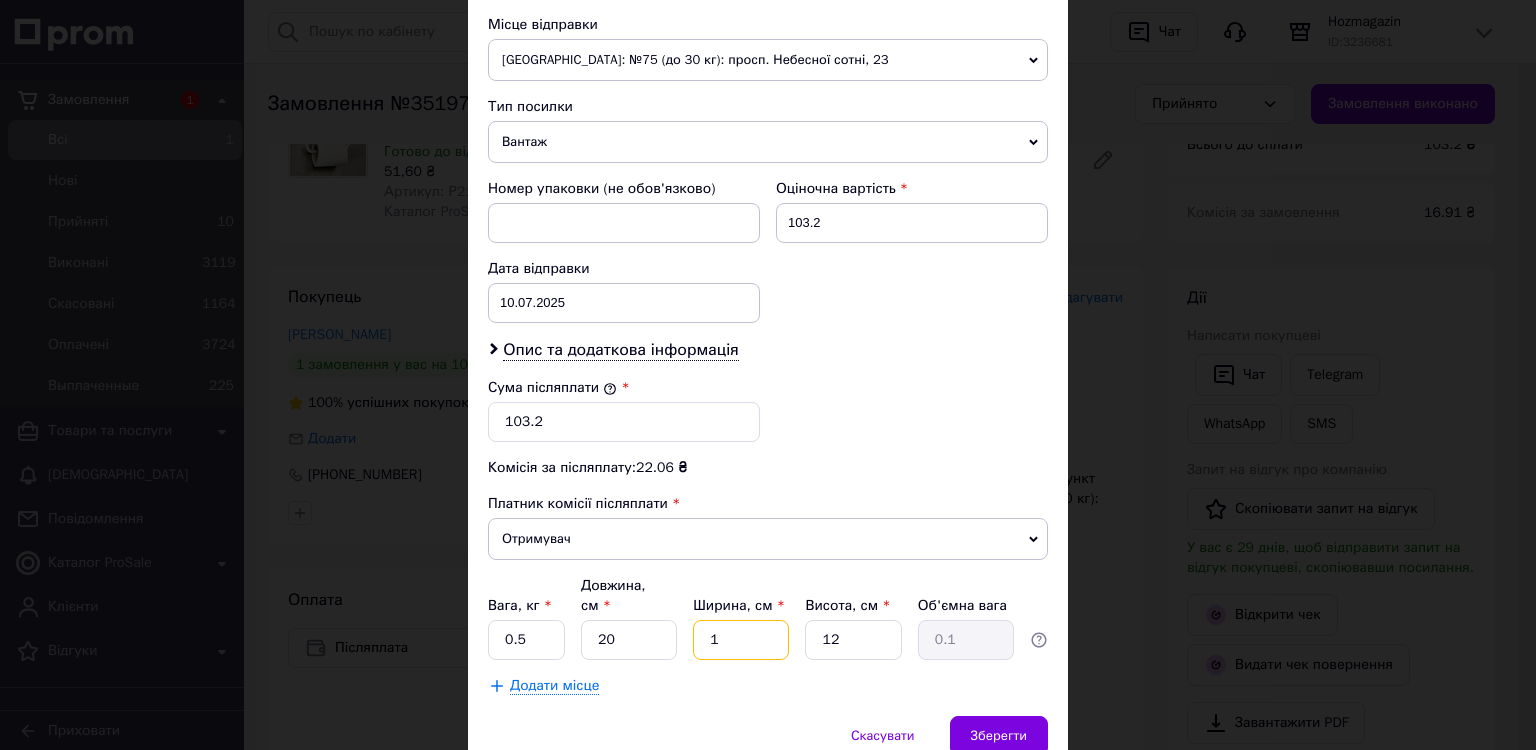 type on "17" 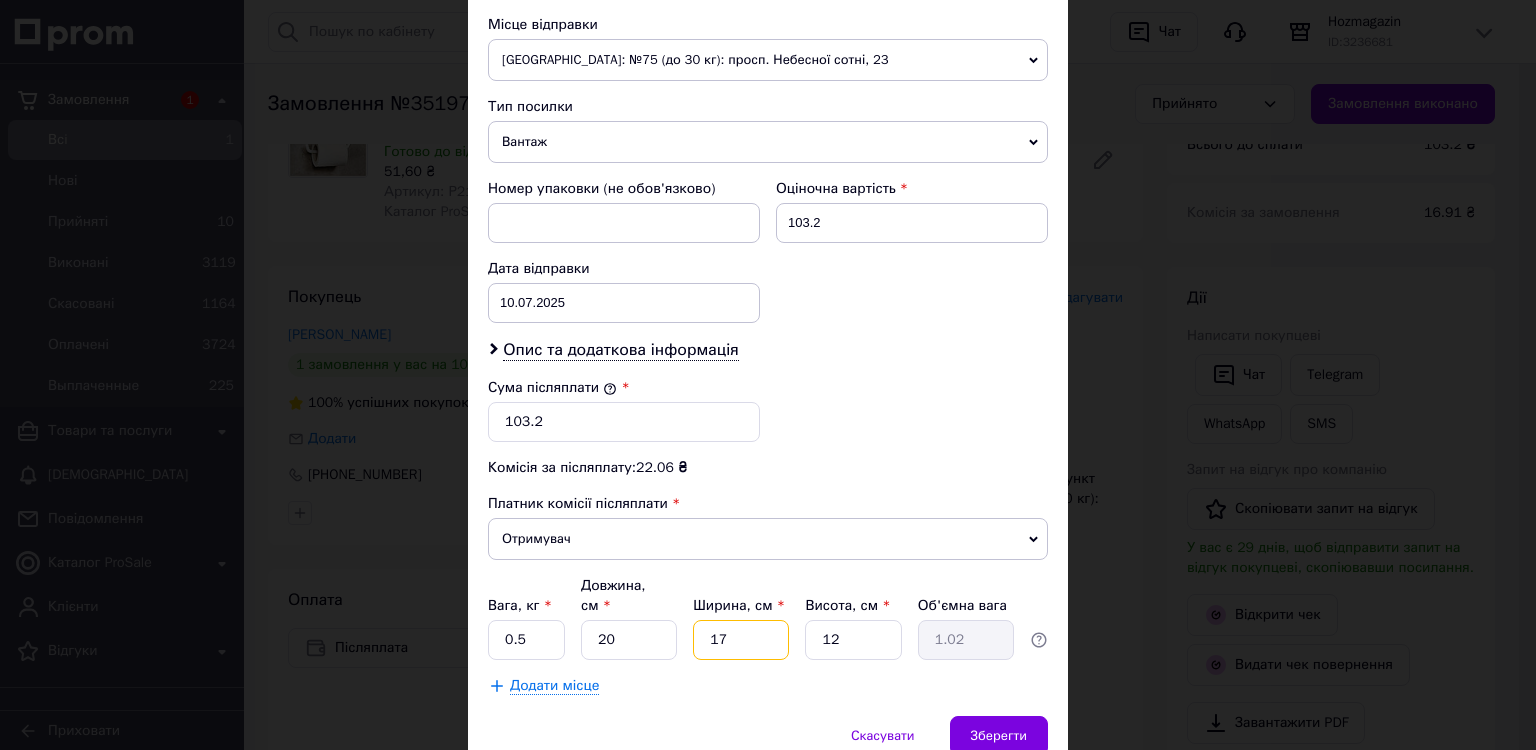 type on "17" 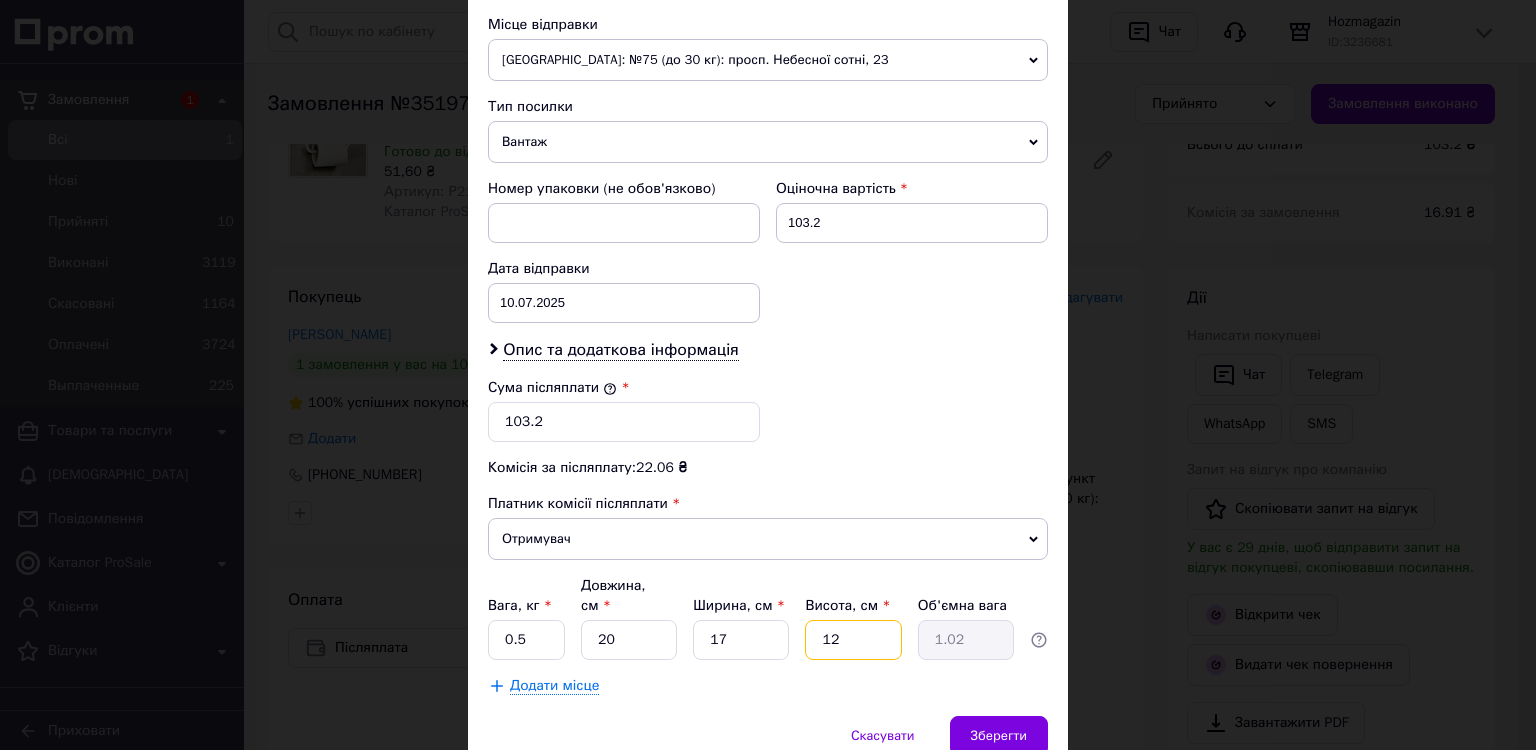 click on "12" at bounding box center [853, 640] 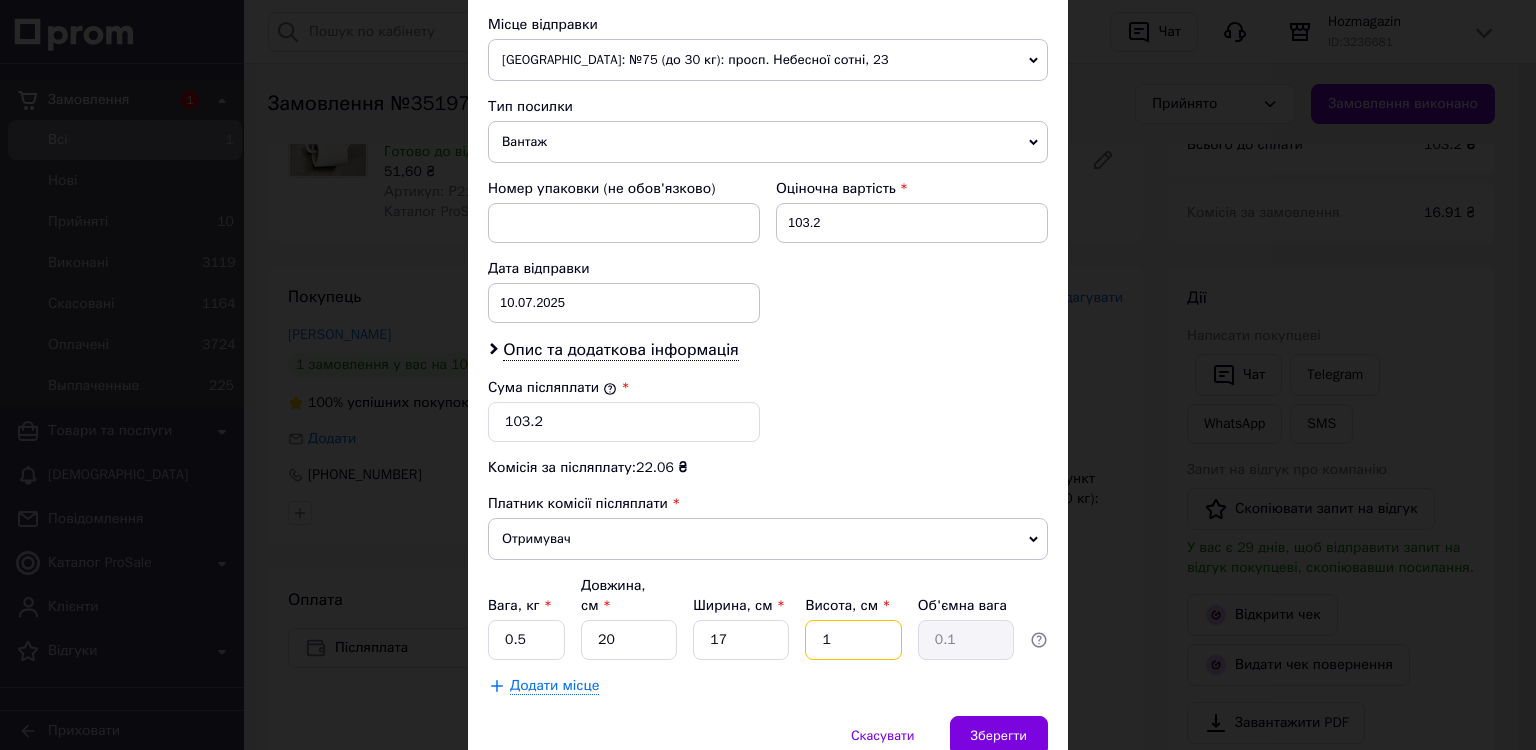 type on "10" 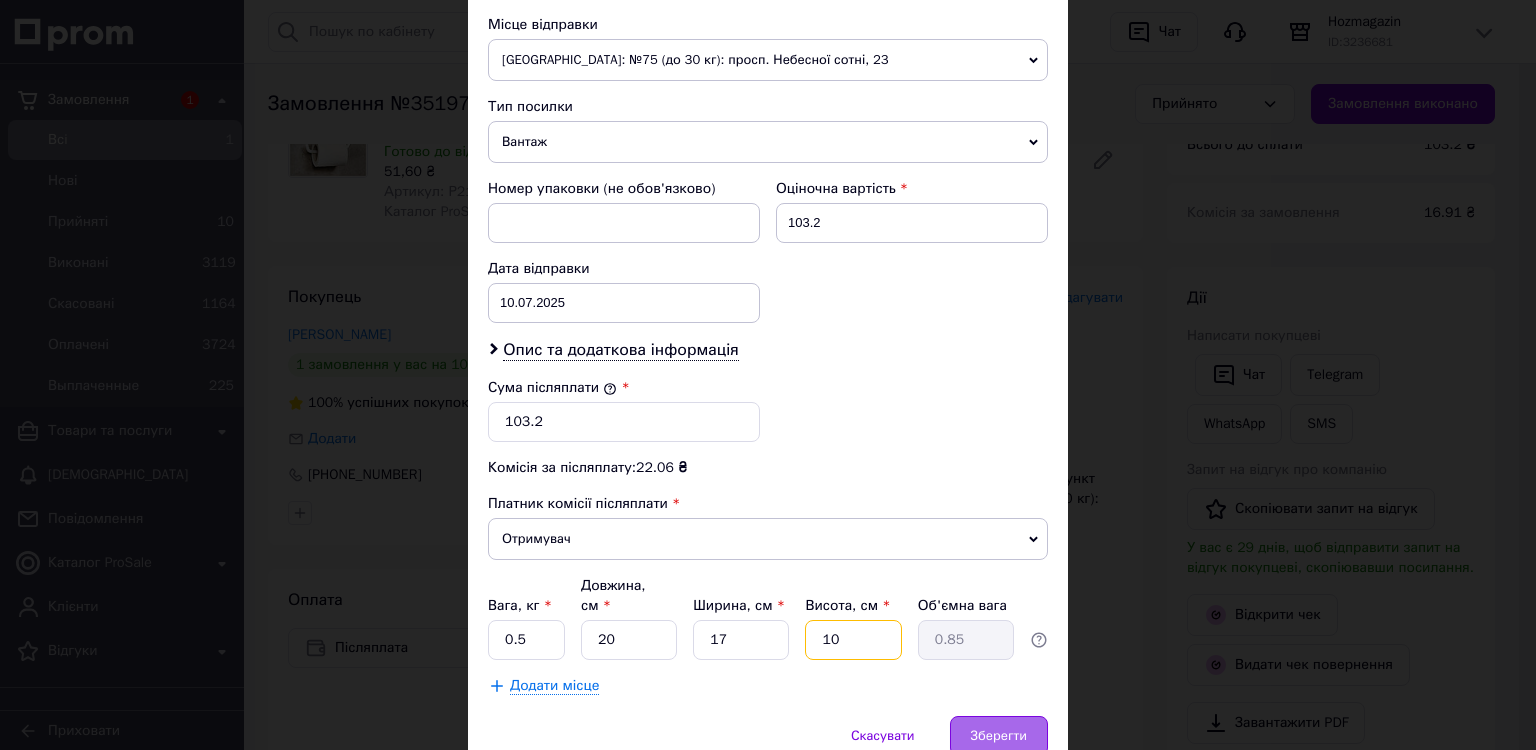 type on "10" 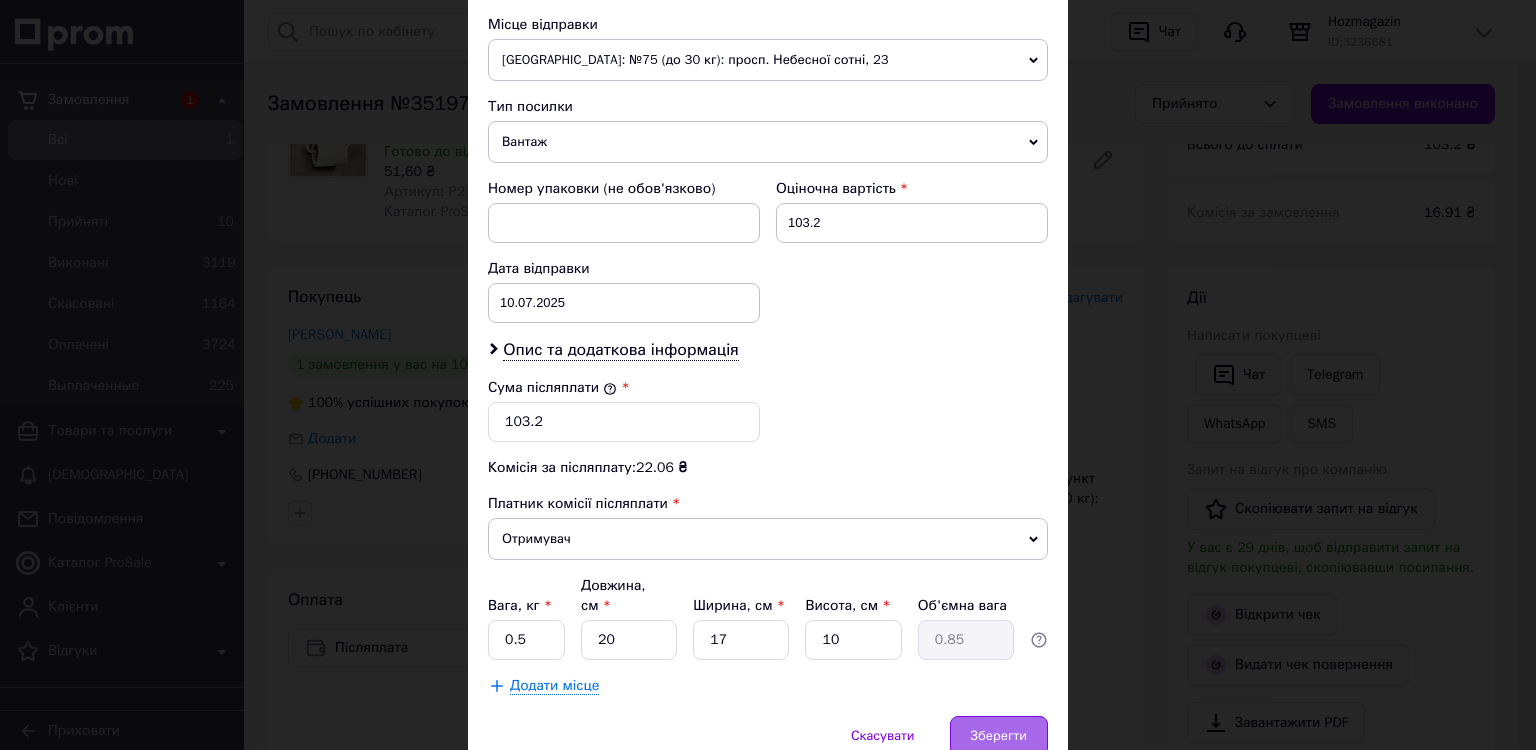 click on "Зберегти" at bounding box center (999, 736) 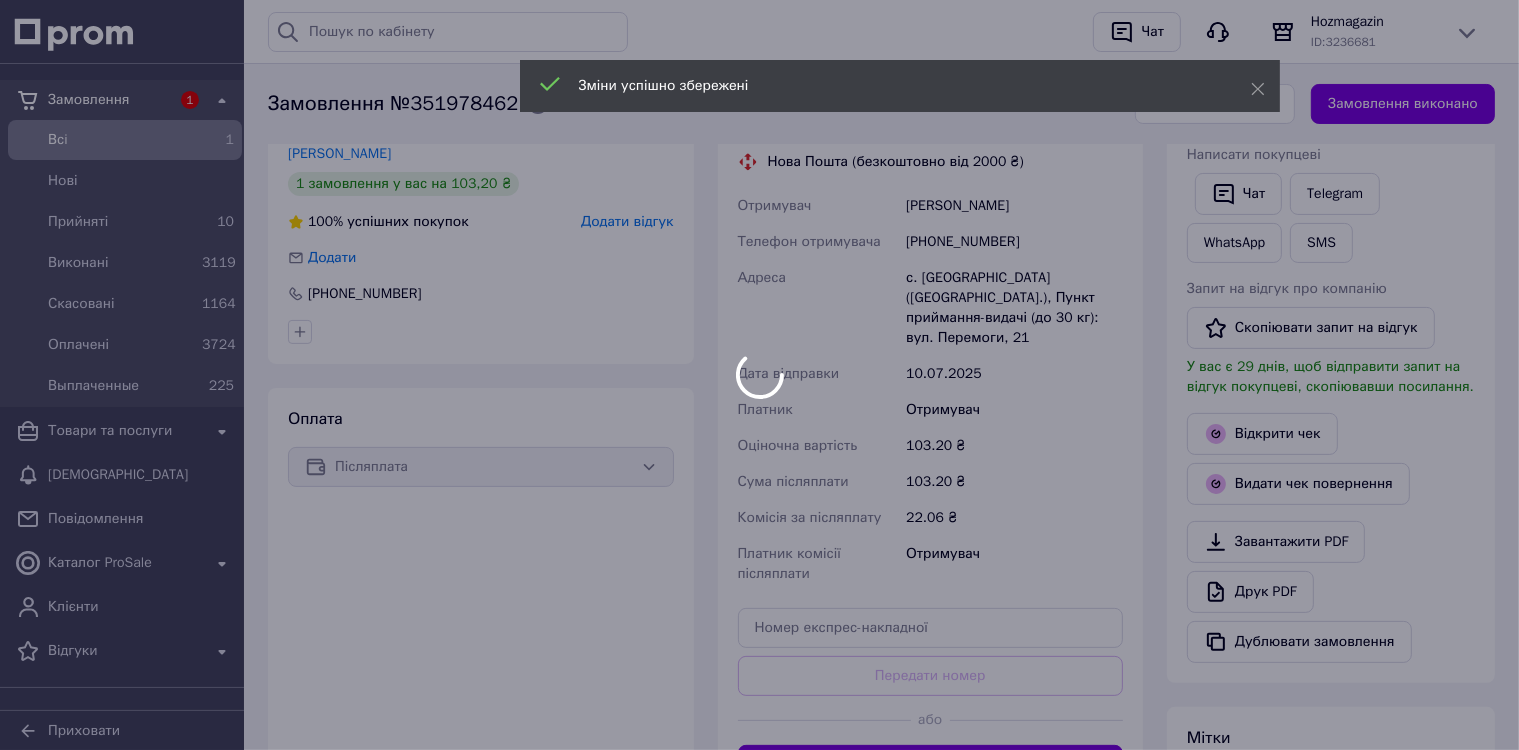 scroll, scrollTop: 393, scrollLeft: 0, axis: vertical 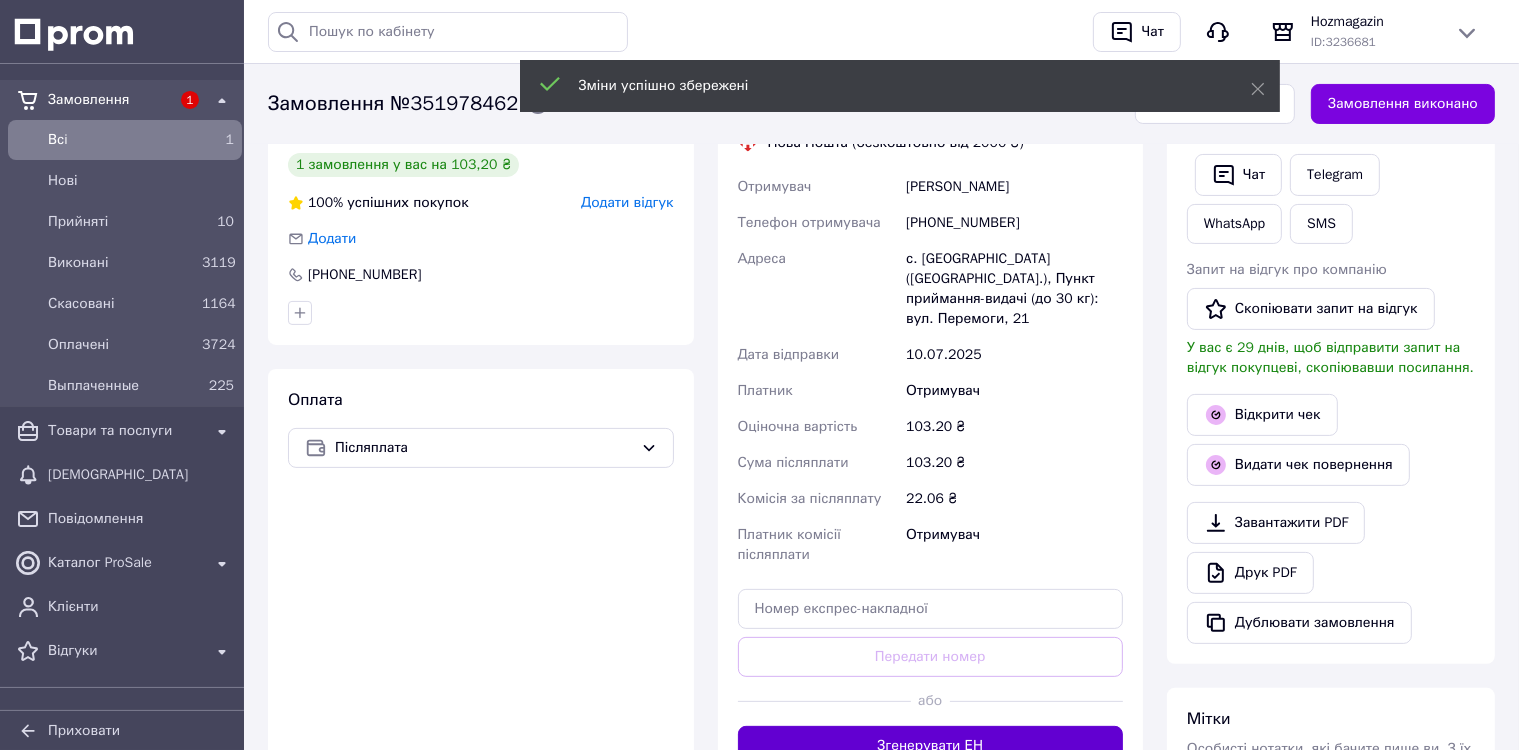 click on "Згенерувати ЕН" at bounding box center [931, 746] 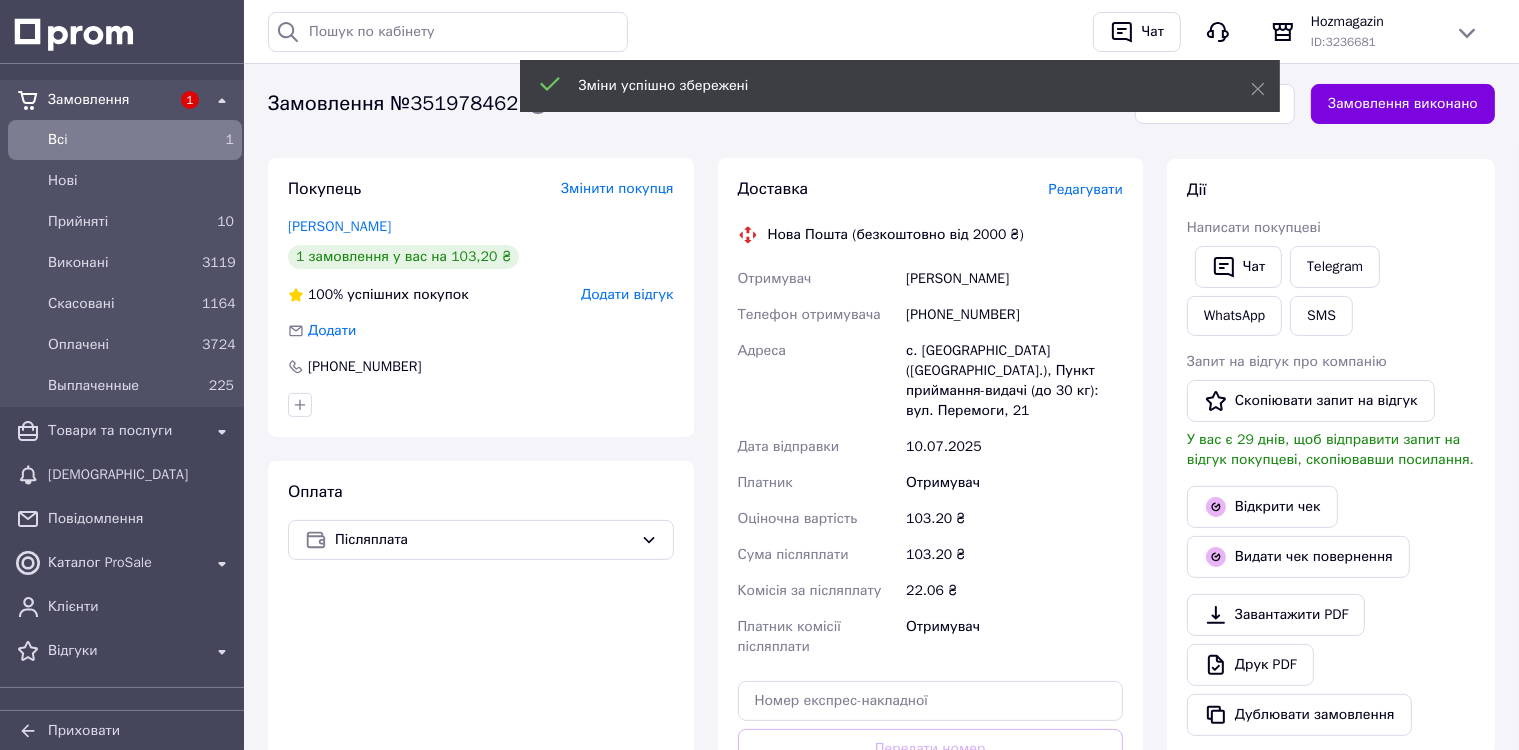 scroll, scrollTop: 293, scrollLeft: 0, axis: vertical 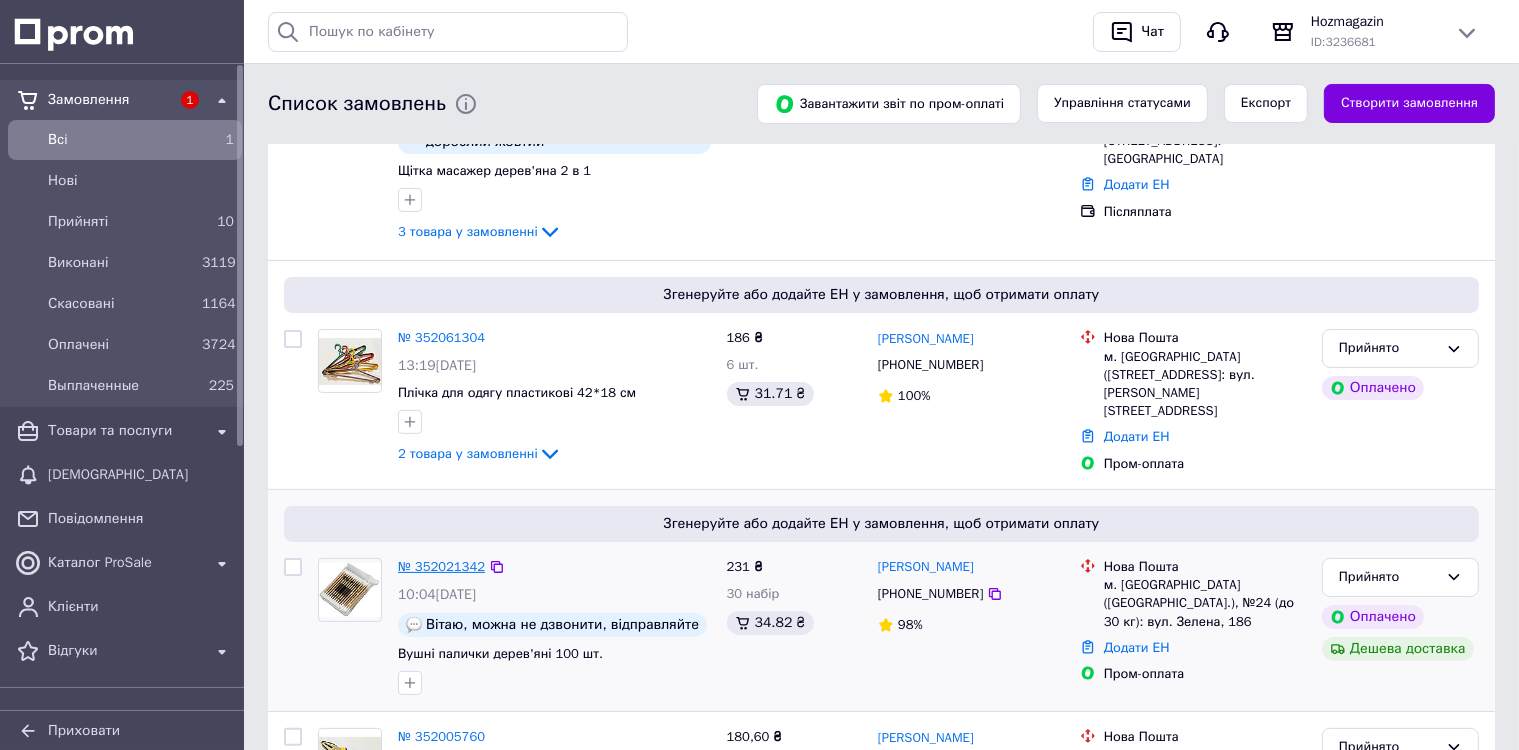 click on "№ 352021342" at bounding box center (441, 566) 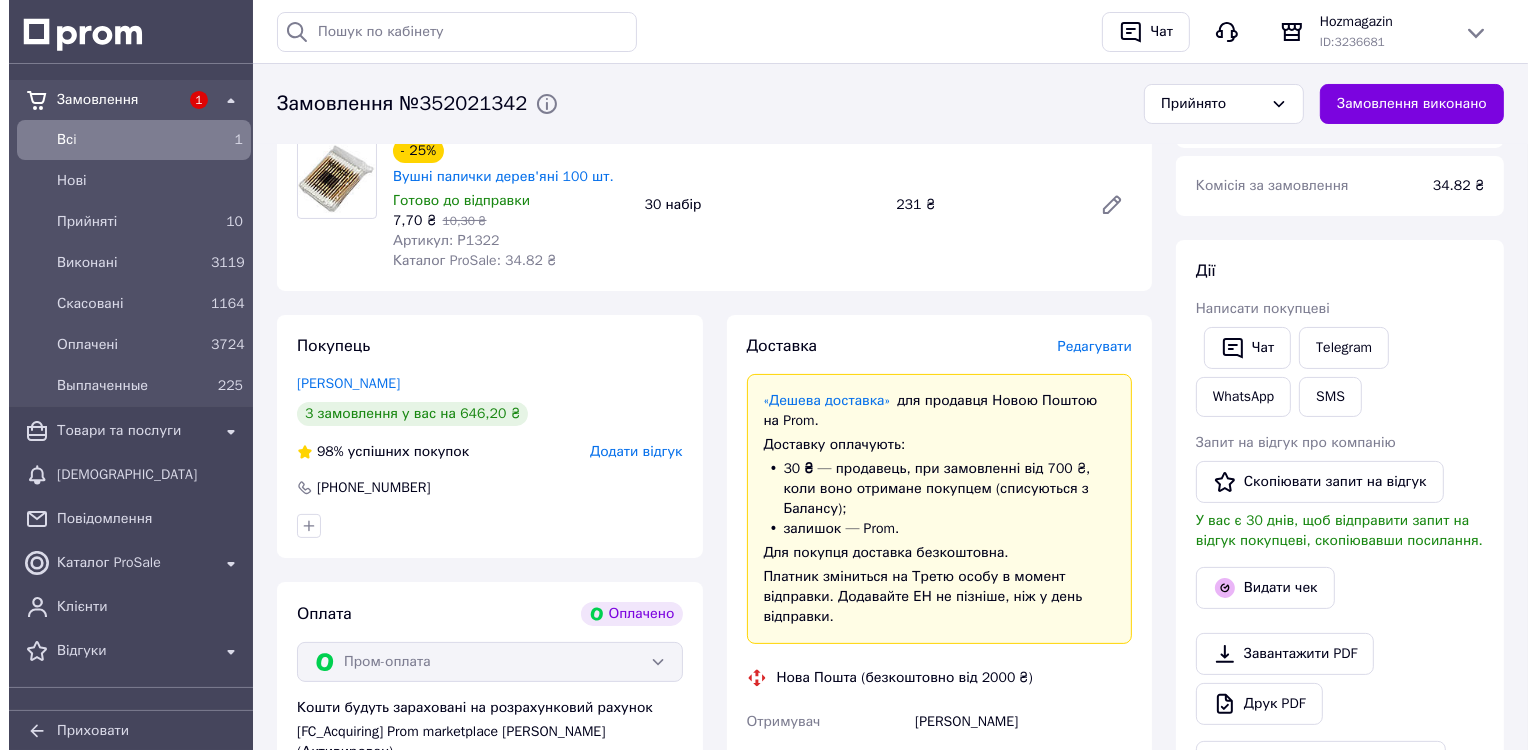 scroll, scrollTop: 304, scrollLeft: 0, axis: vertical 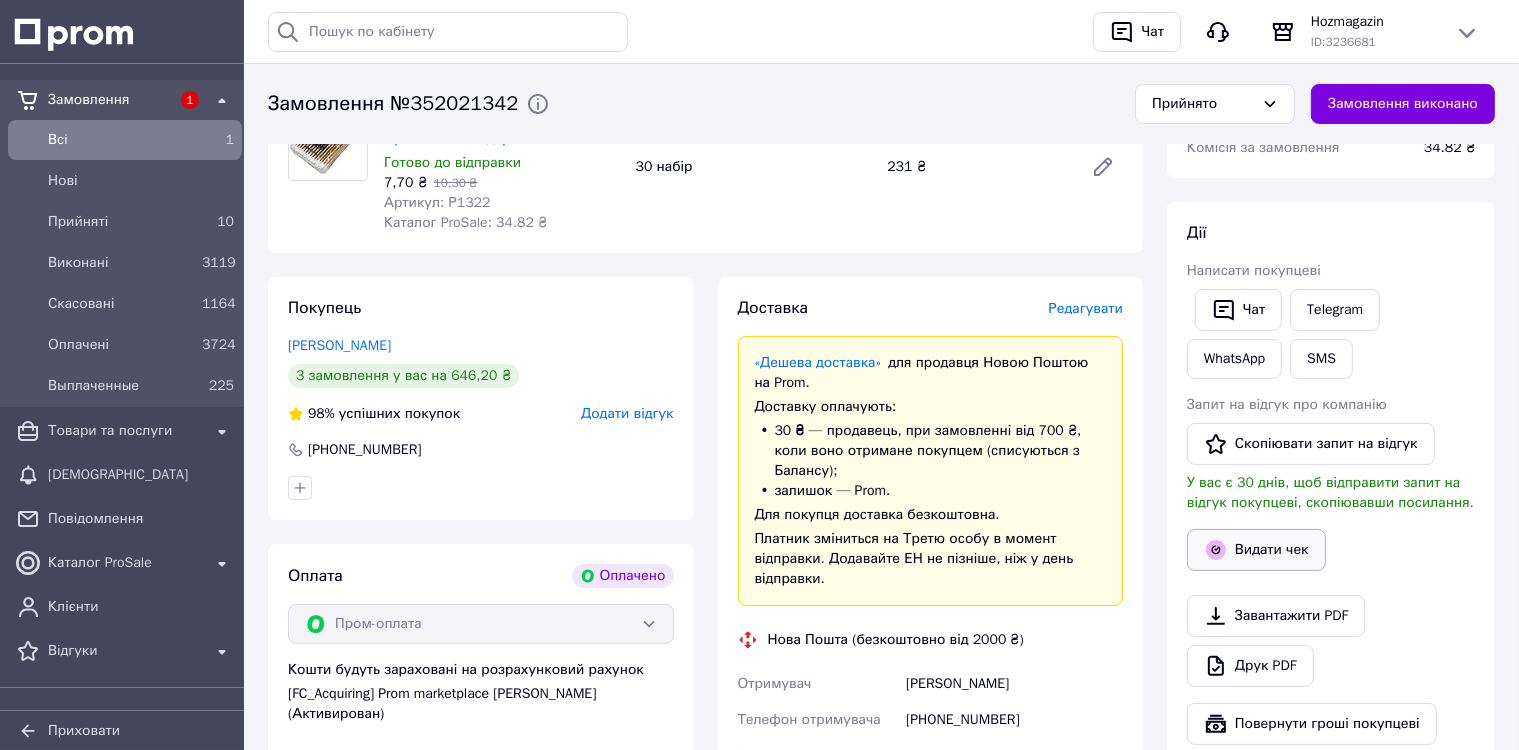 click on "Видати чек" at bounding box center [1256, 550] 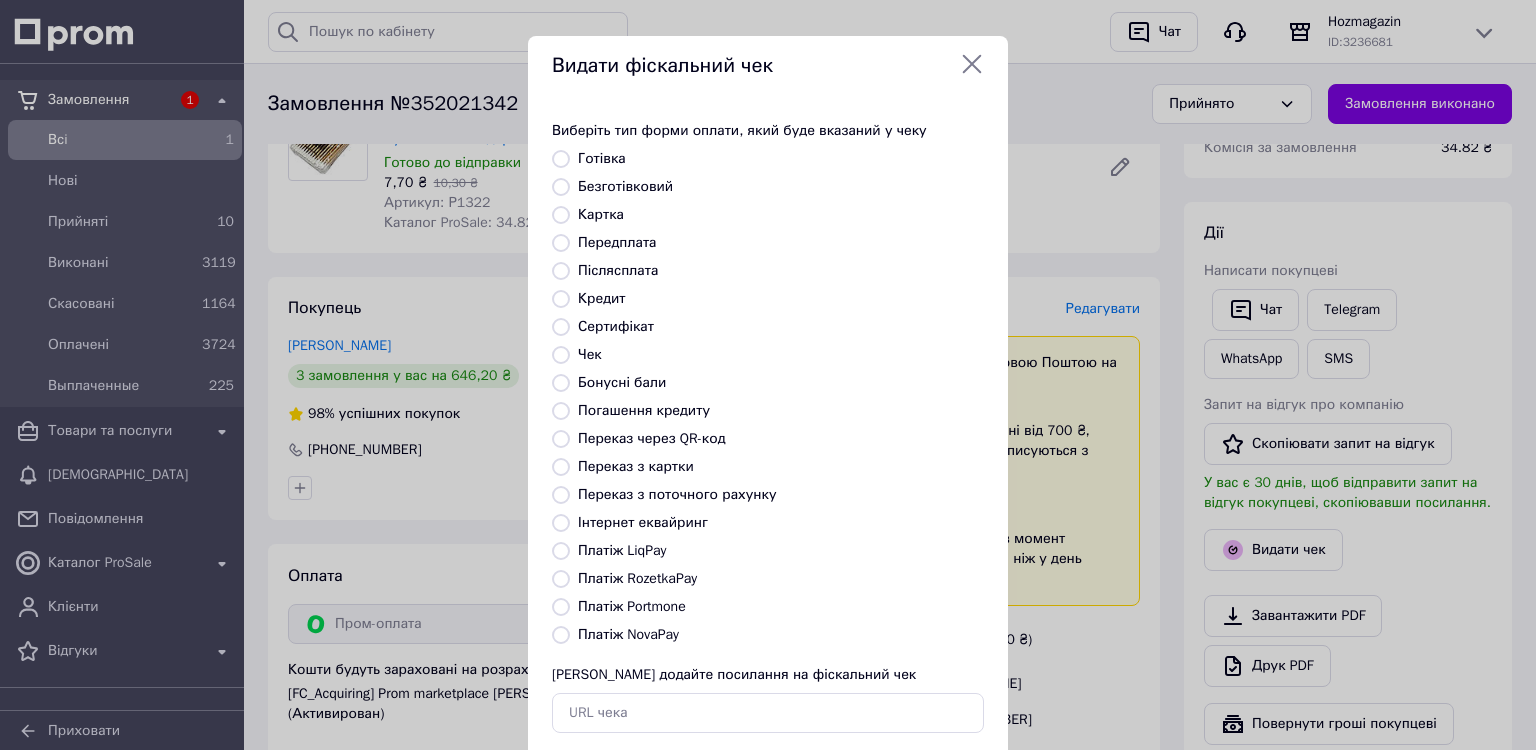click on "Платіж RozetkaPay" at bounding box center (561, 579) 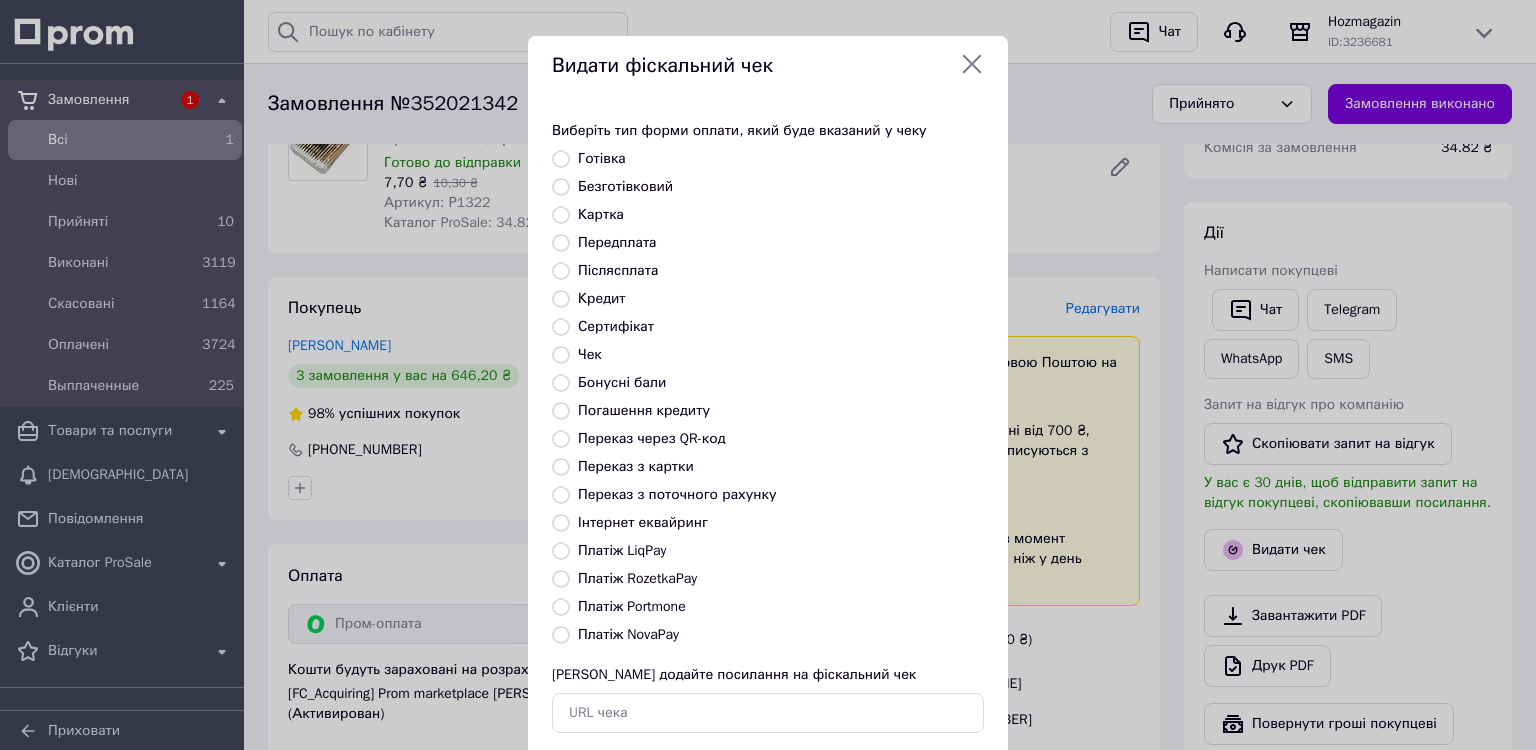 radio on "true" 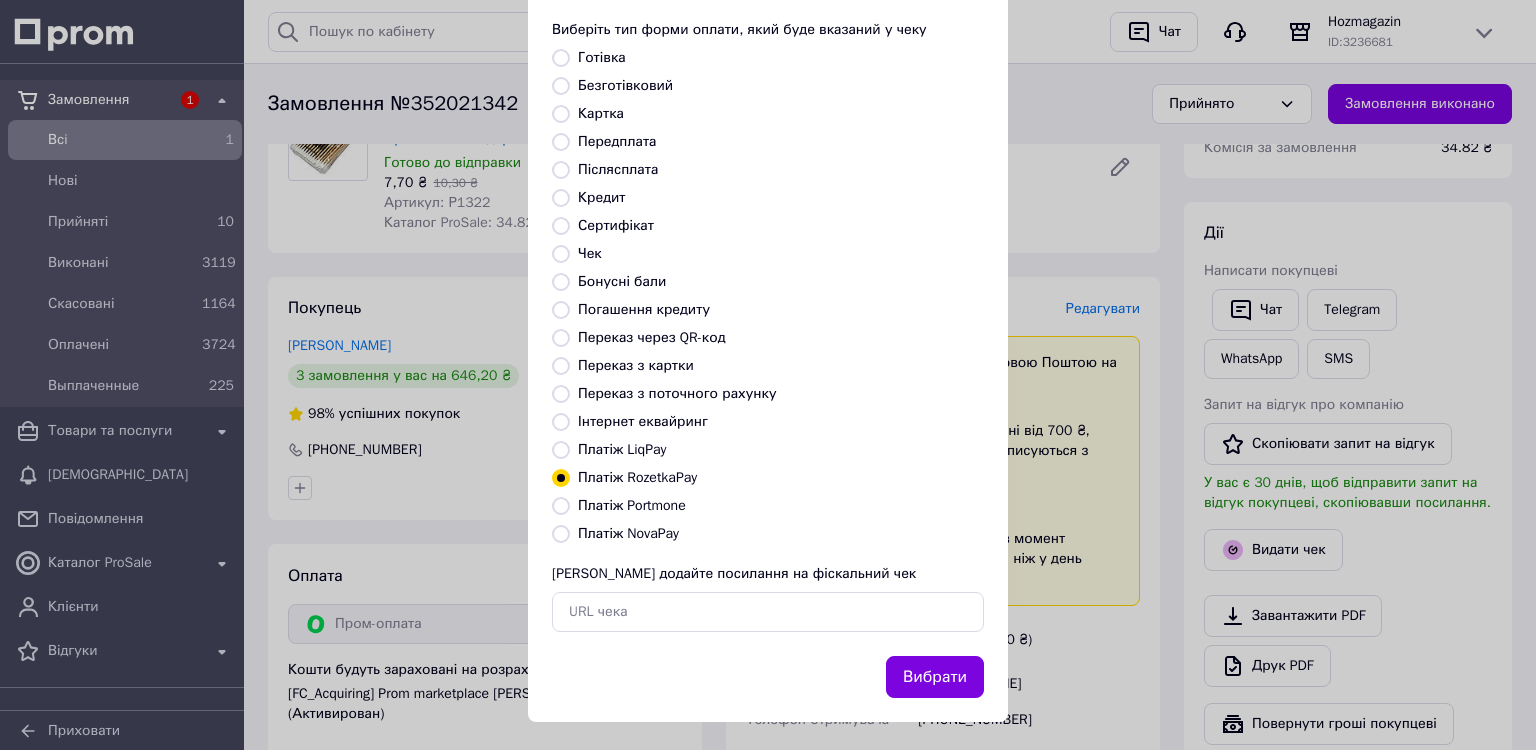 scroll, scrollTop: 109, scrollLeft: 0, axis: vertical 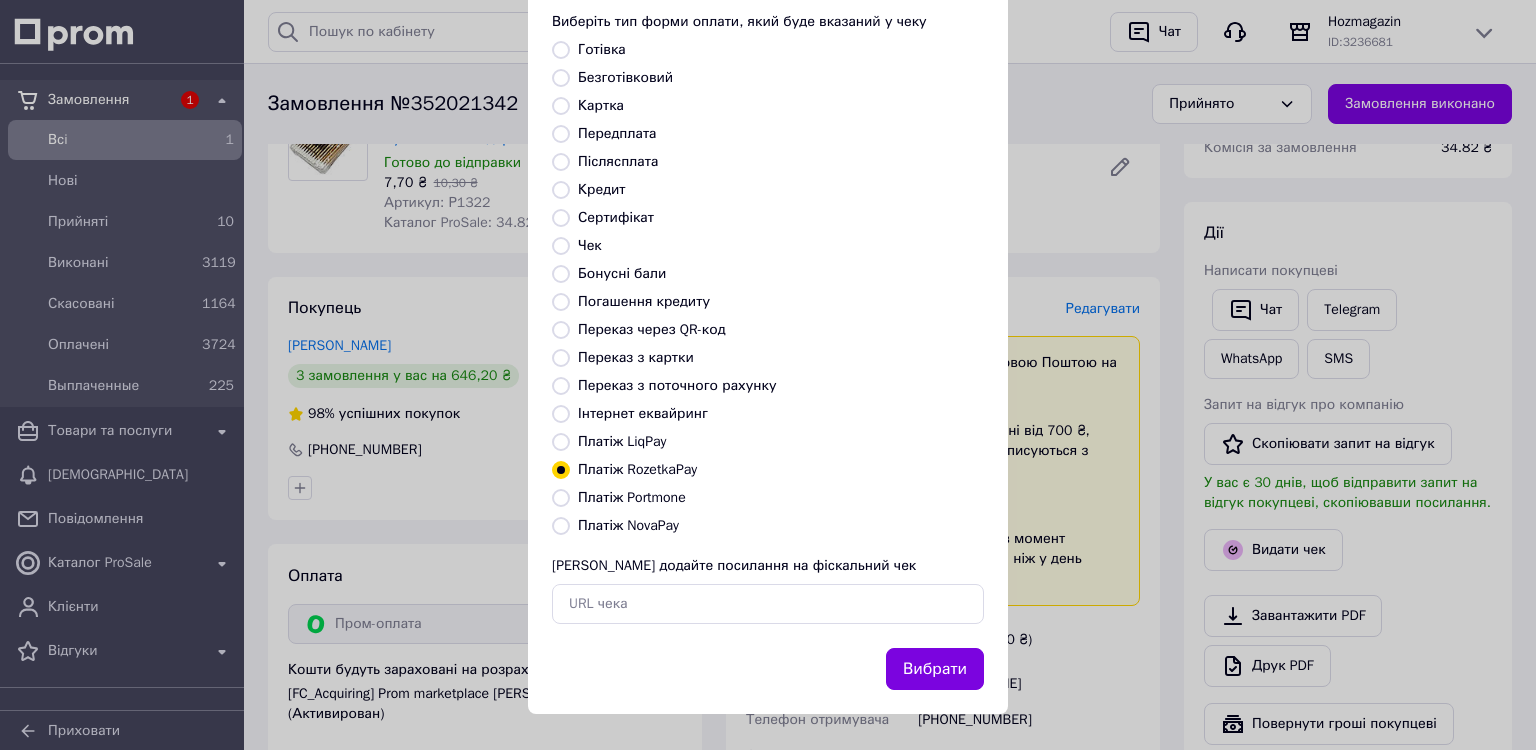 drag, startPoint x: 913, startPoint y: 676, endPoint x: 987, endPoint y: 553, distance: 143.54442 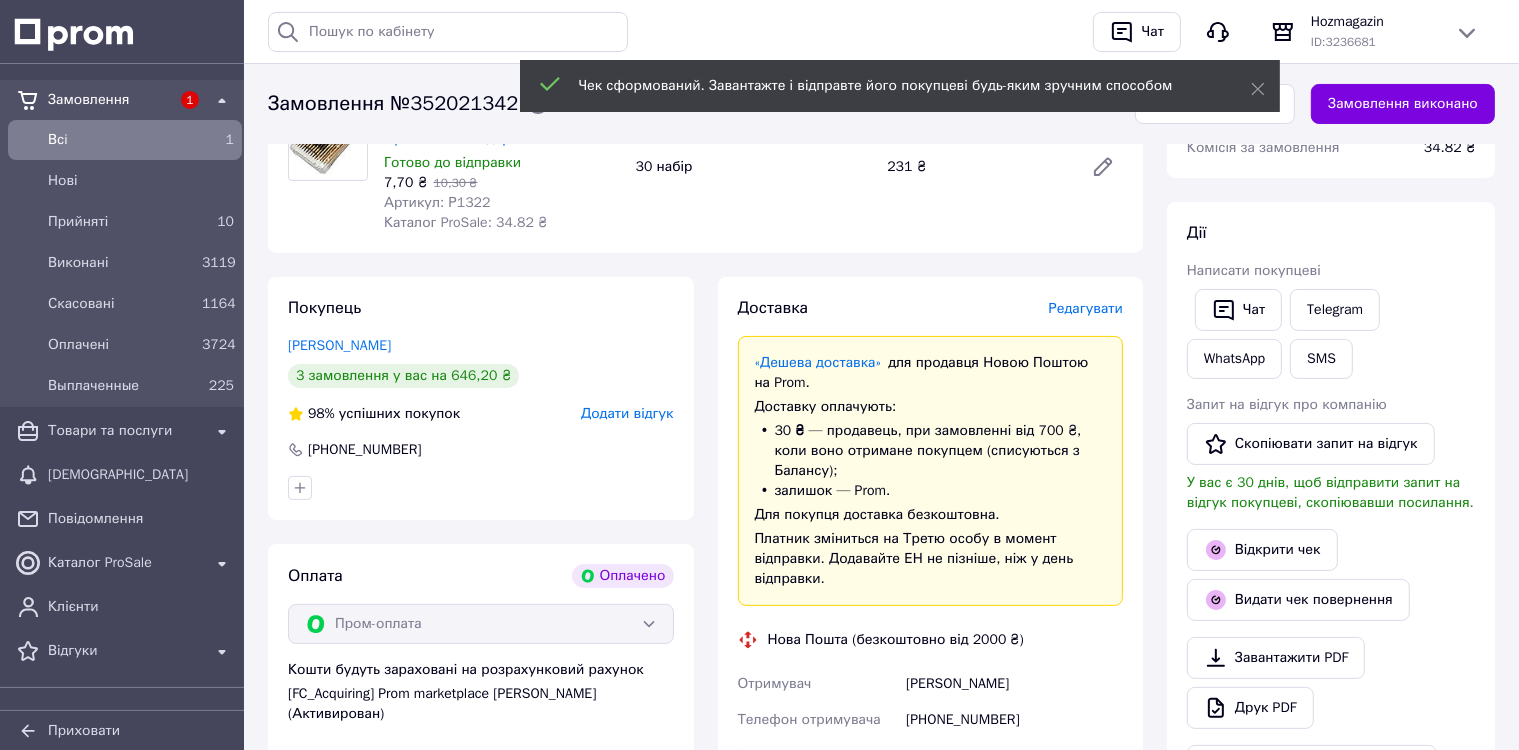 click on "Редагувати" at bounding box center (1086, 308) 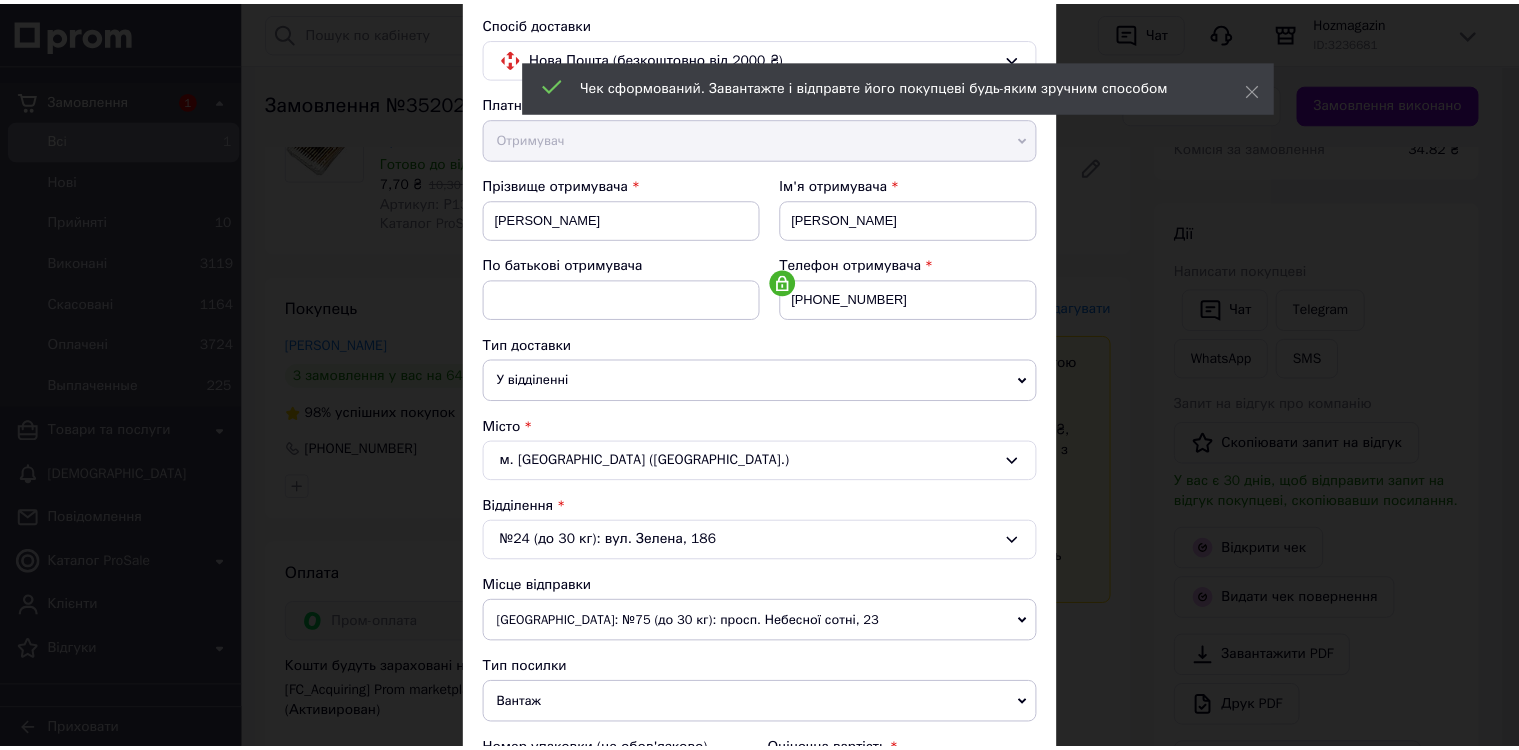 scroll, scrollTop: 578, scrollLeft: 0, axis: vertical 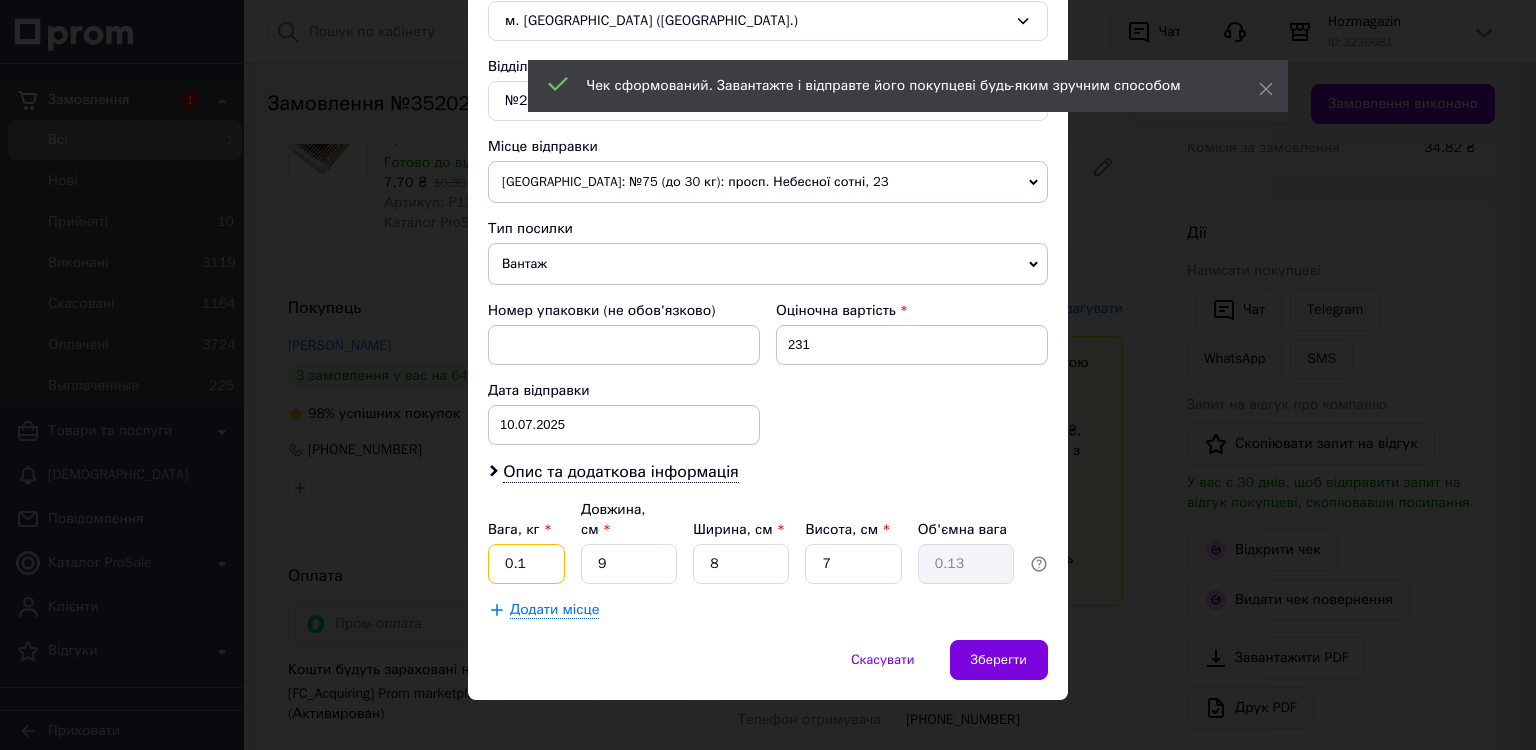 click on "0.1" at bounding box center [526, 564] 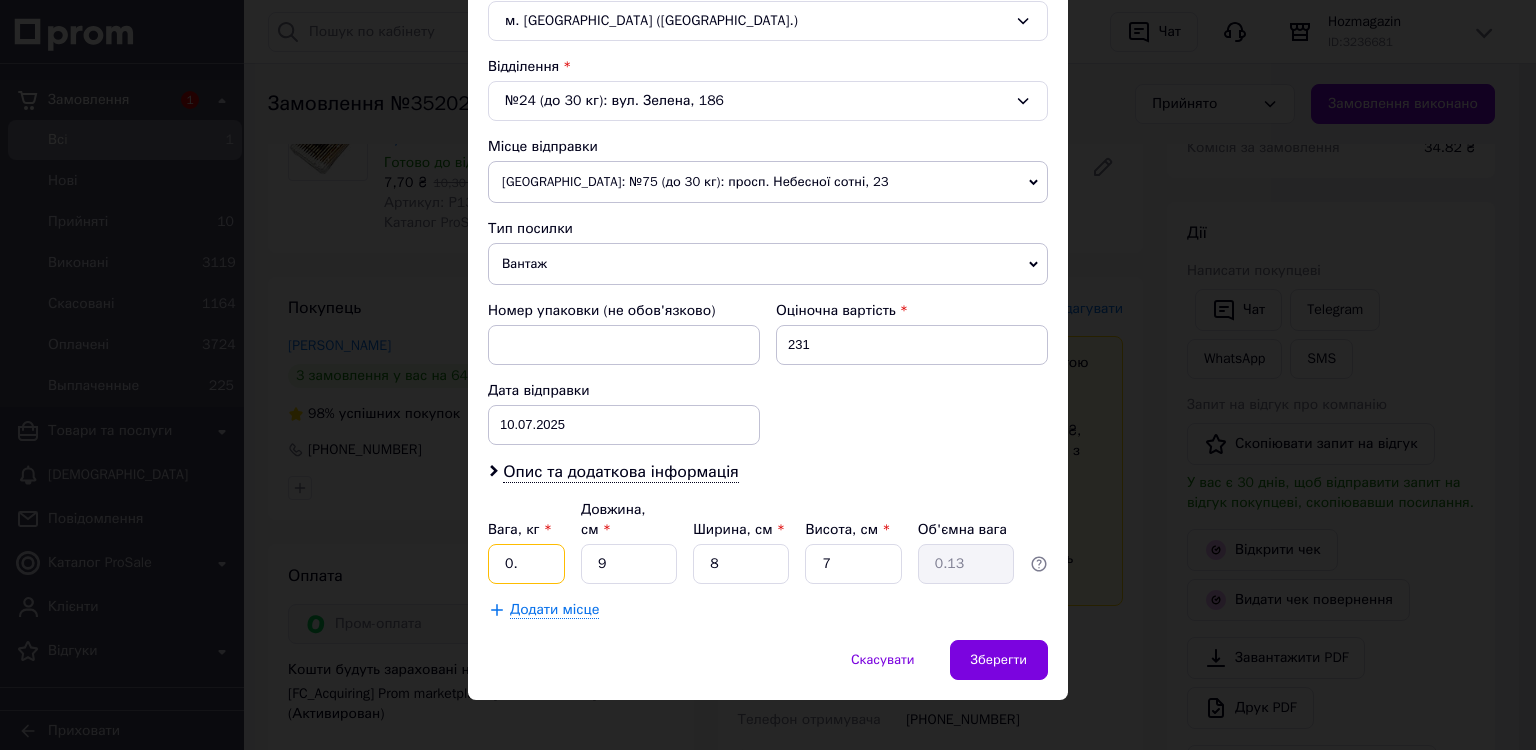 type on "0" 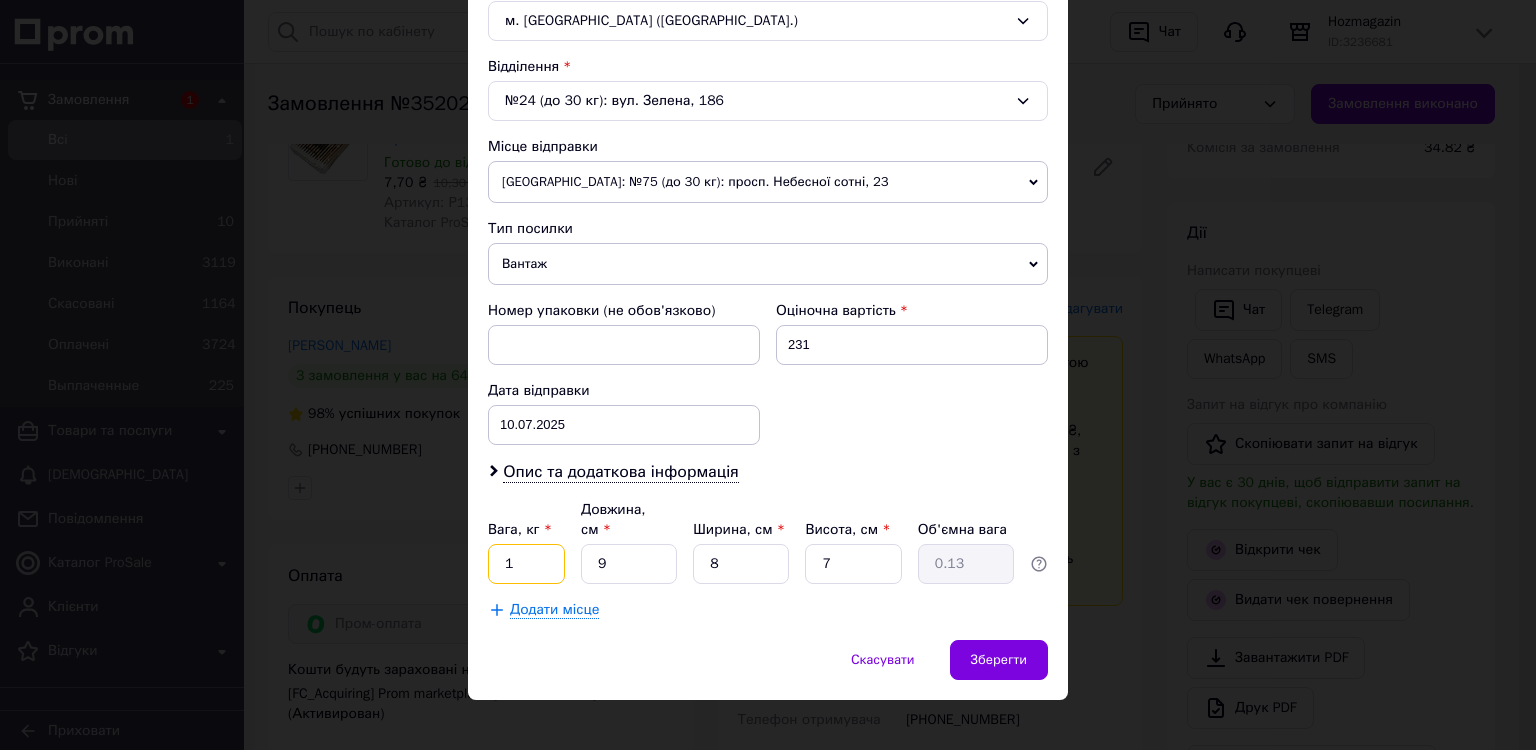 type on "1" 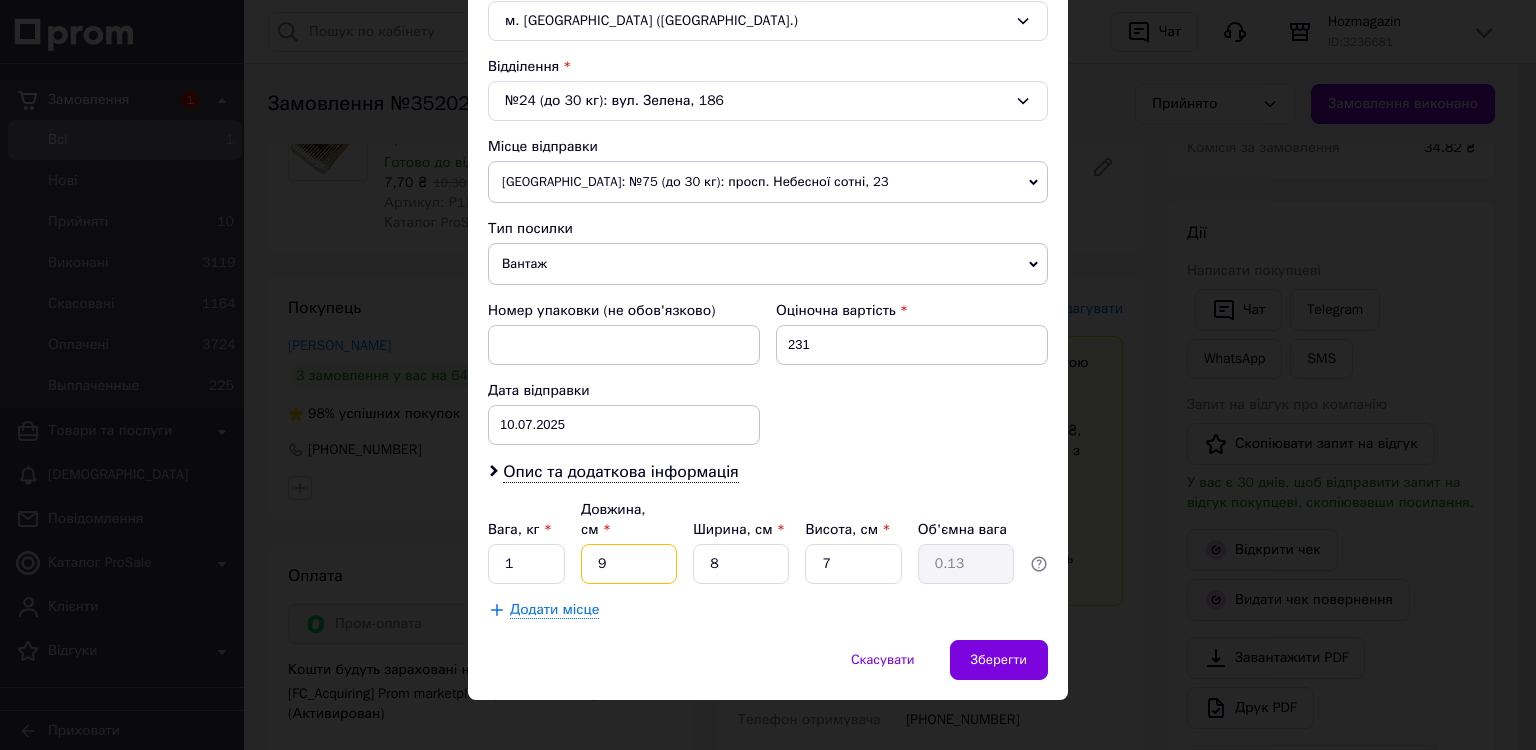 click on "9" at bounding box center [629, 564] 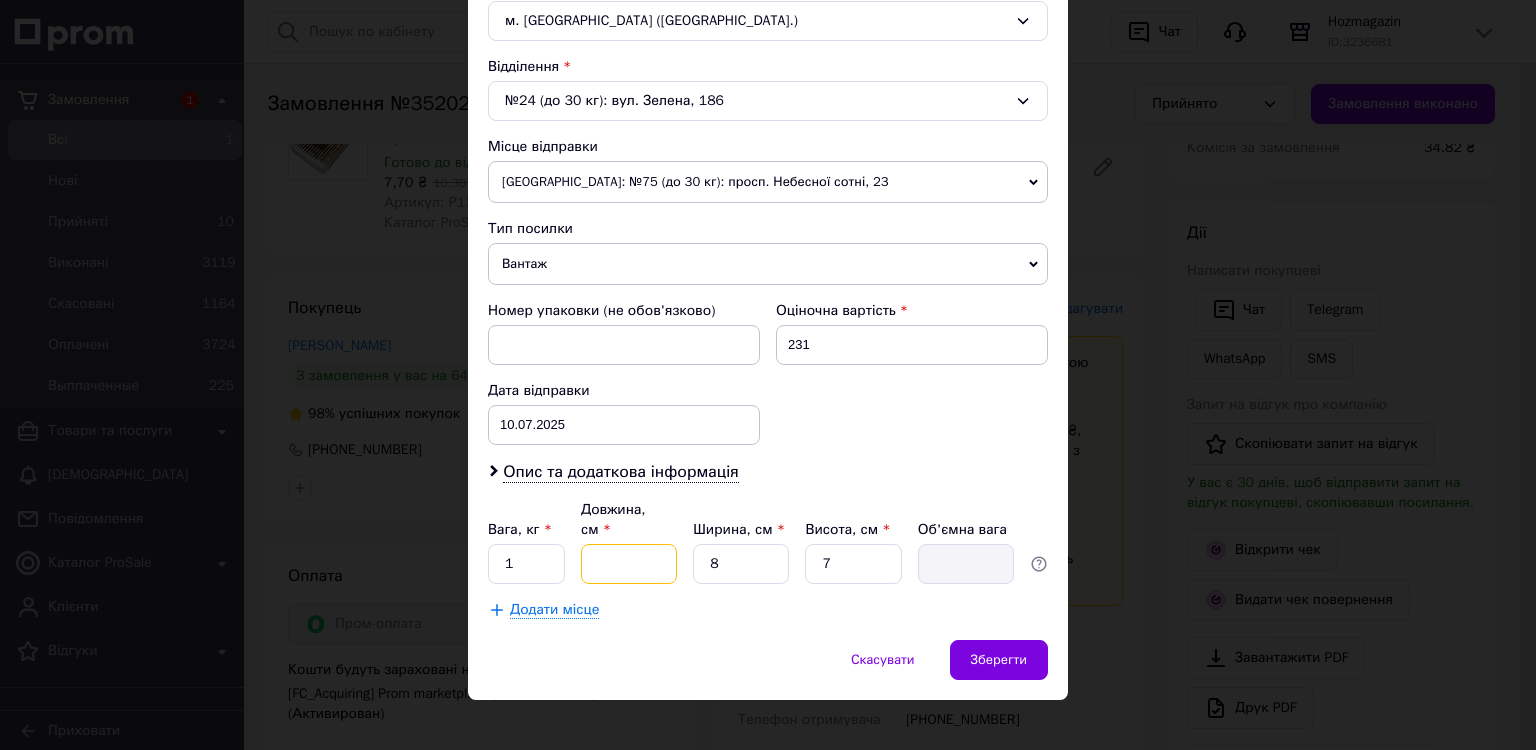 type on "2" 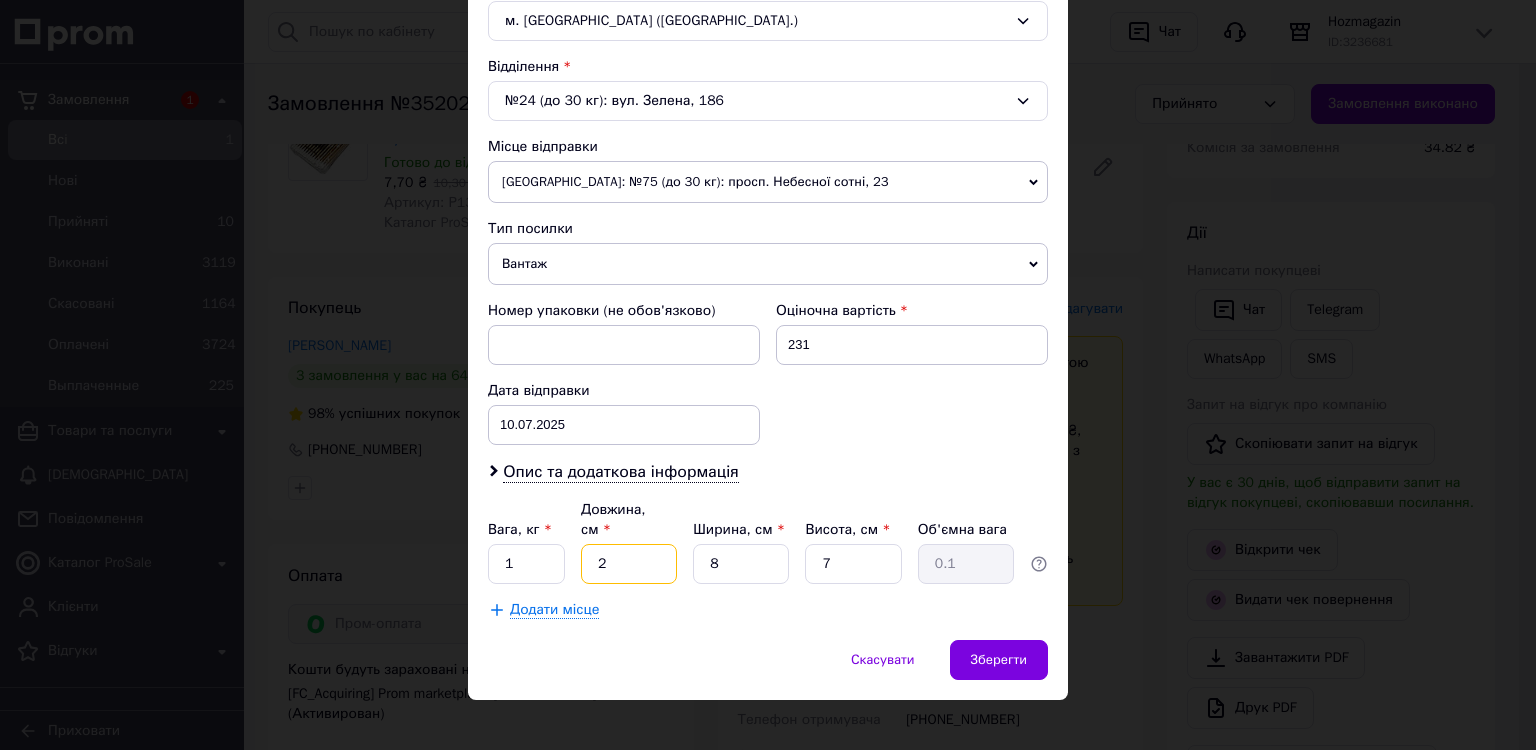 type on "26" 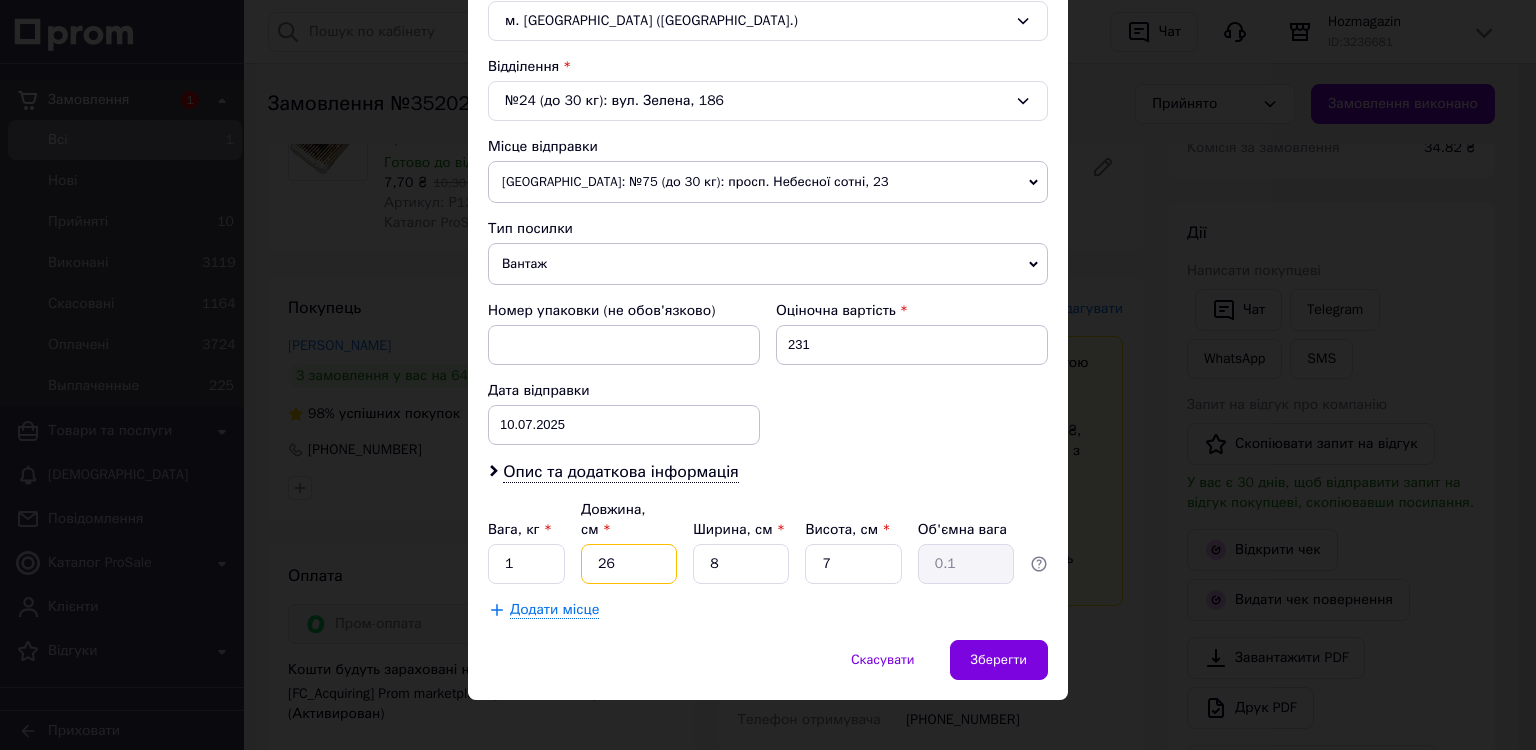 type on "0.36" 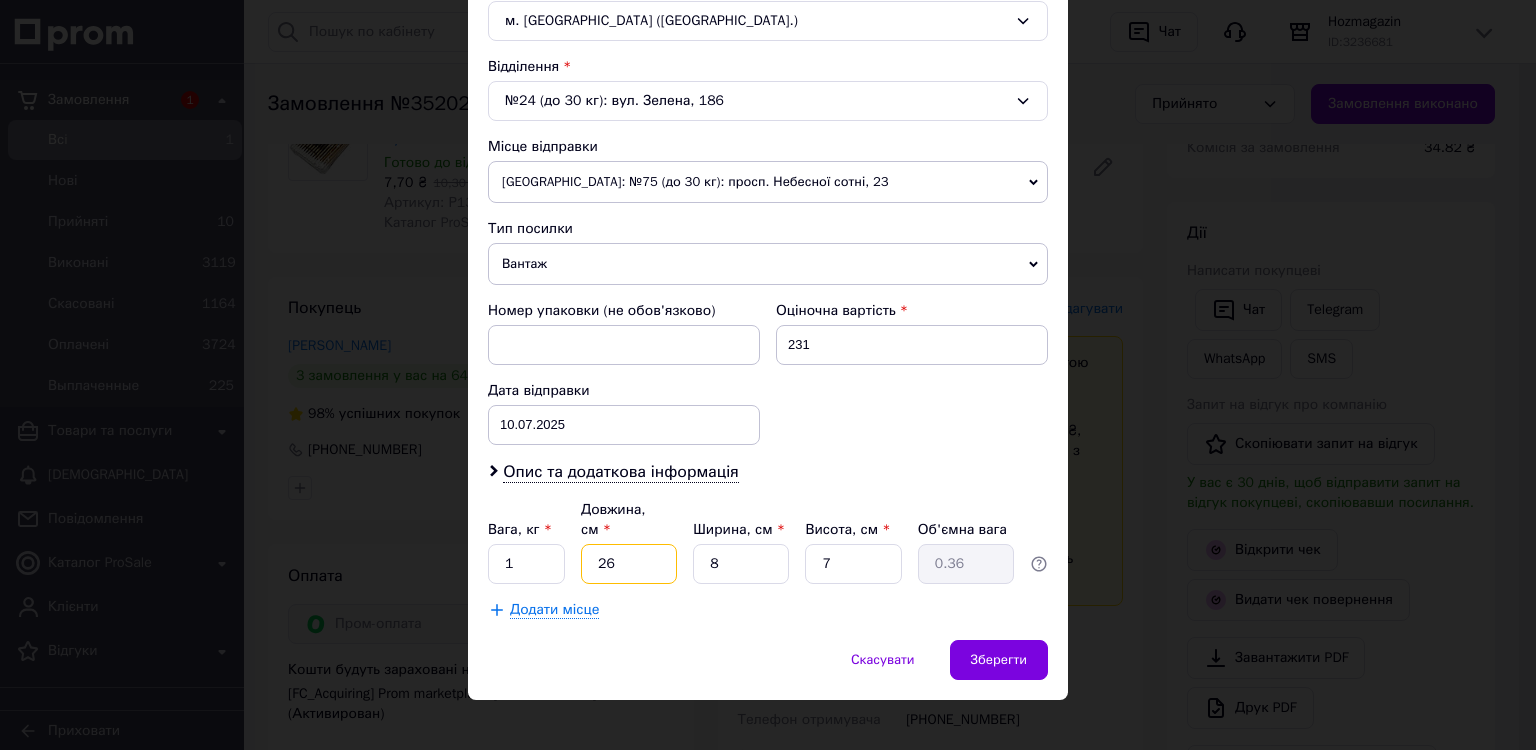 type on "26" 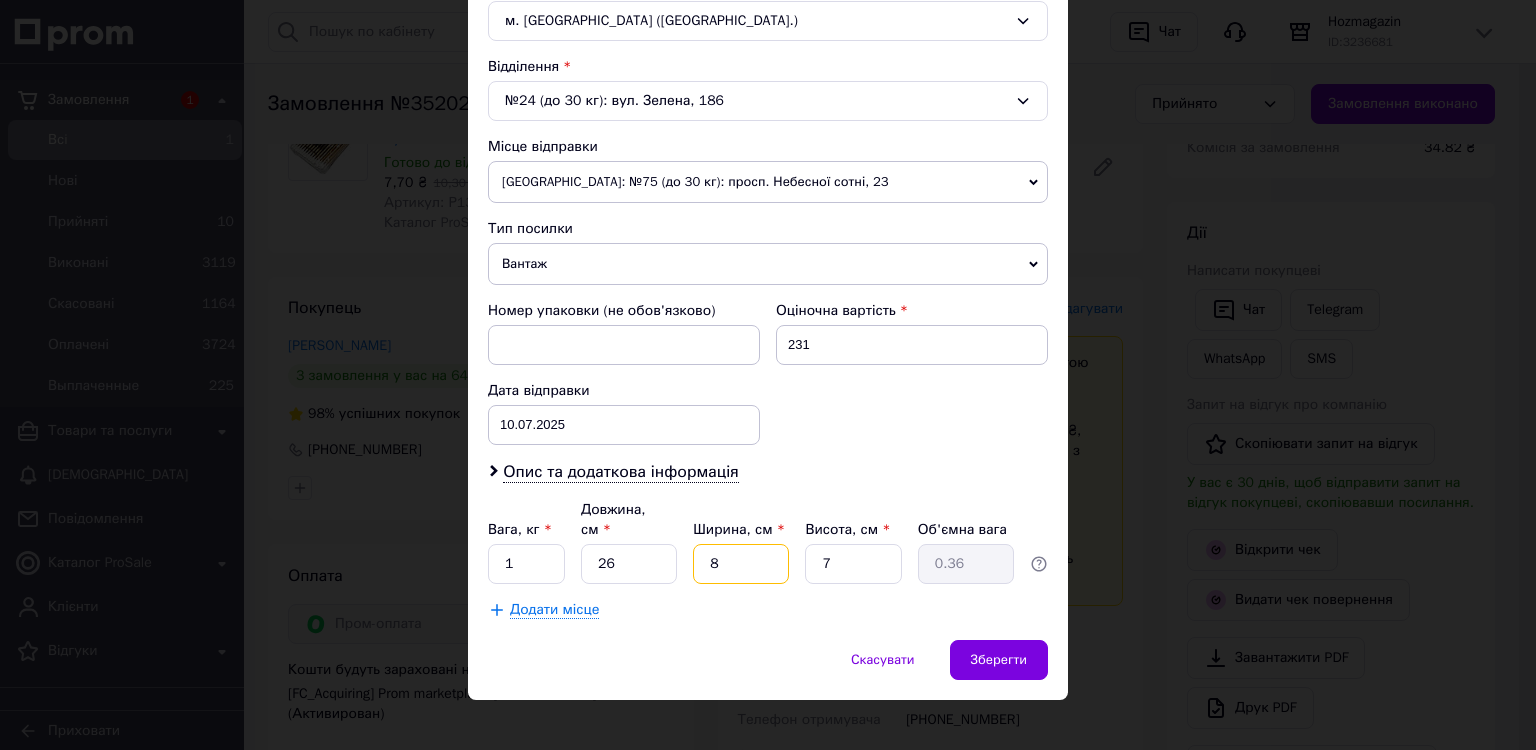 click on "8" at bounding box center [741, 564] 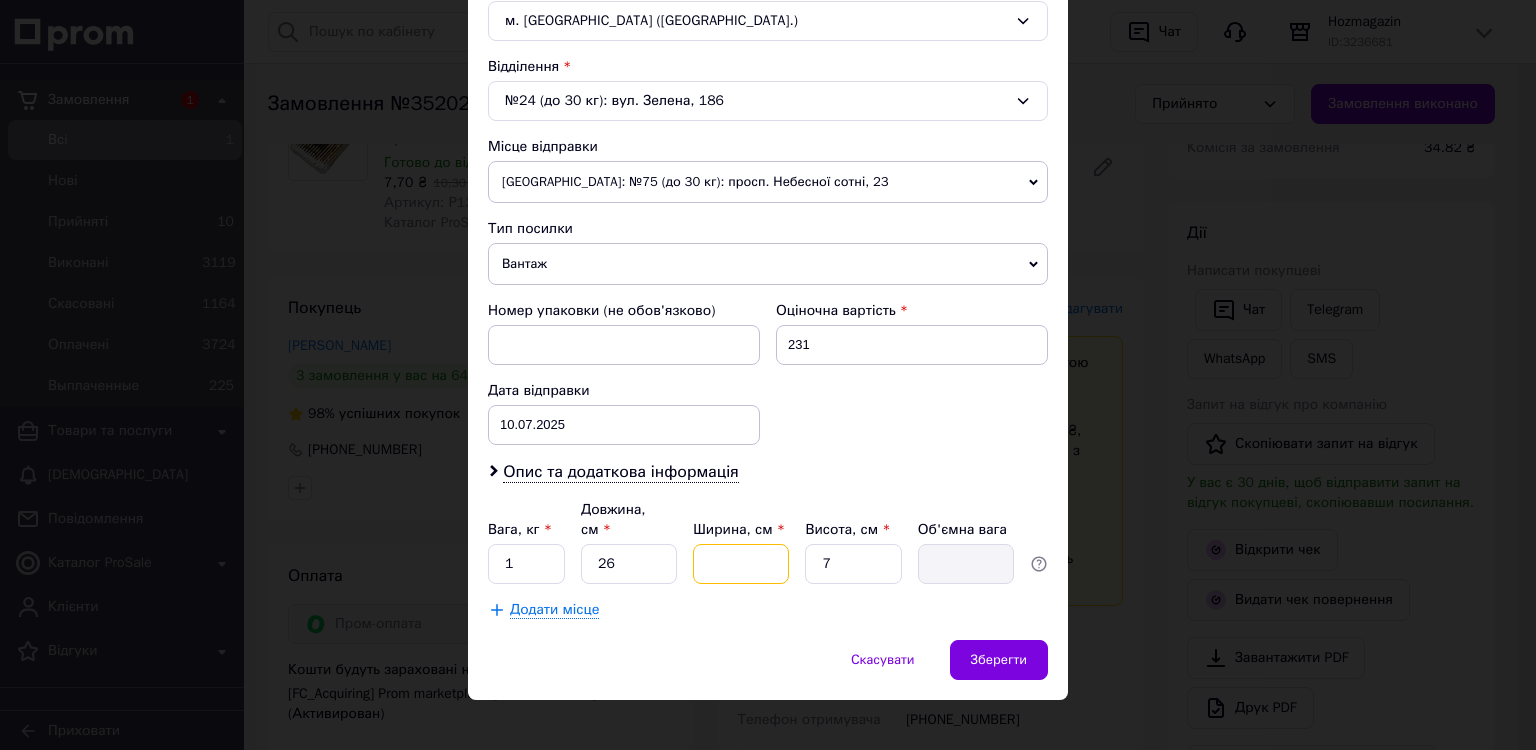 type on "2" 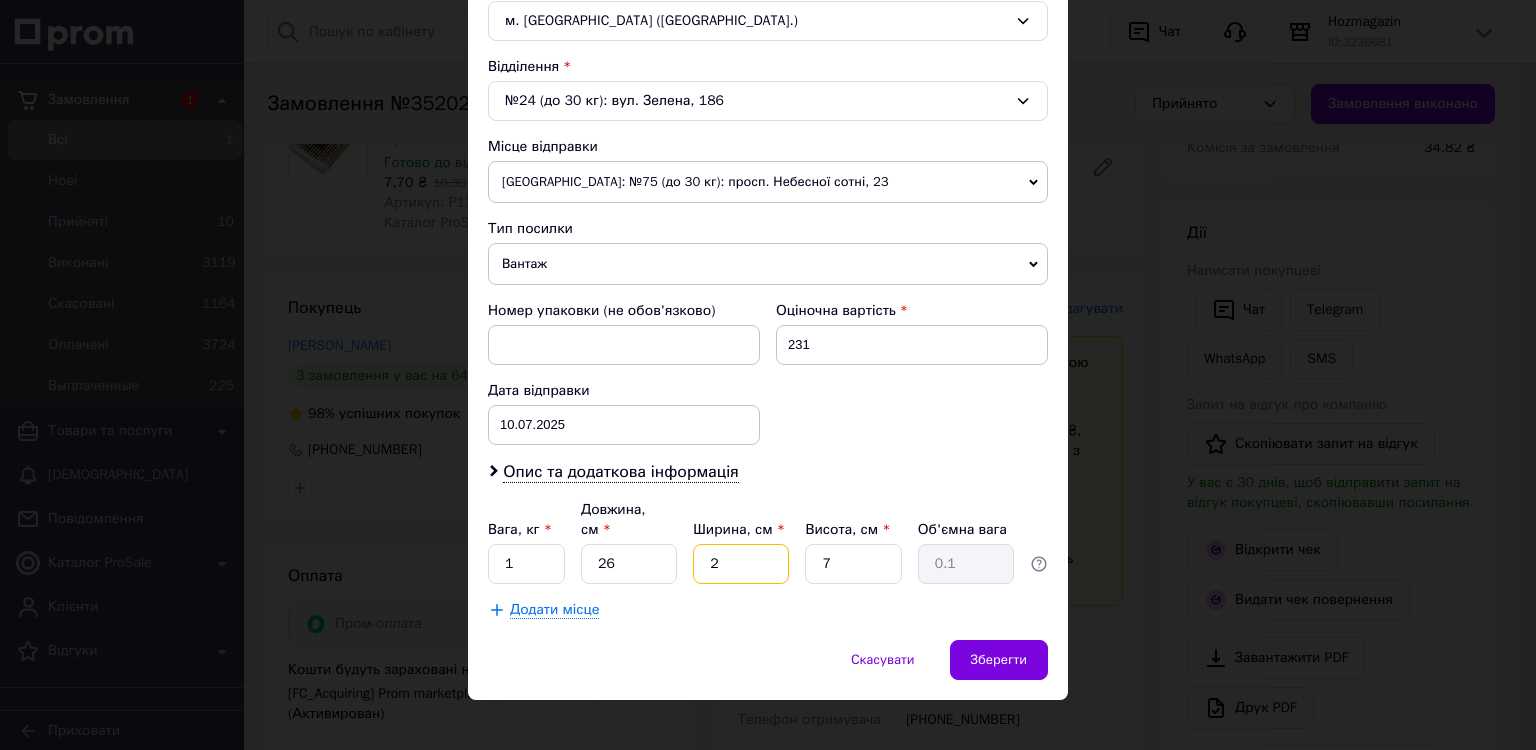 type on "20" 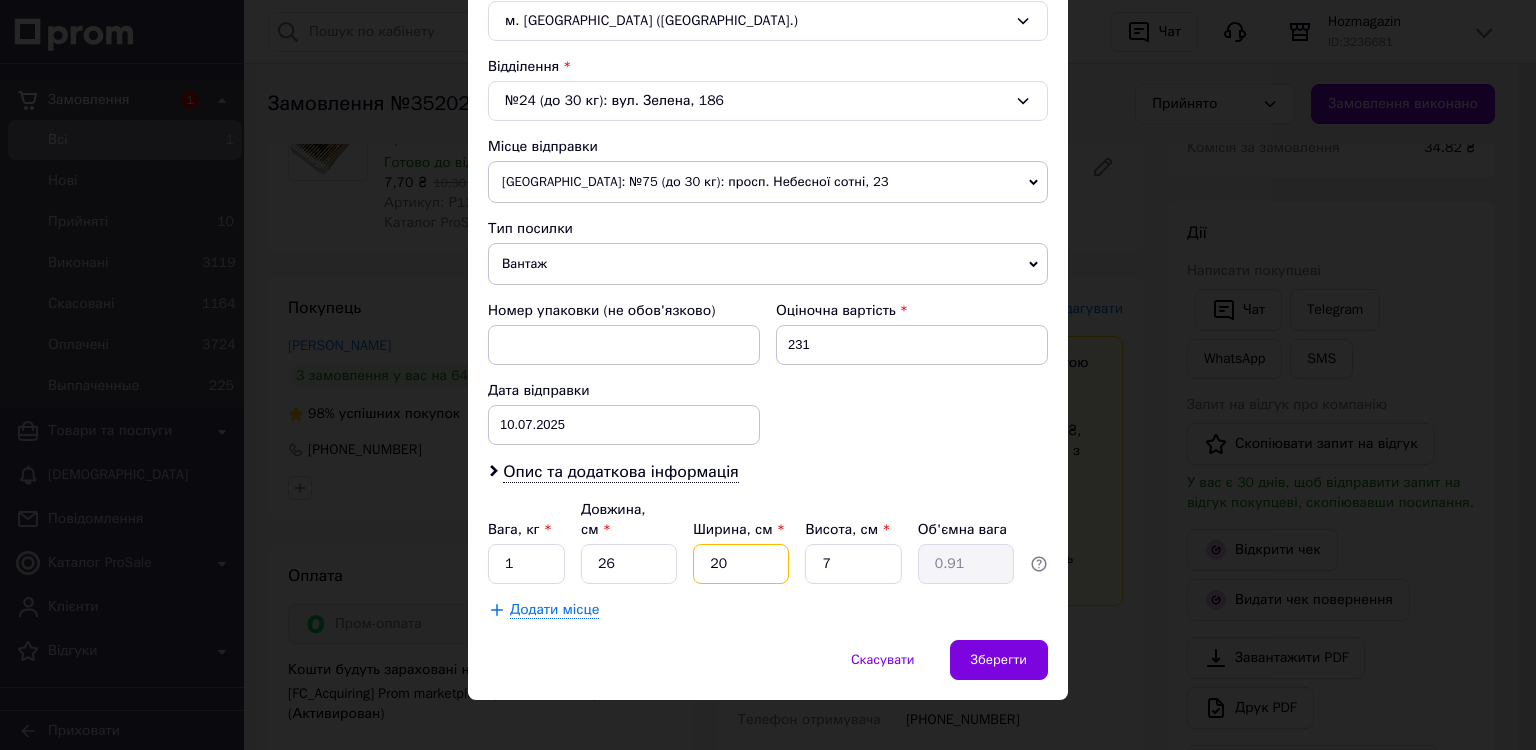 type on "20" 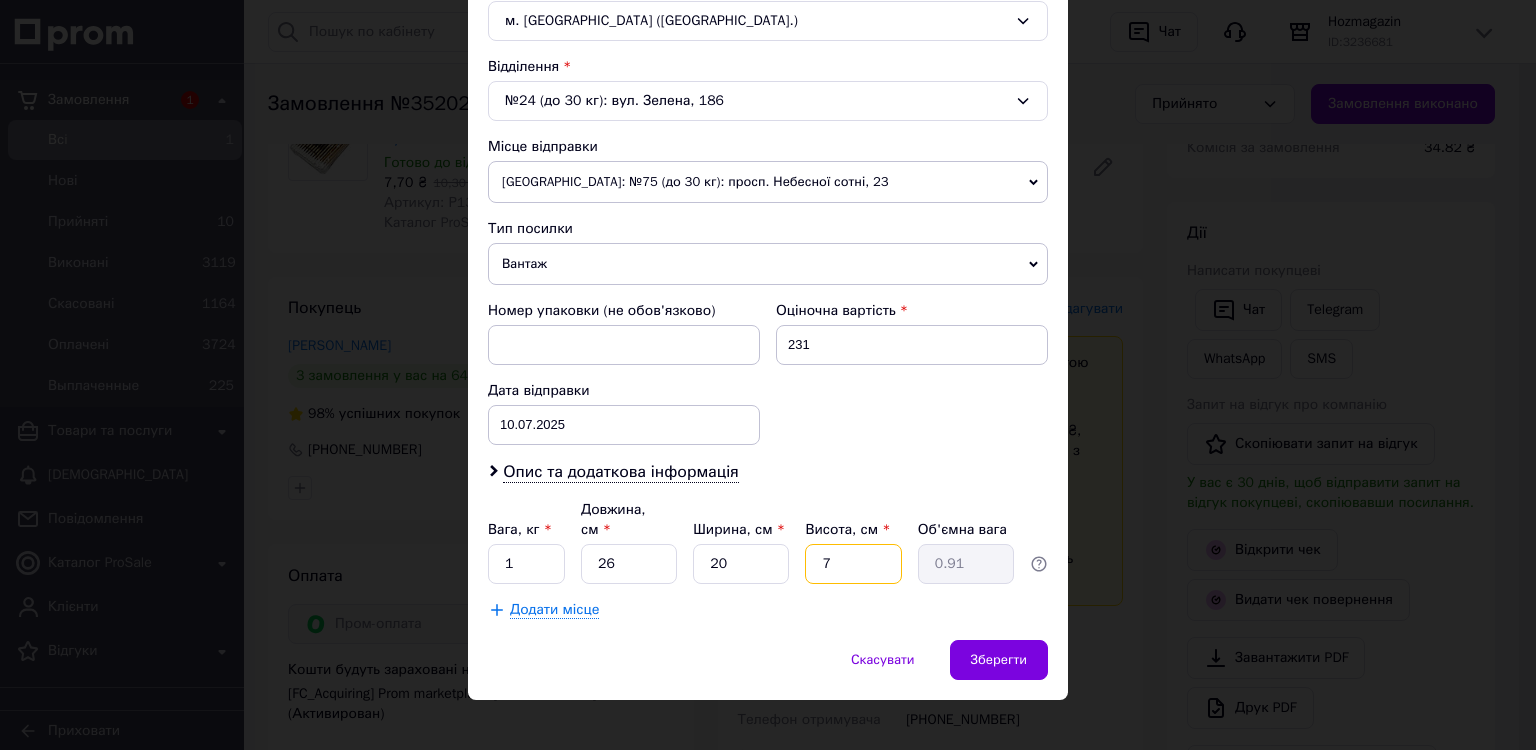 click on "7" at bounding box center (853, 564) 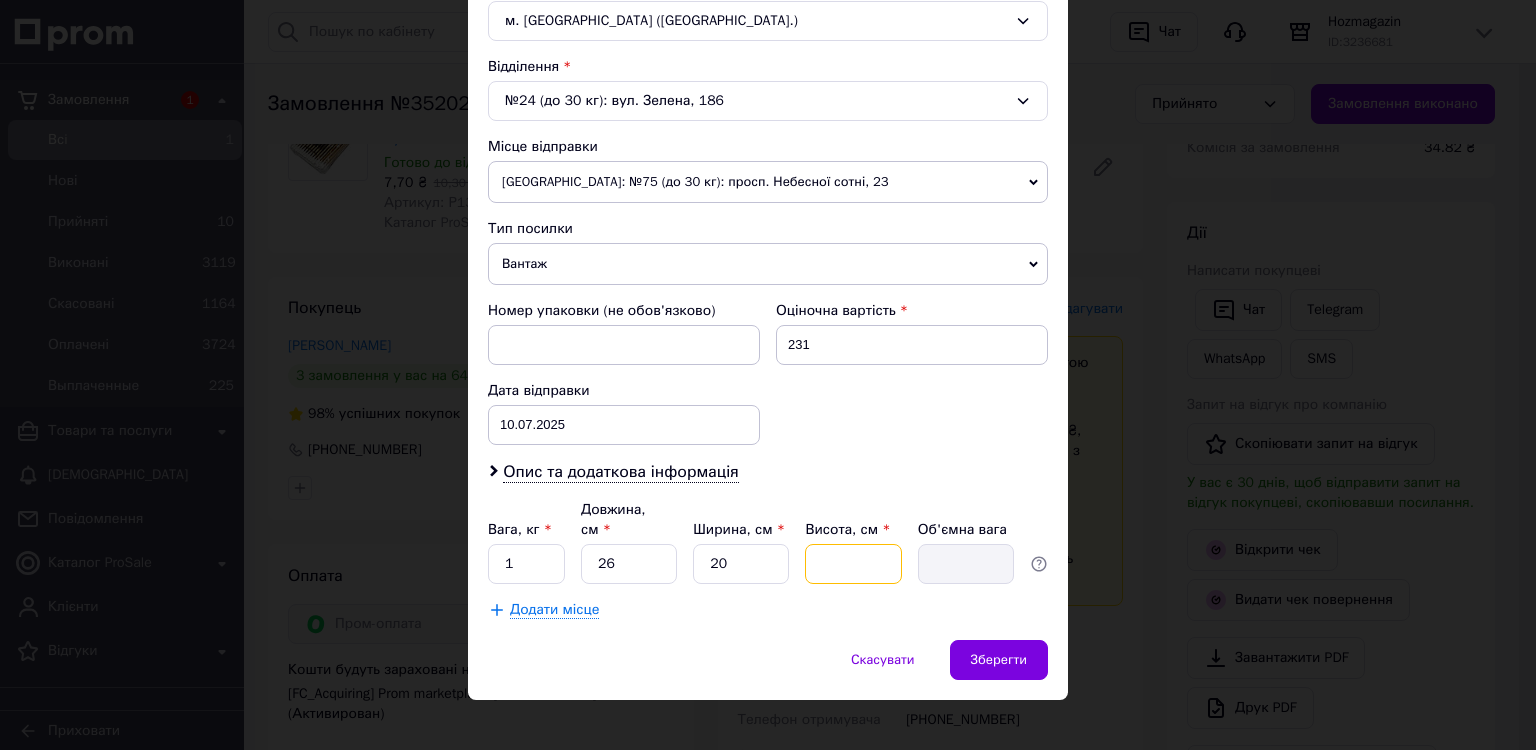 type on "1" 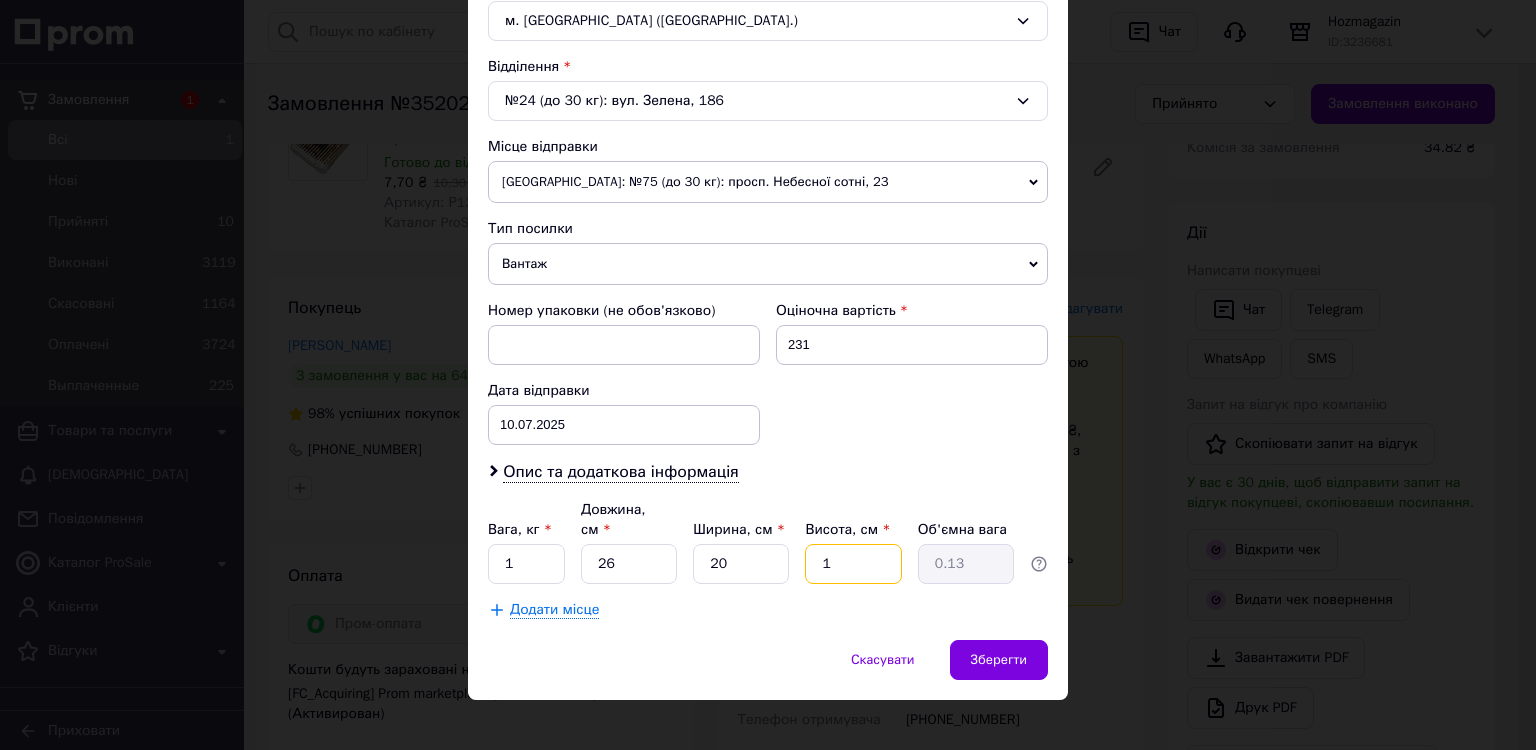 type on "10" 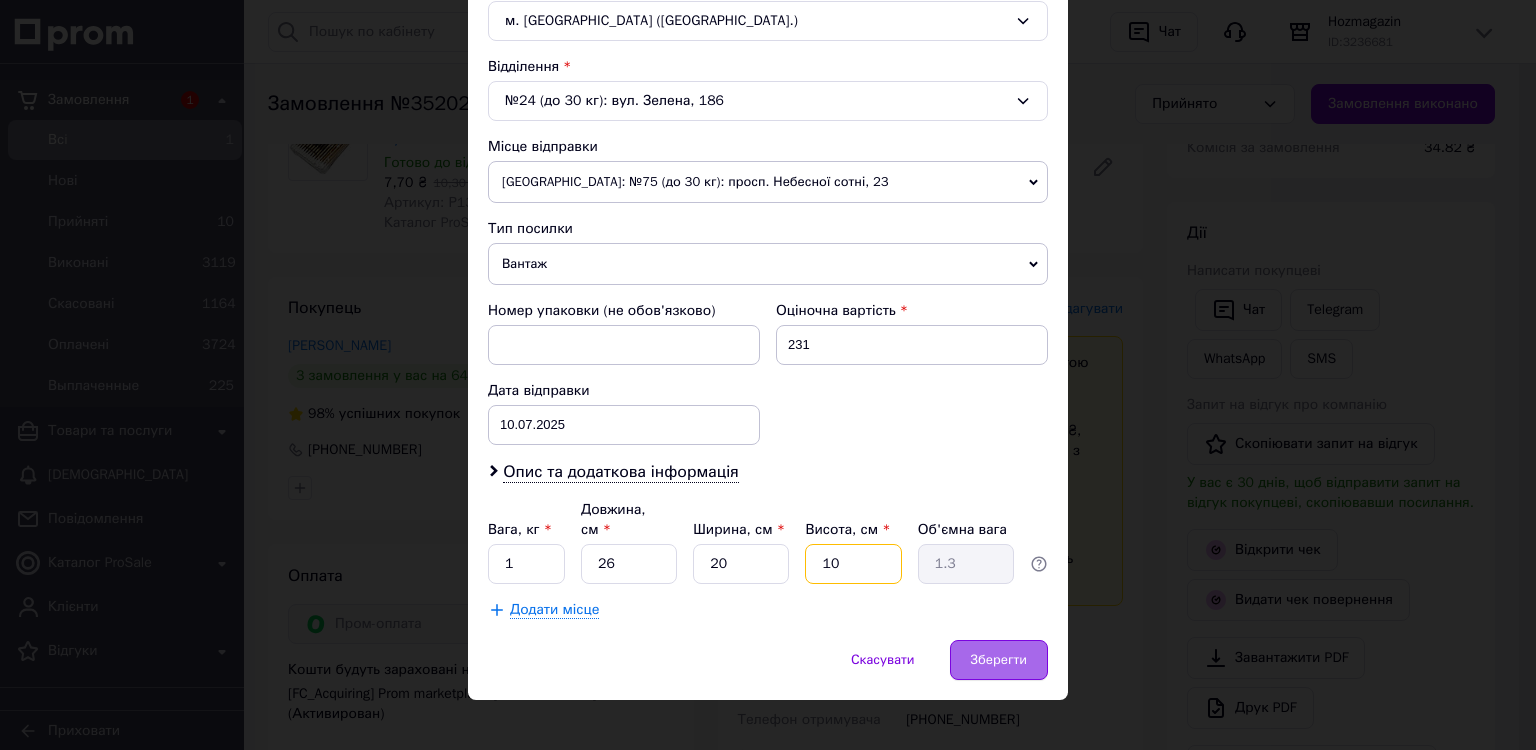 type on "10" 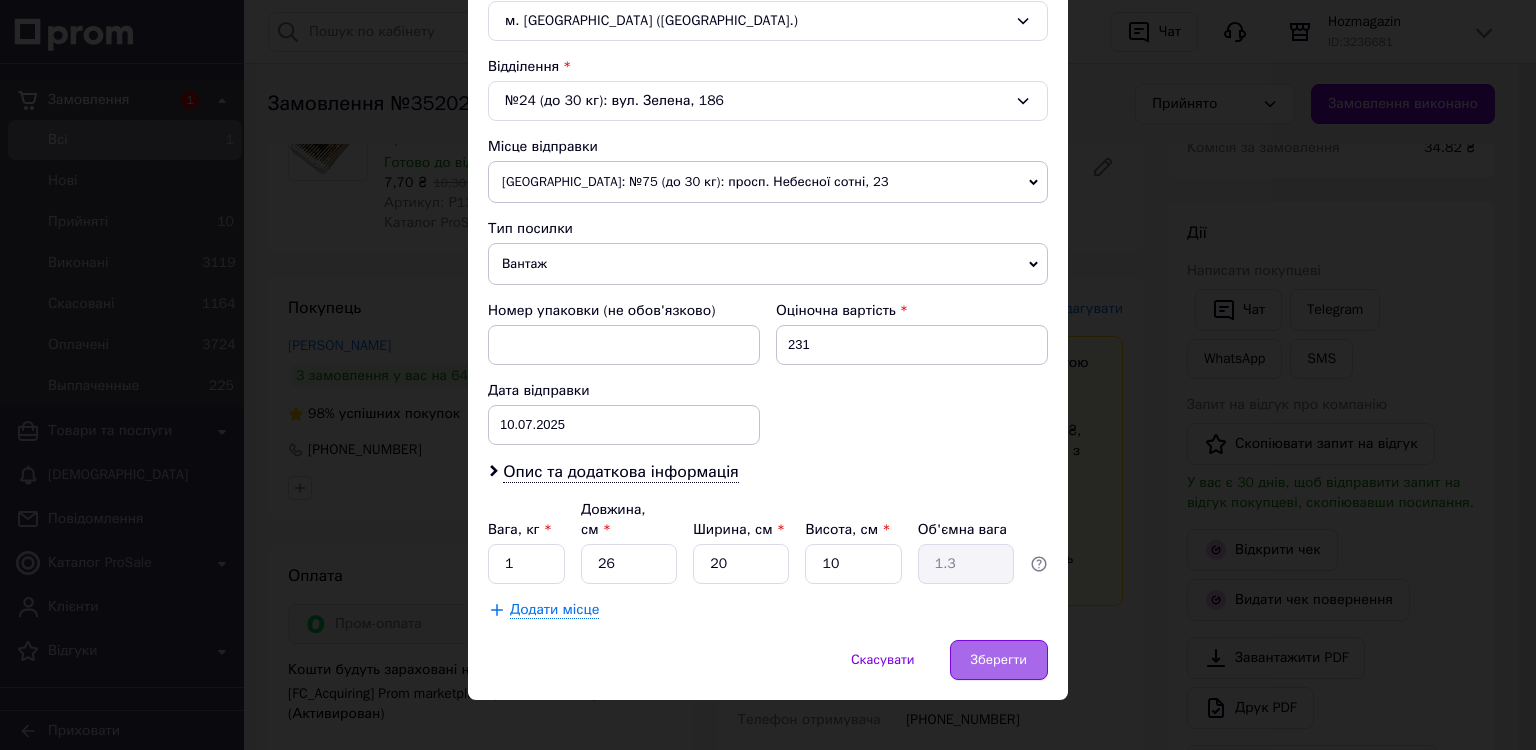 click on "Зберегти" at bounding box center [999, 660] 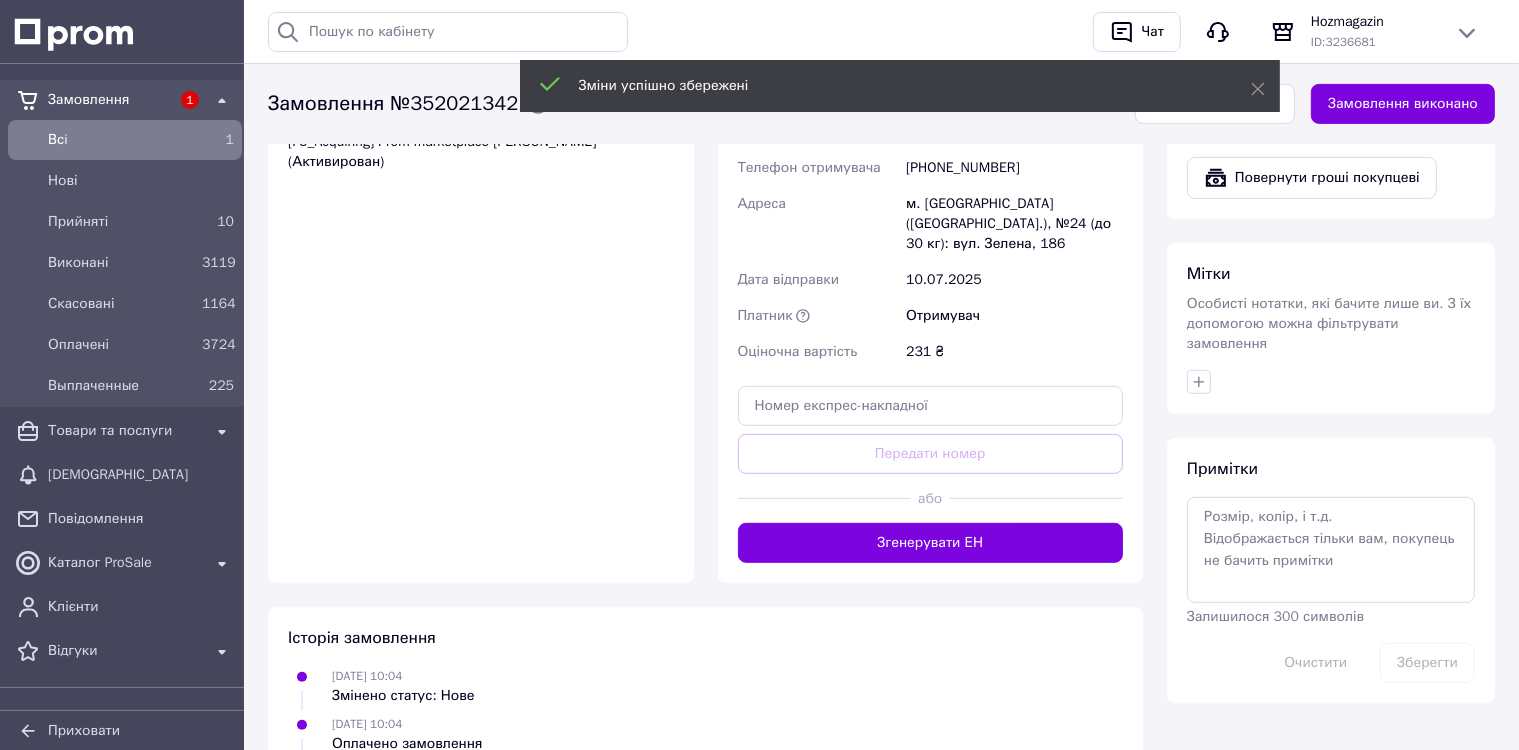 scroll, scrollTop: 904, scrollLeft: 0, axis: vertical 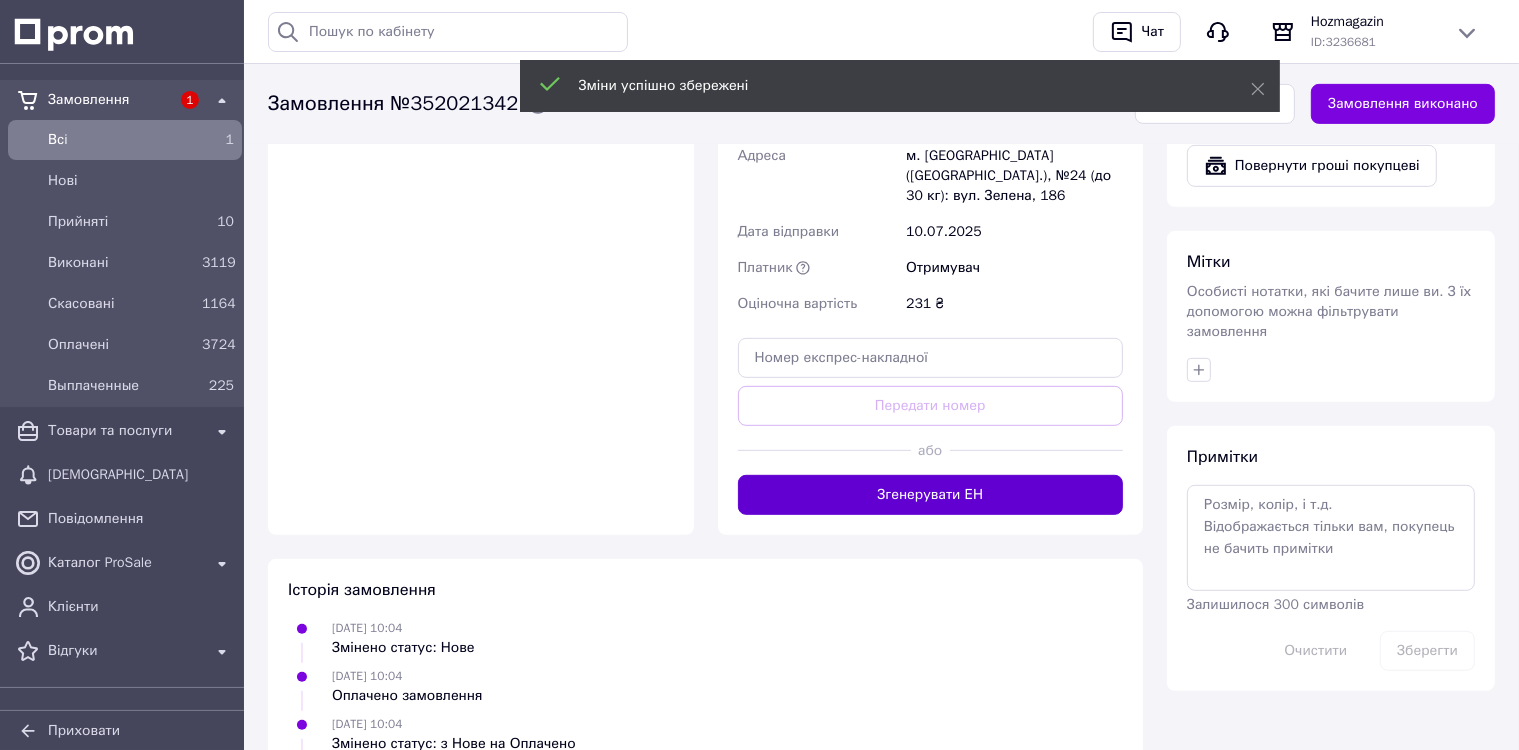 click on "Згенерувати ЕН" at bounding box center [931, 495] 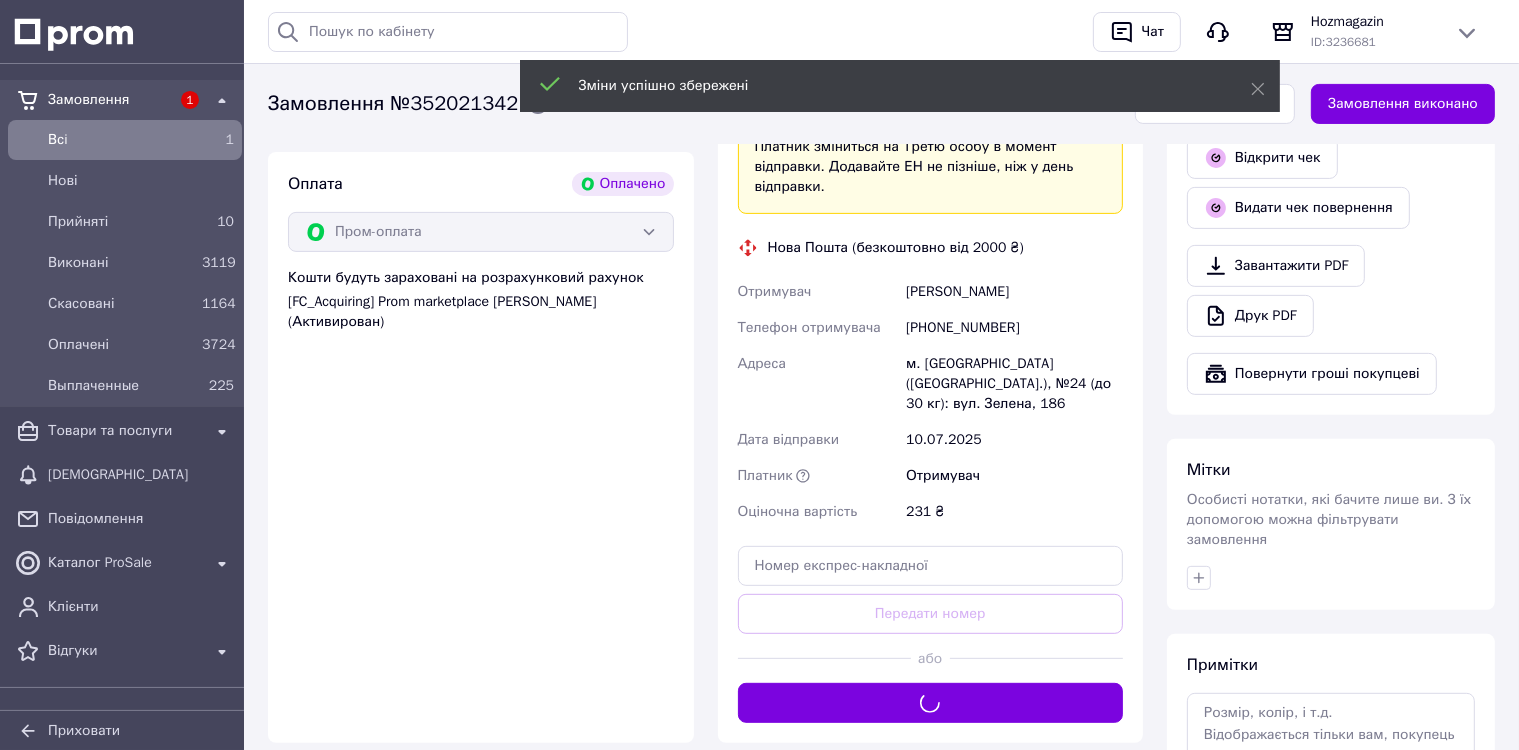 scroll, scrollTop: 604, scrollLeft: 0, axis: vertical 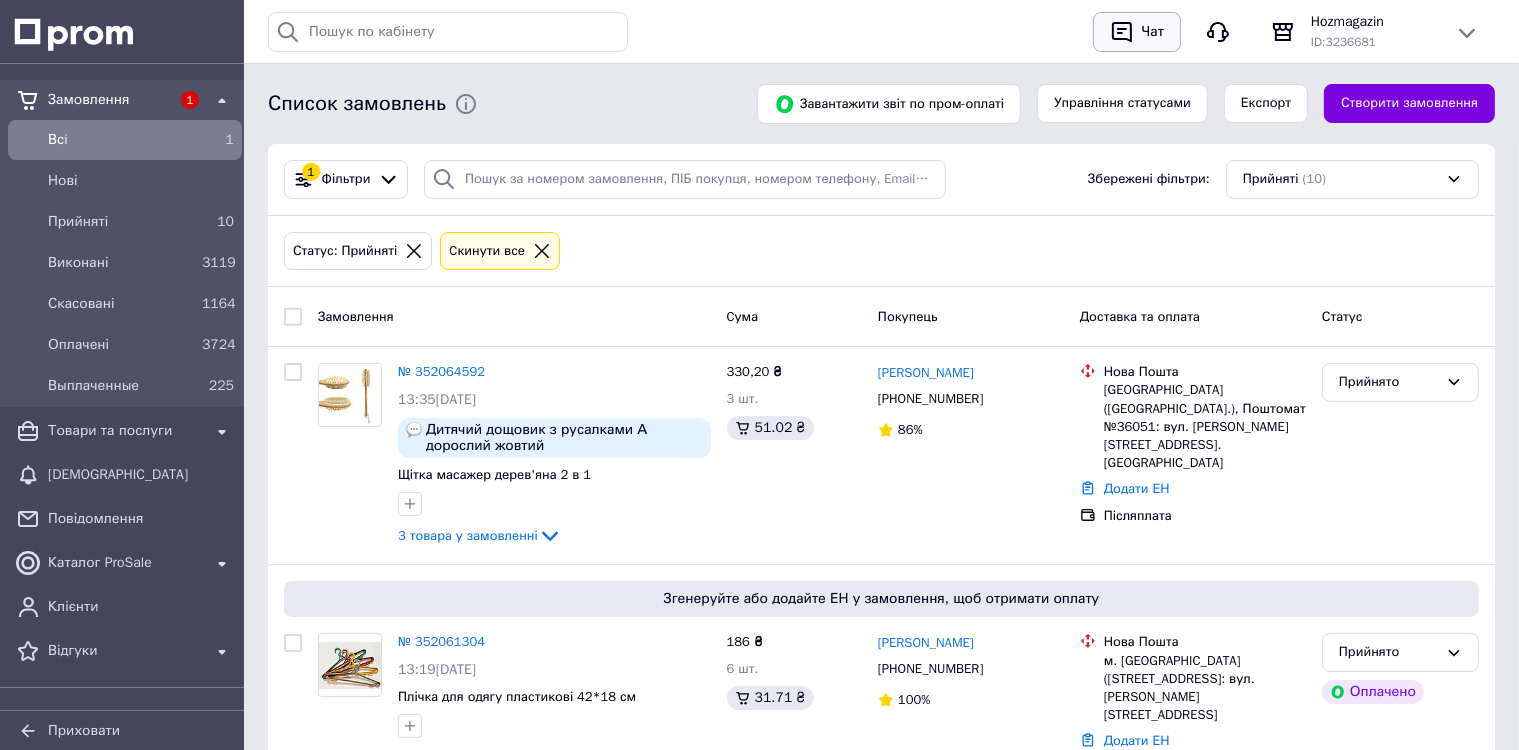 click 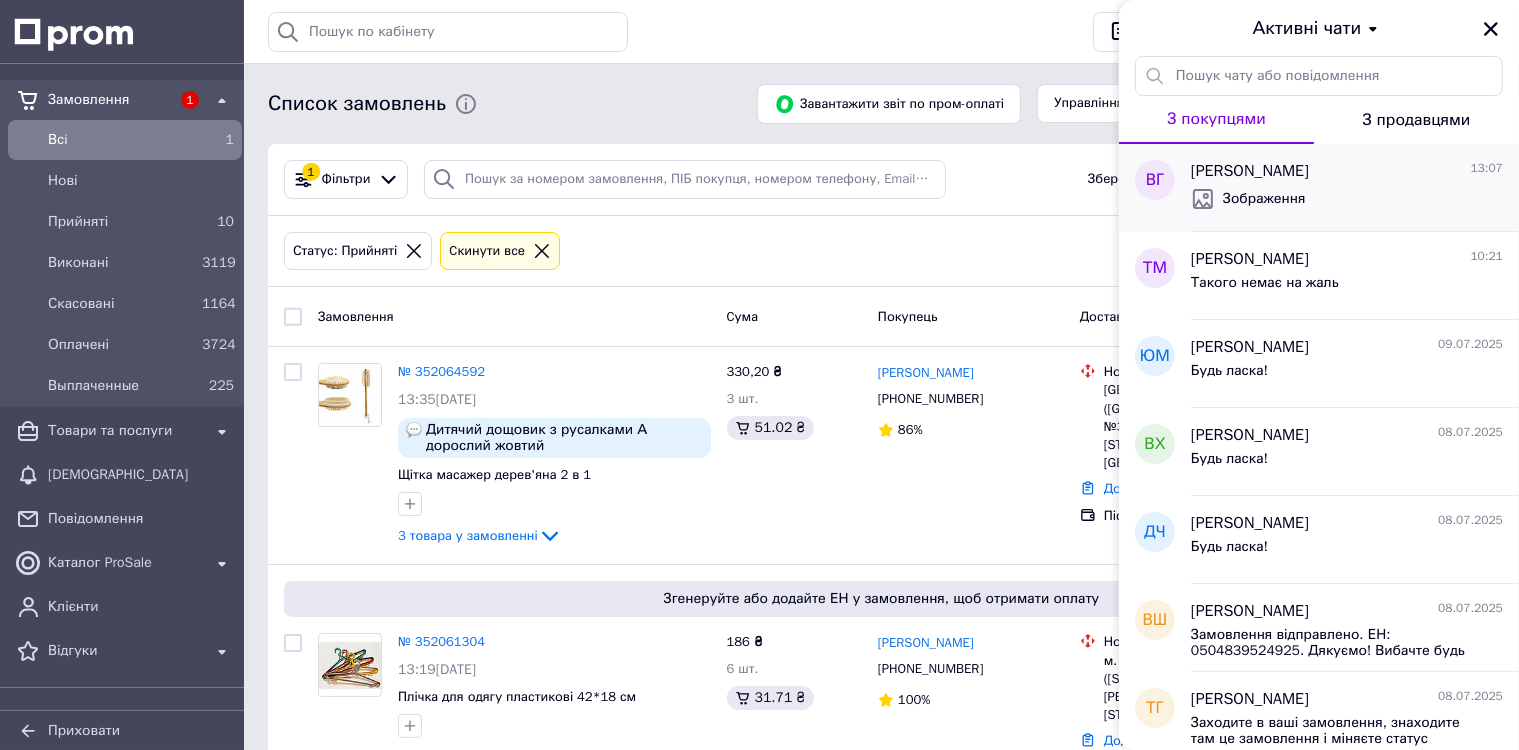 click on "Зображення" at bounding box center (1347, 199) 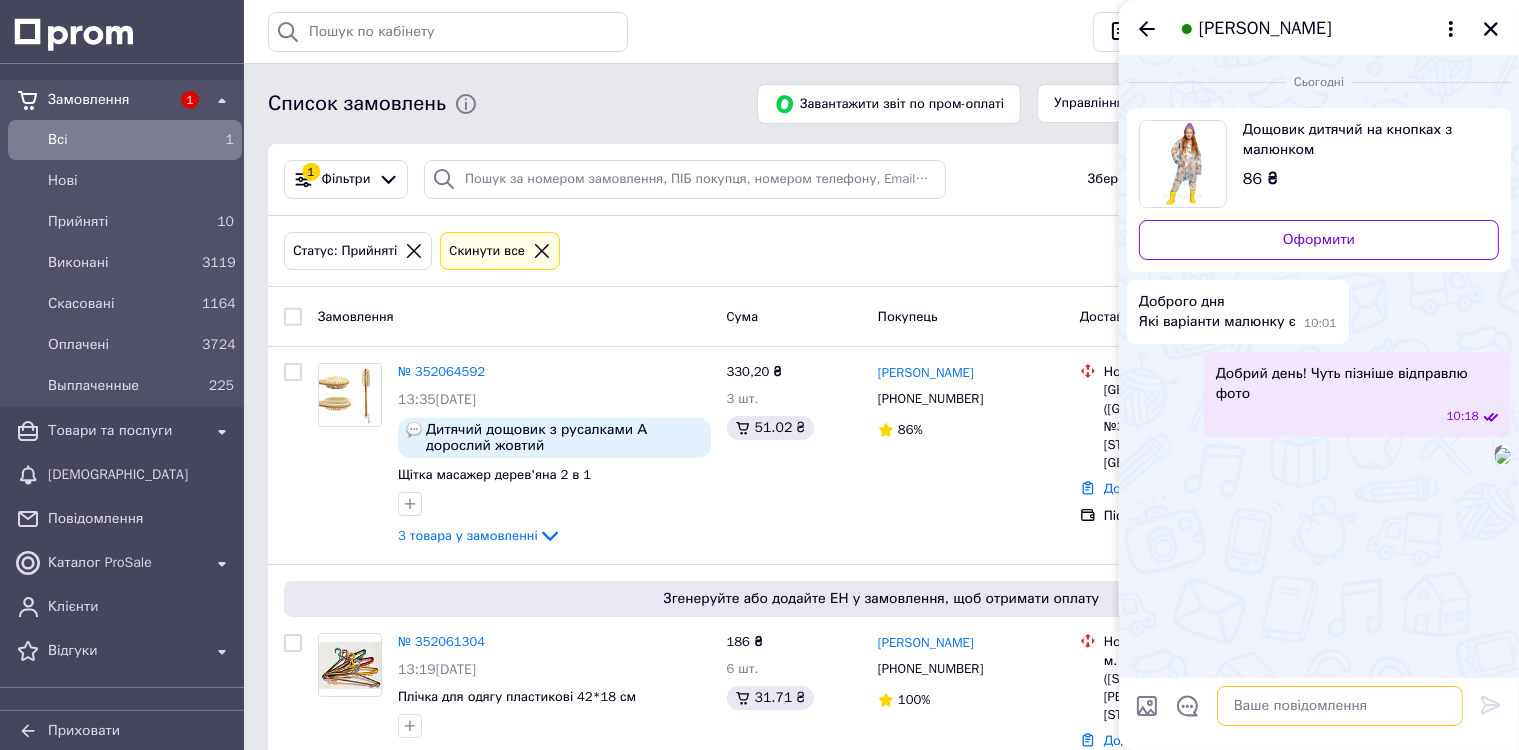 click at bounding box center [1340, 706] 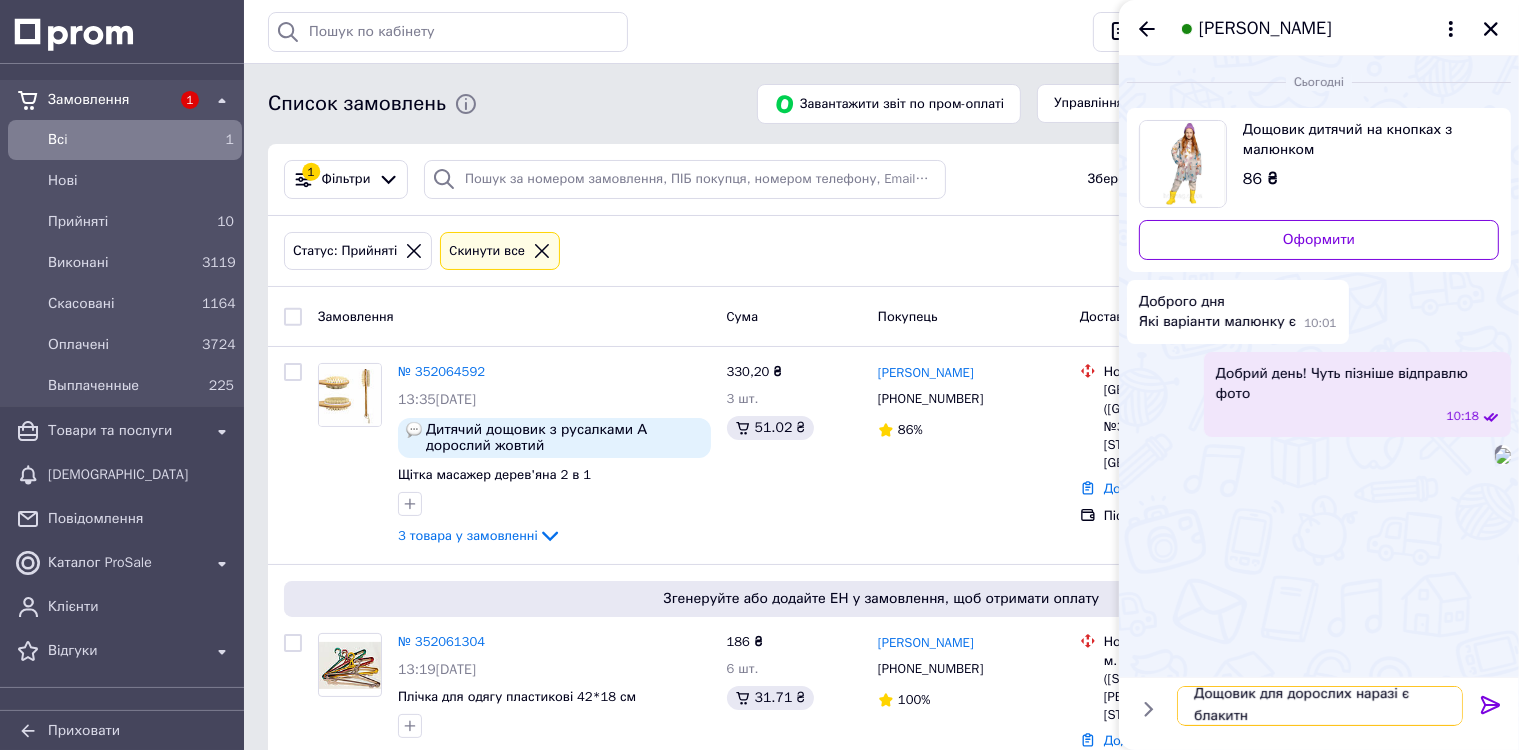 scroll, scrollTop: 1, scrollLeft: 0, axis: vertical 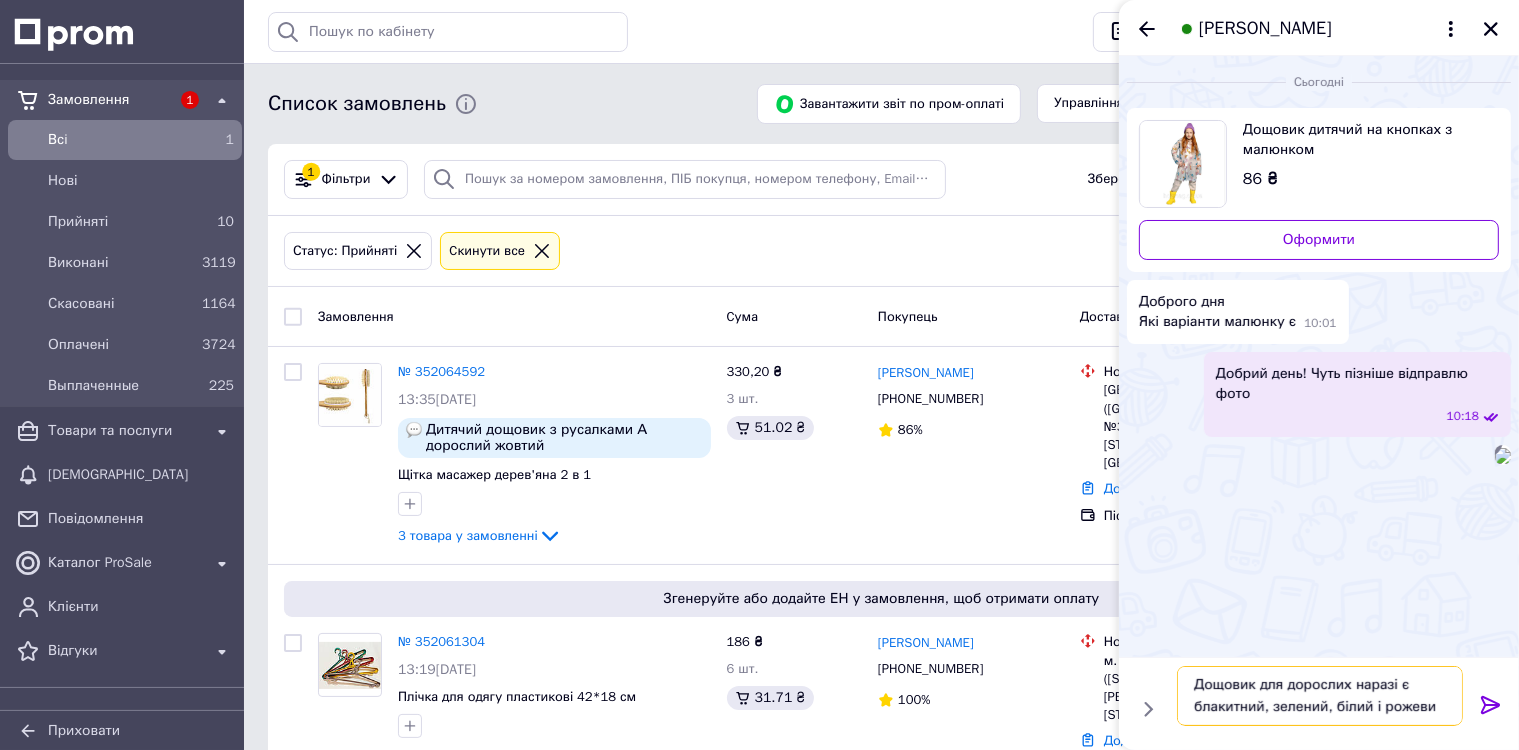 type on "Дощовик для дорослих наразі є блакитний, зелений, білий і рожевий" 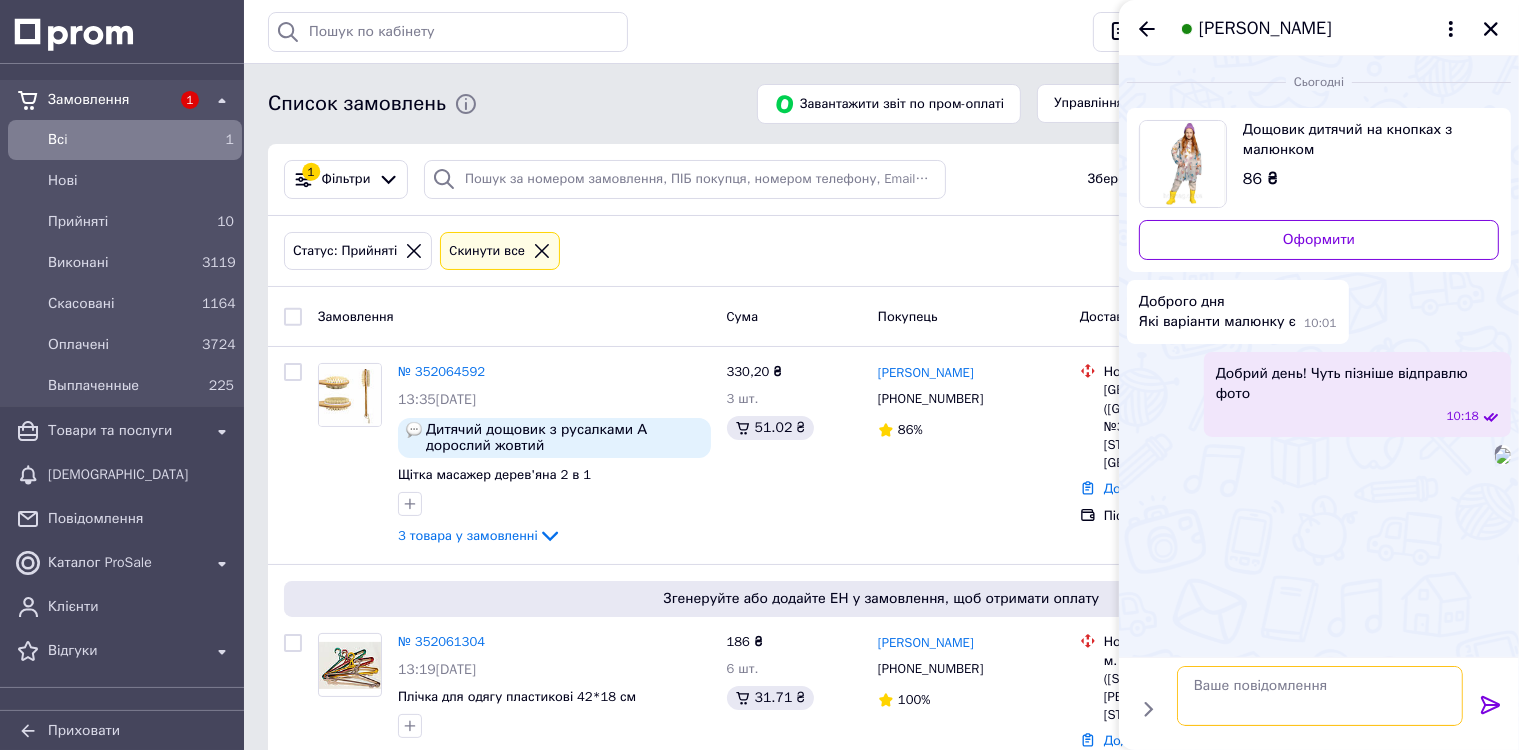 scroll, scrollTop: 0, scrollLeft: 0, axis: both 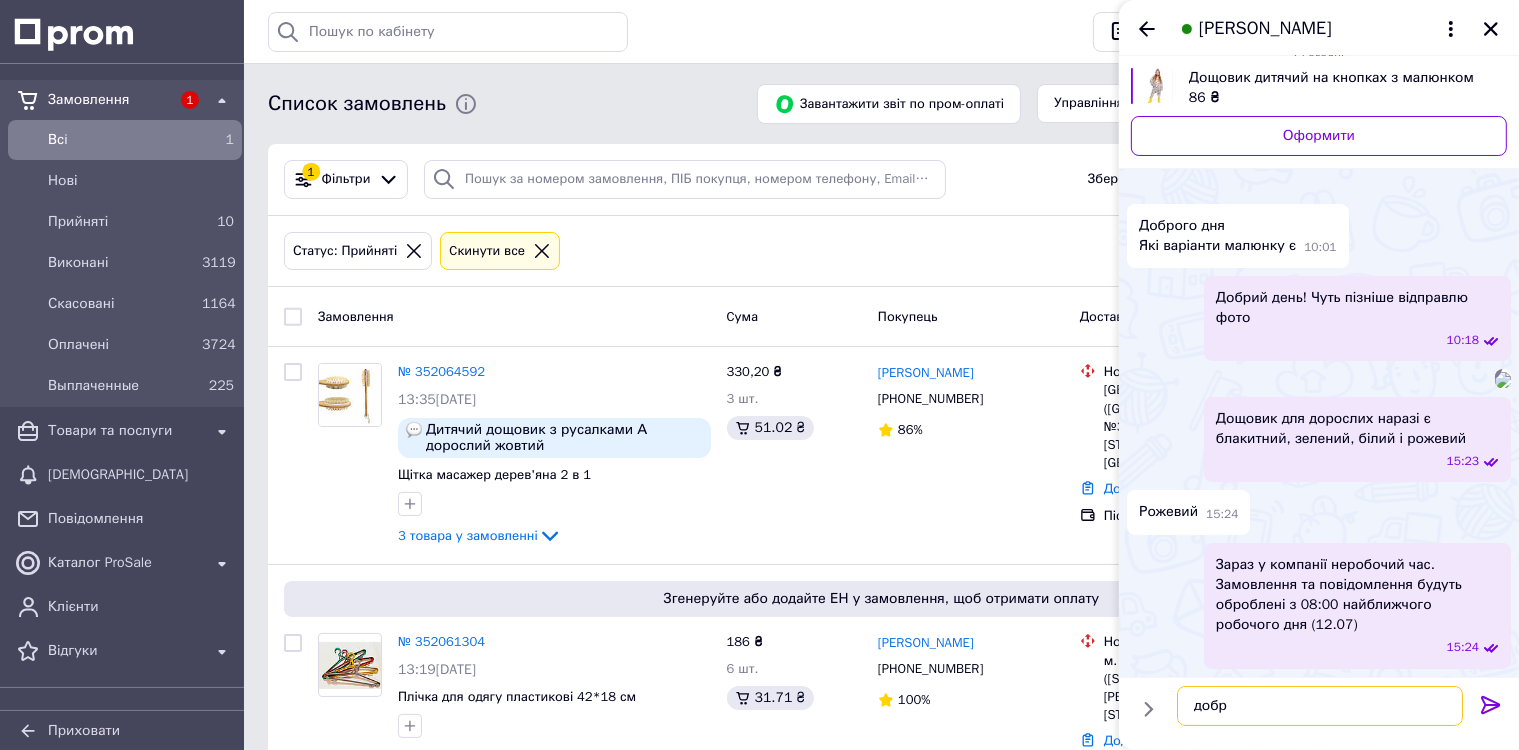 type on "добре" 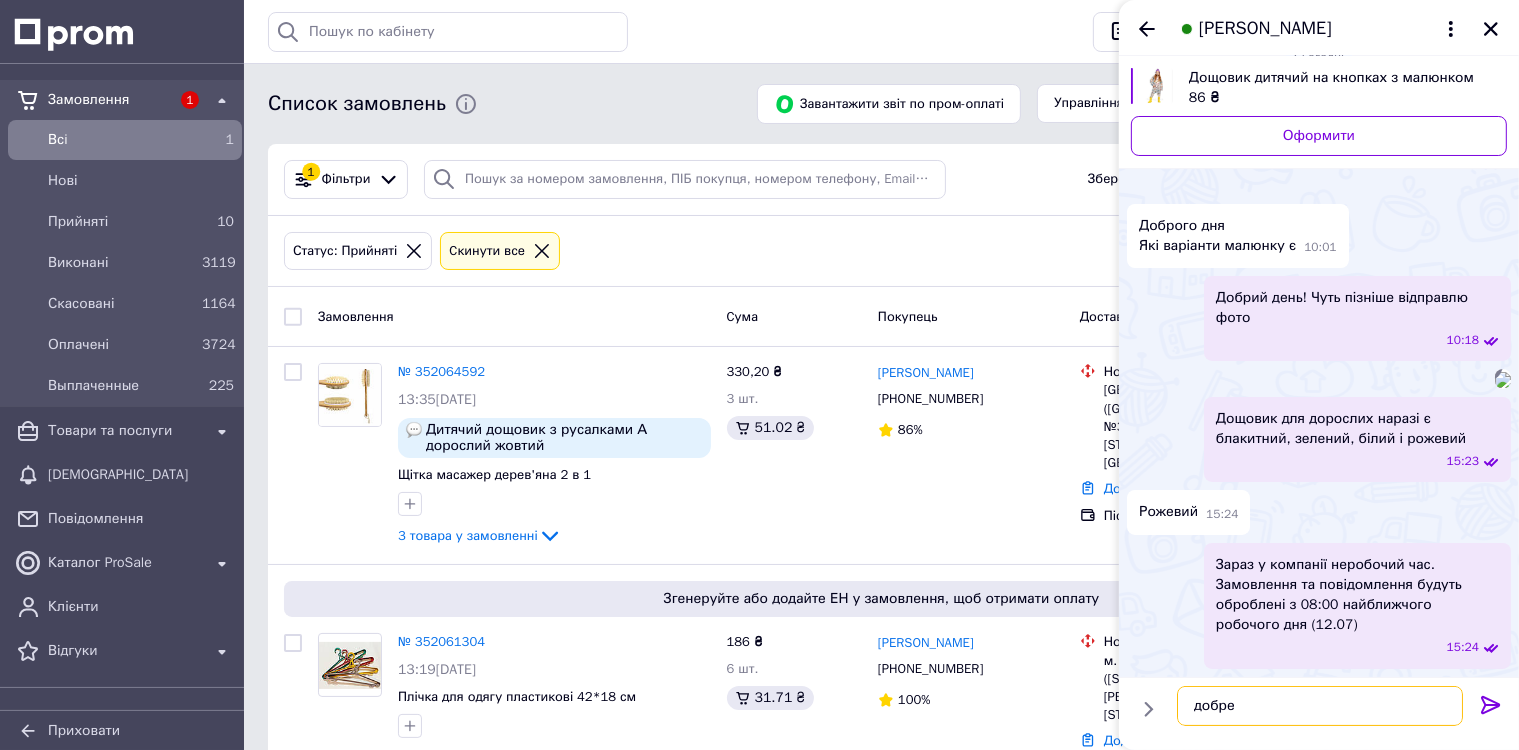 type 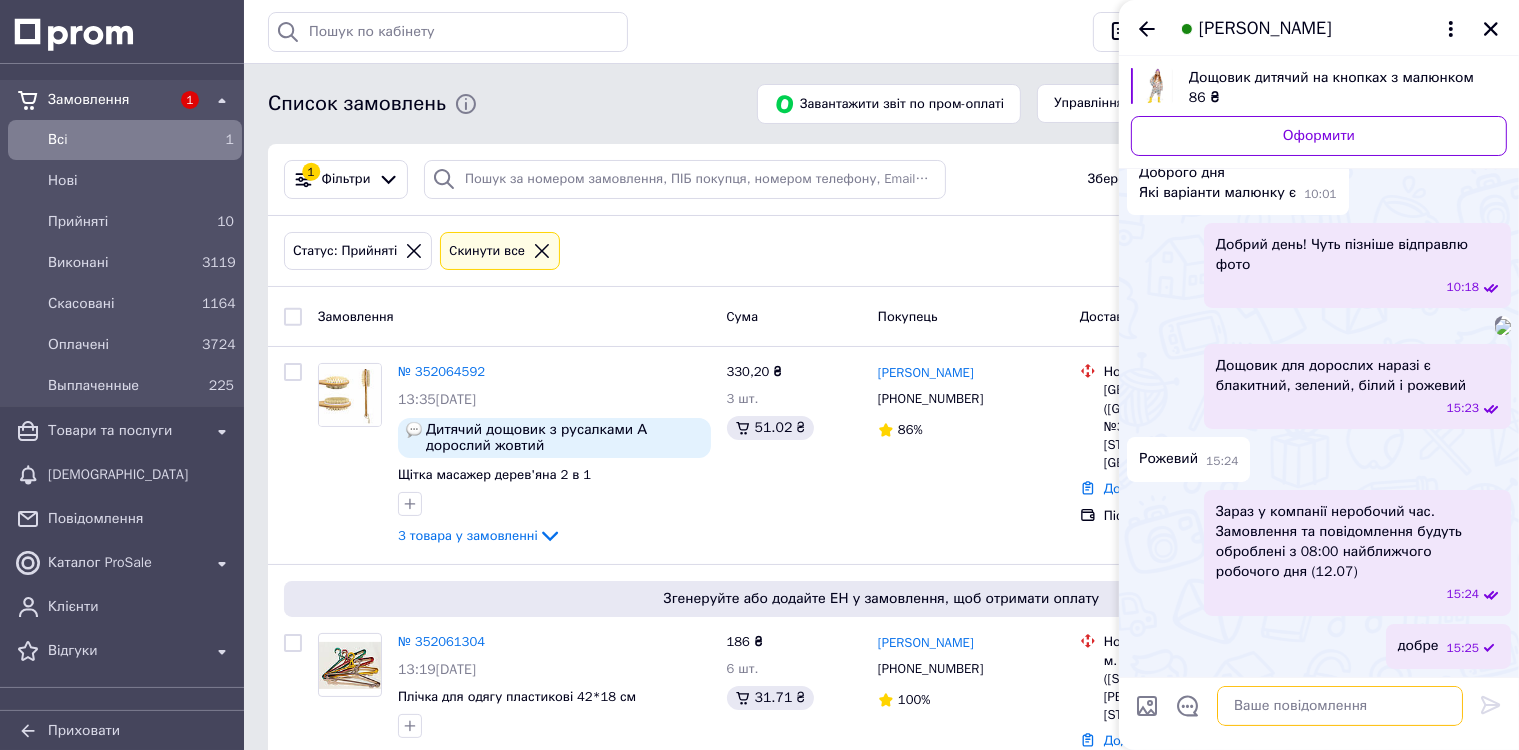 scroll, scrollTop: 268, scrollLeft: 0, axis: vertical 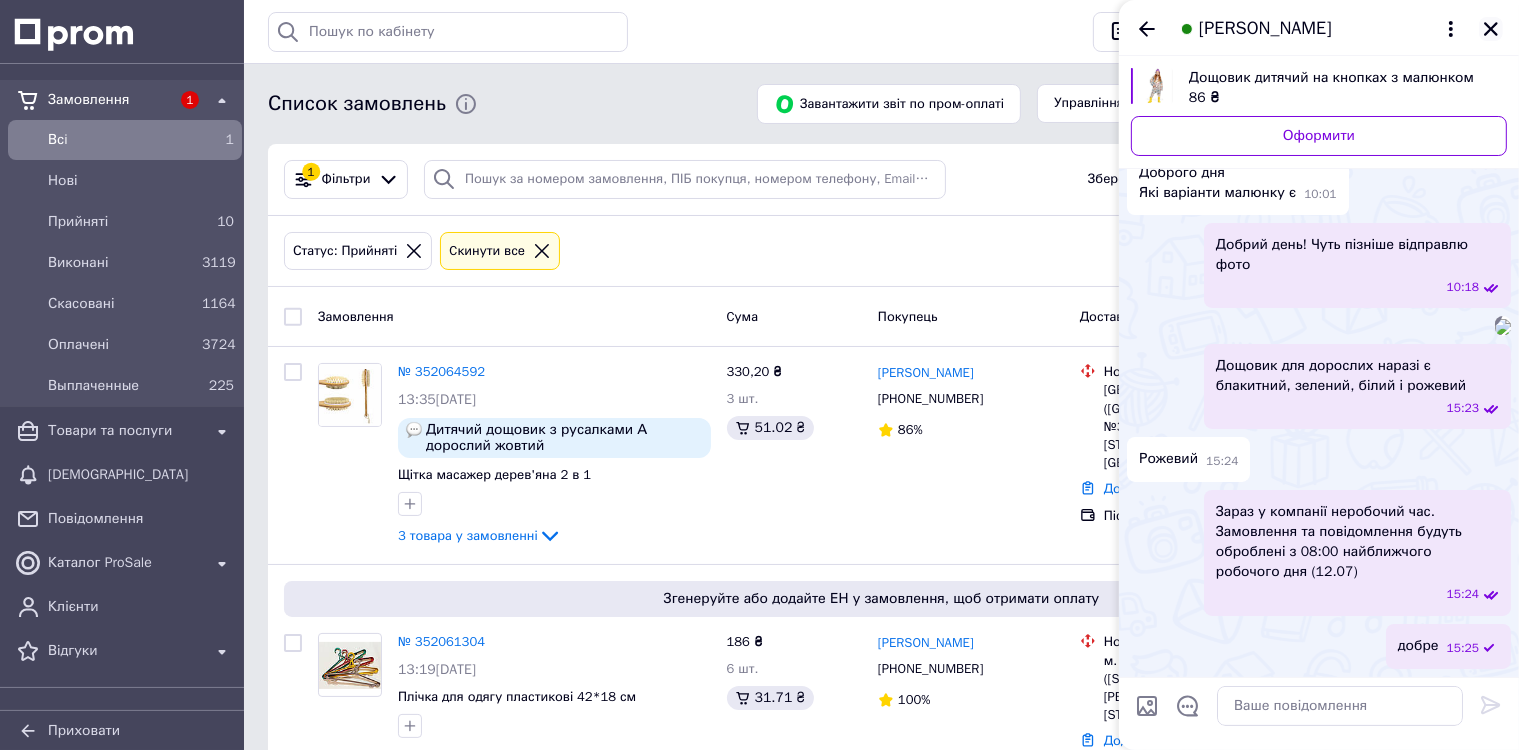 click 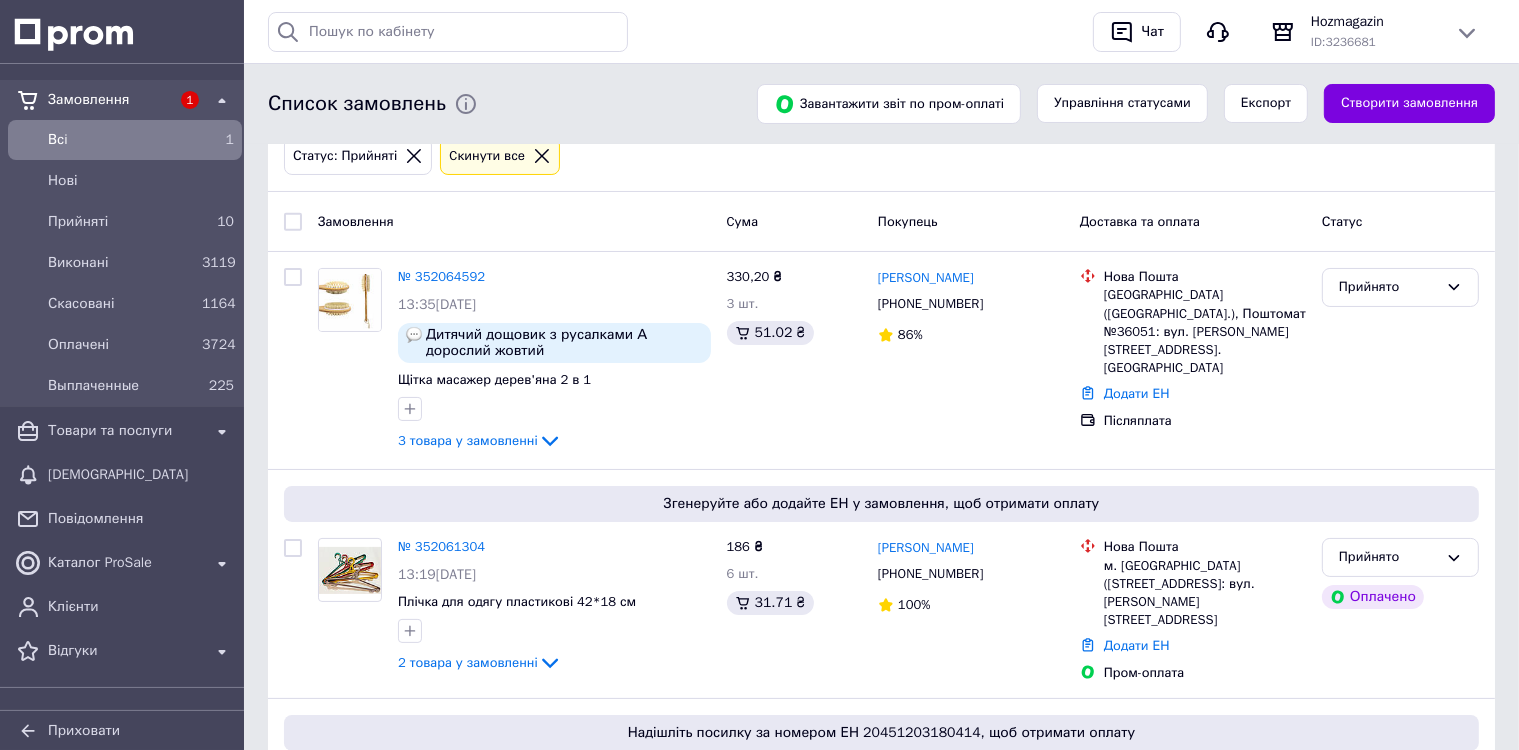 scroll, scrollTop: 100, scrollLeft: 0, axis: vertical 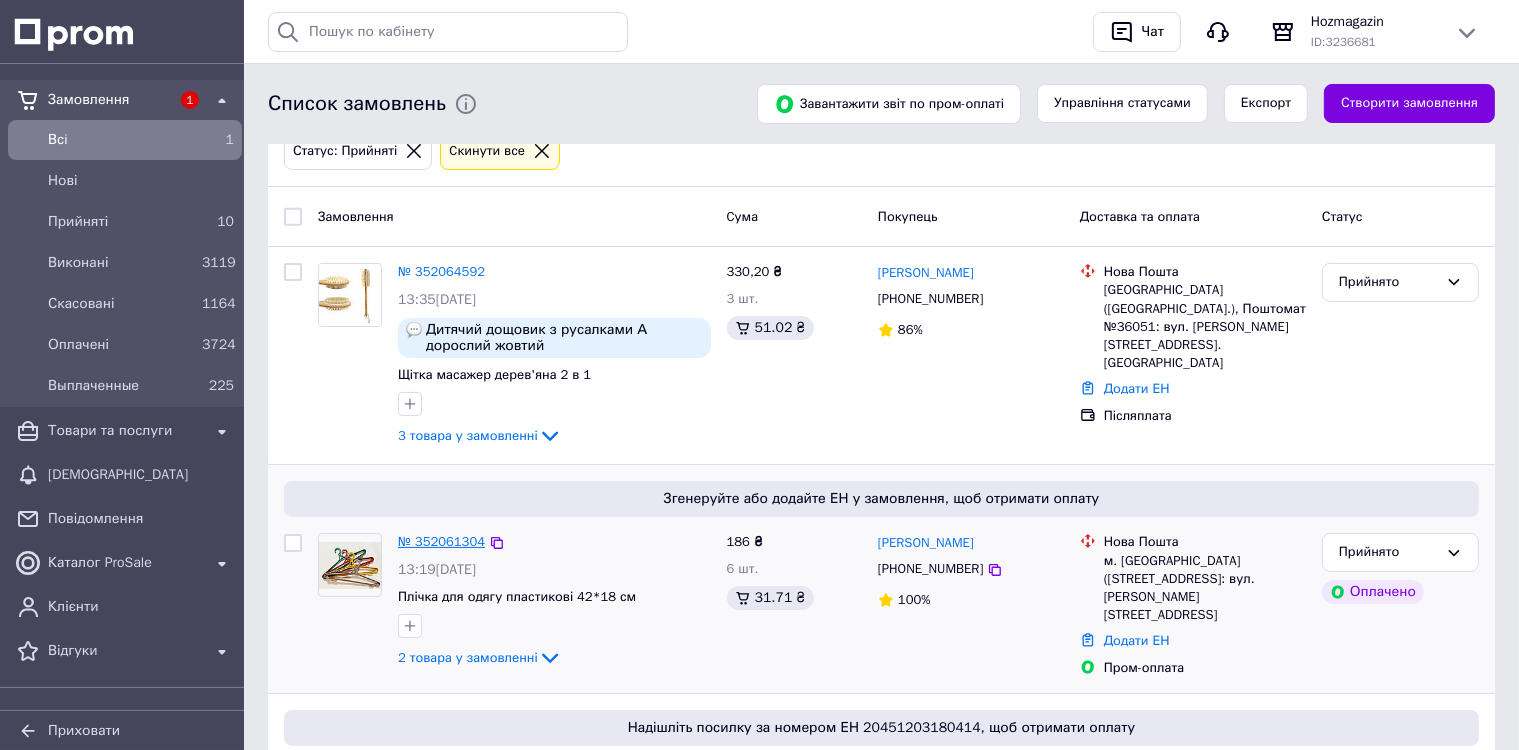 click on "№ 352061304" at bounding box center (441, 541) 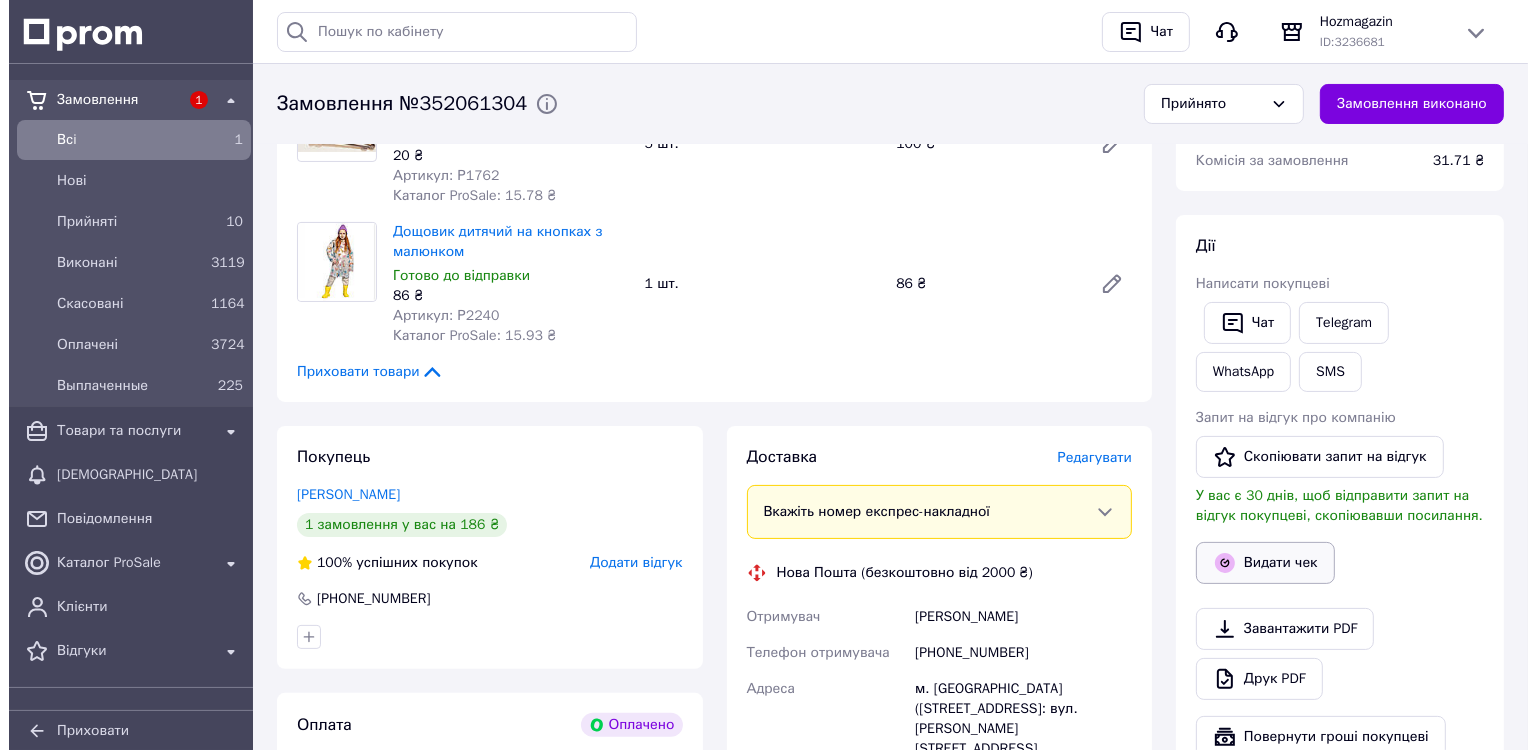 scroll, scrollTop: 300, scrollLeft: 0, axis: vertical 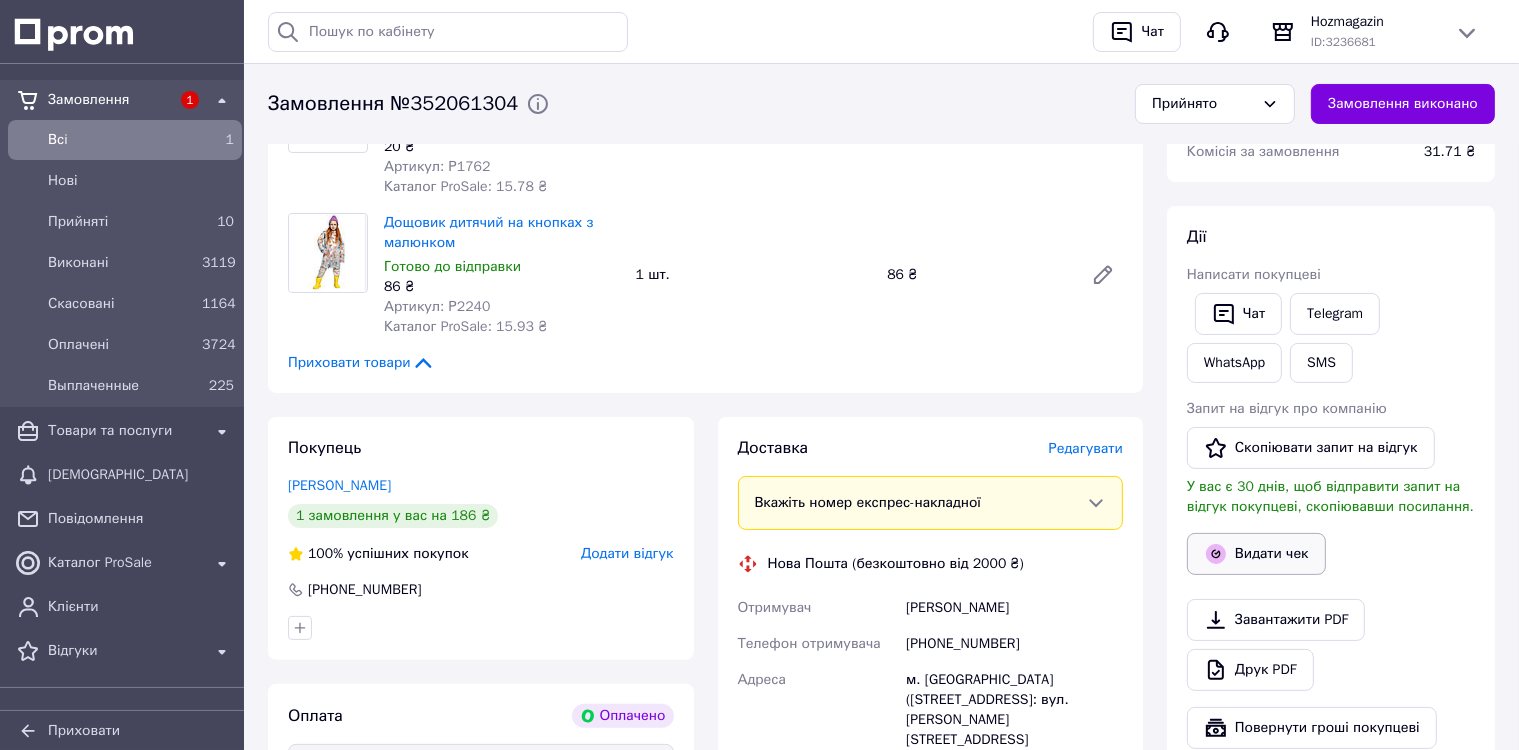 click 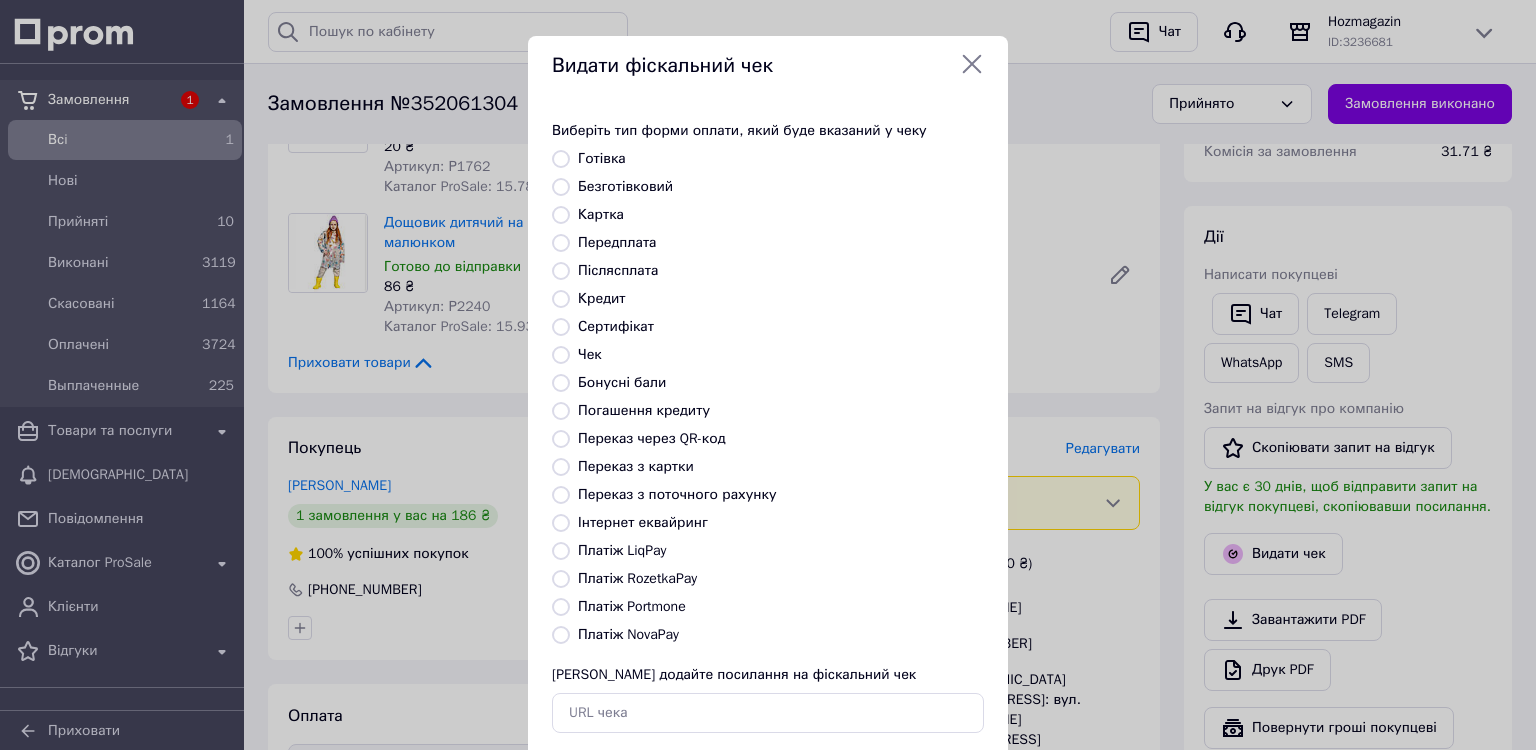 click on "Платіж RozetkaPay" at bounding box center [561, 579] 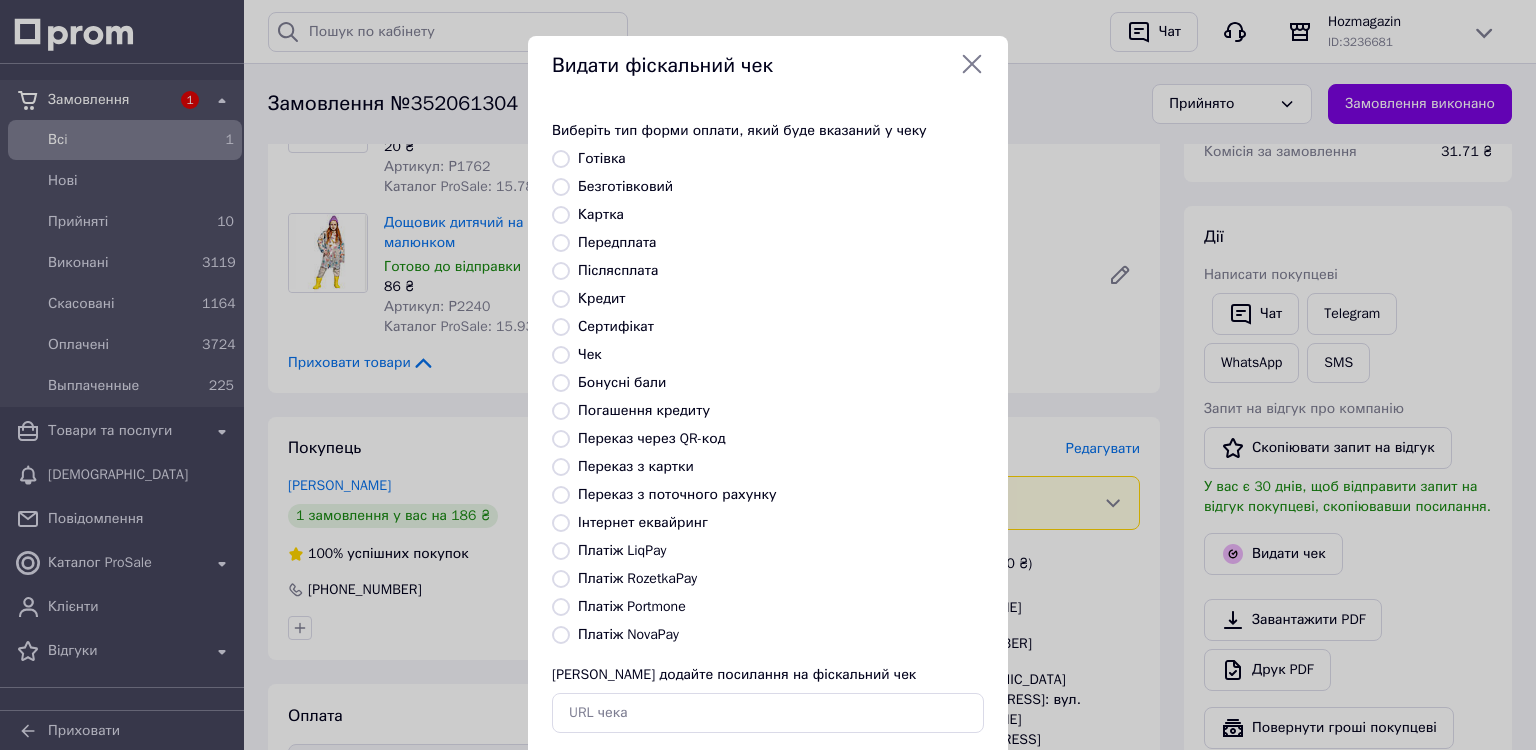 radio on "true" 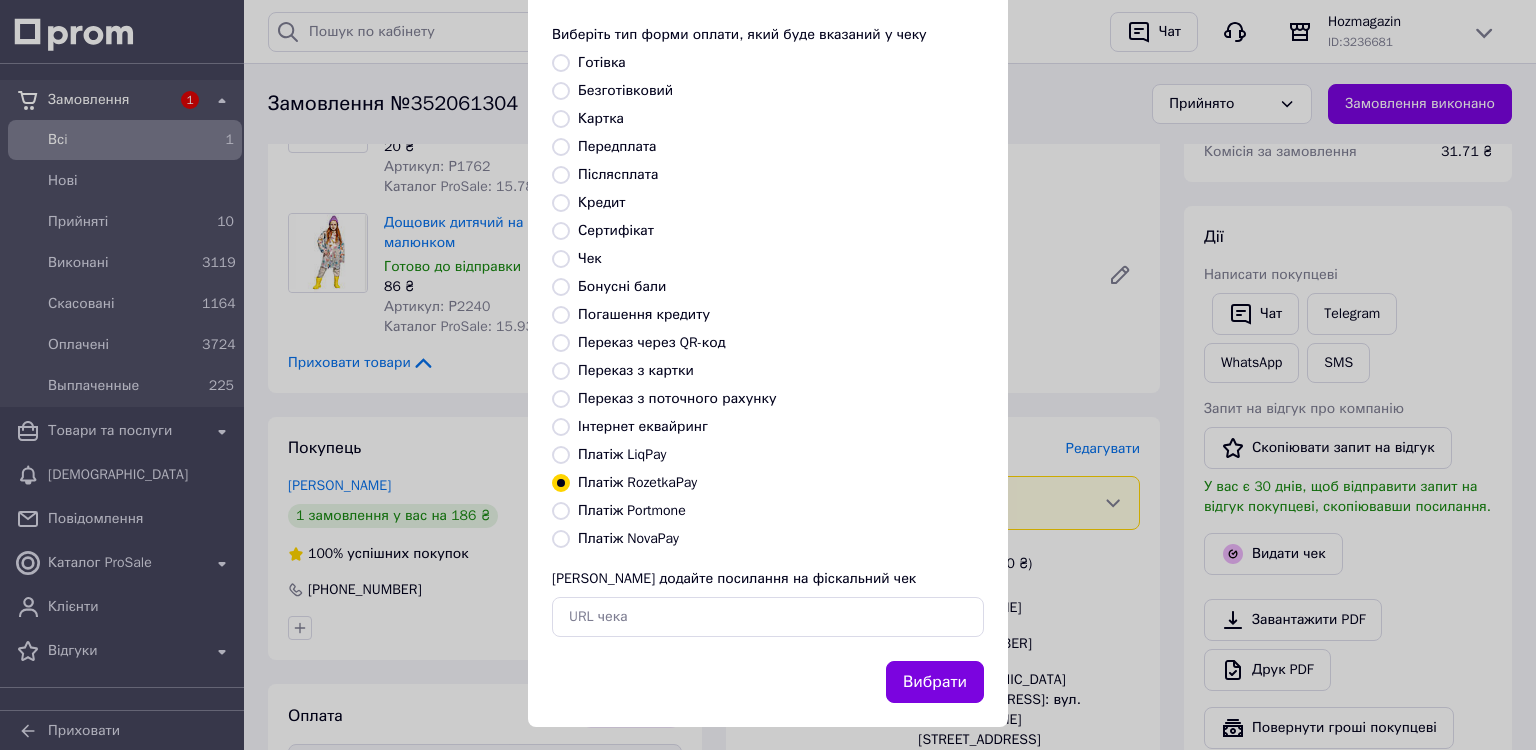scroll, scrollTop: 109, scrollLeft: 0, axis: vertical 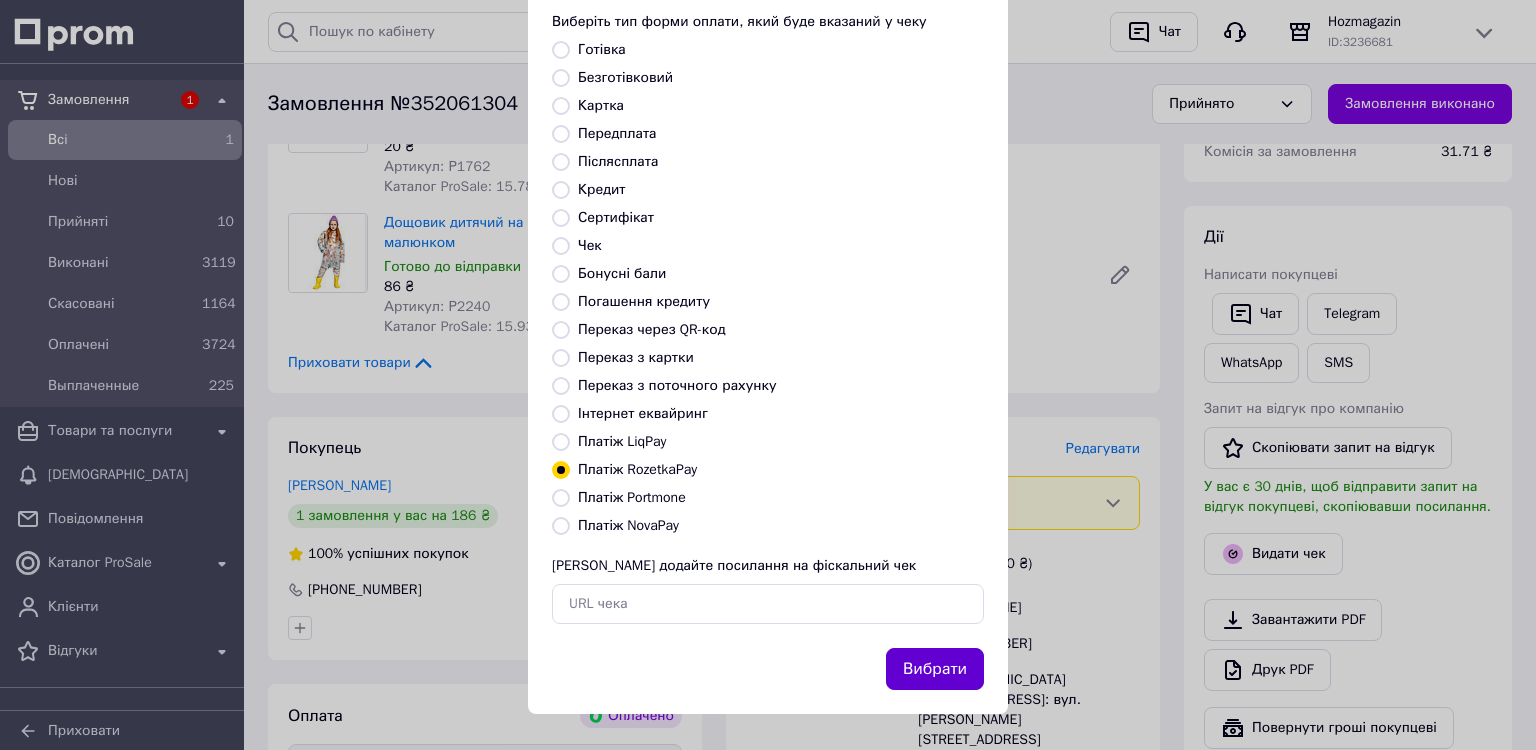 click on "Вибрати" at bounding box center (935, 669) 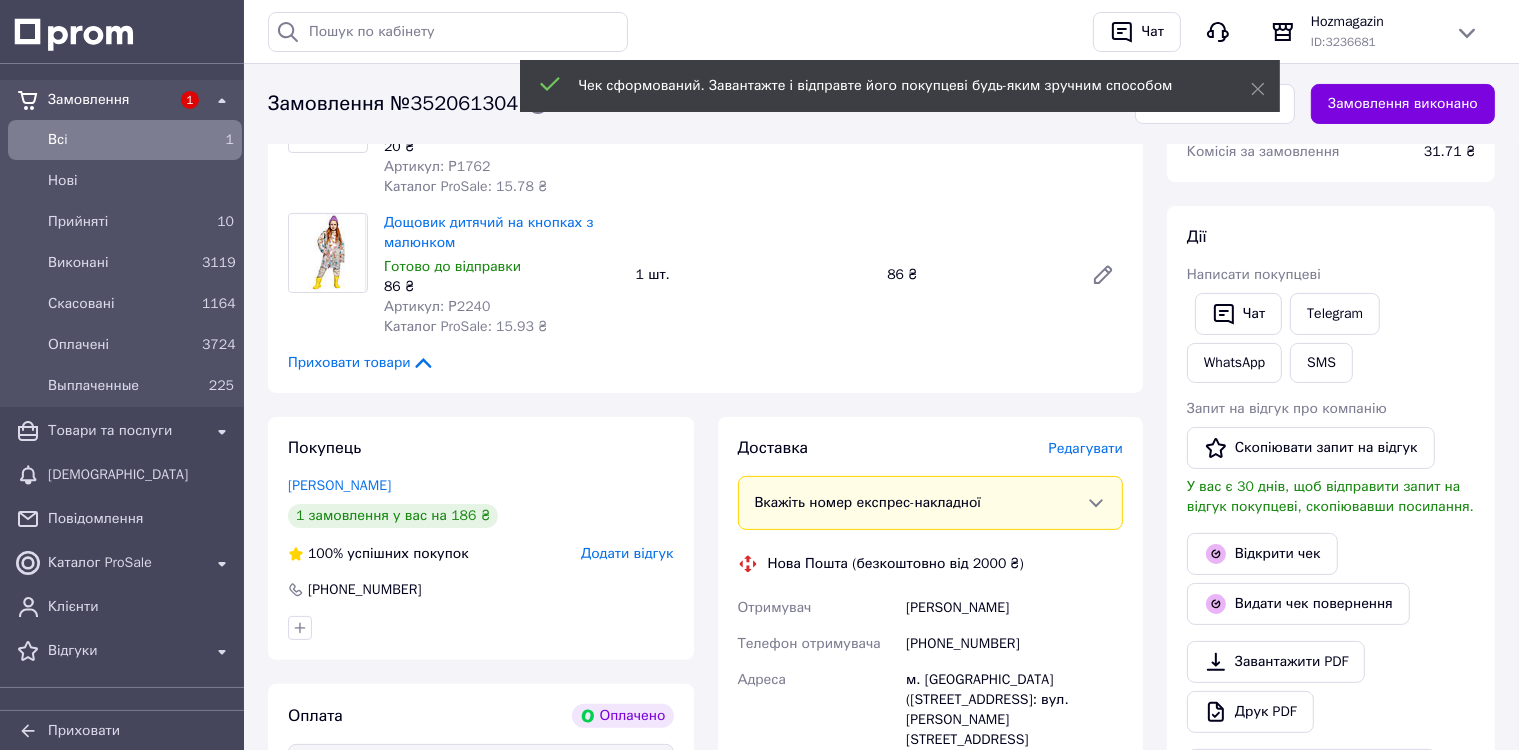 click on "Редагувати" at bounding box center [1086, 448] 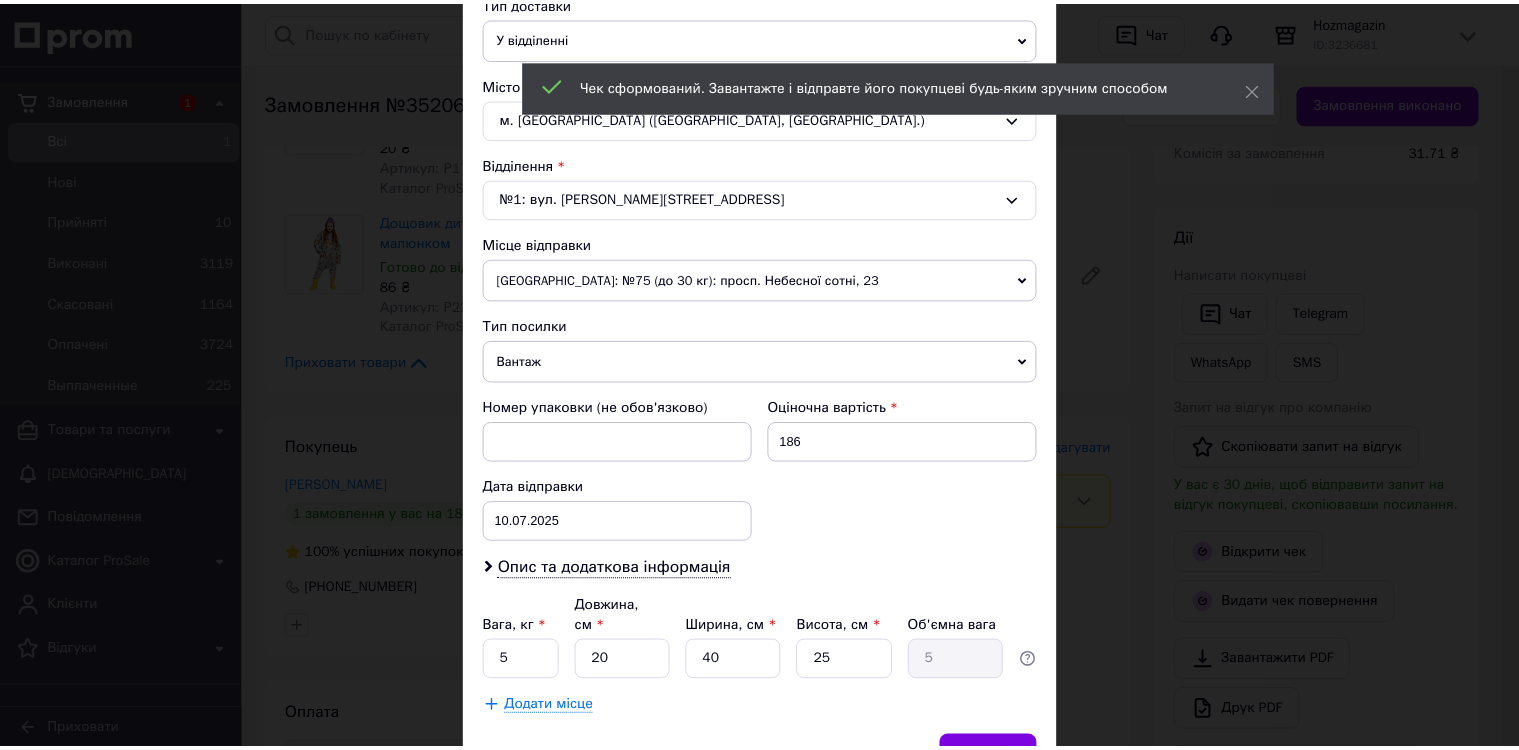 scroll, scrollTop: 500, scrollLeft: 0, axis: vertical 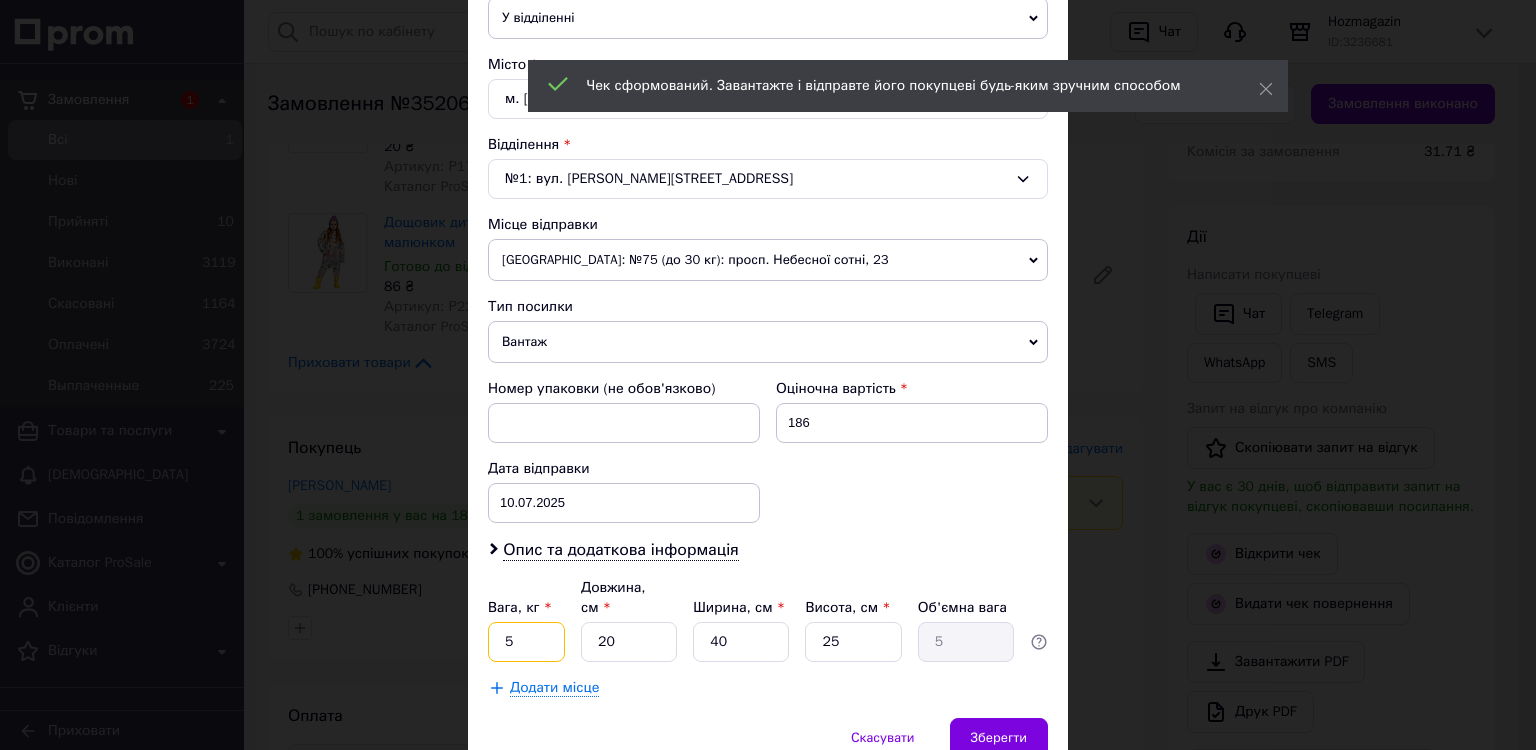 click on "5" at bounding box center (526, 642) 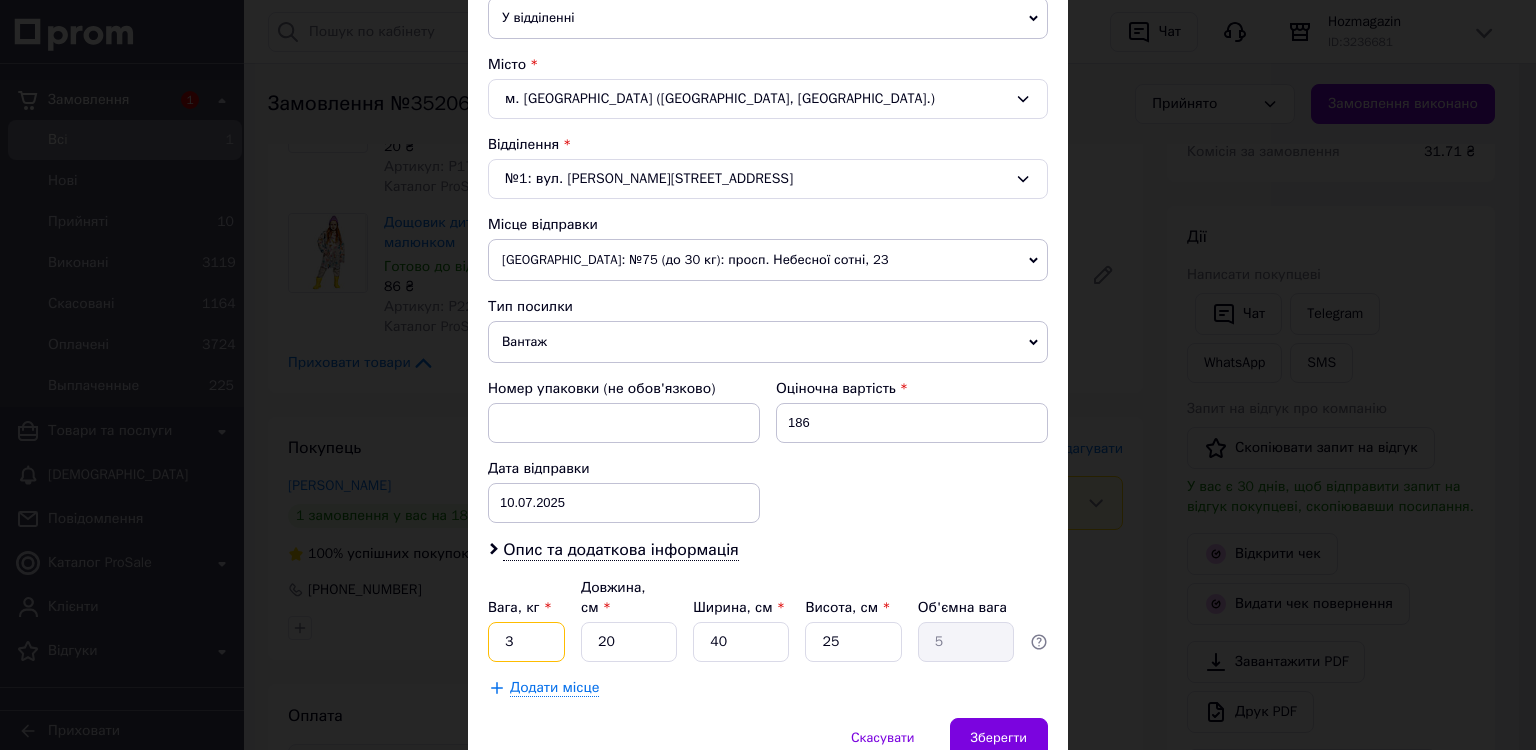 type on "3" 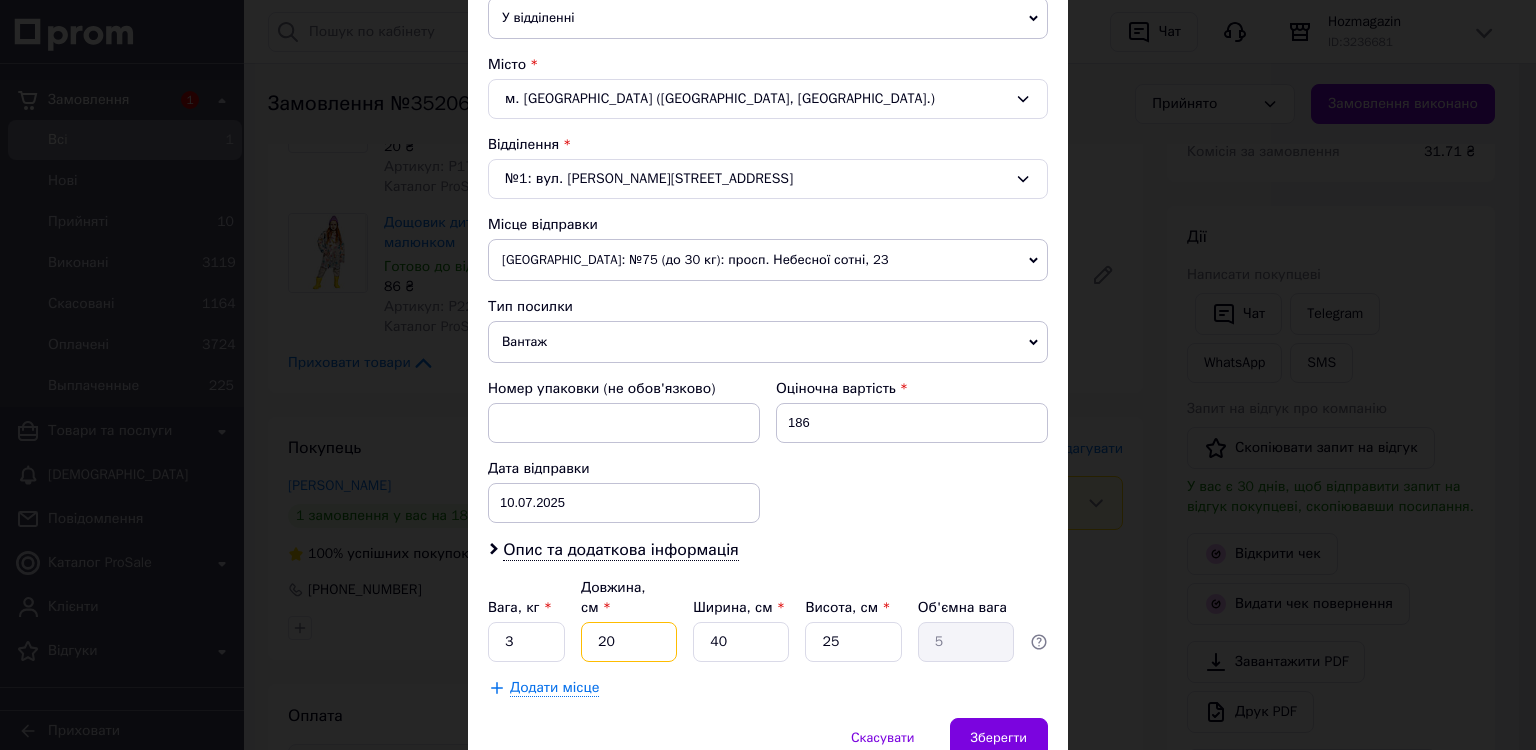 click on "20" at bounding box center [629, 642] 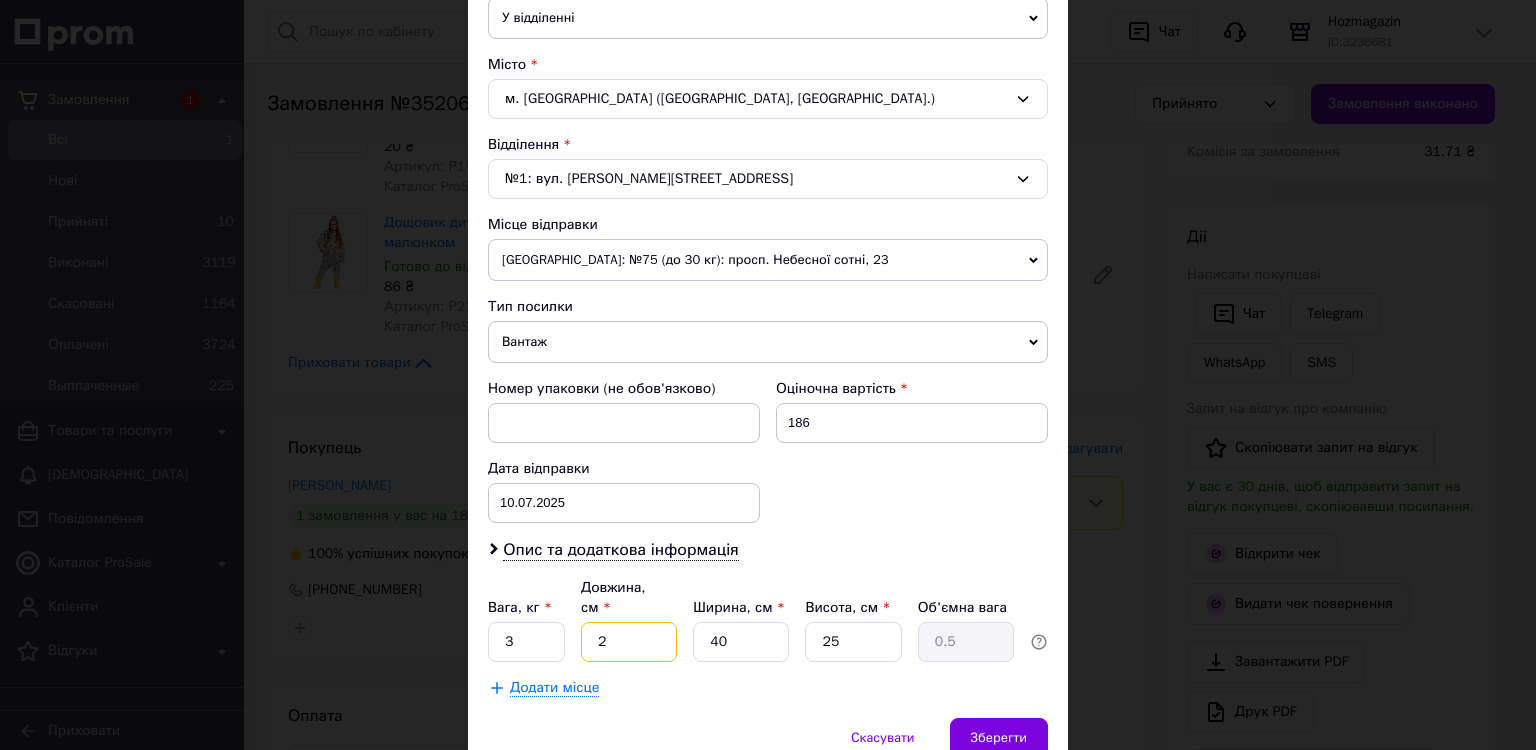 type 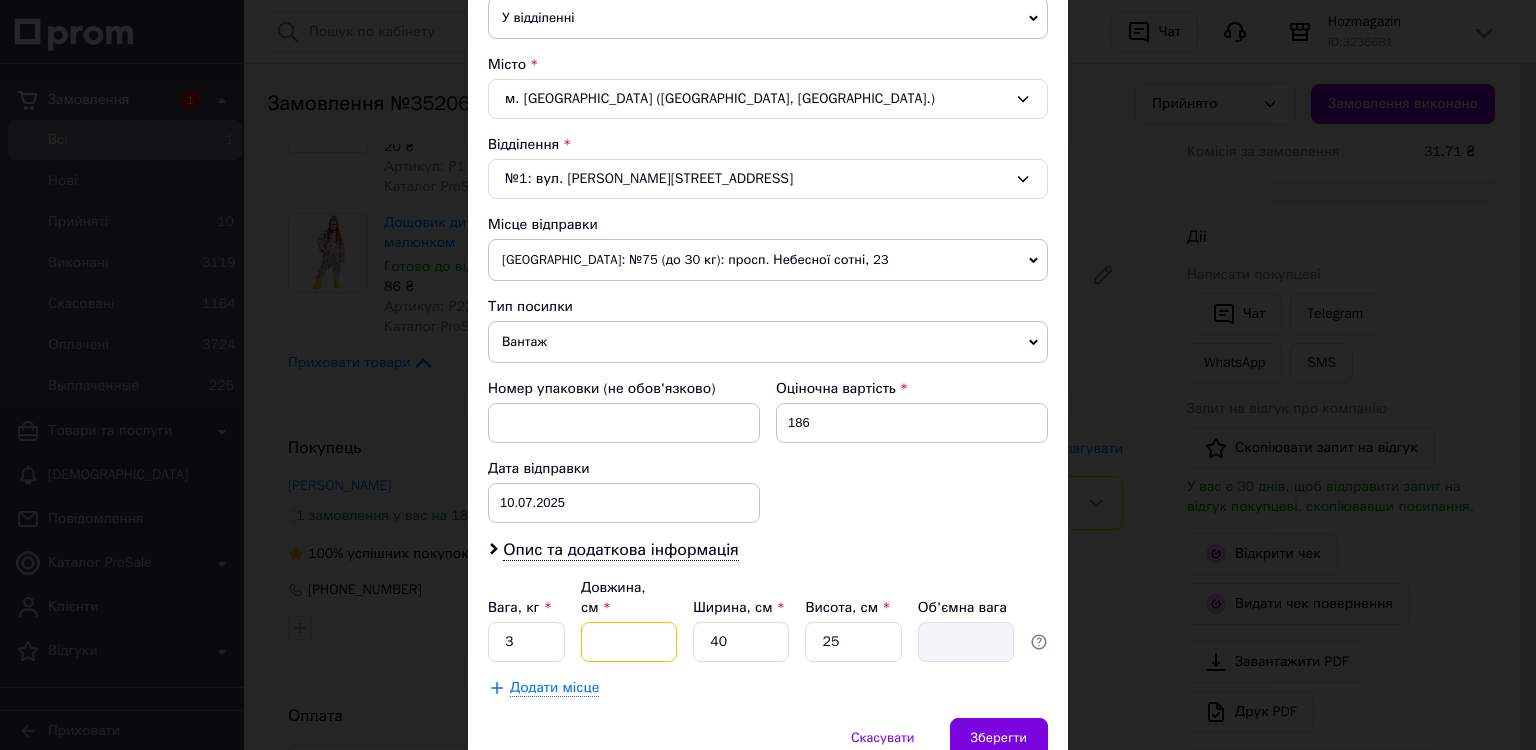 type on "3" 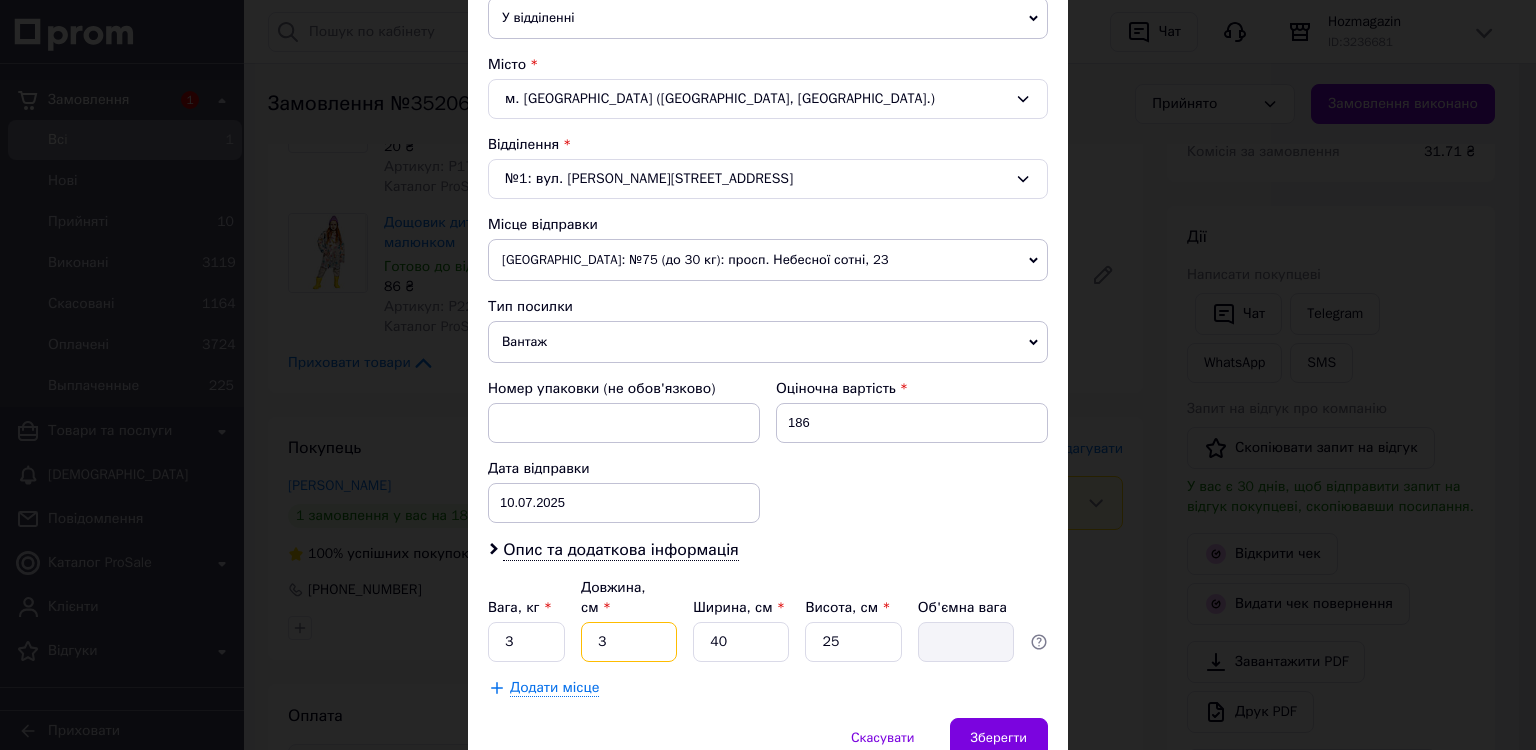 type on "0.75" 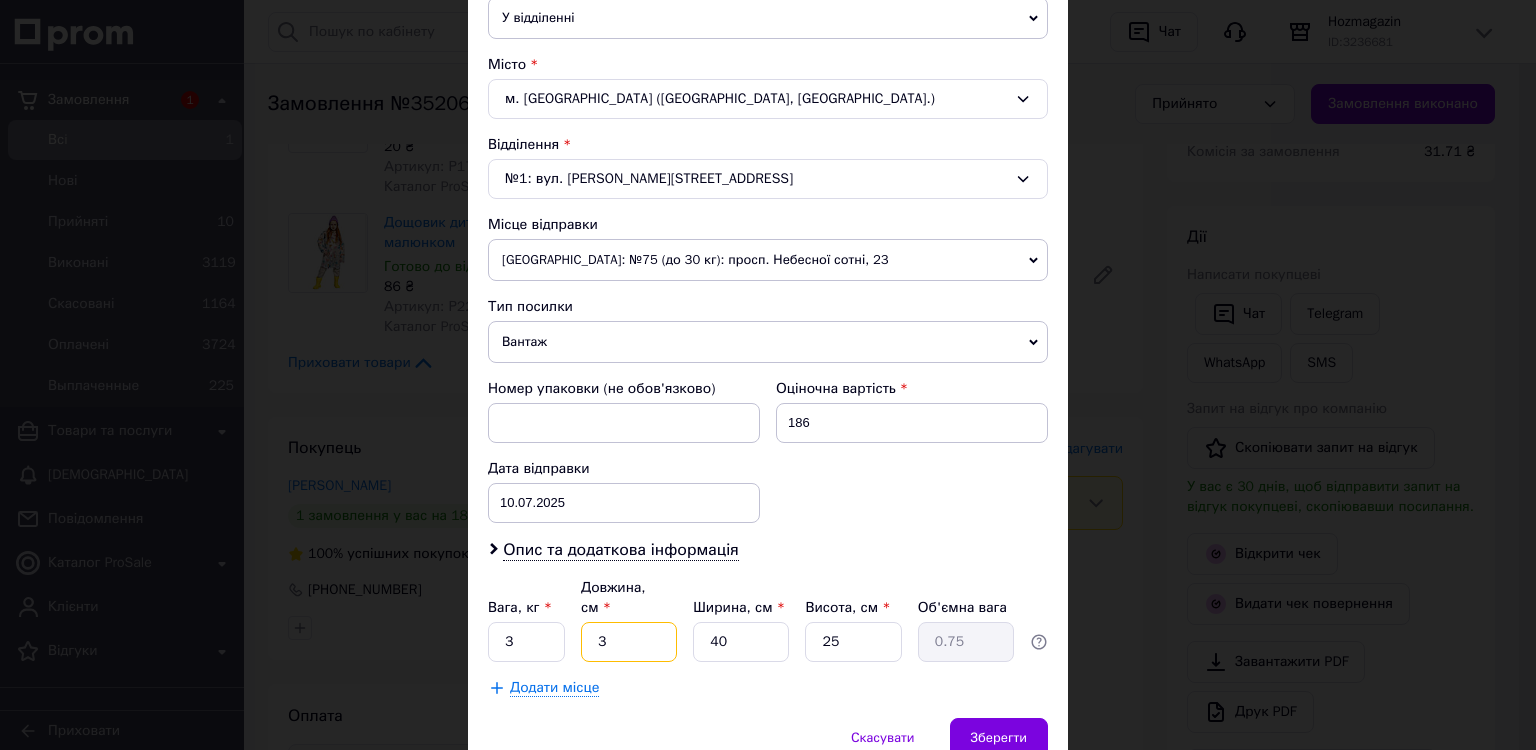 type on "39" 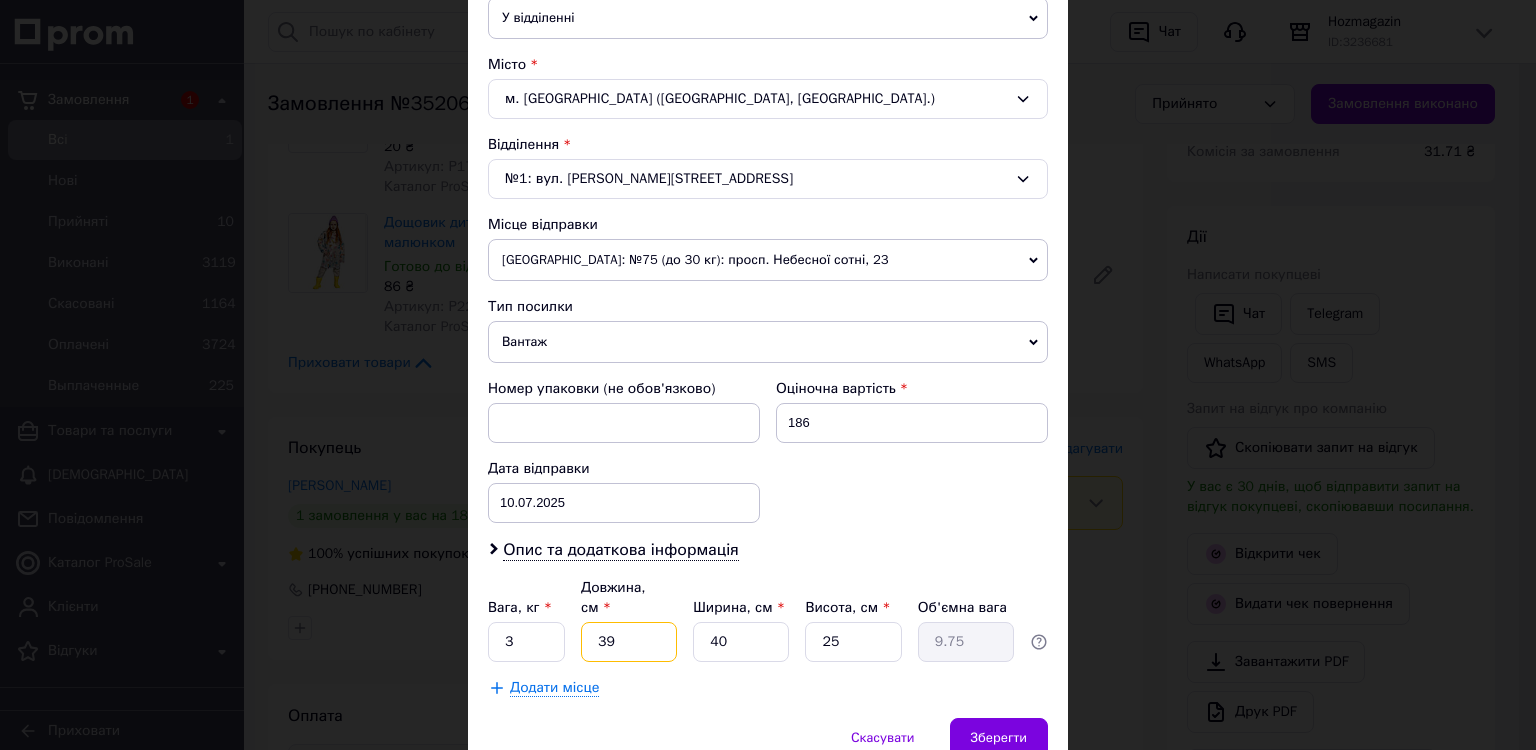 type on "39" 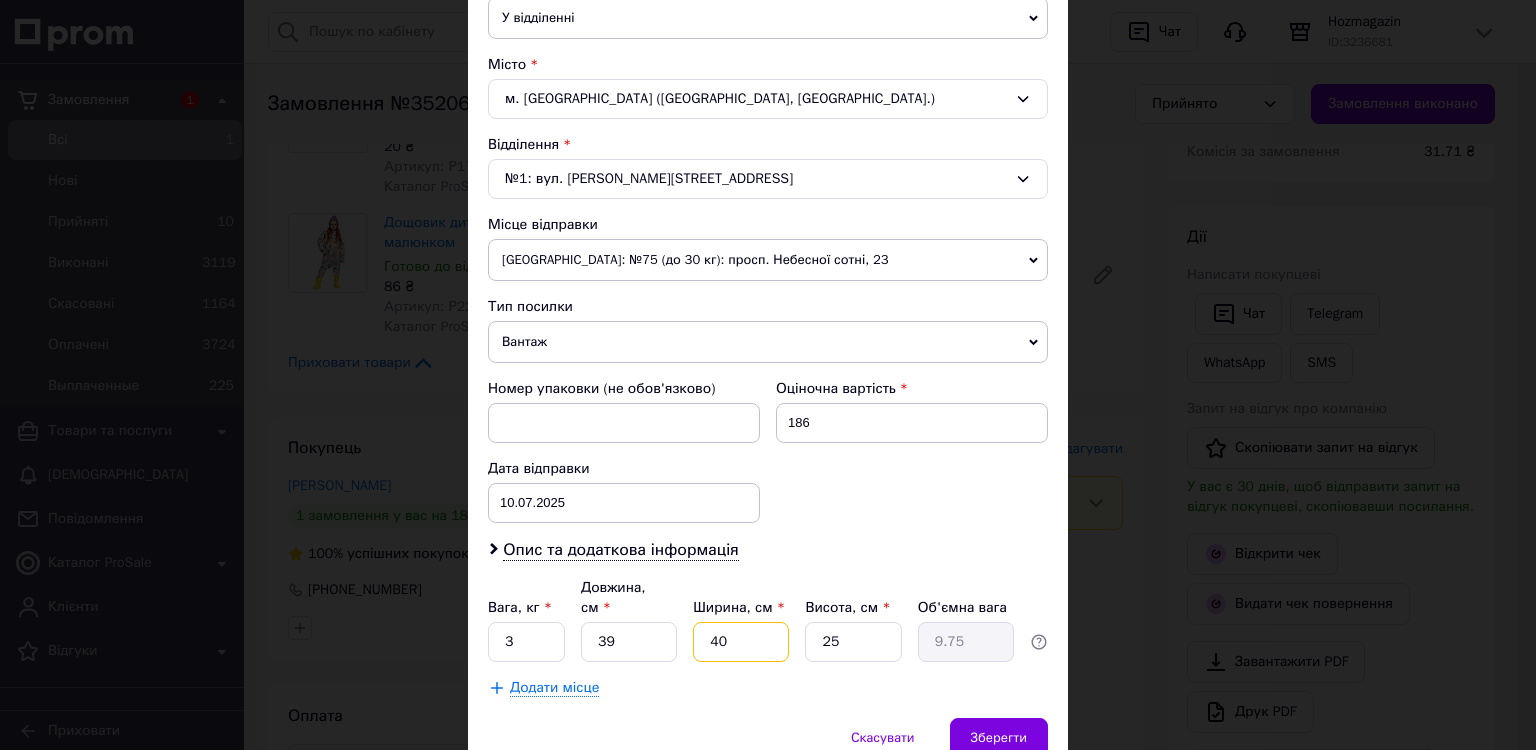 click on "40" at bounding box center [741, 642] 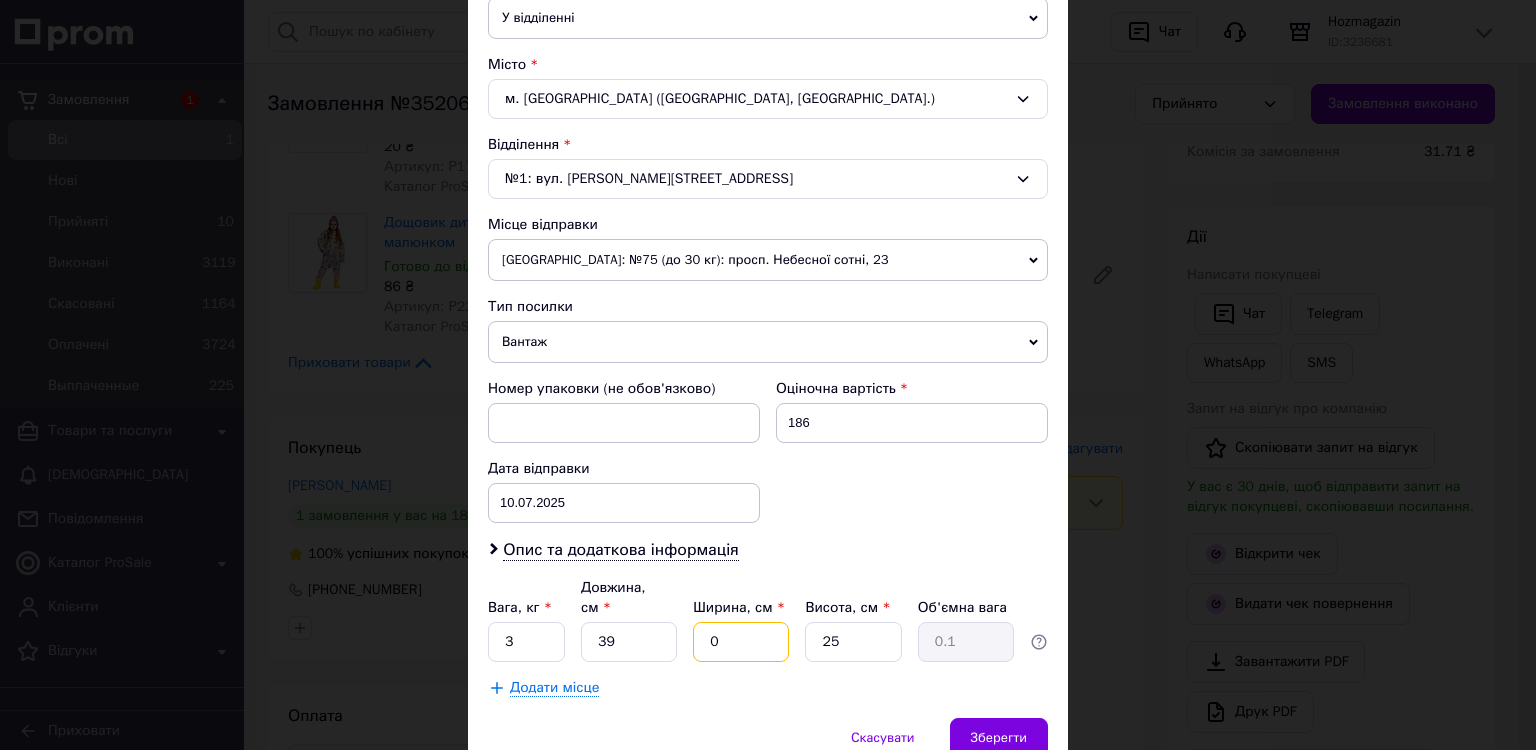 type on "20" 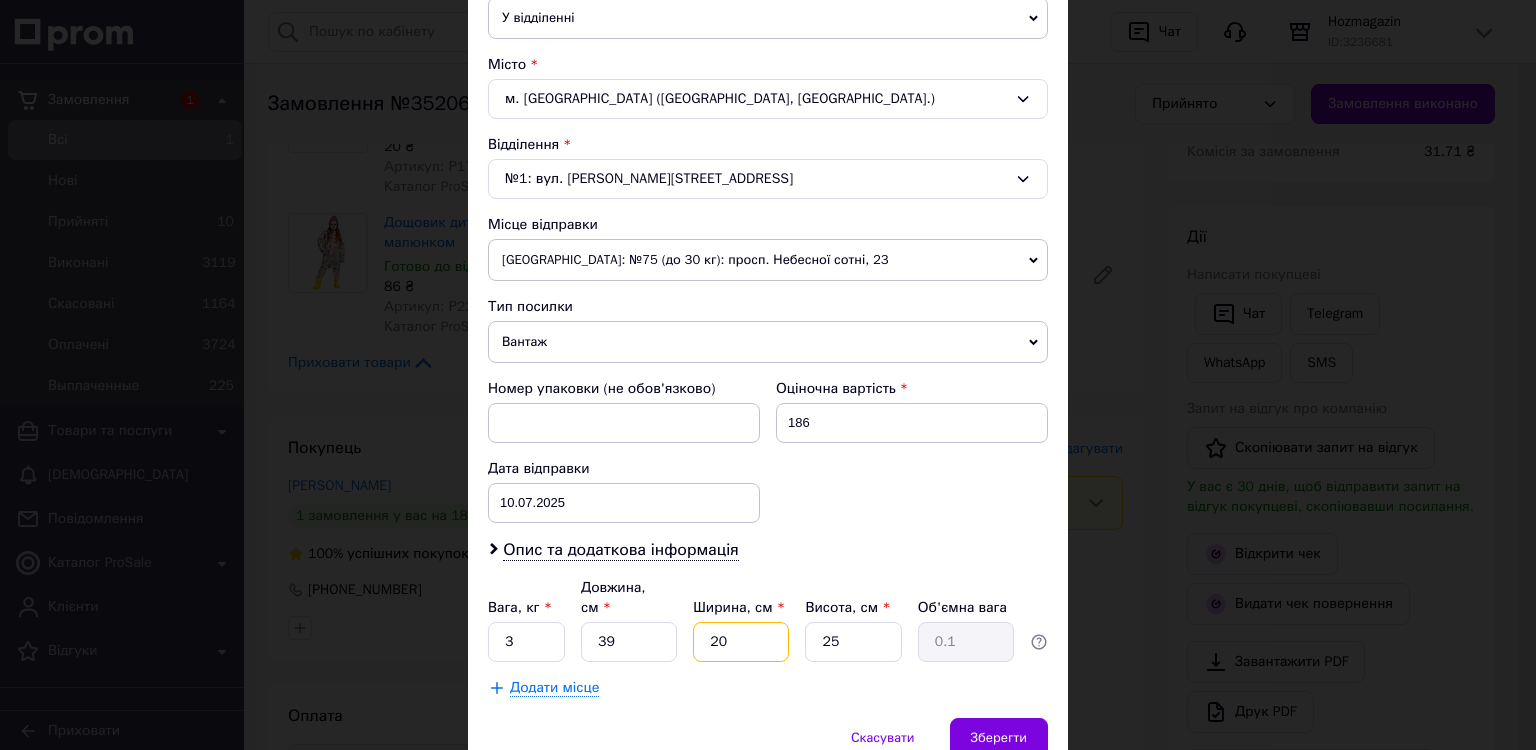 type on "4.88" 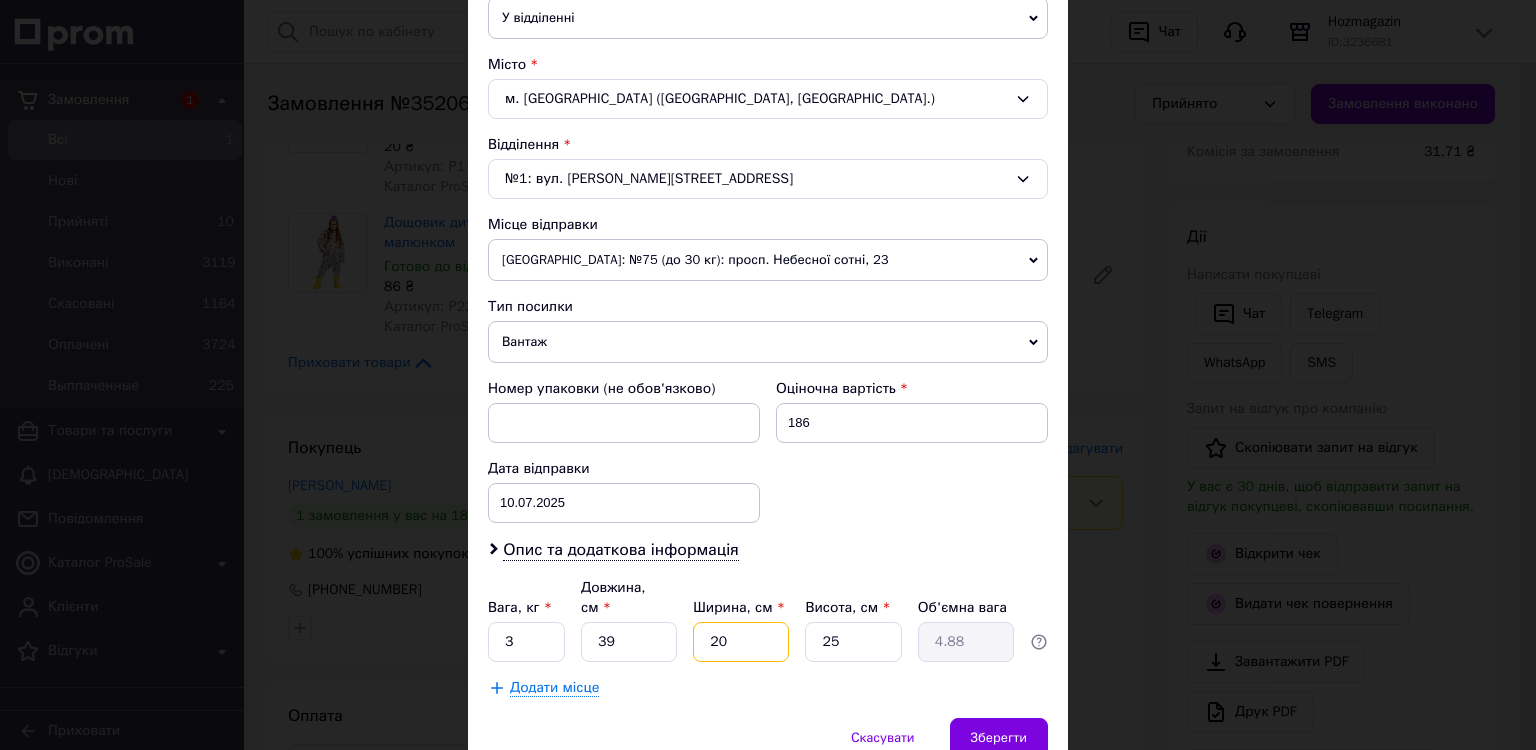 type on "20" 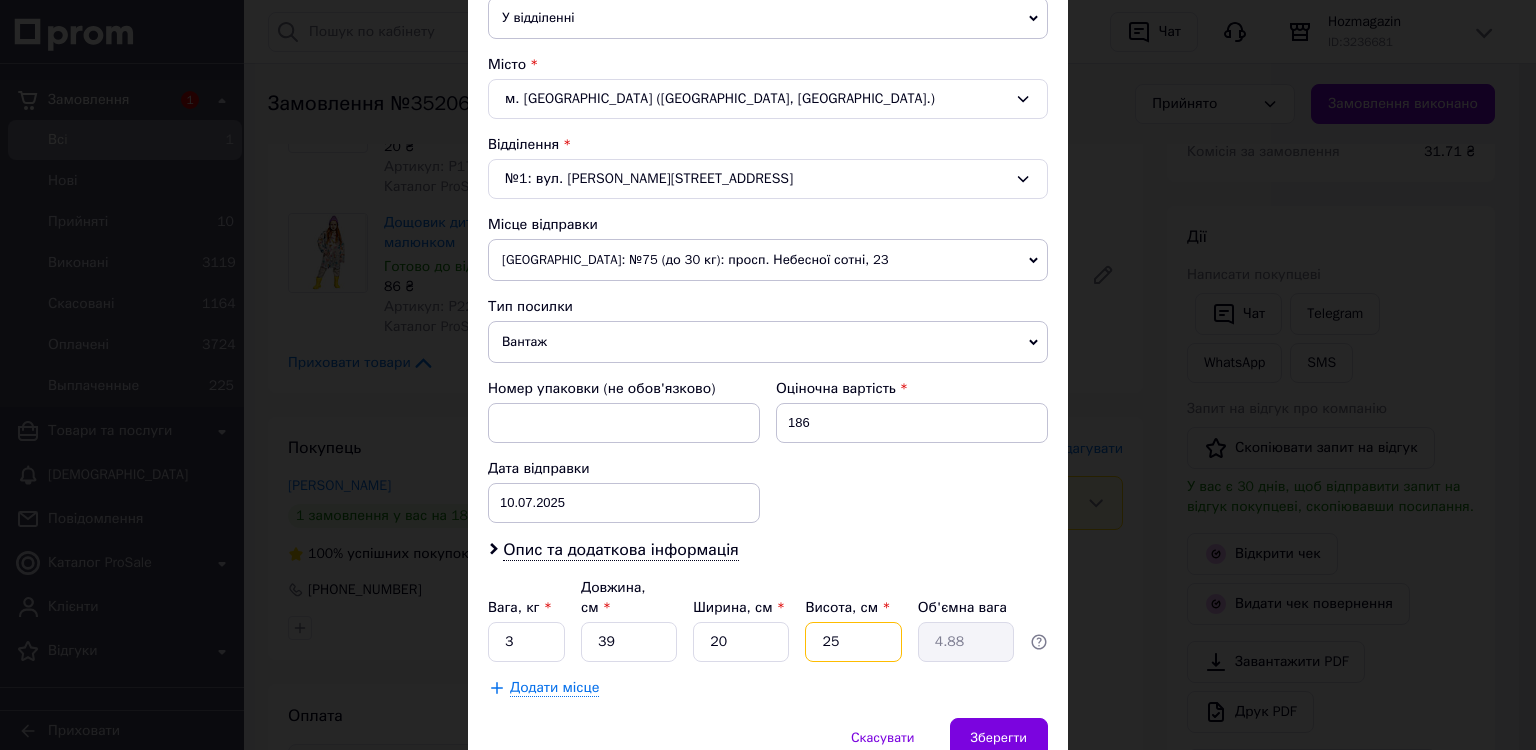 click on "25" at bounding box center (853, 642) 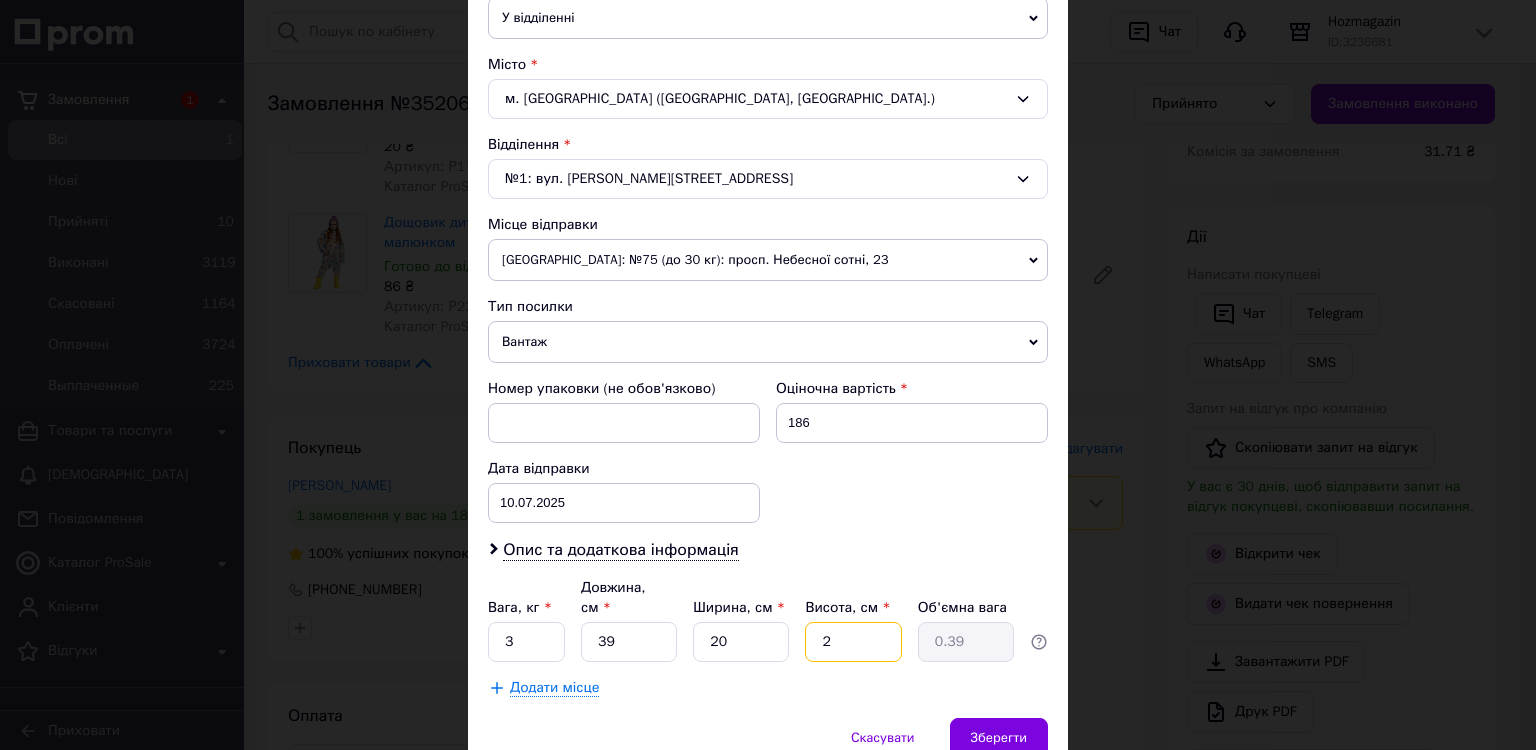 type on "23" 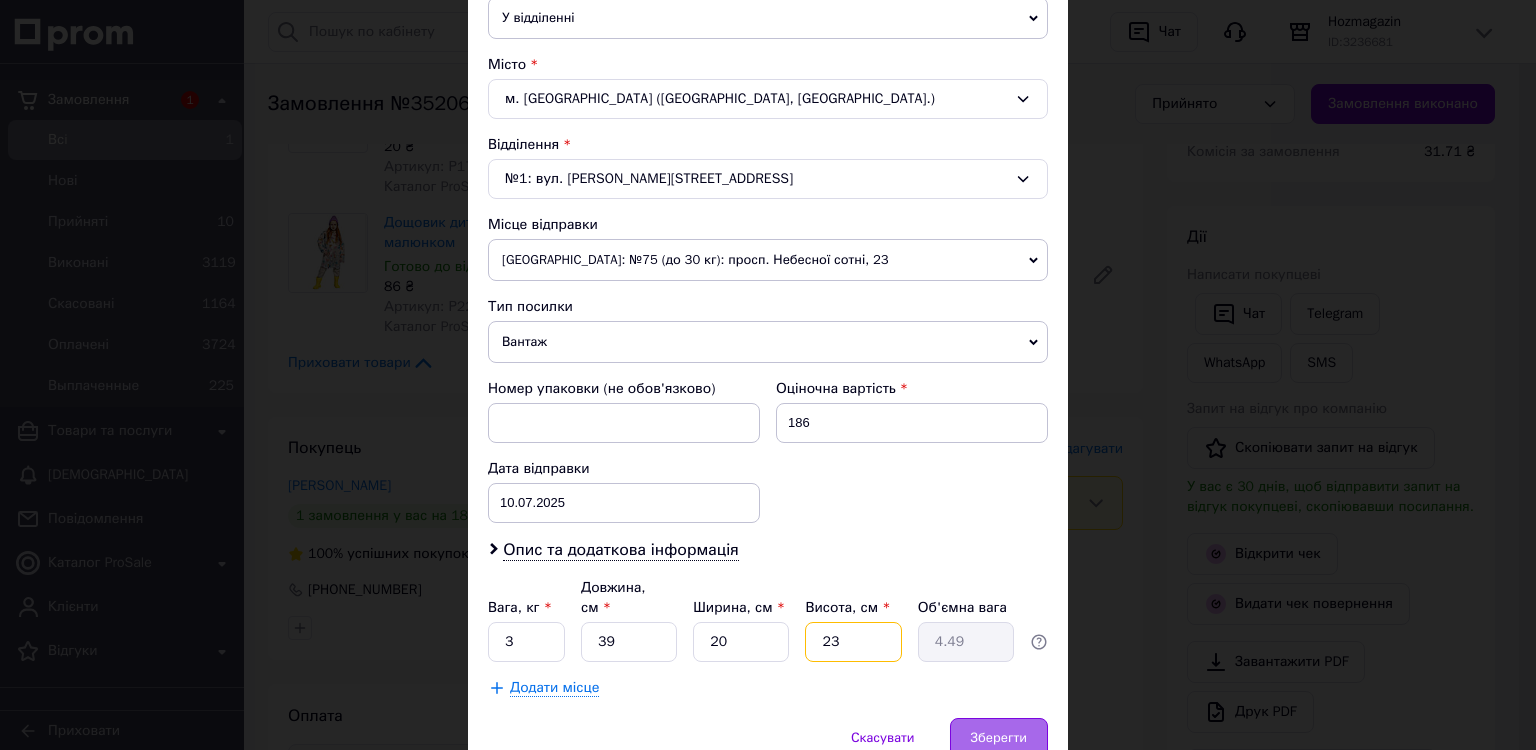 type on "23" 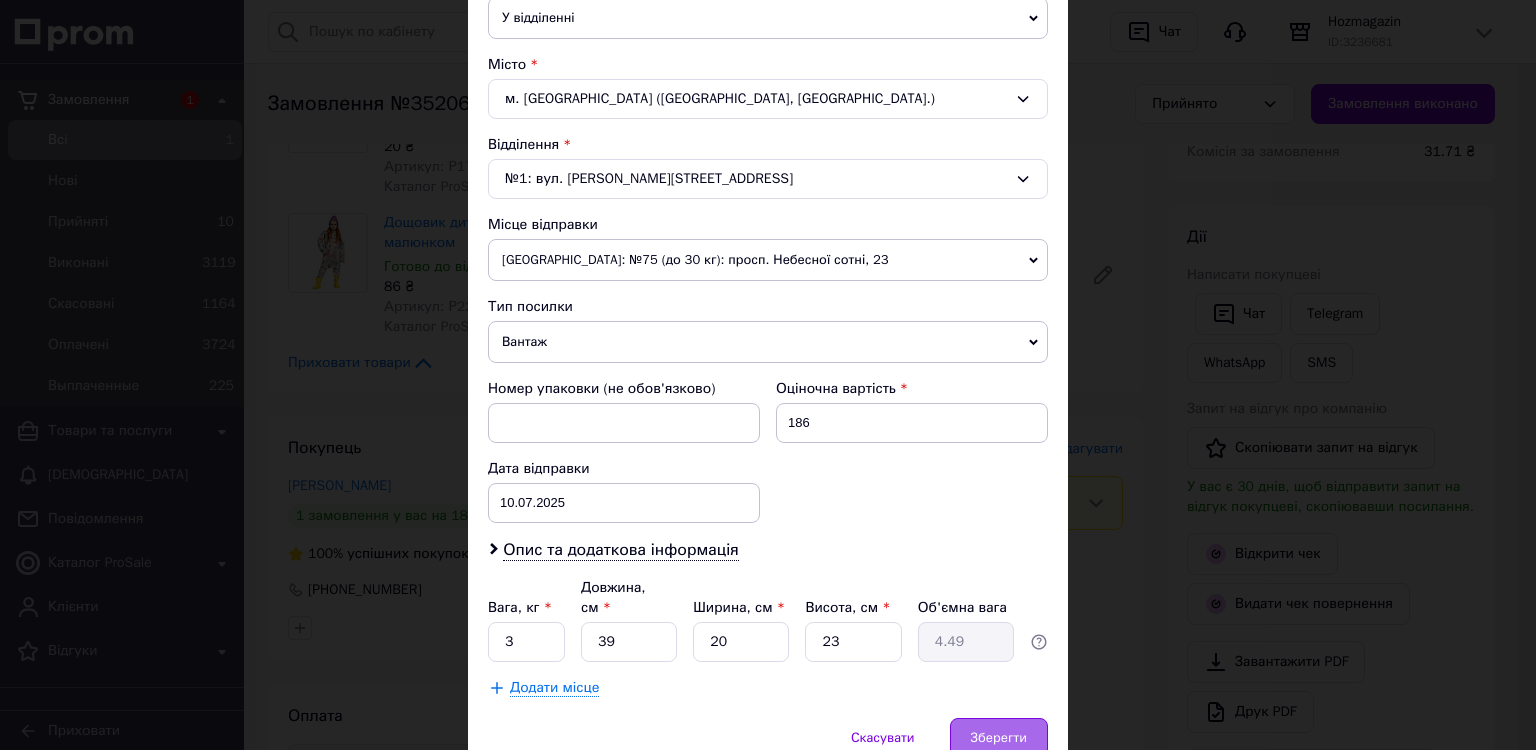 click on "Зберегти" at bounding box center (999, 738) 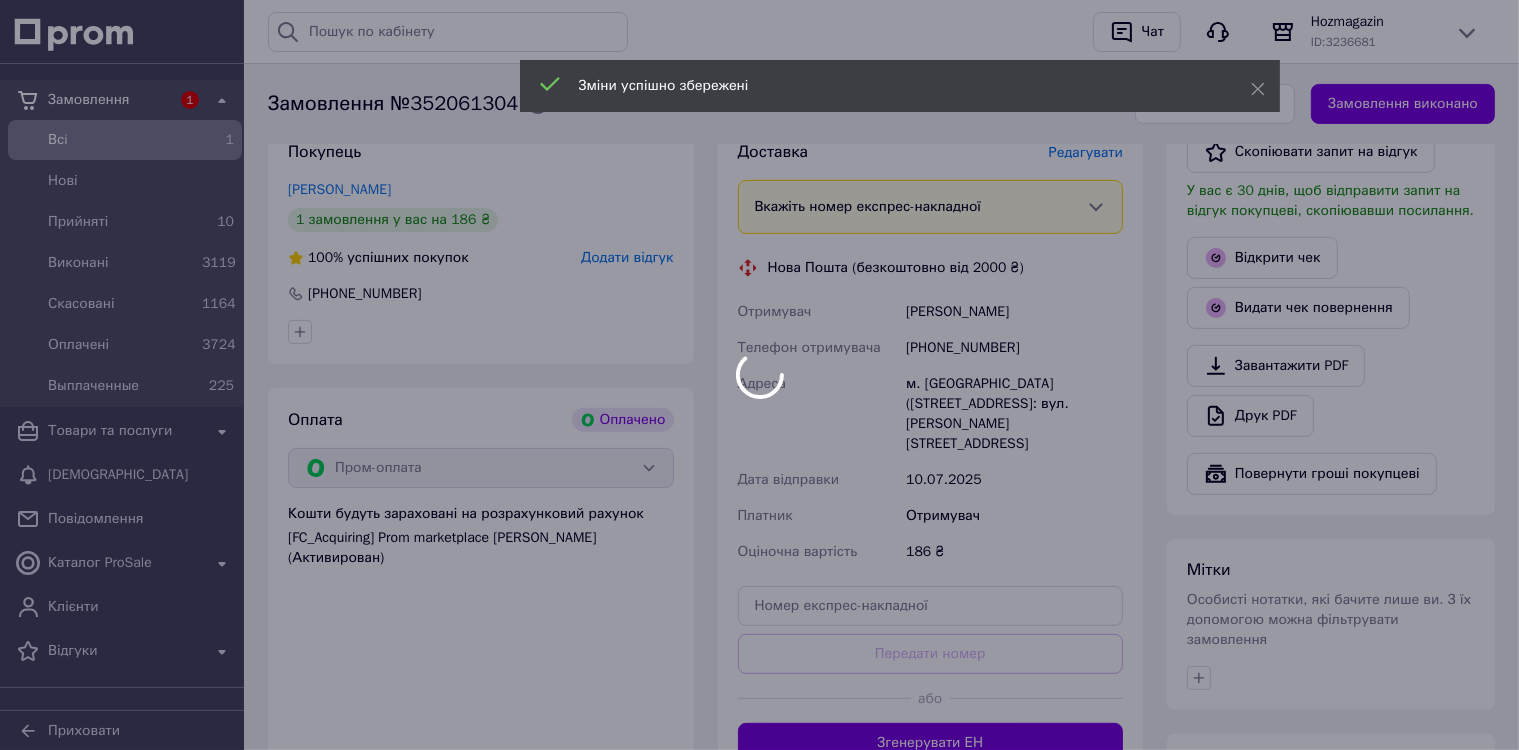 scroll, scrollTop: 600, scrollLeft: 0, axis: vertical 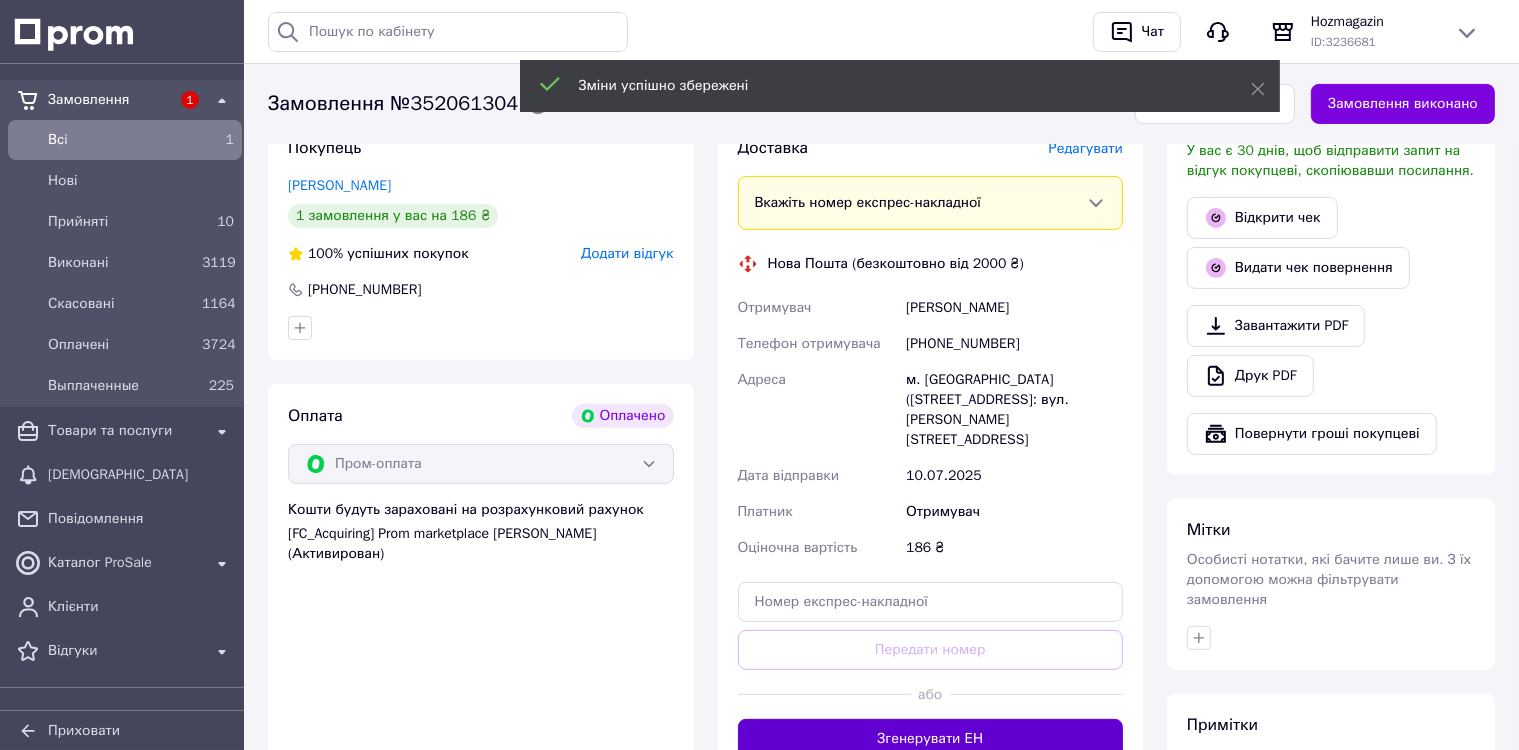 click on "Згенерувати ЕН" at bounding box center [931, 739] 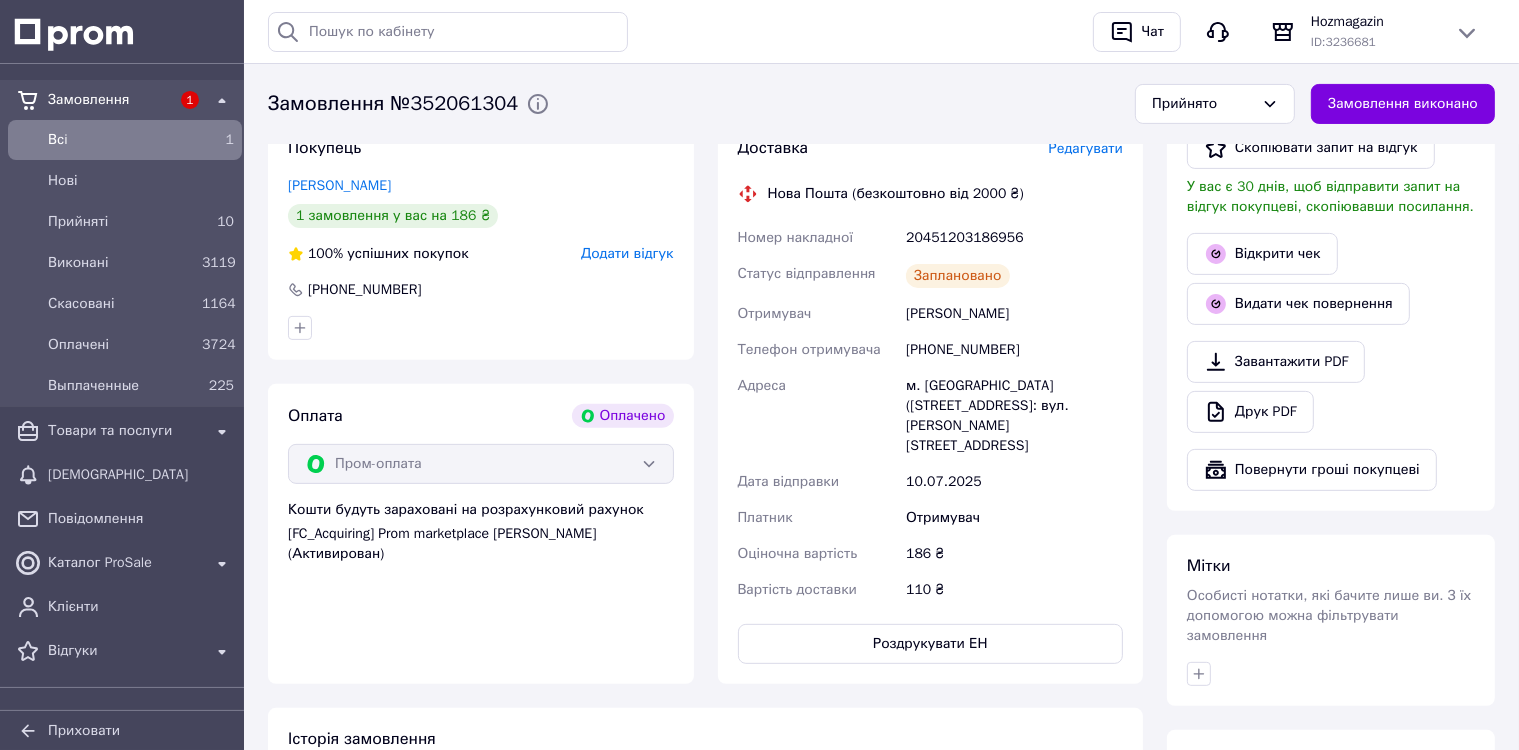 scroll, scrollTop: 0, scrollLeft: 0, axis: both 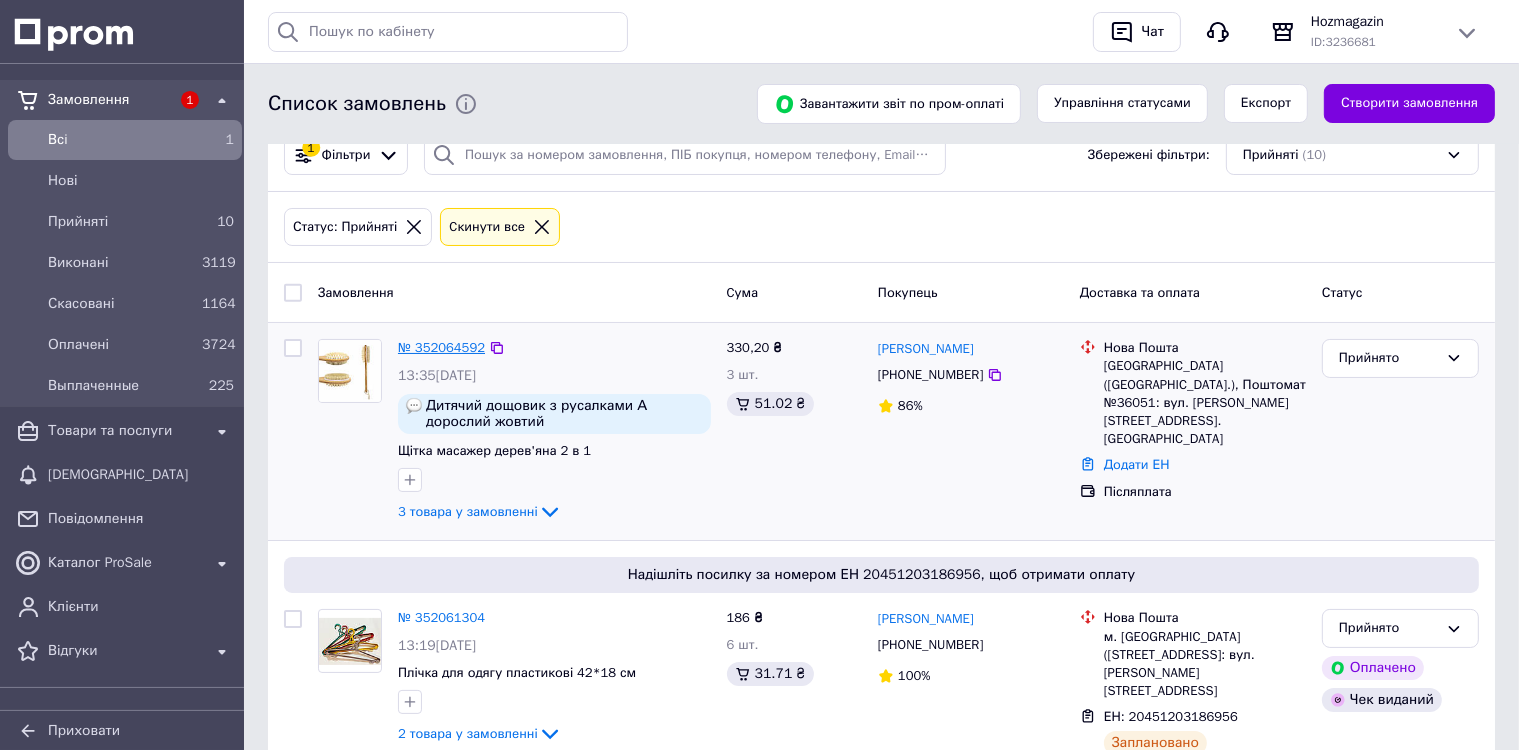 click on "№ 352064592" at bounding box center (441, 347) 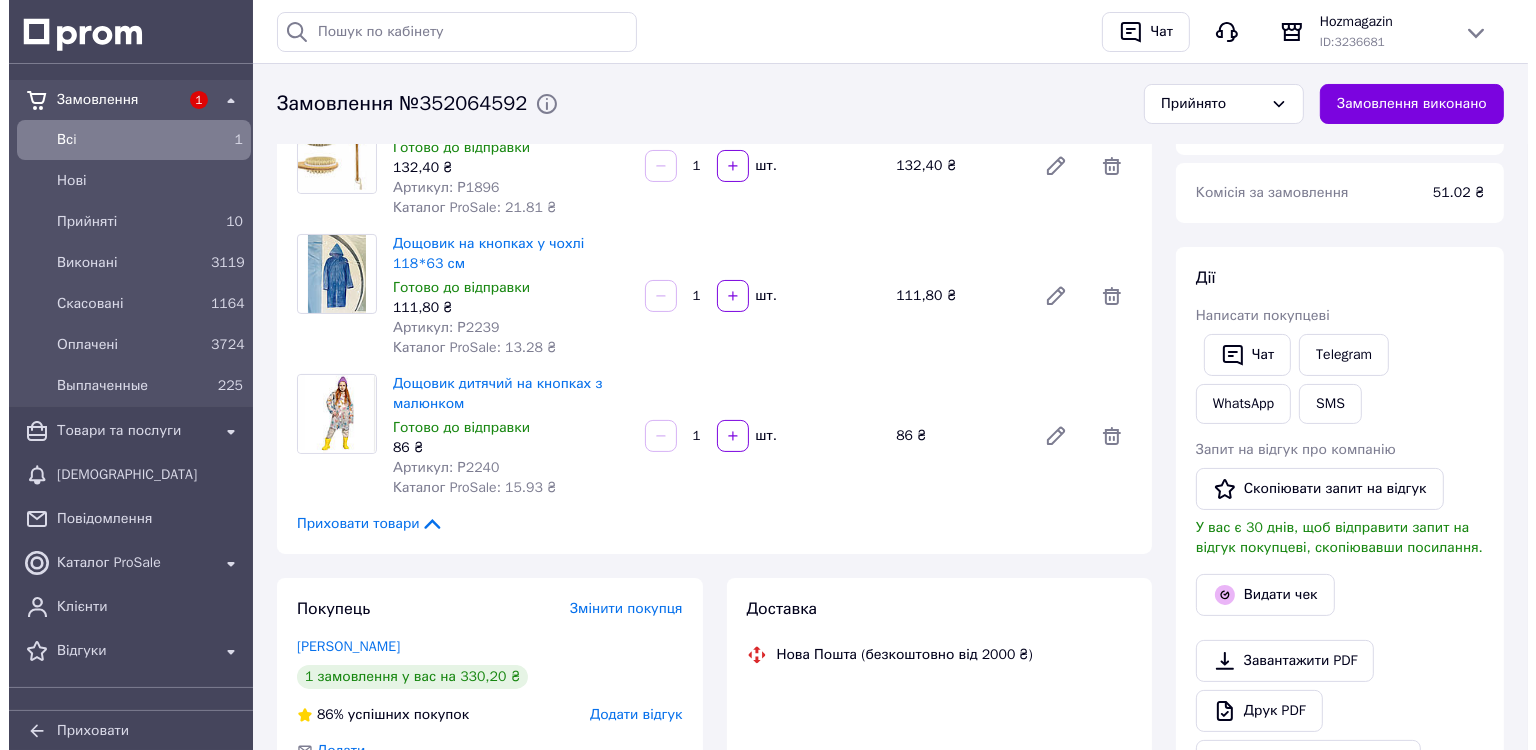 scroll, scrollTop: 224, scrollLeft: 0, axis: vertical 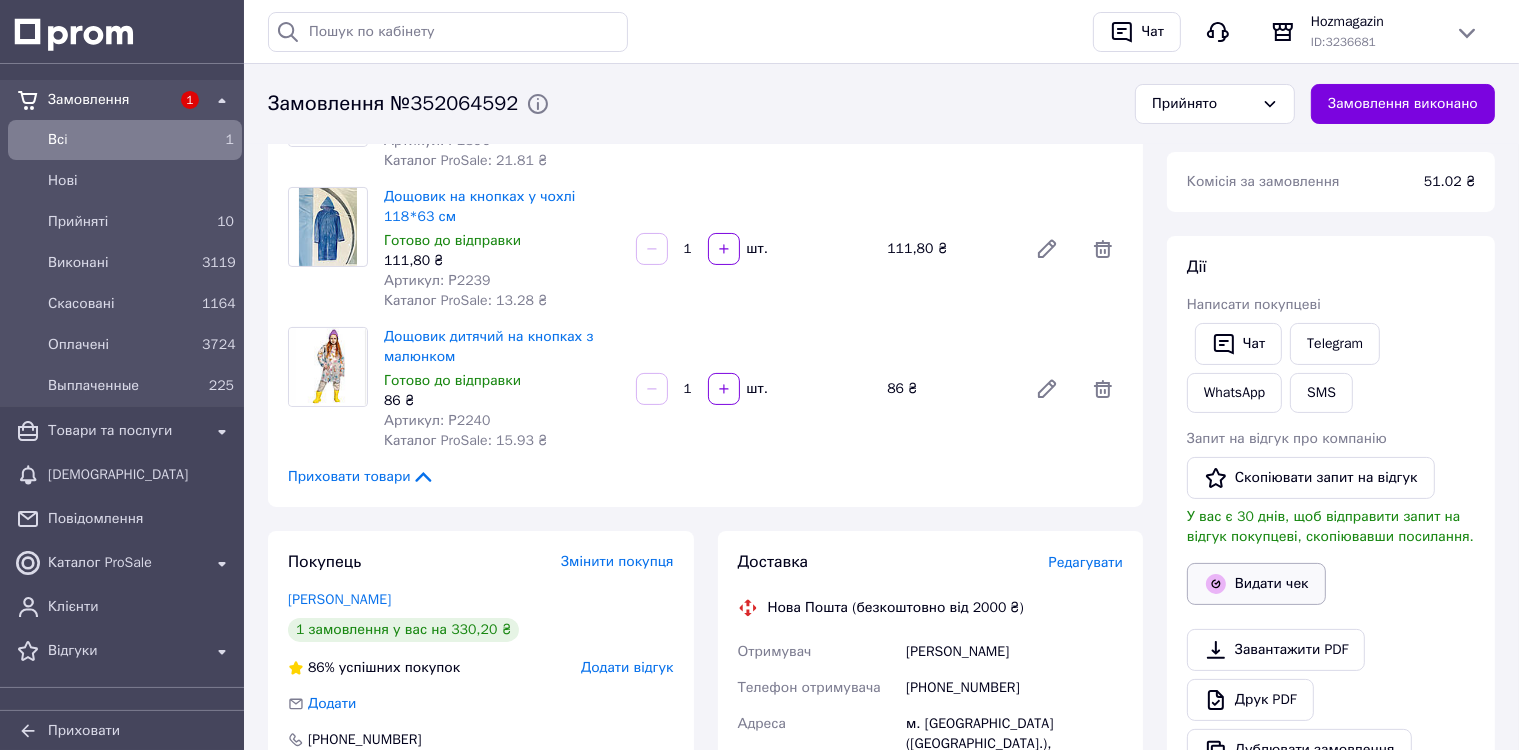 click on "Видати чек" at bounding box center (1256, 584) 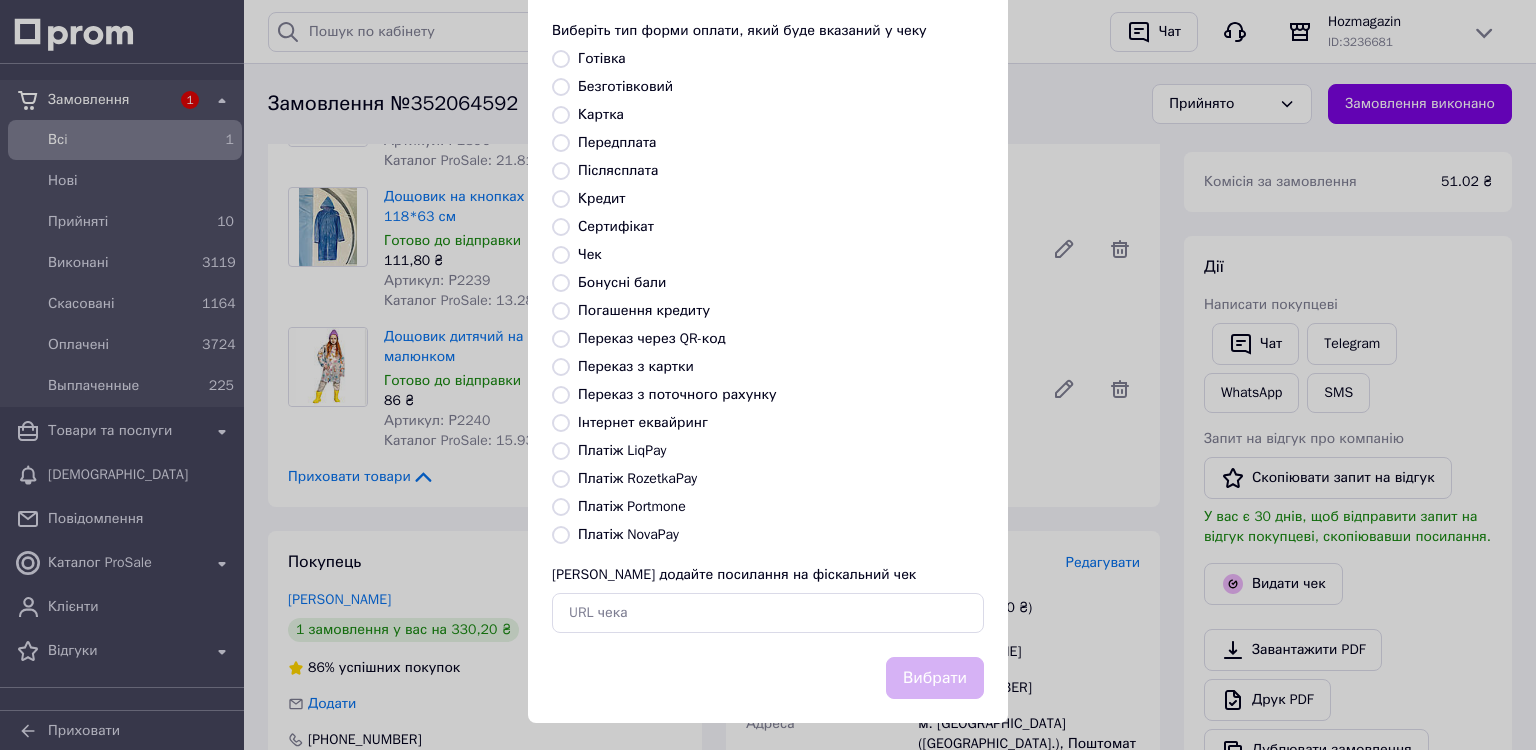 scroll, scrollTop: 109, scrollLeft: 0, axis: vertical 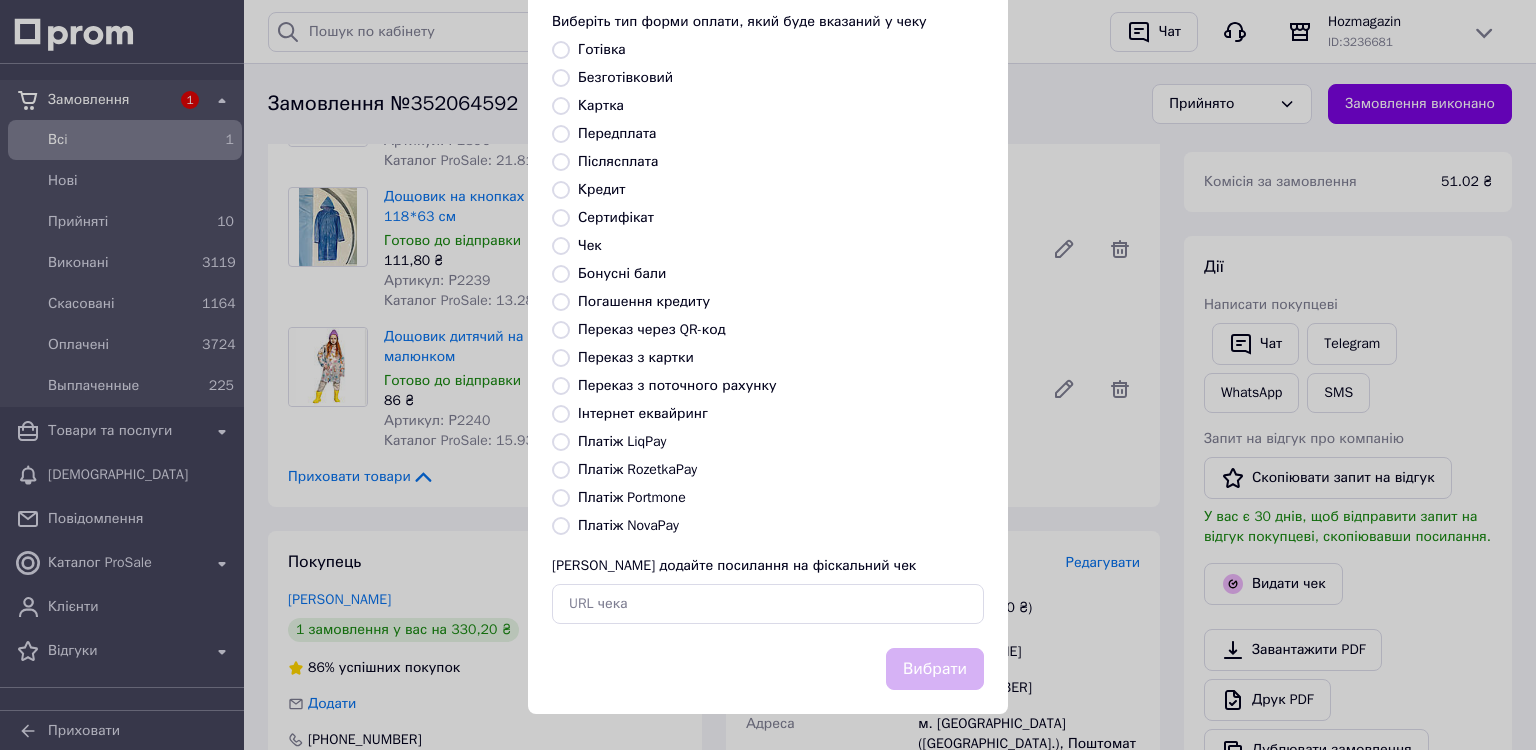 click on "Післясплата" at bounding box center (561, 162) 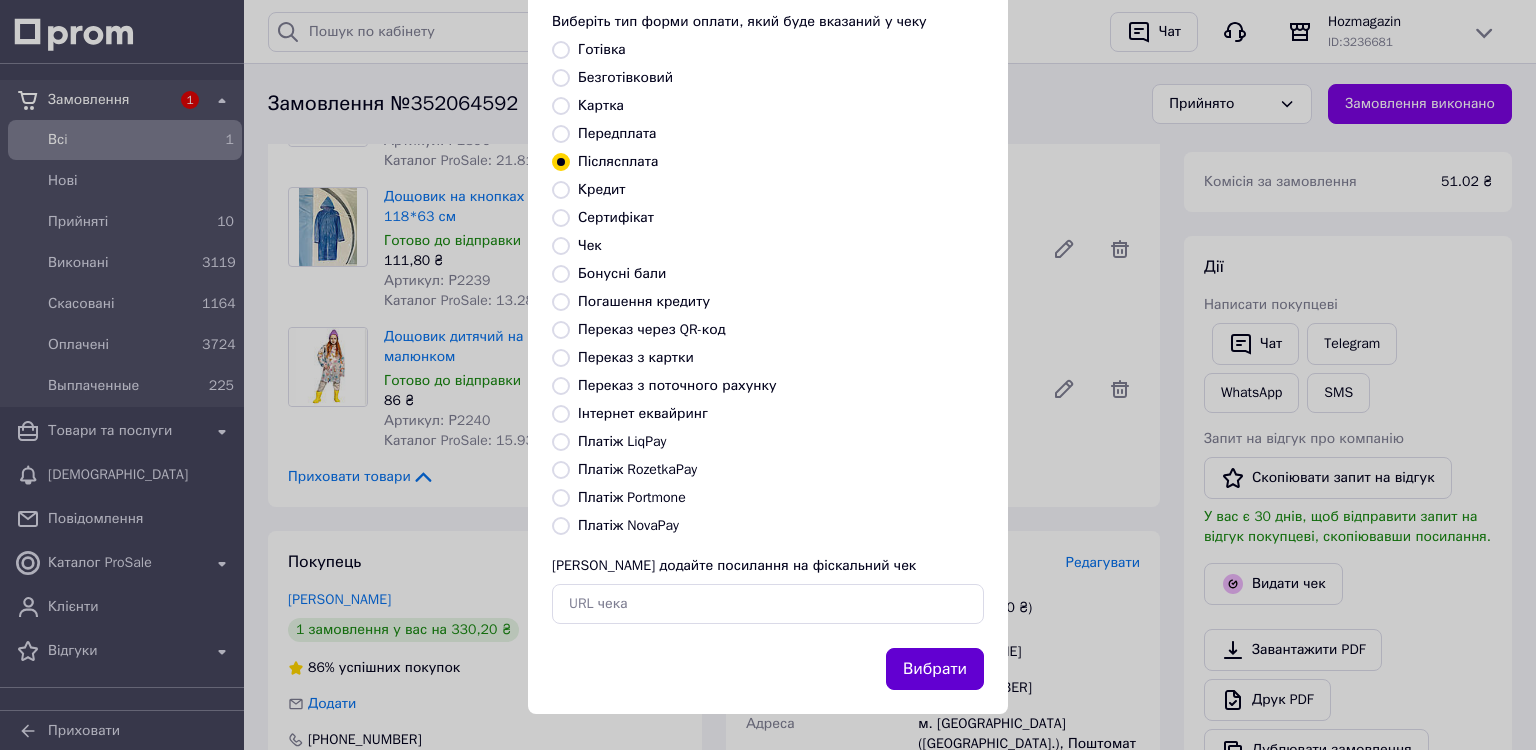 click on "Вибрати" at bounding box center (935, 669) 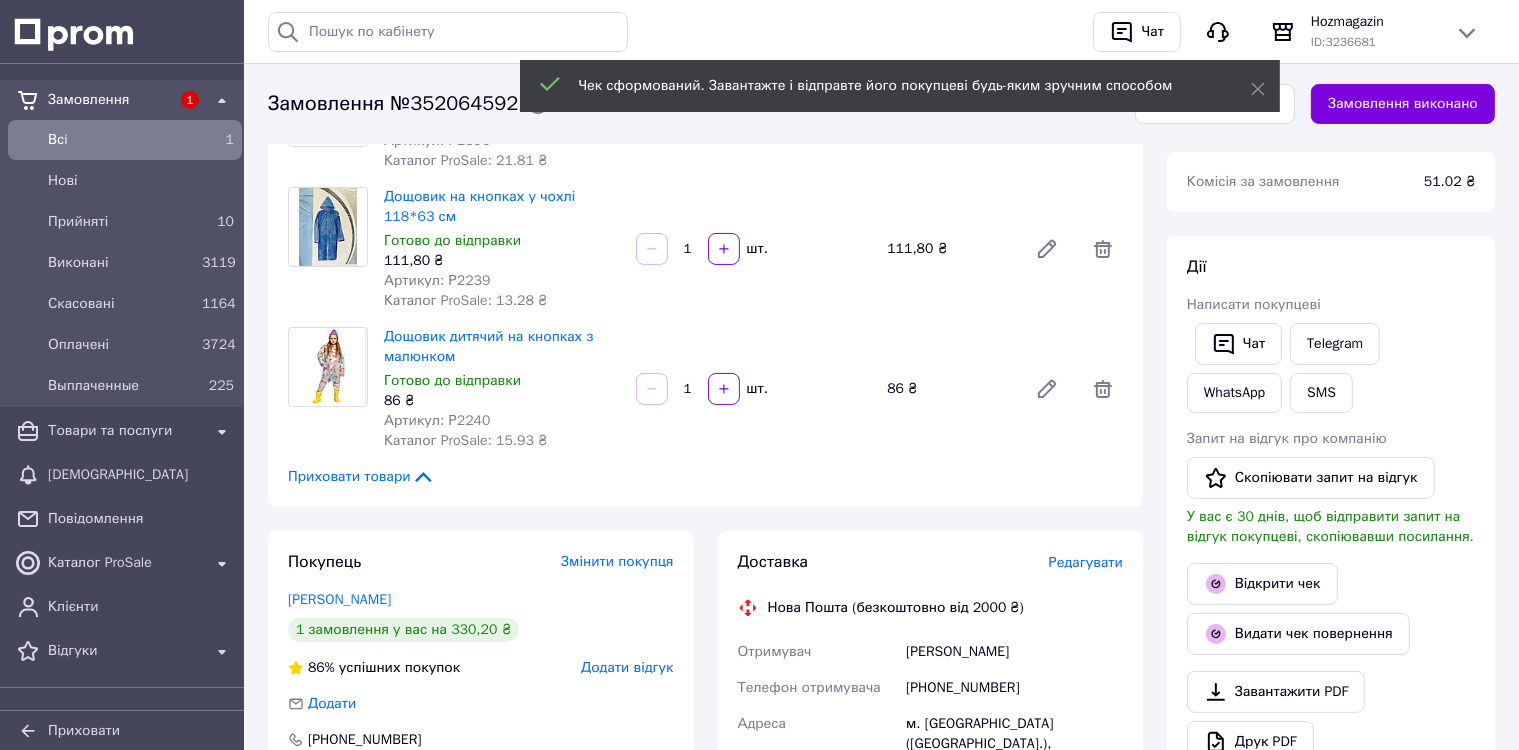 click on "Редагувати" at bounding box center [1086, 562] 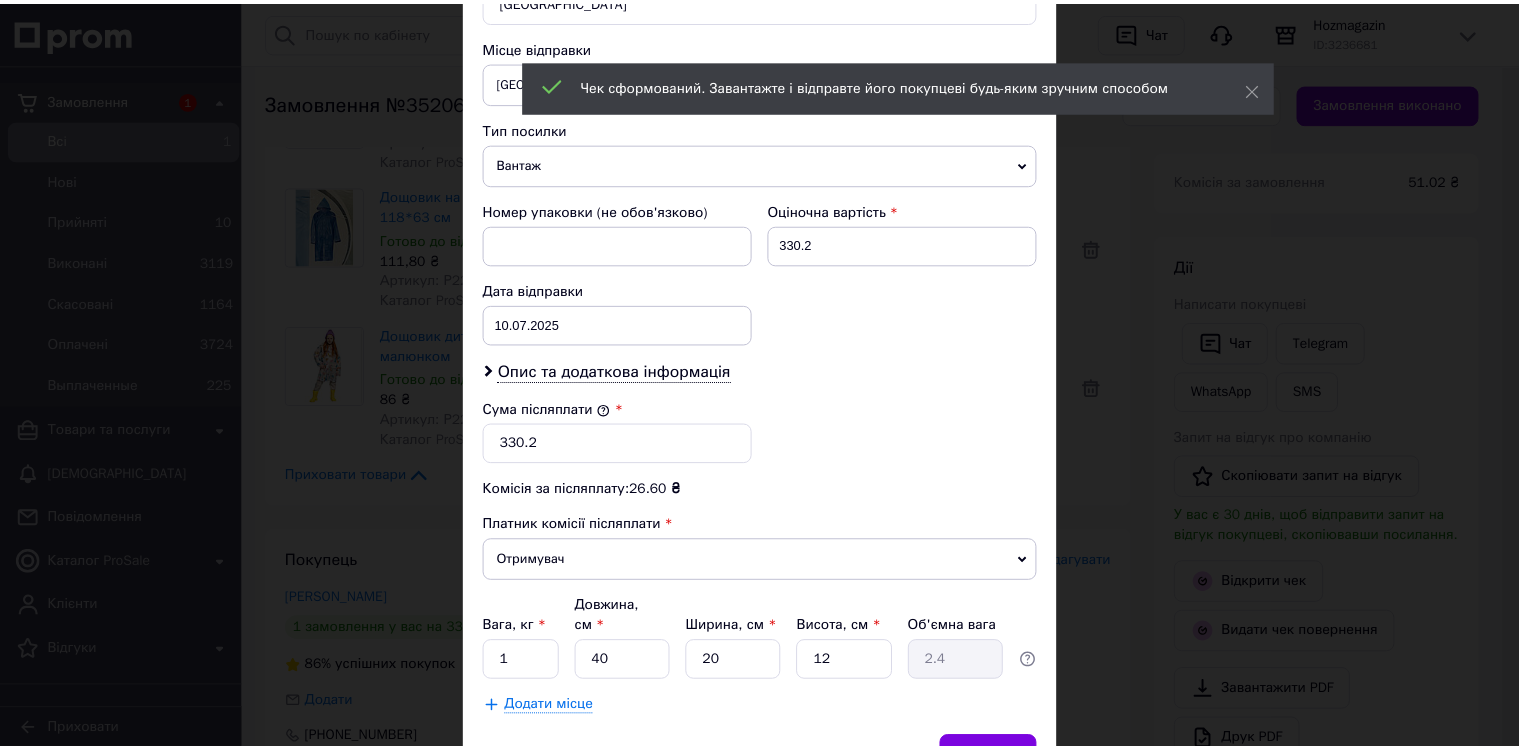 scroll, scrollTop: 776, scrollLeft: 0, axis: vertical 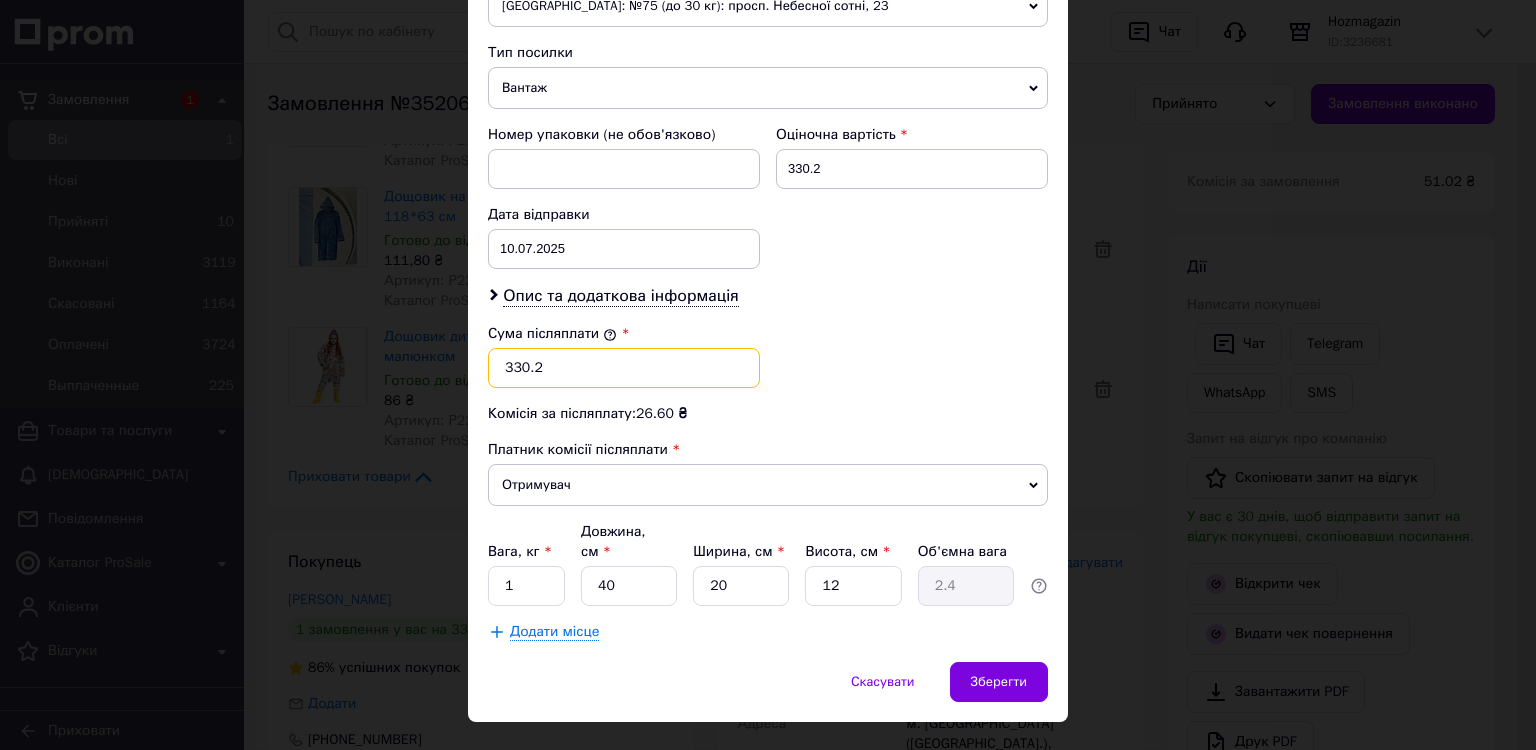 click on "330.2" at bounding box center [624, 368] 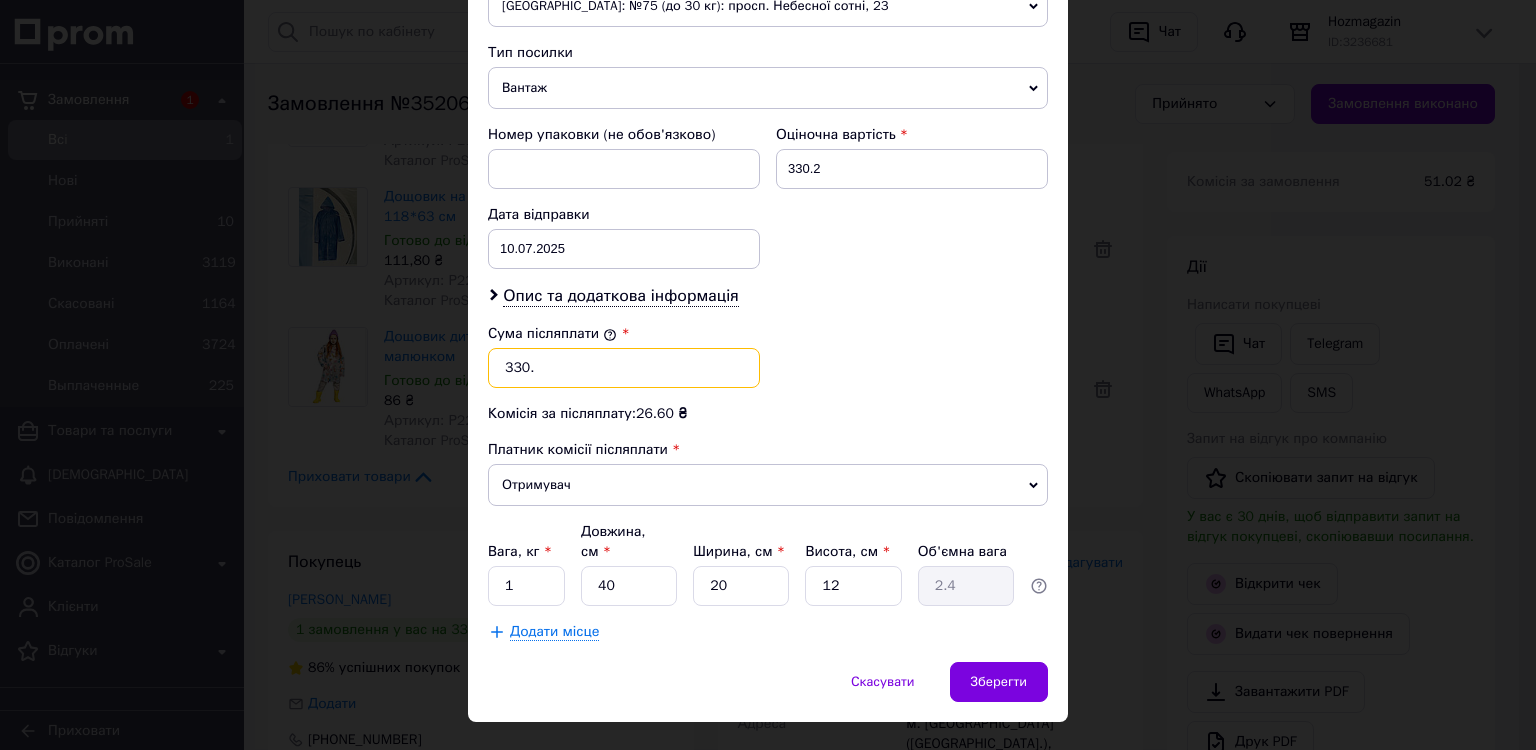 type on "330." 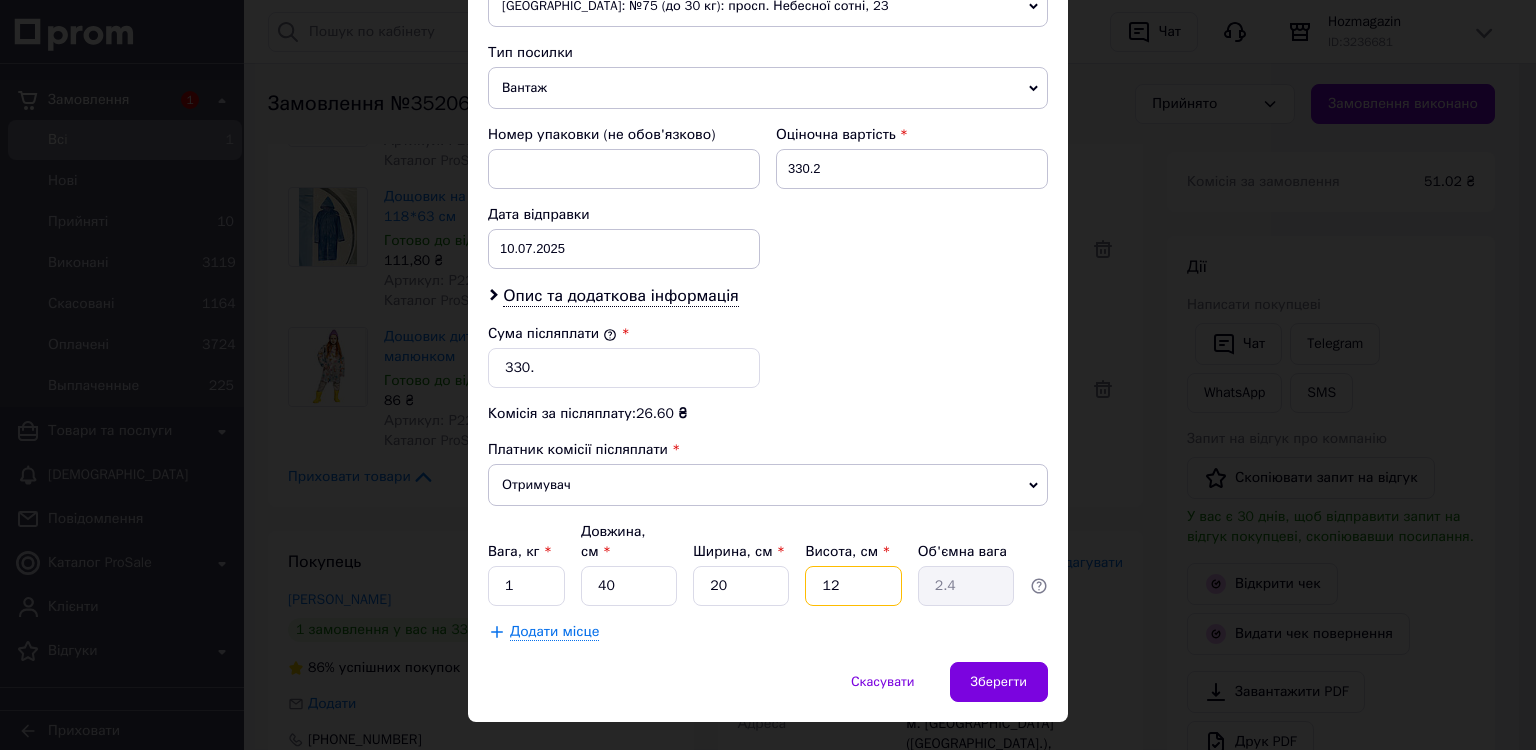 click on "12" at bounding box center (853, 586) 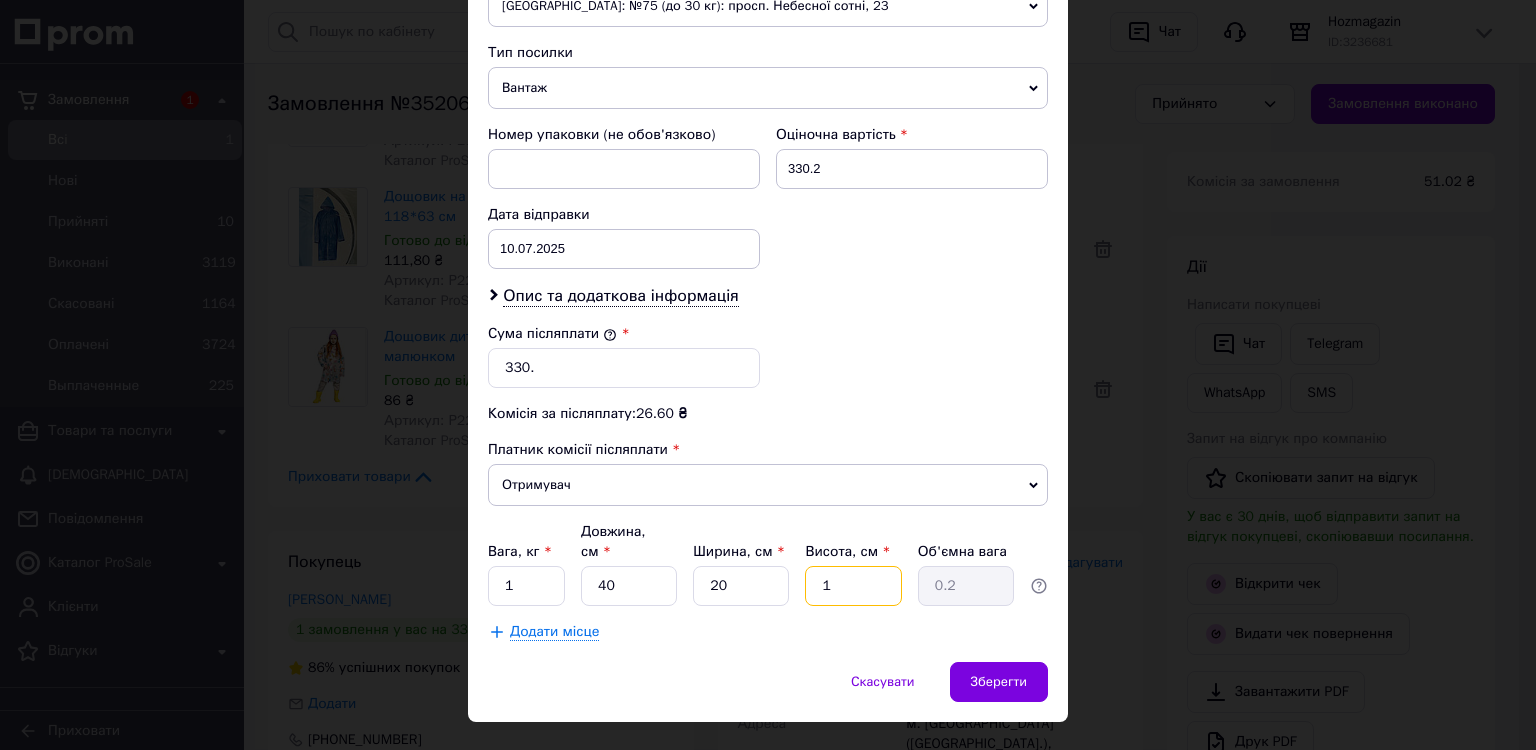type 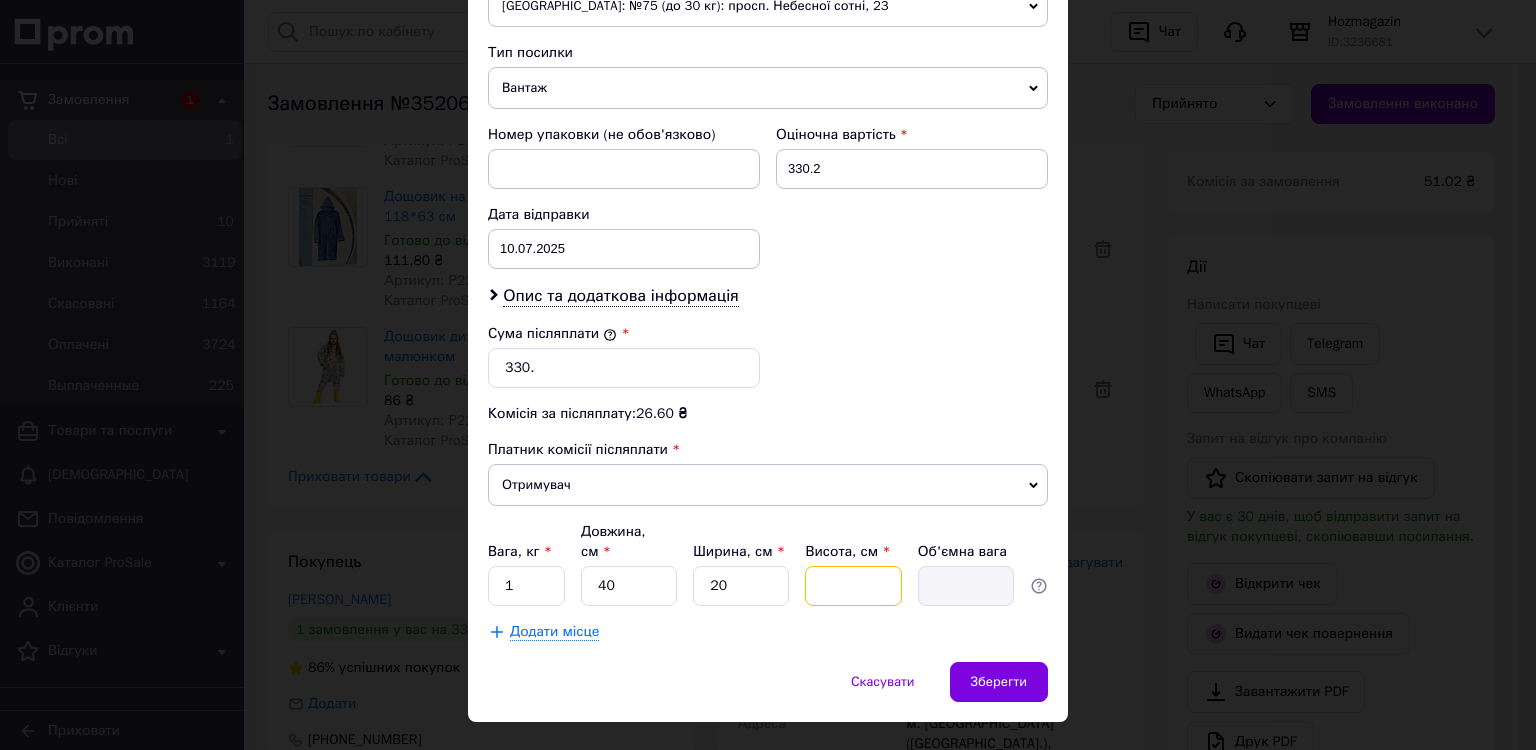 type on "8" 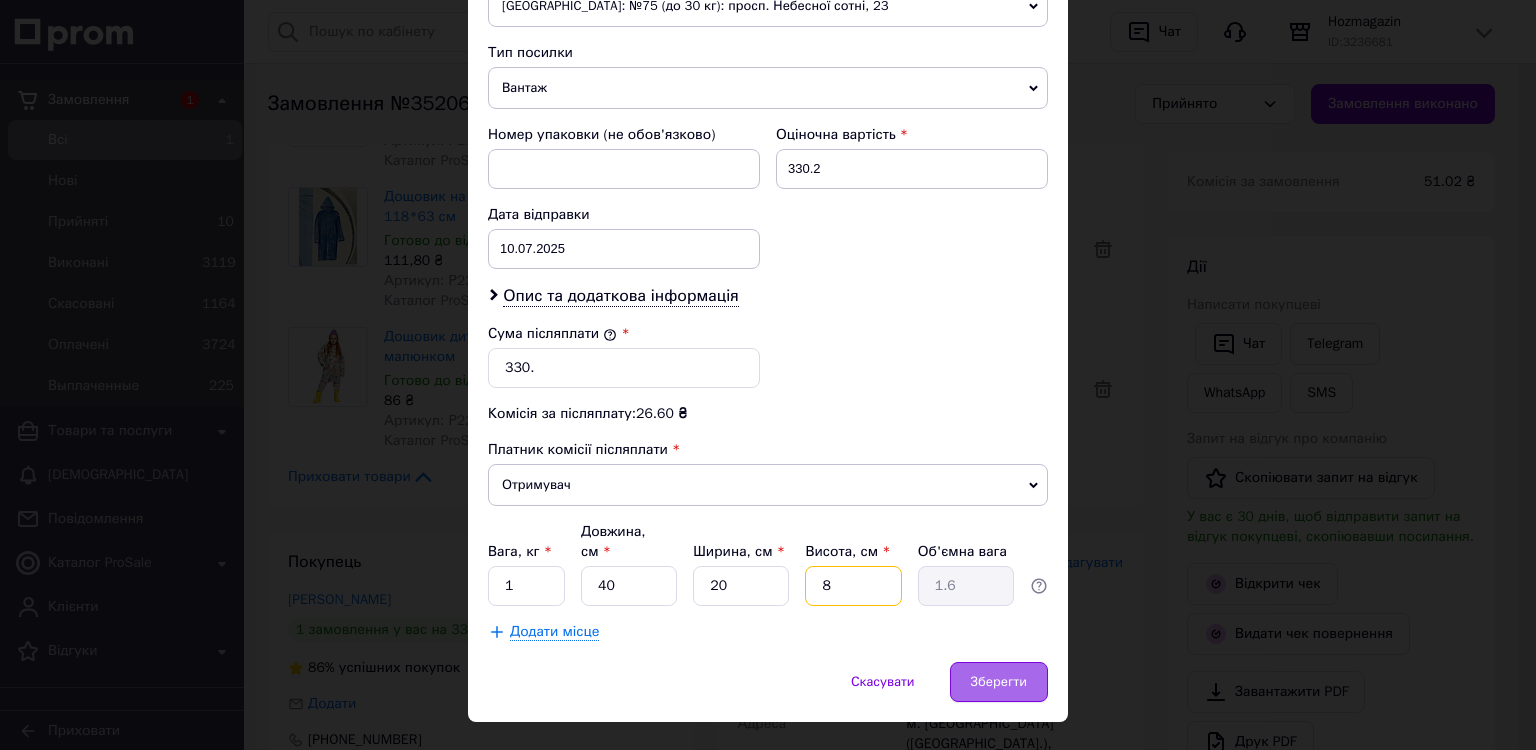 type on "8" 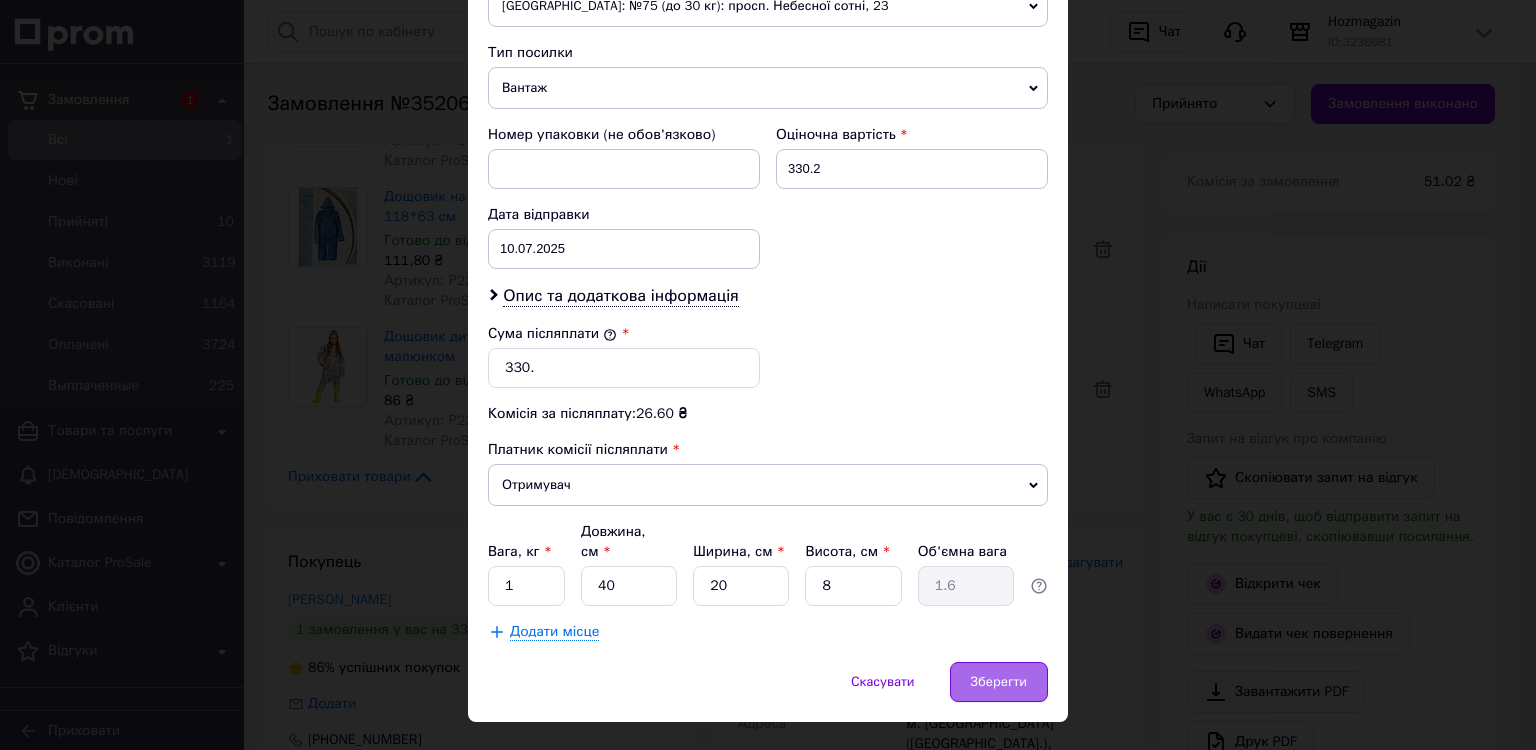 click on "Зберегти" at bounding box center [999, 682] 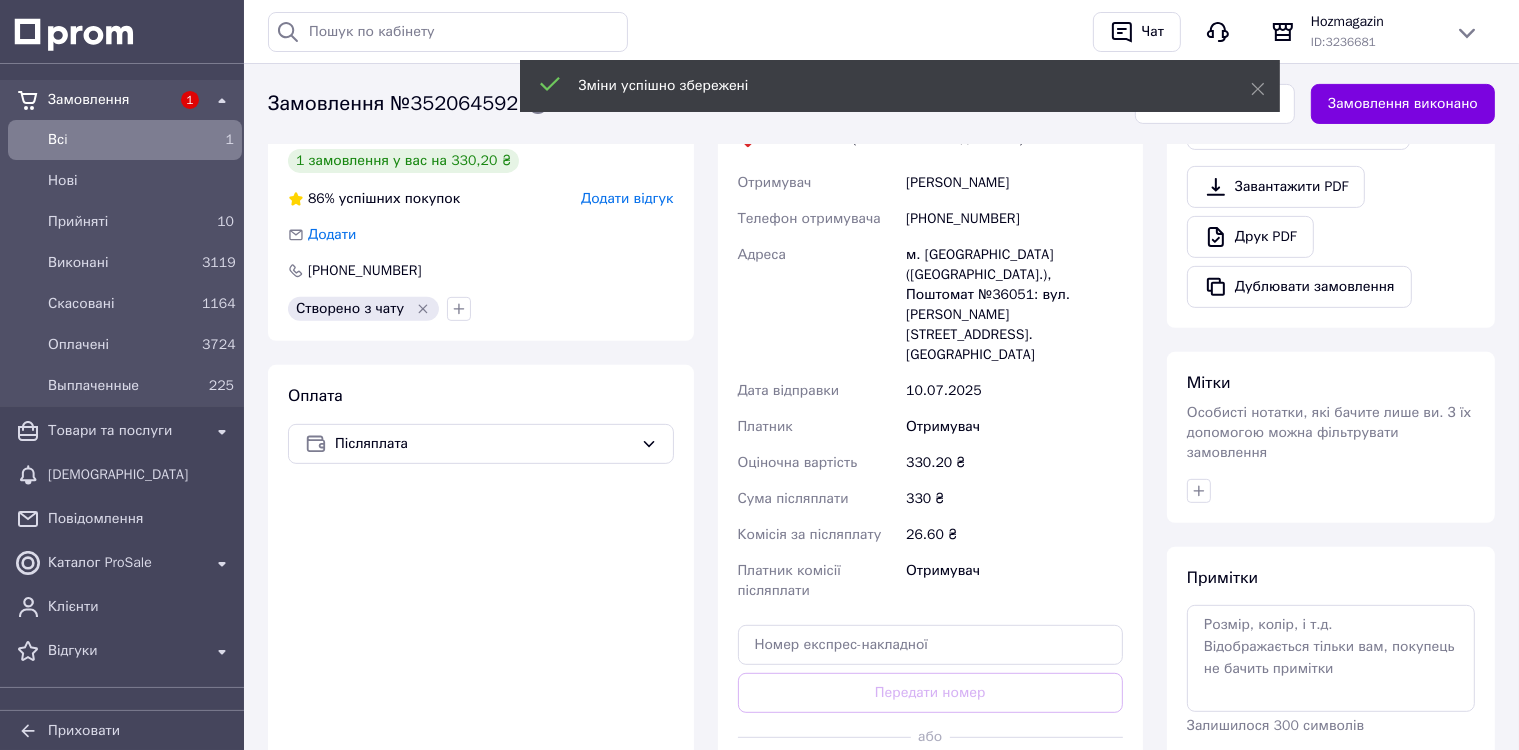scroll, scrollTop: 724, scrollLeft: 0, axis: vertical 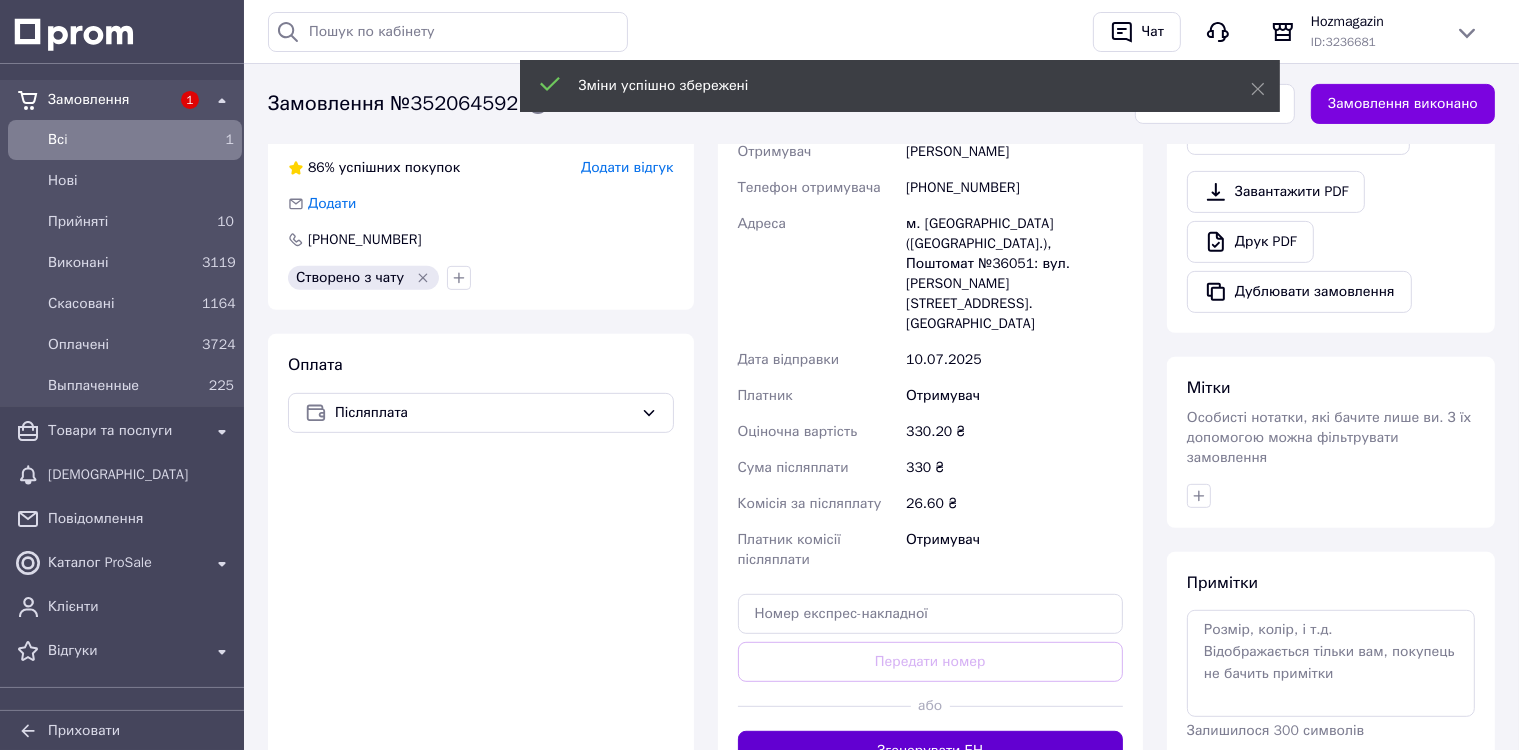 click on "Згенерувати ЕН" at bounding box center [931, 751] 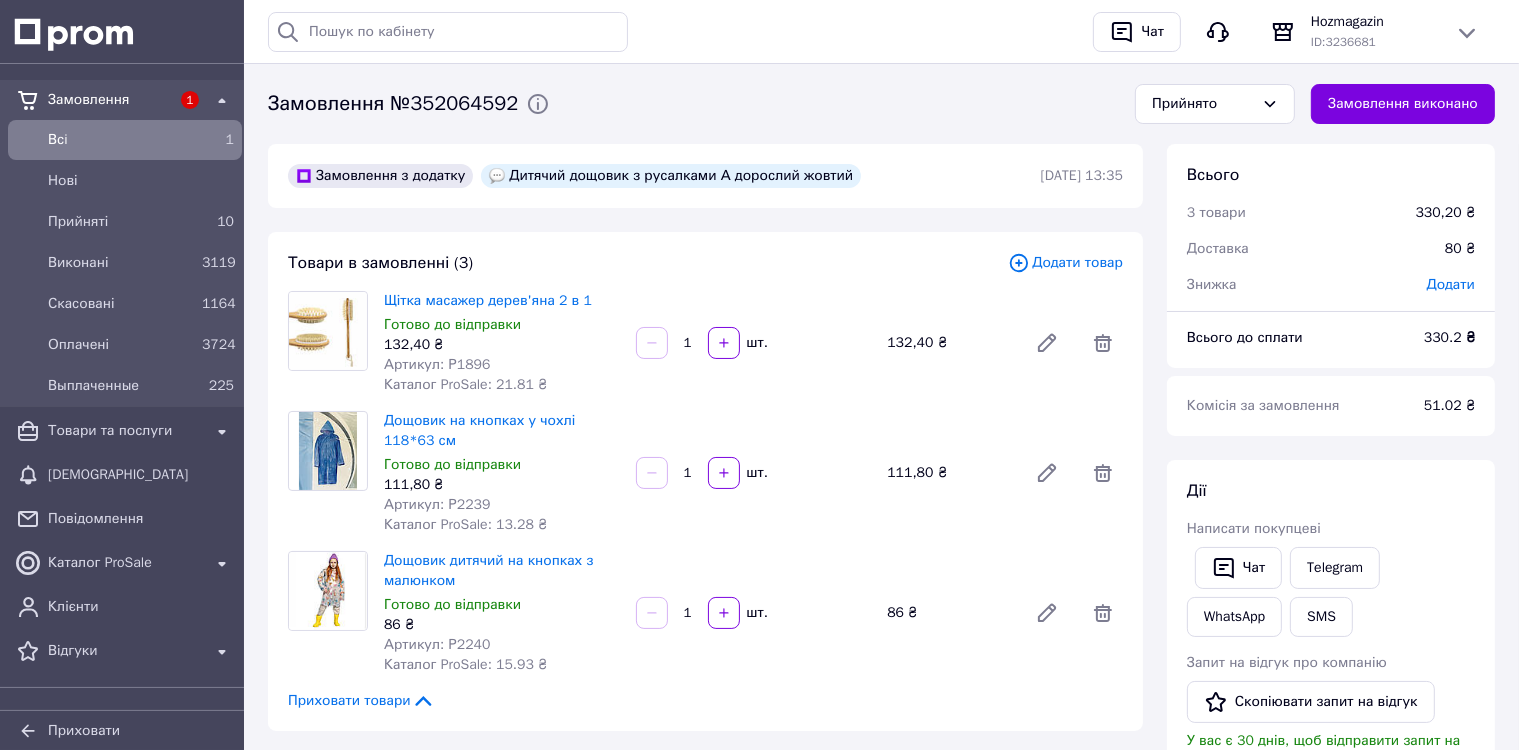 scroll, scrollTop: 0, scrollLeft: 0, axis: both 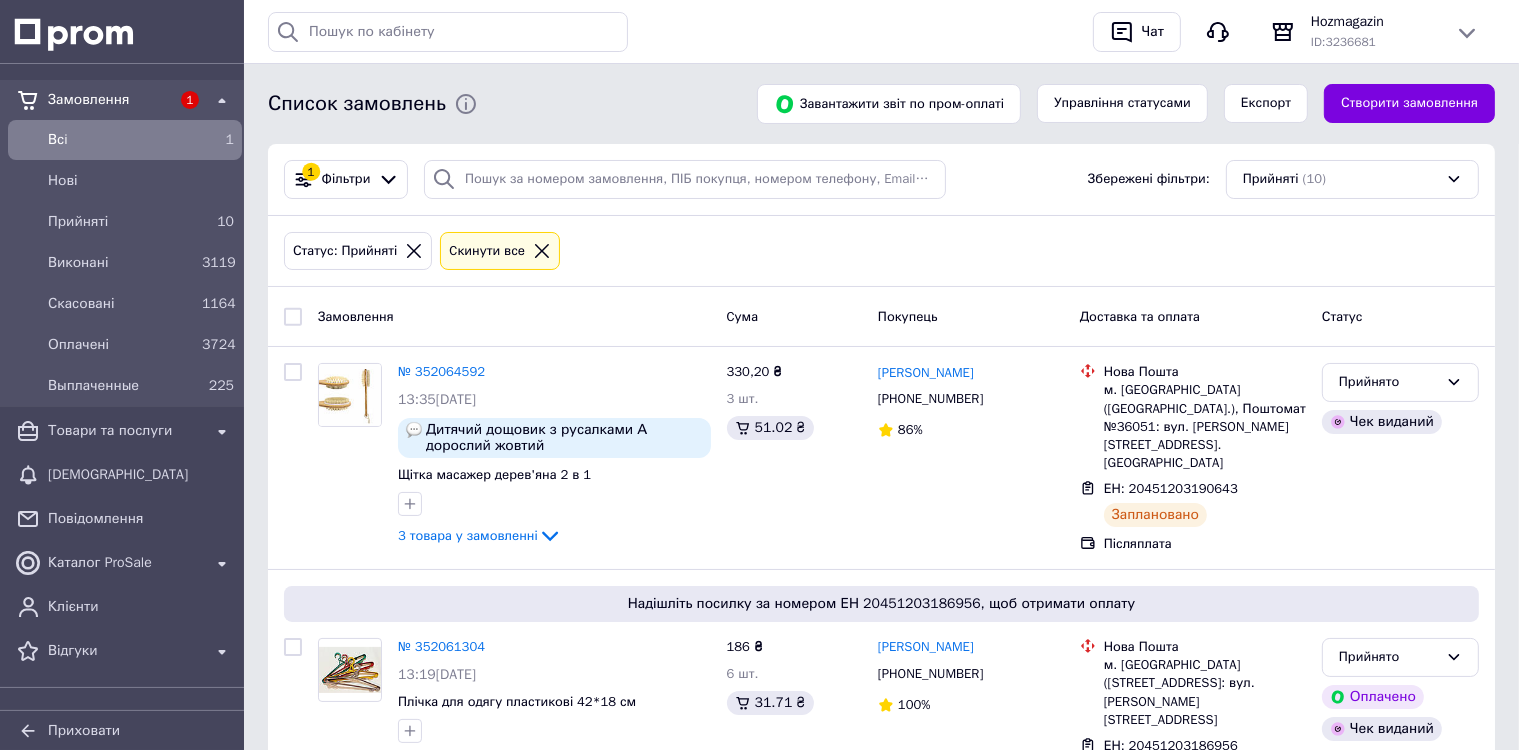 click 